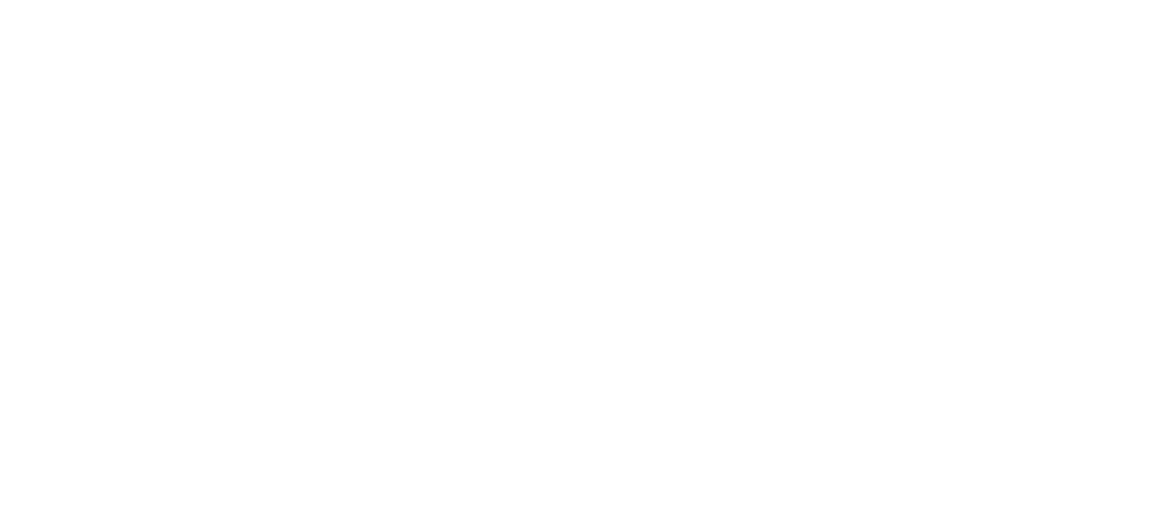 scroll, scrollTop: 0, scrollLeft: 0, axis: both 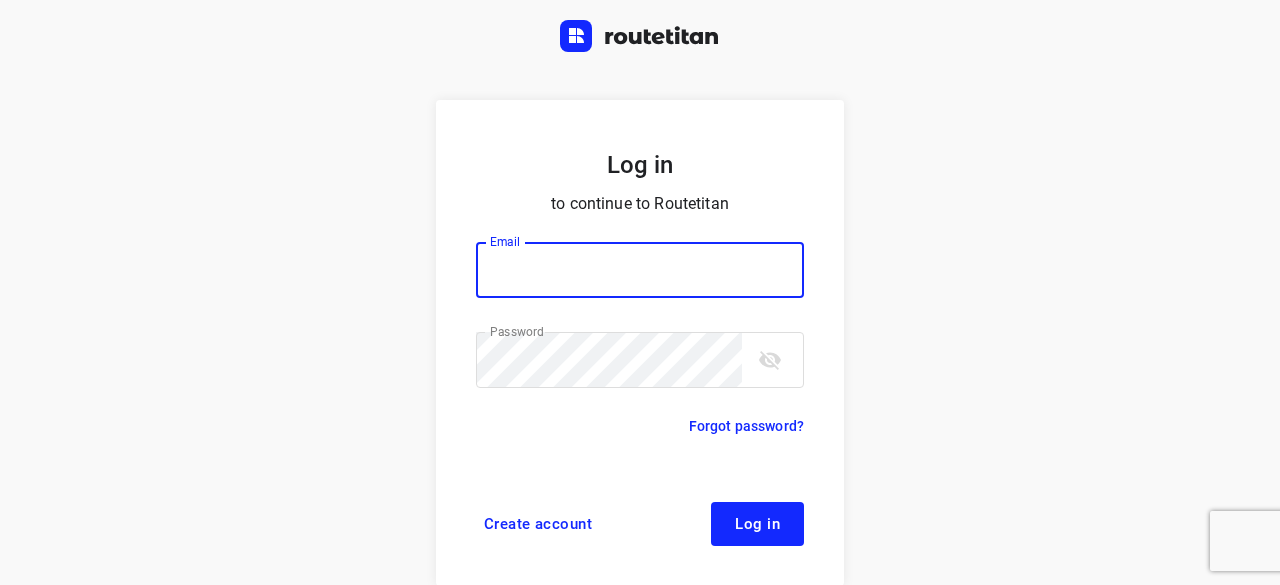 type on "yvonne5611@gmail.com" 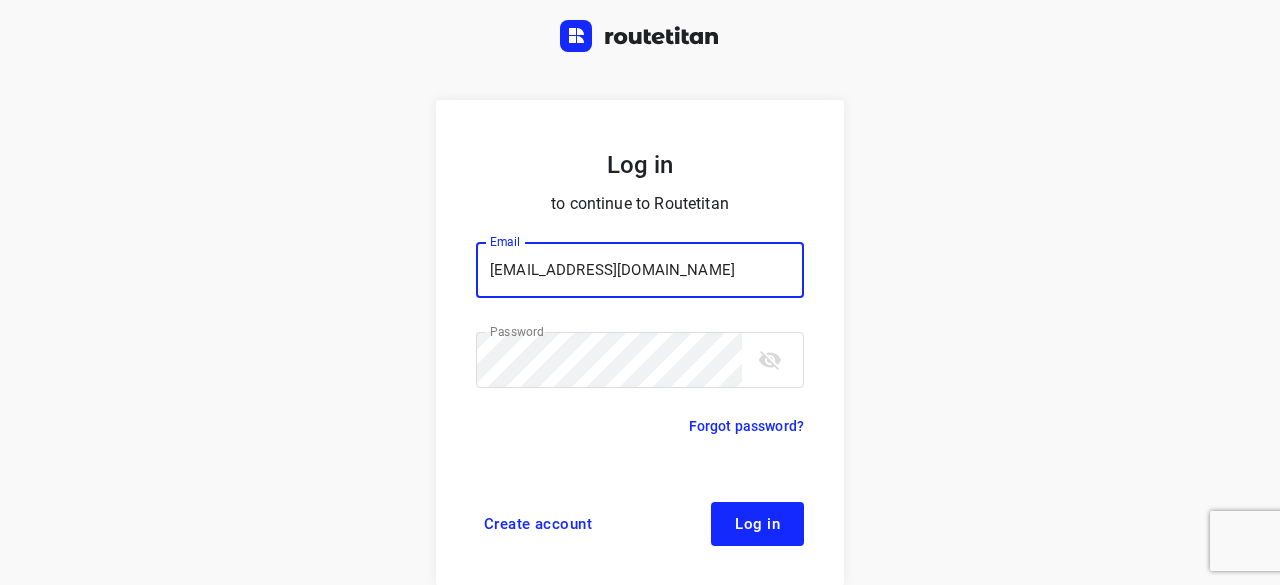 click on "Log in to continue to Routetitan Email yvonne5611@gmail.com Email ​ Password Password ​ Forgot password? Create account Log in" at bounding box center (640, 343) 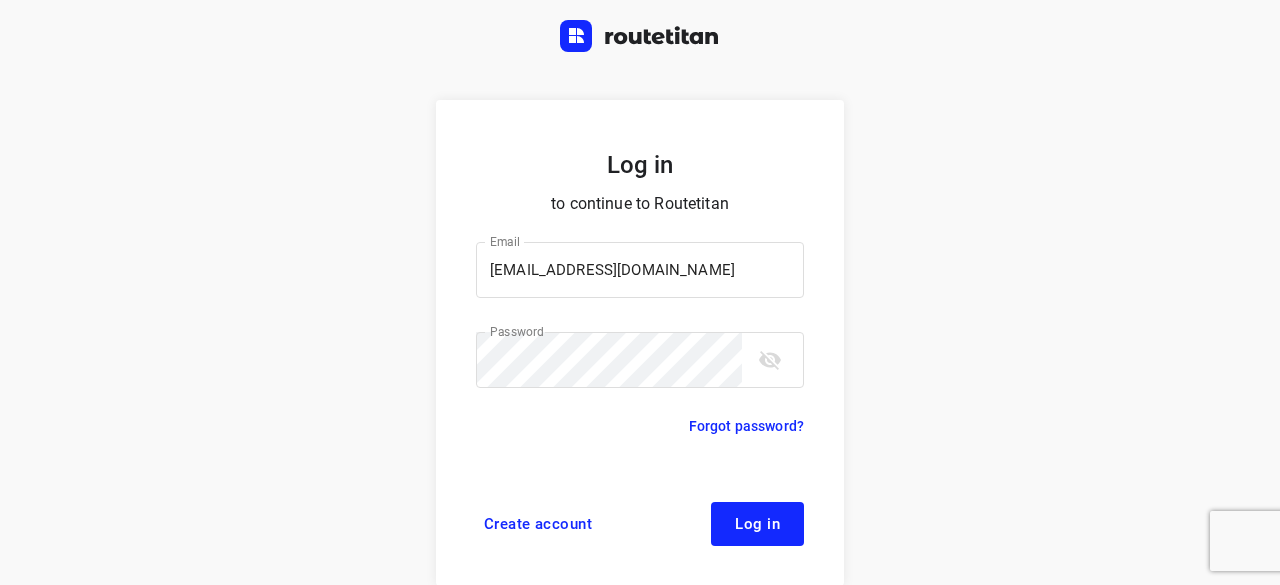 click on "Log in to continue to Routetitan Email yvonne5611@gmail.com Email ​ Password Password ​ Forgot password? Create account Log in" at bounding box center (640, 343) 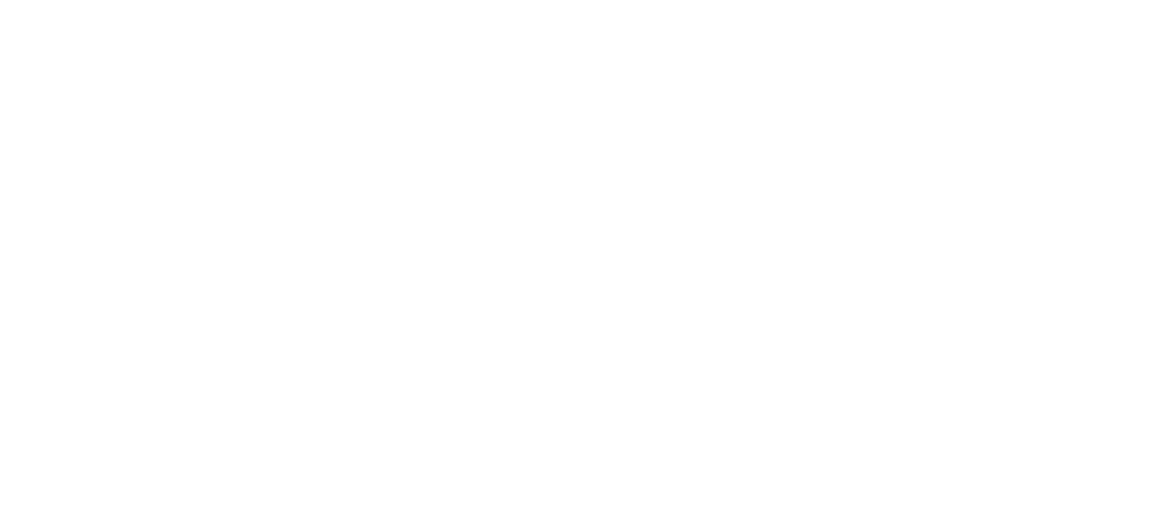 scroll, scrollTop: 0, scrollLeft: 0, axis: both 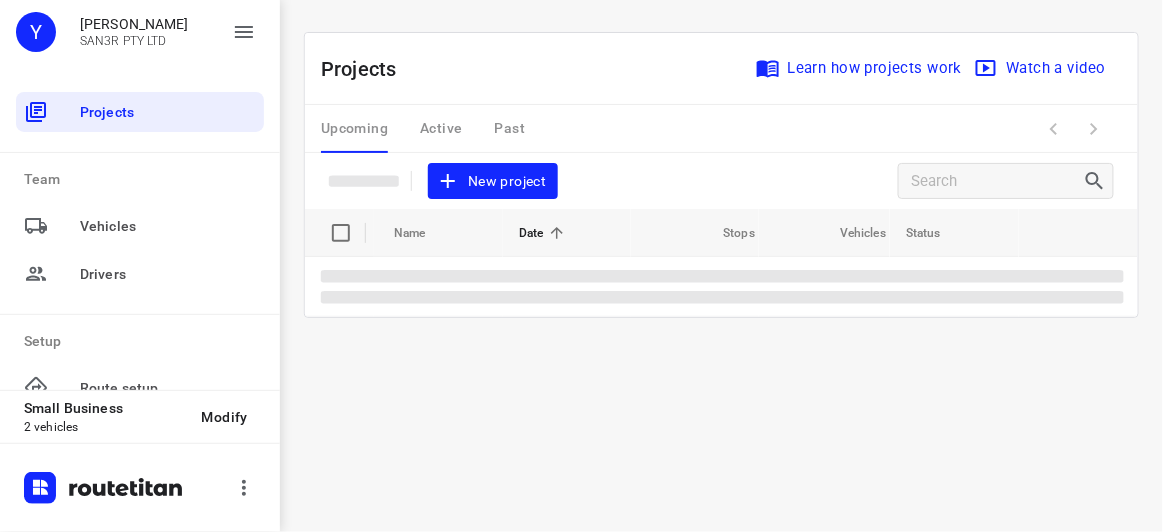 click on "New project" at bounding box center [493, 181] 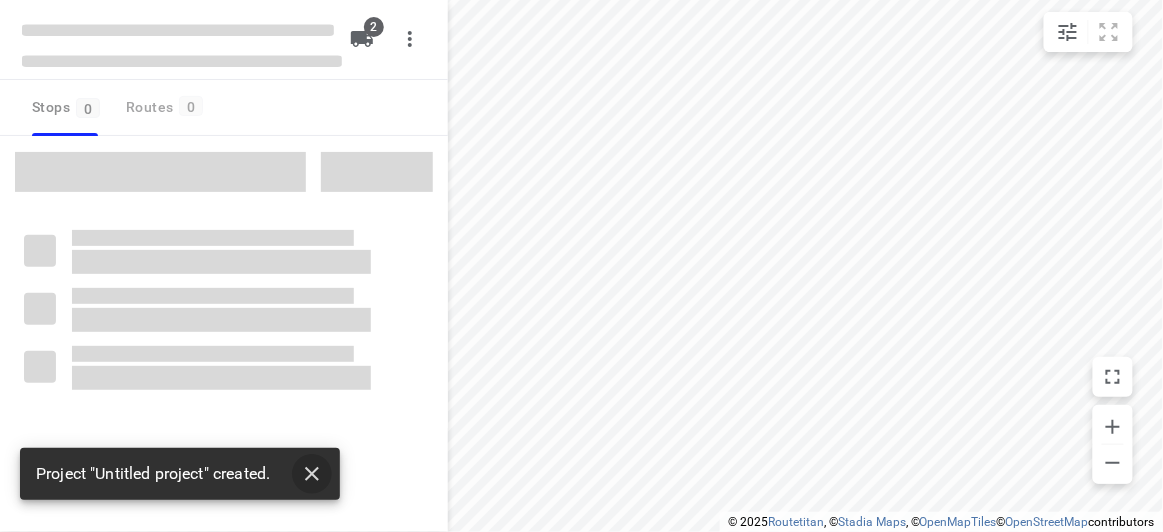 drag, startPoint x: 309, startPoint y: 479, endPoint x: 280, endPoint y: 451, distance: 40.311287 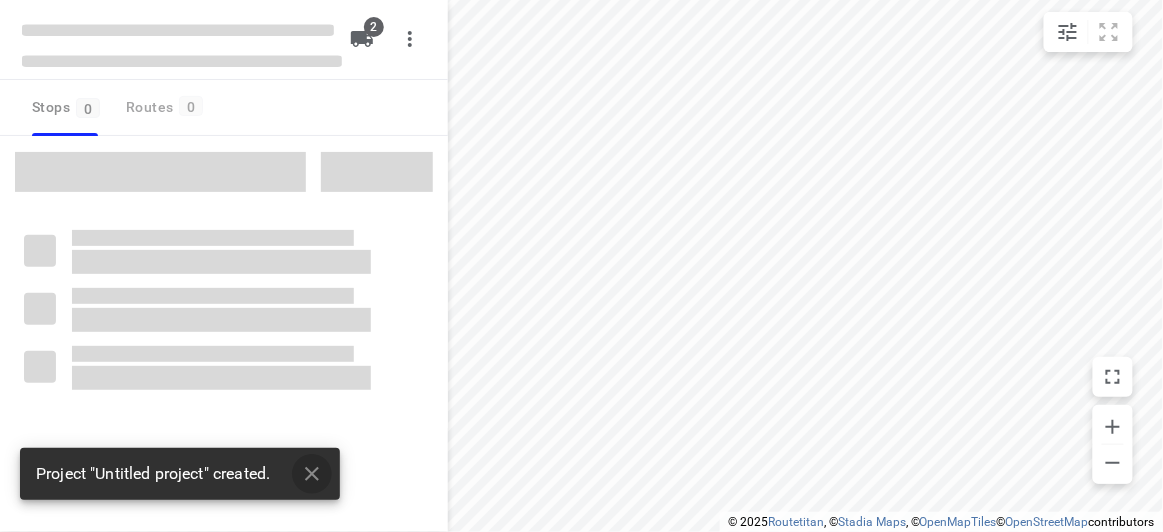 click 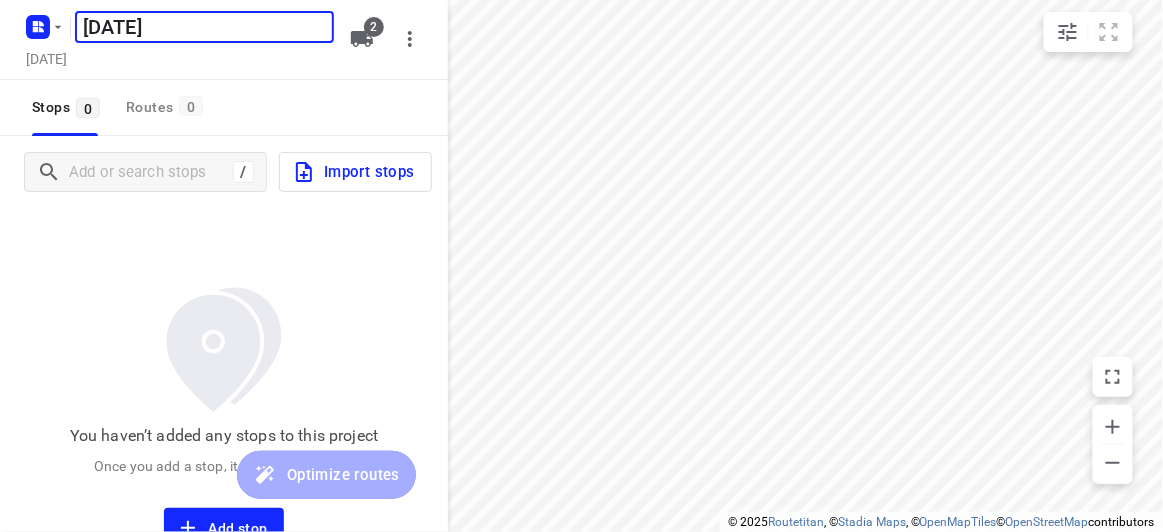 type on "[DATE]" 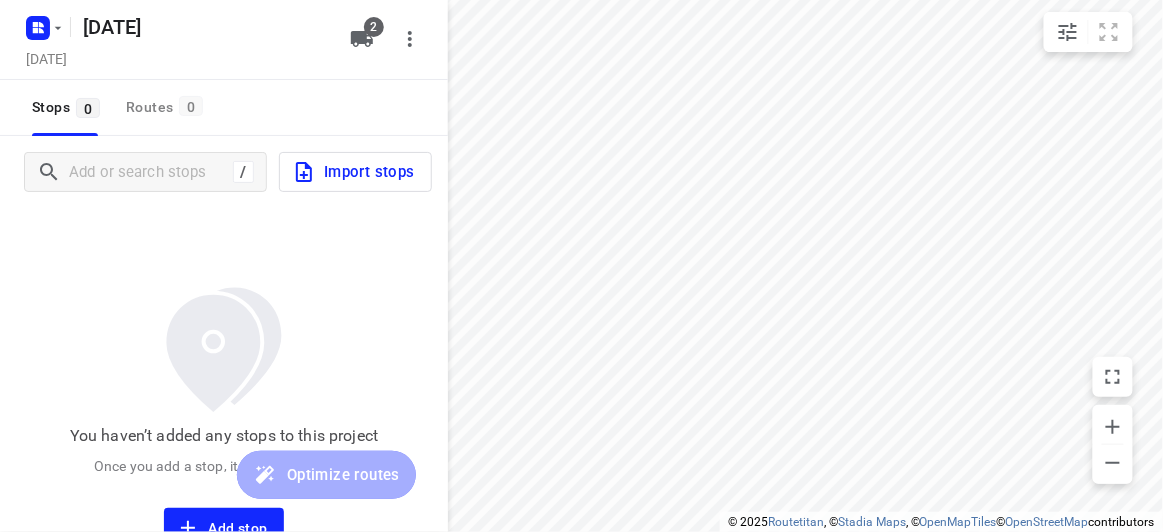 click on "/ Import stops" at bounding box center (224, 172) 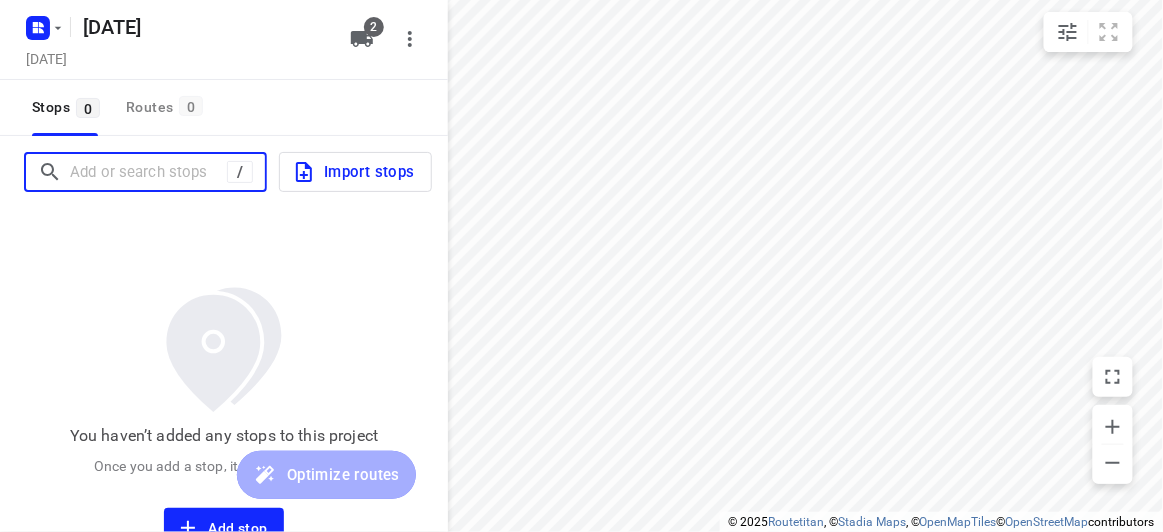click at bounding box center [148, 172] 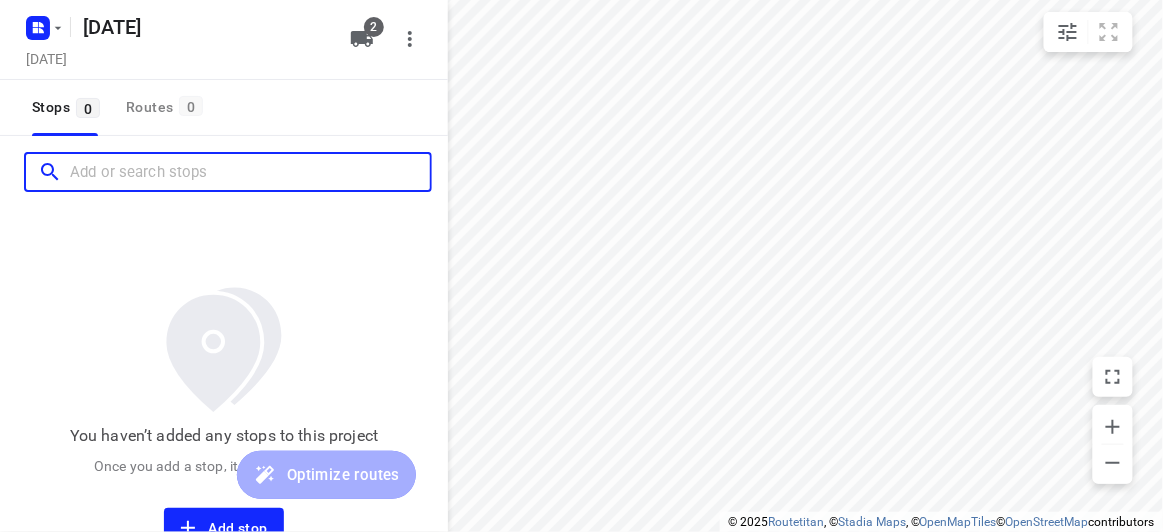 paste on "[STREET_ADDRESS][PERSON_NAME]" 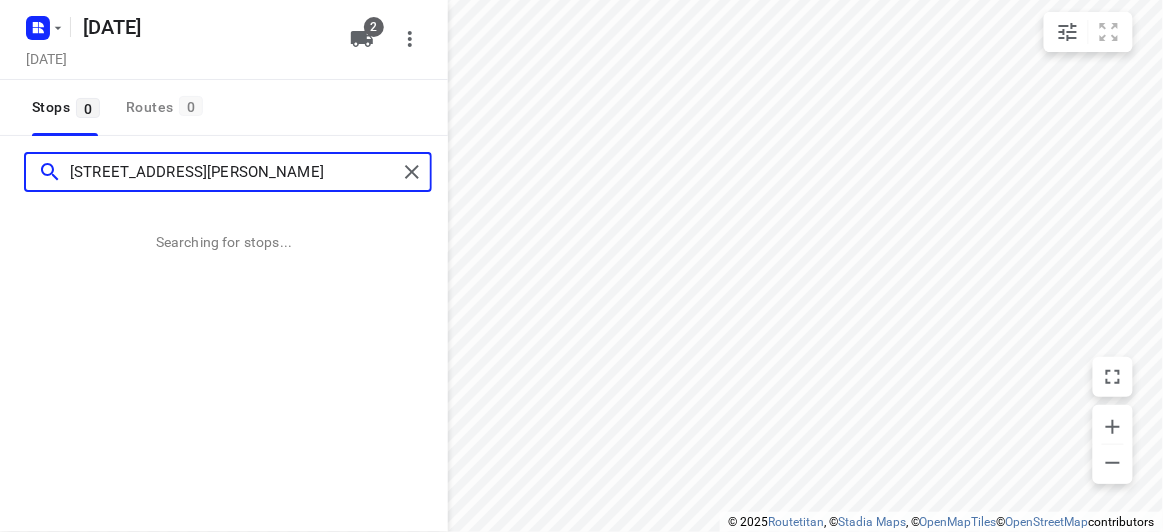type on "[STREET_ADDRESS][PERSON_NAME]" 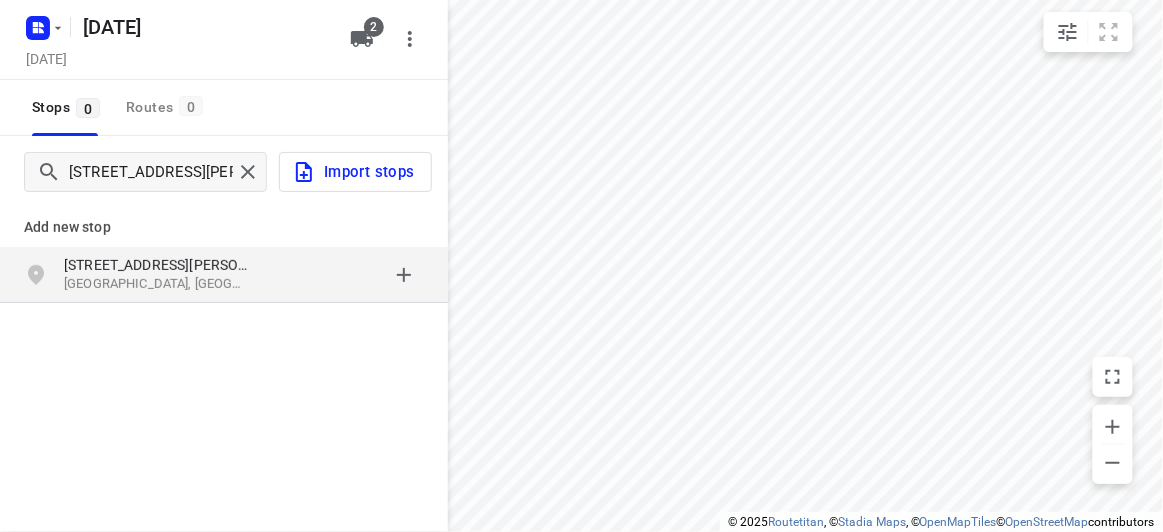 click on "[STREET_ADDRESS][PERSON_NAME]" at bounding box center [156, 265] 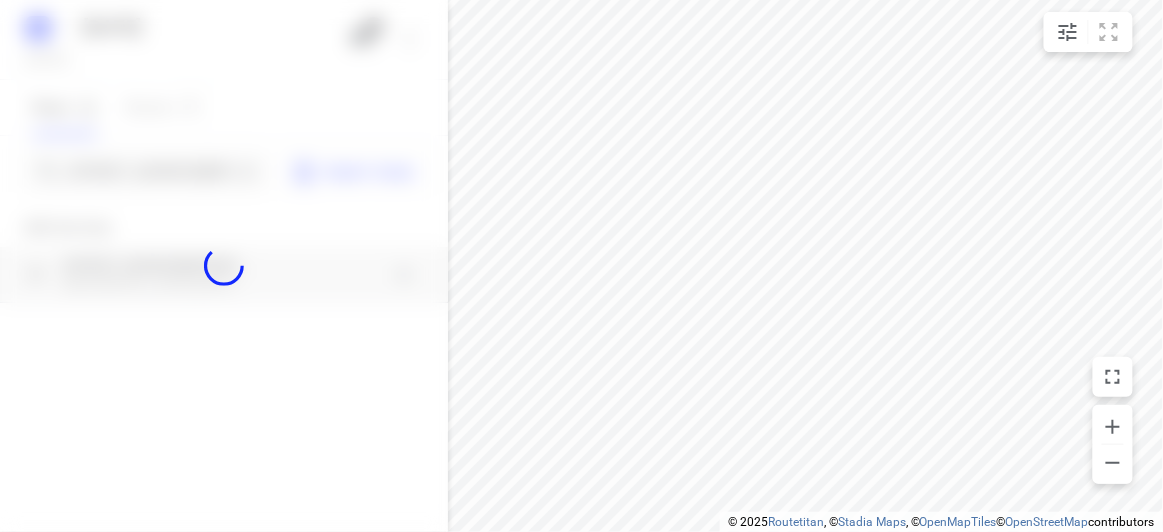 click at bounding box center (224, 266) 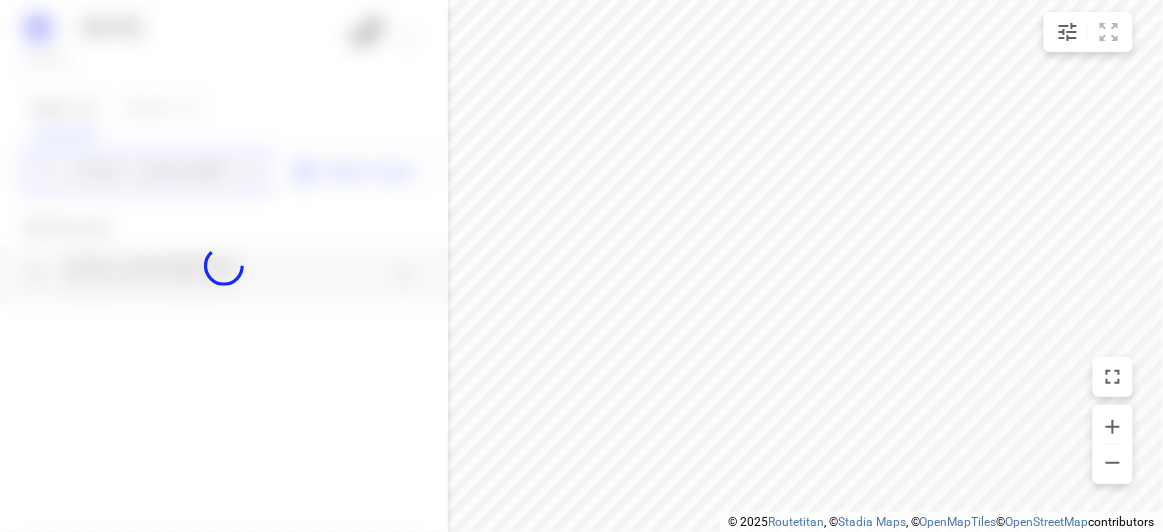 click on "[DATE], [DATE] 30 2 Stops 0 Routes 0 [STREET_ADDRESS][PERSON_NAME] Import stops Add new stop [STREET_ADDRESS][PERSON_NAME] Routing Settings Optimization preference Shortest distance distance Optimization preference Distance Format KM km Distance Format Default stop duration 5 minutes Default stop duration Default stop load 1 units Default stop load Allow late stops   Maximum amount of time drivers may be late at a stop Allow reloads BETA   Vehicles may return to the depot to load more stops. Fixed departure time   Vehicles must depart at the start of their working hours Cancel Save" at bounding box center [224, 266] 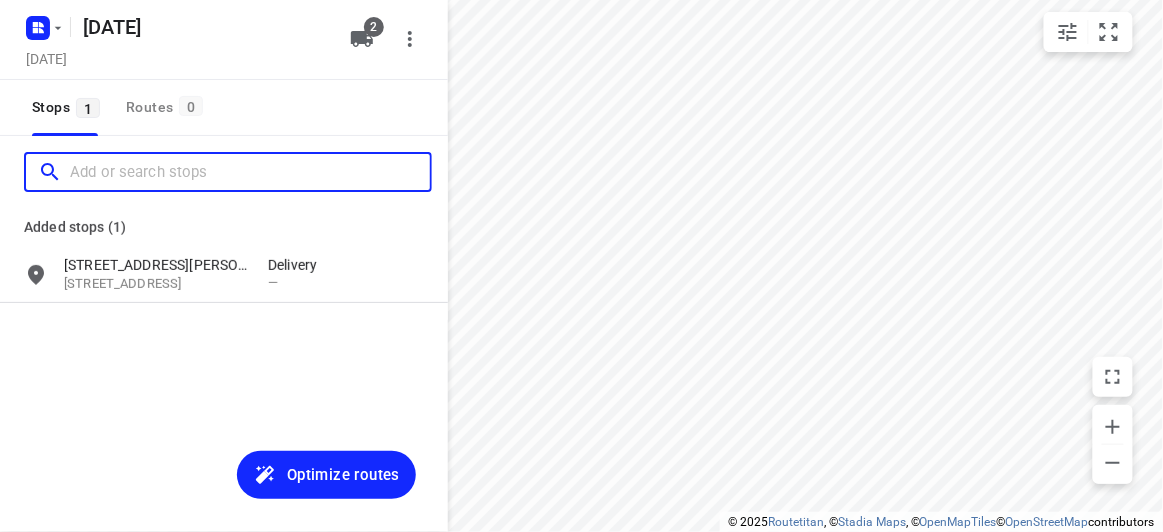 scroll, scrollTop: 0, scrollLeft: 0, axis: both 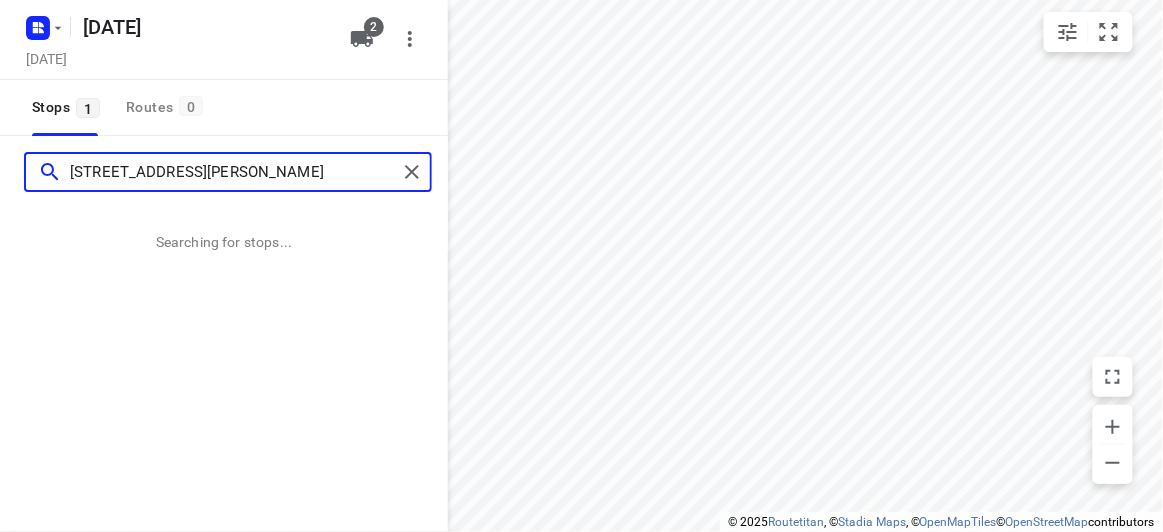 type on "[STREET_ADDRESS][PERSON_NAME]" 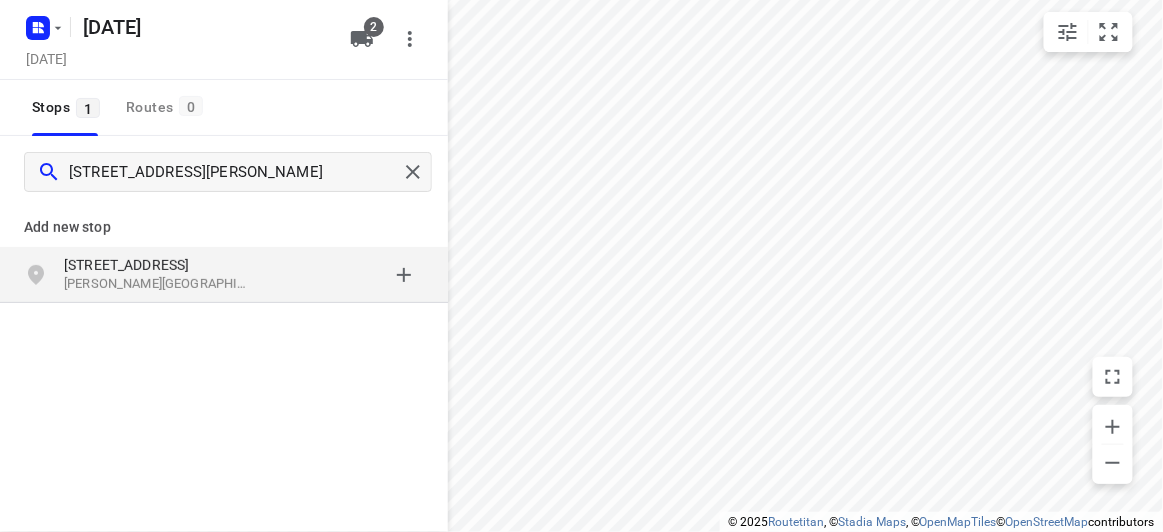 click on "[STREET_ADDRESS]" at bounding box center (156, 265) 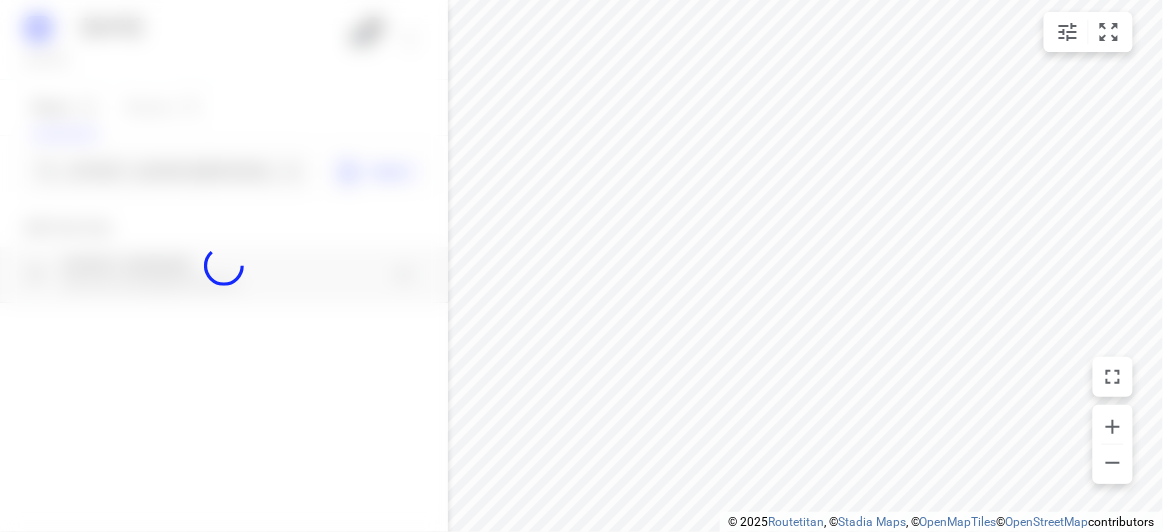 click at bounding box center (224, 266) 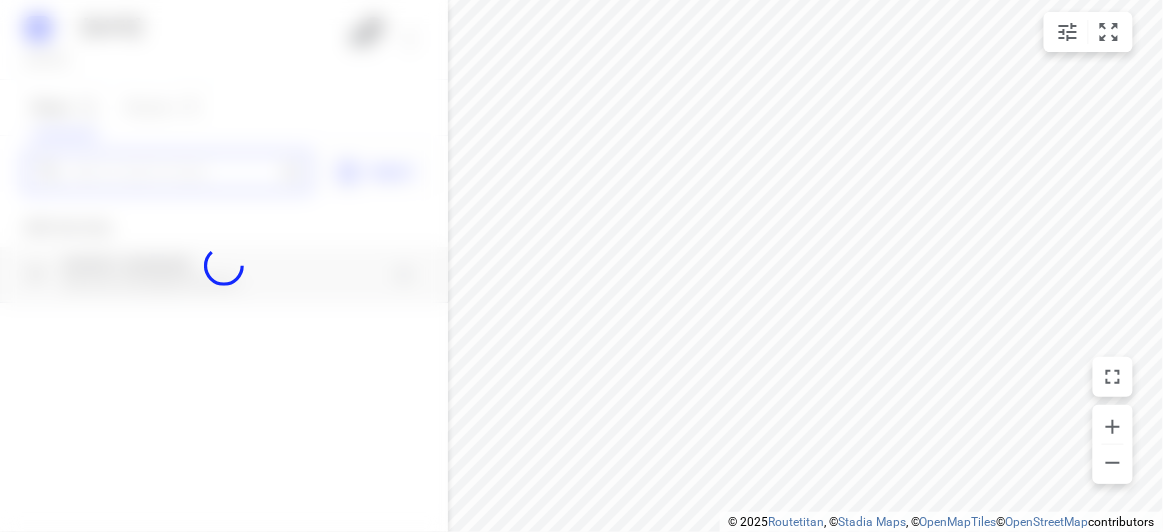 scroll, scrollTop: 0, scrollLeft: 0, axis: both 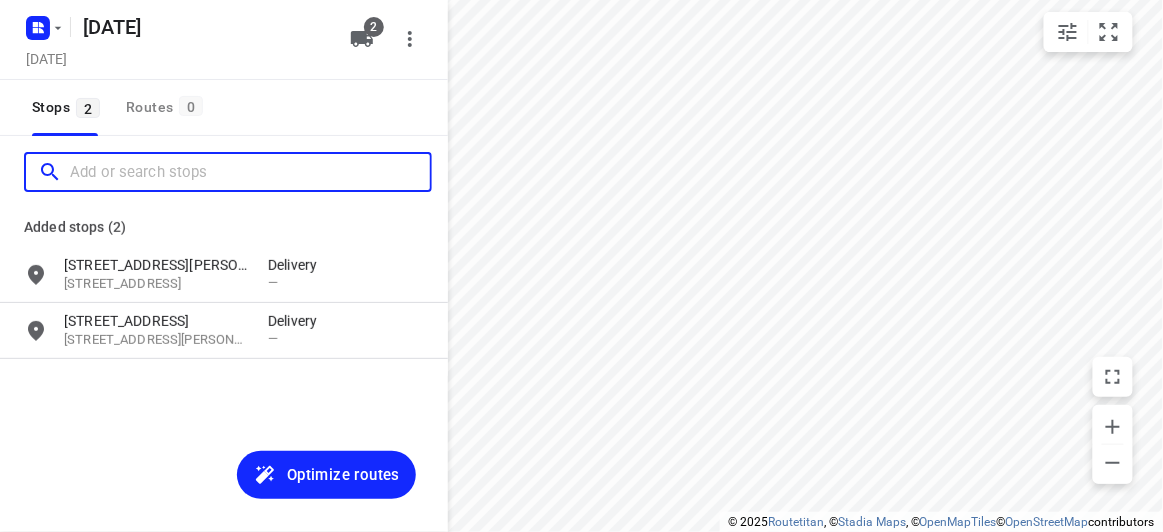 click at bounding box center (250, 172) 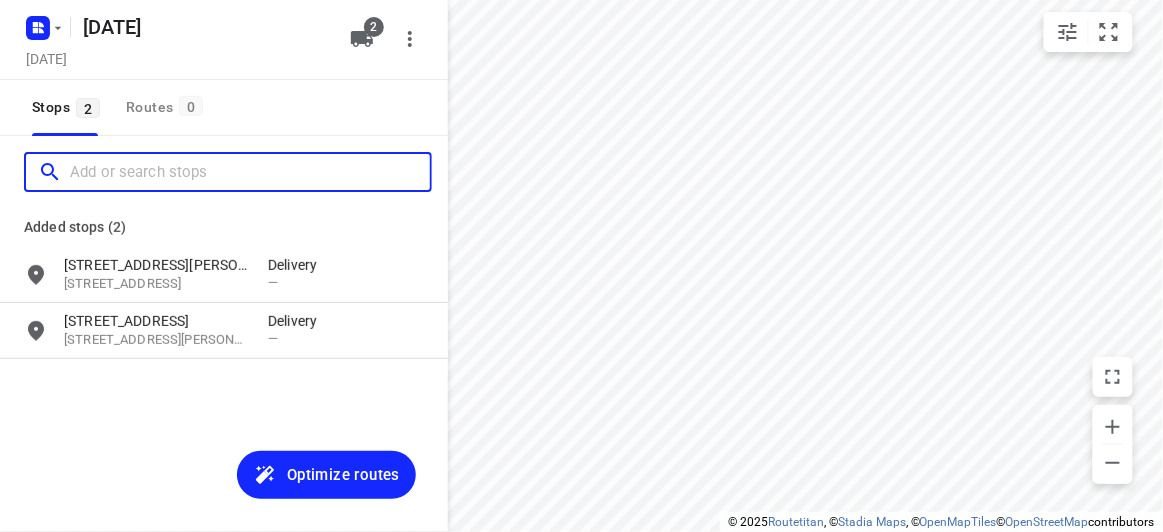 paste on "[STREET_ADDRESS][PERSON_NAME]" 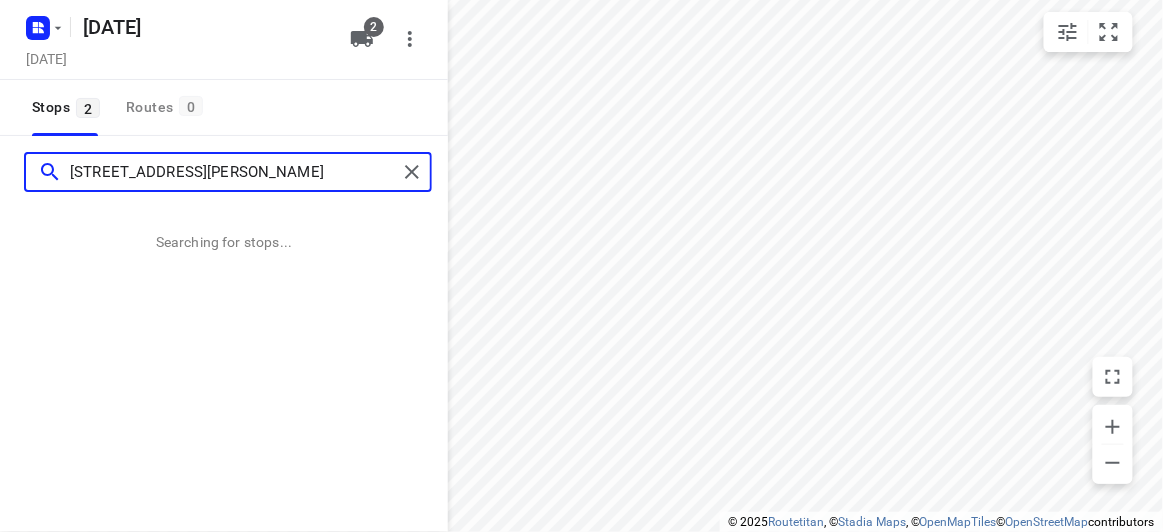 type on "[STREET_ADDRESS][PERSON_NAME]" 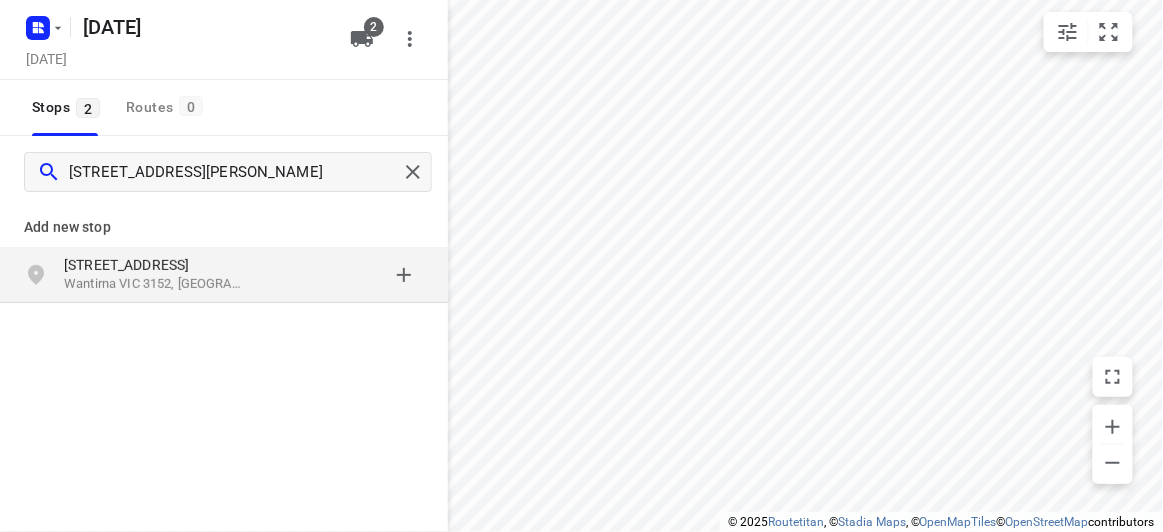 click on "[STREET_ADDRESS][PERSON_NAME]" at bounding box center [224, 275] 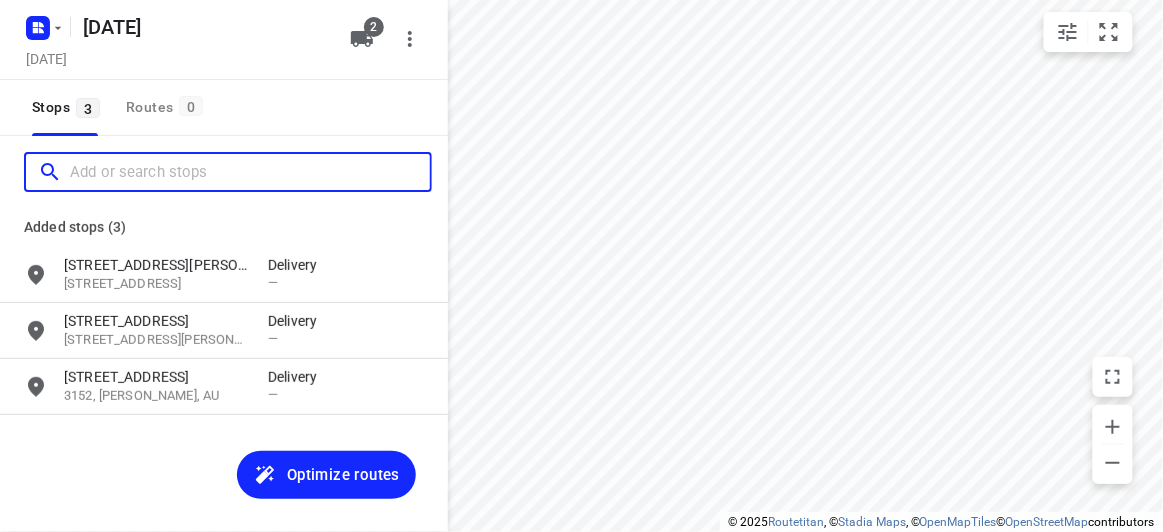 click at bounding box center [250, 172] 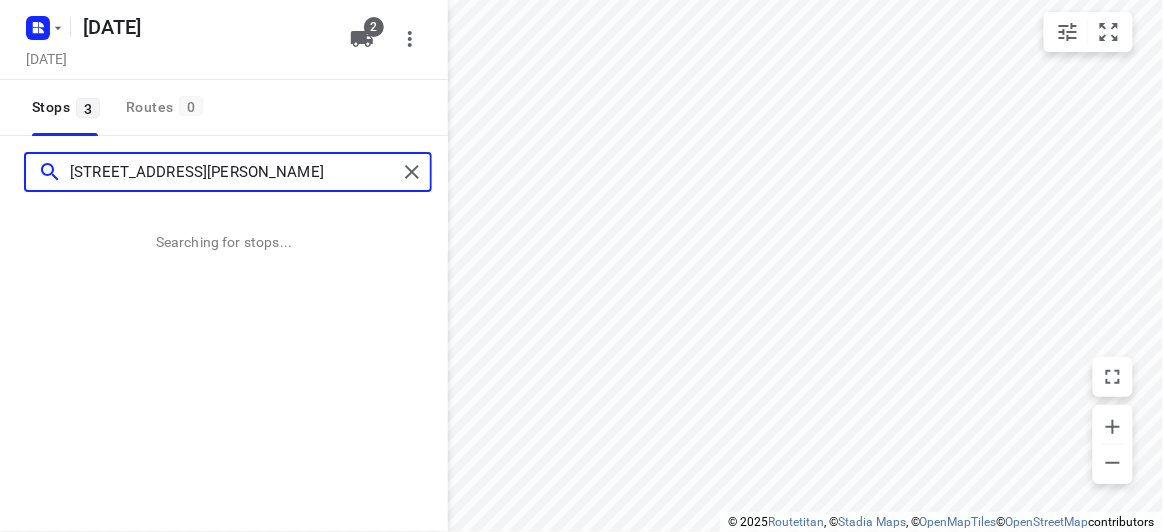 type on "[STREET_ADDRESS][PERSON_NAME]" 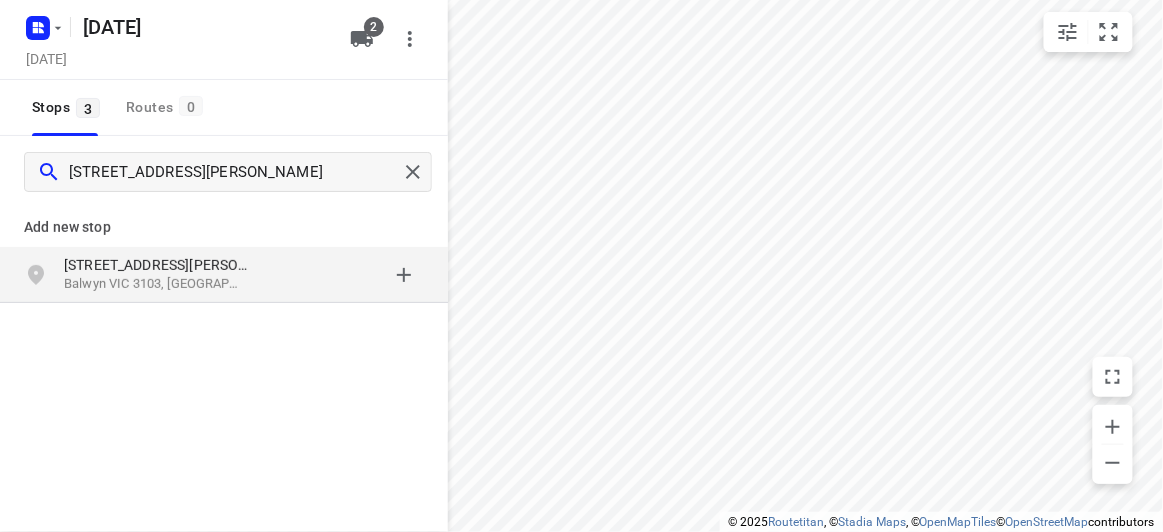 click on "Balwyn VIC 3103, [GEOGRAPHIC_DATA]" at bounding box center [156, 284] 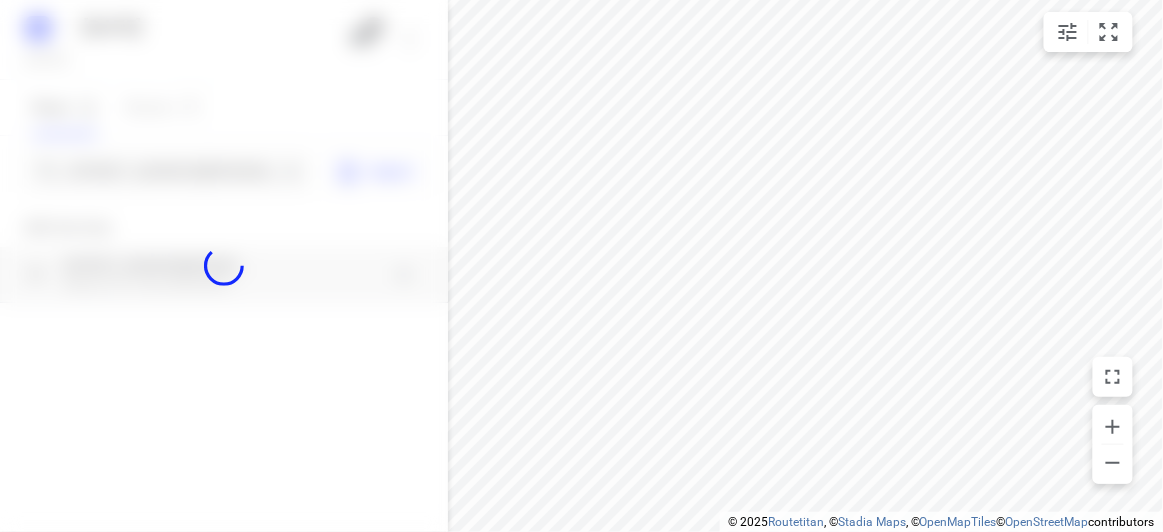 click at bounding box center (224, 266) 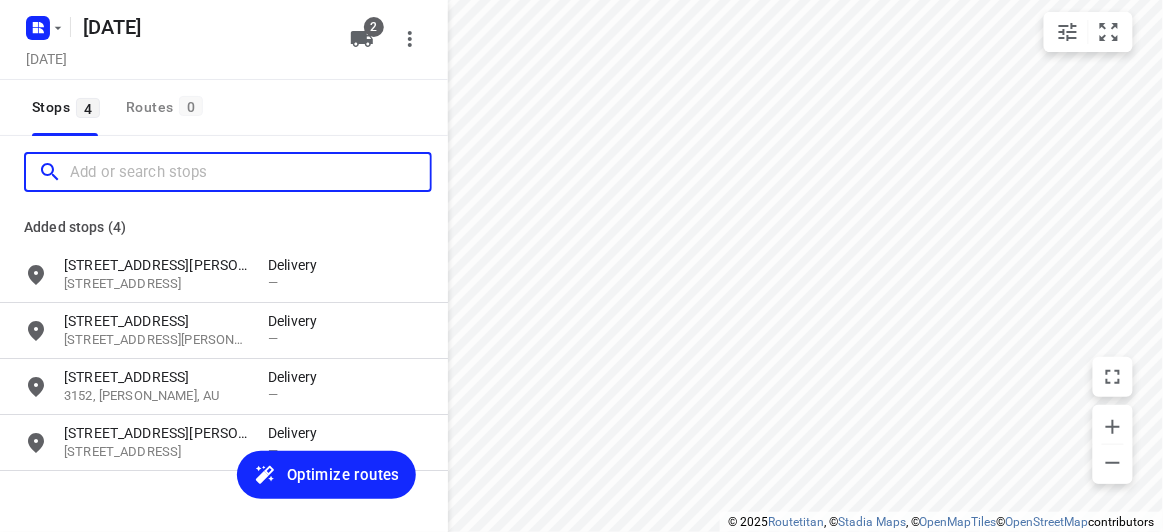 click at bounding box center (250, 172) 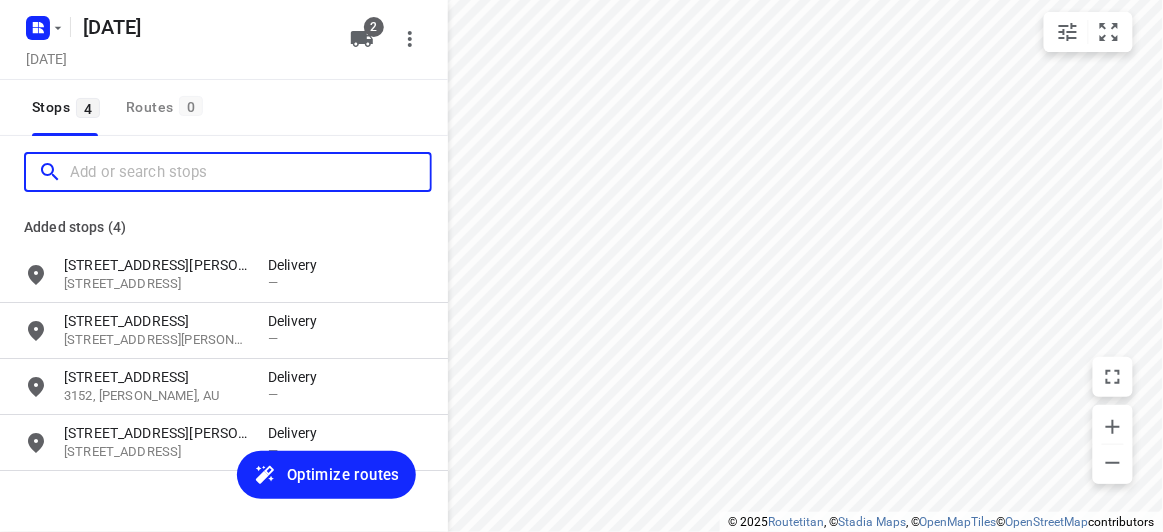 paste on "[STREET_ADDRESS][PERSON_NAME]" 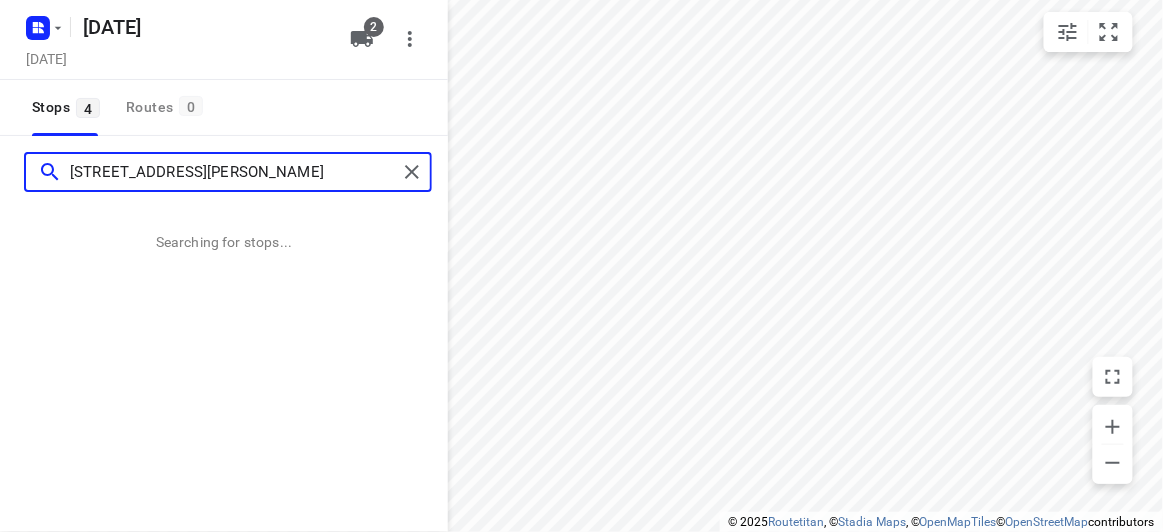 type on "[STREET_ADDRESS][PERSON_NAME]" 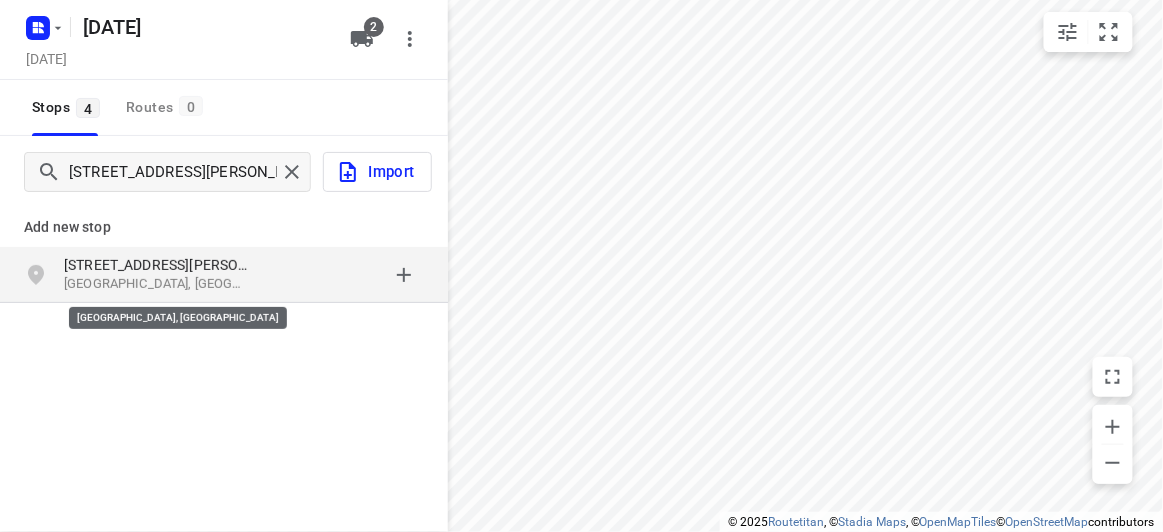 click on "[GEOGRAPHIC_DATA], [GEOGRAPHIC_DATA]" at bounding box center [156, 284] 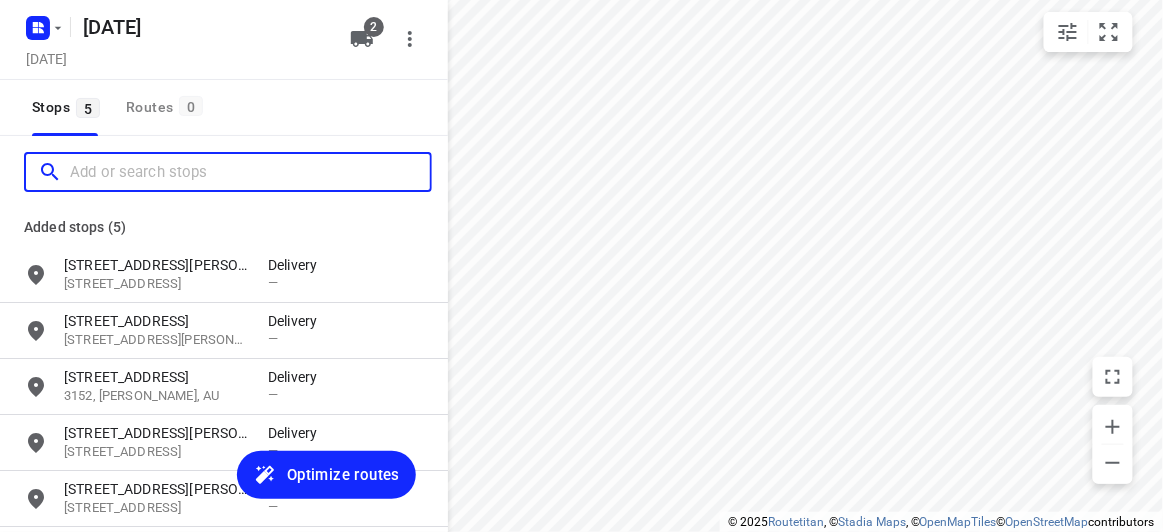 scroll, scrollTop: 0, scrollLeft: 0, axis: both 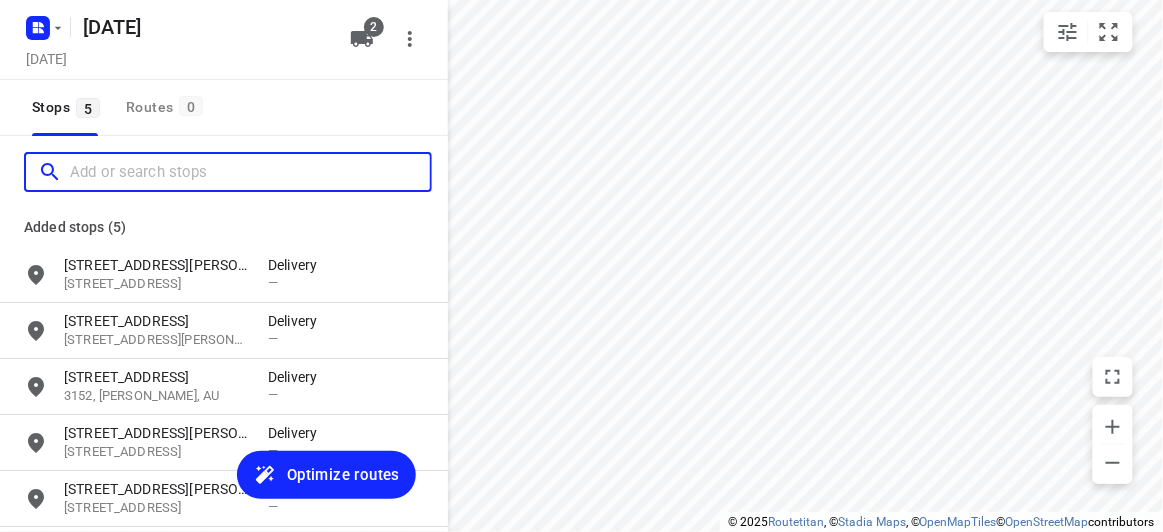 paste on "/[STREET_ADDRESS][PERSON_NAME]" 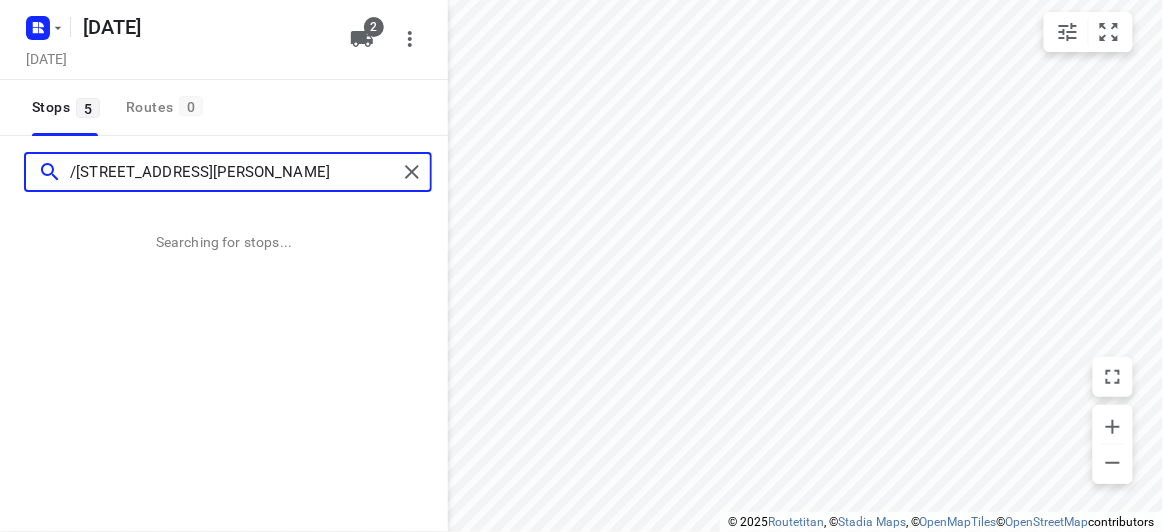 type on "/[STREET_ADDRESS][PERSON_NAME]" 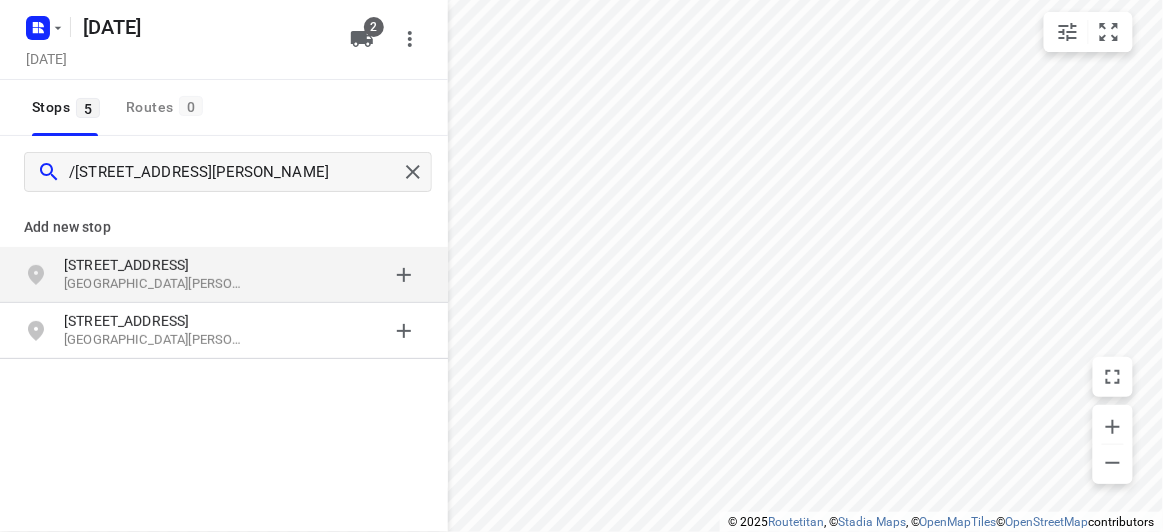 drag, startPoint x: 442, startPoint y: 399, endPoint x: 156, endPoint y: 249, distance: 322.9489 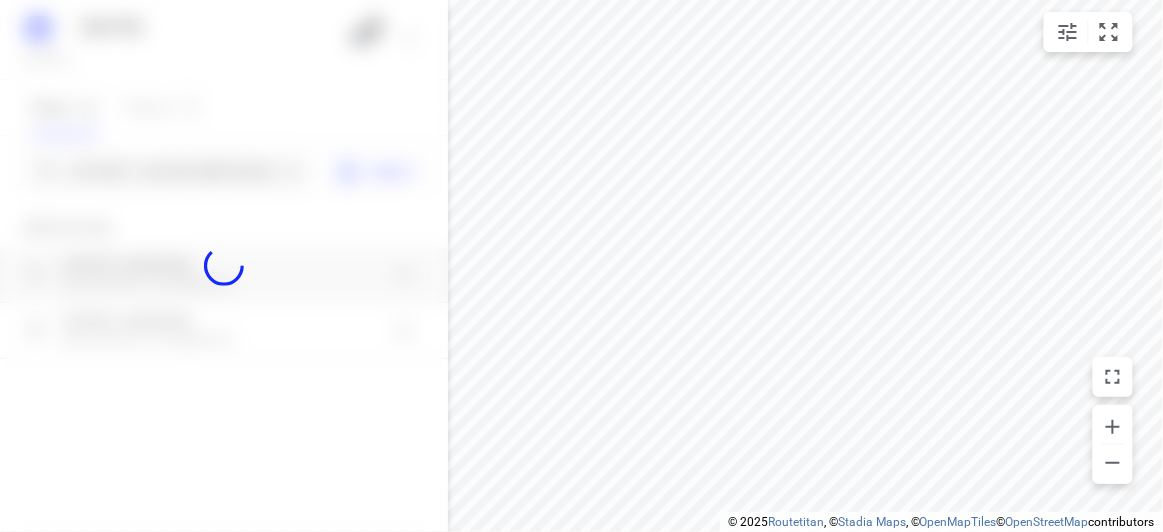 click at bounding box center (224, 266) 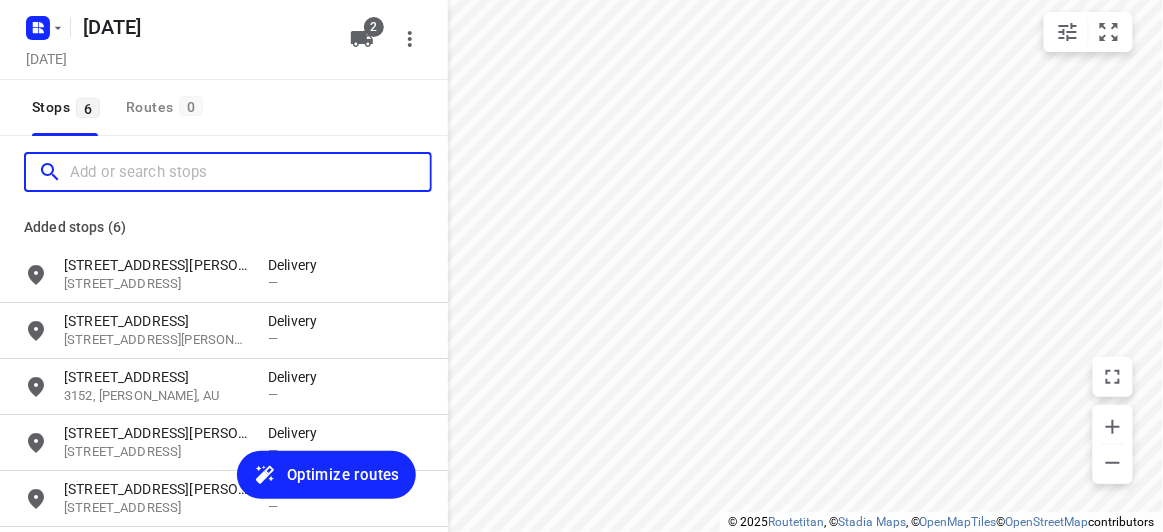 scroll, scrollTop: 0, scrollLeft: 0, axis: both 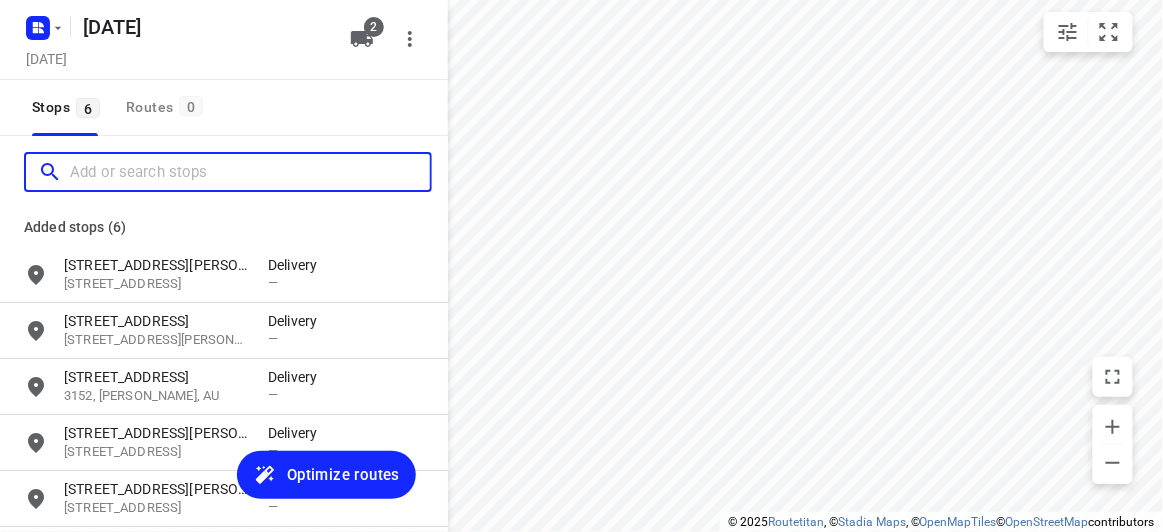 paste on "[STREET_ADDRESS]" 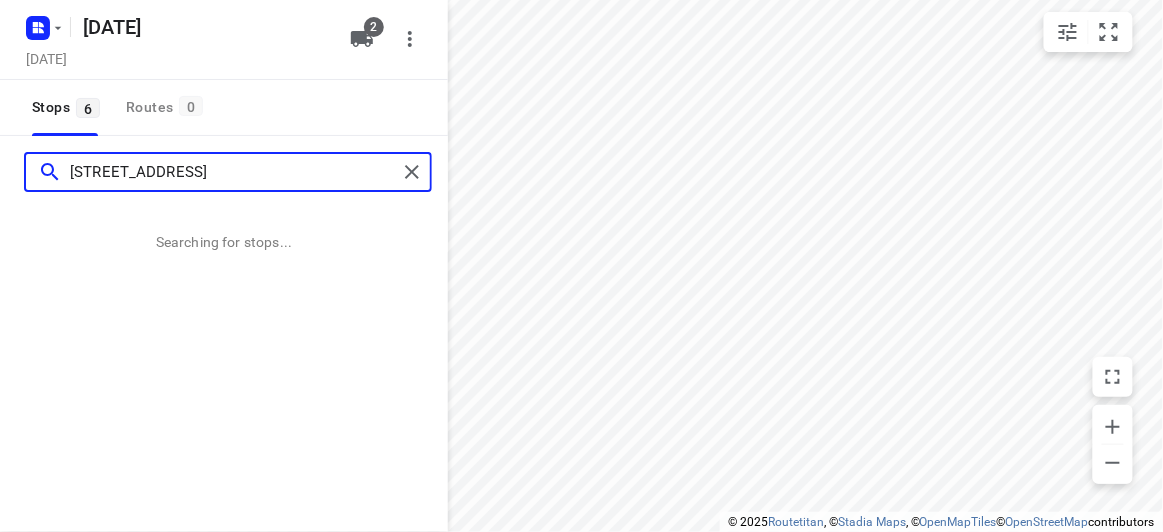 type on "[STREET_ADDRESS]" 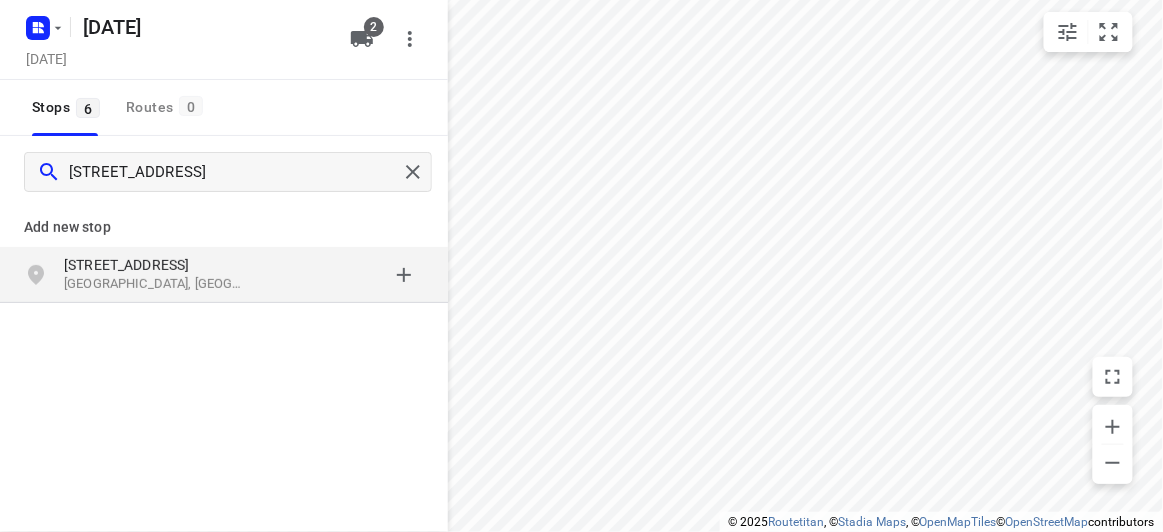 click on "[GEOGRAPHIC_DATA], [GEOGRAPHIC_DATA]" at bounding box center (156, 284) 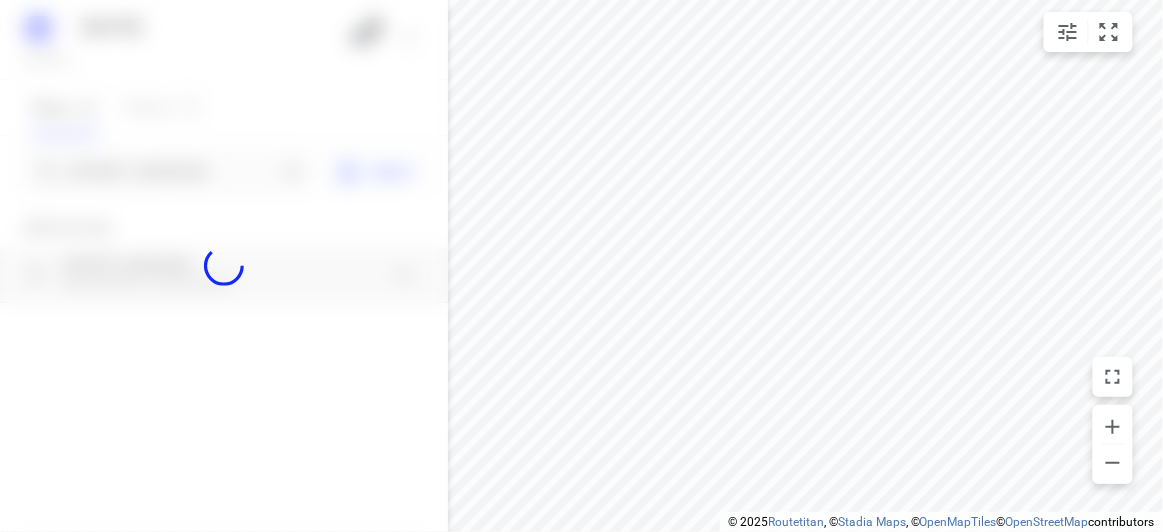 click at bounding box center (224, 266) 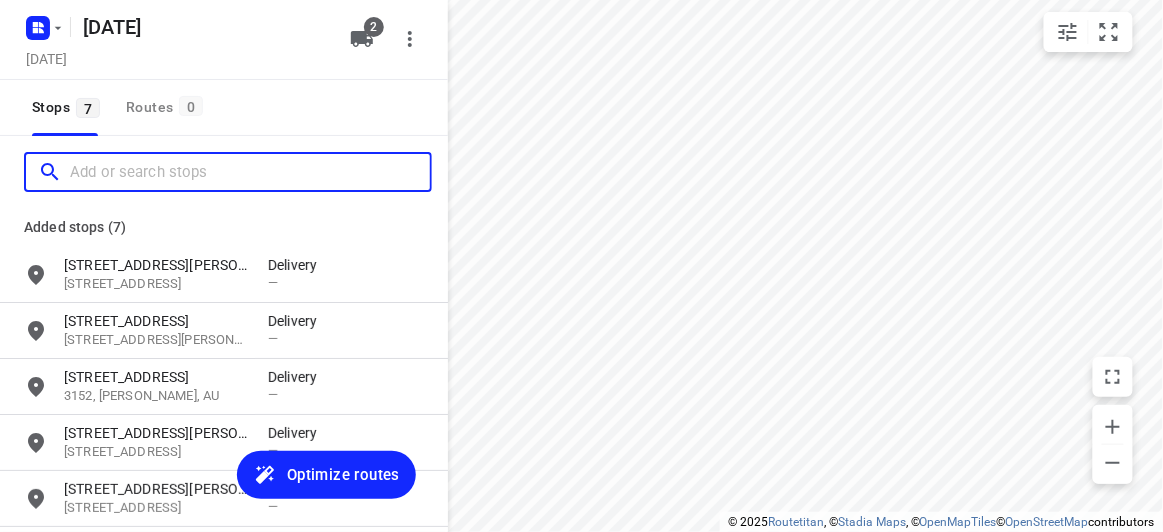scroll, scrollTop: 0, scrollLeft: 0, axis: both 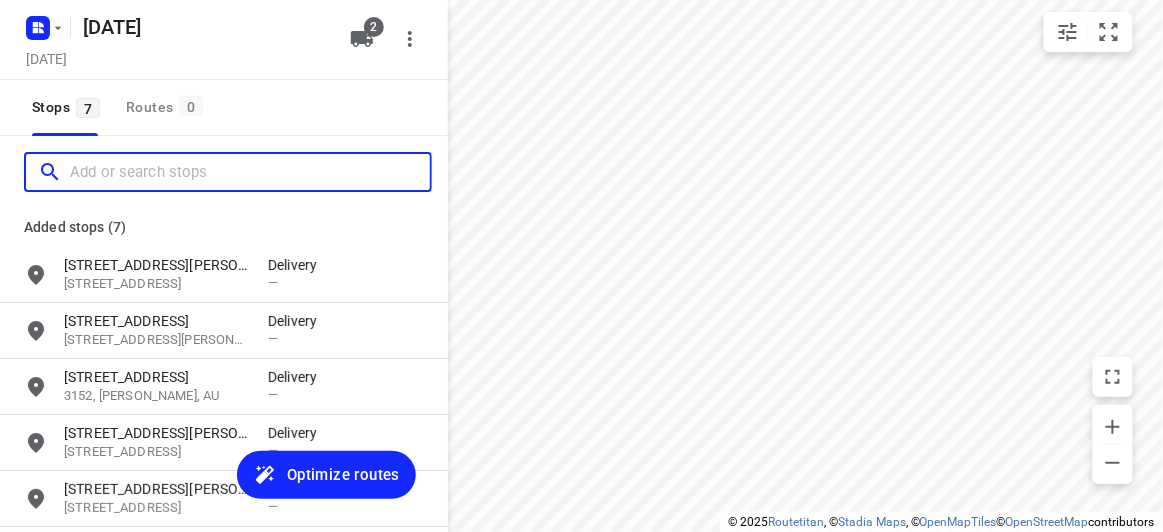 click at bounding box center (250, 172) 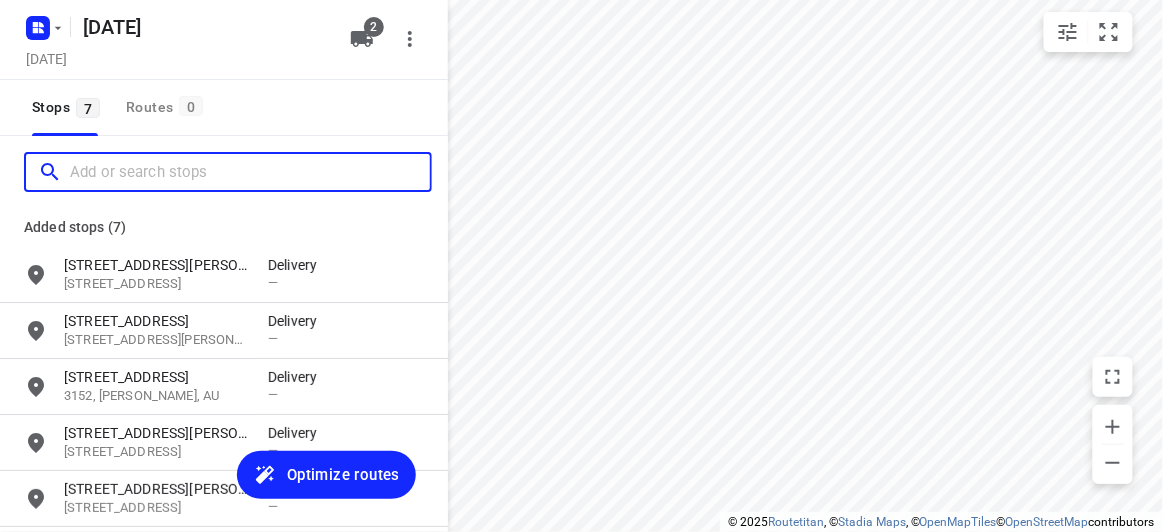 paste on "[STREET_ADDRESS]" 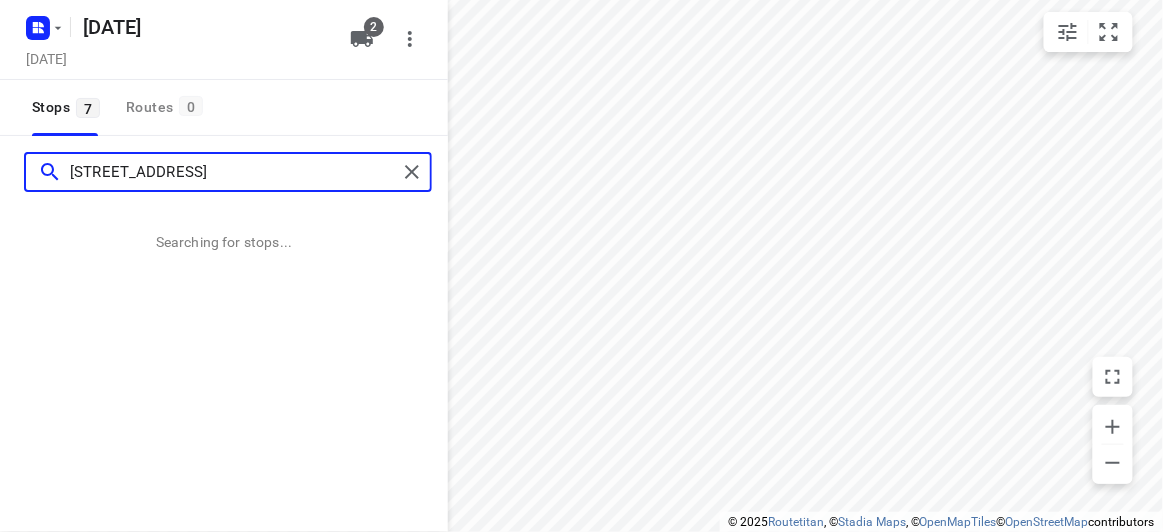 type on "[STREET_ADDRESS]" 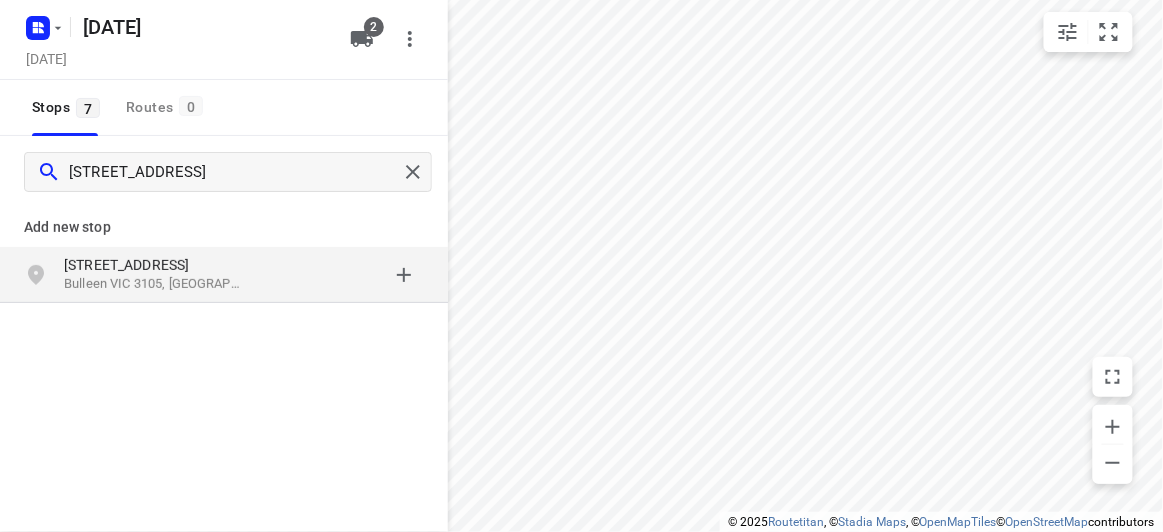 click on "Bulleen VIC 3105, [GEOGRAPHIC_DATA]" at bounding box center (156, 284) 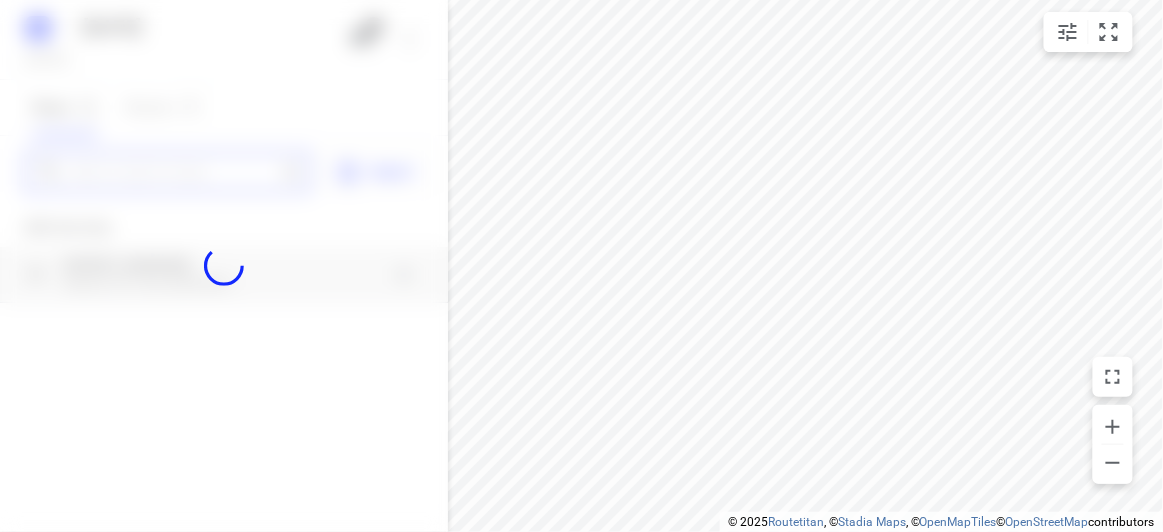 scroll, scrollTop: 0, scrollLeft: 0, axis: both 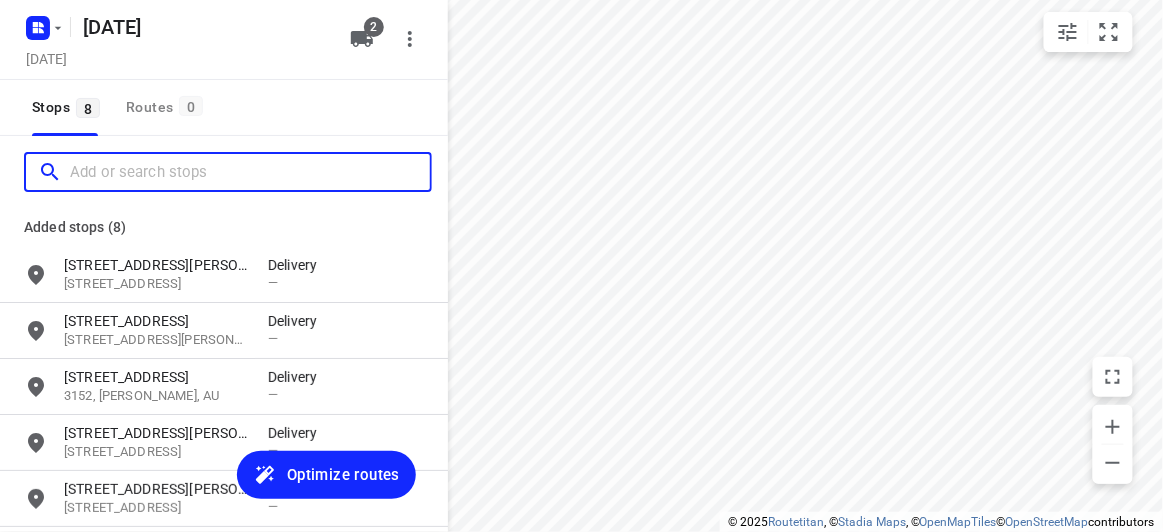 click at bounding box center [250, 172] 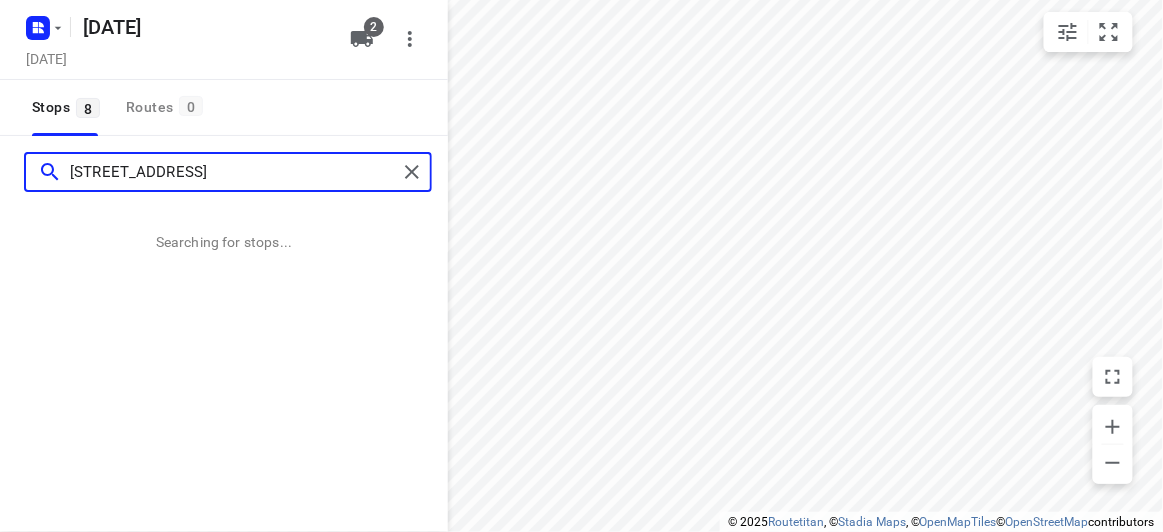 type on "[STREET_ADDRESS]" 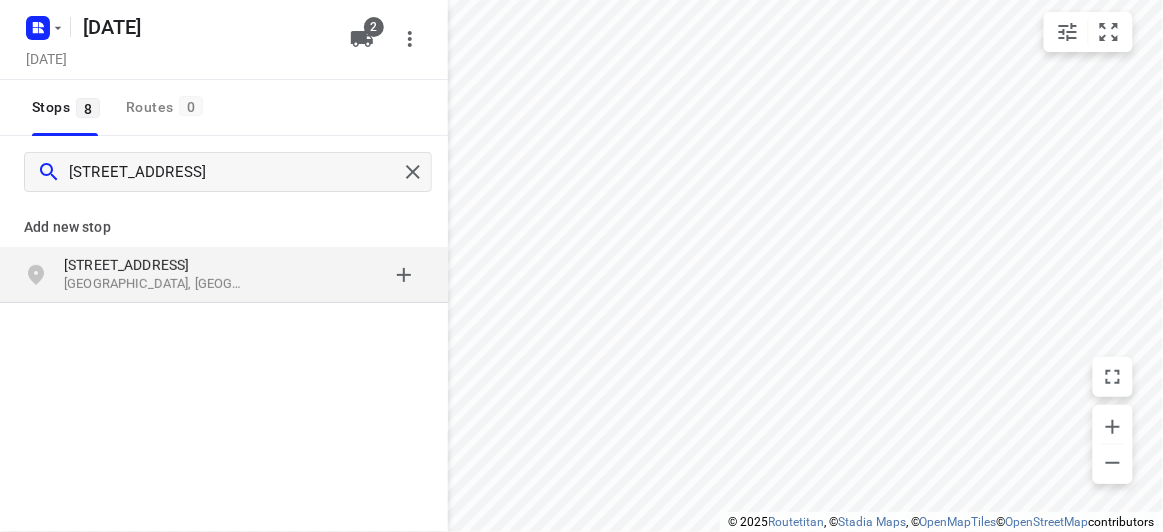 click on "[GEOGRAPHIC_DATA], [GEOGRAPHIC_DATA]" at bounding box center (156, 284) 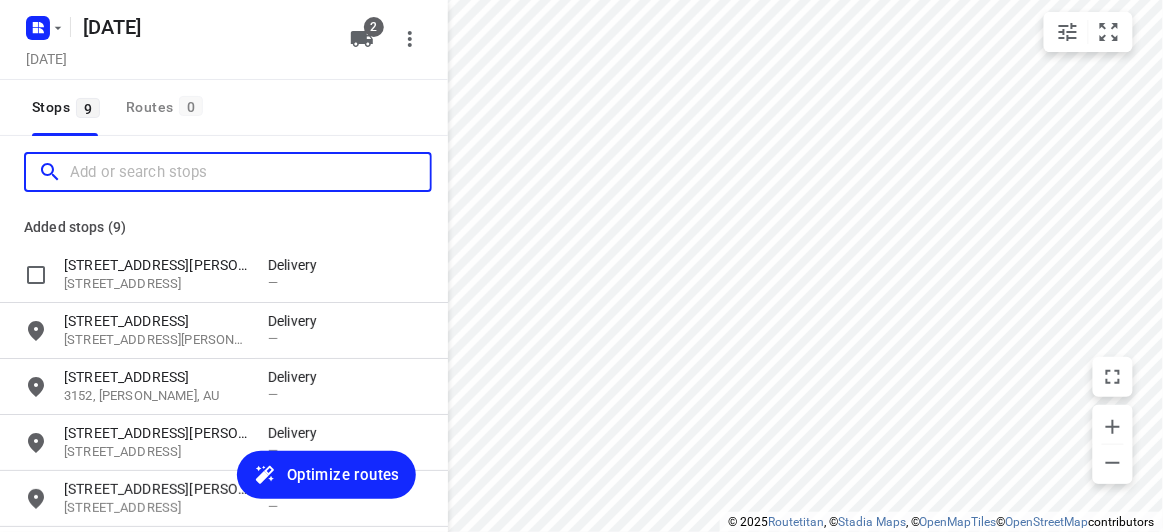 scroll, scrollTop: 0, scrollLeft: 0, axis: both 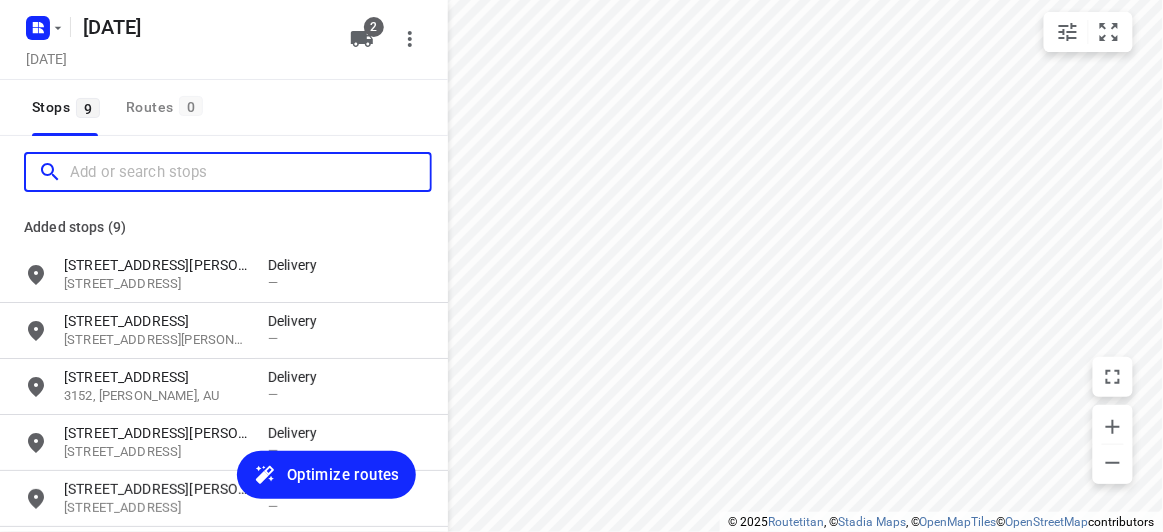 click at bounding box center [228, 172] 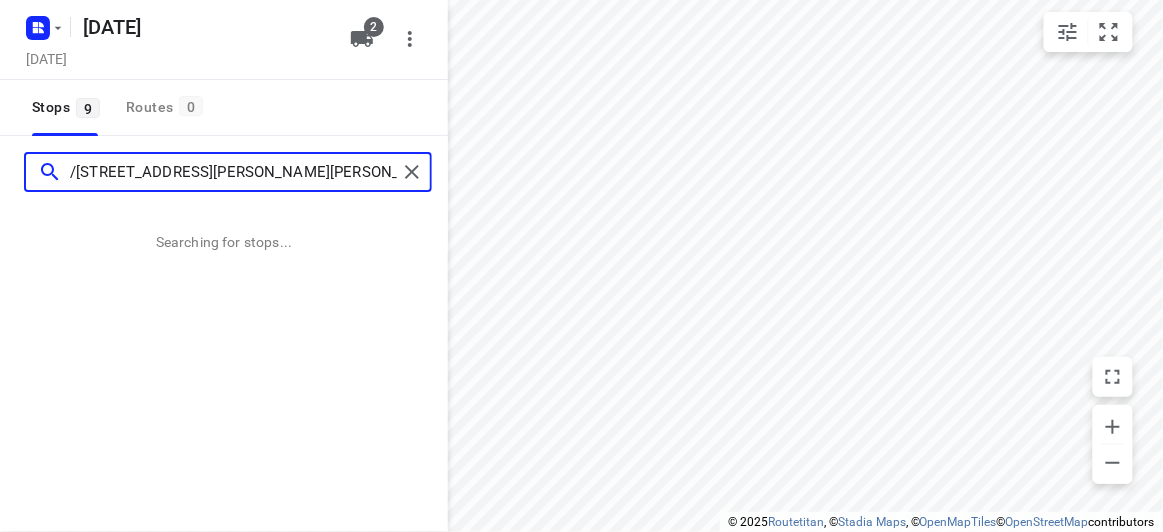 type on "/[STREET_ADDRESS][PERSON_NAME][PERSON_NAME][PERSON_NAME]" 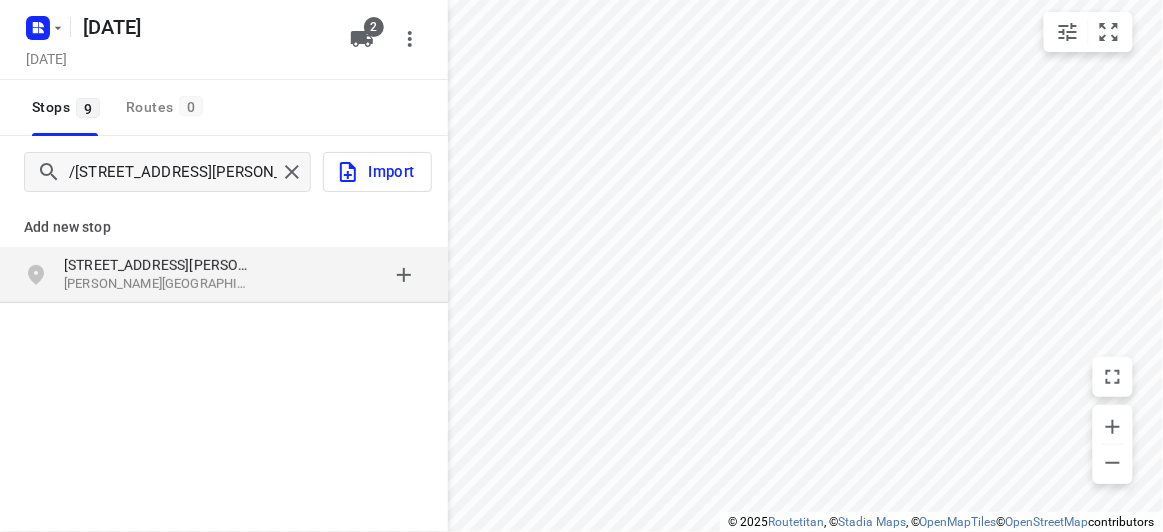 click on "Add new stop [STREET_ADDRESS][PERSON_NAME][PERSON_NAME][PERSON_NAME]" at bounding box center (224, 248) 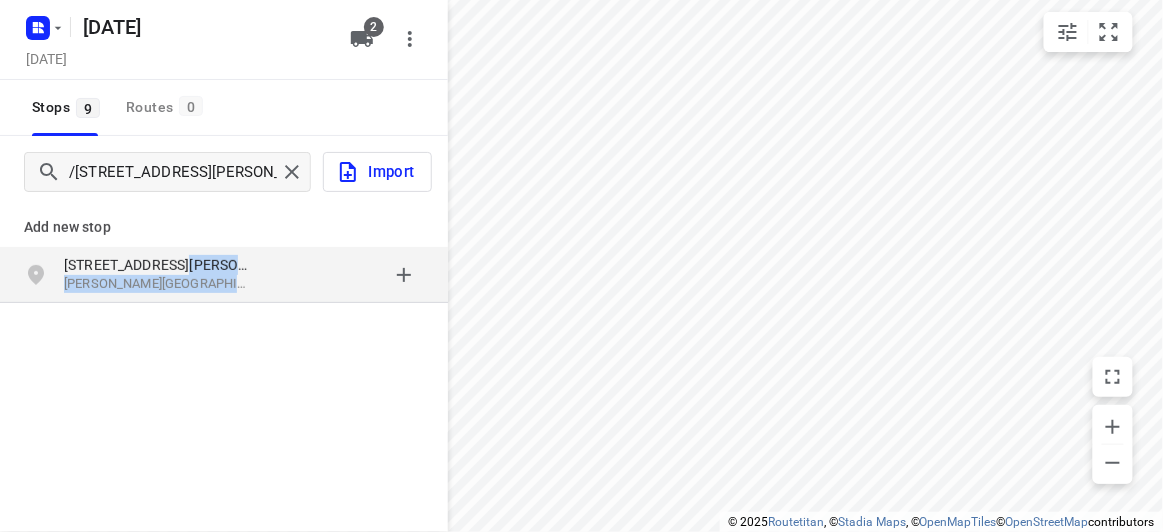 click on "[STREET_ADDRESS][PERSON_NAME][PERSON_NAME][PERSON_NAME]" at bounding box center [166, 275] 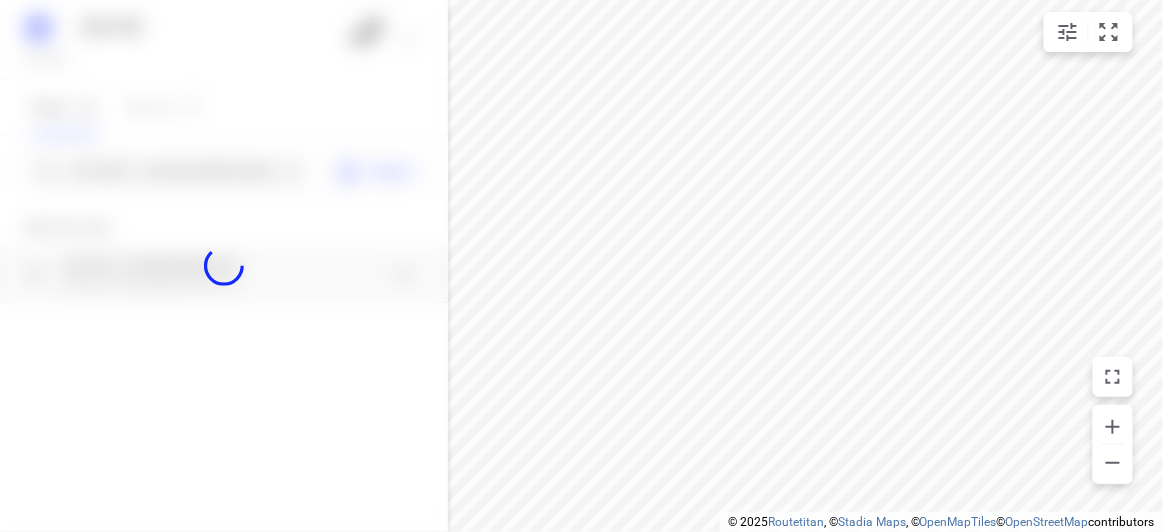 click at bounding box center (224, 266) 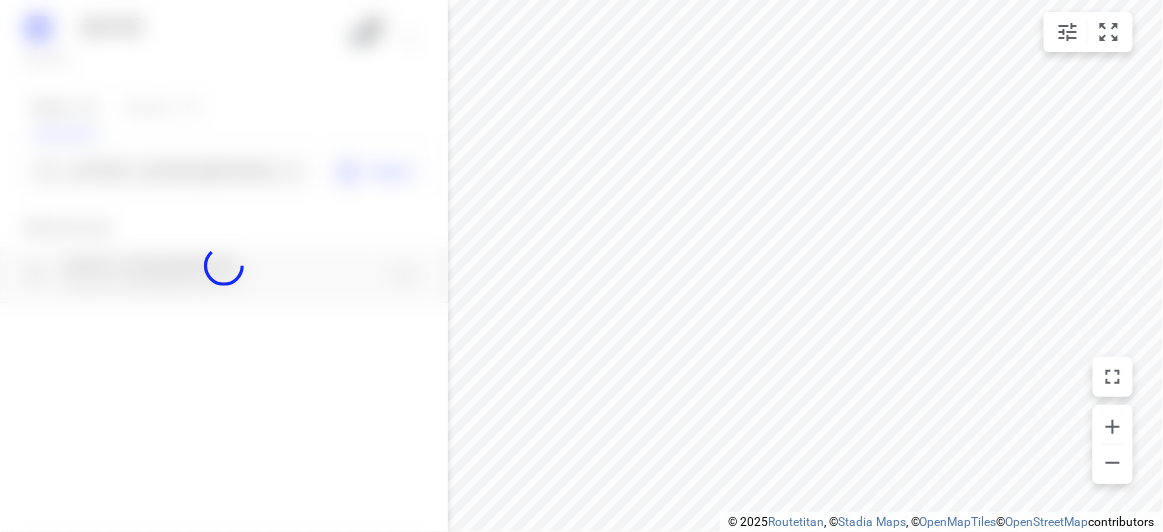 click at bounding box center [224, 266] 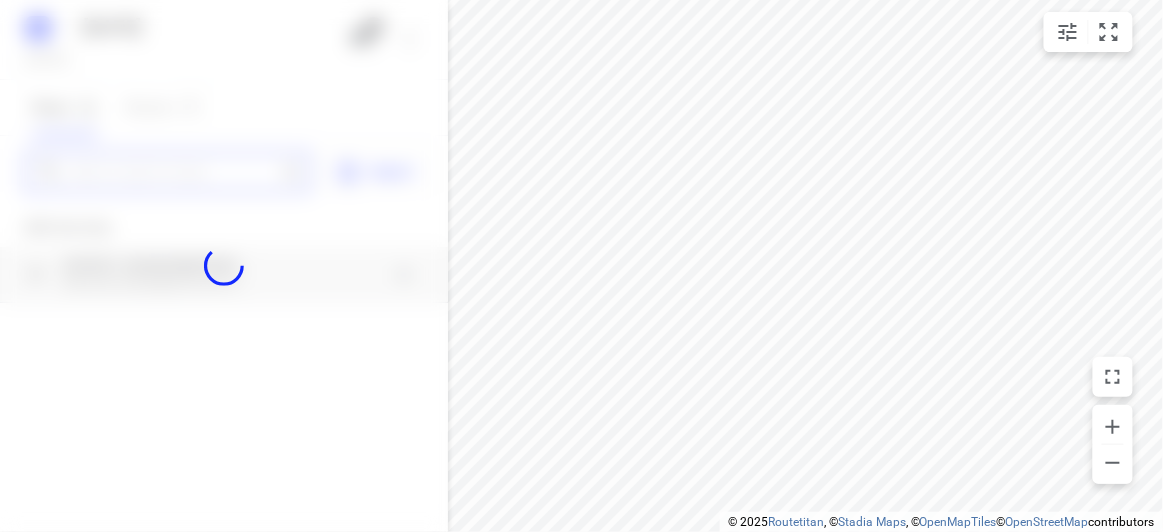 scroll, scrollTop: 0, scrollLeft: 0, axis: both 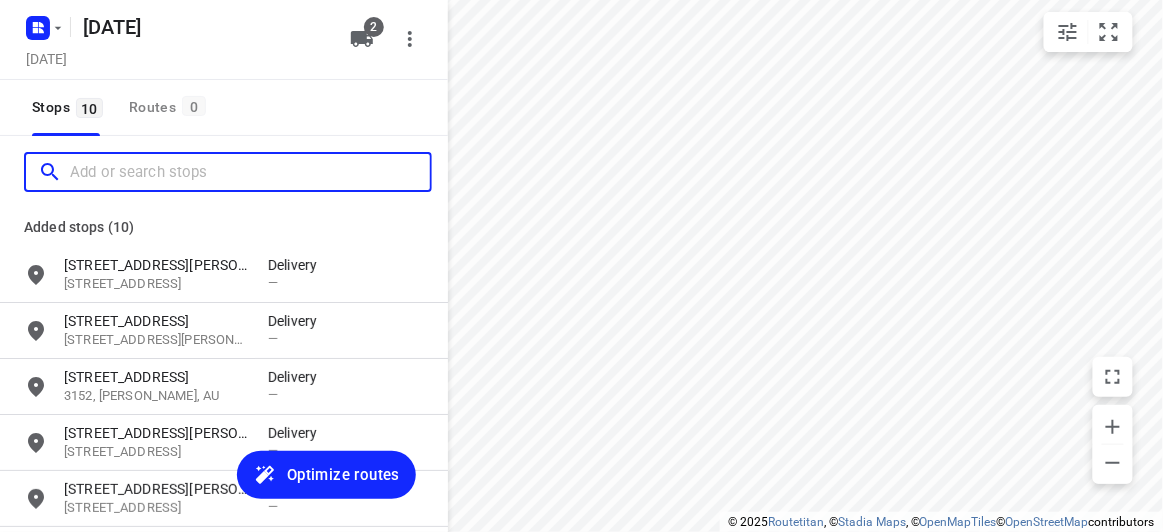 click at bounding box center (250, 172) 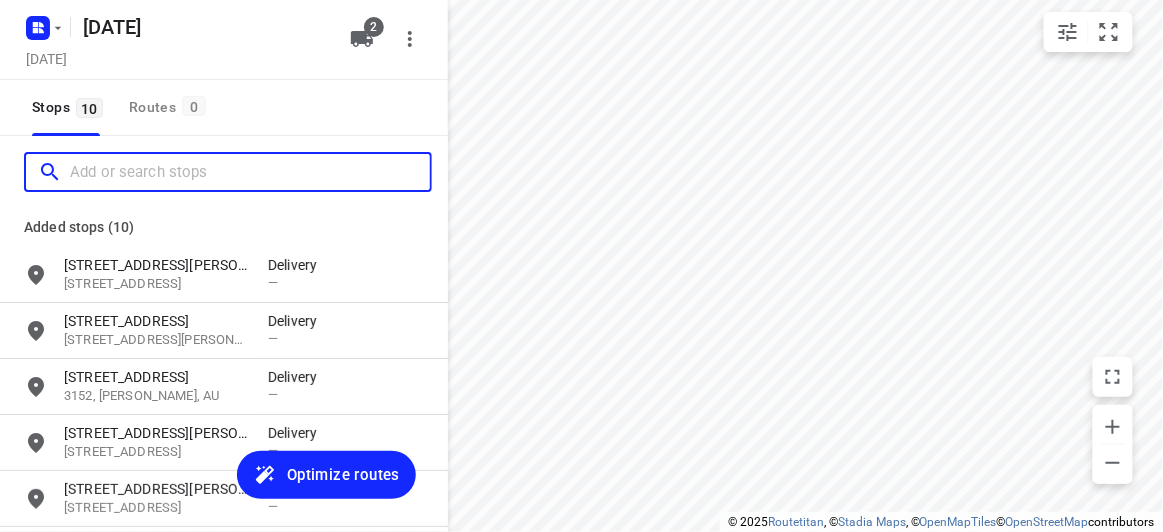paste on "[STREET_ADDRESS]" 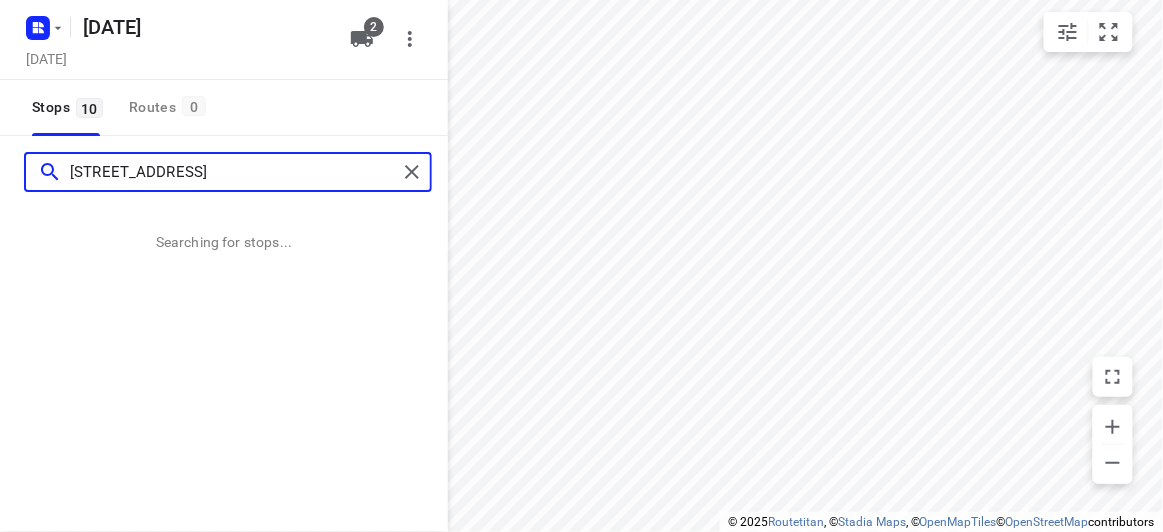 type on "[STREET_ADDRESS]" 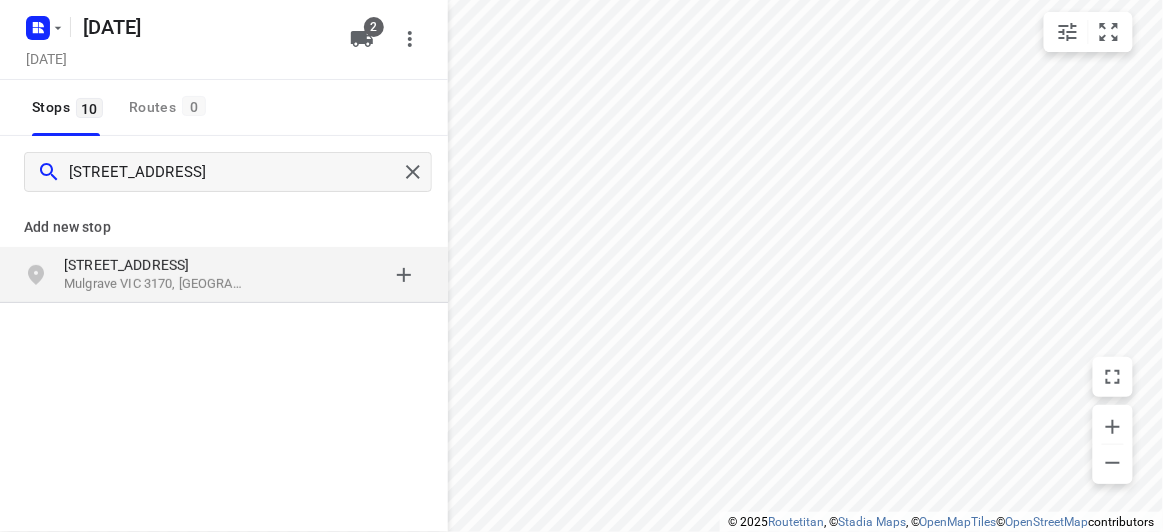 click on "Add new stop" at bounding box center (224, 227) 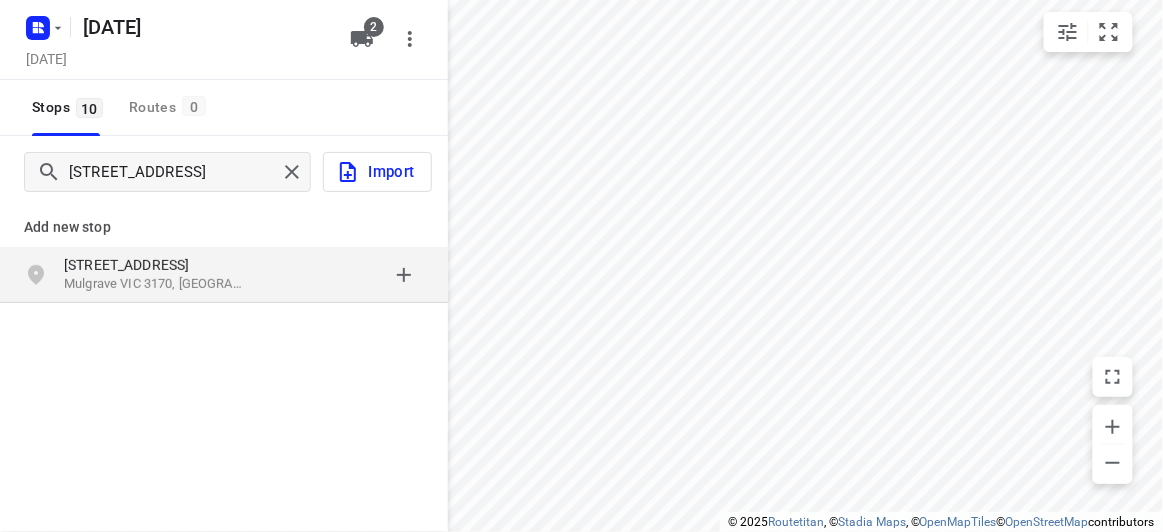 click on "[STREET_ADDRESS]" at bounding box center [156, 265] 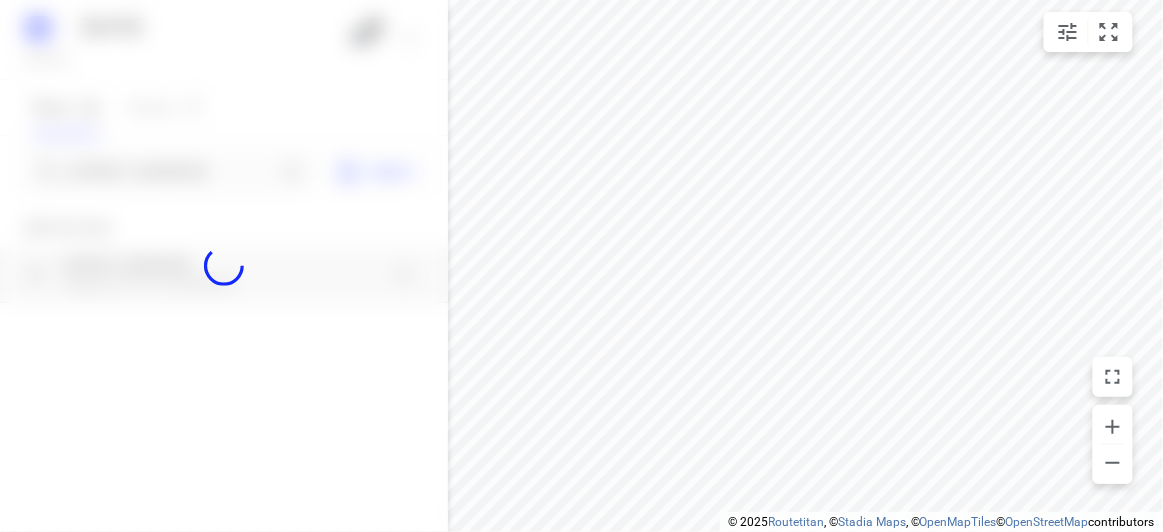 click at bounding box center (224, 266) 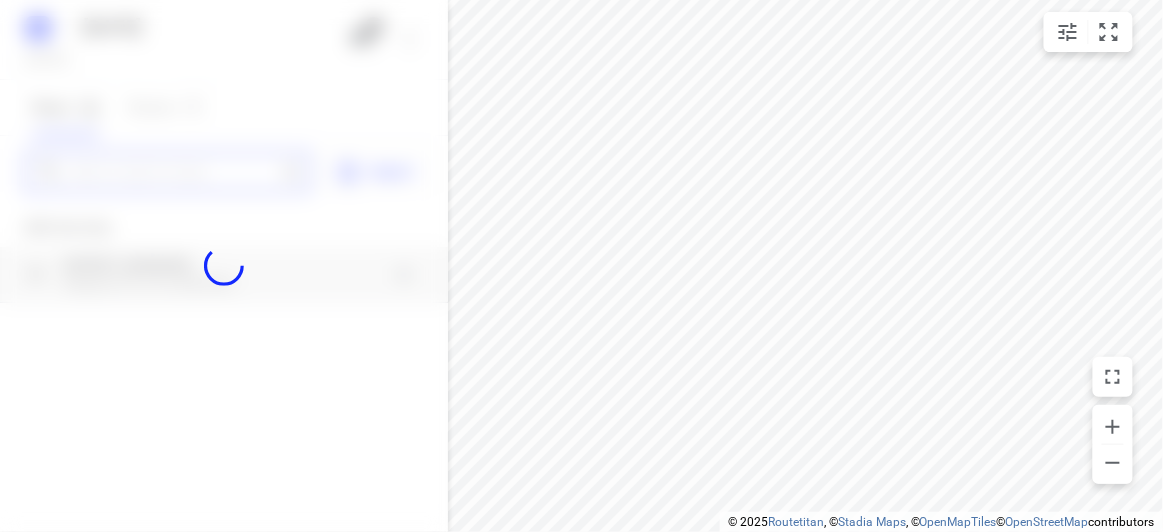 click at bounding box center [173, 172] 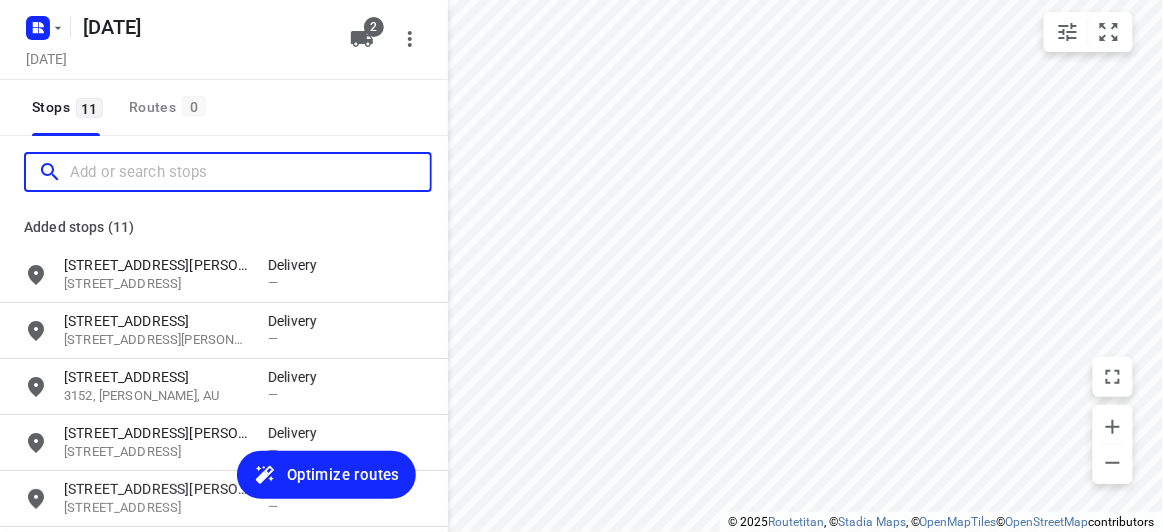 paste on "[STREET_ADDRESS]" 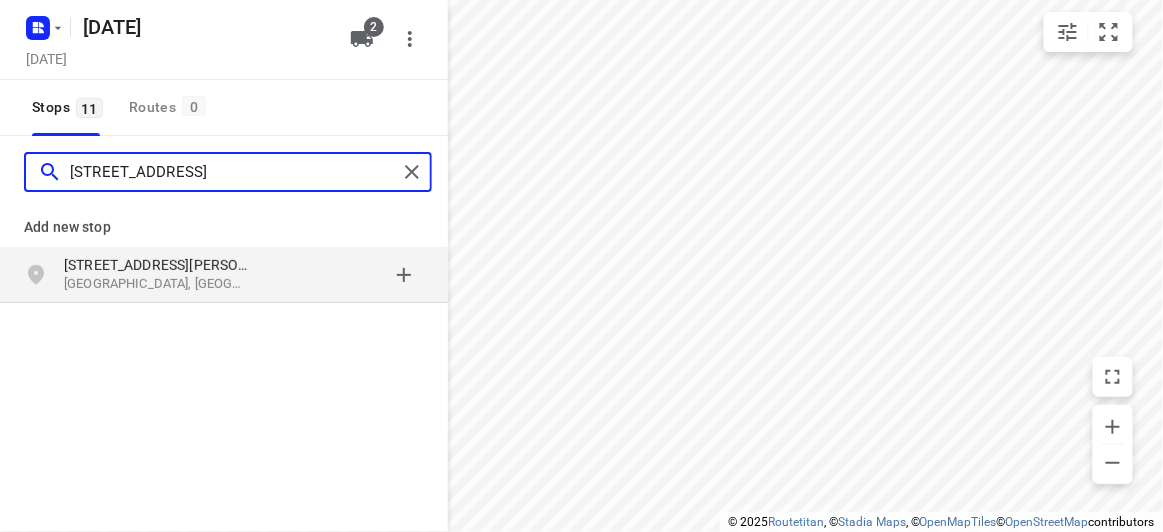 type on "[STREET_ADDRESS]" 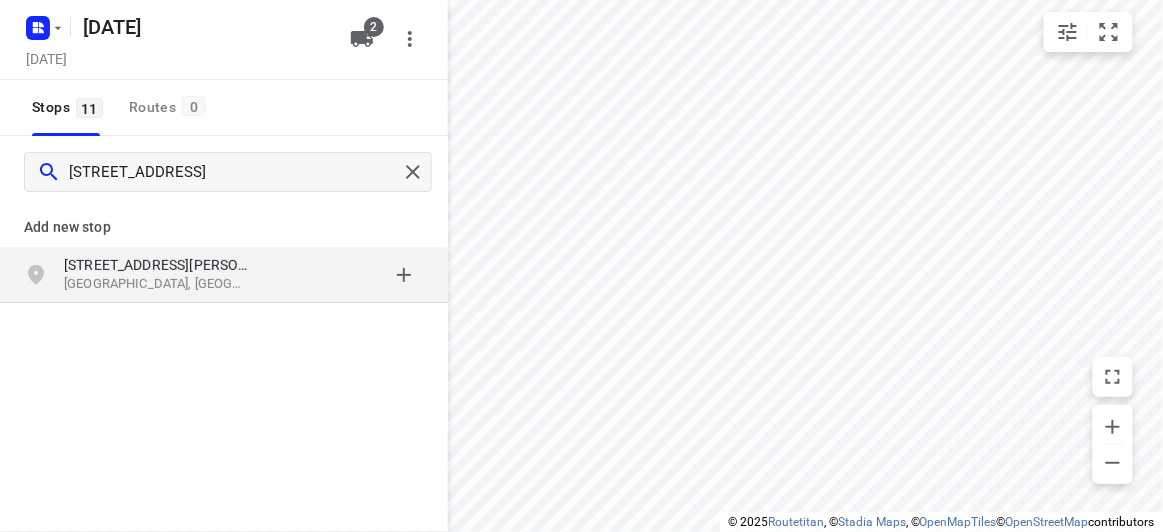 click on "Add new stop" at bounding box center (224, 227) 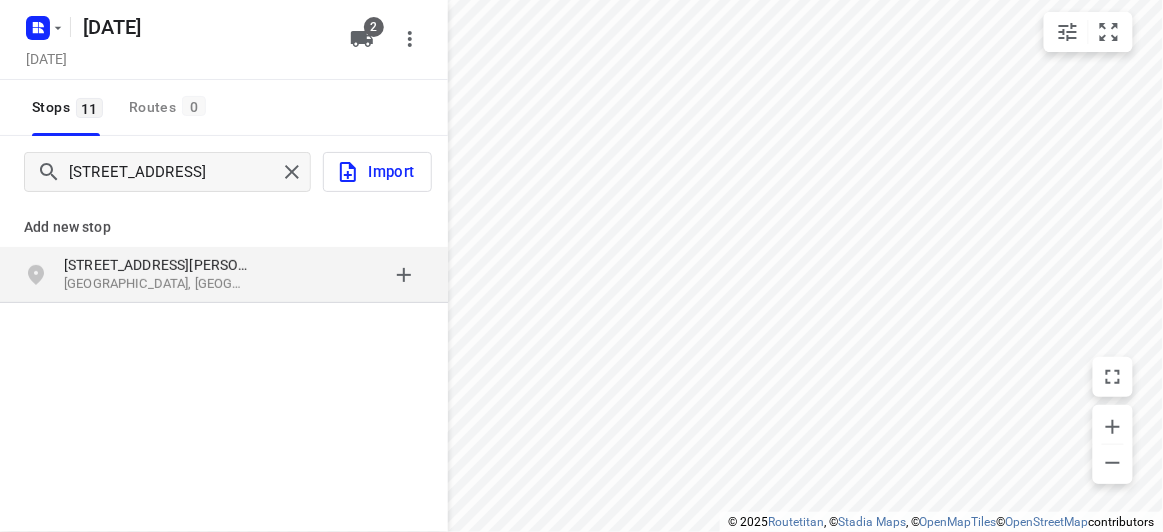 click on "[GEOGRAPHIC_DATA], [GEOGRAPHIC_DATA]" at bounding box center (156, 284) 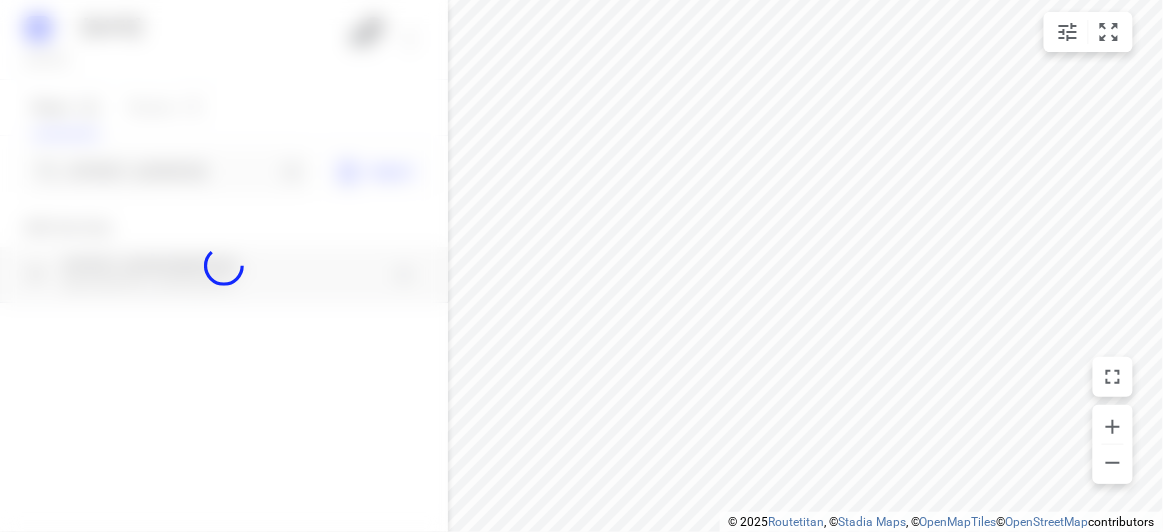 click at bounding box center (224, 266) 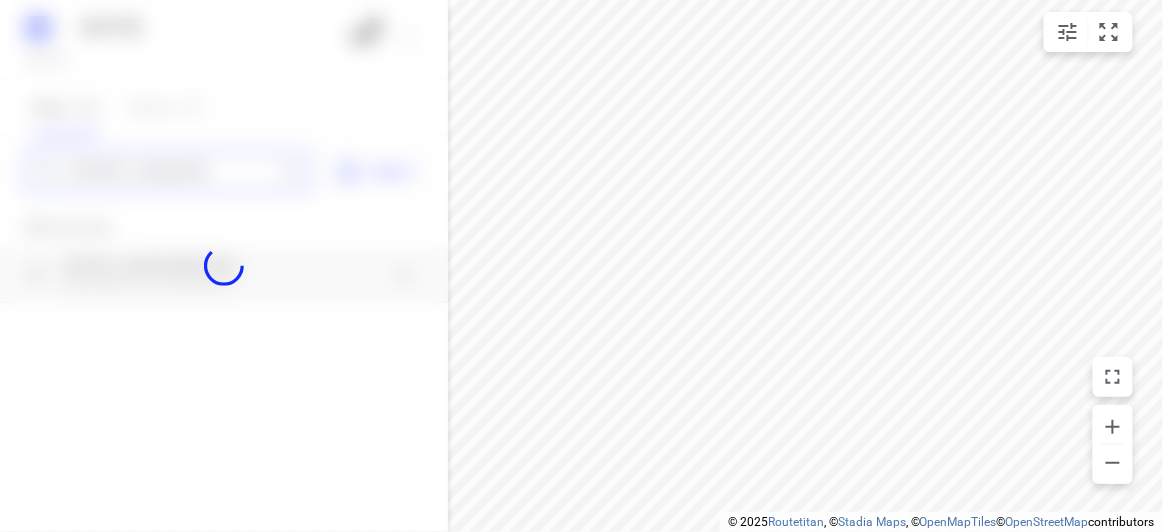 click on "[STREET_ADDRESS]" at bounding box center (173, 172) 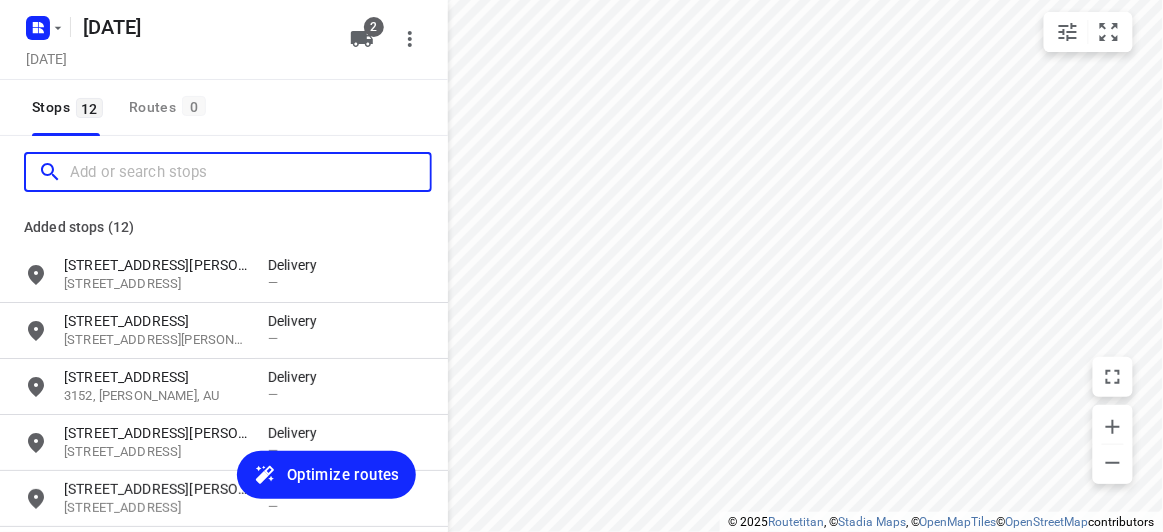 scroll, scrollTop: 0, scrollLeft: 0, axis: both 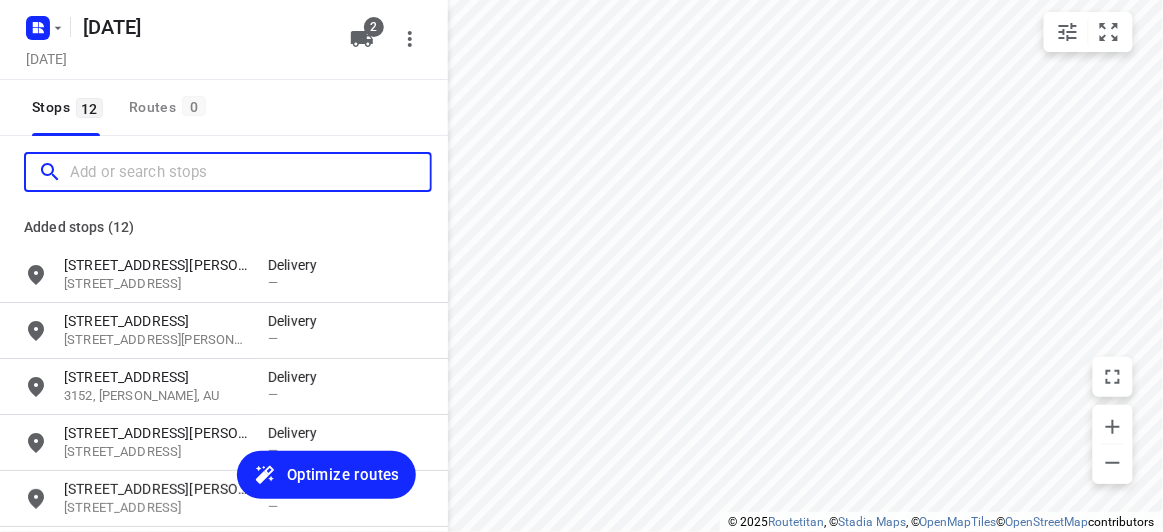 paste on "[STREET_ADDRESS][PERSON_NAME]" 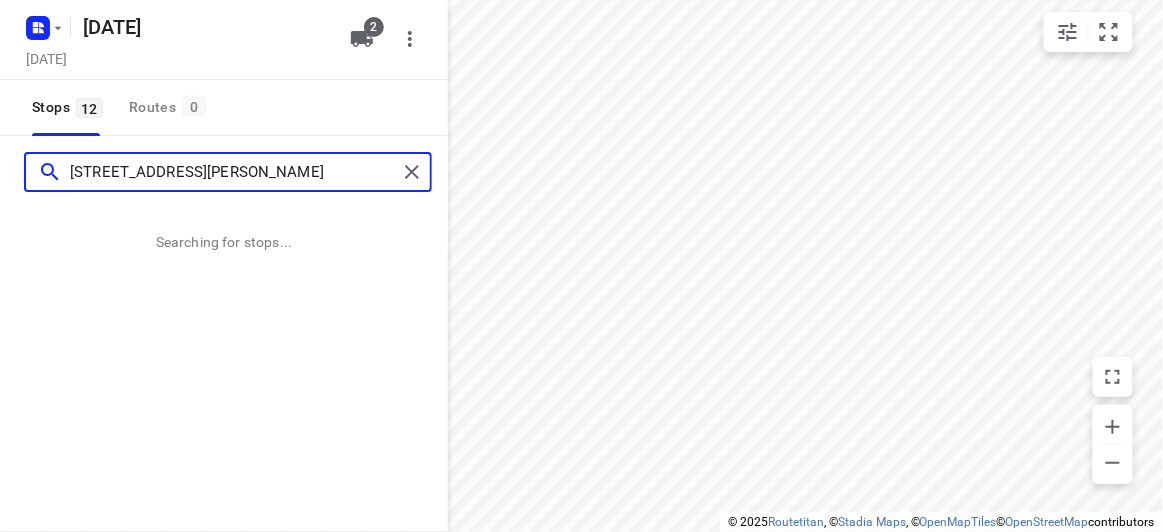 type on "[STREET_ADDRESS][PERSON_NAME]" 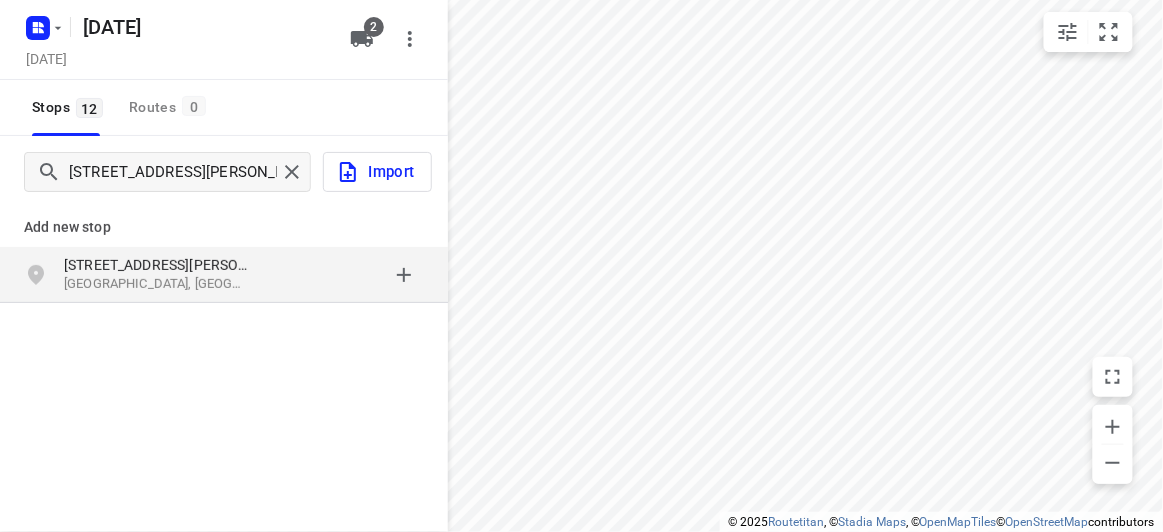 click on "[STREET_ADDRESS][PERSON_NAME]" at bounding box center (156, 265) 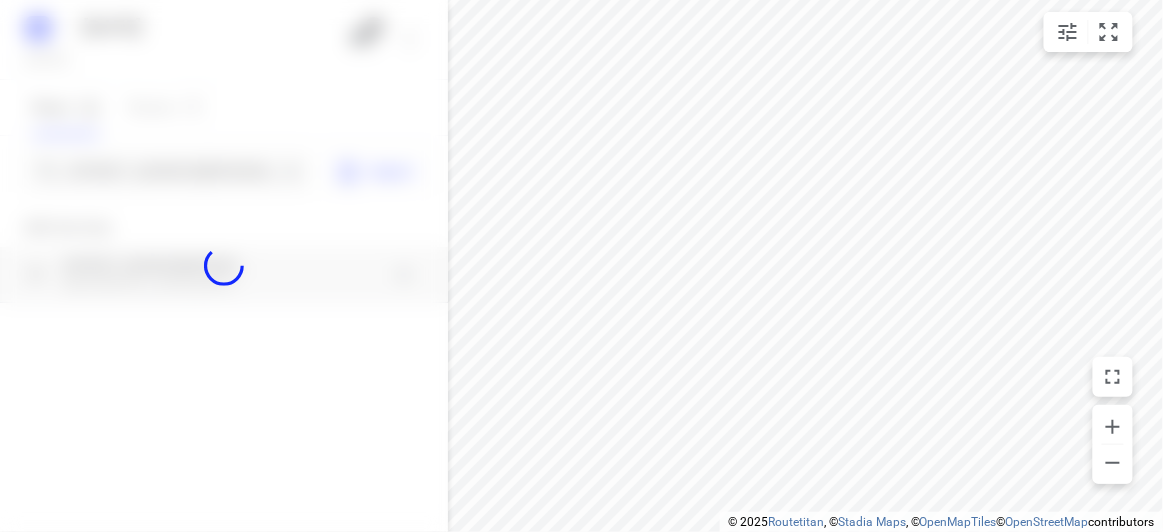 click at bounding box center (224, 266) 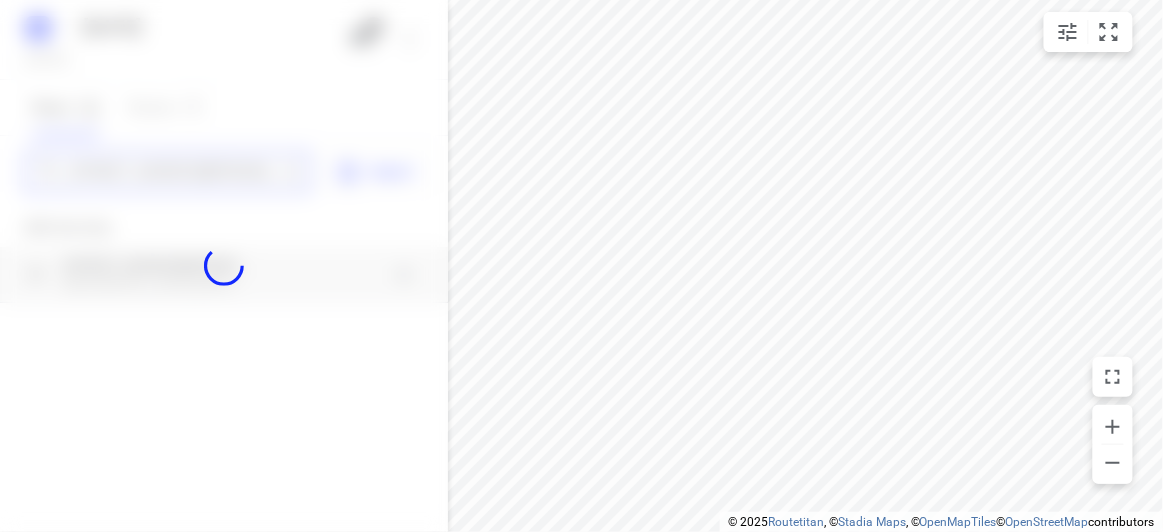 click on "[DATE], [DATE] 30 2 Stops 12 Routes 0 [STREET_ADDRESS][PERSON_NAME] Import Add new stop [STREET_ADDRESS][PERSON_NAME] Routing Settings Optimization preference Shortest distance distance Optimization preference Distance Format KM km Distance Format Default stop duration 5 minutes Default stop duration Default stop load 1 units Default stop load Allow late stops   Maximum amount of time drivers may be late at a stop Allow reloads BETA   Vehicles may return to the depot to load more stops. Fixed departure time   Vehicles must depart at the start of their working hours Cancel Save" at bounding box center [224, 266] 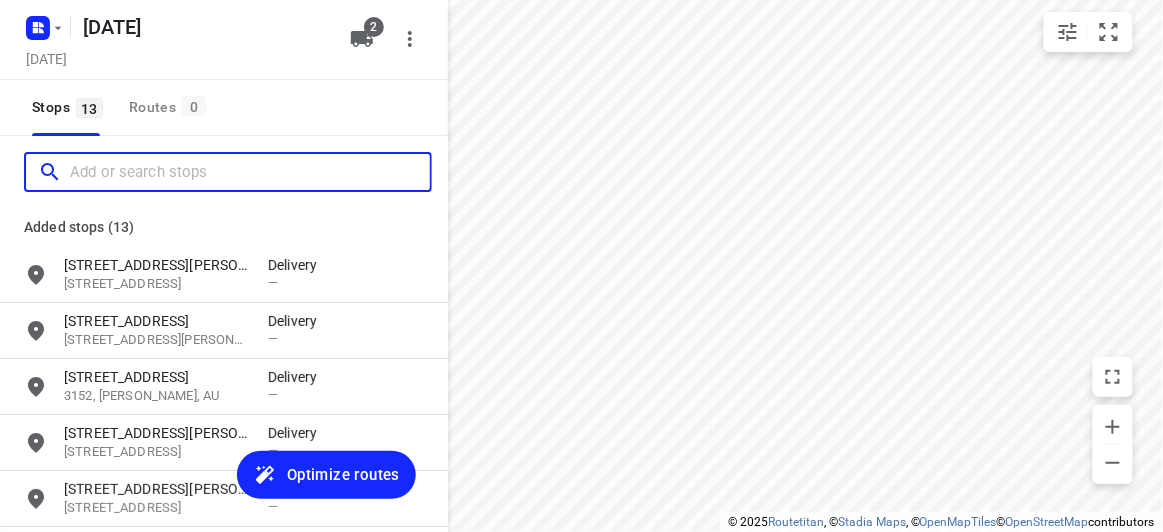 scroll, scrollTop: 0, scrollLeft: 0, axis: both 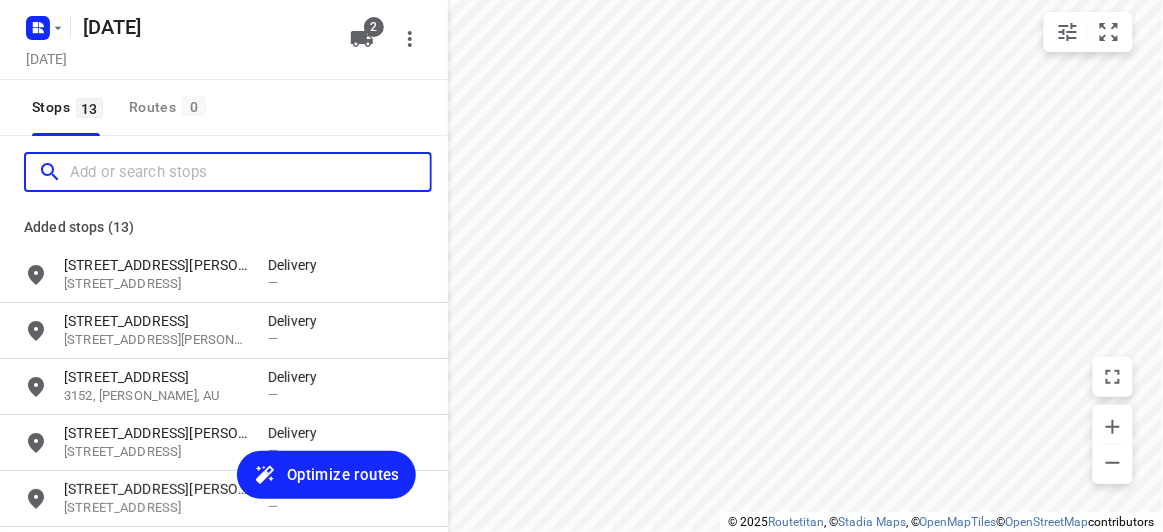 paste on "[STREET_ADDRESS][PERSON_NAME]" 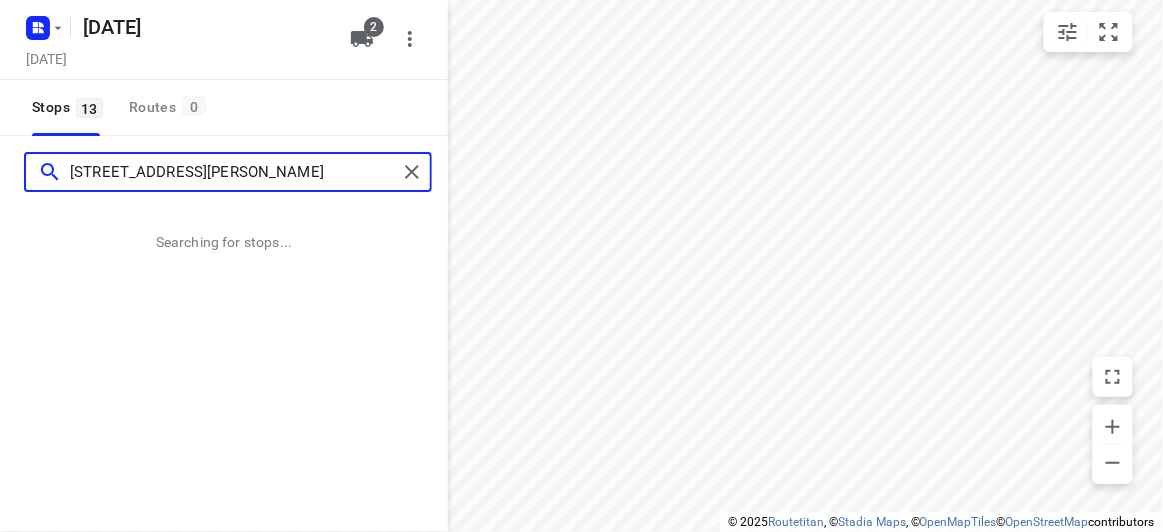 type on "[STREET_ADDRESS][PERSON_NAME]" 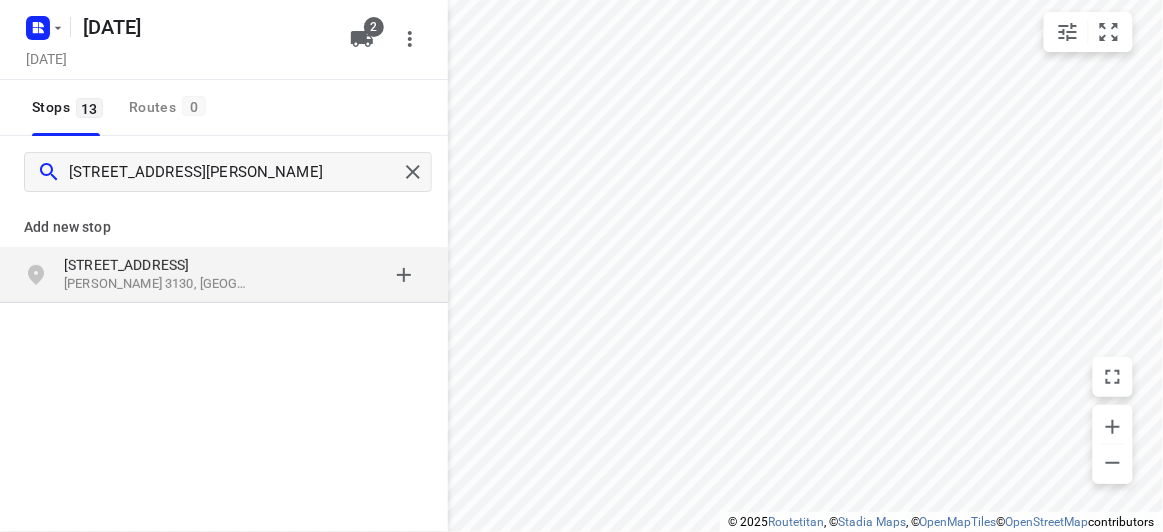 click at bounding box center (346, 275) 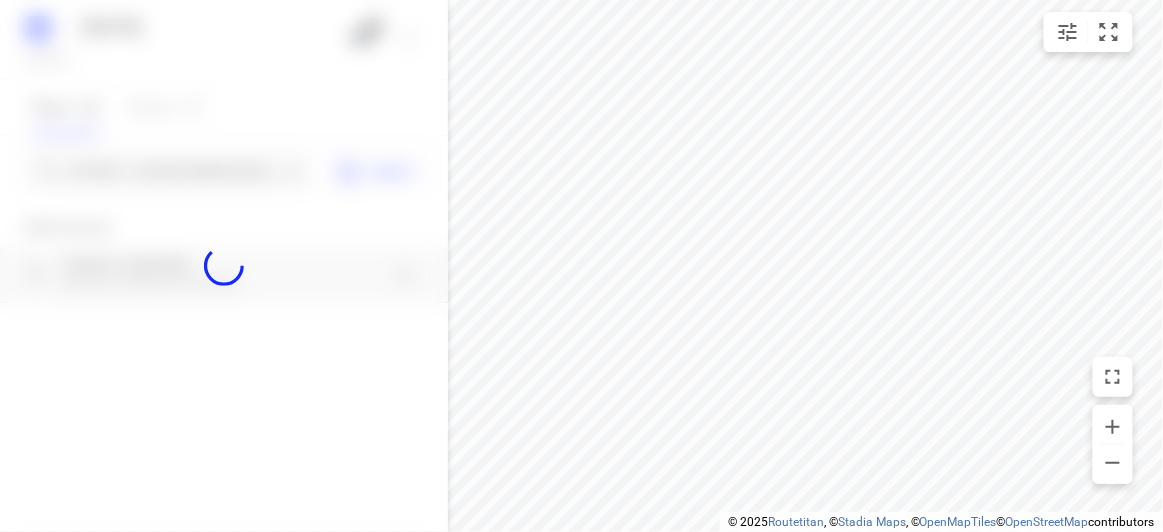 click at bounding box center [224, 266] 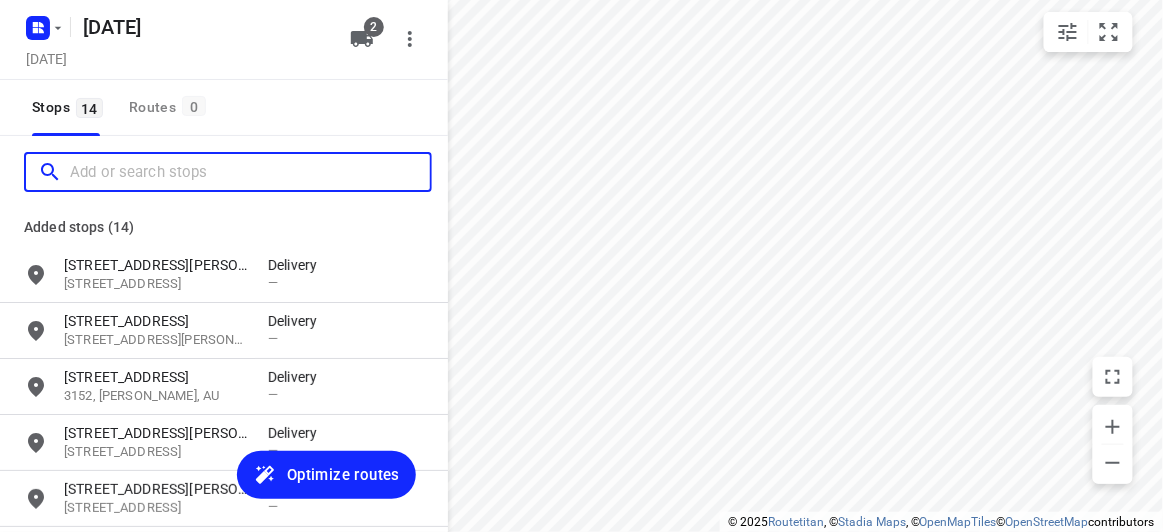 scroll, scrollTop: 0, scrollLeft: 0, axis: both 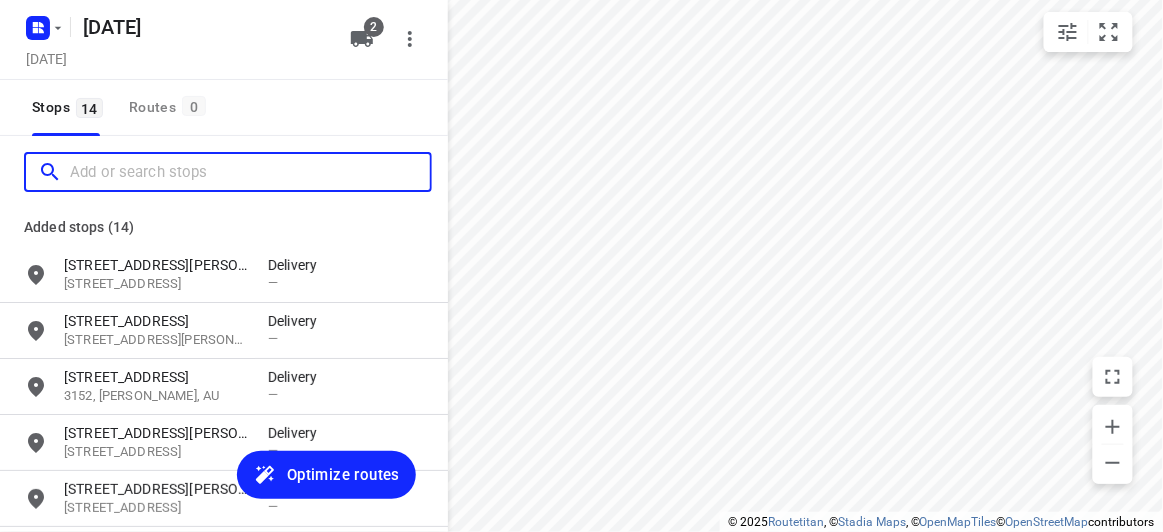 paste on "[STREET_ADDRESS]" 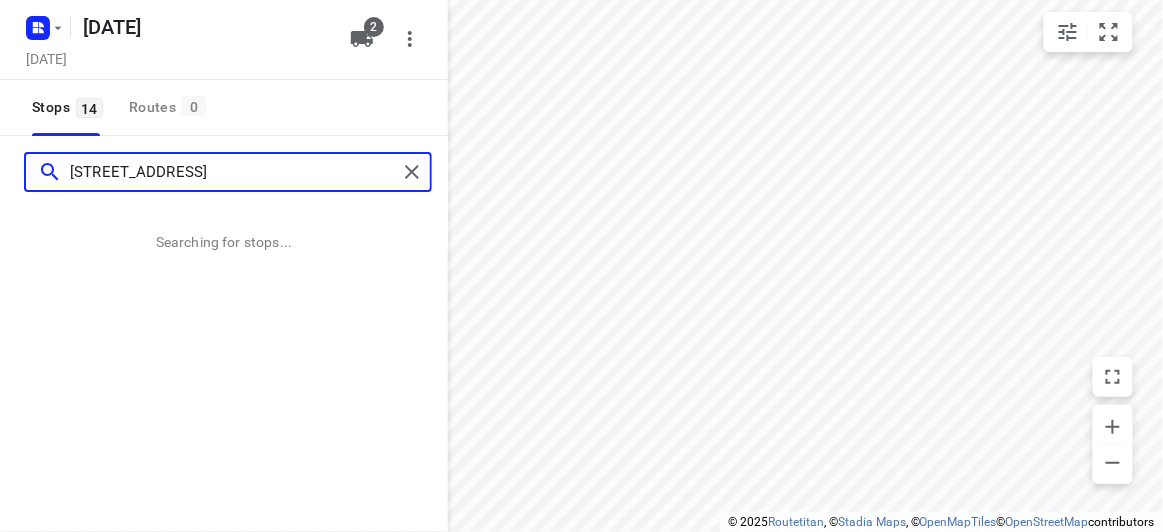 type on "[STREET_ADDRESS]" 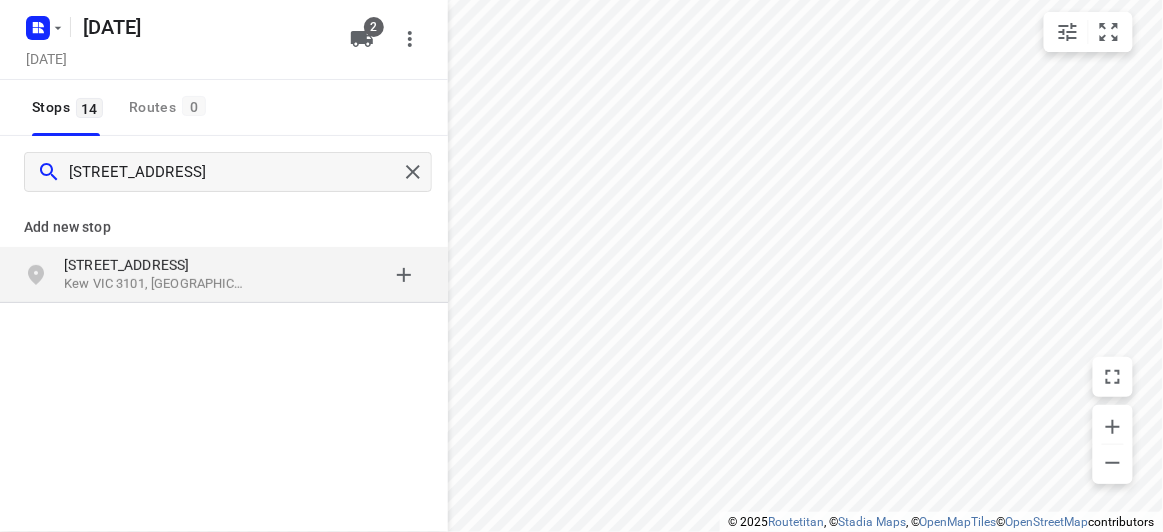 click on "Kew VIC 3101, [GEOGRAPHIC_DATA]" at bounding box center [156, 284] 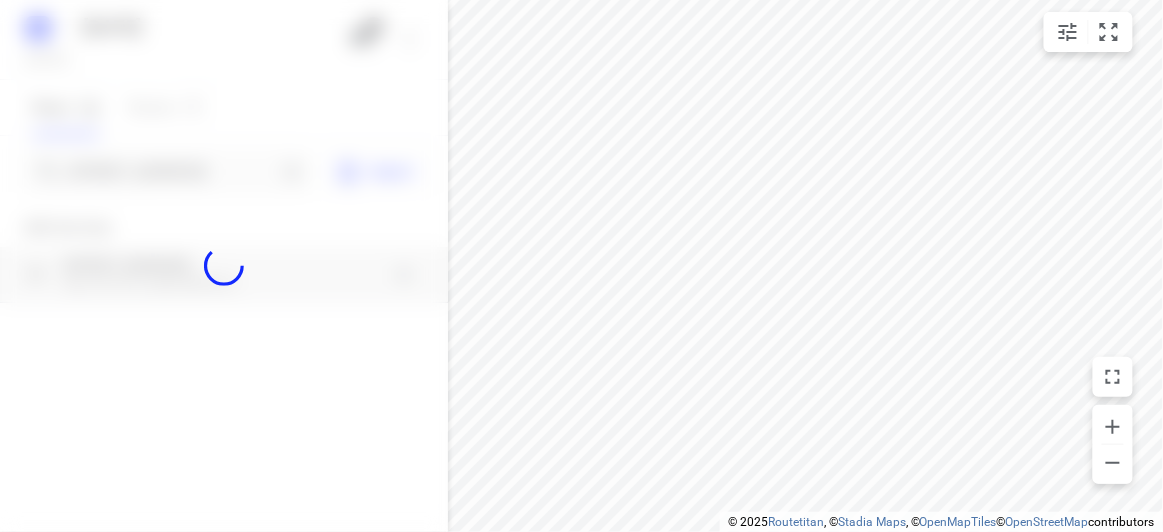 click at bounding box center [224, 266] 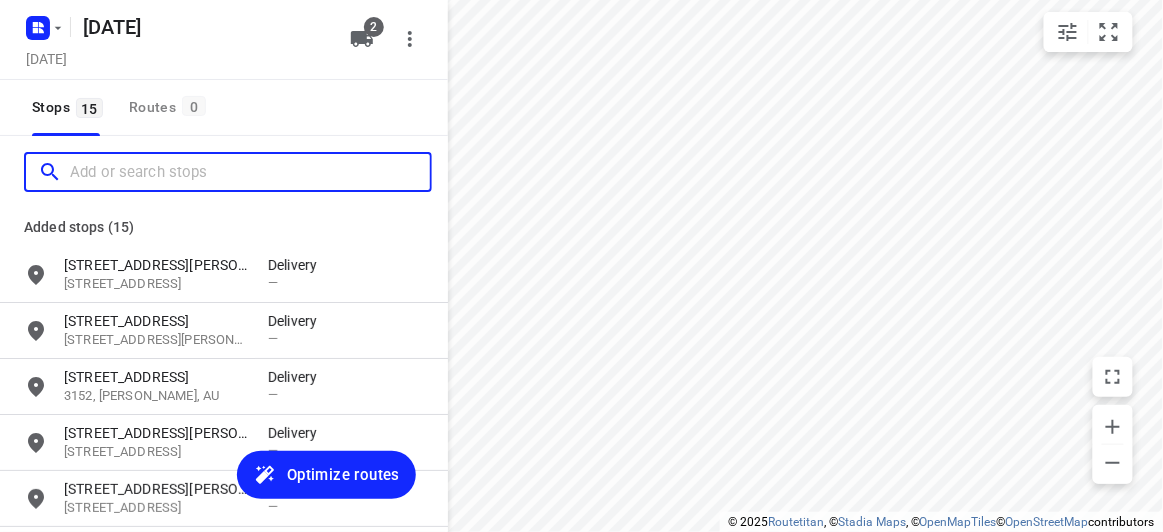 click at bounding box center (250, 172) 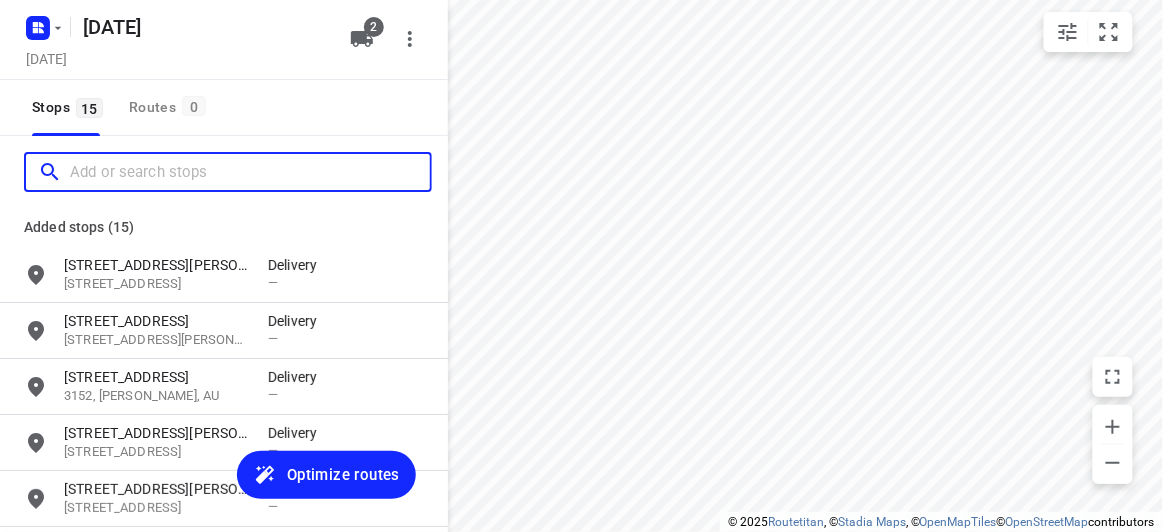paste on "[STREET_ADDRESS]" 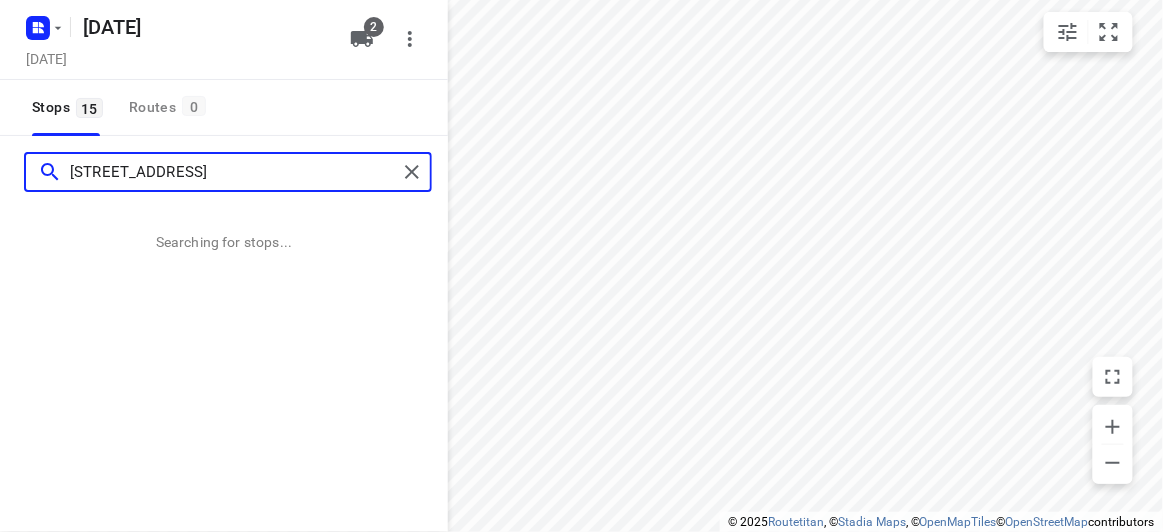 type on "[STREET_ADDRESS]" 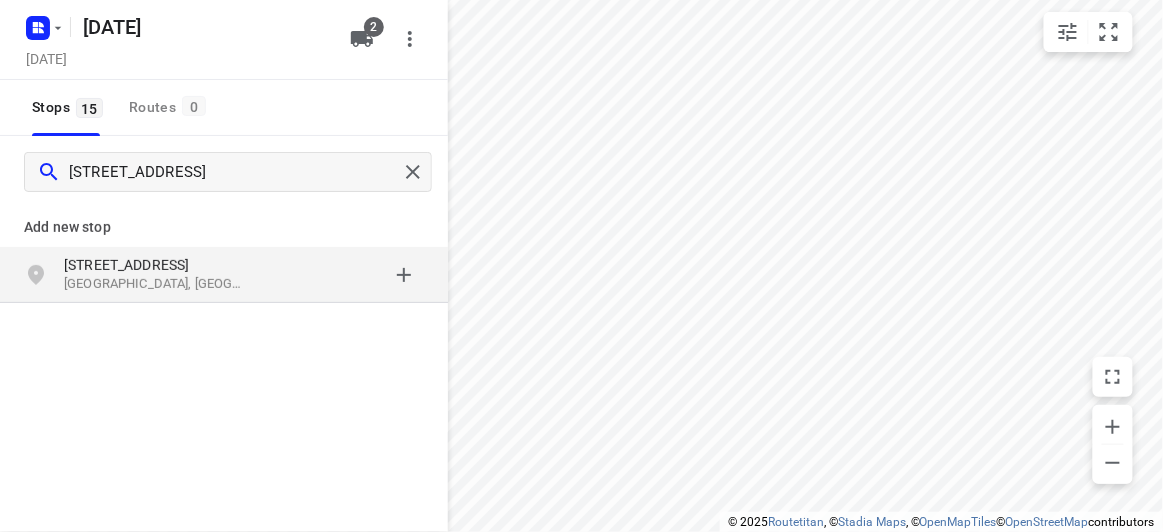click at bounding box center (346, 275) 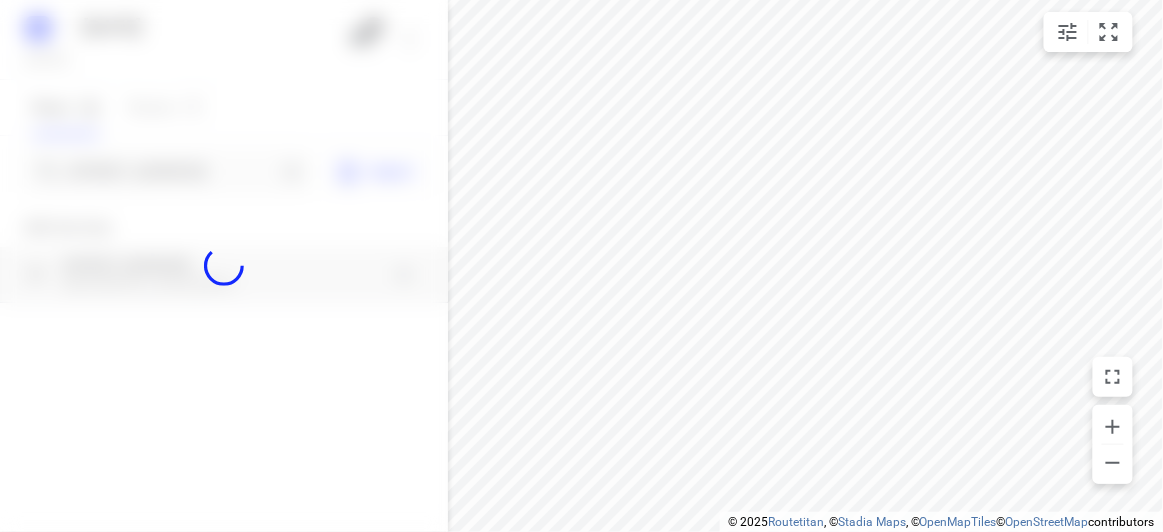 click at bounding box center (224, 266) 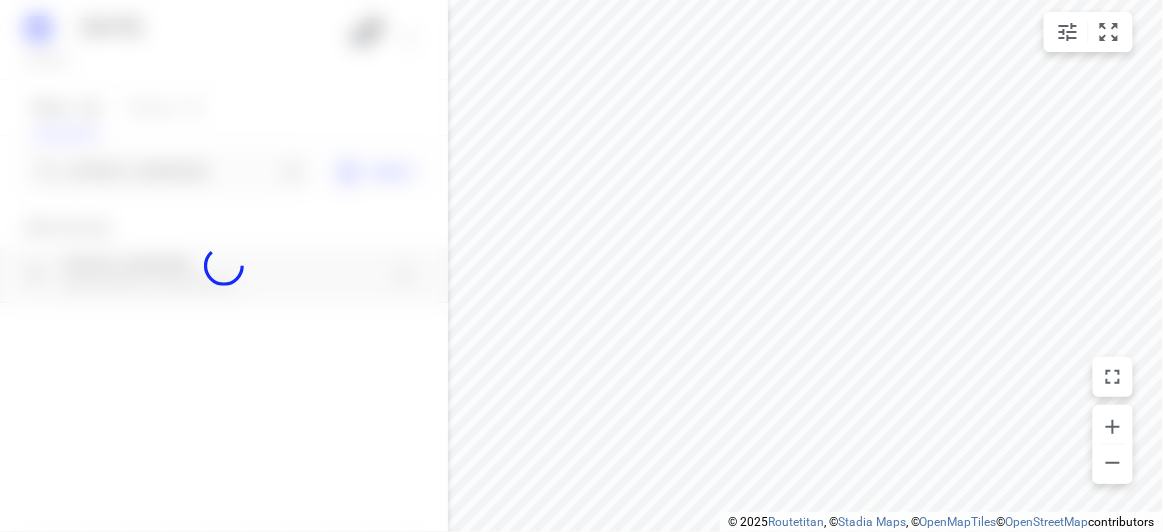 click at bounding box center [224, 266] 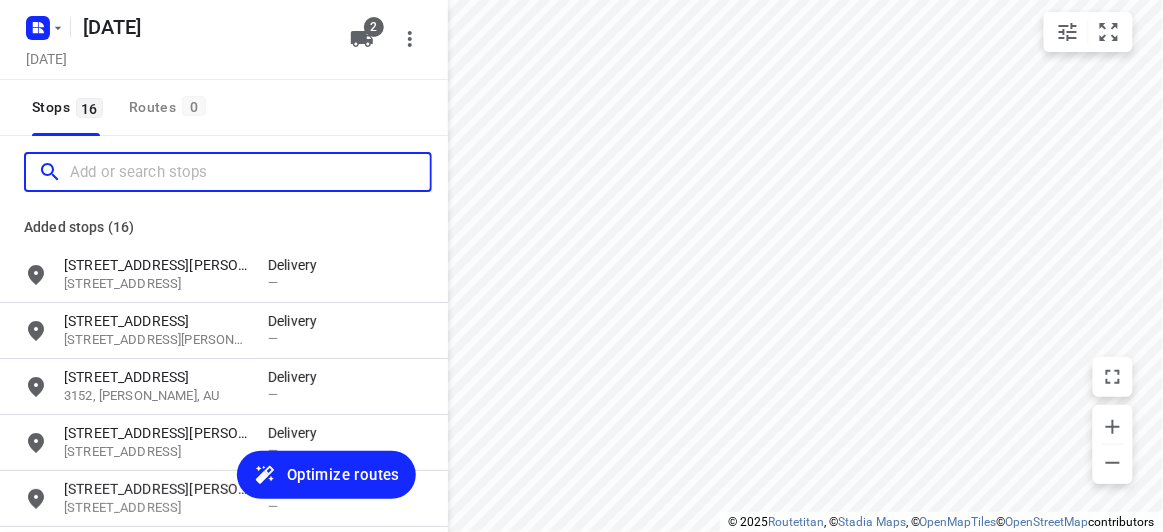 scroll, scrollTop: 0, scrollLeft: 0, axis: both 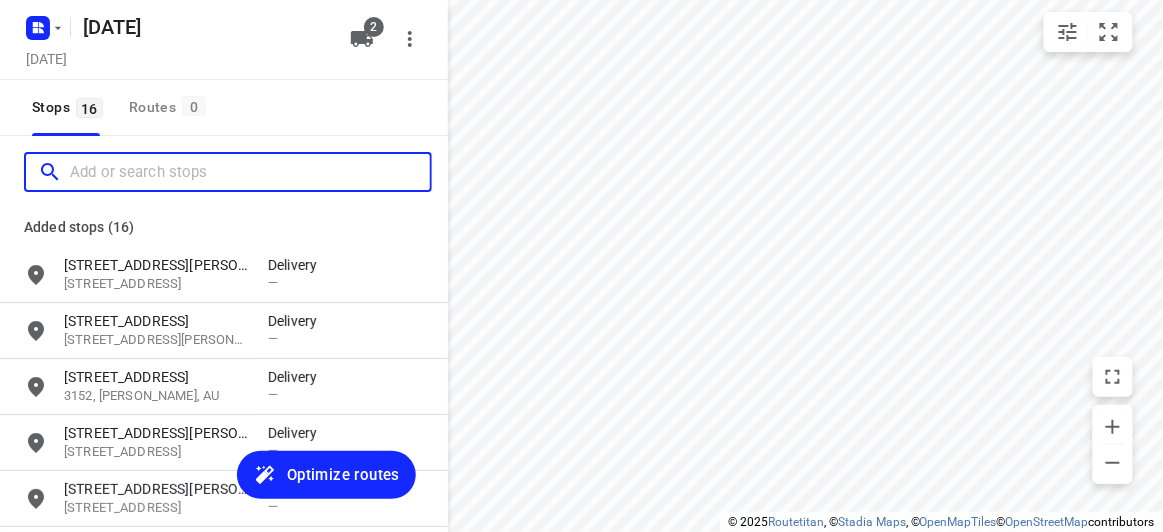 click at bounding box center [250, 172] 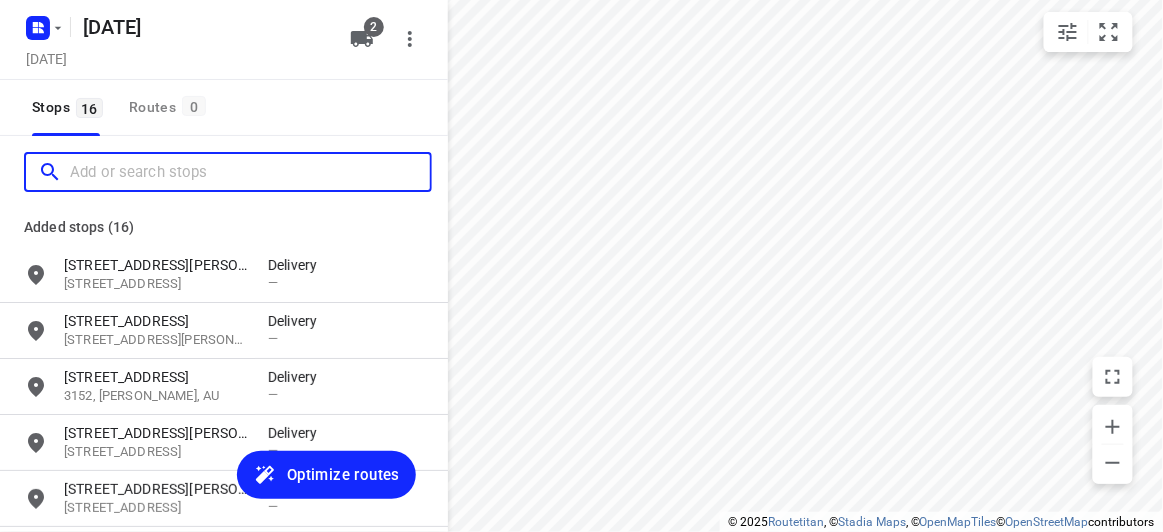 paste on "/[STREET_ADDRESS][PERSON_NAME]" 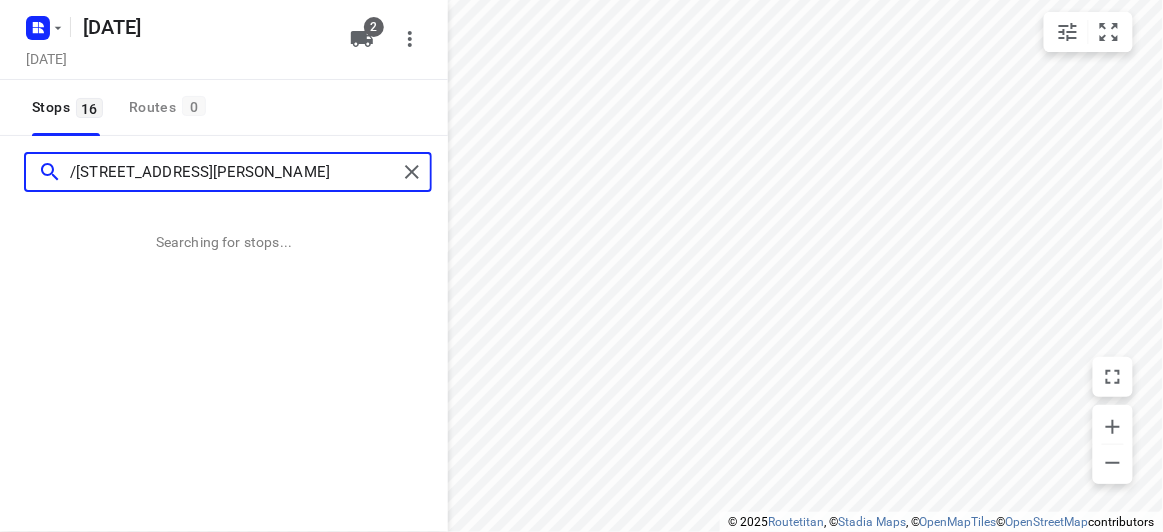 type on "/[STREET_ADDRESS][PERSON_NAME]" 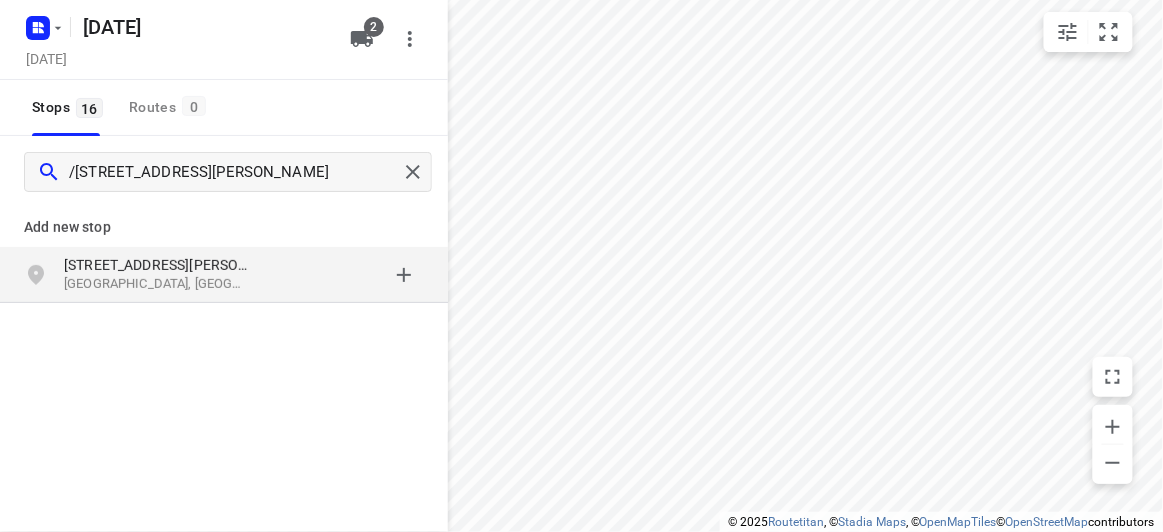 click on "[STREET_ADDRESS][PERSON_NAME]" at bounding box center [156, 265] 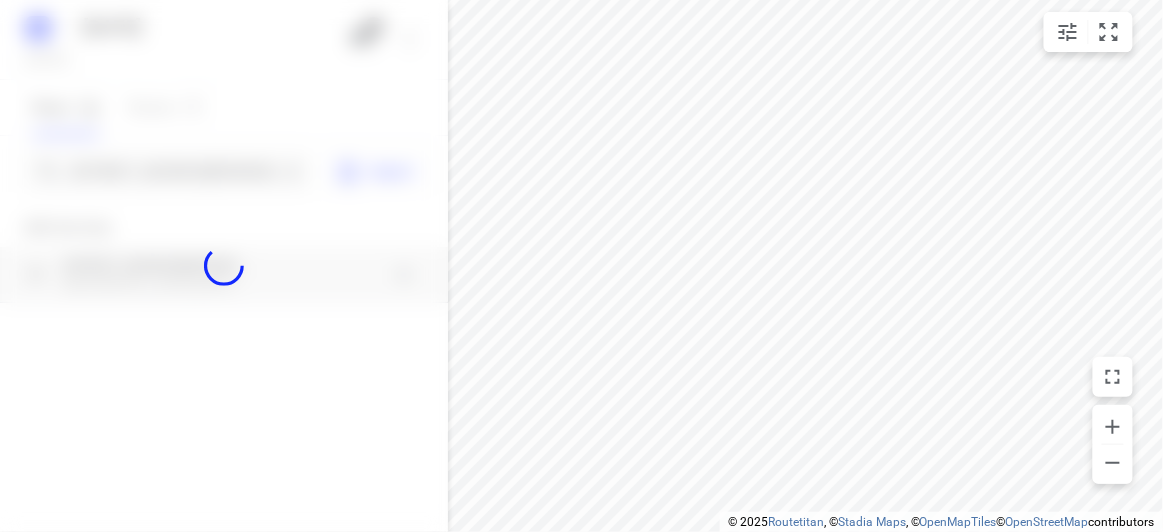 click at bounding box center [224, 266] 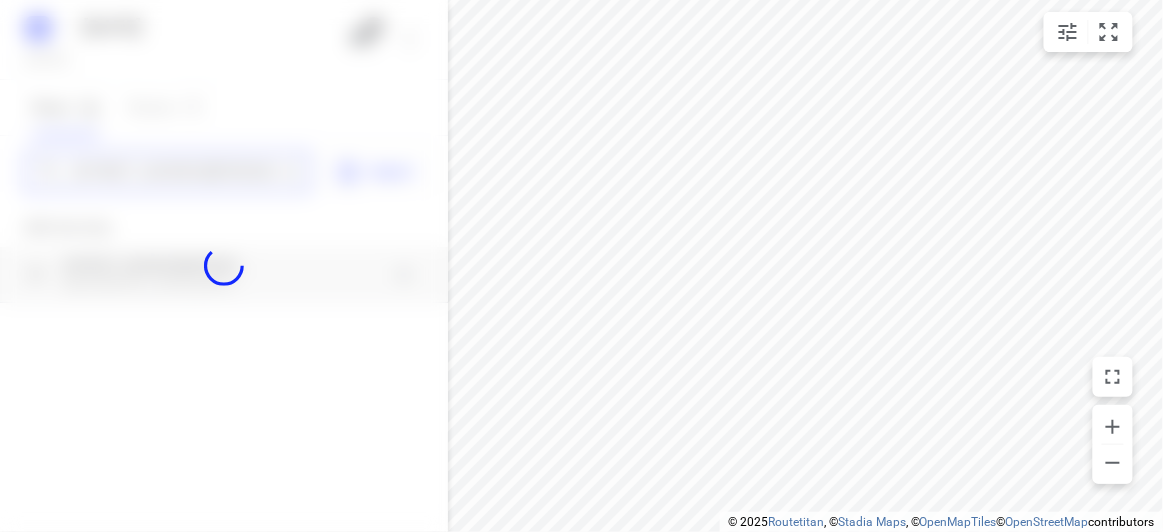 click on "[DATE], [DATE] 30 2 Stops 16 Routes 0 /[STREET_ADDRESS][PERSON_NAME] Import Add new stop [STREET_ADDRESS][PERSON_NAME] Routing Settings Optimization preference Shortest distance distance Optimization preference Distance Format KM km Distance Format Default stop duration 5 minutes Default stop duration Default stop load 1 units Default stop load Allow late stops   Maximum amount of time drivers may be late at a stop Allow reloads BETA   Vehicles may return to the depot to load more stops. Fixed departure time   Vehicles must depart at the start of their working hours Cancel Save" at bounding box center [224, 266] 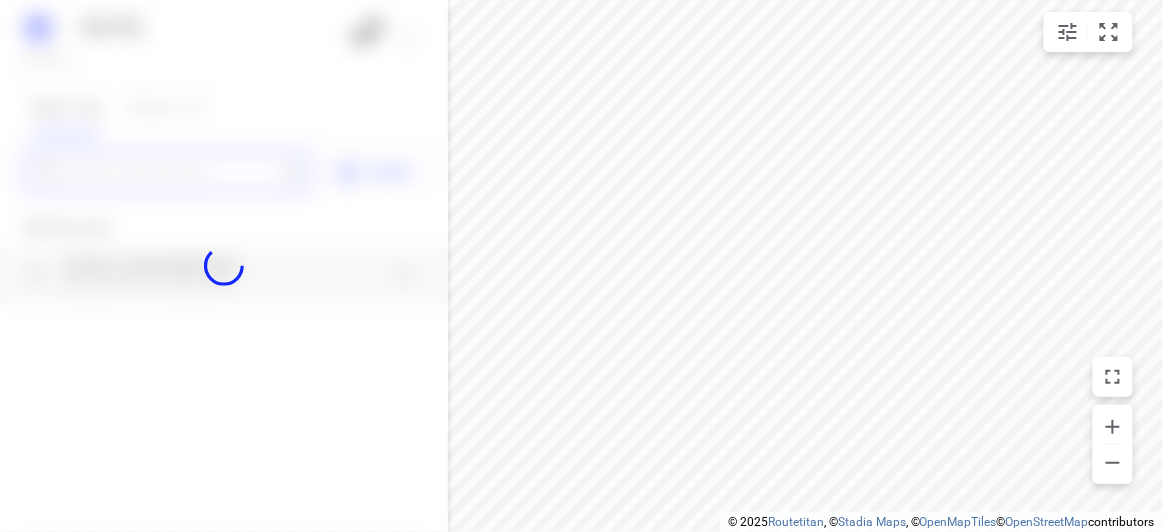 scroll, scrollTop: 0, scrollLeft: 0, axis: both 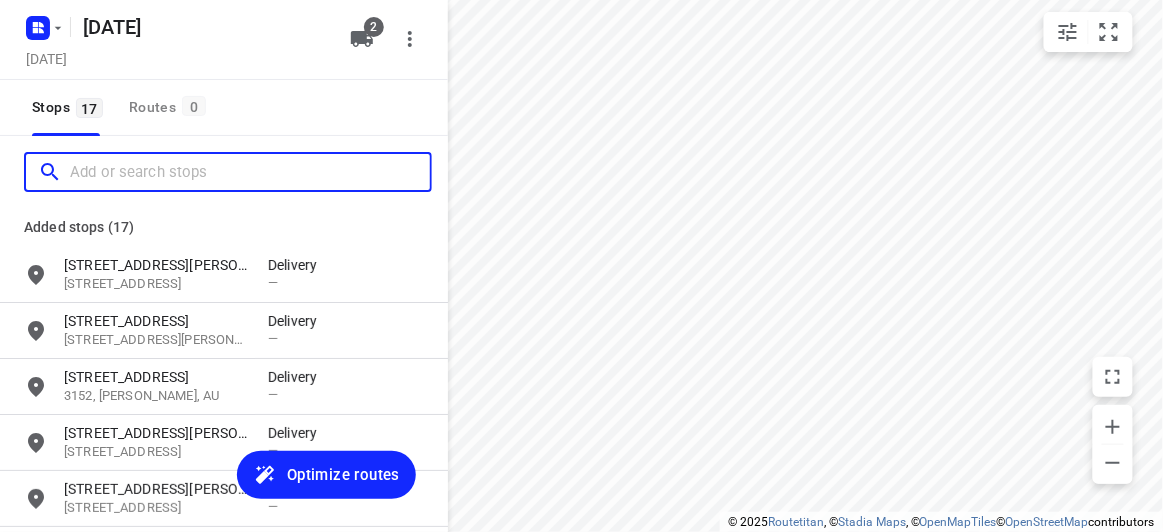 paste on "[STREET_ADDRESS]. [PERSON_NAME][GEOGRAPHIC_DATA] 3150" 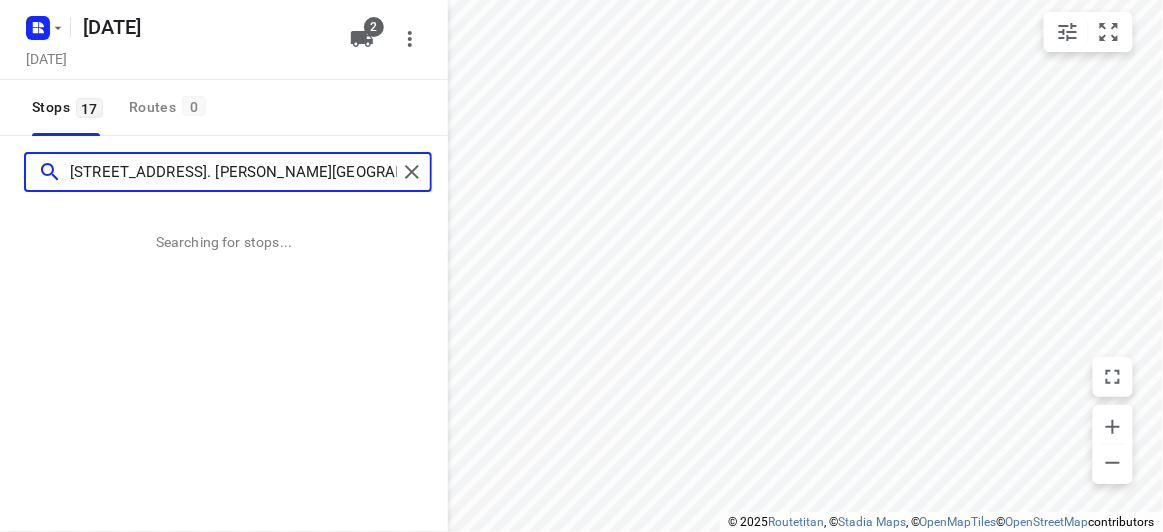 type on "[STREET_ADDRESS]. [PERSON_NAME][GEOGRAPHIC_DATA] 3150" 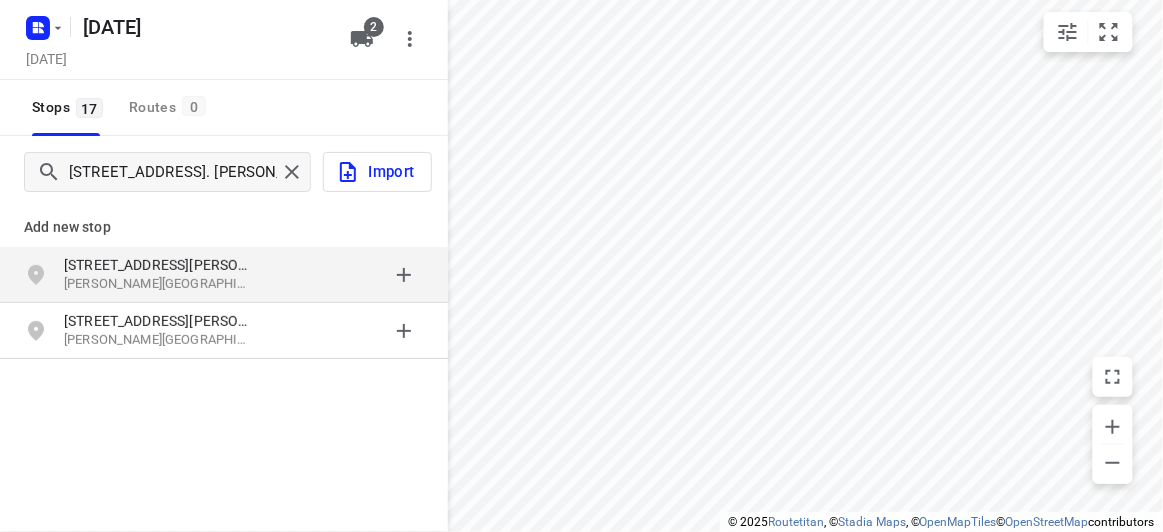 click on "[STREET_ADDRESS][PERSON_NAME][PERSON_NAME]" at bounding box center [166, 275] 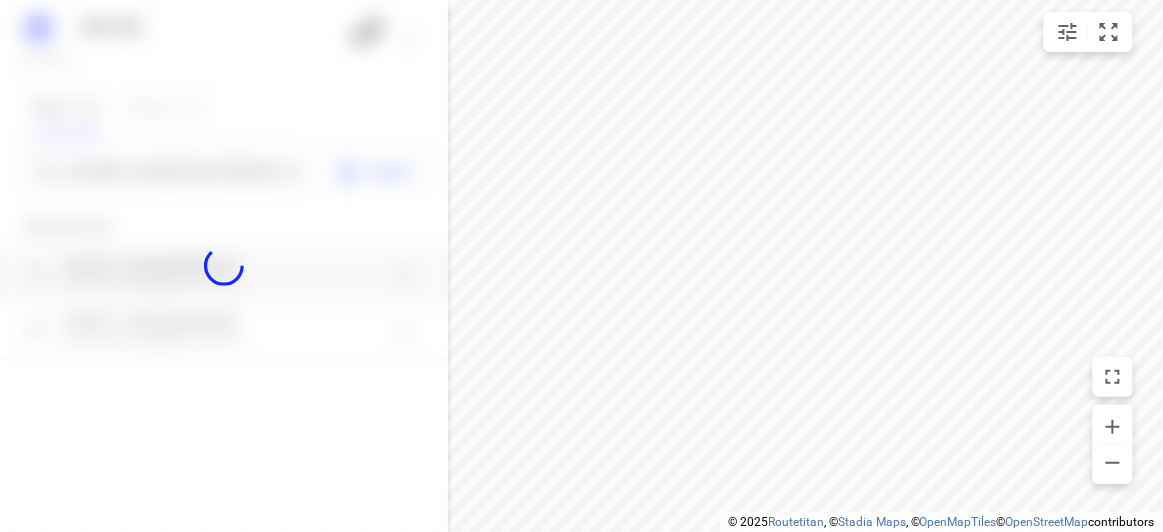 click at bounding box center [224, 266] 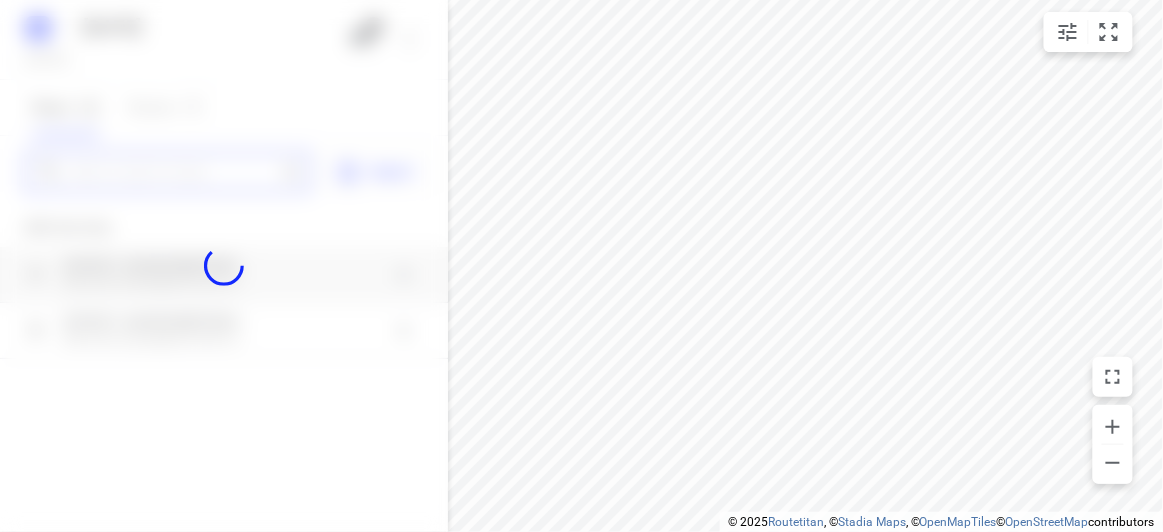 paste on "[STREET_ADDRESS][PERSON_NAME]" 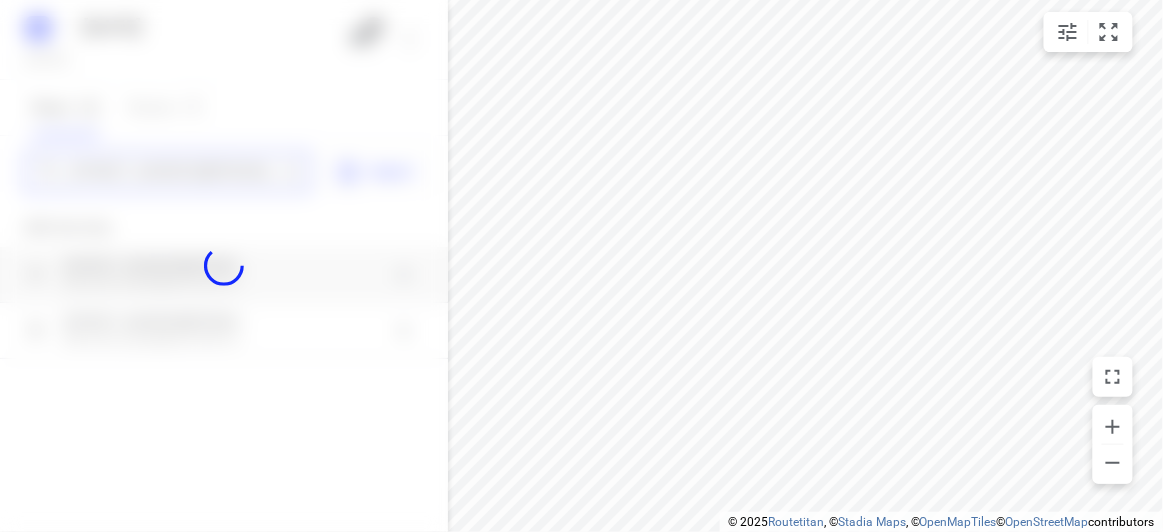 scroll, scrollTop: 0, scrollLeft: 0, axis: both 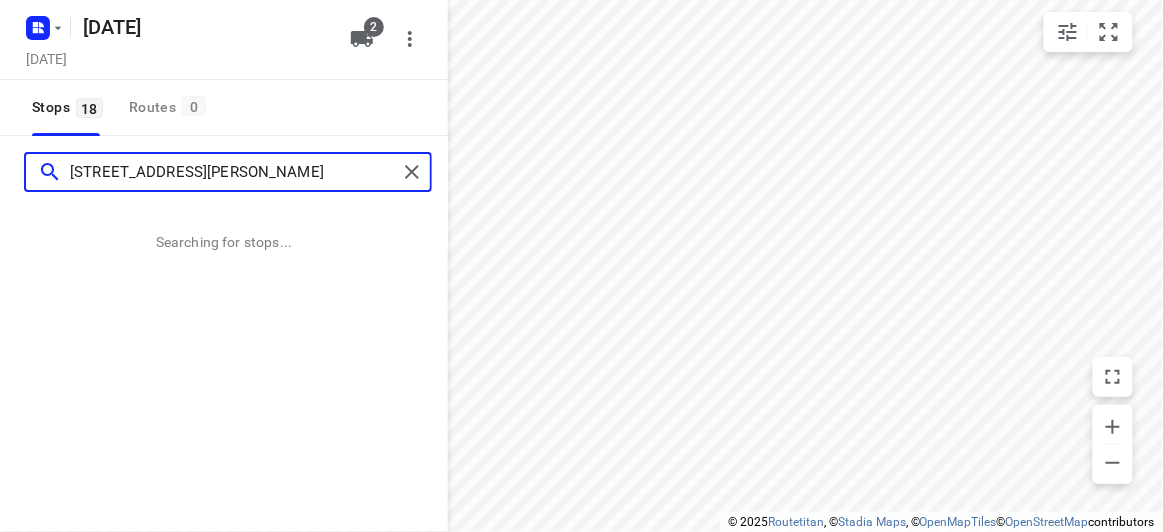 type on "[STREET_ADDRESS][PERSON_NAME]" 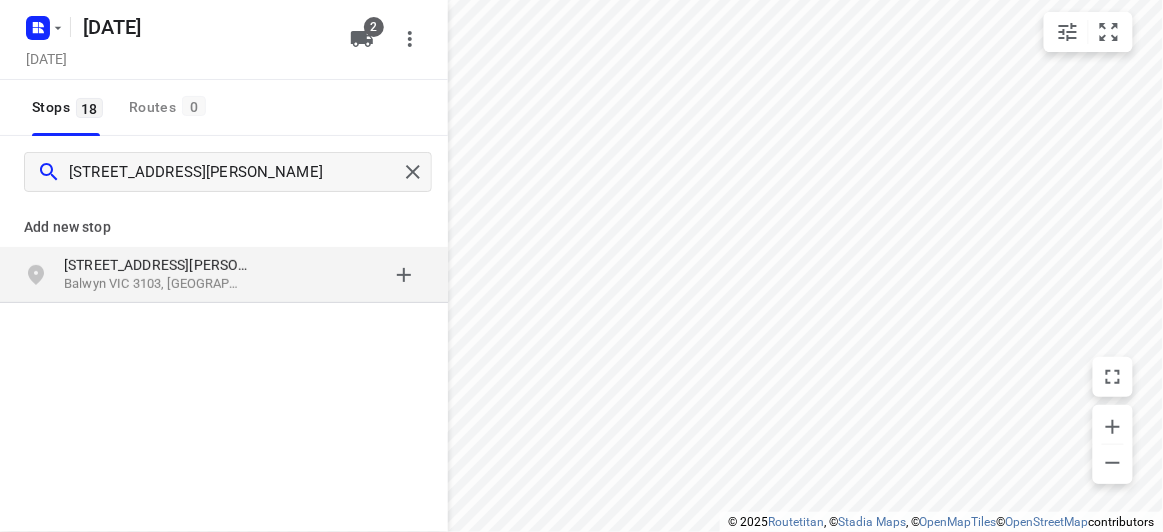click on "[STREET_ADDRESS][PERSON_NAME]" at bounding box center [156, 265] 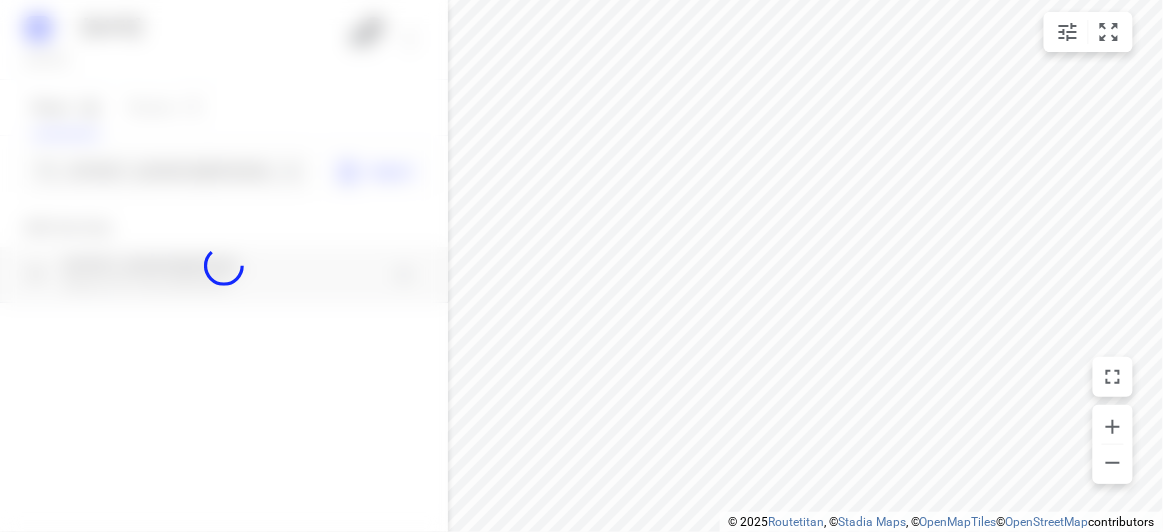 click at bounding box center [224, 266] 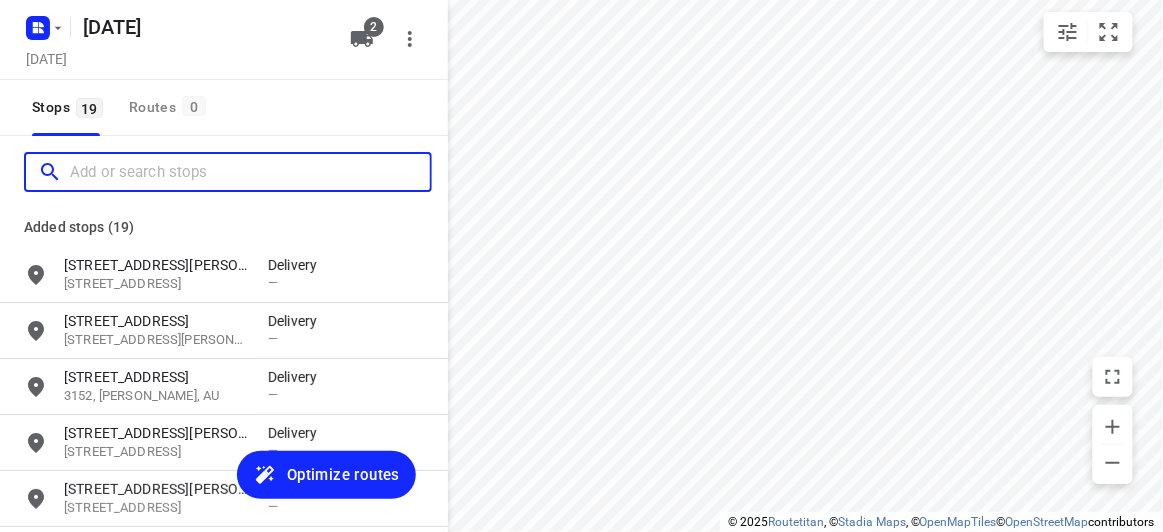 click at bounding box center (250, 172) 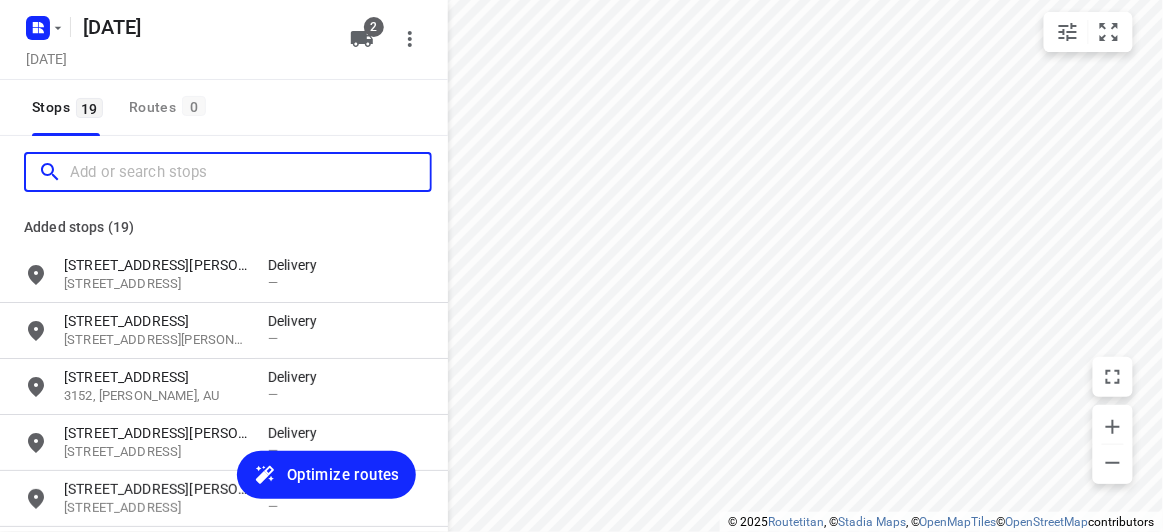 paste on "[STREET_ADDRESS][PERSON_NAME]" 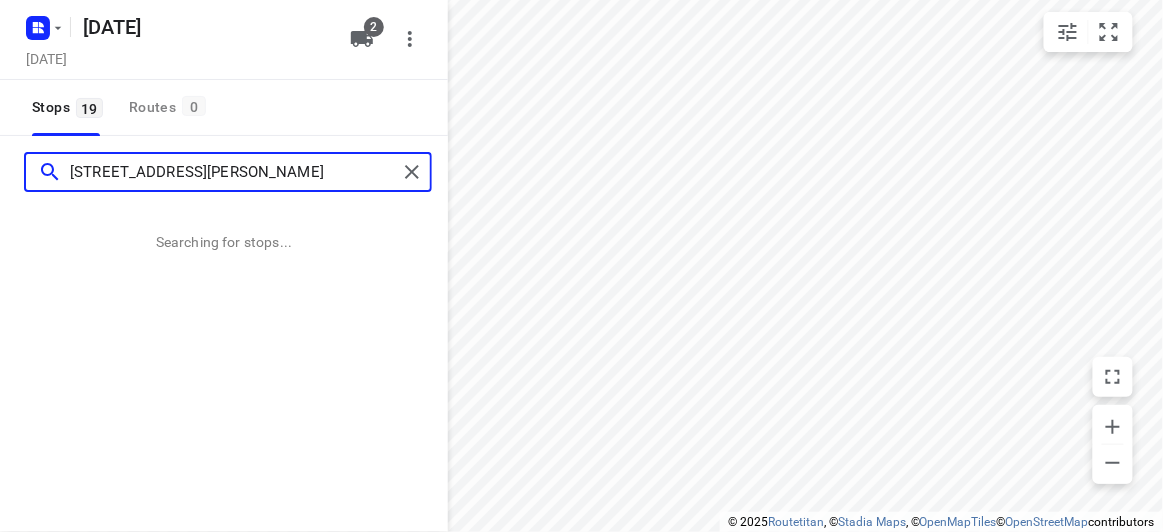 type on "[STREET_ADDRESS][PERSON_NAME]" 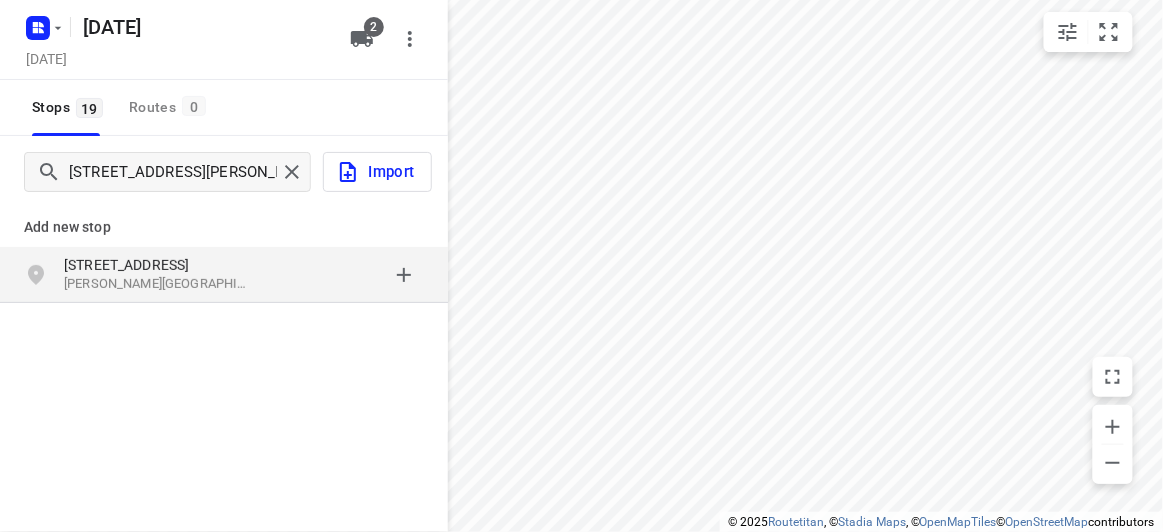 click at bounding box center [346, 275] 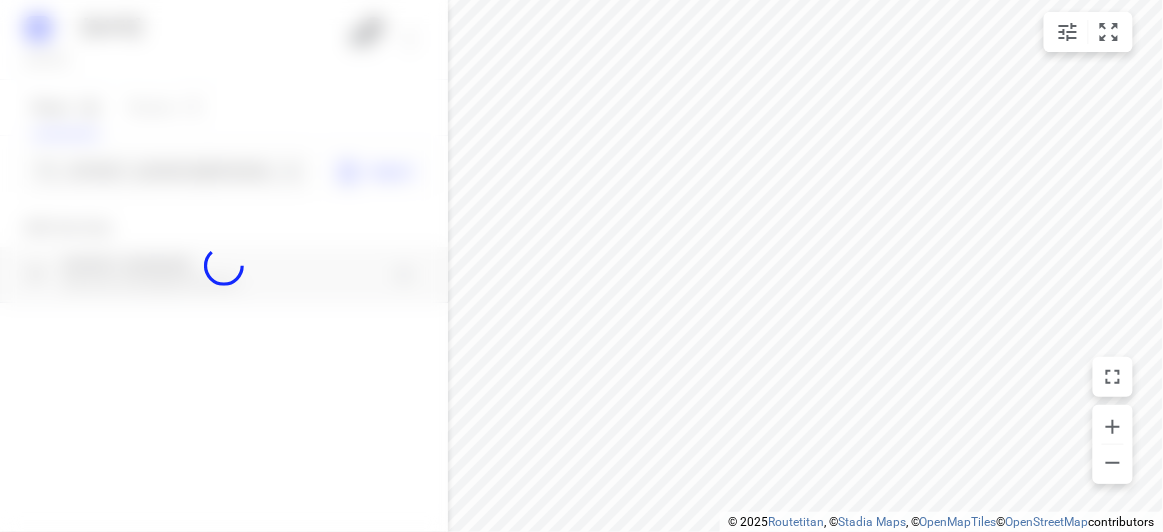 click at bounding box center (224, 266) 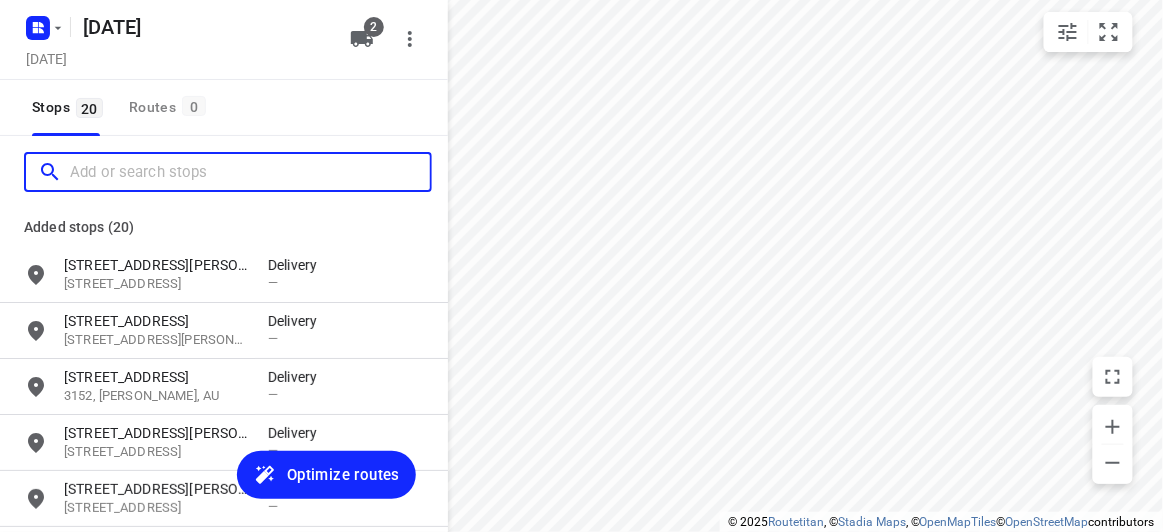 click at bounding box center [250, 172] 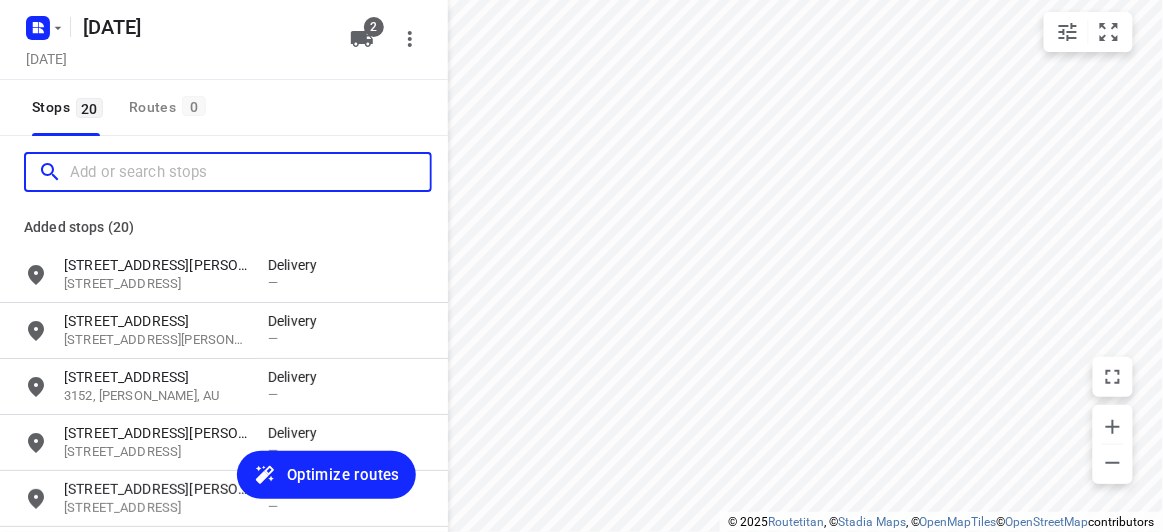scroll, scrollTop: 0, scrollLeft: 0, axis: both 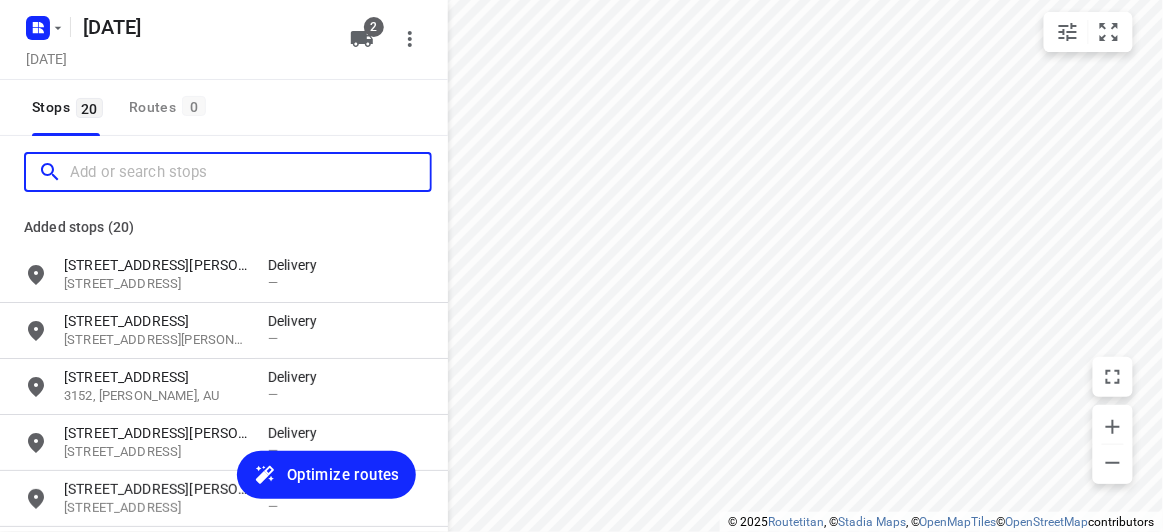 click at bounding box center (250, 172) 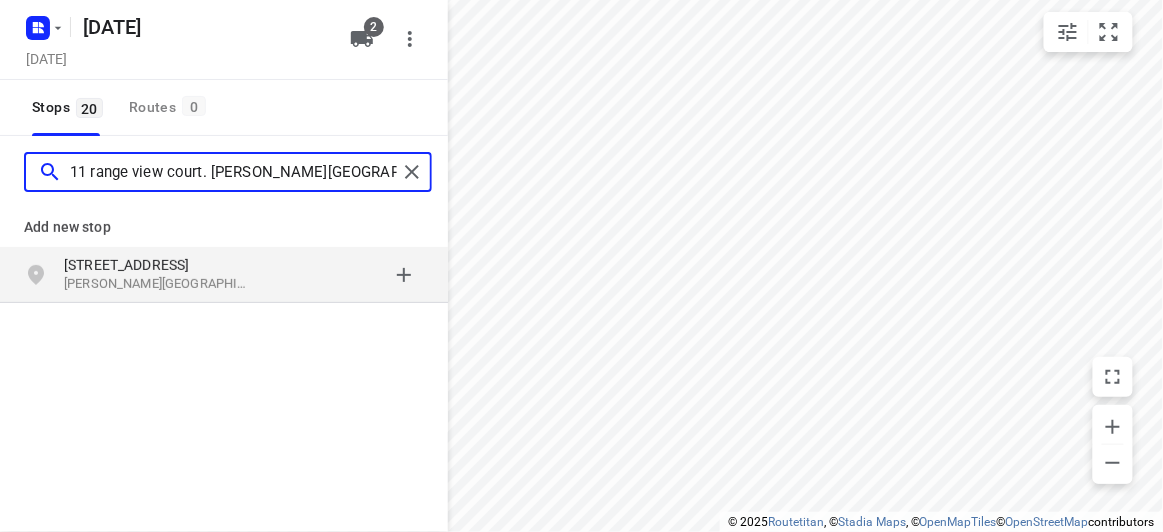 type on "11 range view court. [PERSON_NAME][GEOGRAPHIC_DATA] 3150" 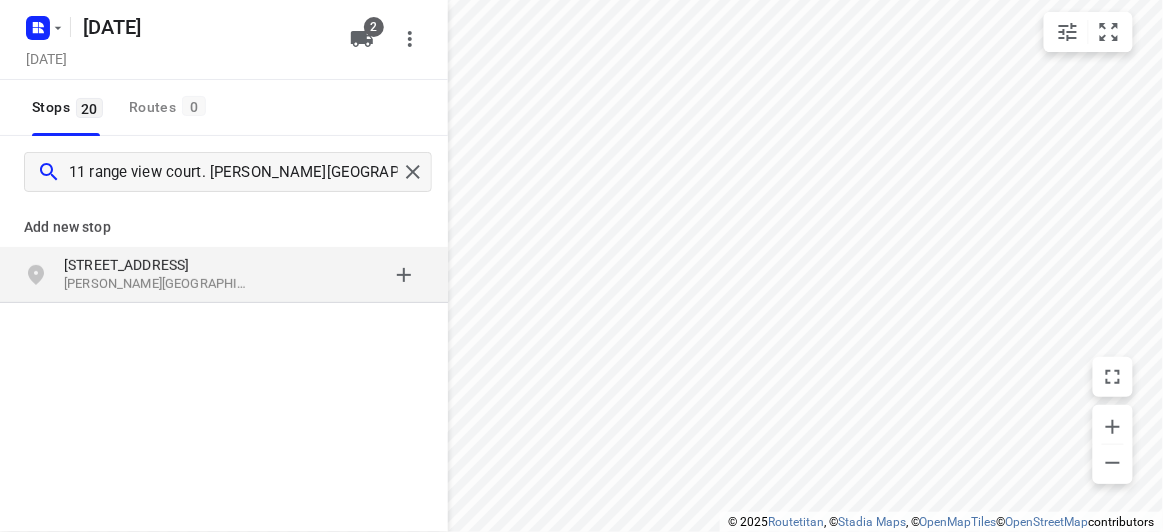 click on "[STREET_ADDRESS]" at bounding box center [156, 265] 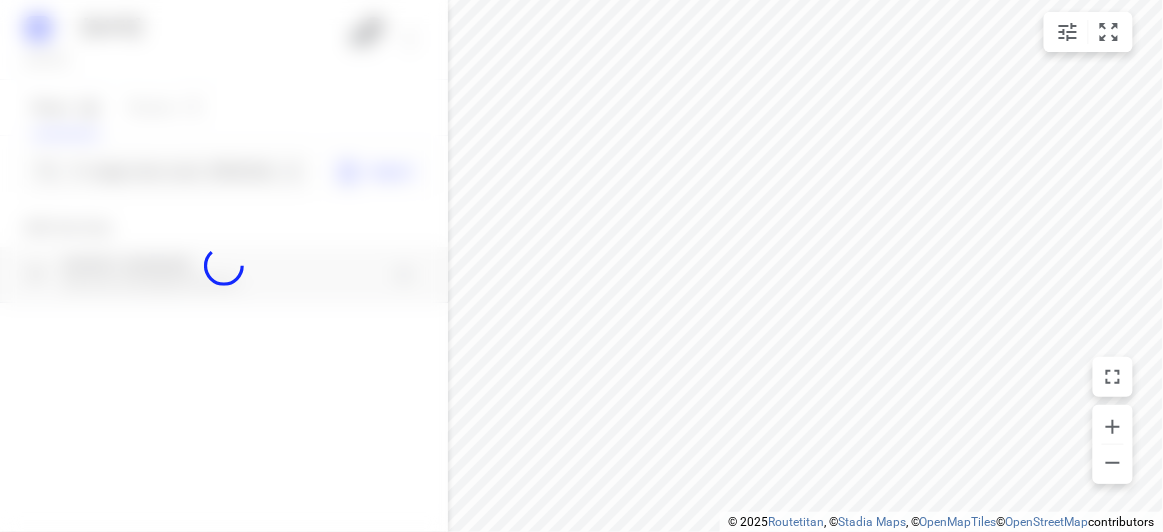 type 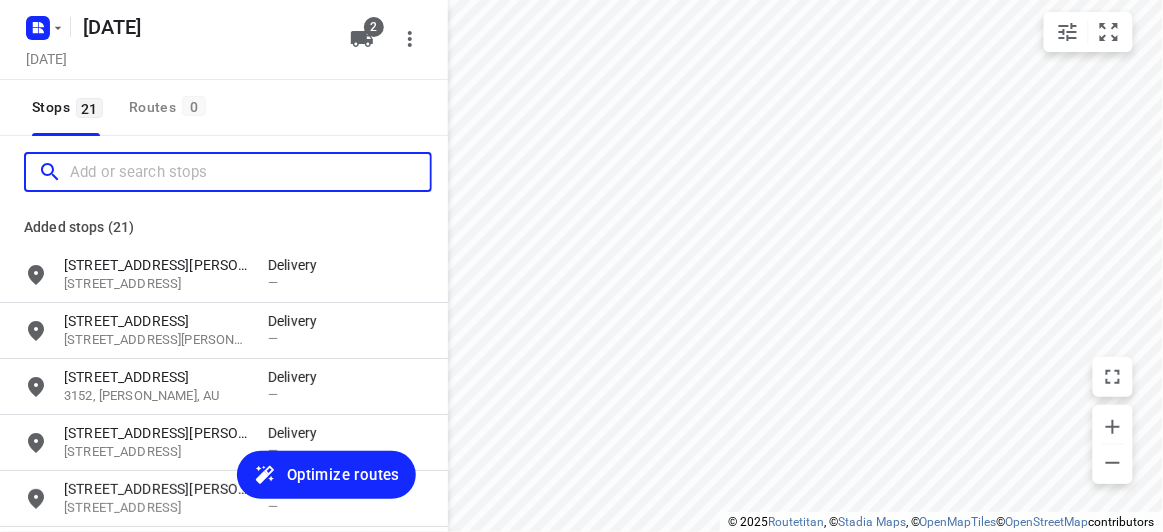 scroll, scrollTop: 0, scrollLeft: 0, axis: both 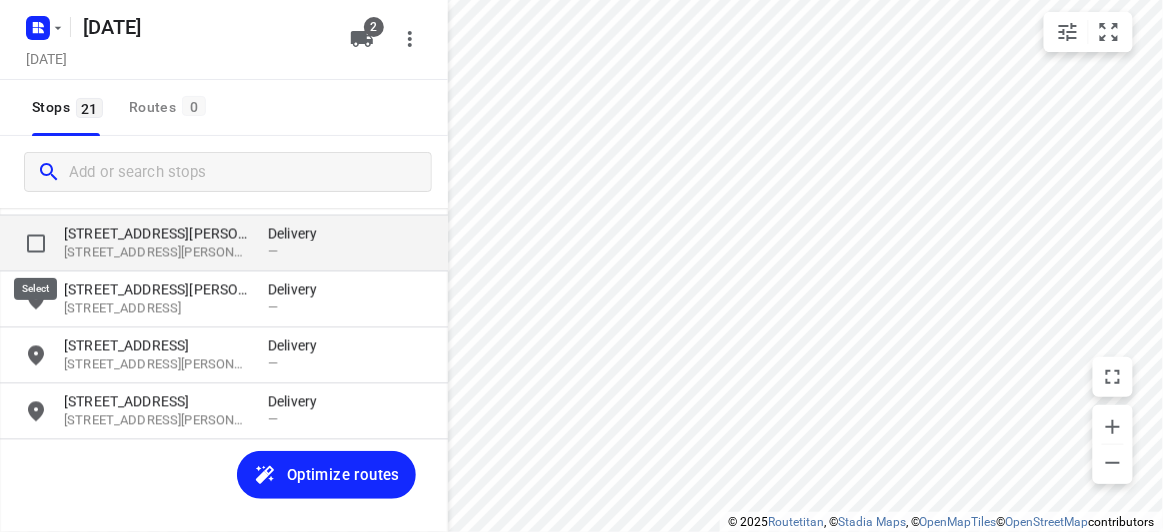 click at bounding box center [36, 244] 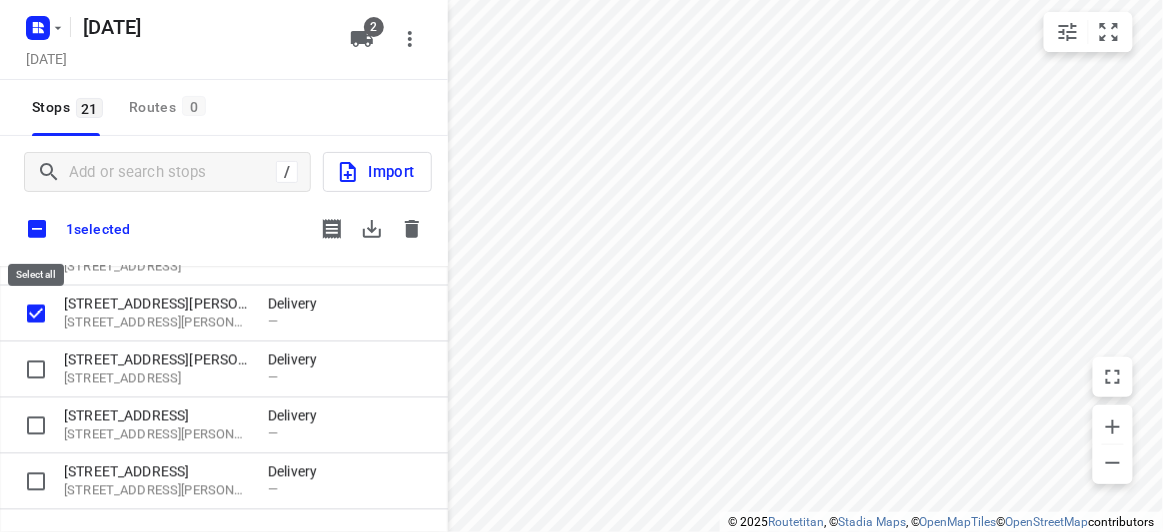 scroll, scrollTop: 970, scrollLeft: 0, axis: vertical 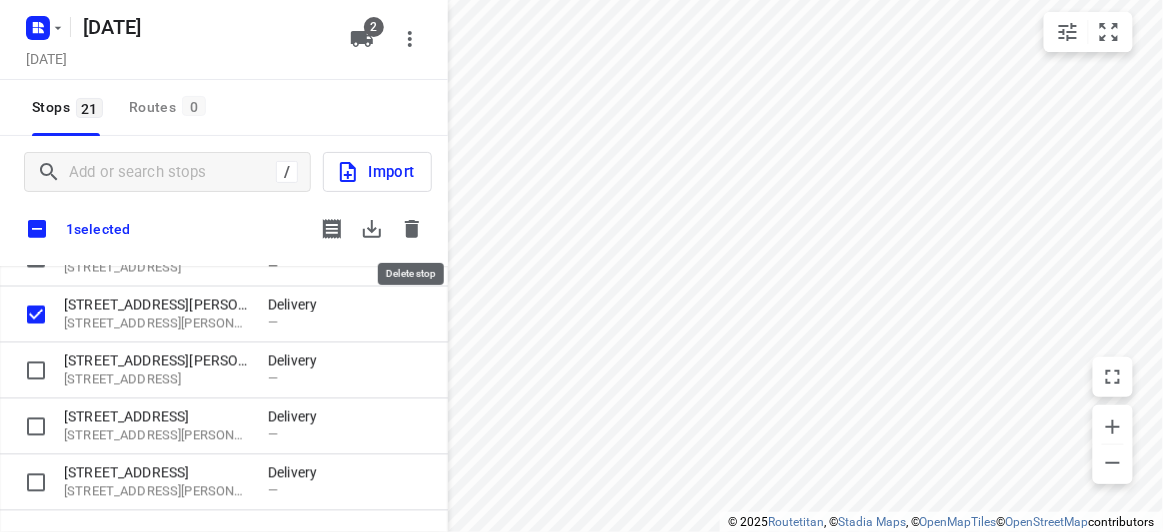click 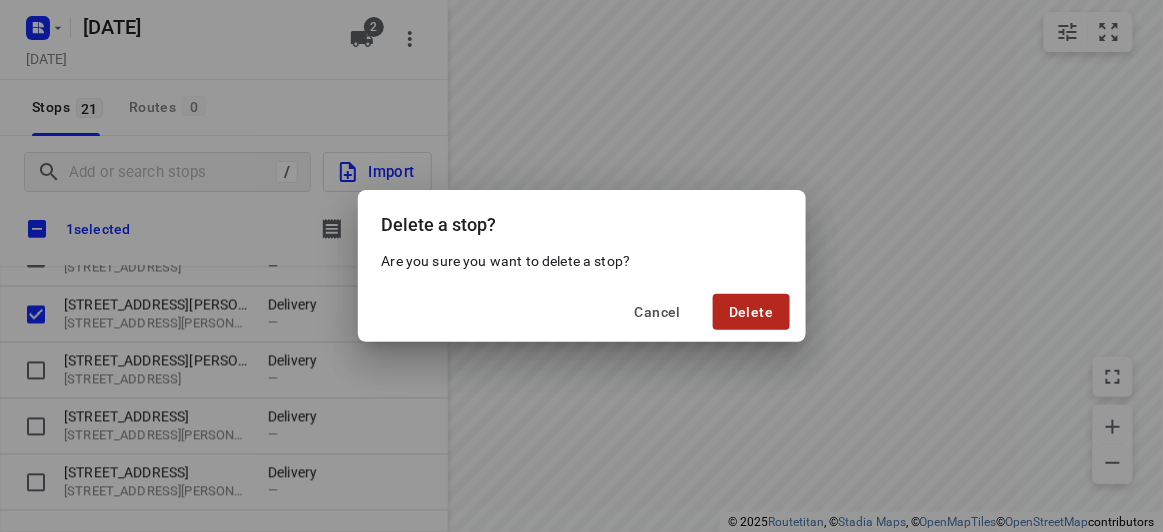 click on "Delete" at bounding box center [751, 312] 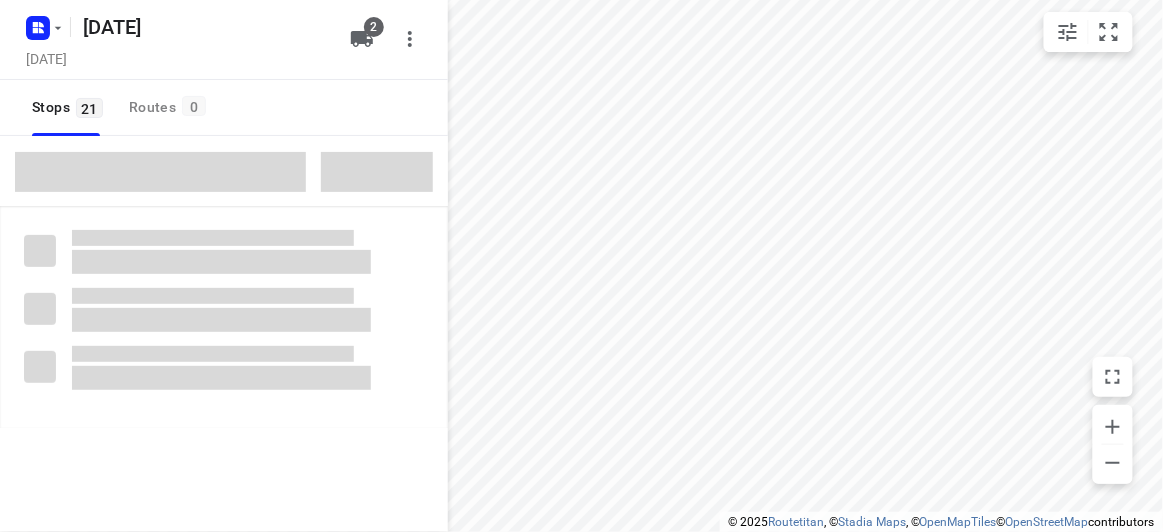 click at bounding box center [160, 172] 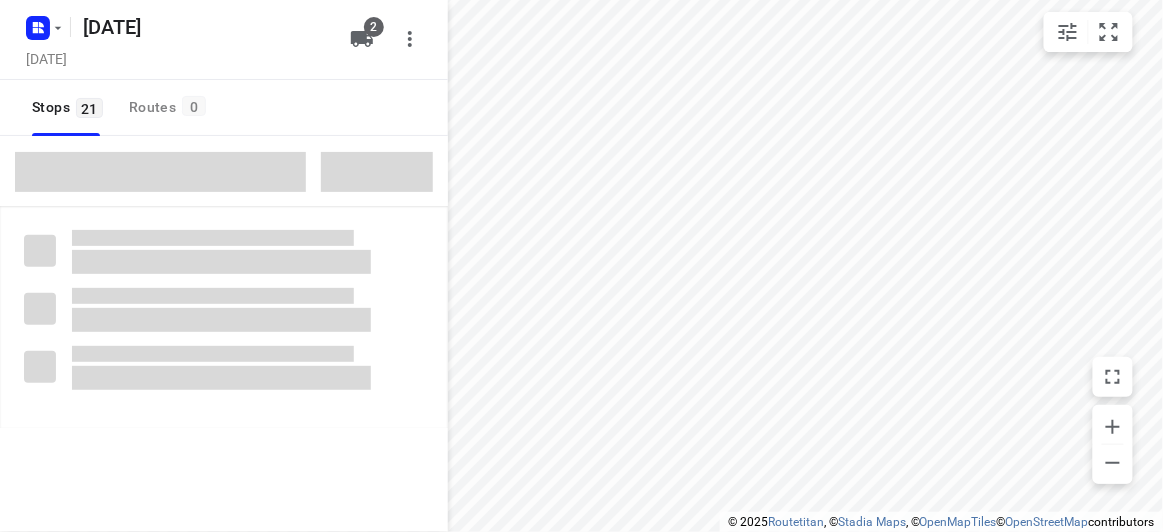 click at bounding box center (160, 172) 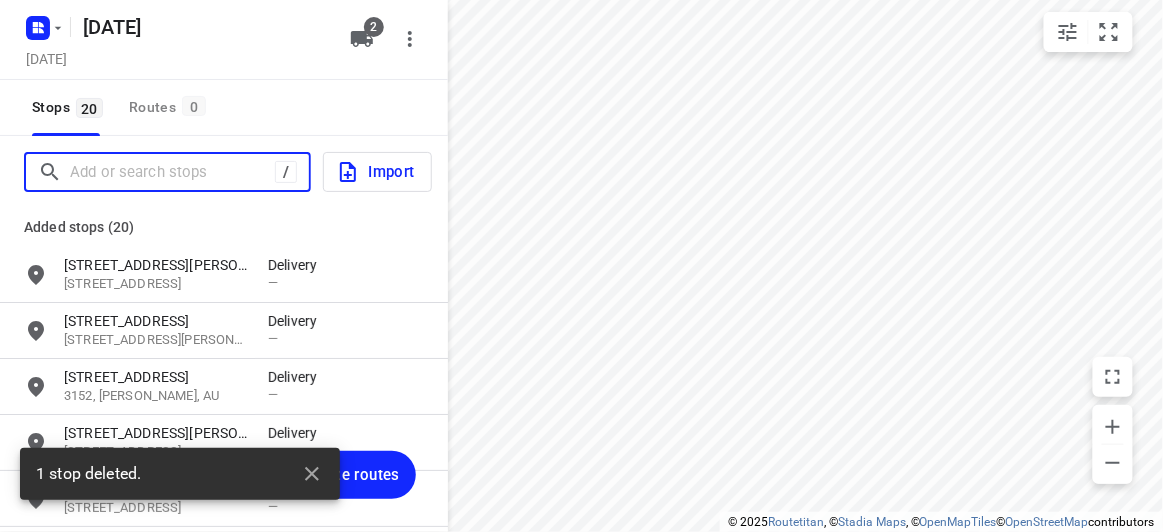 click at bounding box center [172, 172] 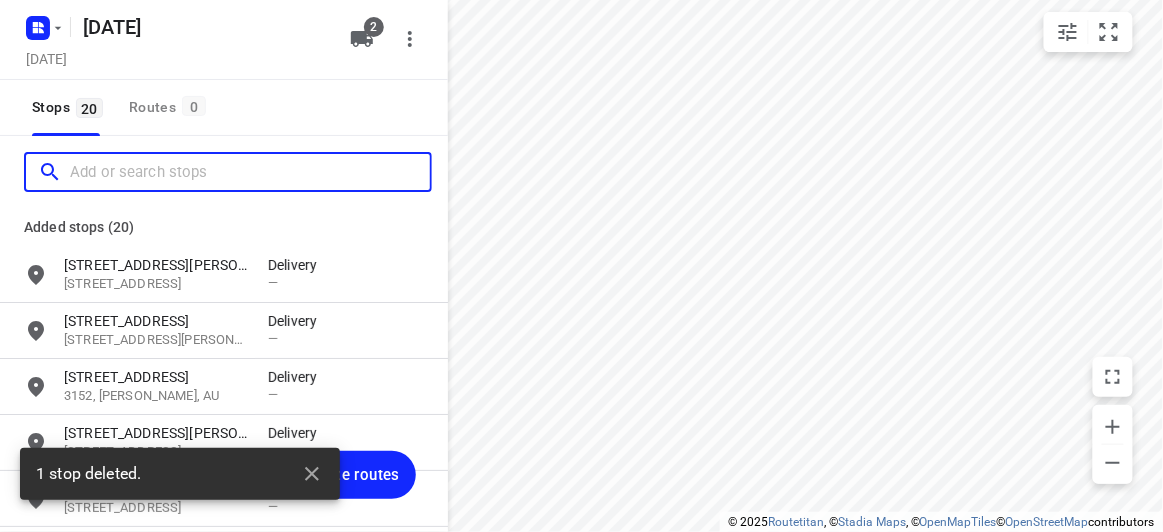 paste on "[STREET_ADDRESS]" 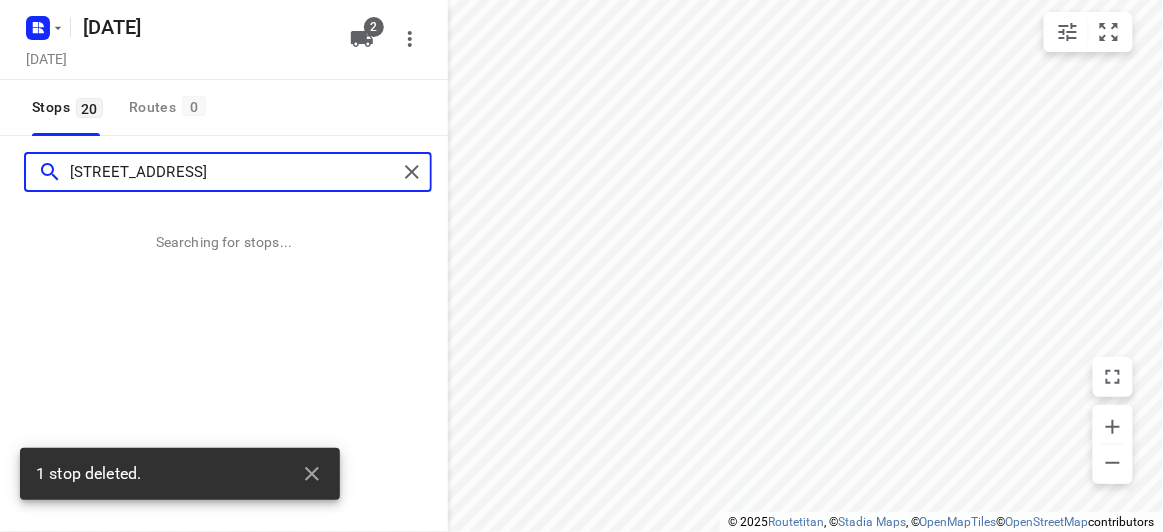 type on "[STREET_ADDRESS]" 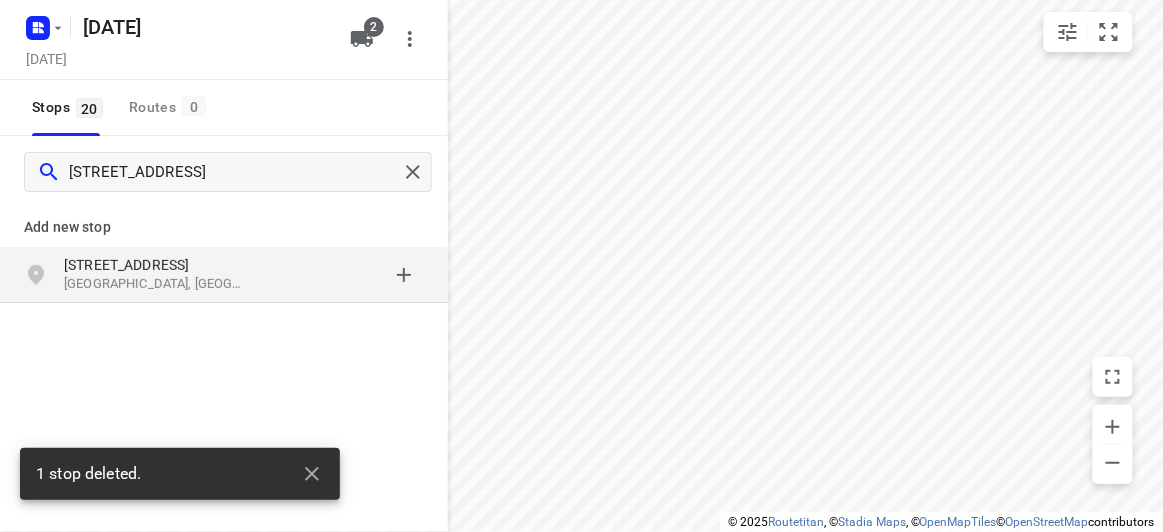 click on "[STREET_ADDRESS]" at bounding box center (156, 265) 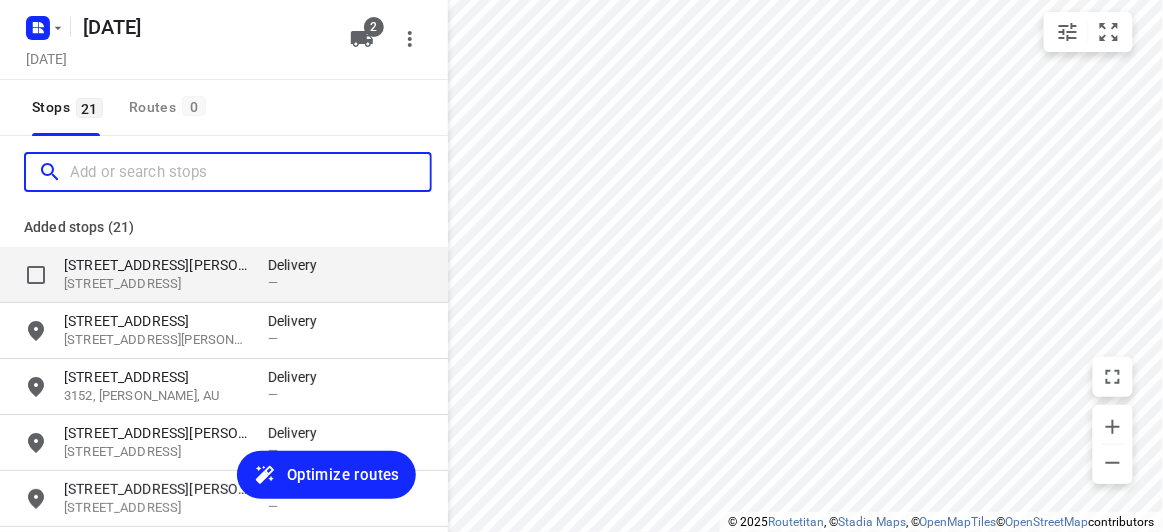 scroll, scrollTop: 0, scrollLeft: 0, axis: both 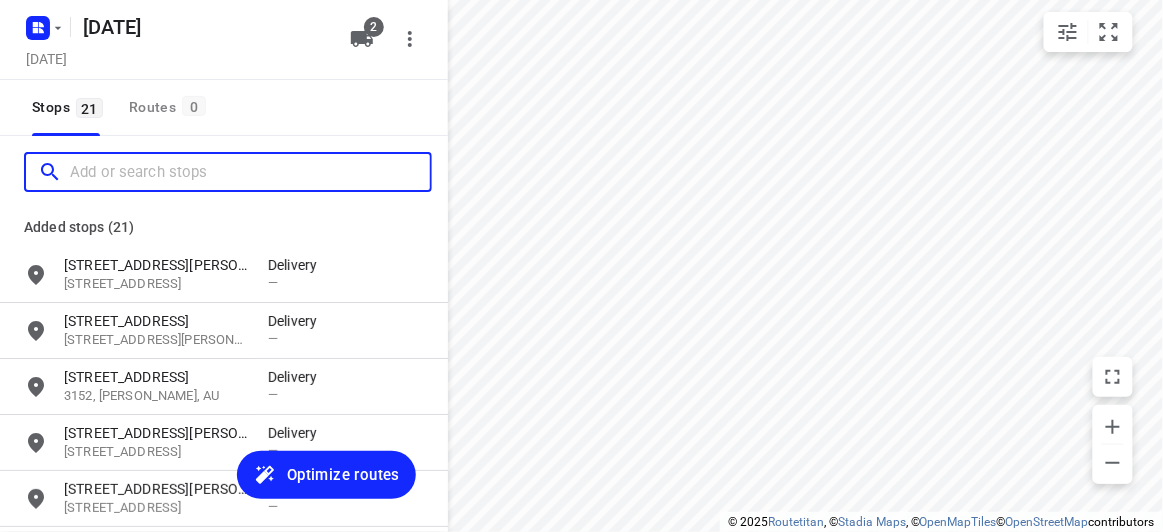 paste on "[STREET_ADDRESS]" 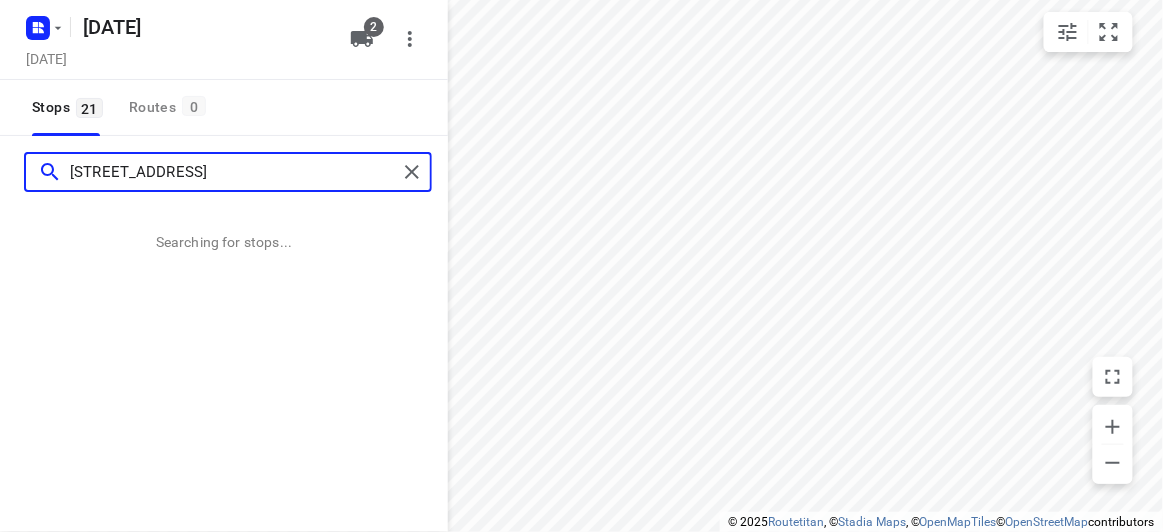 type on "[STREET_ADDRESS]" 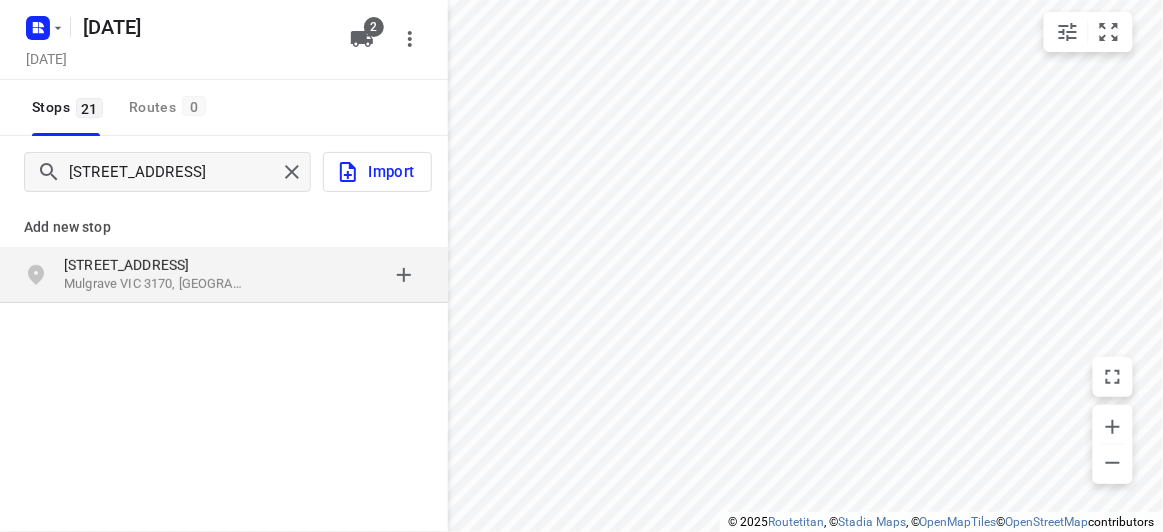 click on "[STREET_ADDRESS]" at bounding box center [166, 275] 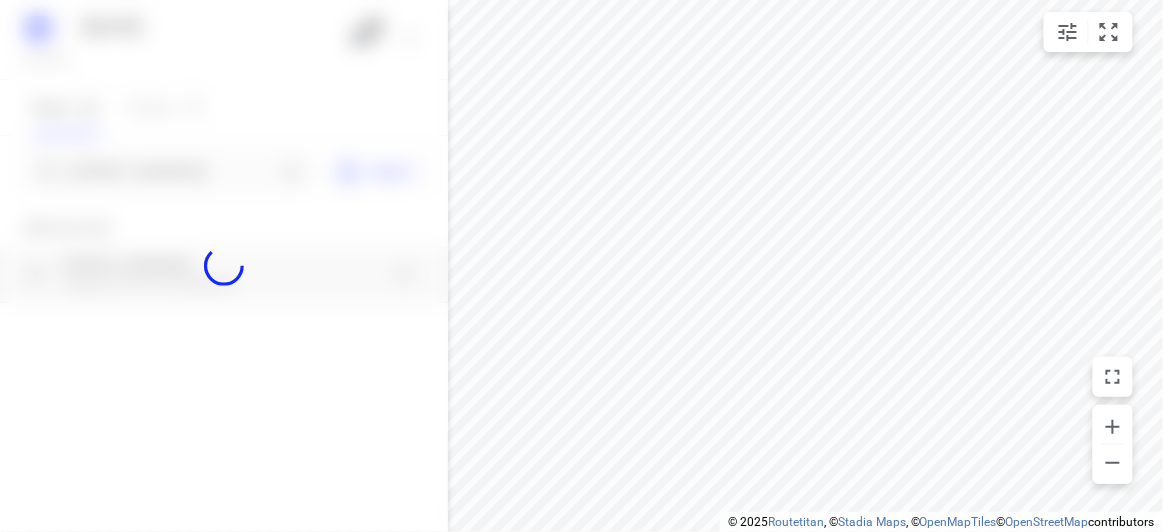 click at bounding box center (224, 266) 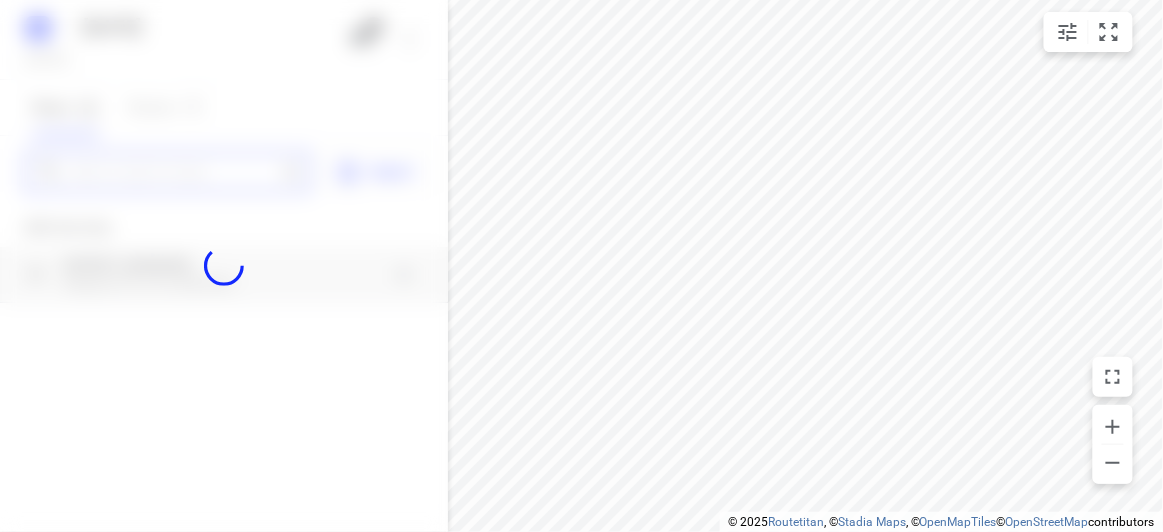 click at bounding box center [173, 172] 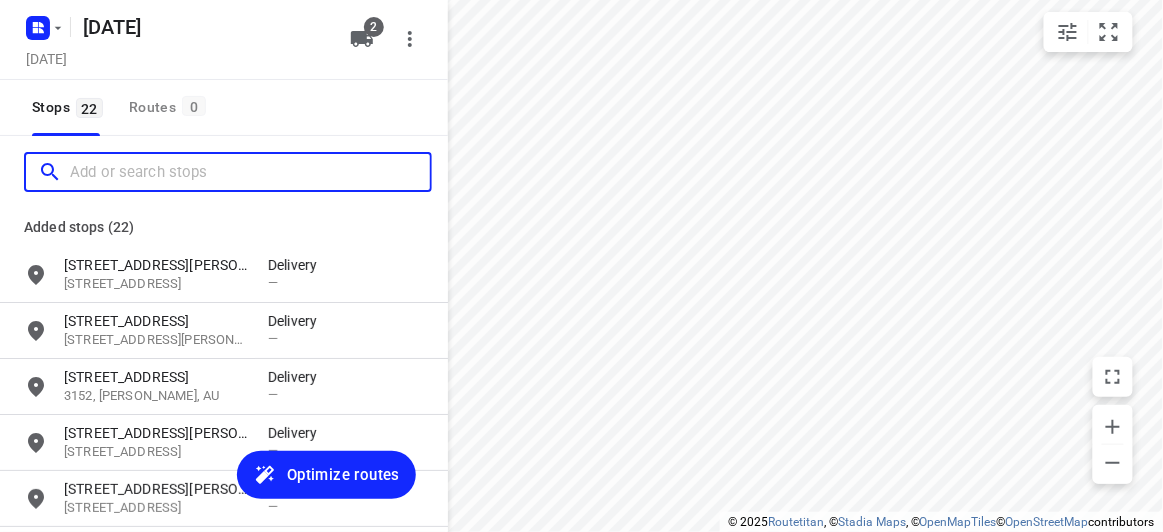 paste on "[STREET_ADDRESS]" 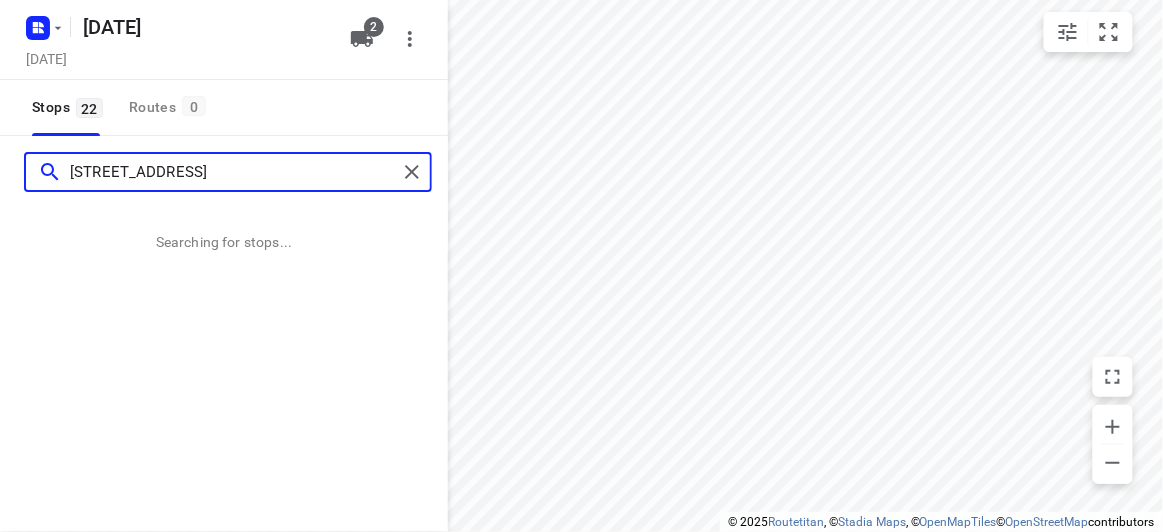 type on "[STREET_ADDRESS]" 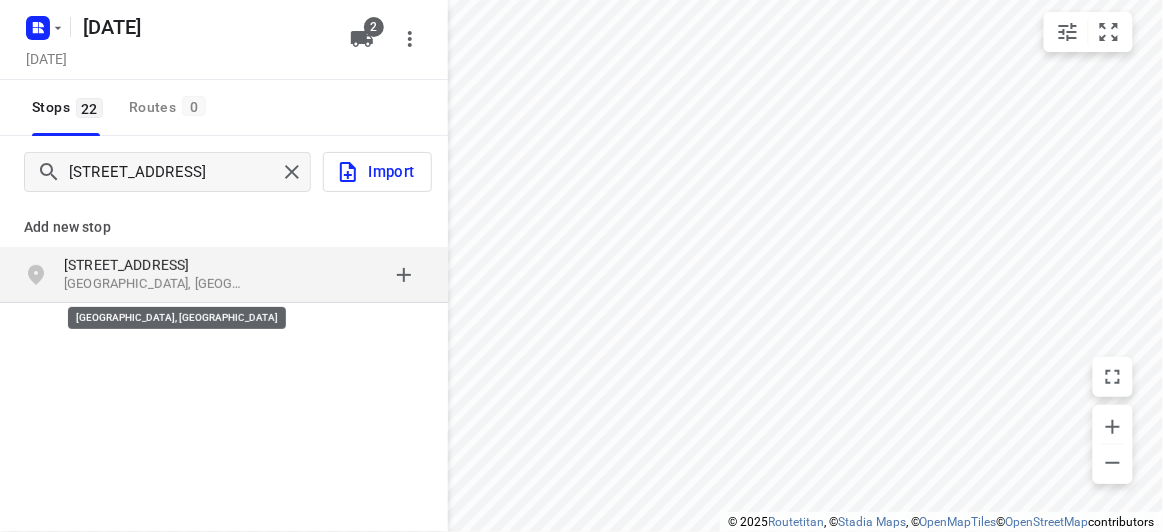 click on "[GEOGRAPHIC_DATA], [GEOGRAPHIC_DATA]" at bounding box center [156, 284] 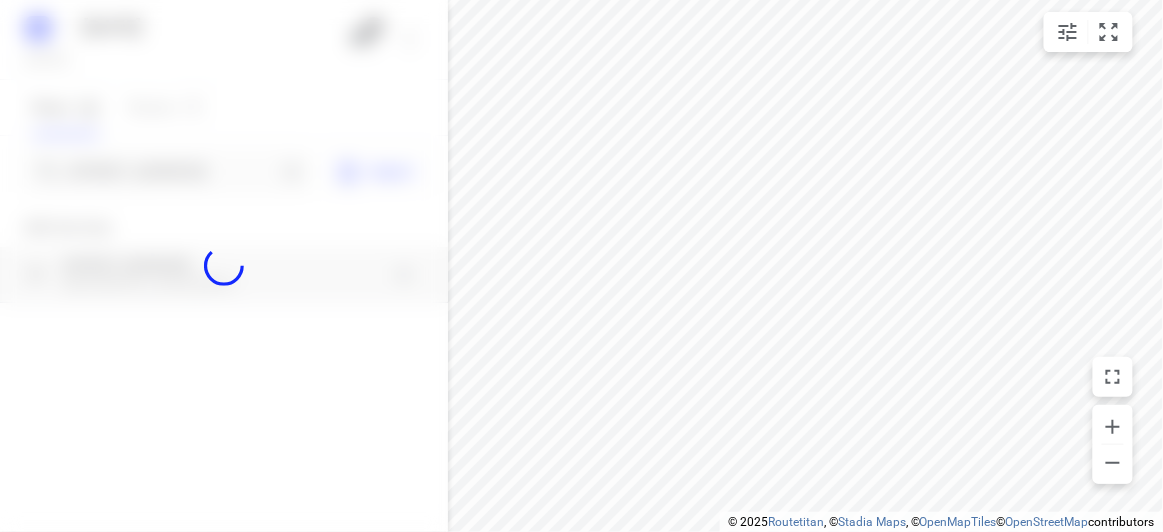 click at bounding box center (224, 266) 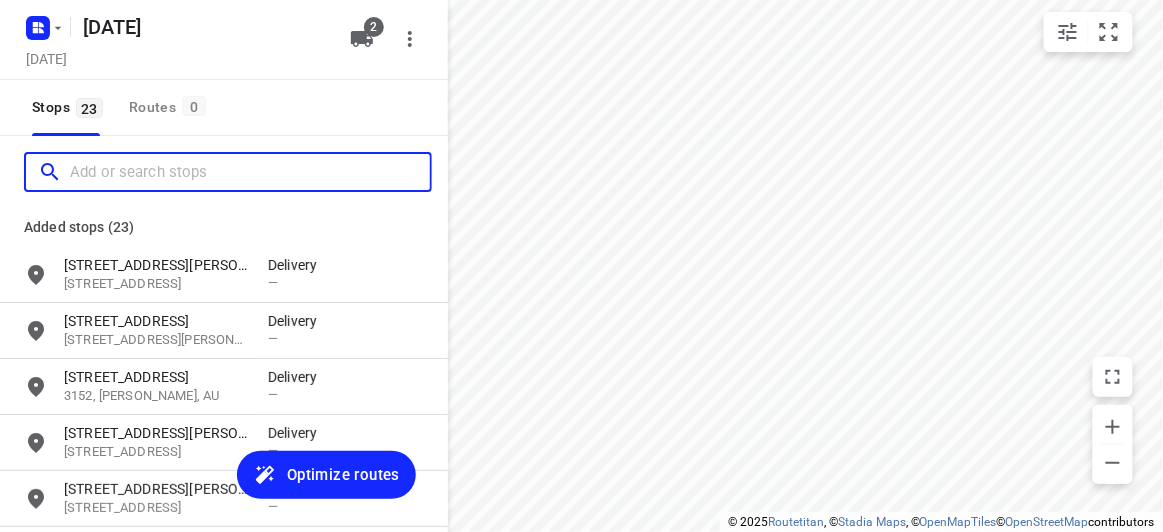 scroll, scrollTop: 0, scrollLeft: 0, axis: both 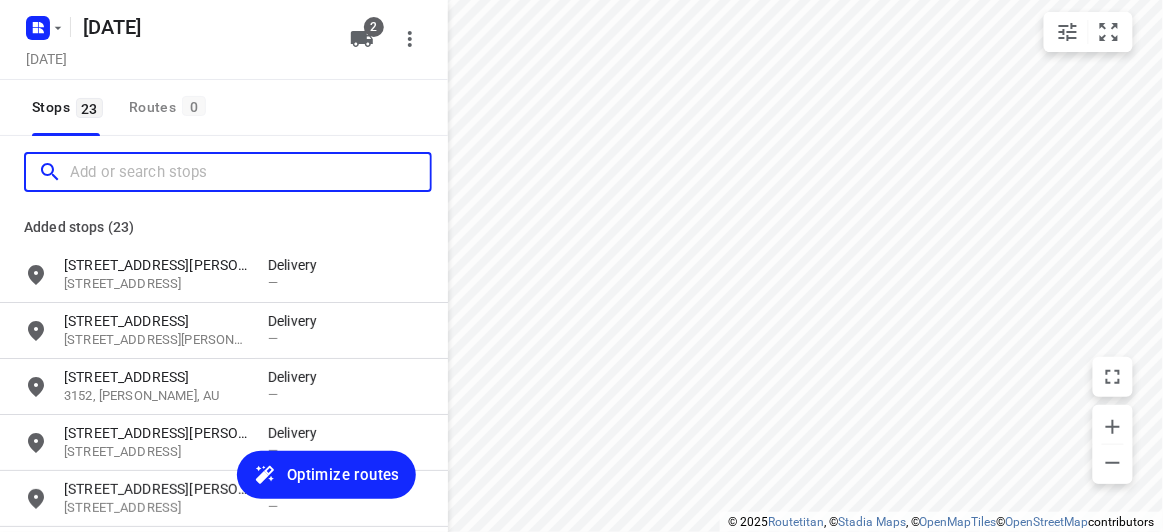 paste on "[STREET_ADDRESS][PERSON_NAME]" 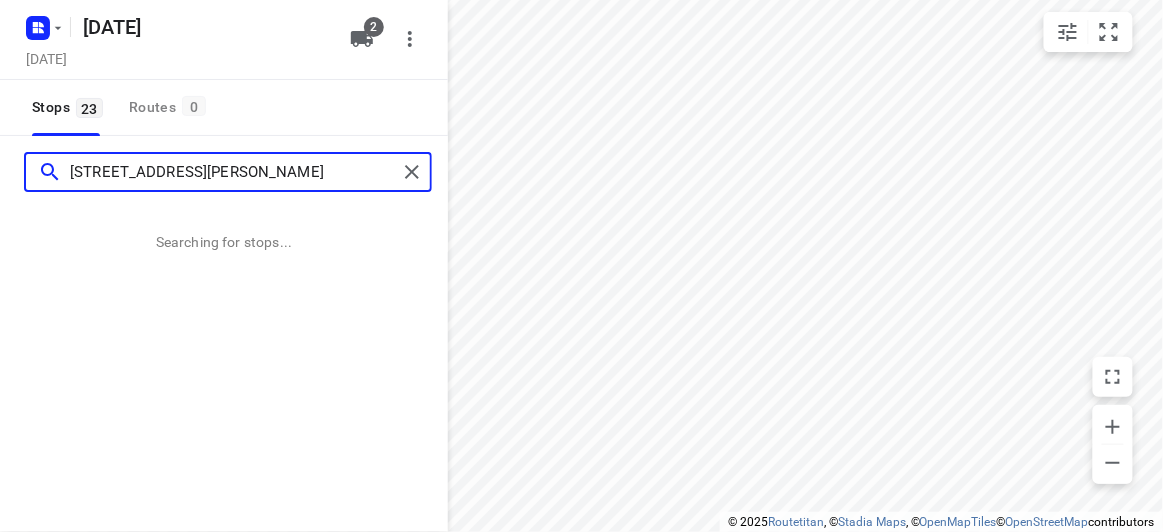 type on "[STREET_ADDRESS][PERSON_NAME]" 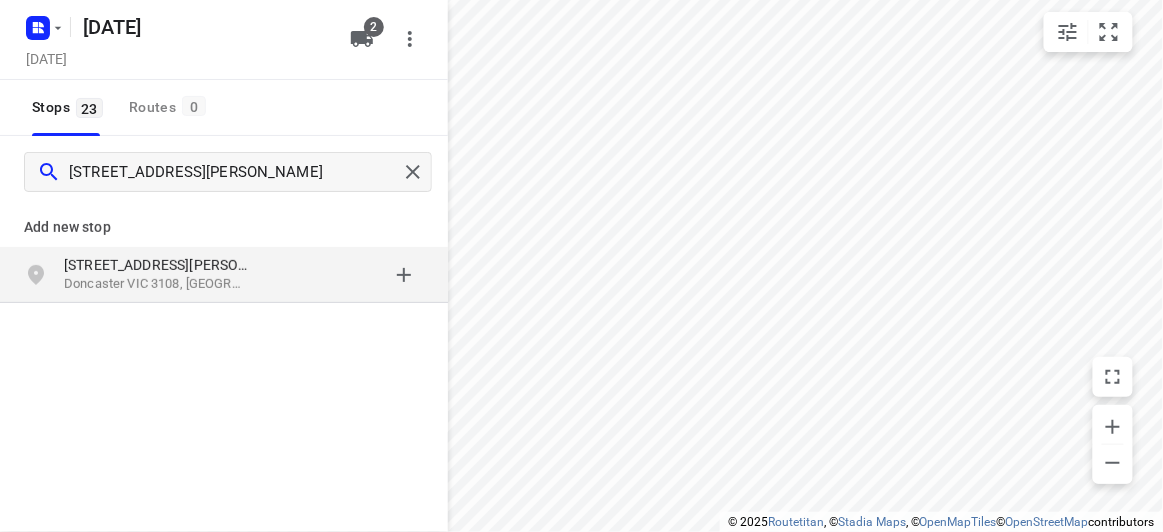 click on "[STREET_ADDRESS][PERSON_NAME]" at bounding box center (224, 275) 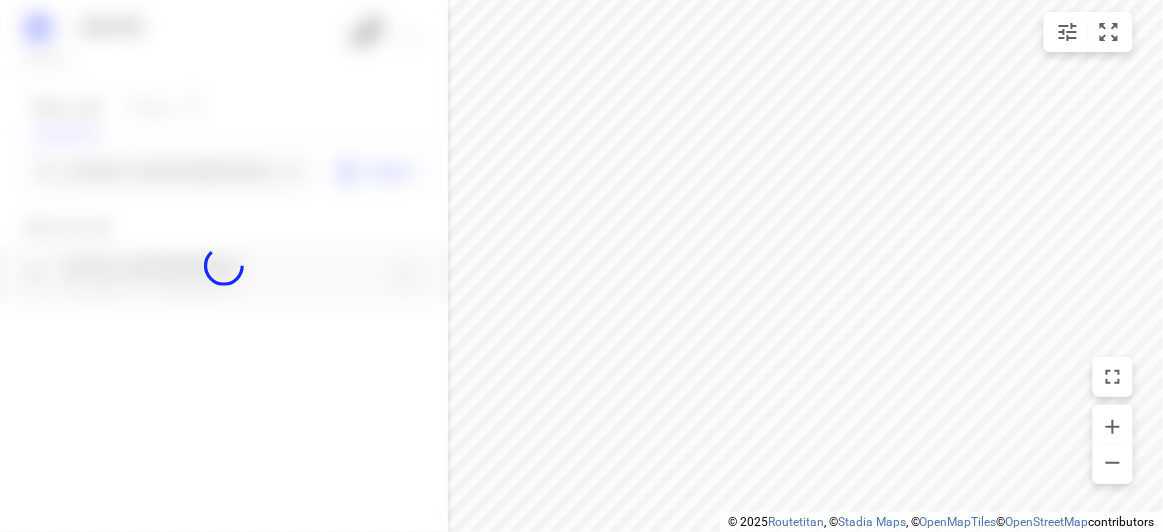 click at bounding box center (224, 266) 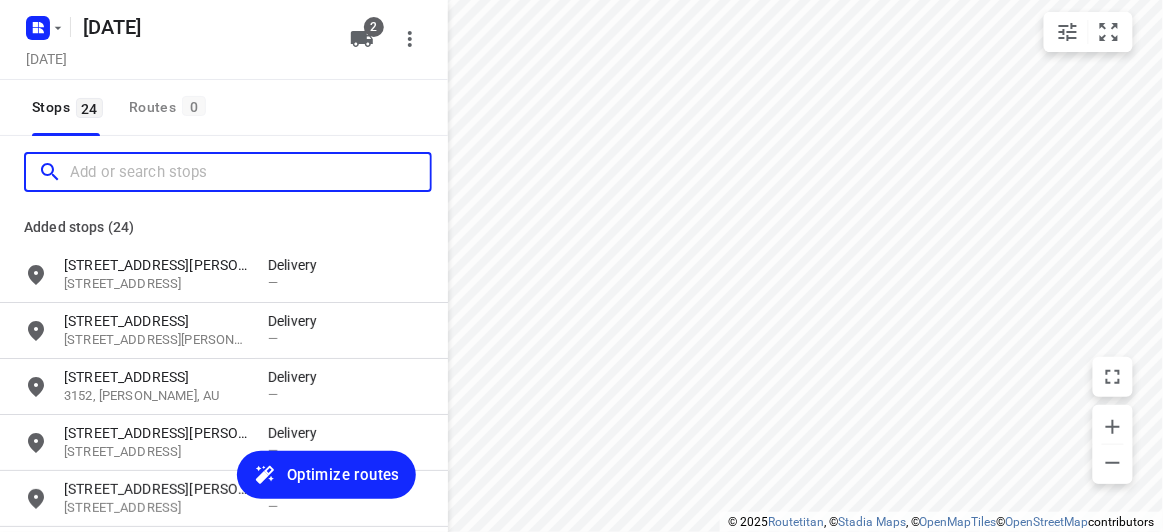 paste on "/[STREET_ADDRESS][PERSON_NAME]" 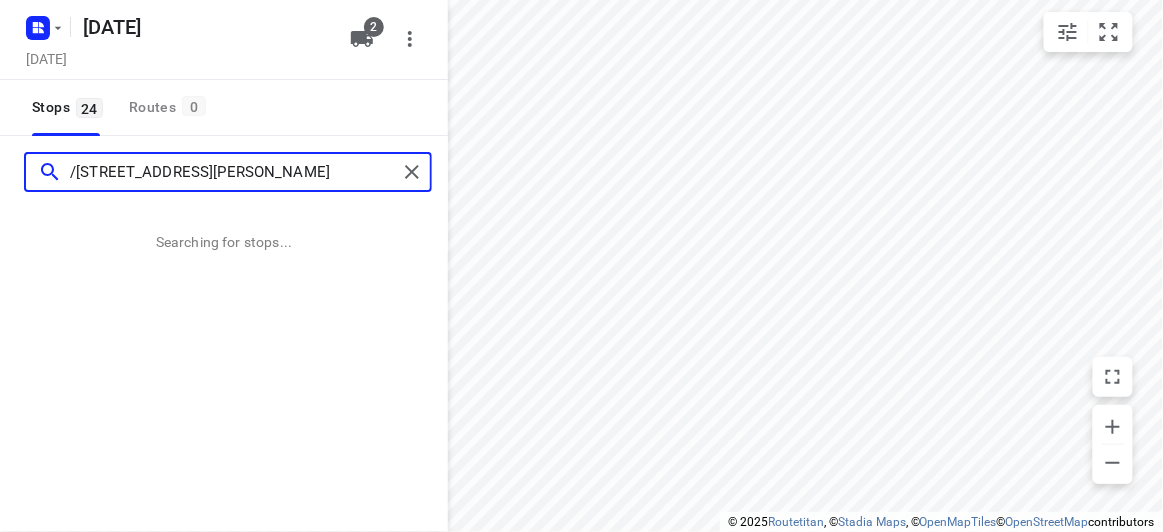 type on "/[STREET_ADDRESS][PERSON_NAME]" 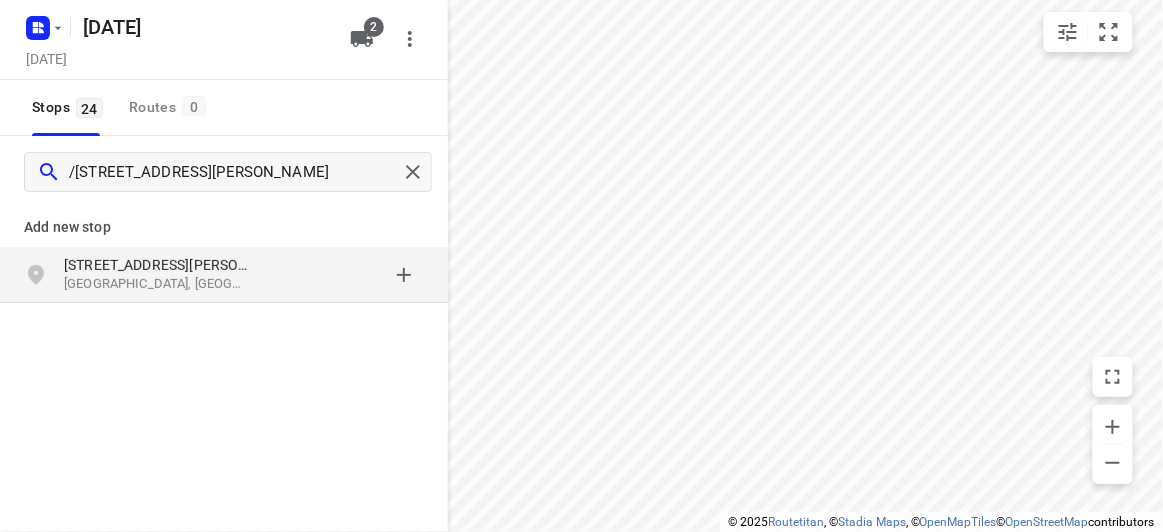 click at bounding box center (346, 275) 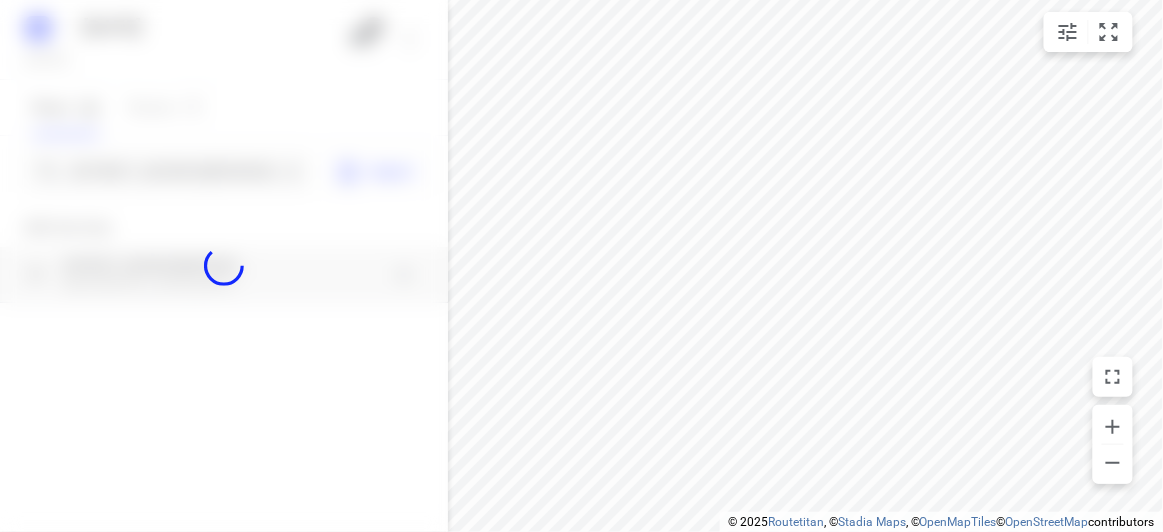 click at bounding box center (224, 266) 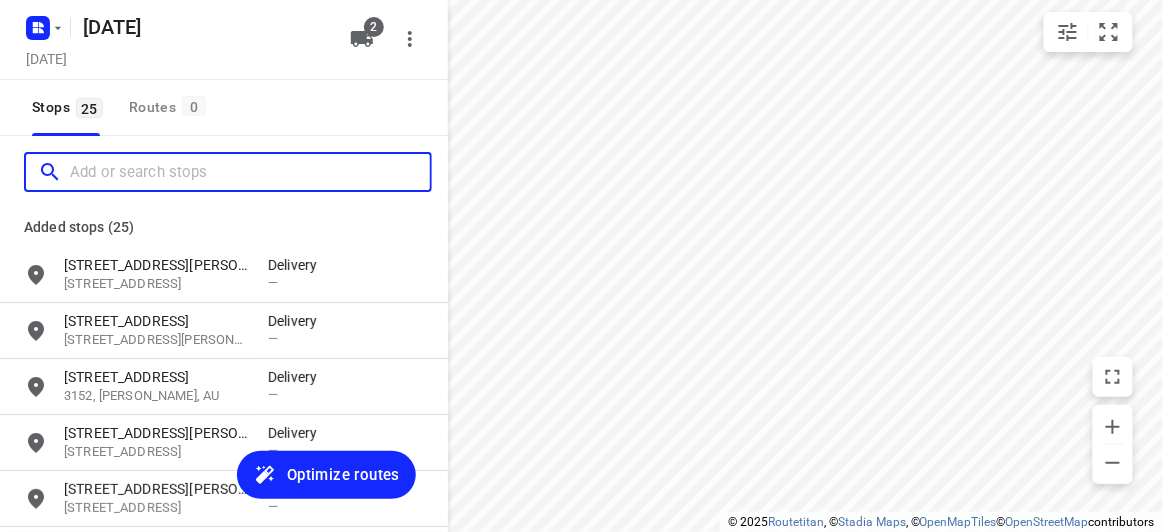 scroll, scrollTop: 0, scrollLeft: 0, axis: both 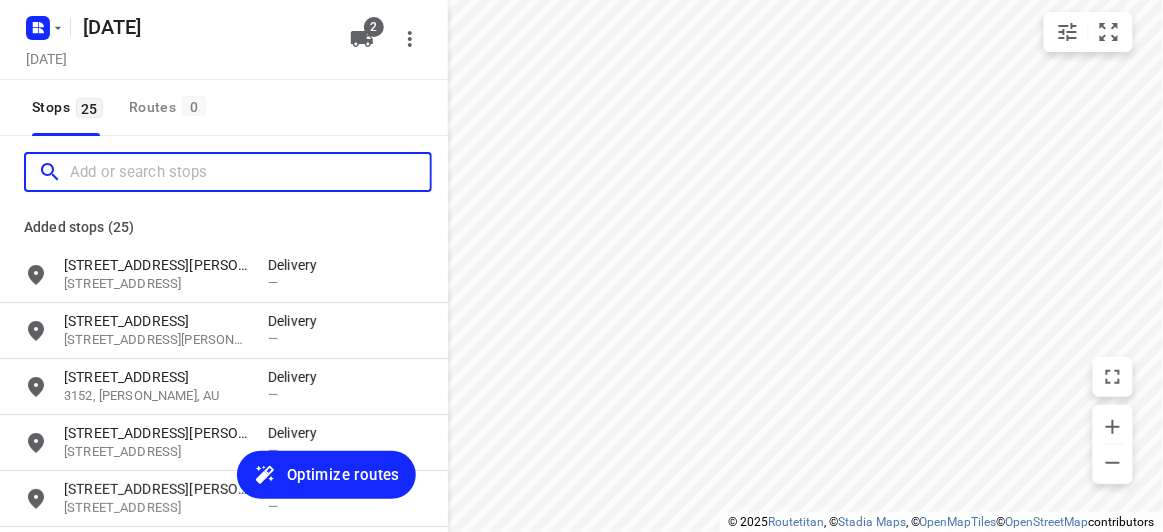 click at bounding box center [250, 172] 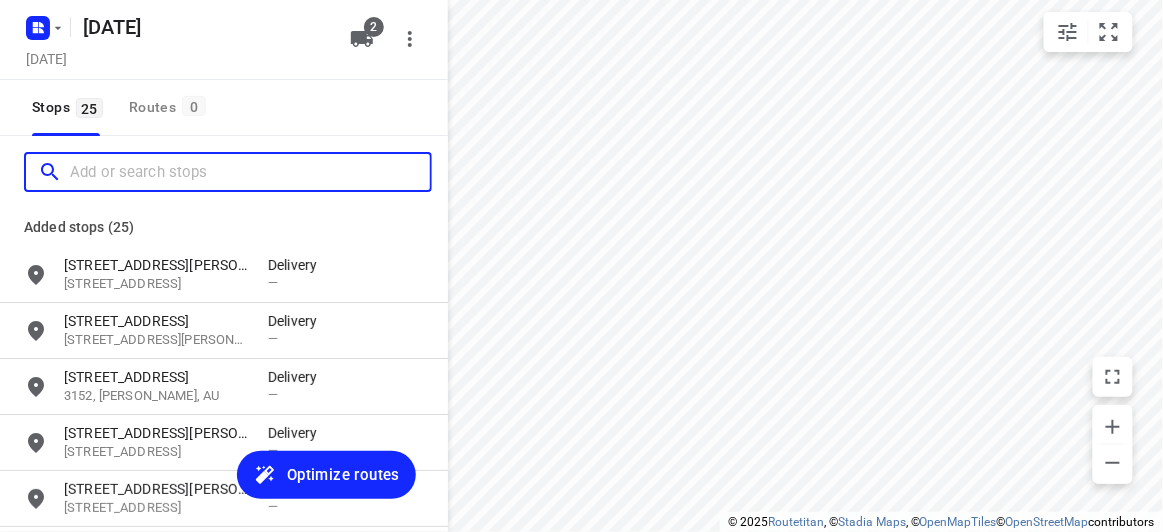 paste on "[STREET_ADDRESS]" 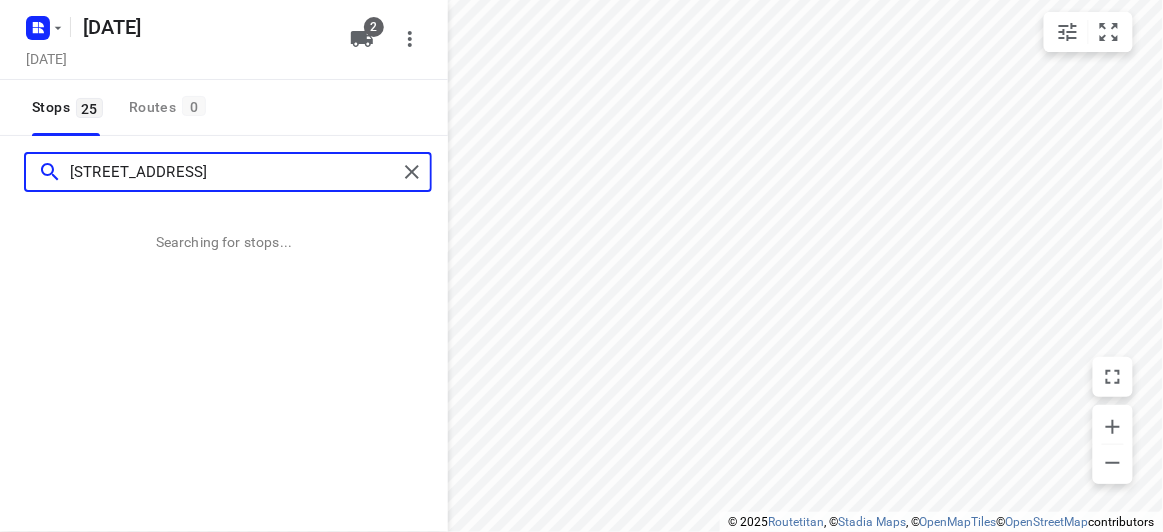 type on "[STREET_ADDRESS]" 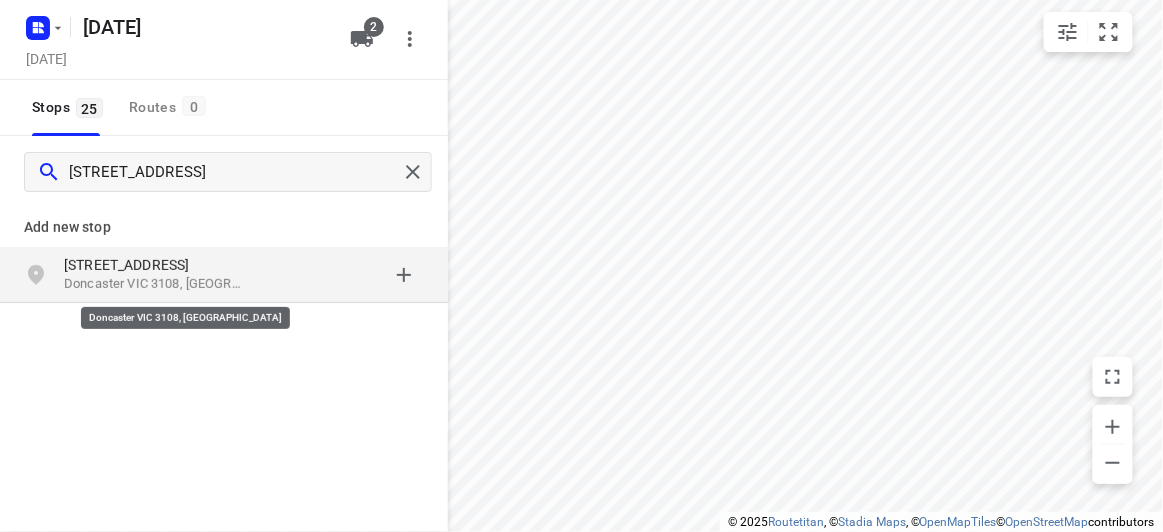 click on "Doncaster VIC 3108, [GEOGRAPHIC_DATA]" at bounding box center (156, 284) 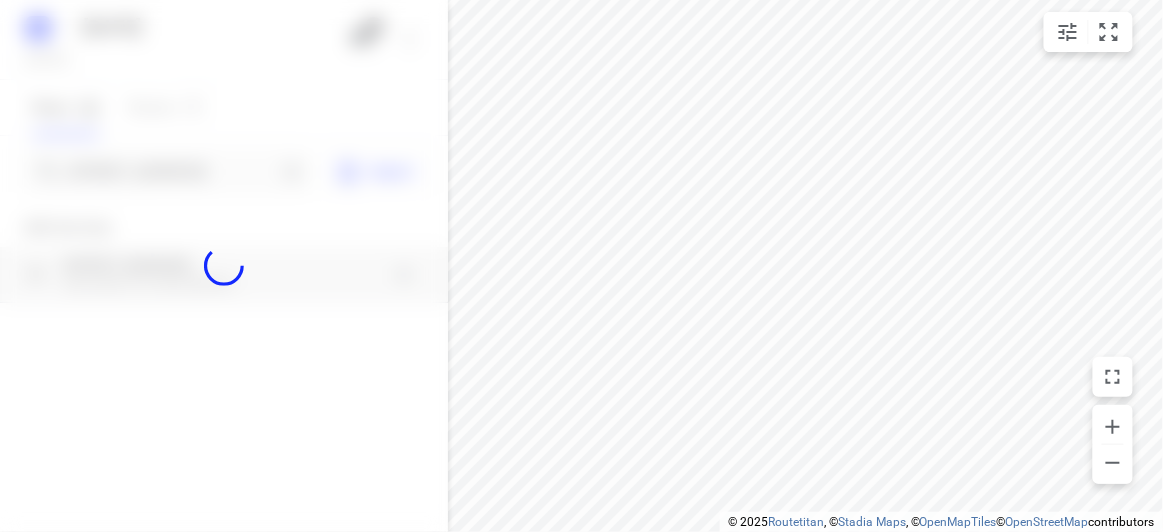click at bounding box center (224, 266) 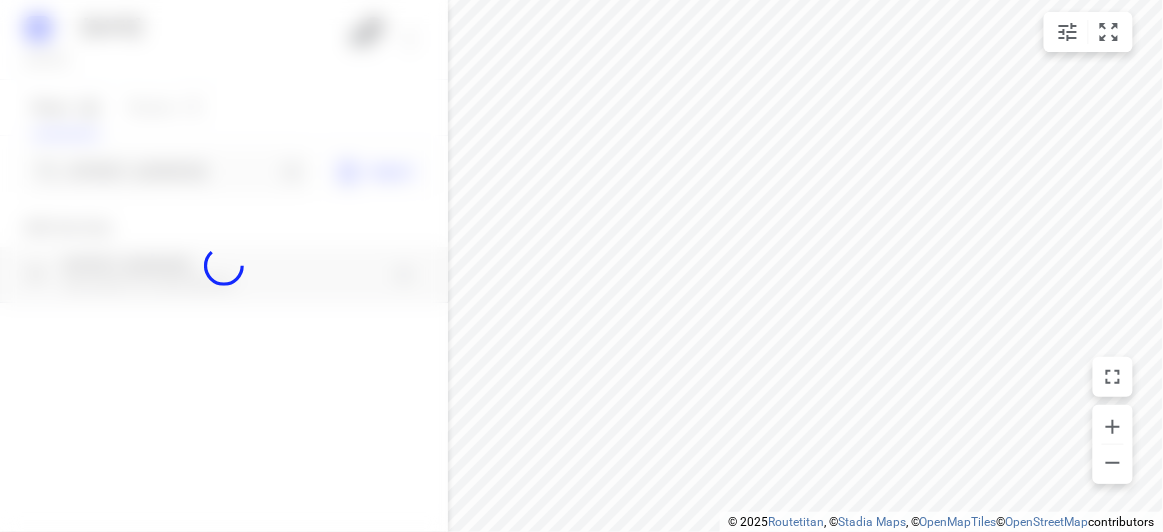 click at bounding box center (224, 266) 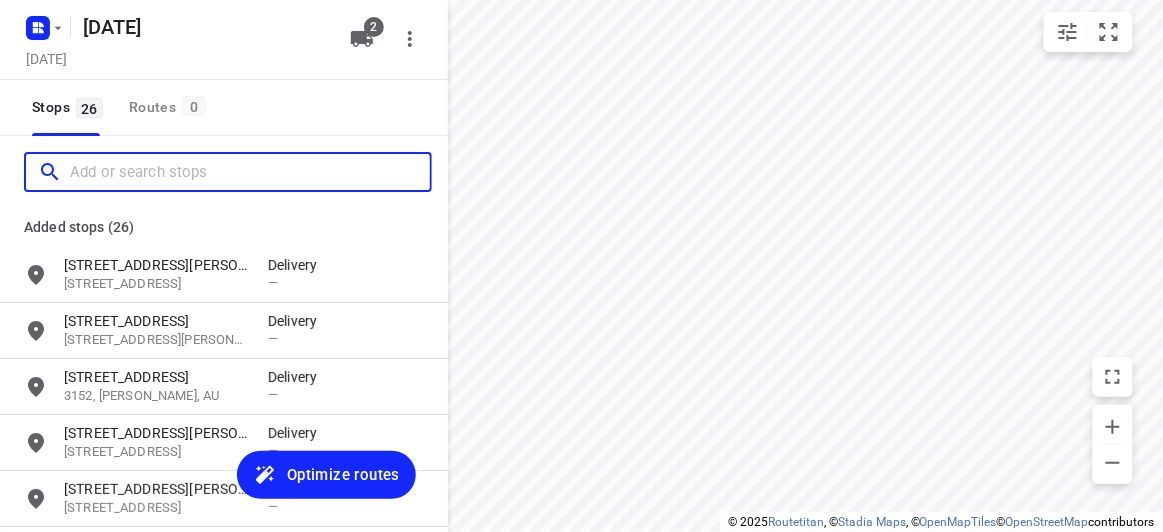 scroll, scrollTop: 0, scrollLeft: 0, axis: both 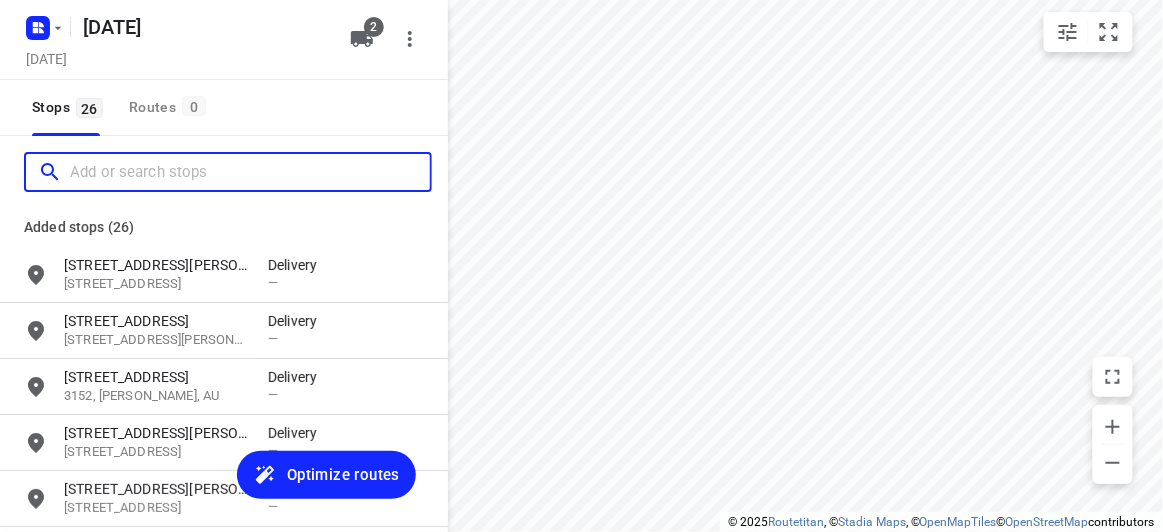 paste on "[STREET_ADDRESS][PERSON_NAME]" 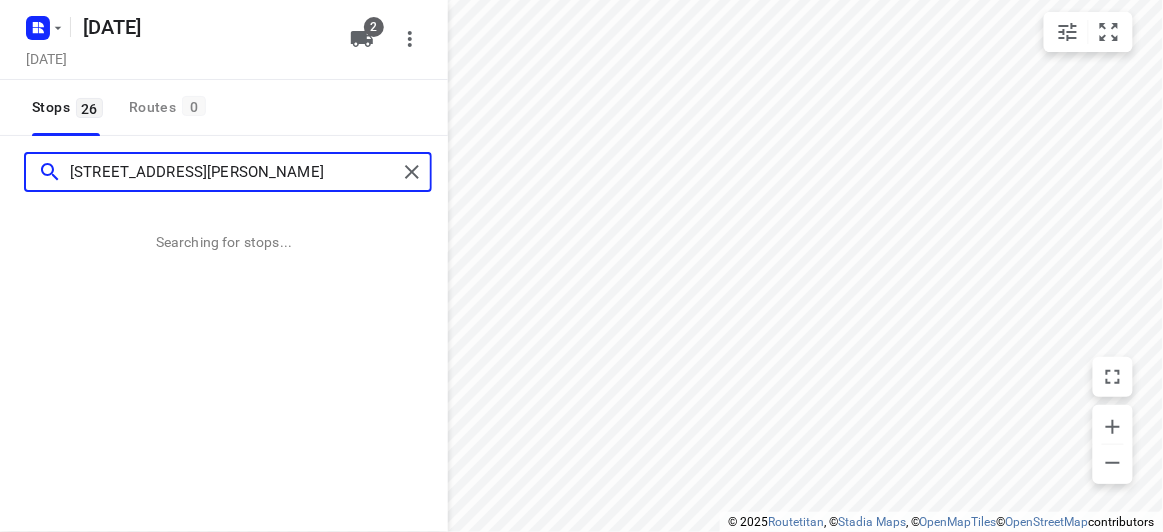 type on "[STREET_ADDRESS][PERSON_NAME]" 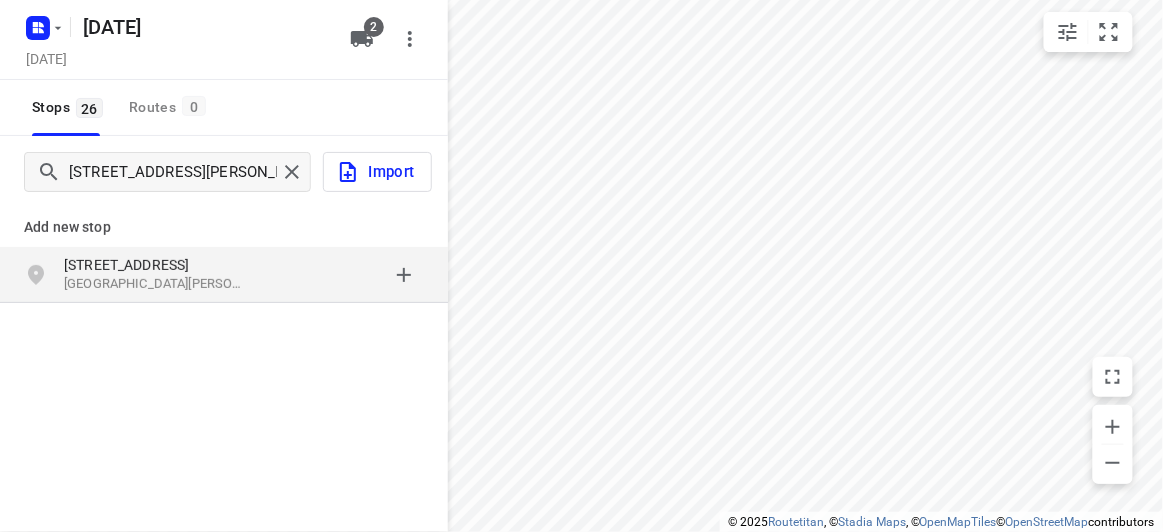 click at bounding box center (346, 275) 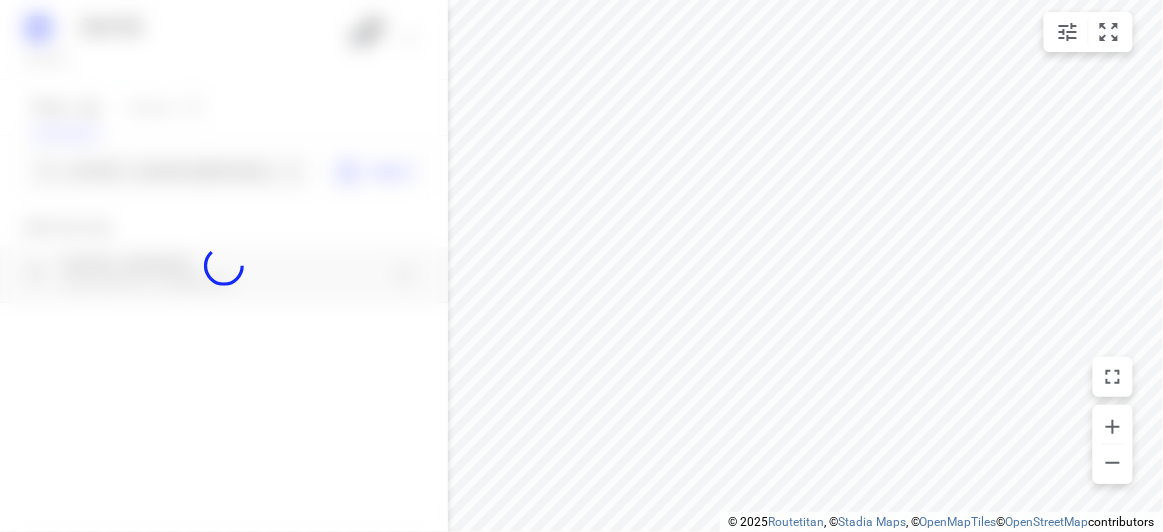 click at bounding box center (224, 266) 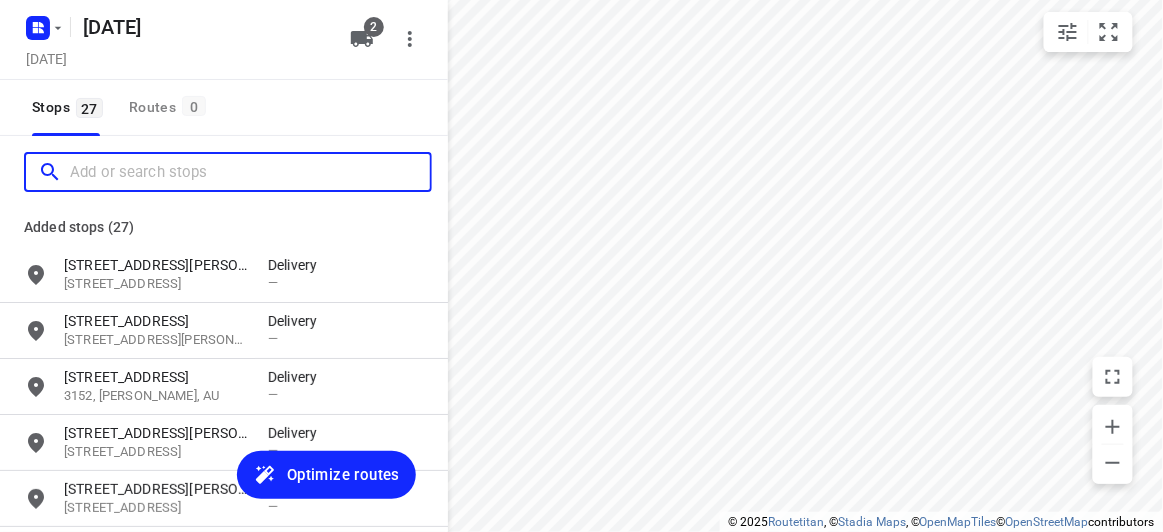 scroll, scrollTop: 0, scrollLeft: 0, axis: both 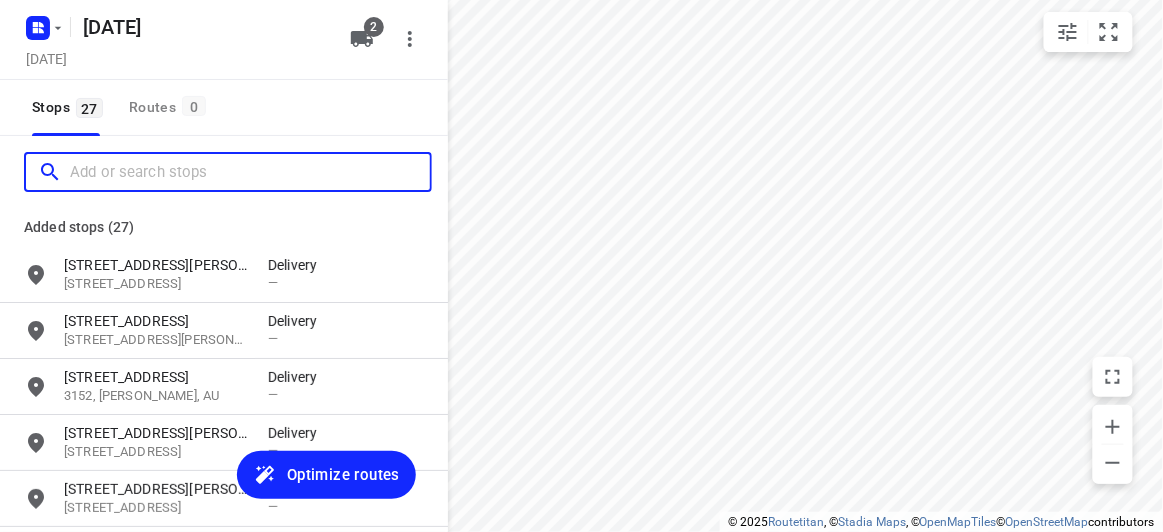 click at bounding box center [250, 172] 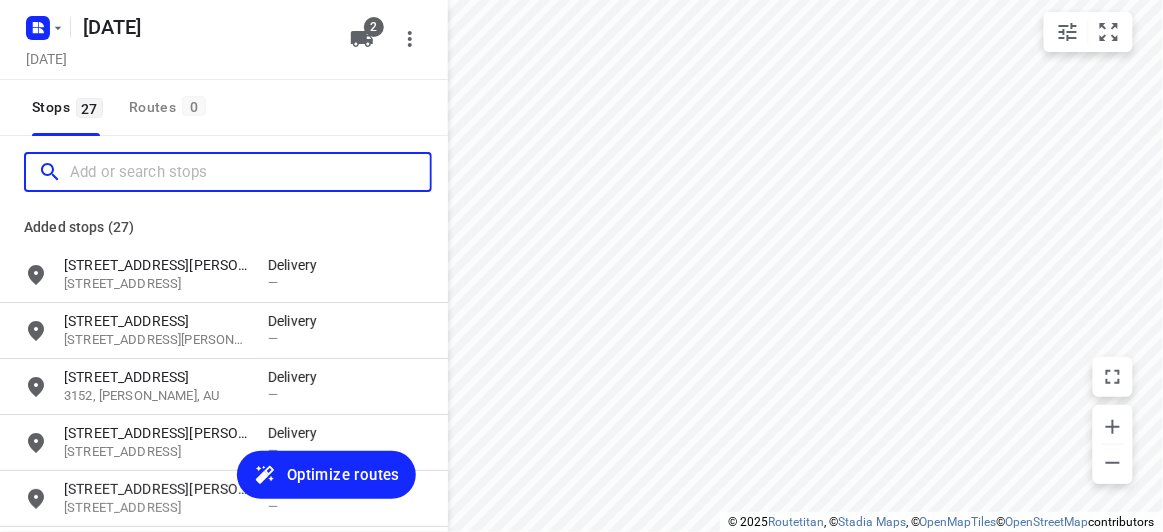 paste on "[STREET_ADDRESS][PERSON_NAME][PERSON_NAME]" 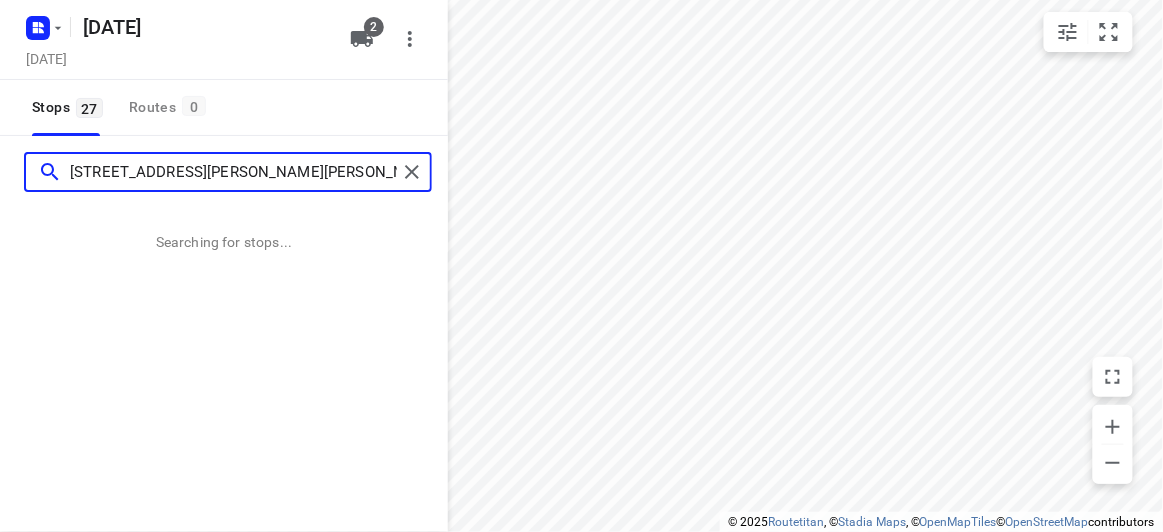 type on "[STREET_ADDRESS][PERSON_NAME][PERSON_NAME]" 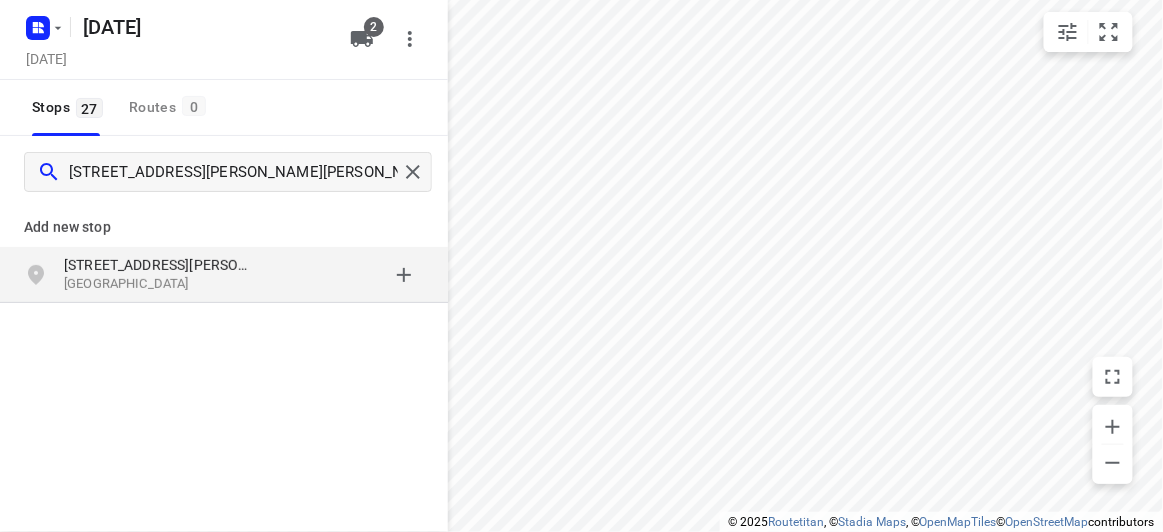 click on "[STREET_ADDRESS][PERSON_NAME]" at bounding box center [156, 265] 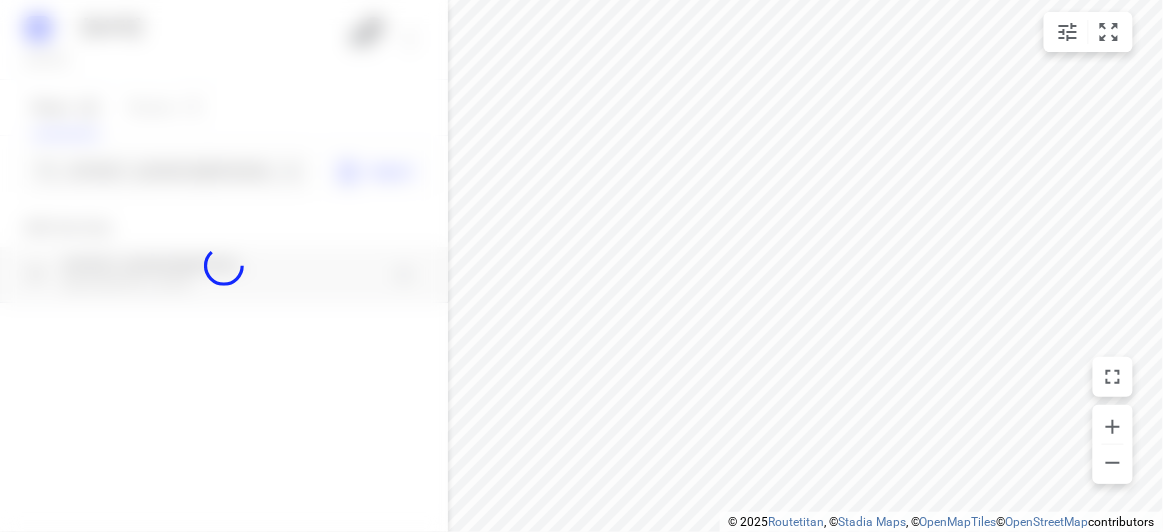 click at bounding box center [224, 266] 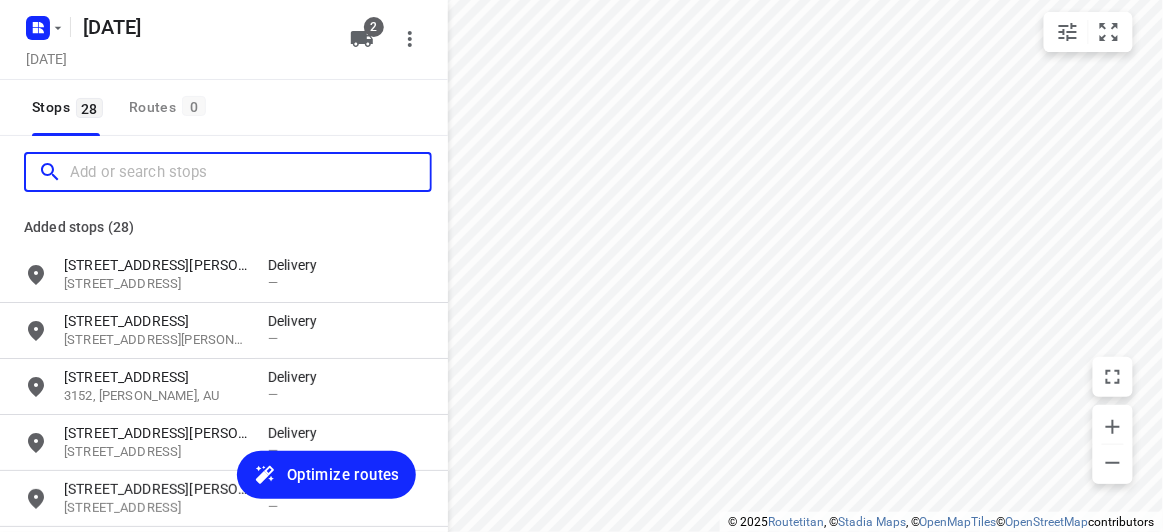 click at bounding box center [250, 172] 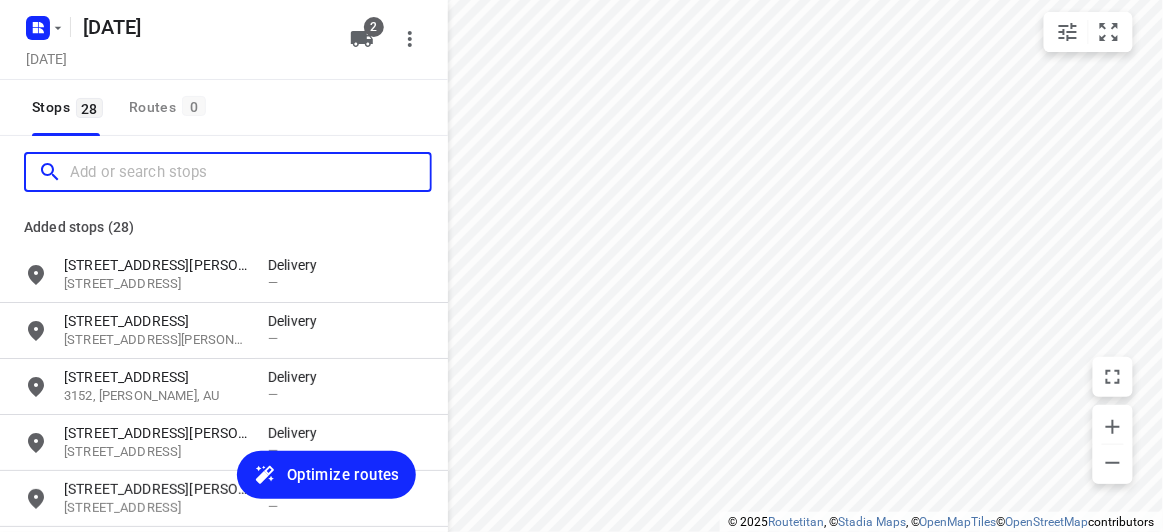 scroll, scrollTop: 0, scrollLeft: 0, axis: both 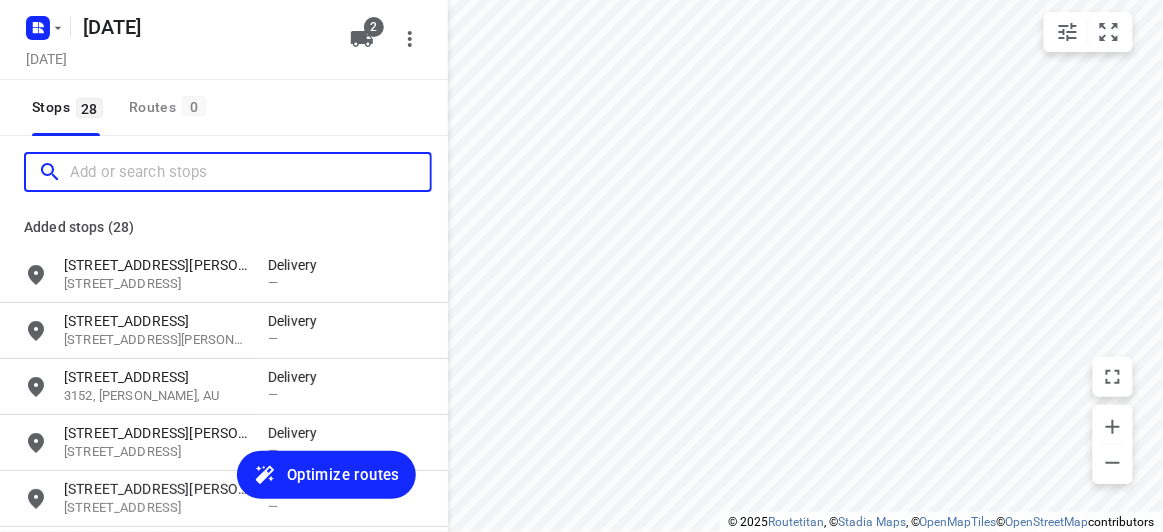 paste on "[STREET_ADDRESS]" 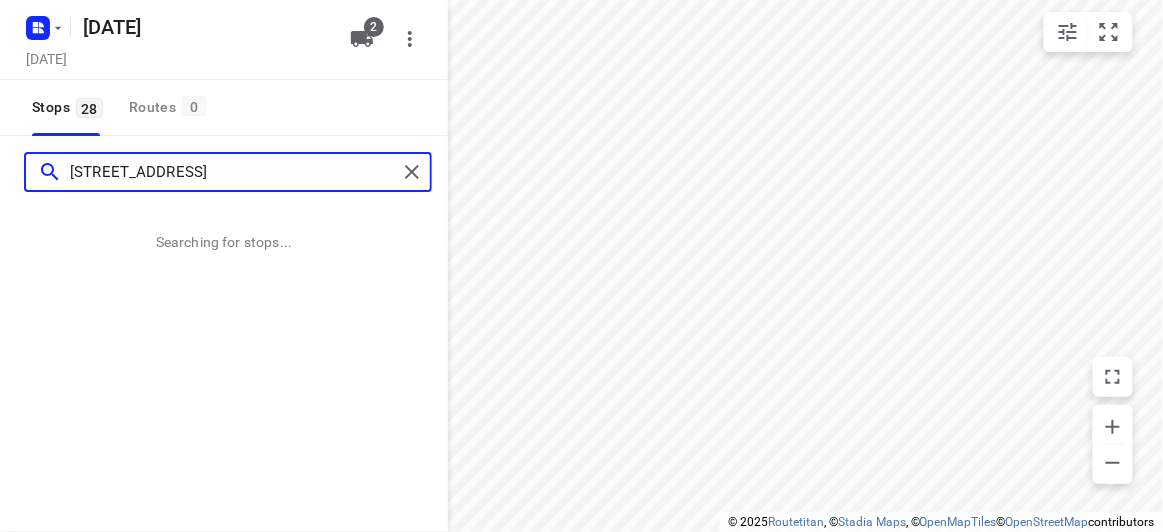type on "[STREET_ADDRESS]" 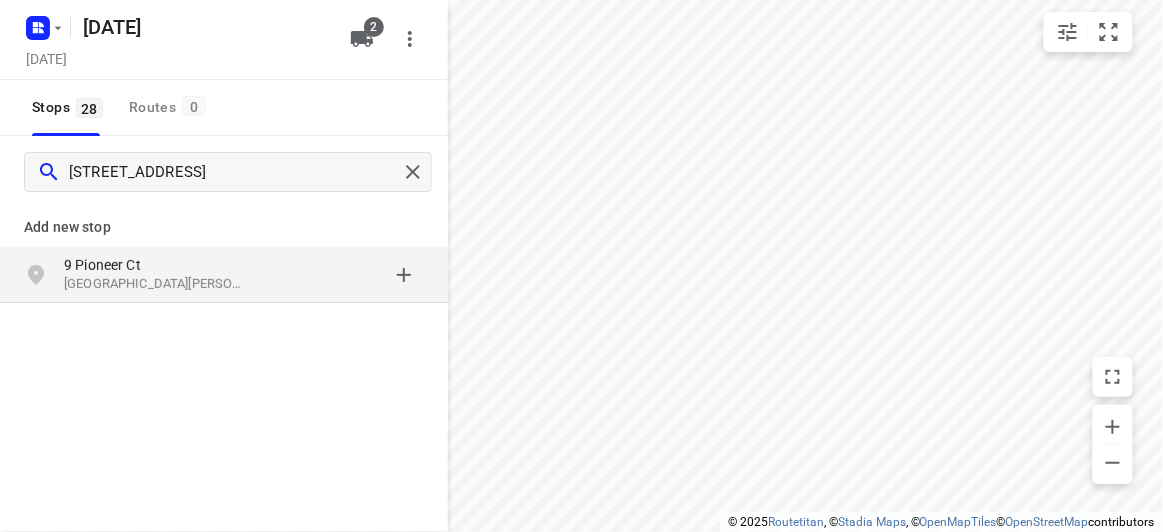 click on "Add new stop" at bounding box center (224, 219) 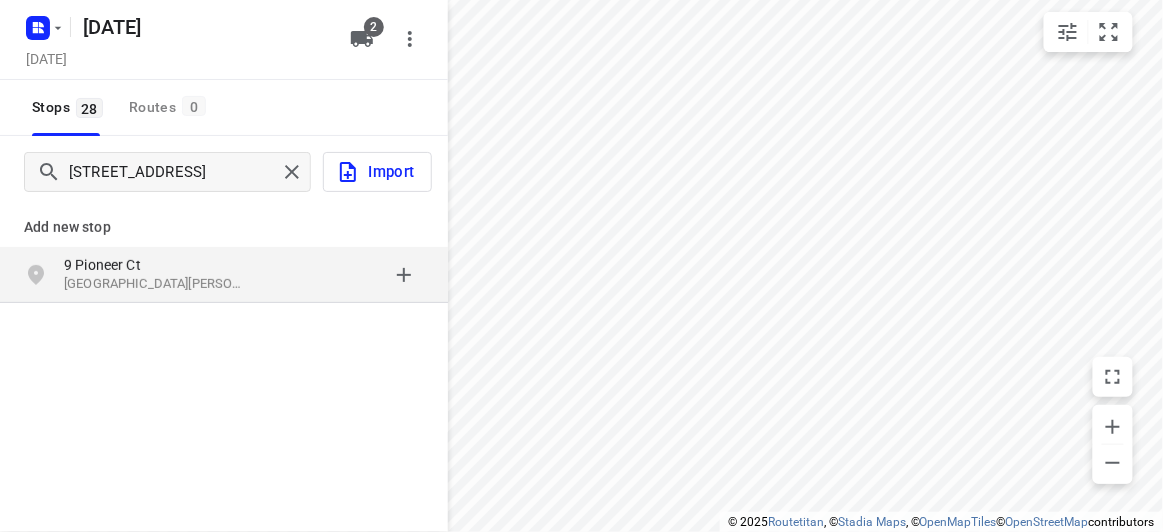 click on "9 Pioneer Ct" at bounding box center [156, 265] 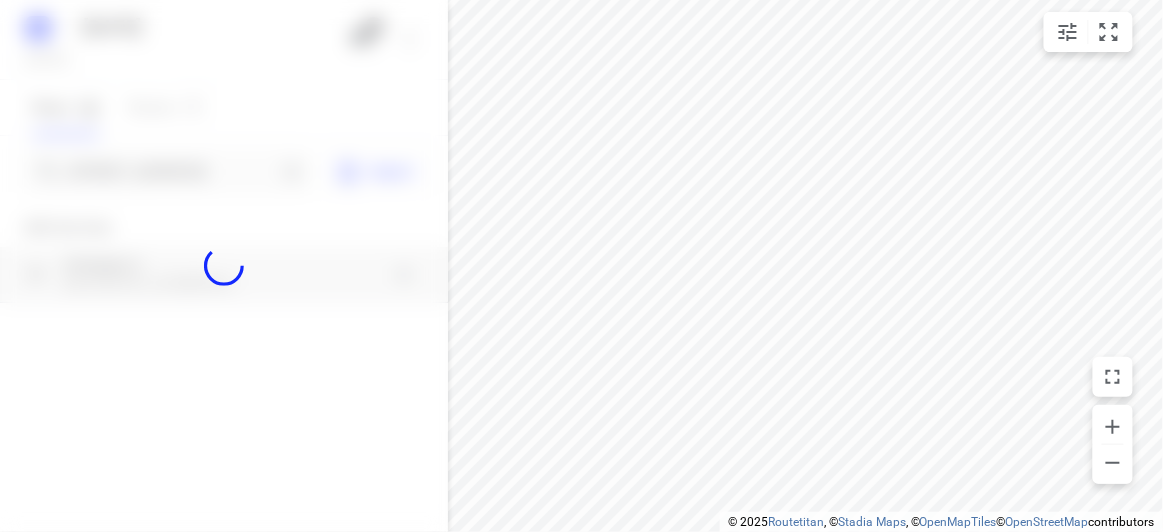 click at bounding box center (224, 266) 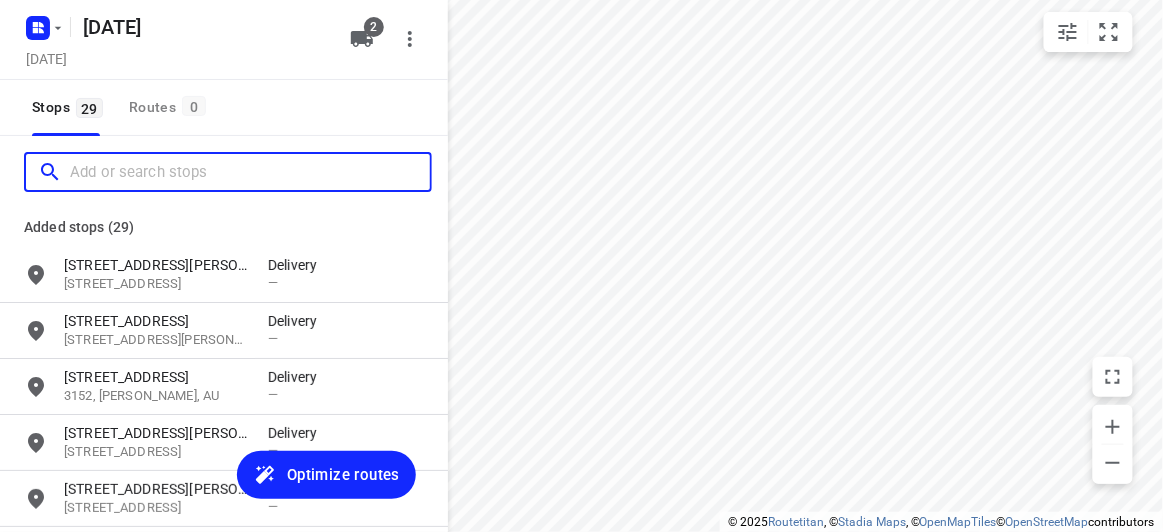 click at bounding box center (250, 172) 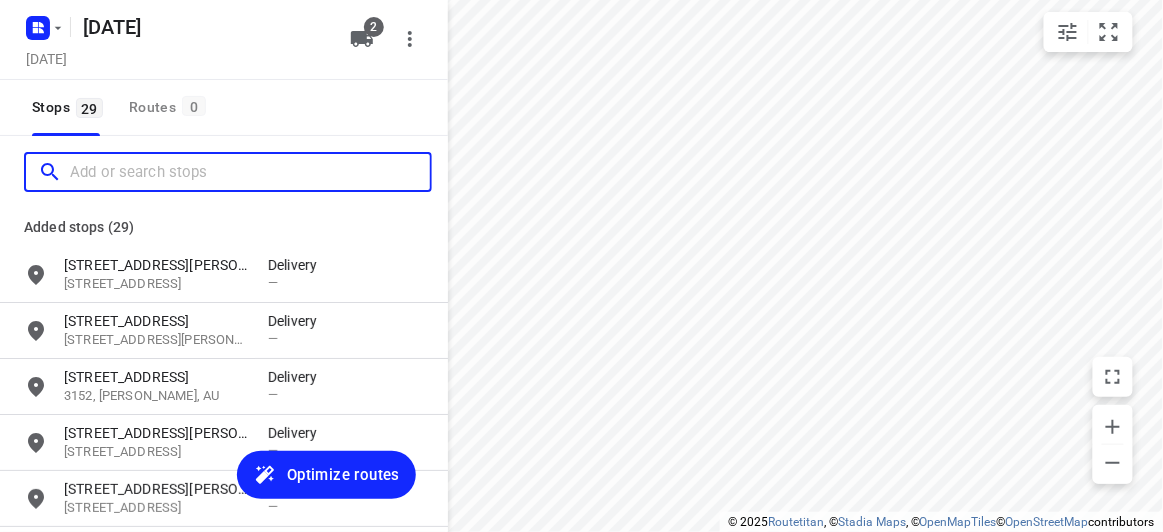 scroll, scrollTop: 0, scrollLeft: 0, axis: both 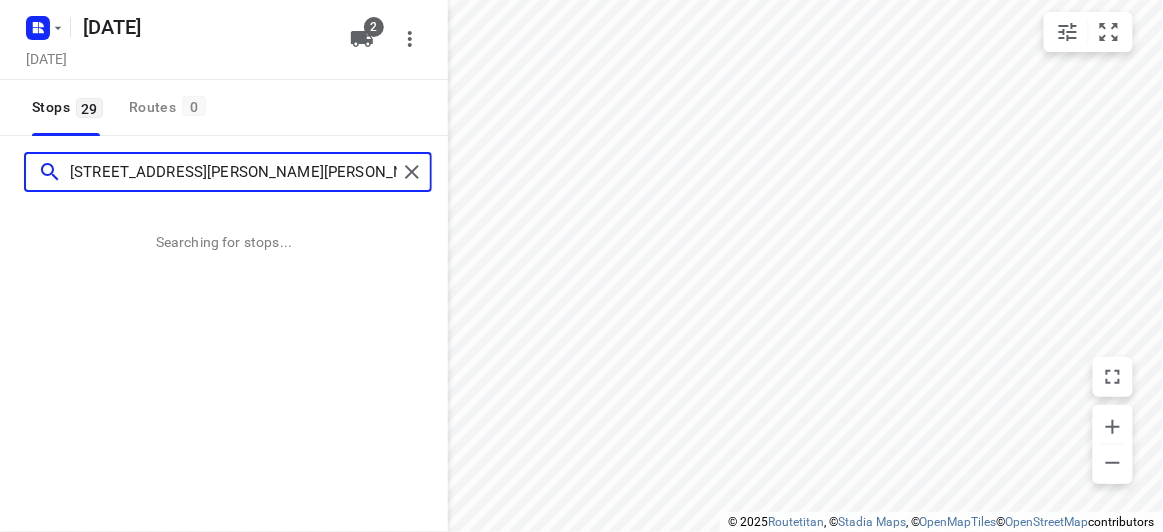 type on "[STREET_ADDRESS][PERSON_NAME][PERSON_NAME]" 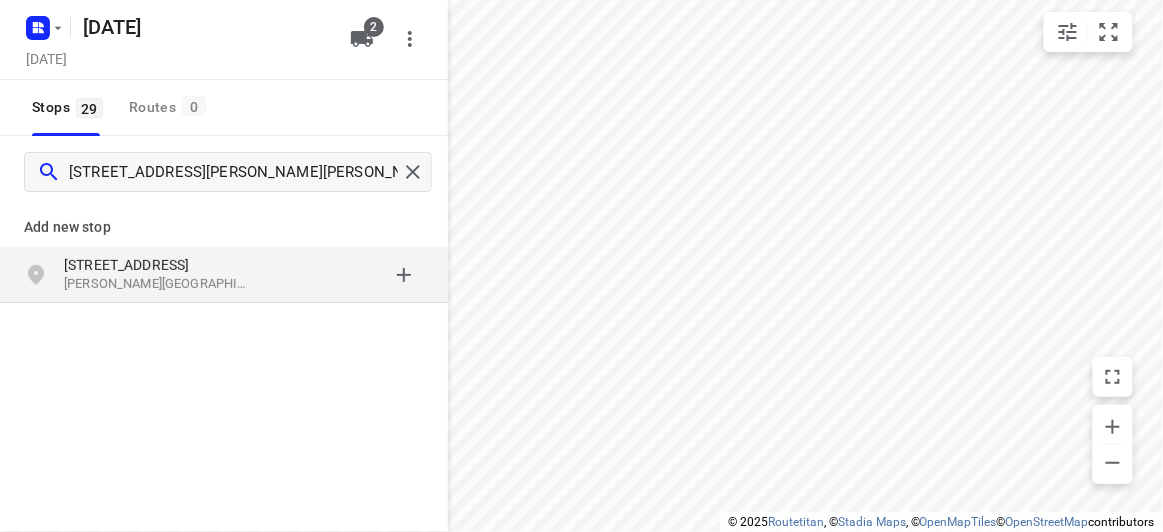 click on "Add new stop" at bounding box center (224, 219) 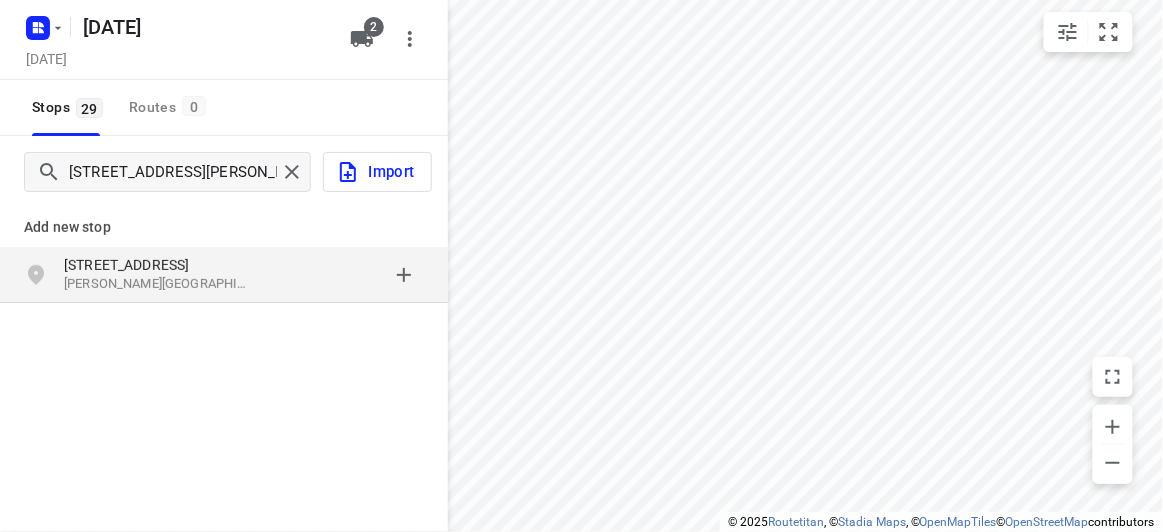 click on "[STREET_ADDRESS]" at bounding box center [156, 265] 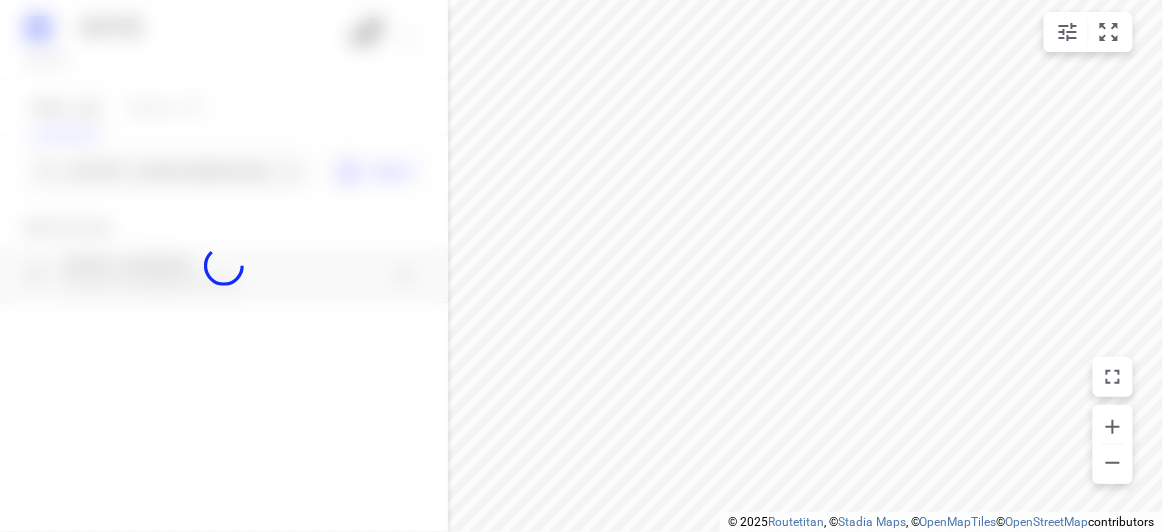 click at bounding box center (224, 266) 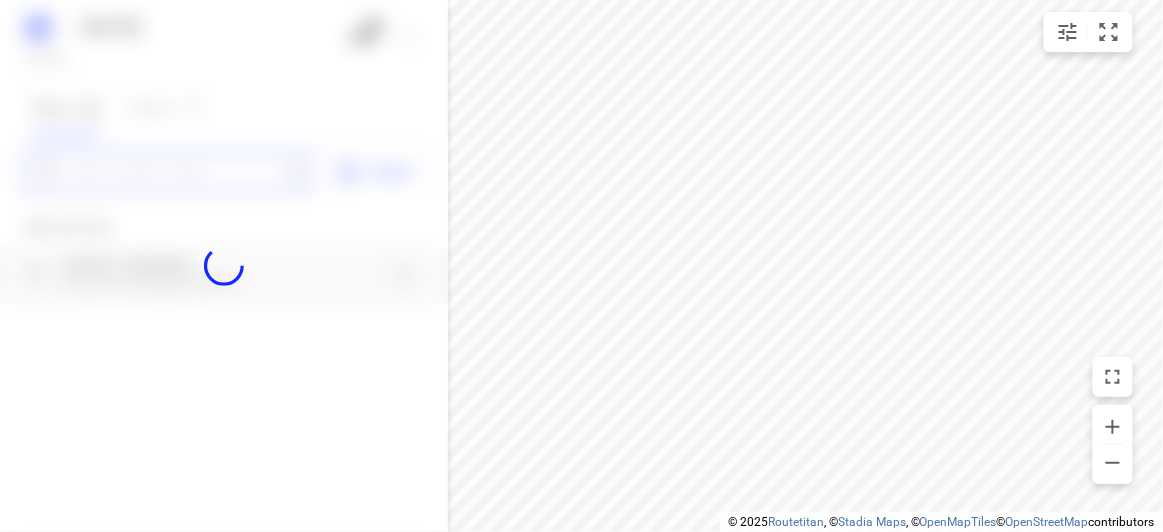 click at bounding box center [173, 172] 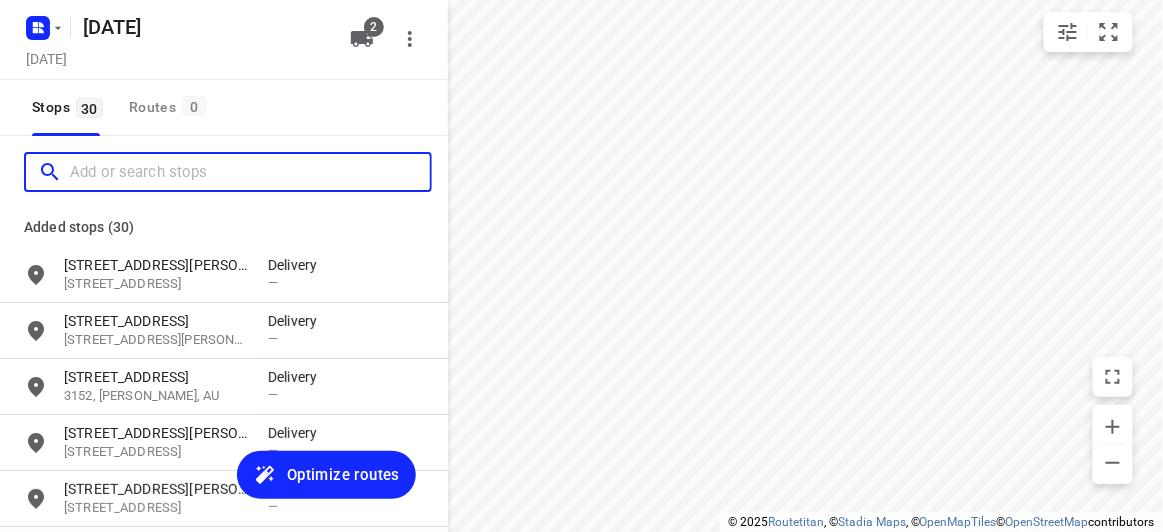 paste on "[STREET_ADDRESS]" 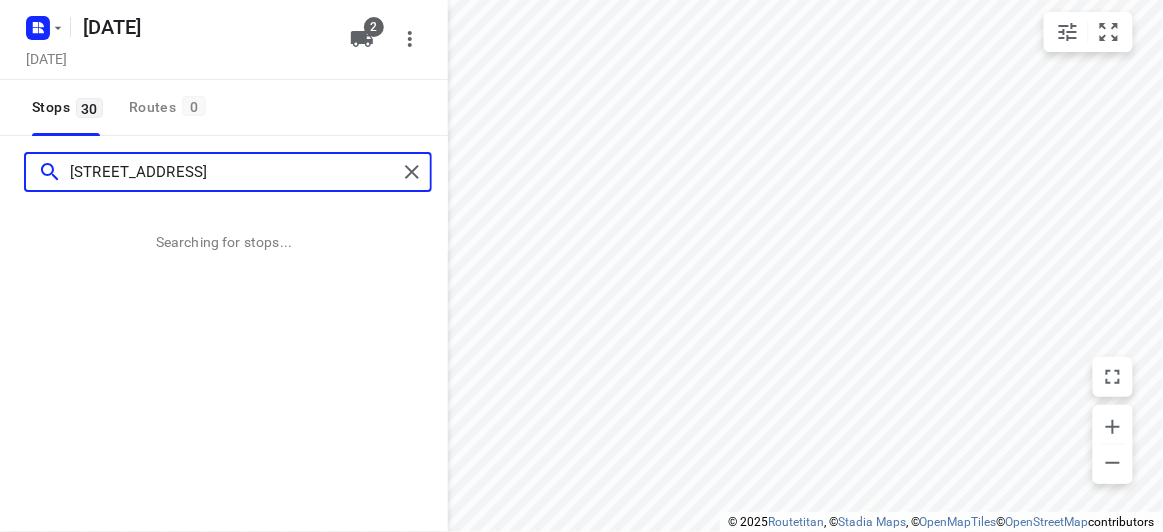 type on "[STREET_ADDRESS]" 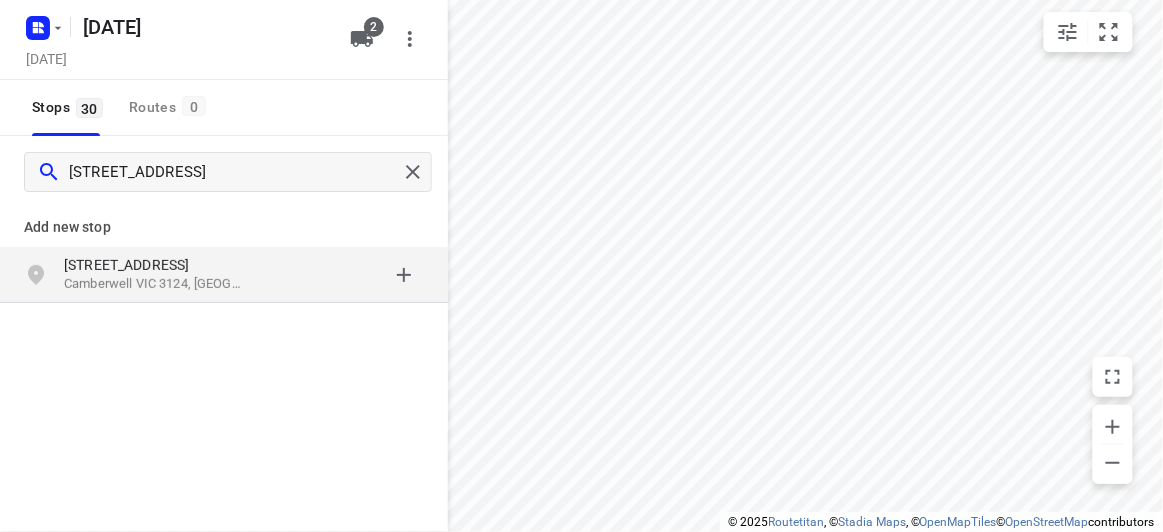 click on "Add new stop" at bounding box center [224, 219] 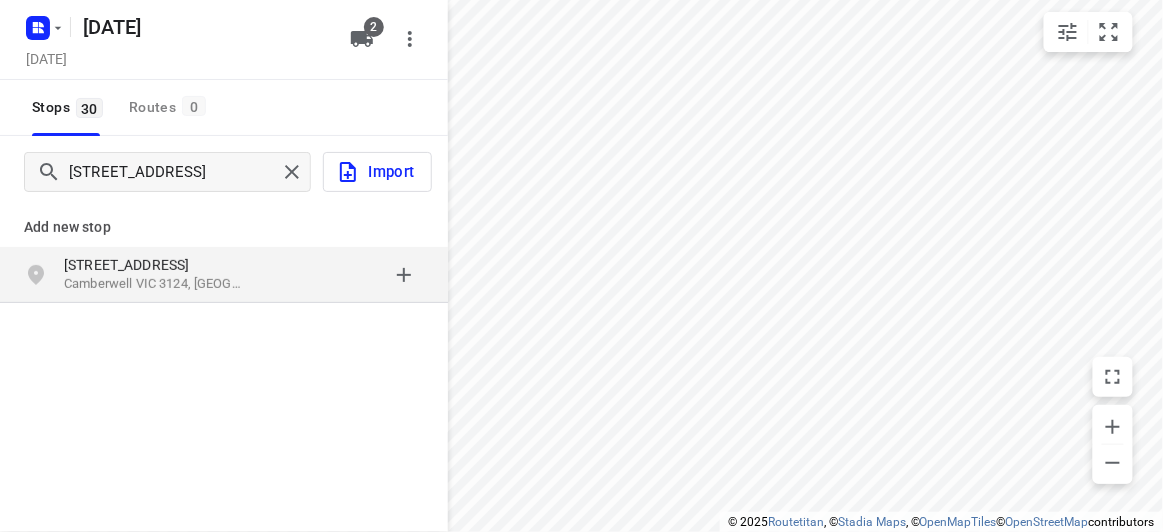 click on "Camberwell VIC 3124, [GEOGRAPHIC_DATA]" at bounding box center (156, 284) 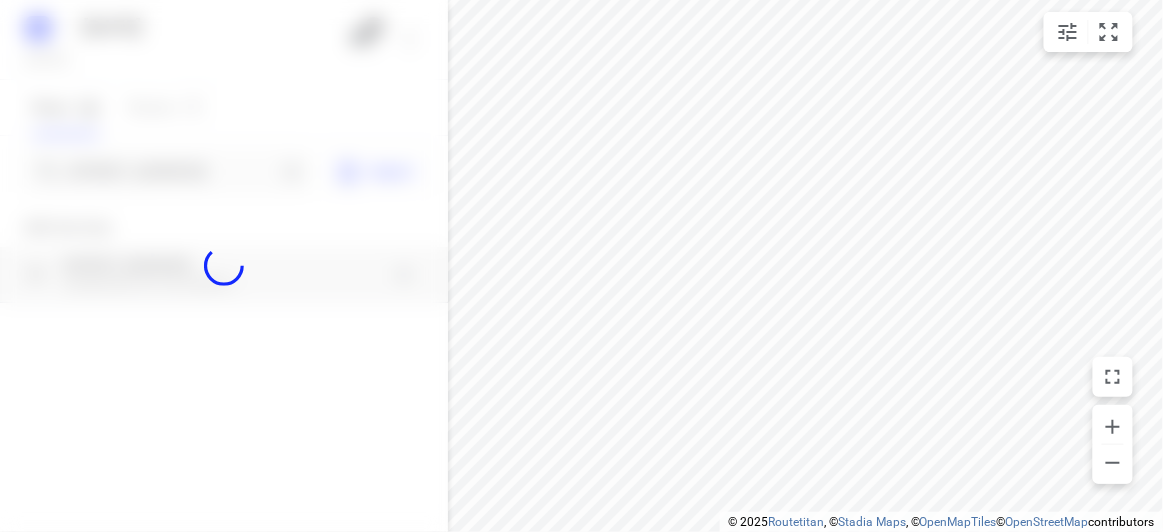 click at bounding box center [224, 266] 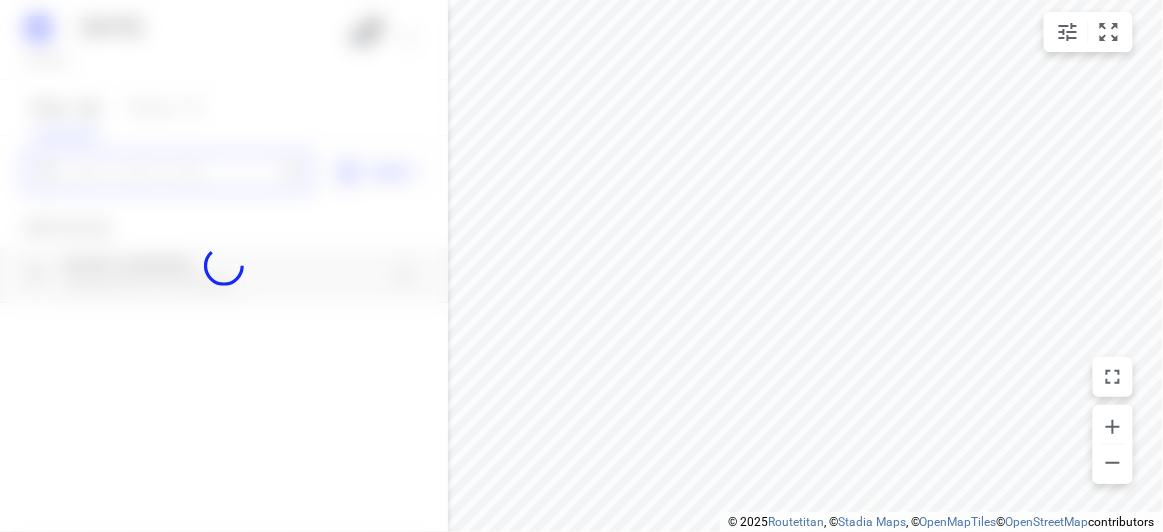 scroll, scrollTop: 0, scrollLeft: 0, axis: both 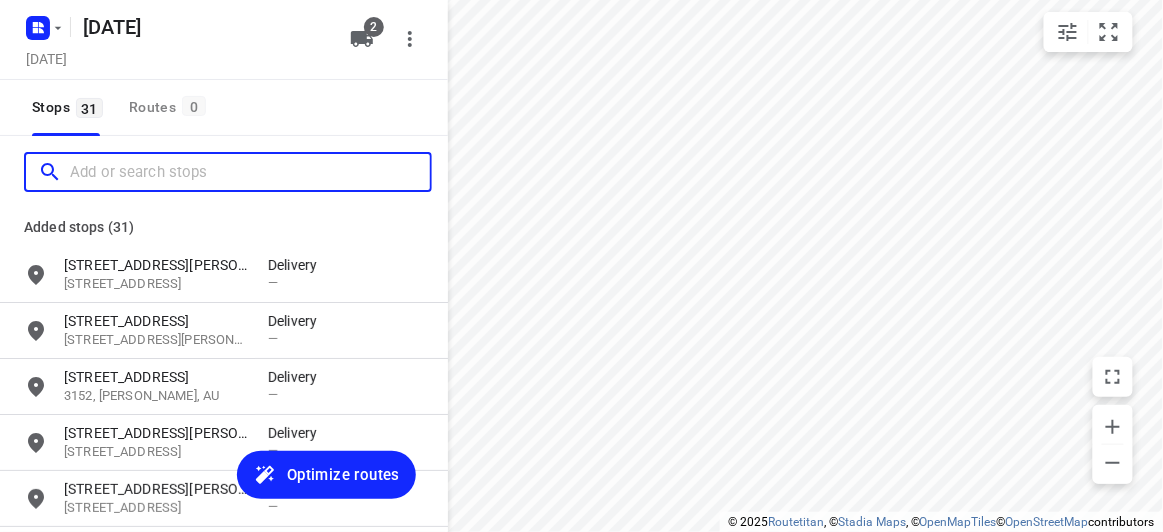 paste on "[STREET_ADDRESS]" 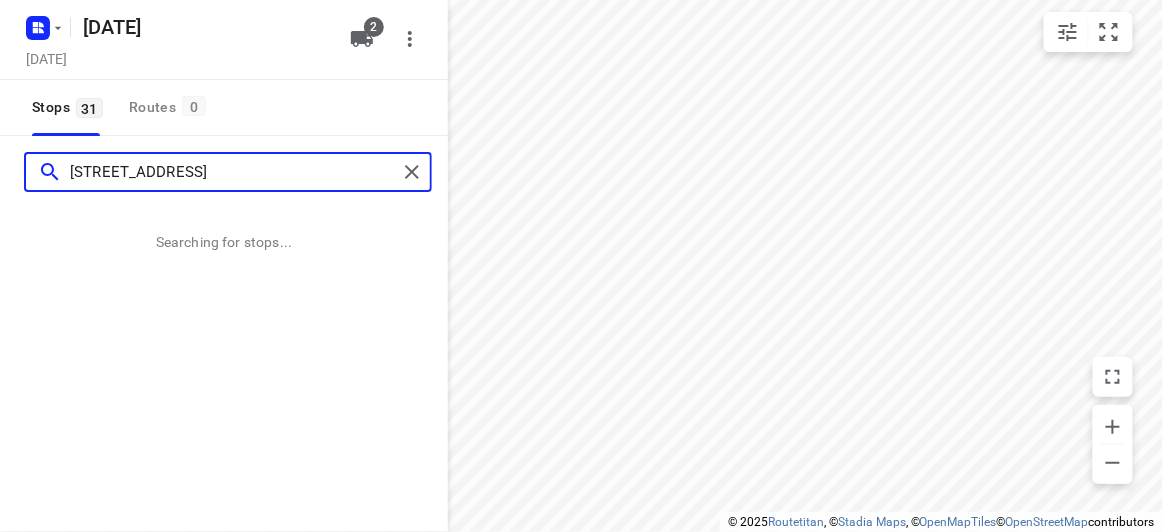 type on "[STREET_ADDRESS]" 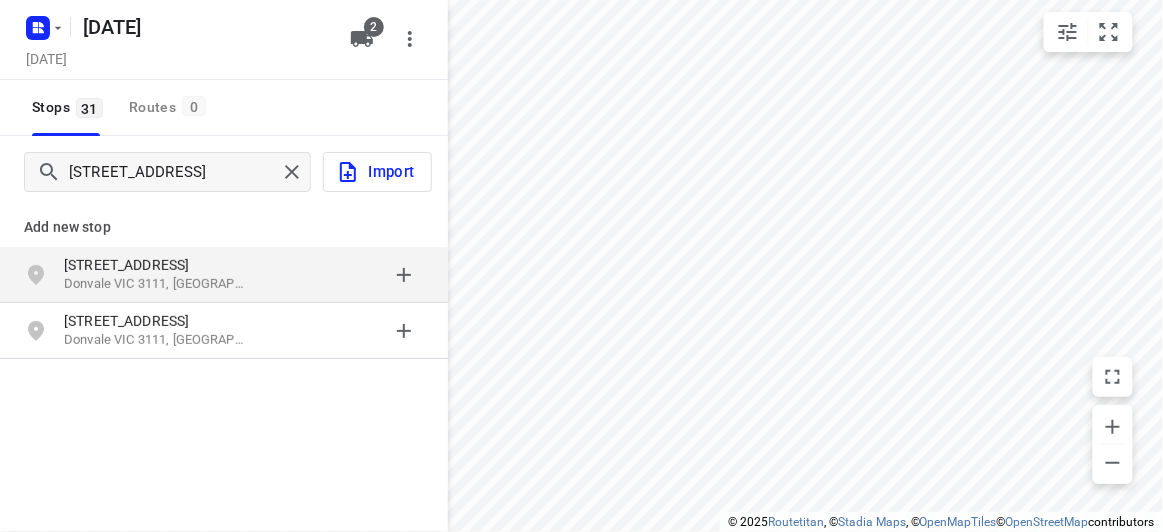 click on "[STREET_ADDRESS]" at bounding box center (156, 265) 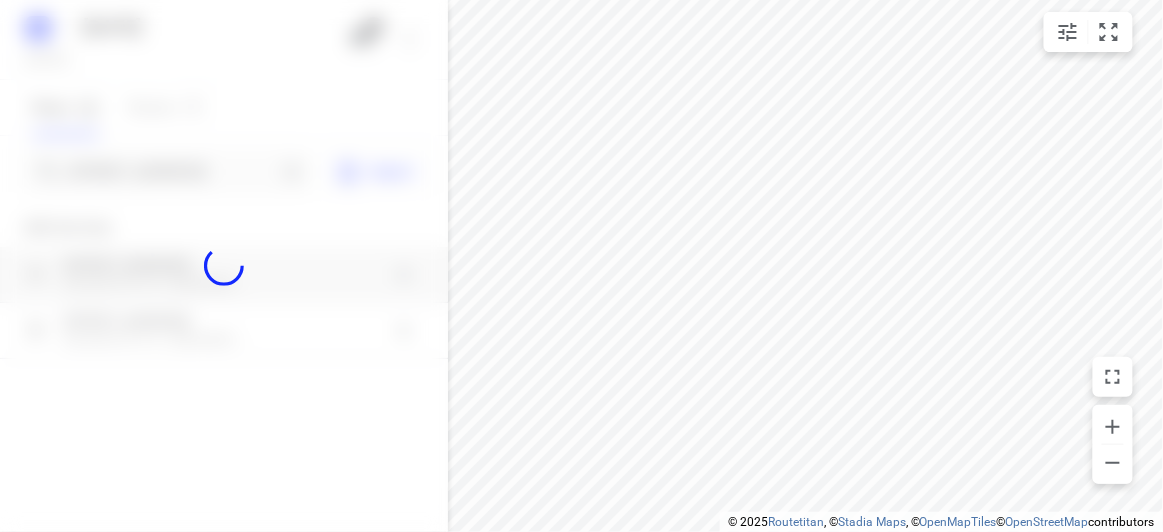click at bounding box center [224, 266] 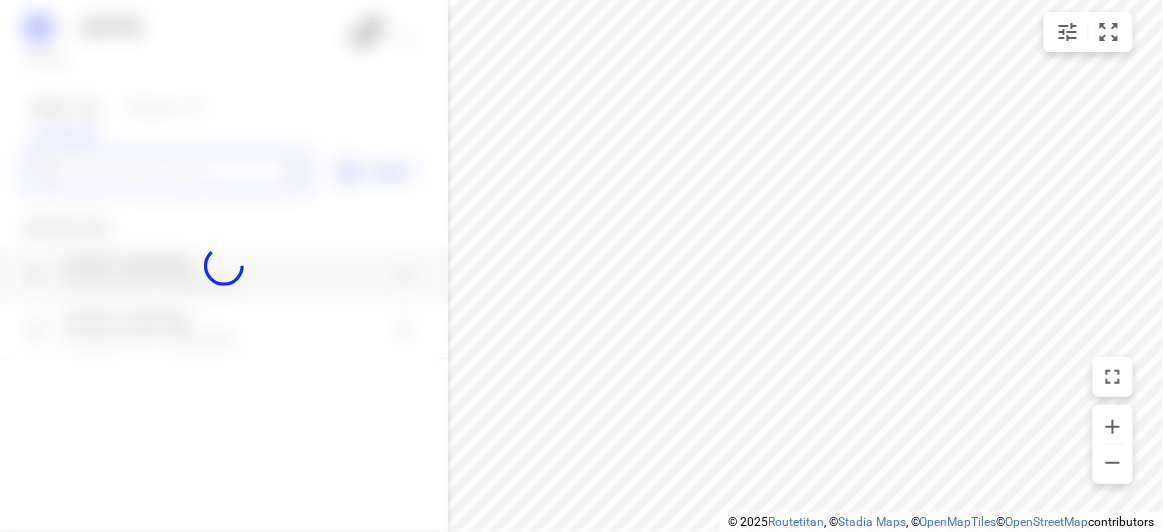 click at bounding box center [173, 172] 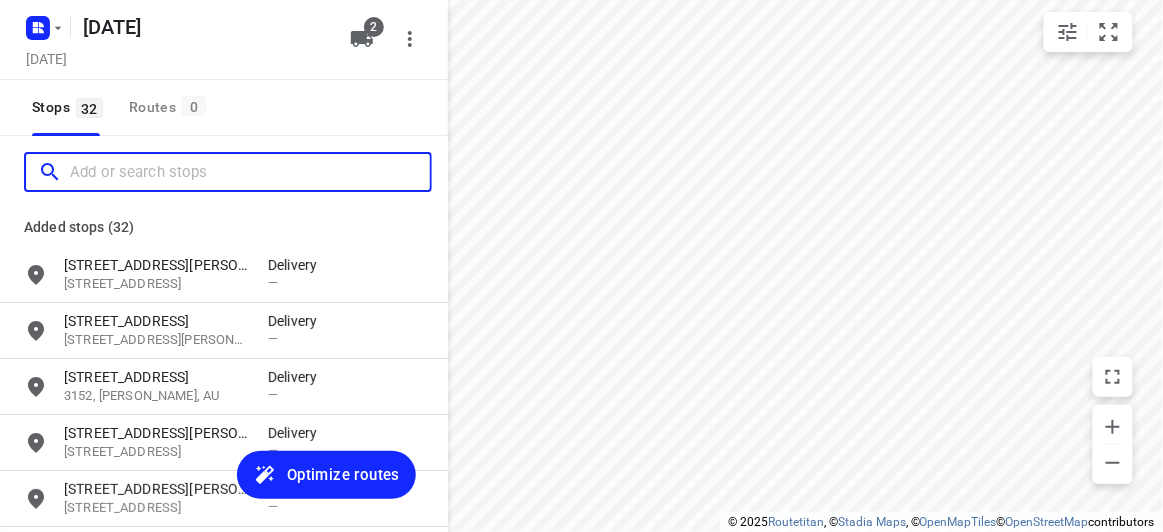 scroll, scrollTop: 0, scrollLeft: 0, axis: both 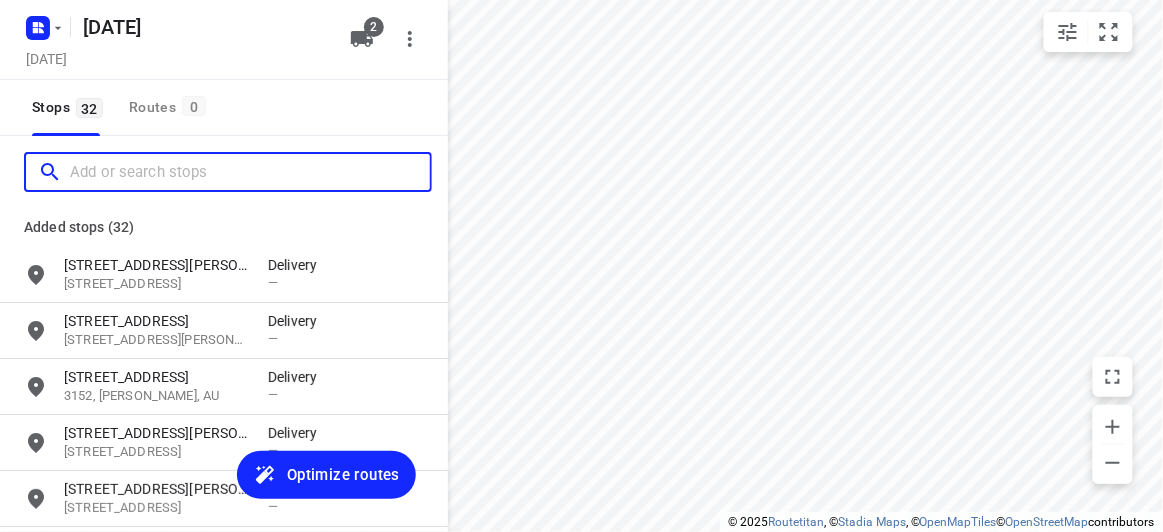 click at bounding box center [250, 172] 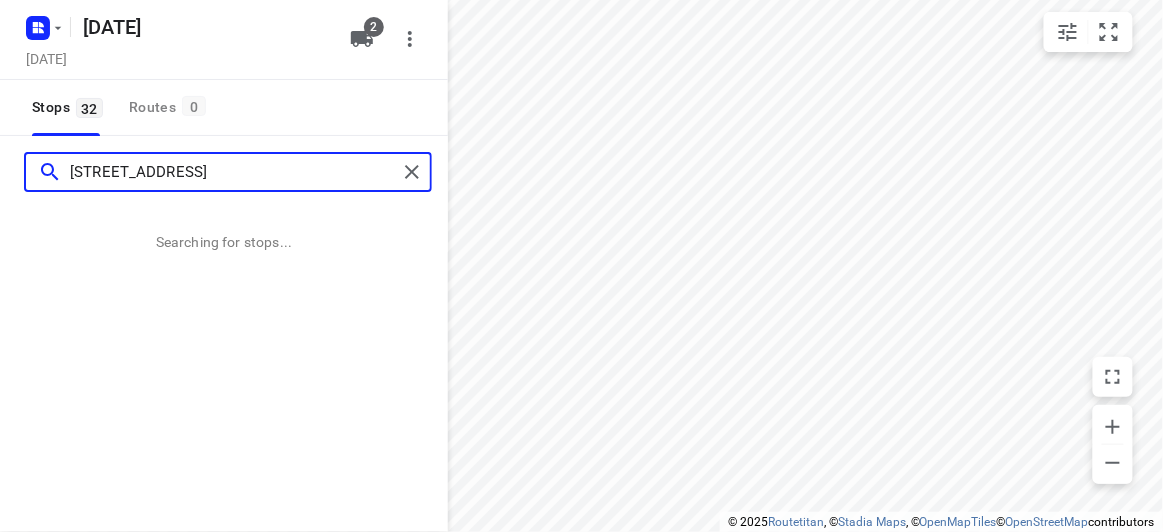 type on "[STREET_ADDRESS]" 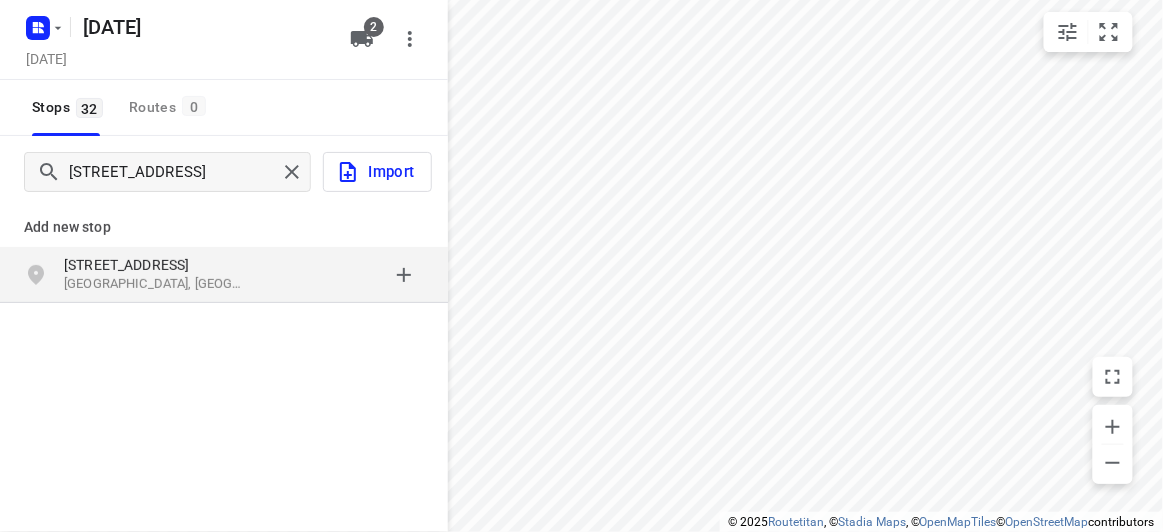 click on "[STREET_ADDRESS]" at bounding box center (156, 265) 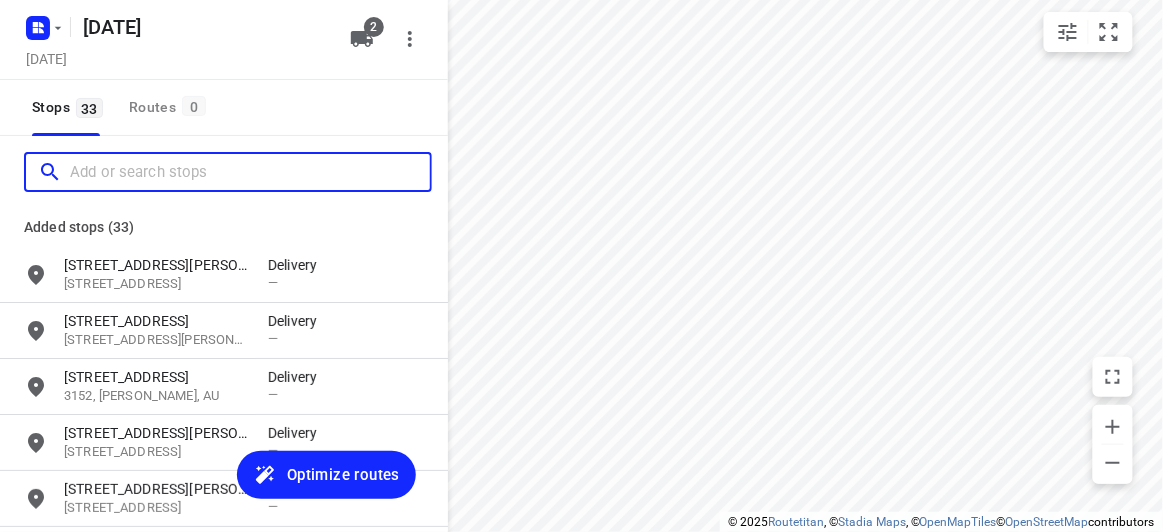 scroll, scrollTop: 0, scrollLeft: 0, axis: both 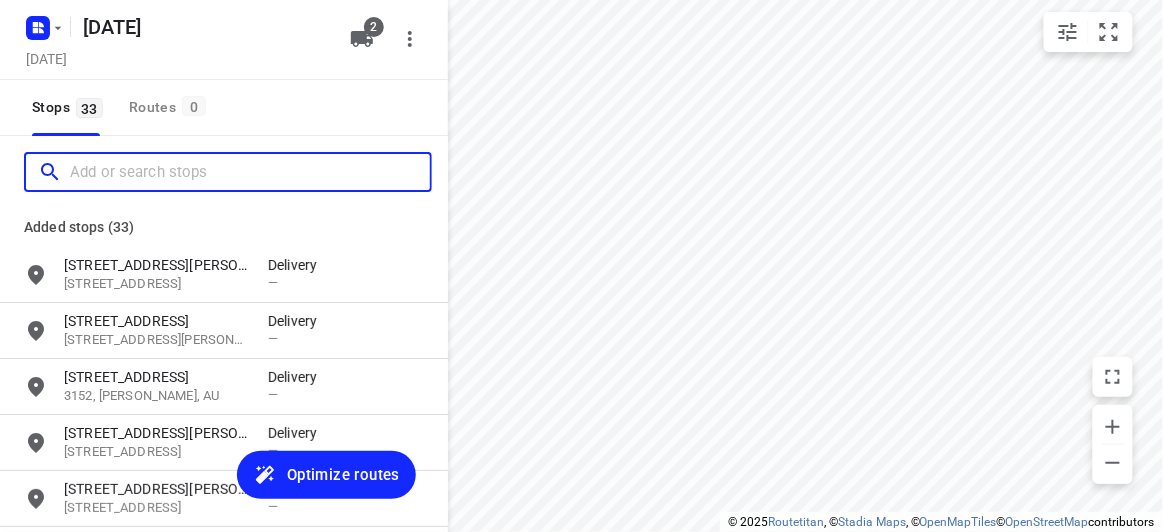 click at bounding box center (250, 172) 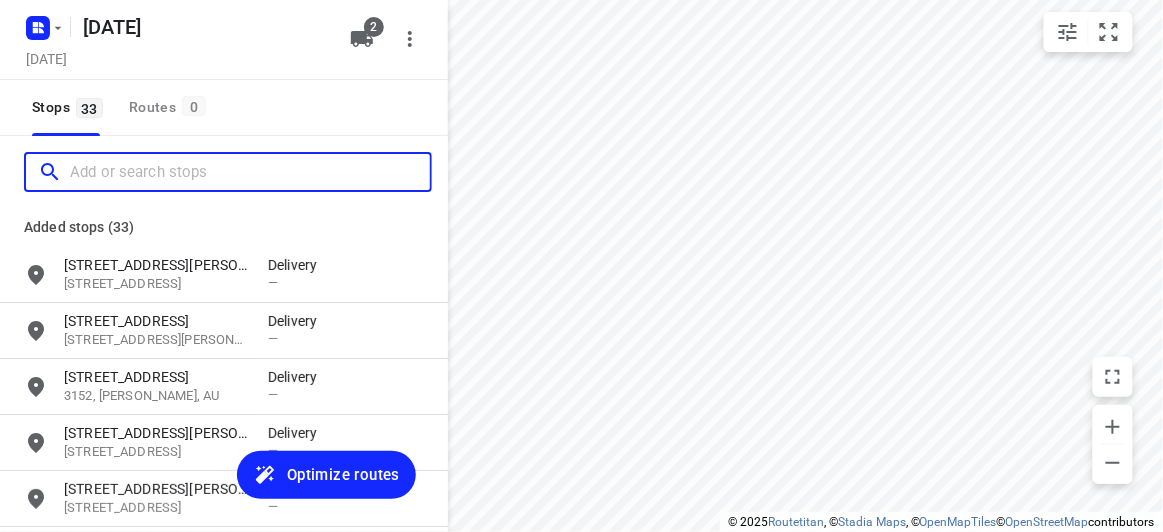 paste on "[STREET_ADDRESS][US_STATE]" 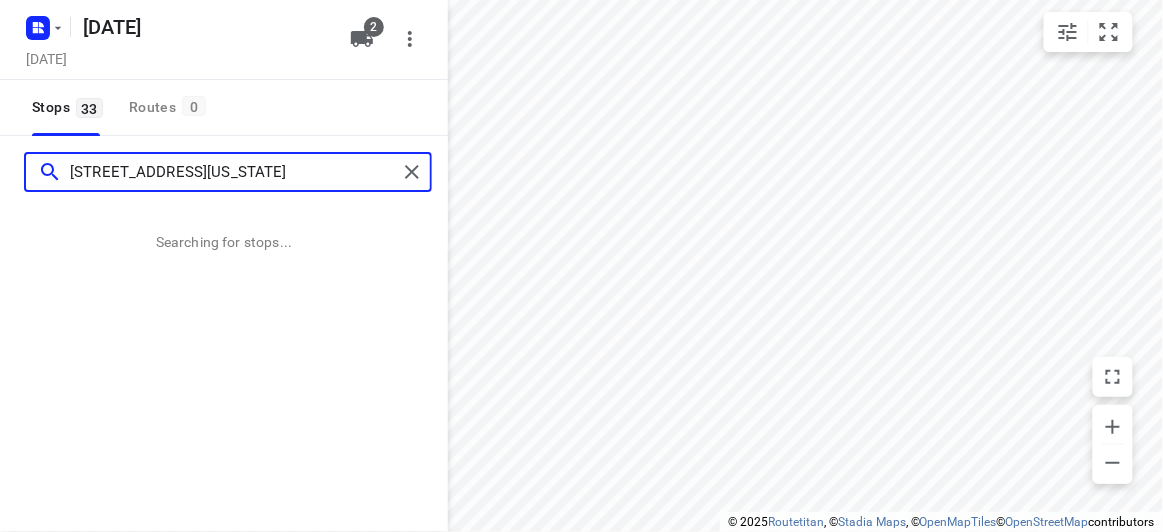 type on "[STREET_ADDRESS][US_STATE]" 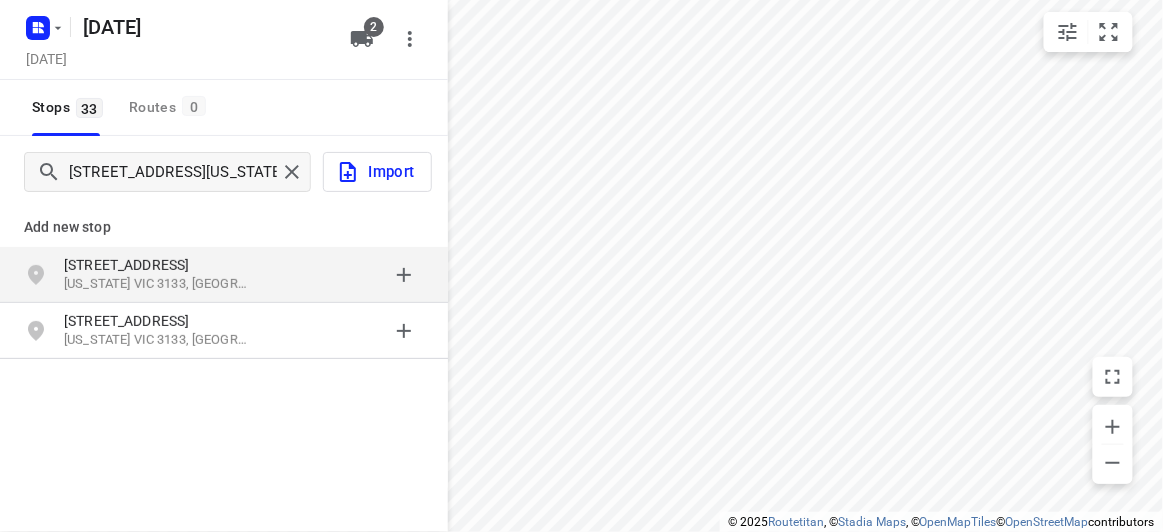 click on "[STREET_ADDRESS]" at bounding box center [156, 265] 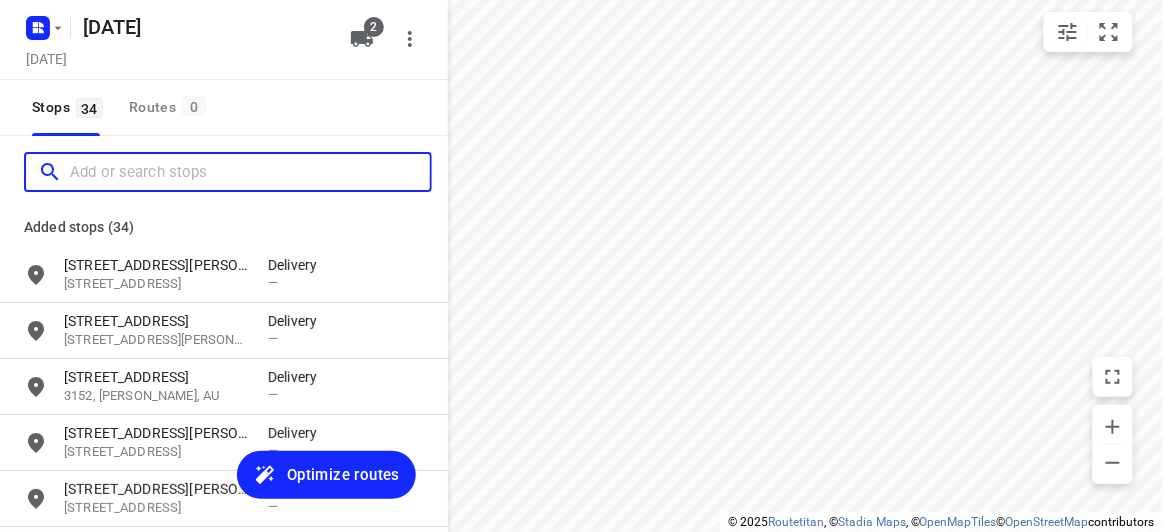 scroll, scrollTop: 0, scrollLeft: 0, axis: both 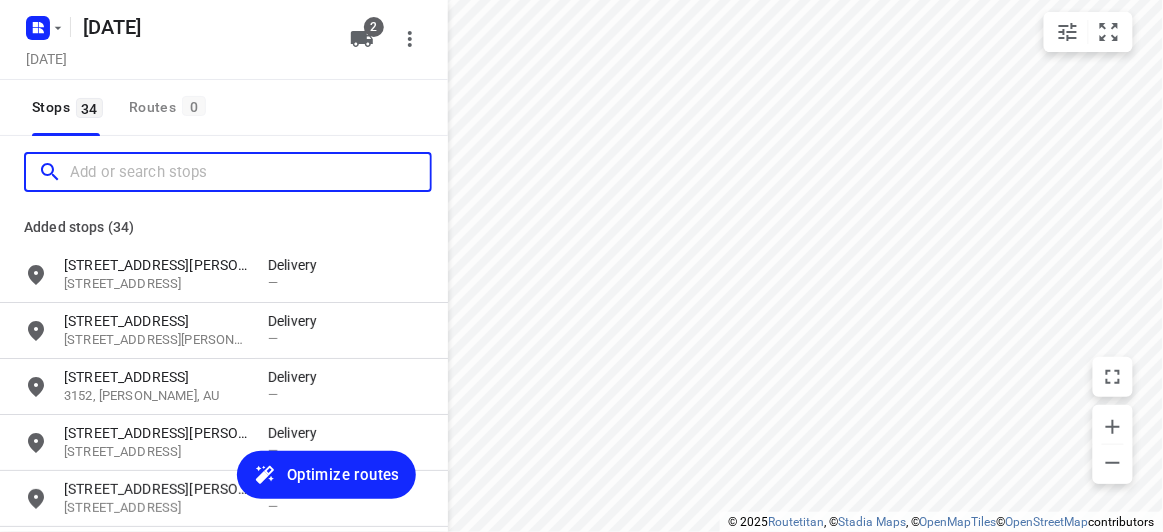 click at bounding box center [250, 172] 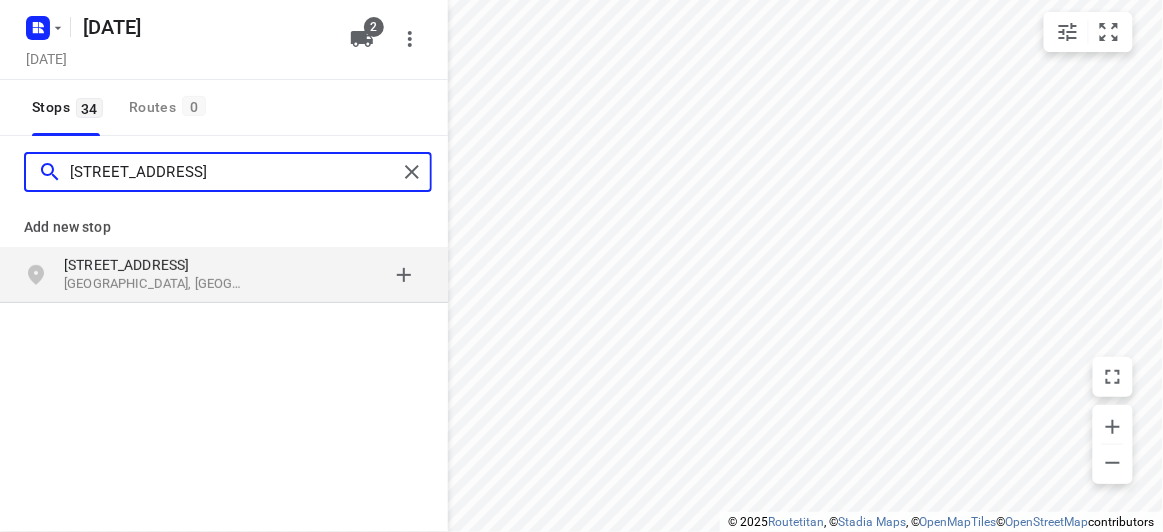type on "[STREET_ADDRESS]" 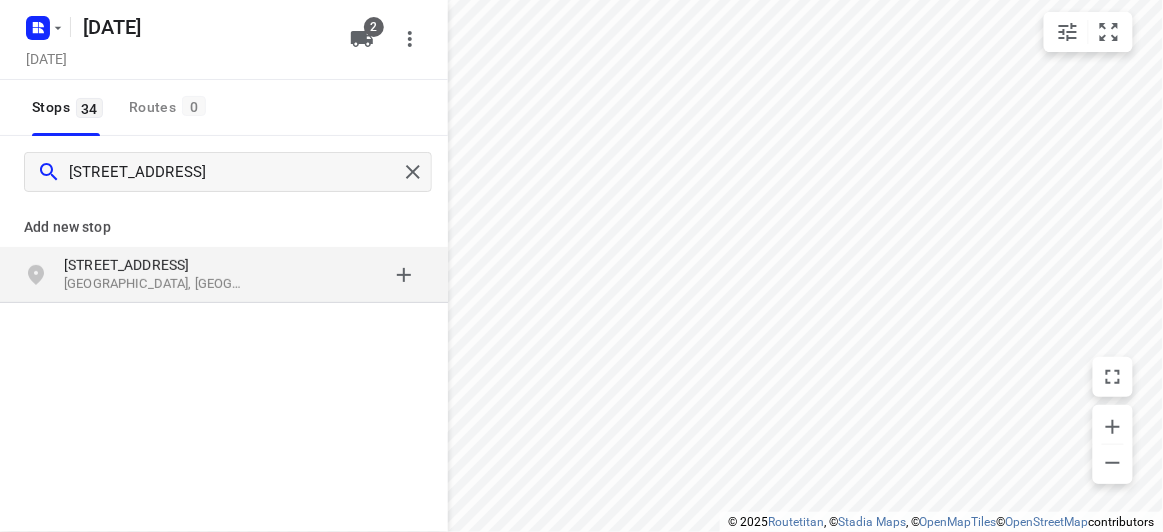 click on "[GEOGRAPHIC_DATA], [GEOGRAPHIC_DATA]" at bounding box center [156, 284] 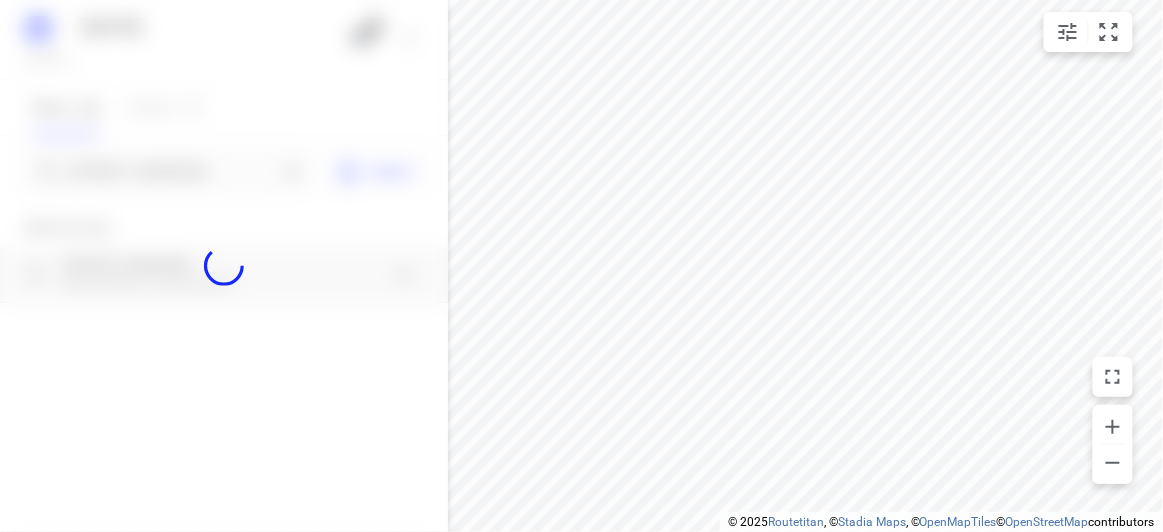 click at bounding box center [224, 266] 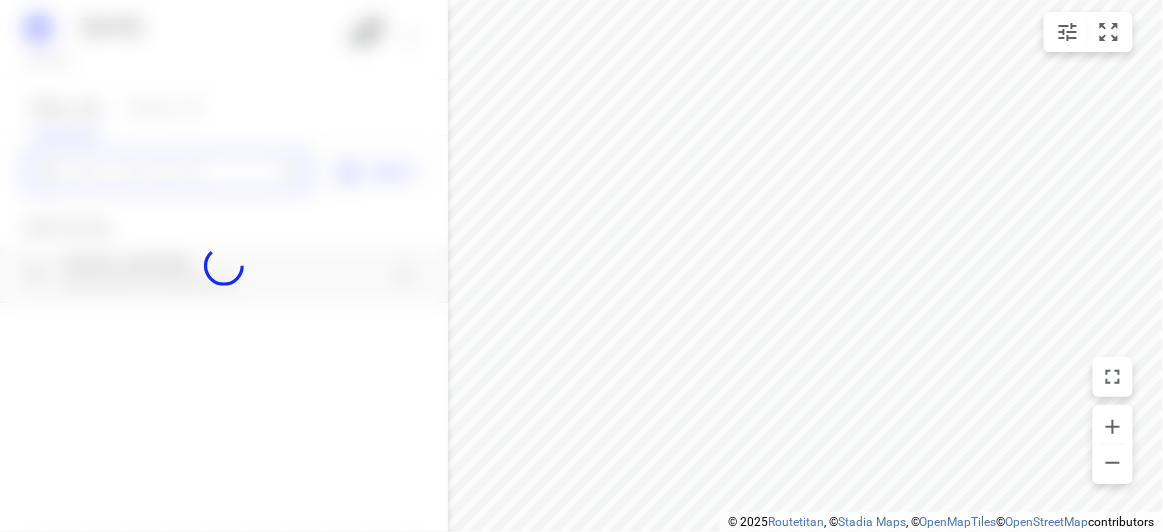 click at bounding box center [173, 172] 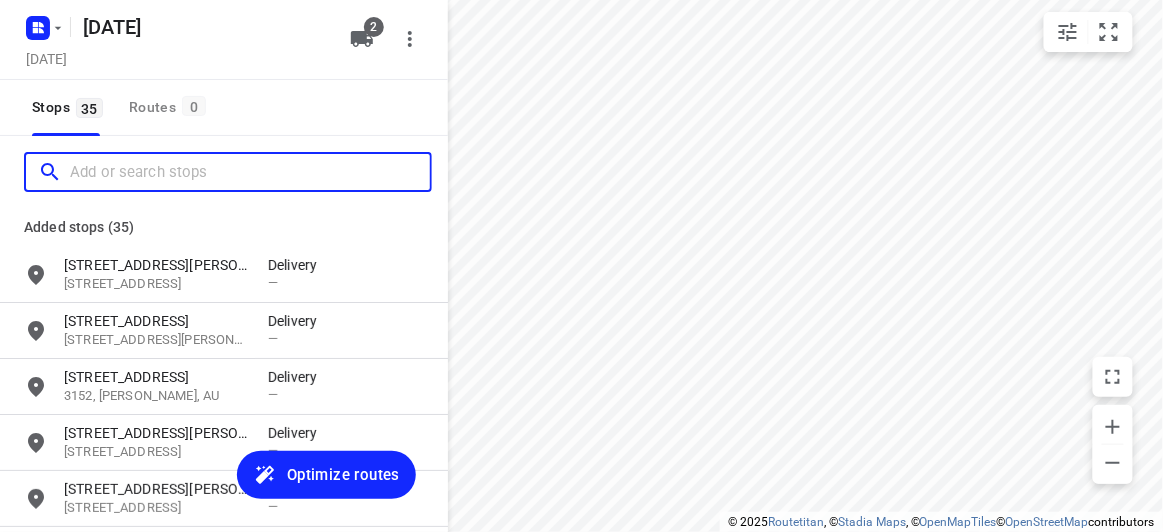 scroll, scrollTop: 0, scrollLeft: 0, axis: both 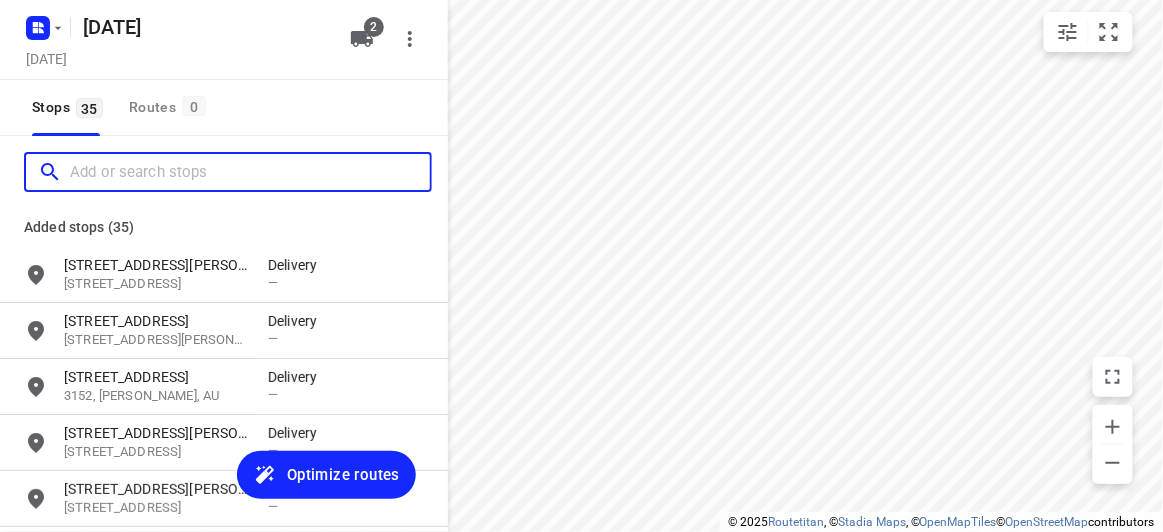 click at bounding box center (250, 172) 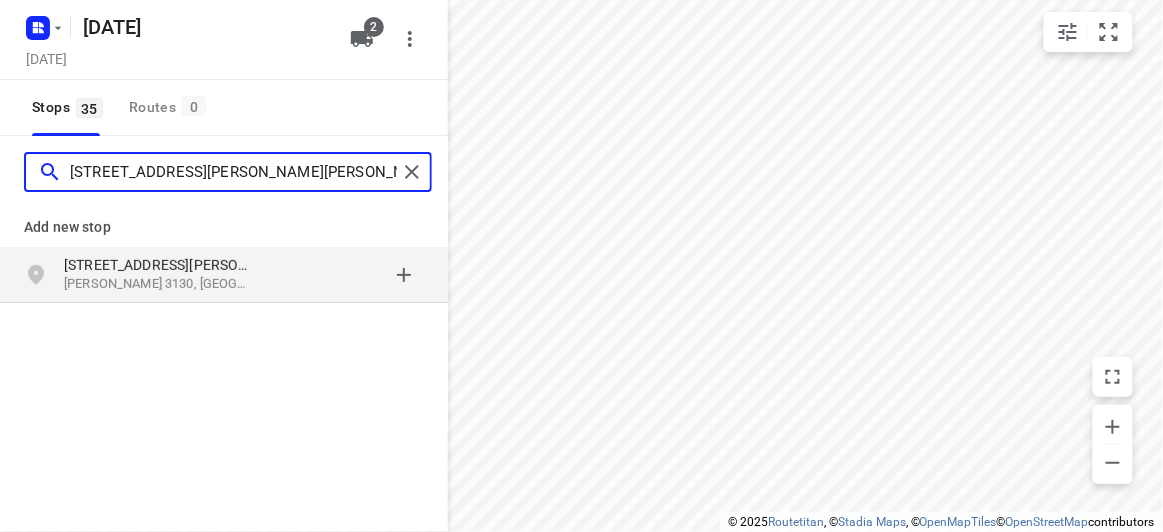 type on "[STREET_ADDRESS][PERSON_NAME][PERSON_NAME]" 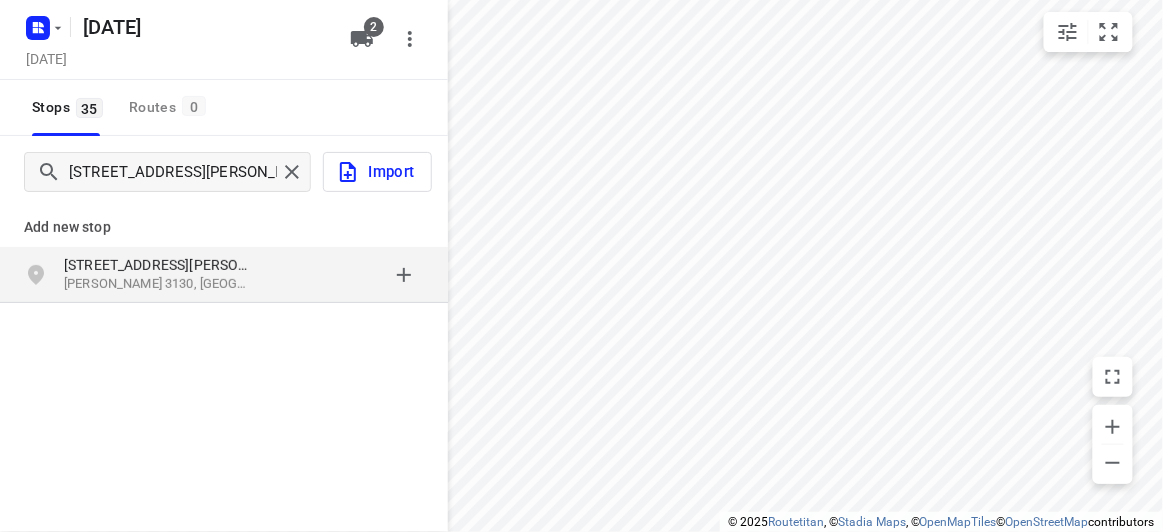 click on "Add new stop [STREET_ADDRESS][PERSON_NAME][PERSON_NAME]" at bounding box center (224, 320) 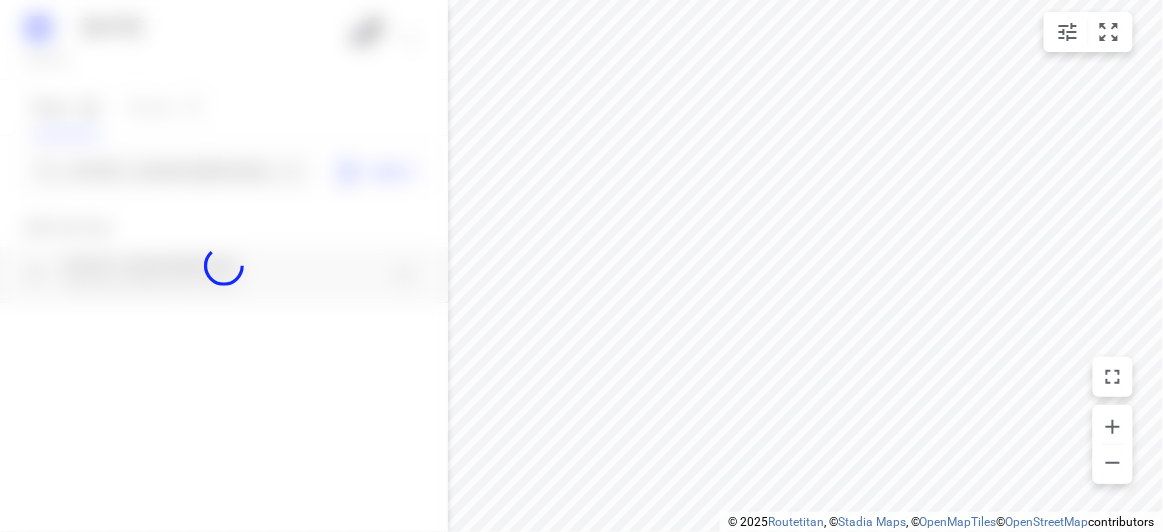 click at bounding box center (224, 266) 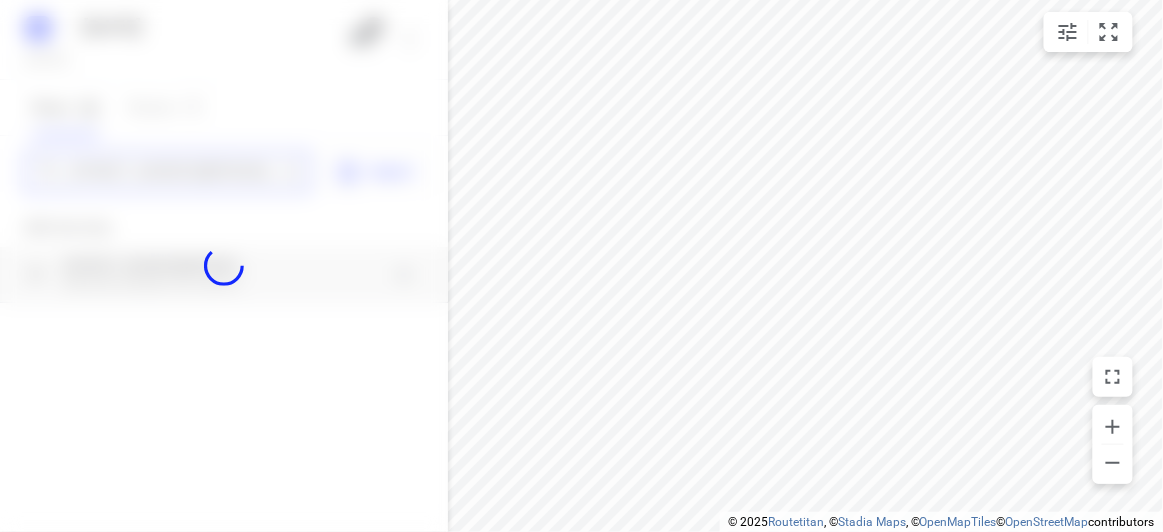 click on "[DATE], [DATE] 30 2 Stops 35 Routes 0 [STREET_ADDRESS][PERSON_NAME][PERSON_NAME] Import Add new stop [STREET_ADDRESS][PERSON_NAME][PERSON_NAME] Routing Settings Optimization preference Shortest distance distance Optimization preference Distance Format KM km Distance Format Default stop duration 5 minutes Default stop duration Default stop load 1 units Default stop load Allow late stops   Maximum amount of time drivers may be late at a stop Allow reloads BETA   Vehicles may return to the depot to load more stops. Fixed departure time   Vehicles must depart at the start of their working hours Cancel Save" at bounding box center (224, 266) 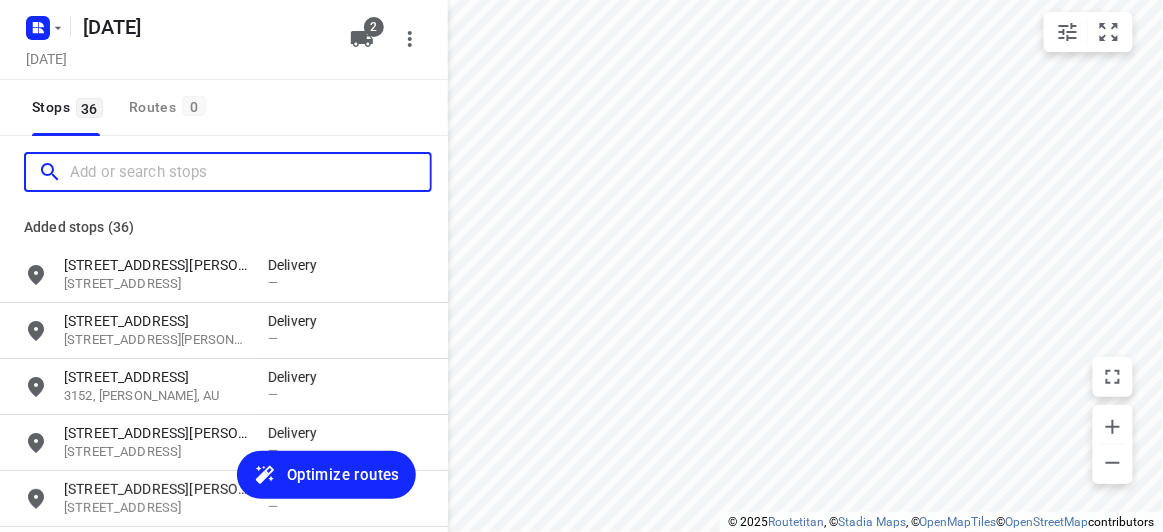 scroll, scrollTop: 0, scrollLeft: 0, axis: both 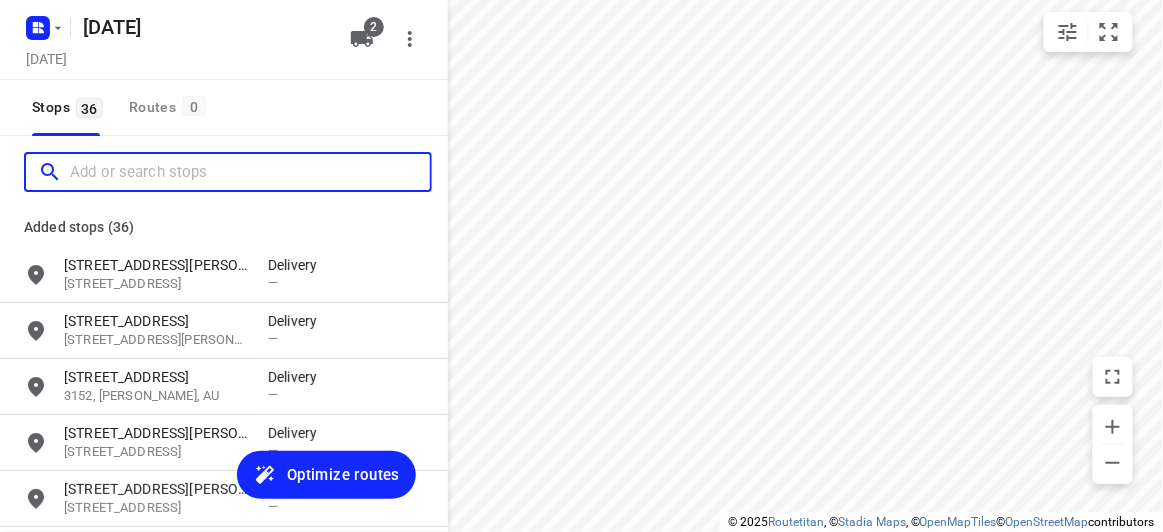 click at bounding box center (250, 172) 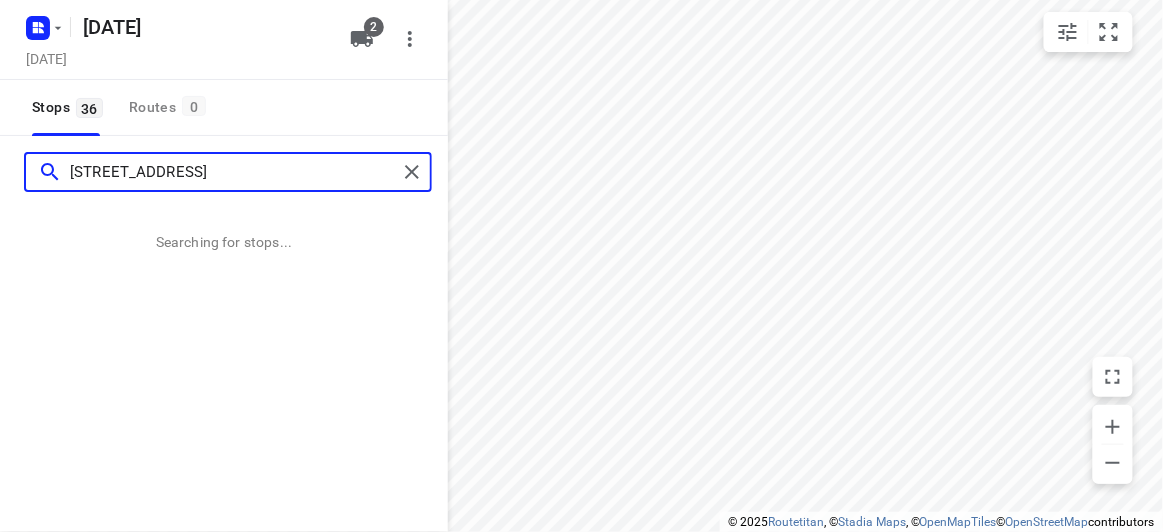 type on "[STREET_ADDRESS]" 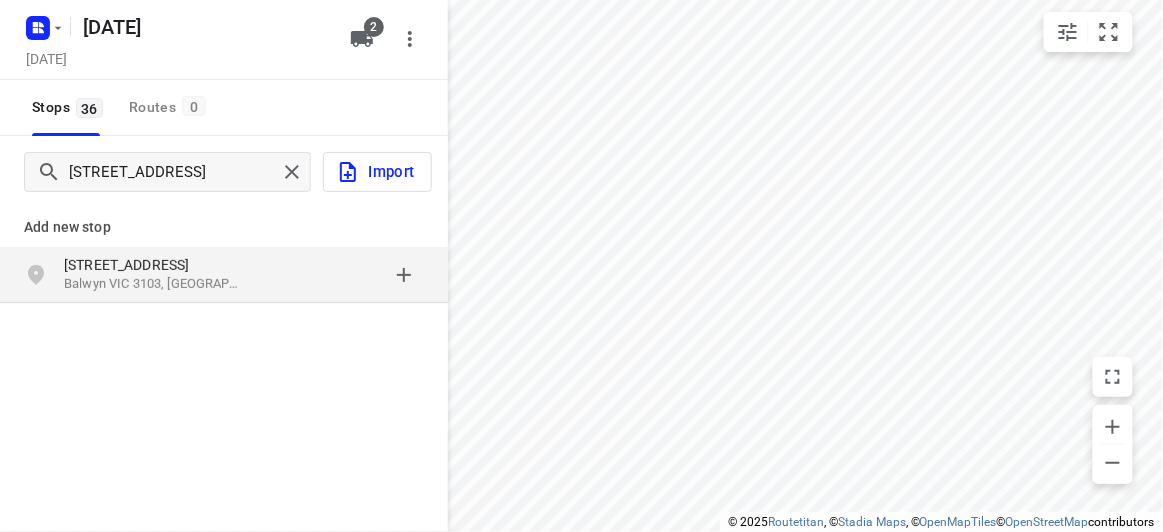 click at bounding box center (346, 275) 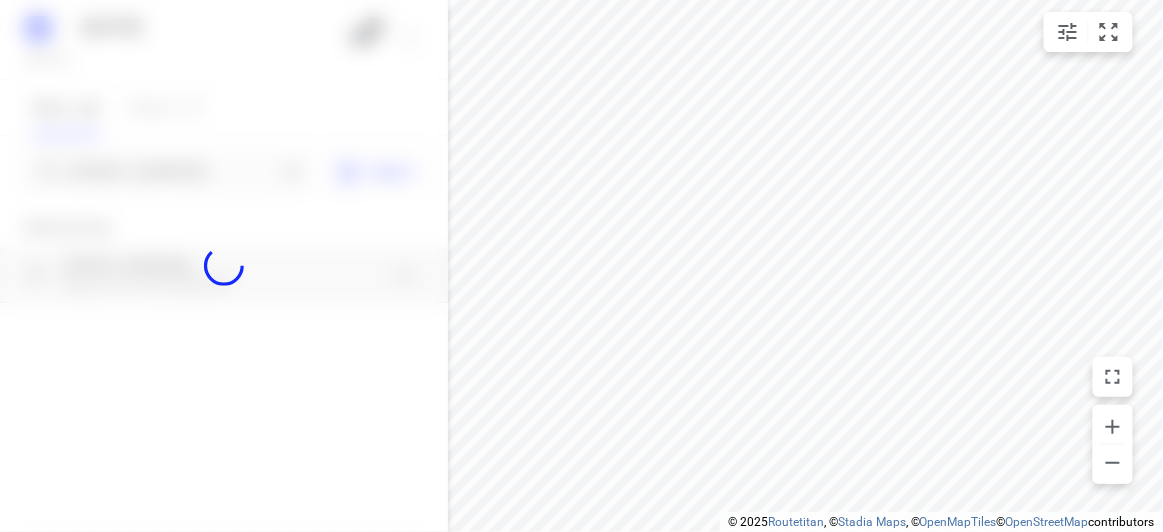 click at bounding box center [224, 266] 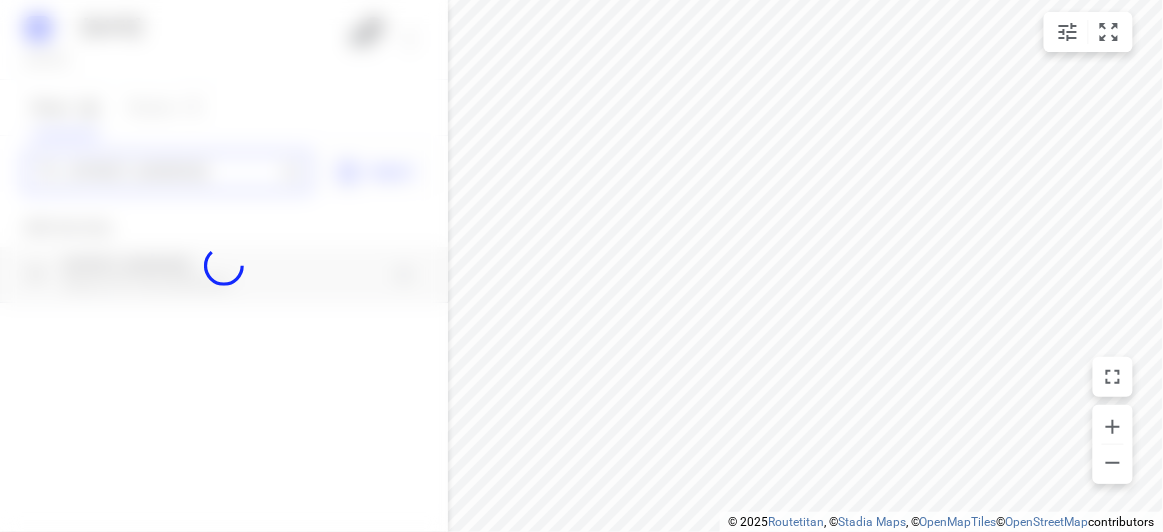 click on "[DATE], [DATE] 30 2 Stops 36 Routes 0 [STREET_ADDRESS] Import Add new stop [STREET_ADDRESS] Routing Settings Optimization preference Shortest distance distance Optimization preference Distance Format KM km Distance Format Default stop duration 5 minutes Default stop duration Default stop load 1 units Default stop load Allow late stops   Maximum amount of time drivers may be late at a stop Allow reloads BETA   Vehicles may return to the depot to load more stops. Fixed departure time   Vehicles must depart at the start of their working hours Cancel Save" at bounding box center [224, 266] 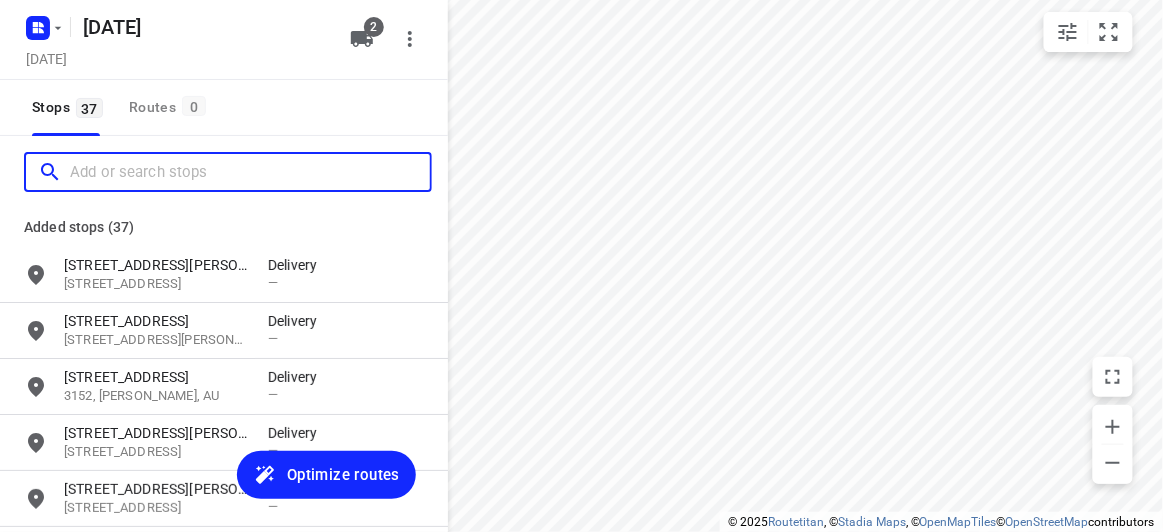 scroll, scrollTop: 0, scrollLeft: 0, axis: both 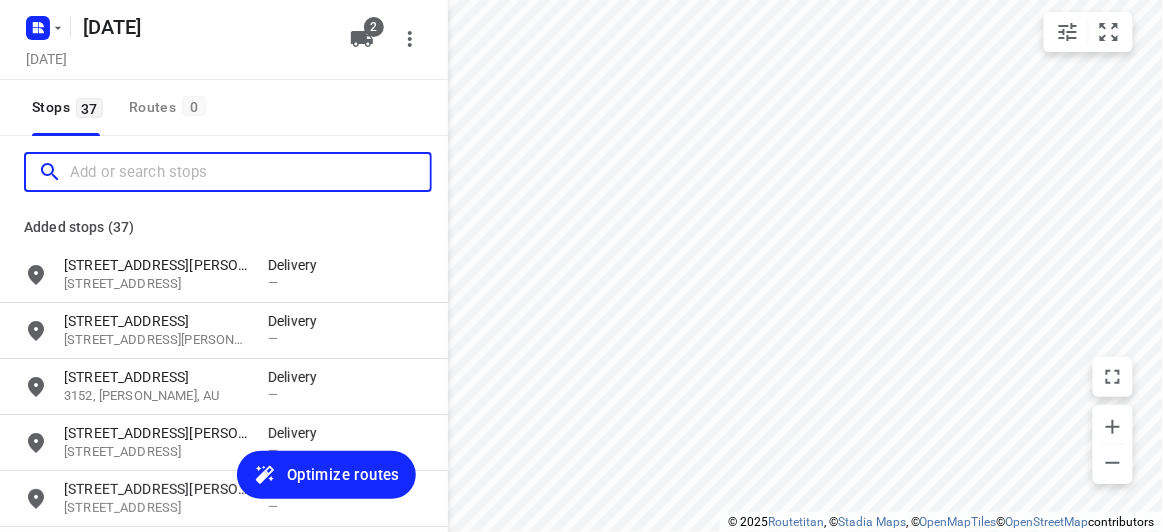 paste on "[STREET_ADDRESS][DEMOGRAPHIC_DATA]" 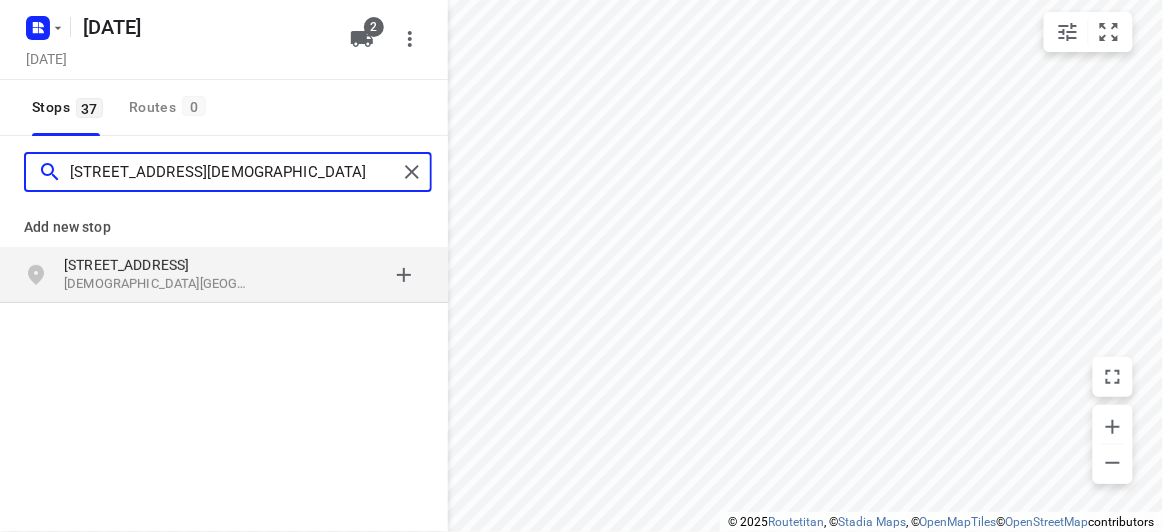 type on "[STREET_ADDRESS][DEMOGRAPHIC_DATA]" 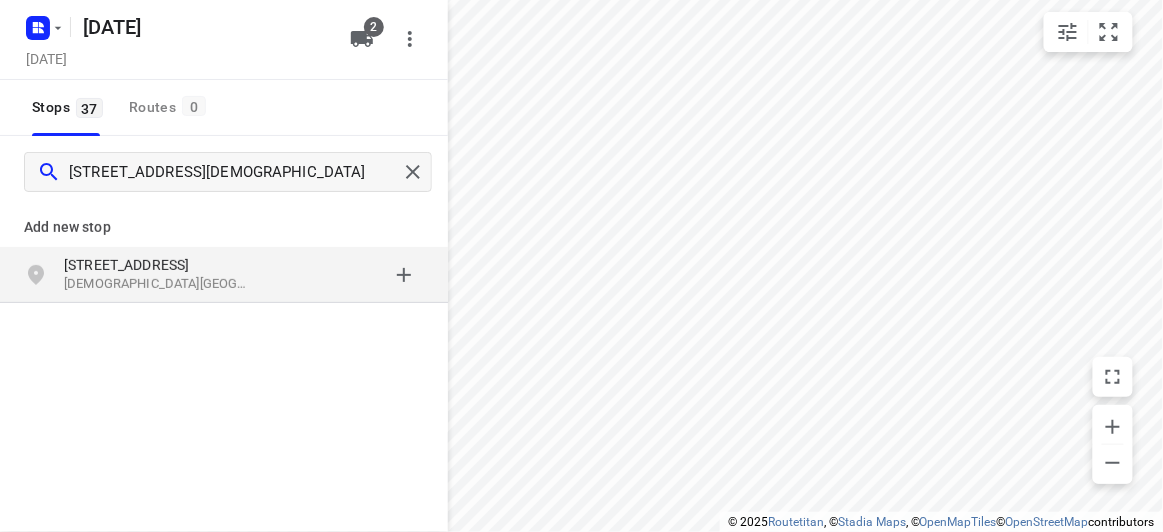 click on "[STREET_ADDRESS][DEMOGRAPHIC_DATA]" at bounding box center (224, 275) 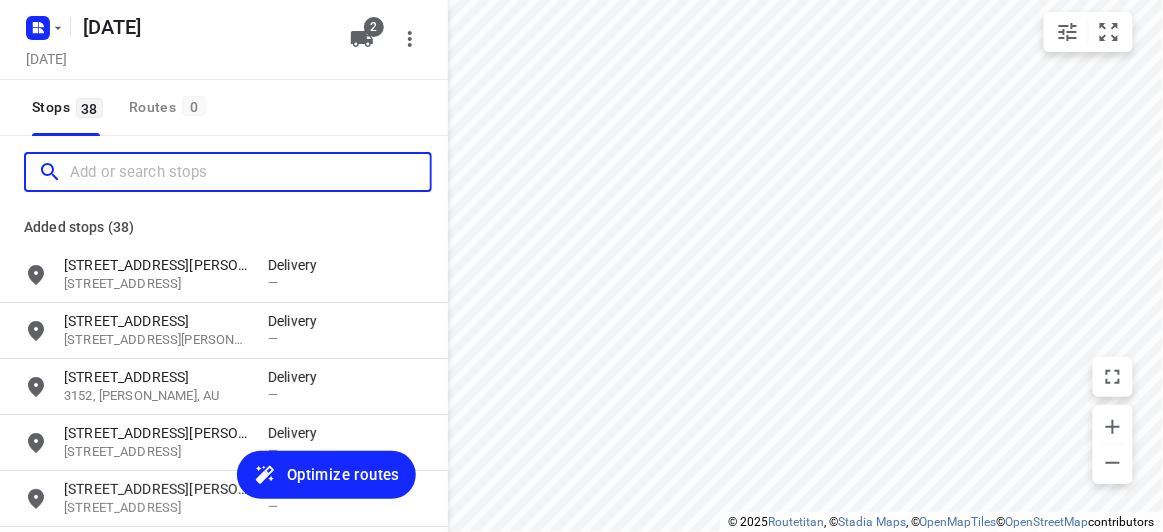 scroll, scrollTop: 0, scrollLeft: 0, axis: both 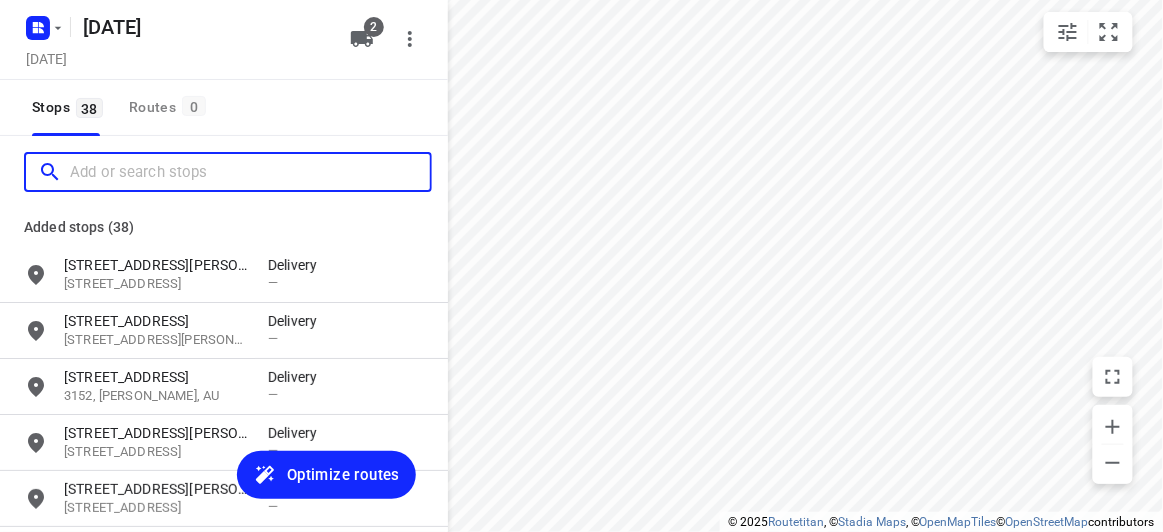 click at bounding box center [250, 172] 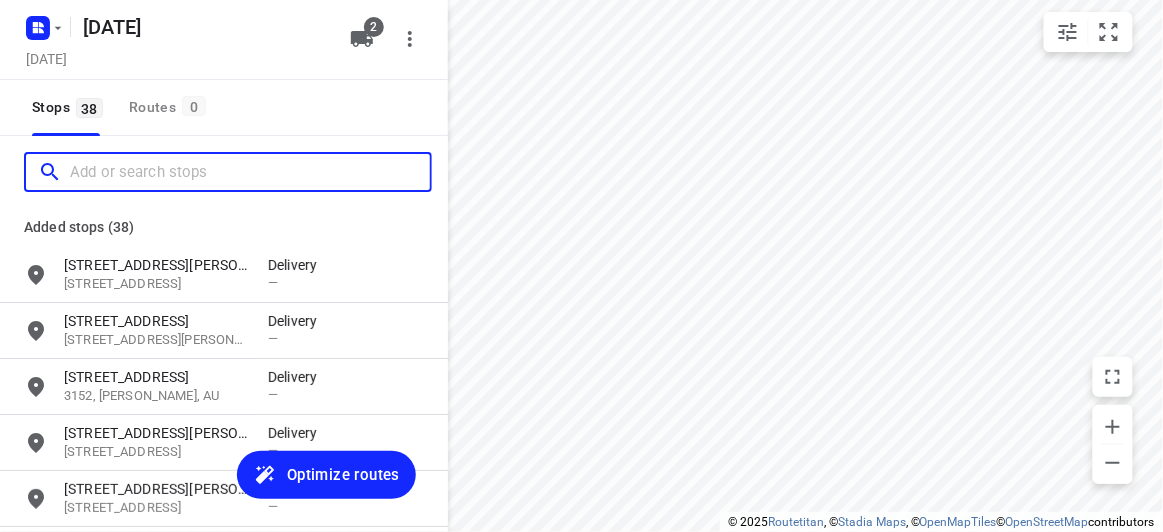 paste on "[STREET_ADDRESS][PERSON_NAME]" 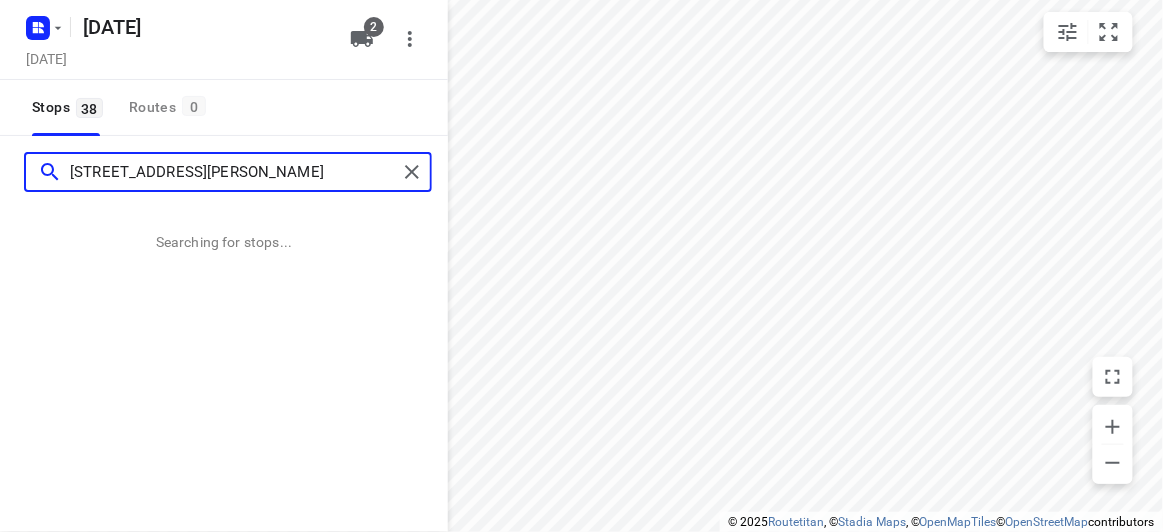 type on "[STREET_ADDRESS][PERSON_NAME]" 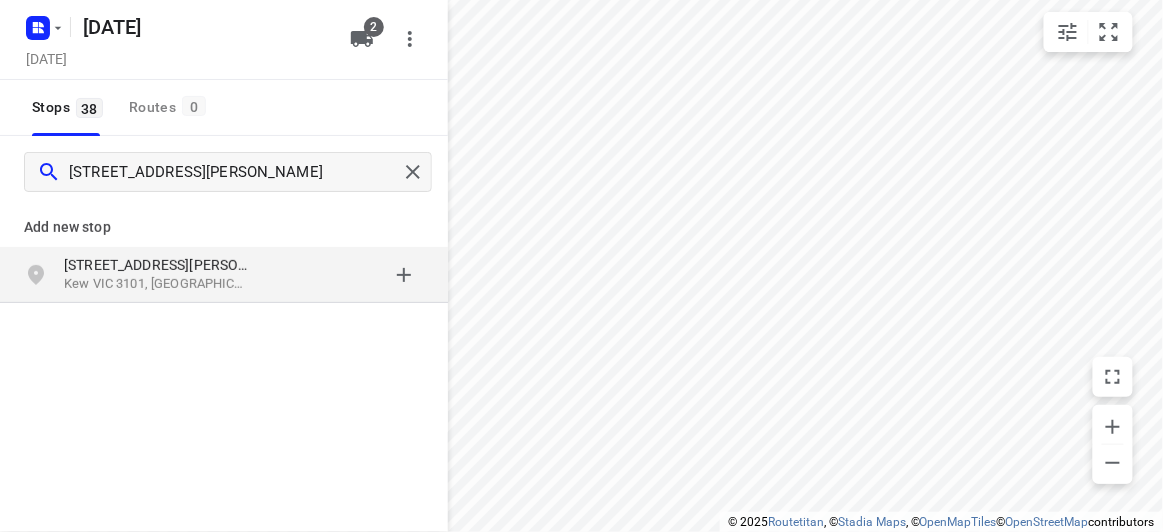 click on "[STREET_ADDRESS][PERSON_NAME]" at bounding box center (224, 275) 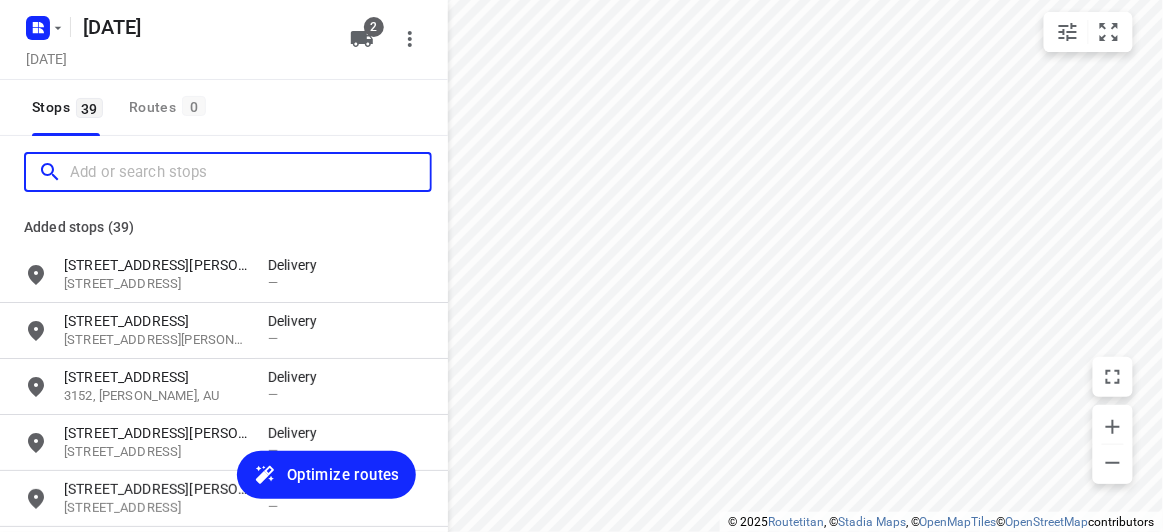 paste on "[STREET_ADDRESS]" 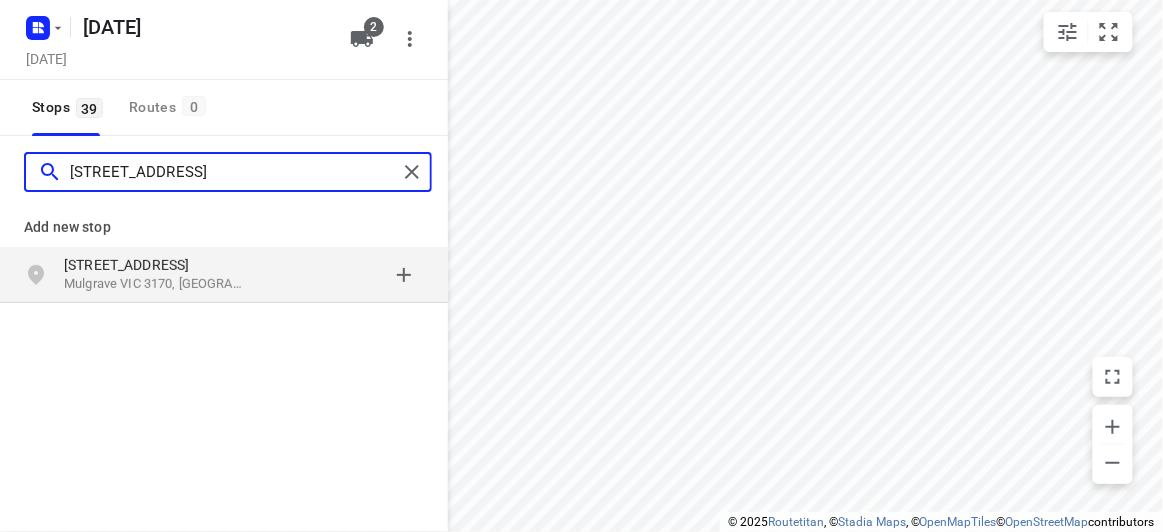 type on "[STREET_ADDRESS]" 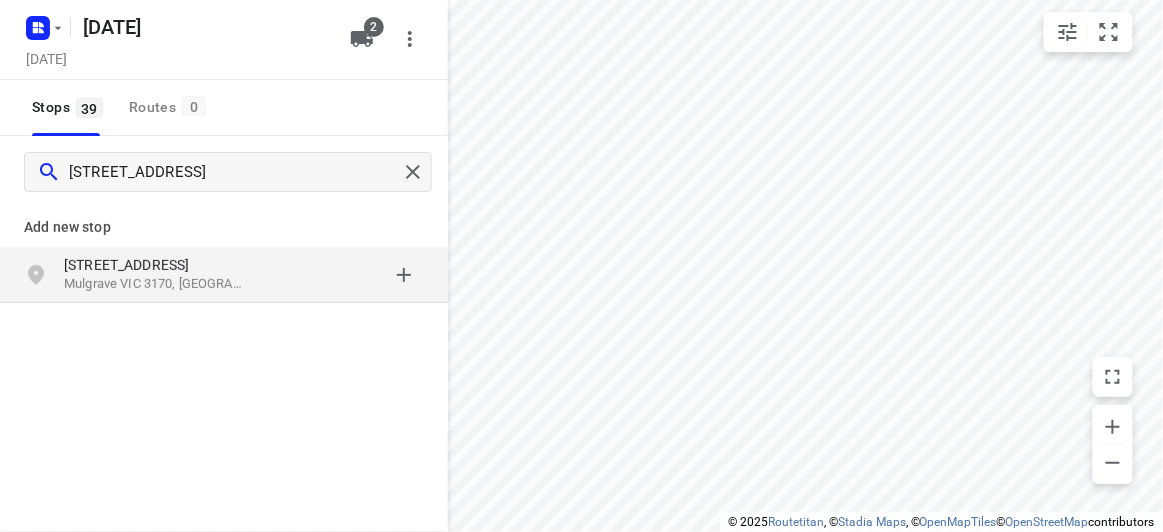 click on "[STREET_ADDRESS]" at bounding box center [156, 265] 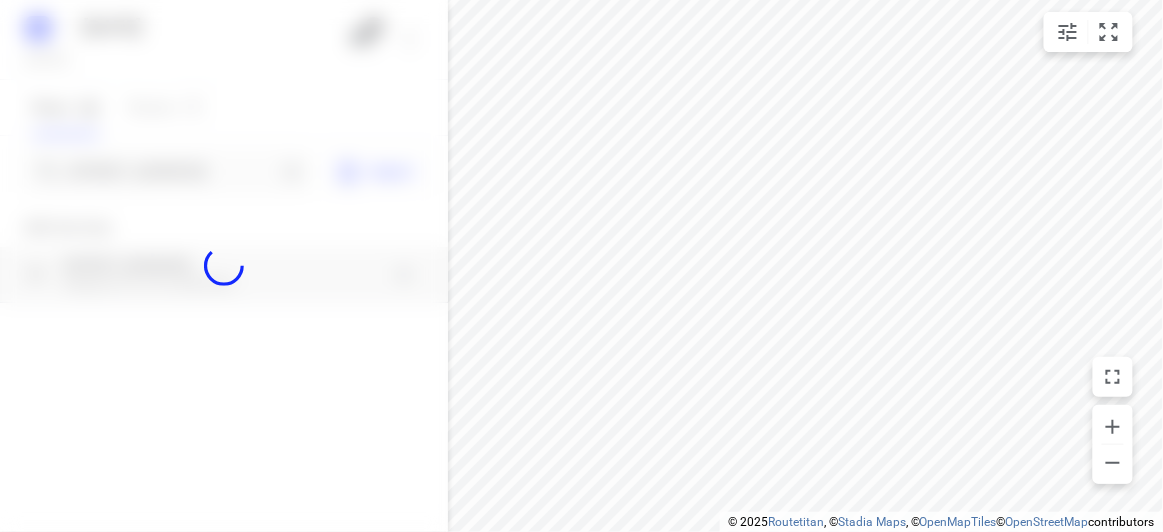 click at bounding box center (224, 266) 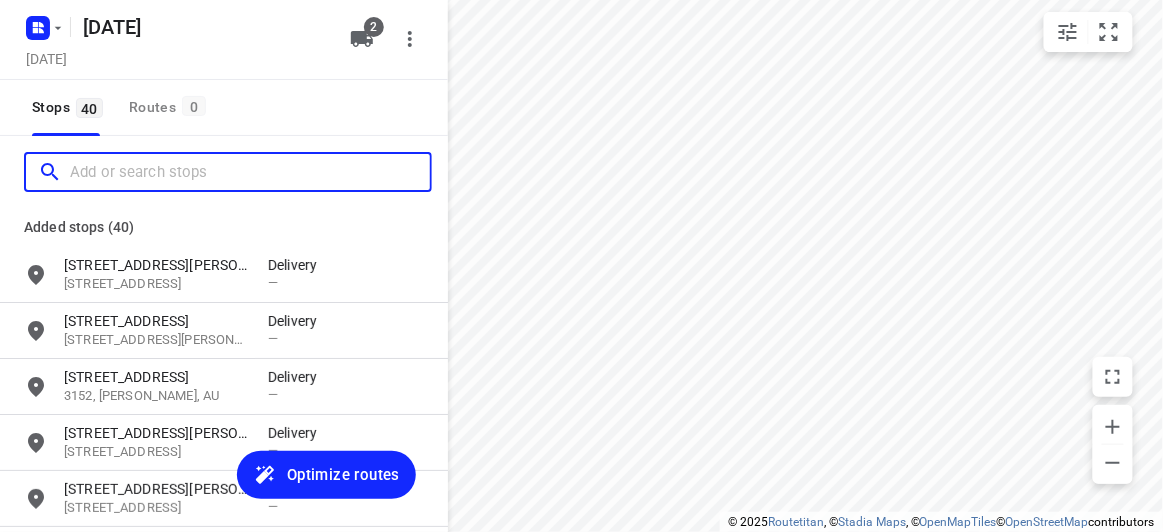 click at bounding box center [250, 172] 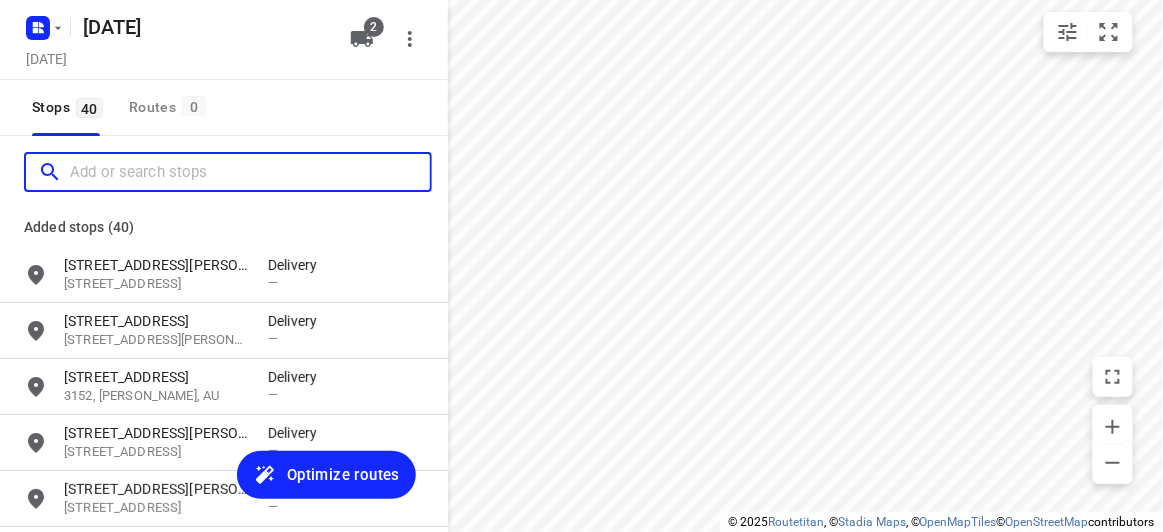 scroll, scrollTop: 0, scrollLeft: 0, axis: both 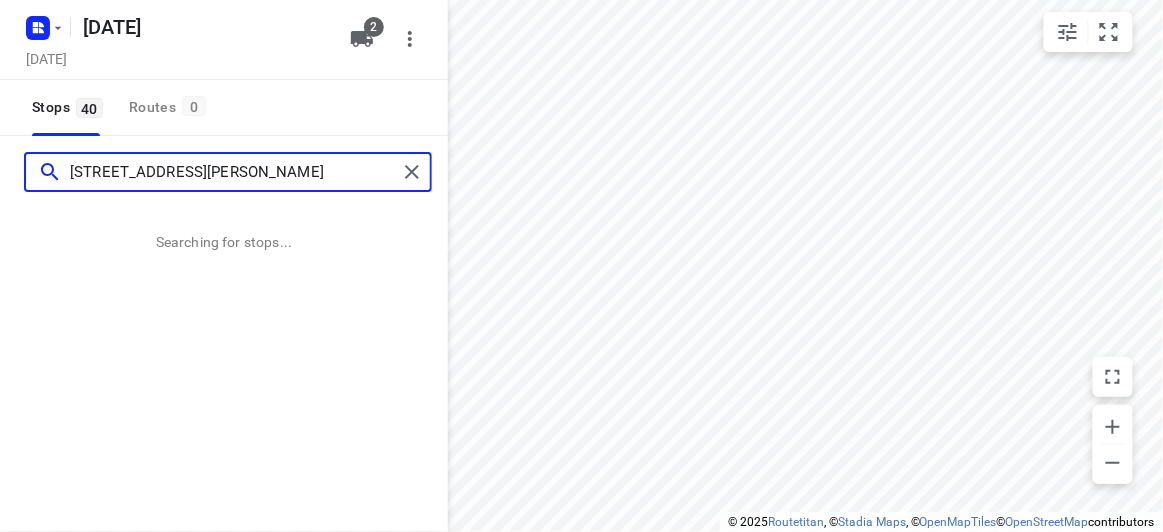 type on "[STREET_ADDRESS][PERSON_NAME]" 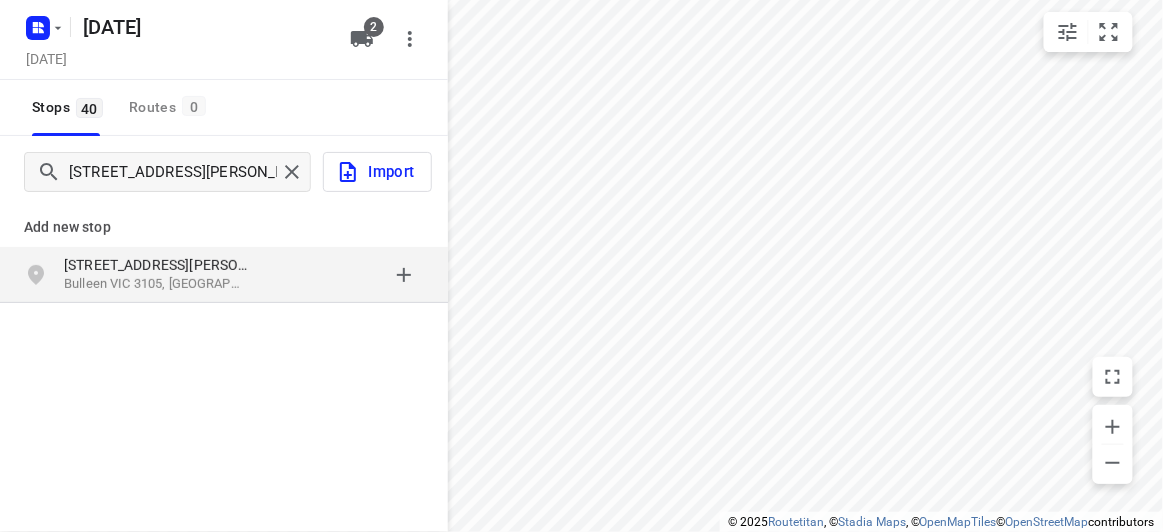 click at bounding box center [346, 275] 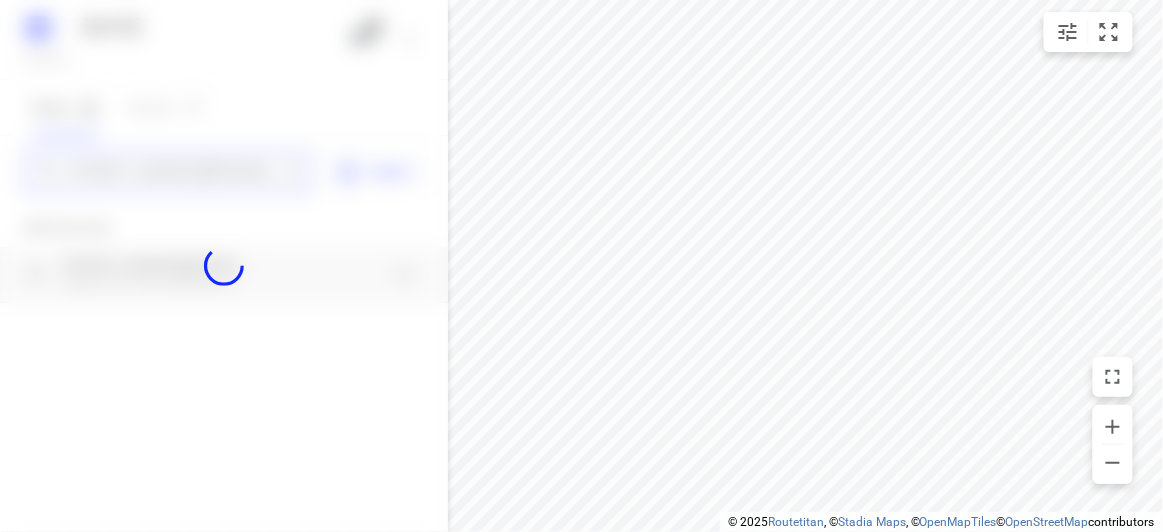 click on "[DATE], [DATE] 30 2 Stops 40 Routes 0 [STREET_ADDRESS][GEOGRAPHIC_DATA][PERSON_NAME] Import Add new stop [STREET_ADDRESS][PERSON_NAME] Routing Settings Optimization preference Shortest distance distance Optimization preference Distance Format KM km Distance Format Default stop duration 5 minutes Default stop duration Default stop load 1 units Default stop load Allow late stops   Maximum amount of time drivers may be late at a stop Allow reloads BETA   Vehicles may return to the depot to load more stops. Fixed departure time   Vehicles must depart at the start of their working hours Cancel Save" at bounding box center (224, 266) 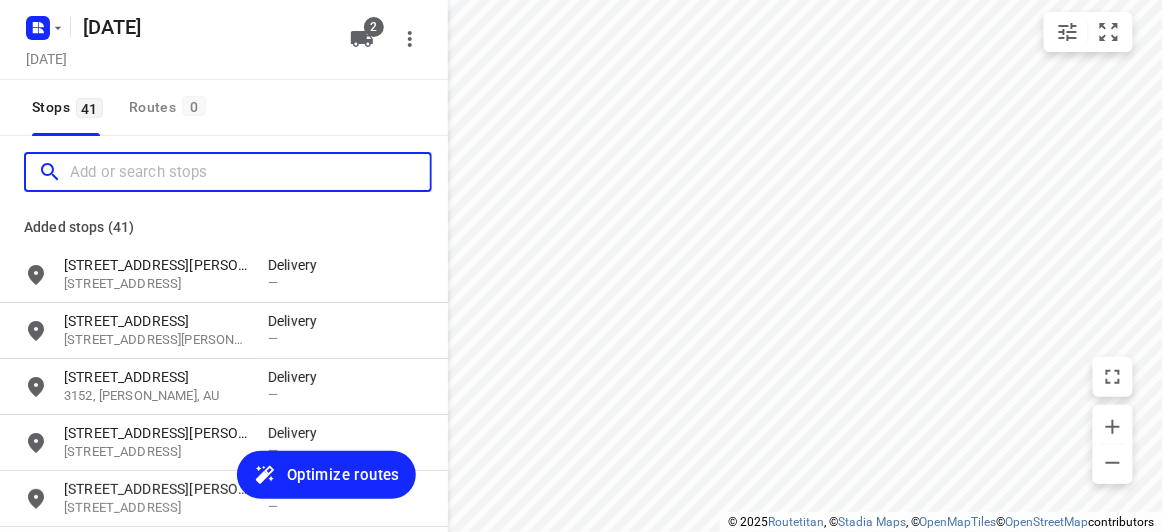 scroll, scrollTop: 0, scrollLeft: 0, axis: both 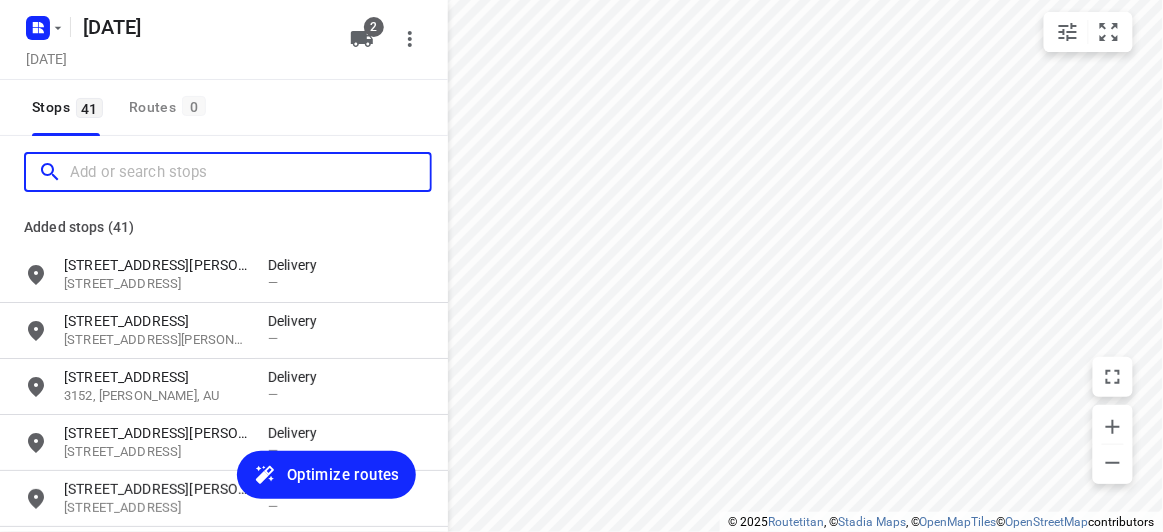 click at bounding box center [250, 172] 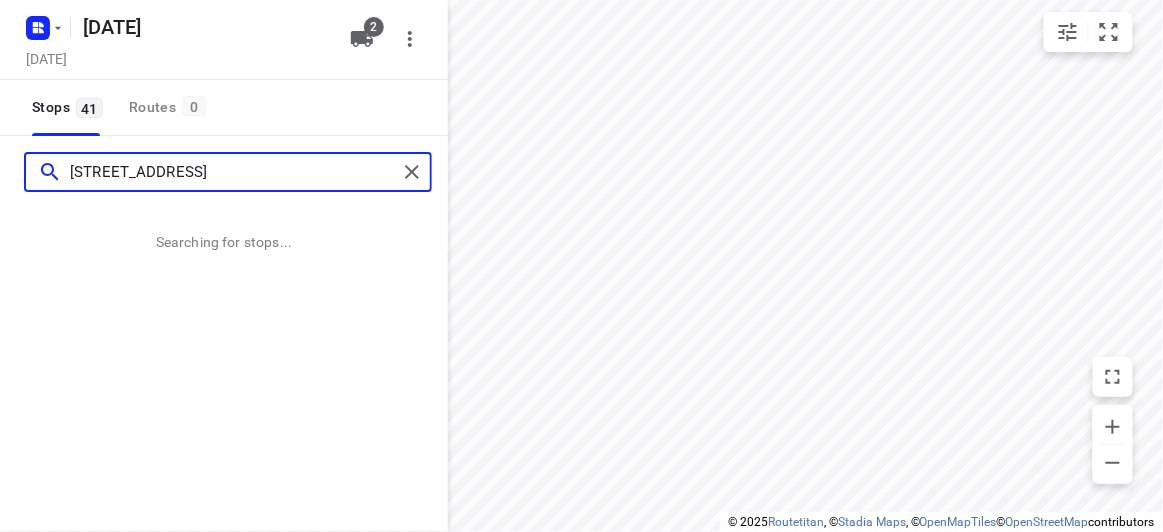 type on "[STREET_ADDRESS]" 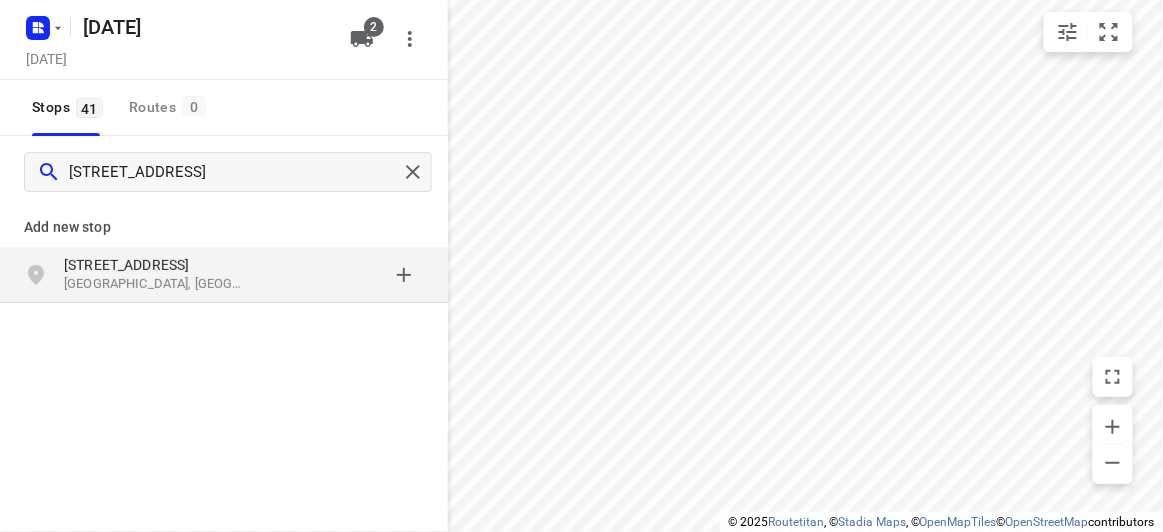 click on "[STREET_ADDRESS]" at bounding box center [156, 265] 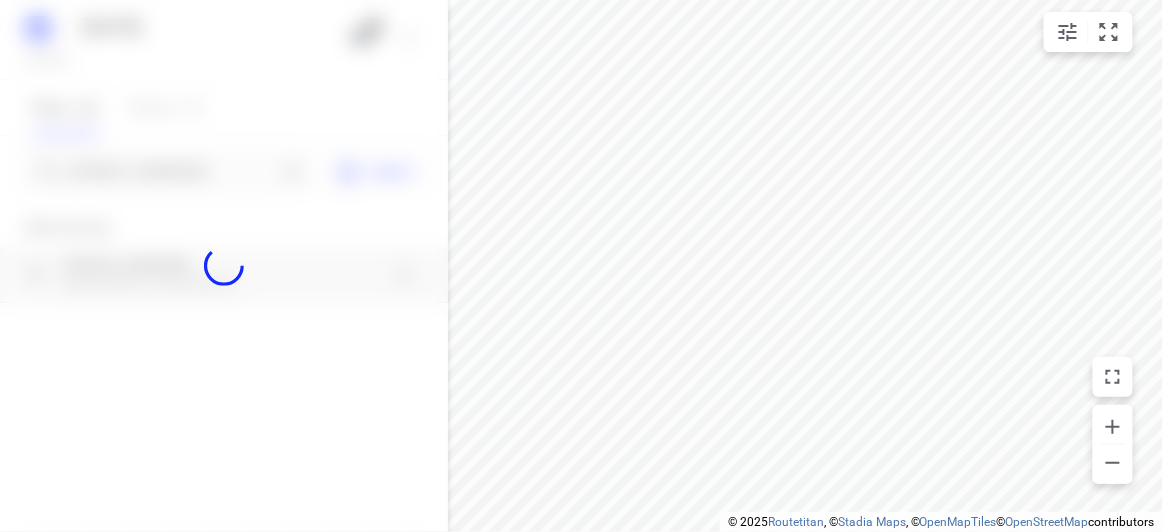 click at bounding box center [224, 266] 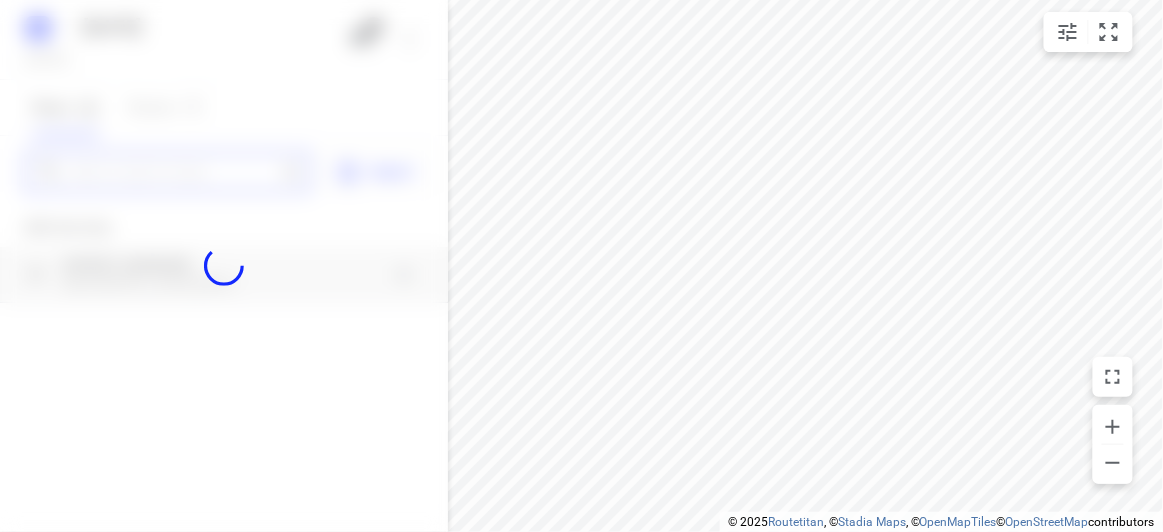 scroll, scrollTop: 0, scrollLeft: 0, axis: both 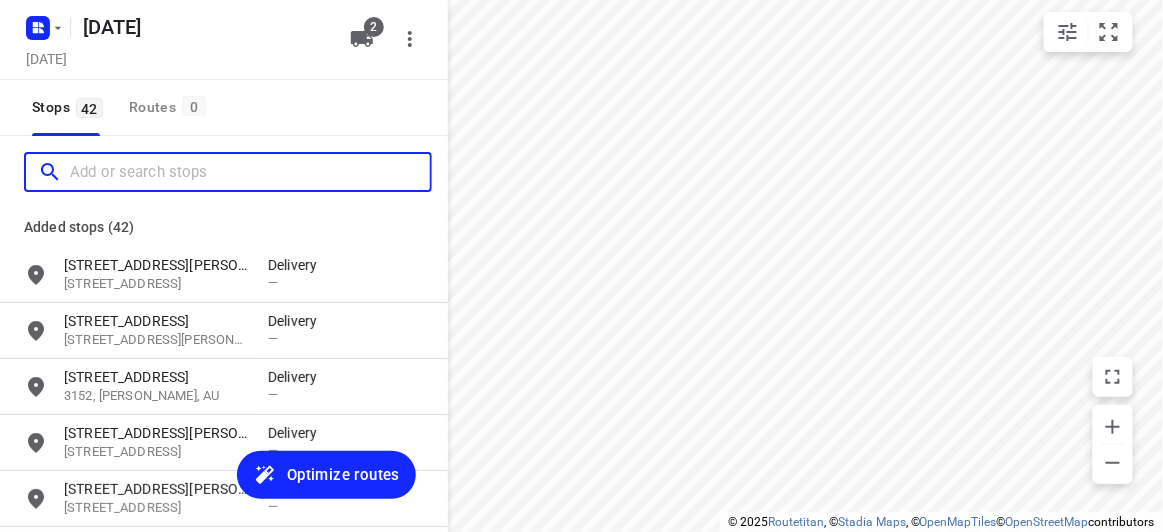 click at bounding box center (250, 172) 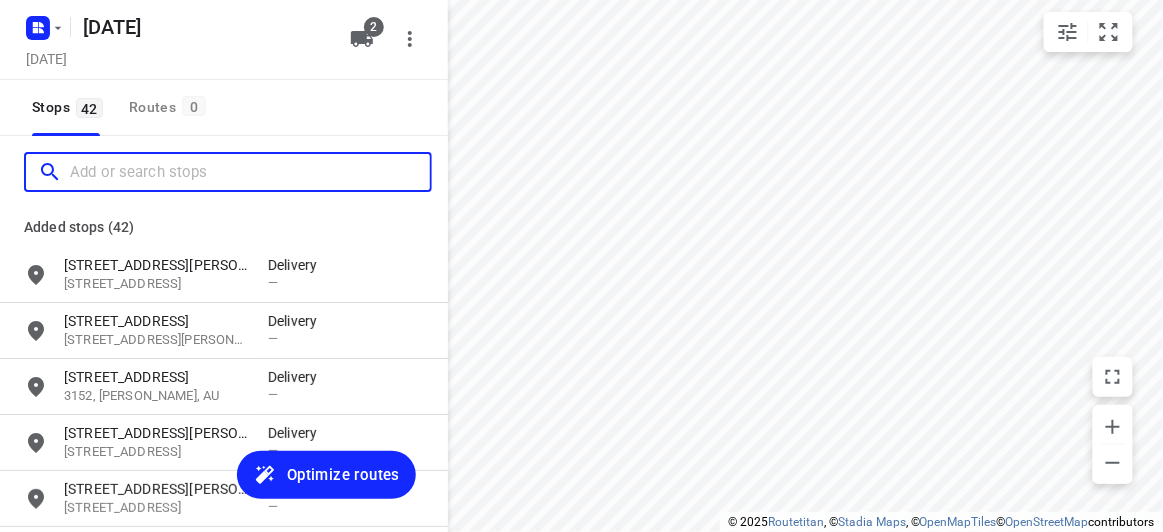 paste on "[STREET_ADDRESS][PERSON_NAME]" 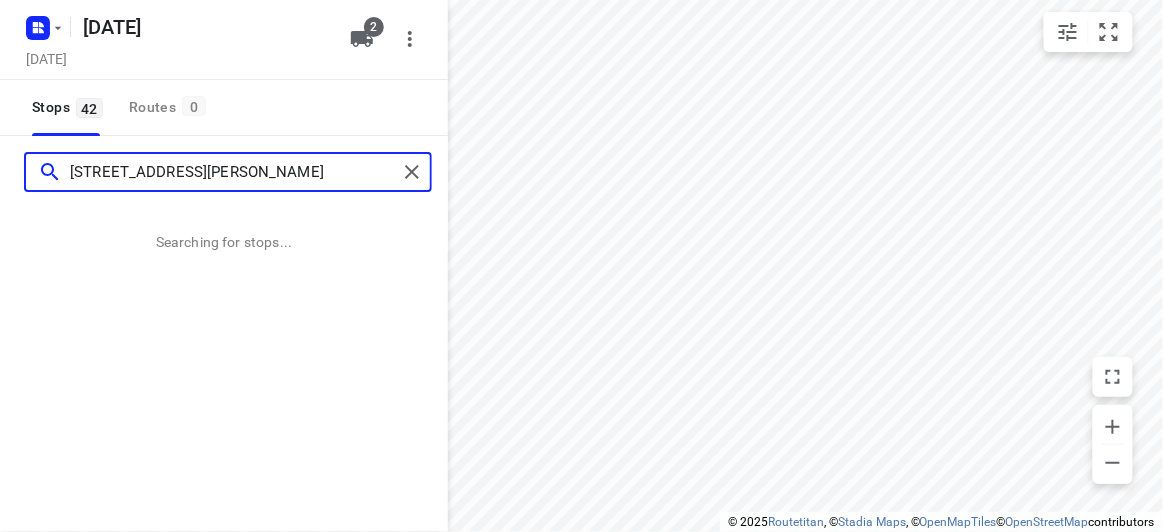 type on "[STREET_ADDRESS][PERSON_NAME]" 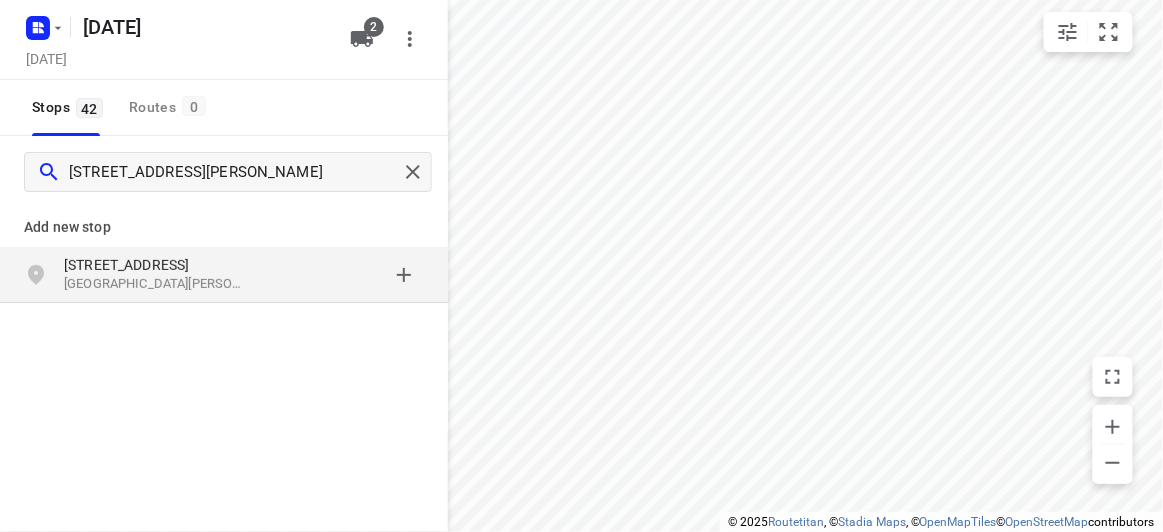 click on "[STREET_ADDRESS][PERSON_NAME]" at bounding box center [224, 275] 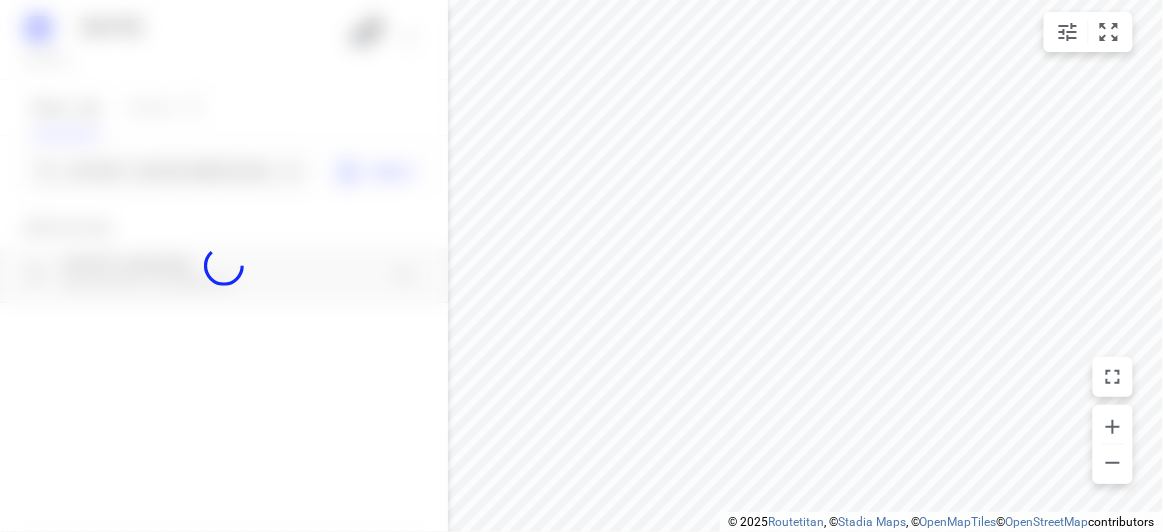 click at bounding box center [224, 266] 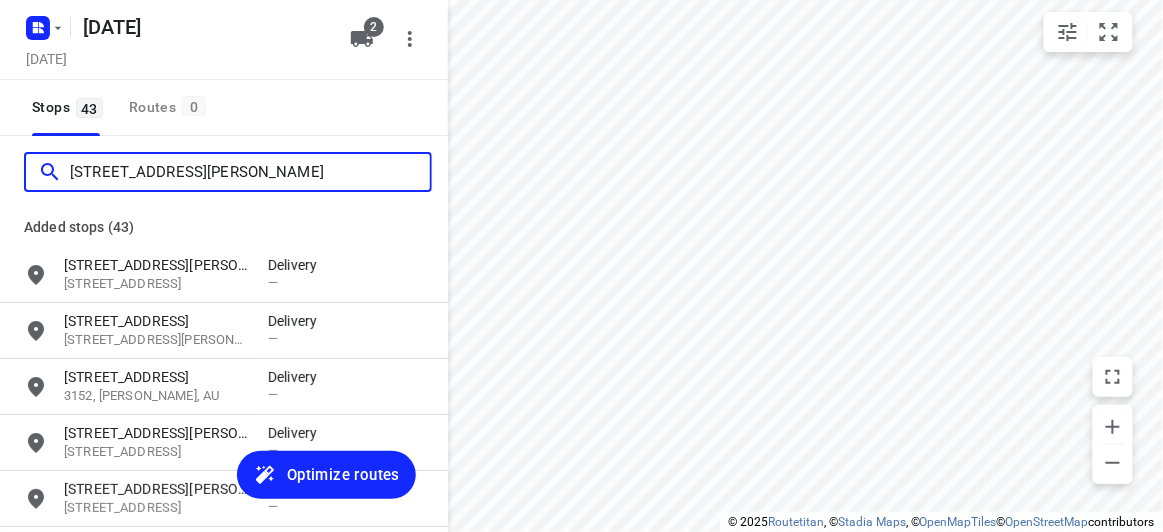 click on "[STREET_ADDRESS][PERSON_NAME]" at bounding box center [250, 172] 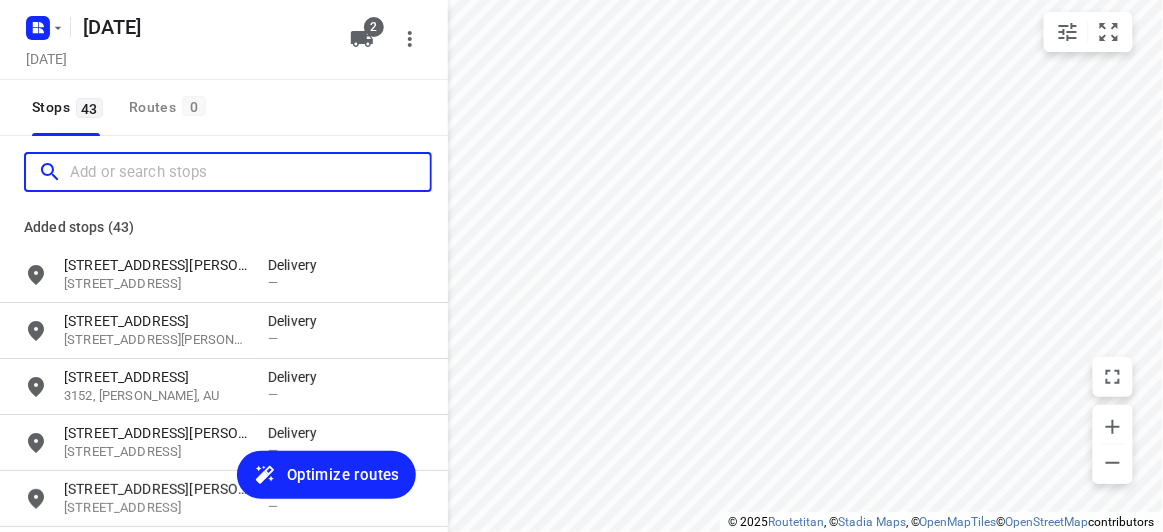 scroll, scrollTop: 0, scrollLeft: 0, axis: both 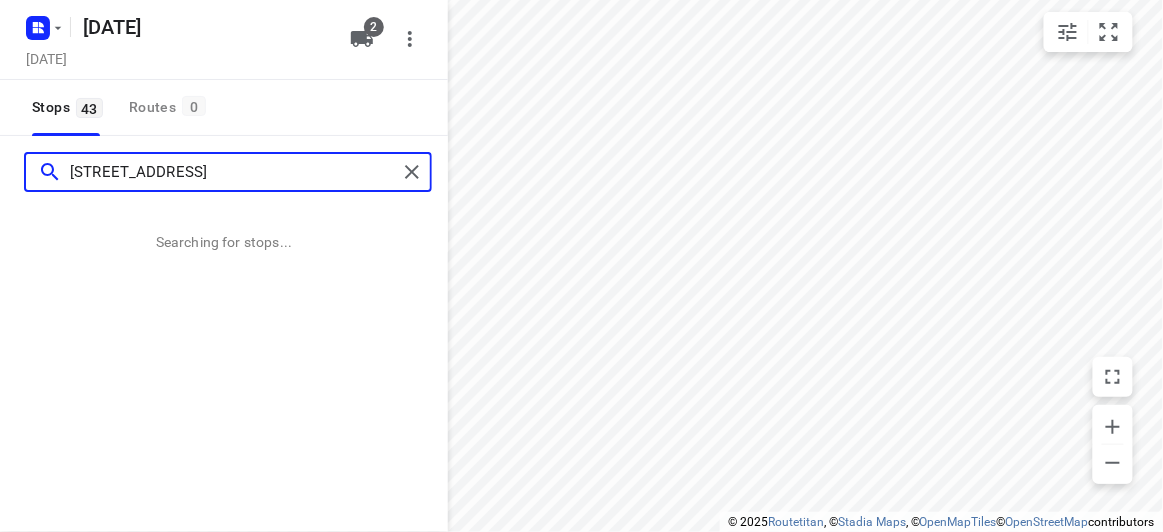 type on "[STREET_ADDRESS]" 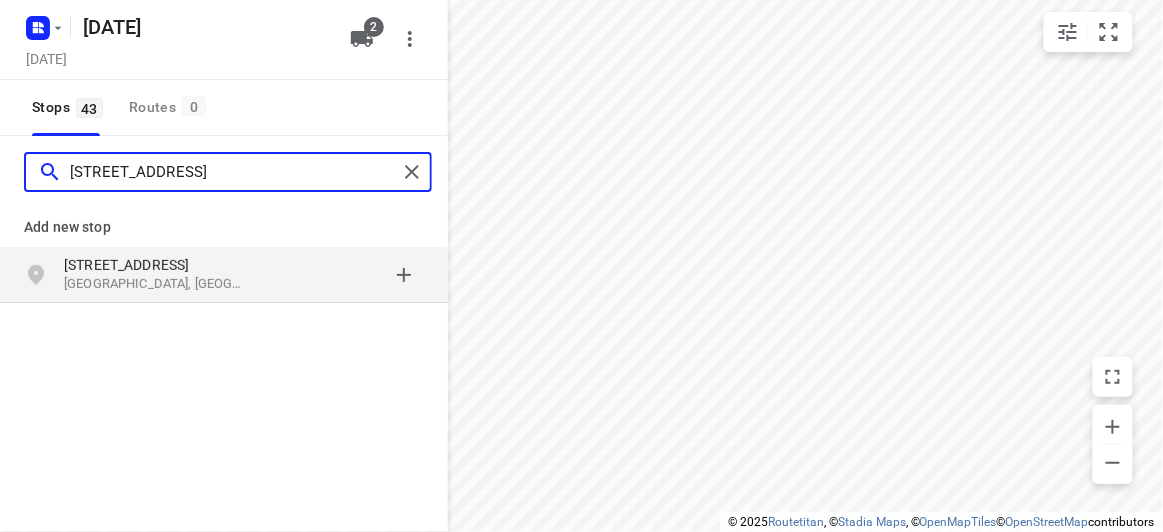 scroll, scrollTop: 0, scrollLeft: 0, axis: both 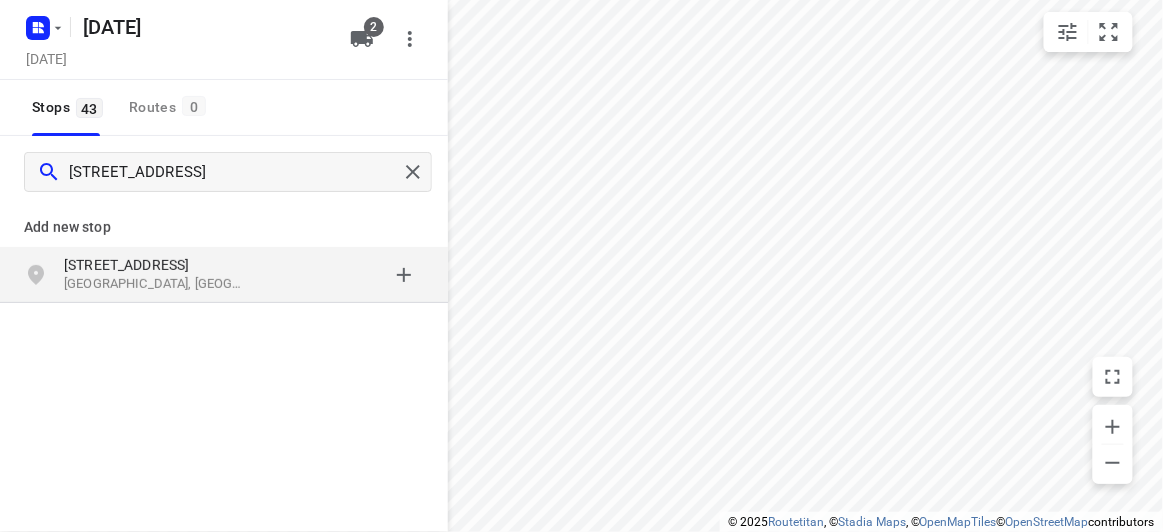 click on "[STREET_ADDRESS]" at bounding box center [156, 265] 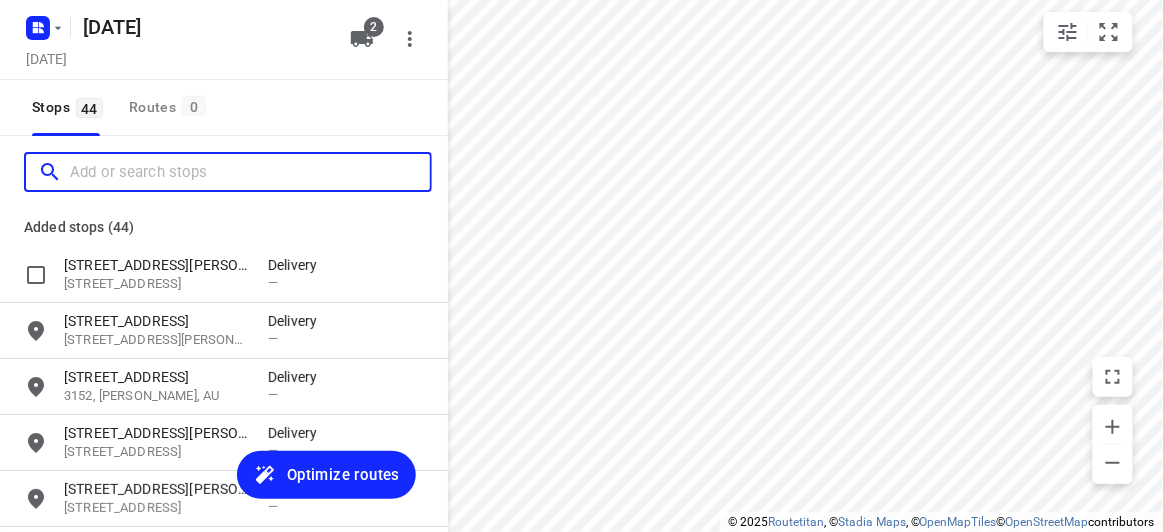 scroll, scrollTop: 0, scrollLeft: 0, axis: both 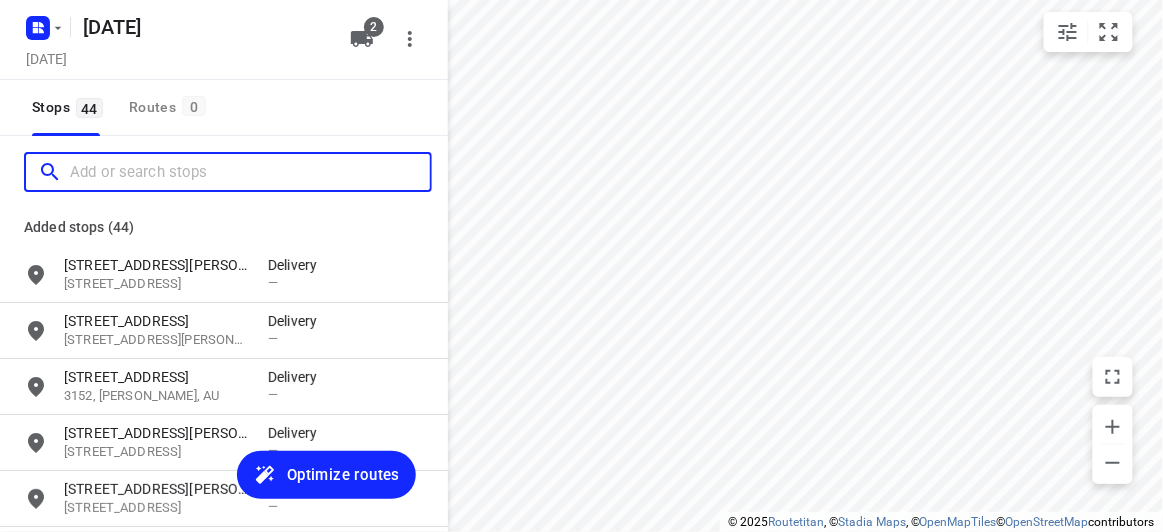 paste on "[STREET_ADDRESS]" 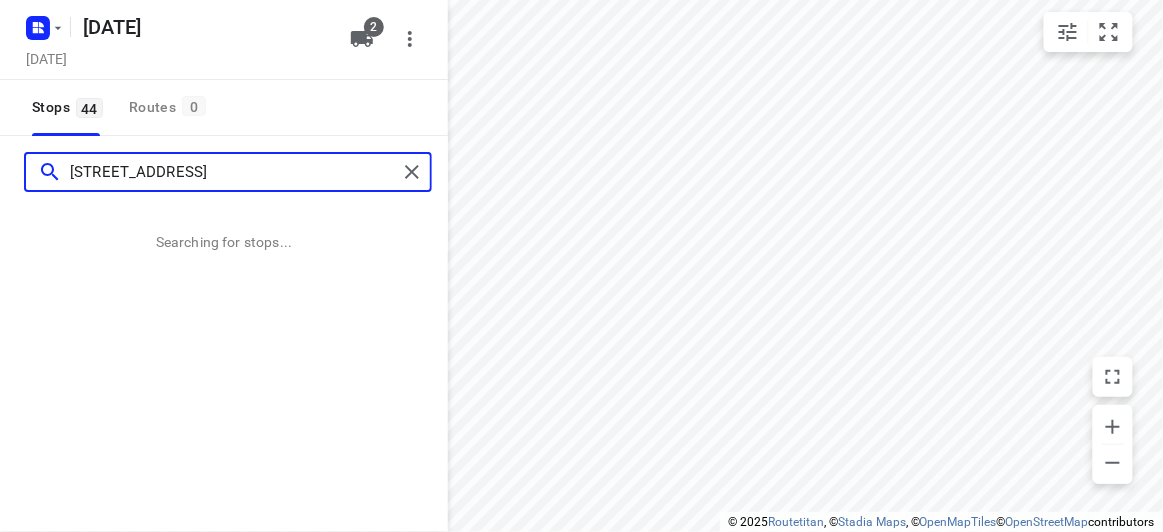 type on "[STREET_ADDRESS]" 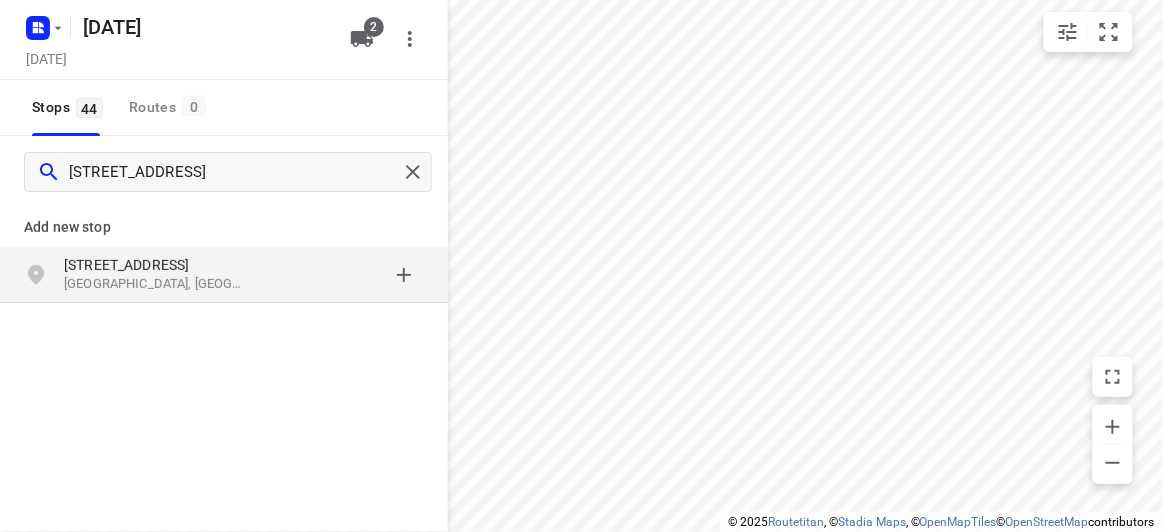 click on "Add new stop [STREET_ADDRESS]" at bounding box center [224, 320] 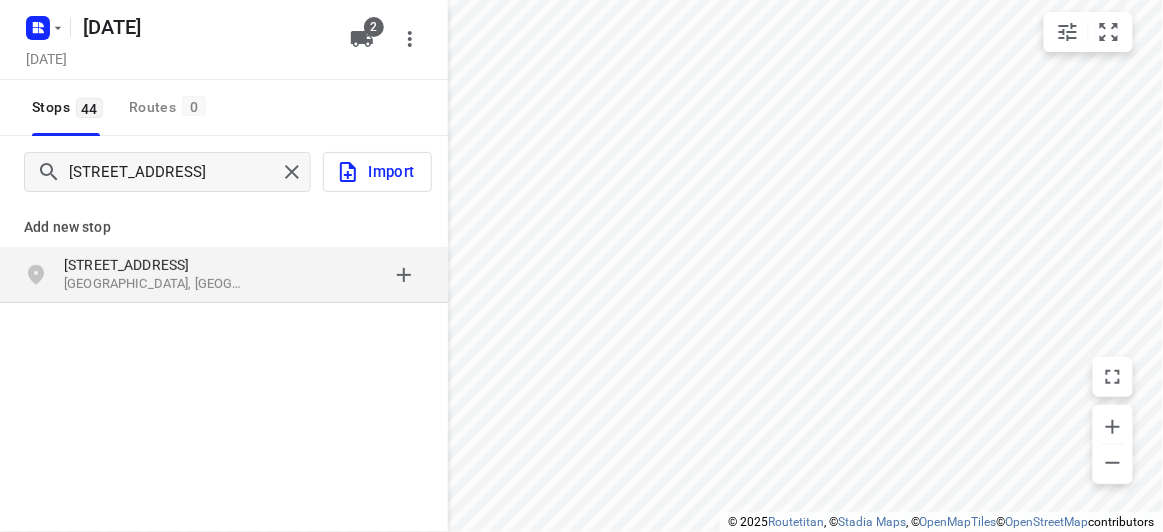 click on "[STREET_ADDRESS]" at bounding box center [166, 275] 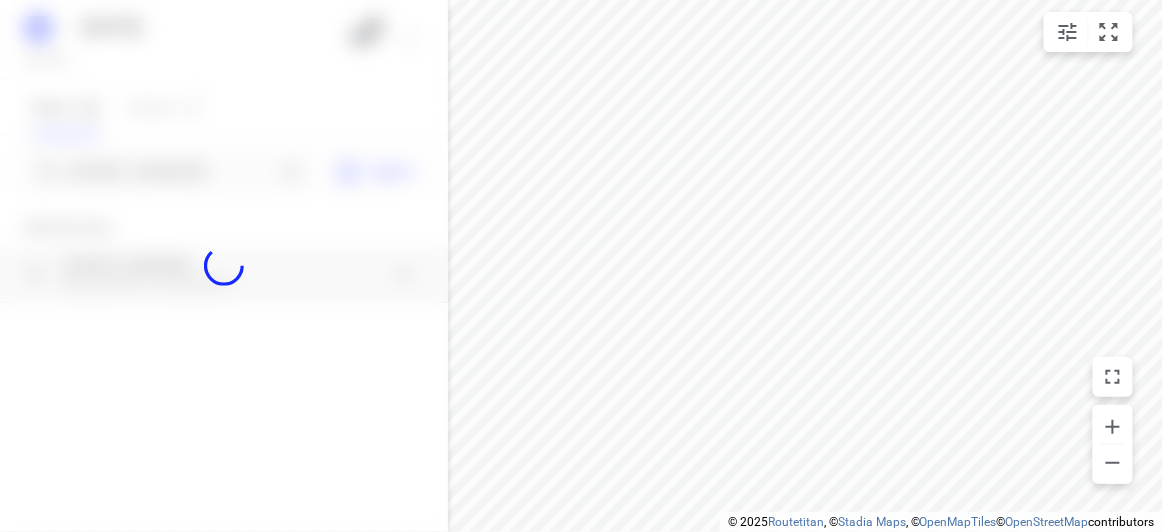 click at bounding box center [224, 266] 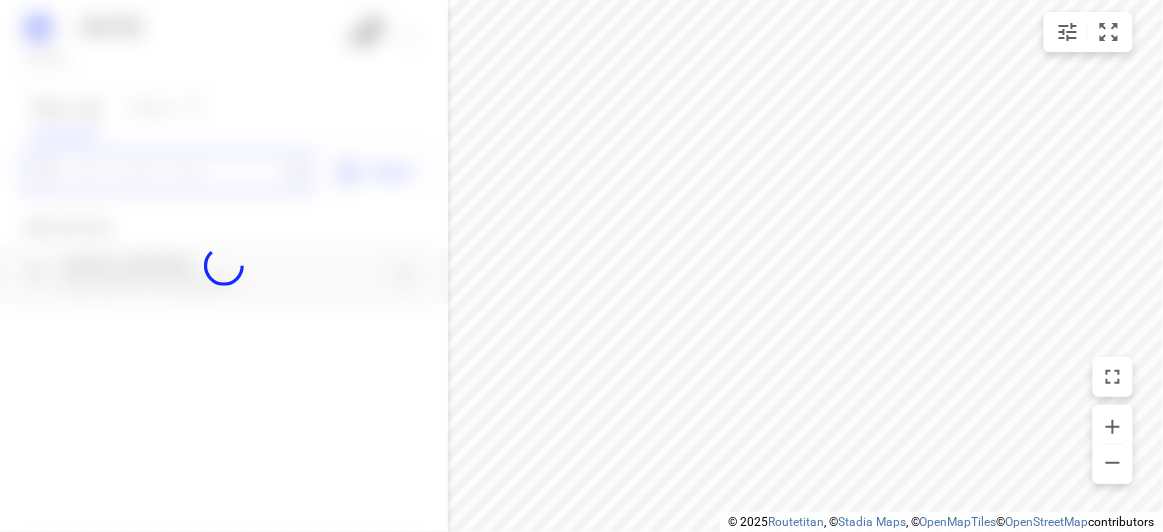 click at bounding box center [173, 172] 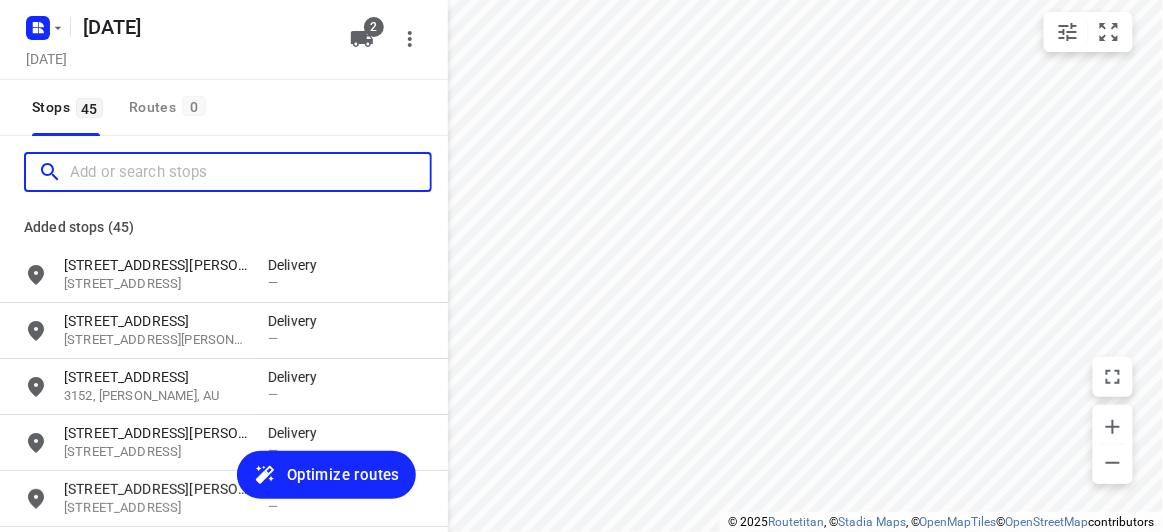 scroll, scrollTop: 0, scrollLeft: 0, axis: both 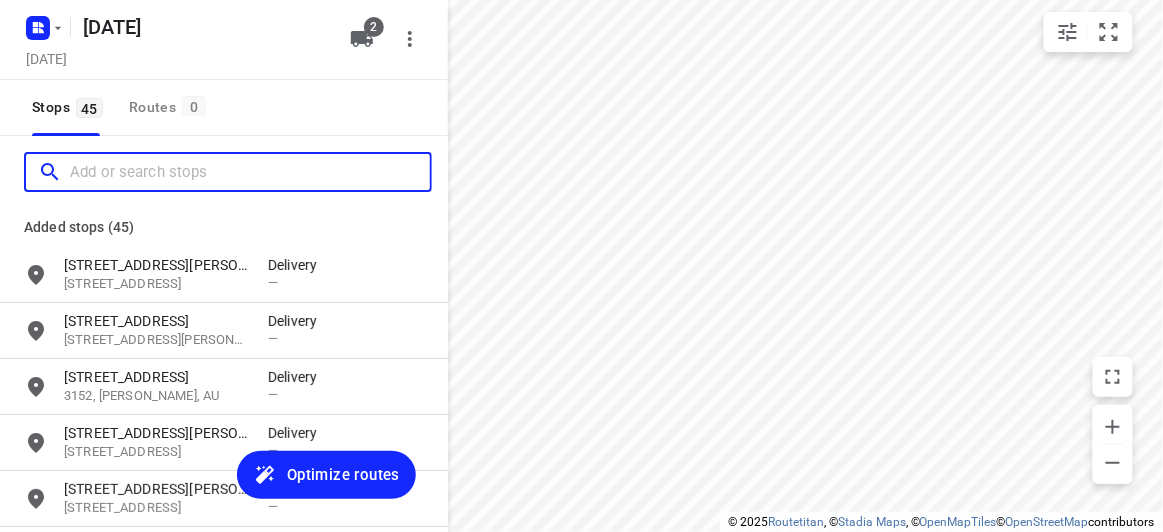 paste on "[STREET_ADDRESS]" 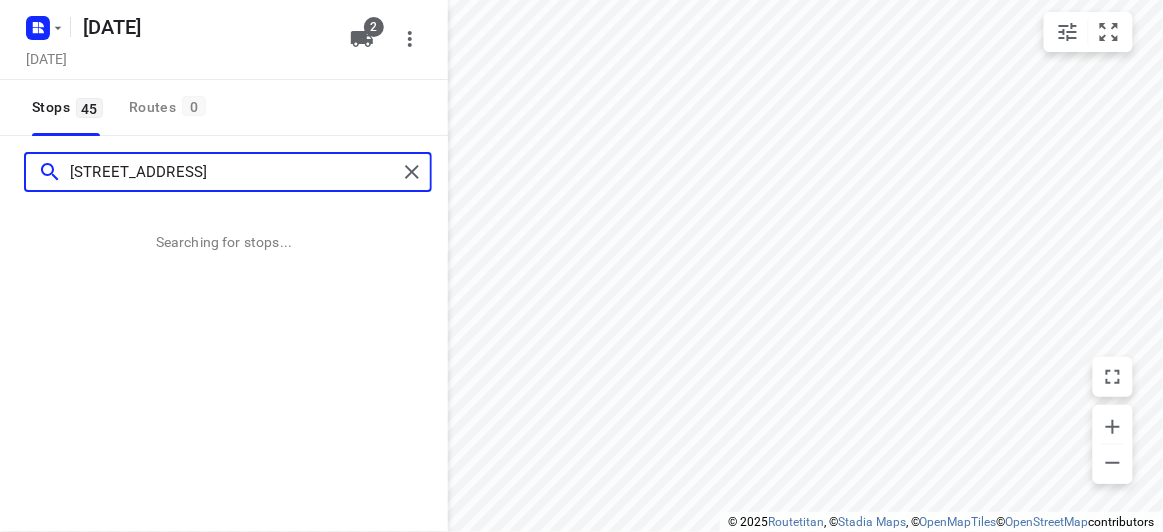 type on "[STREET_ADDRESS]" 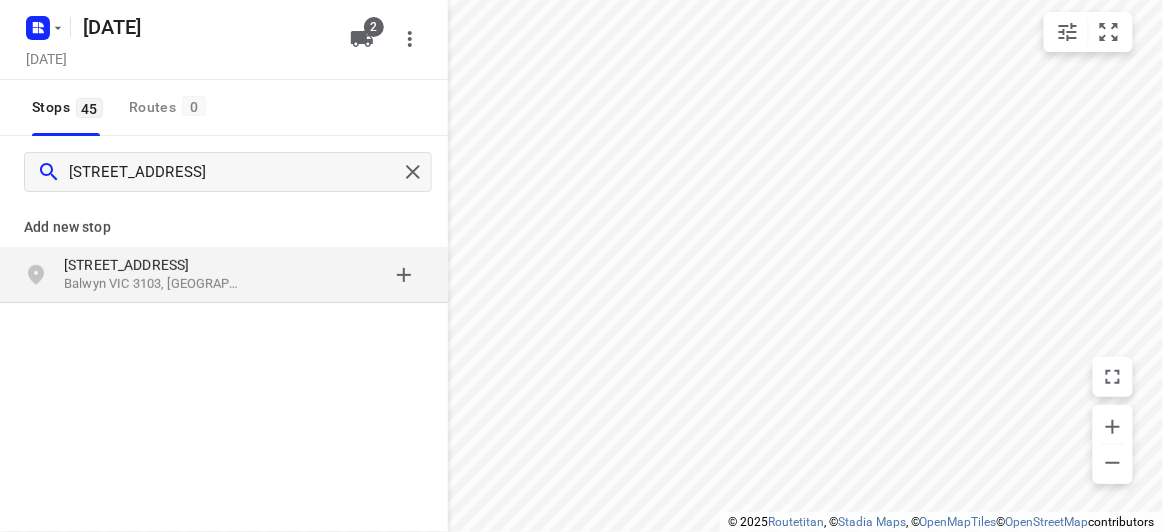 click on "[STREET_ADDRESS]" at bounding box center [166, 265] 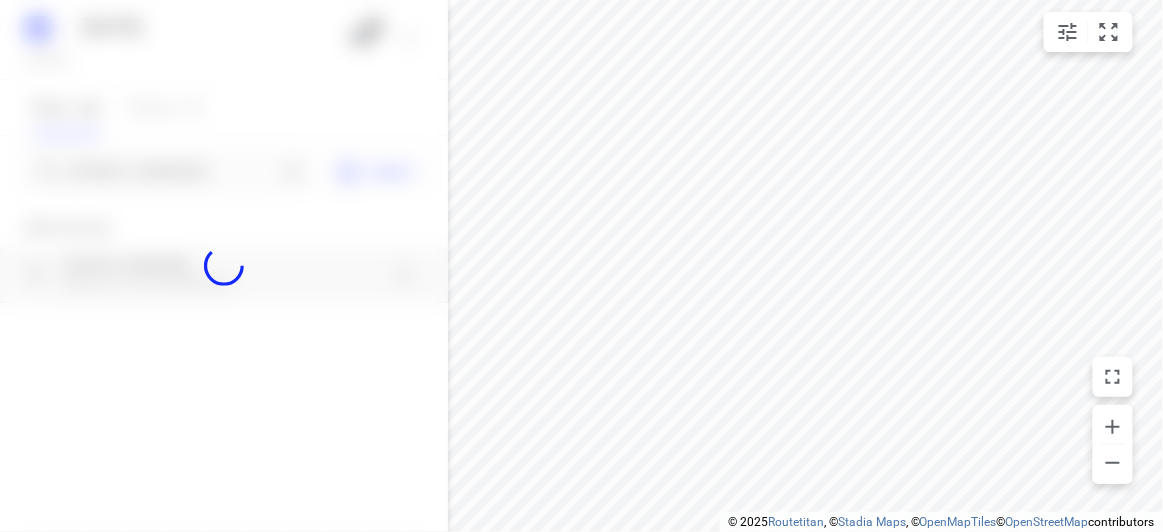 click at bounding box center (224, 266) 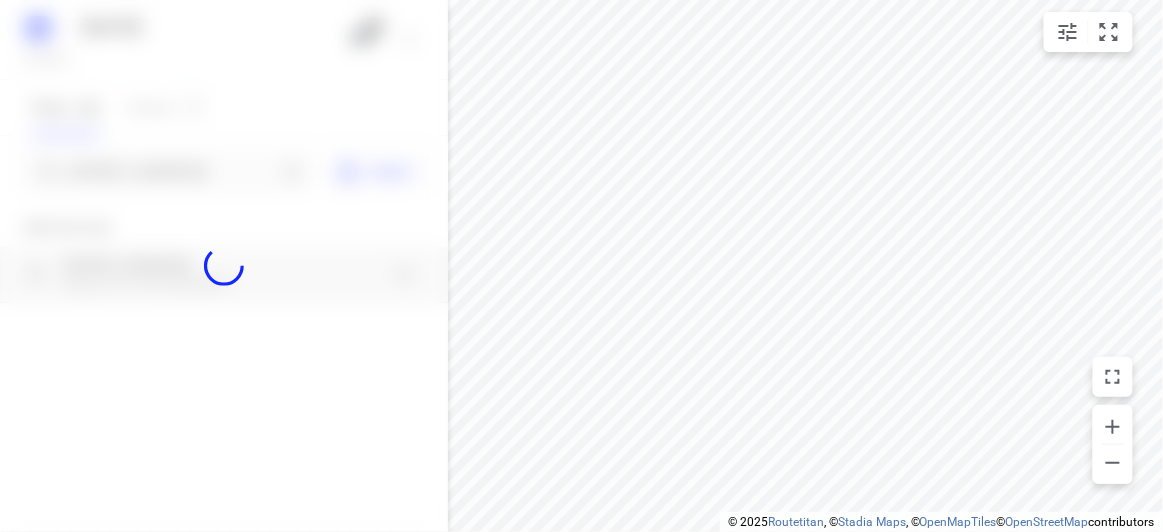 click at bounding box center (224, 266) 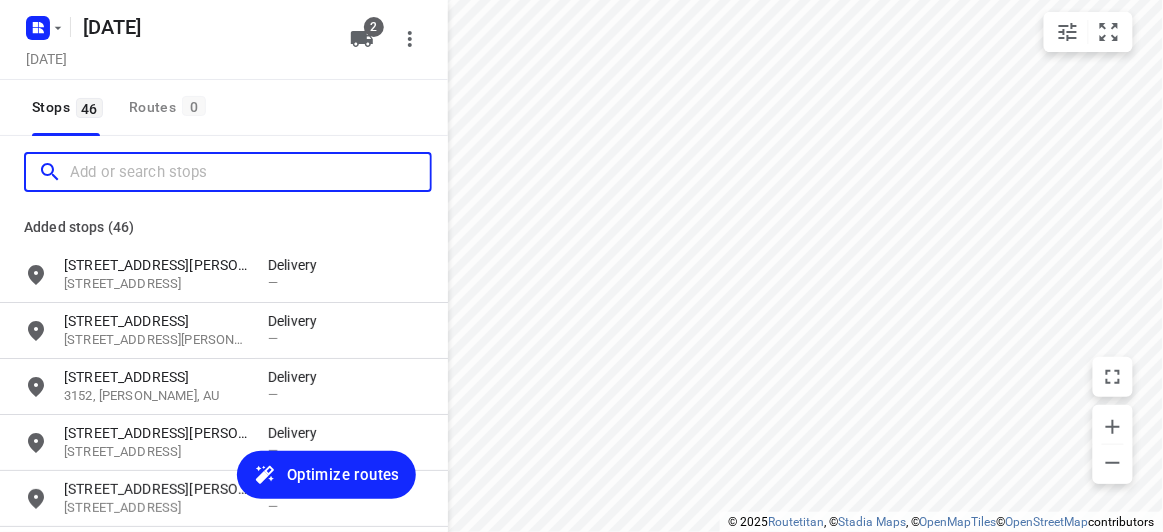 scroll, scrollTop: 0, scrollLeft: 0, axis: both 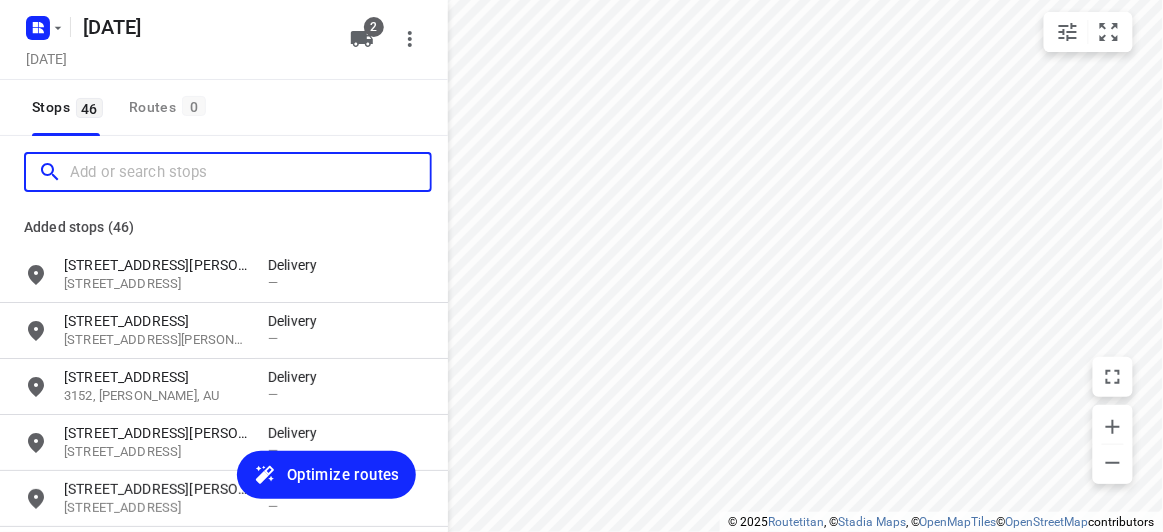 click at bounding box center (250, 172) 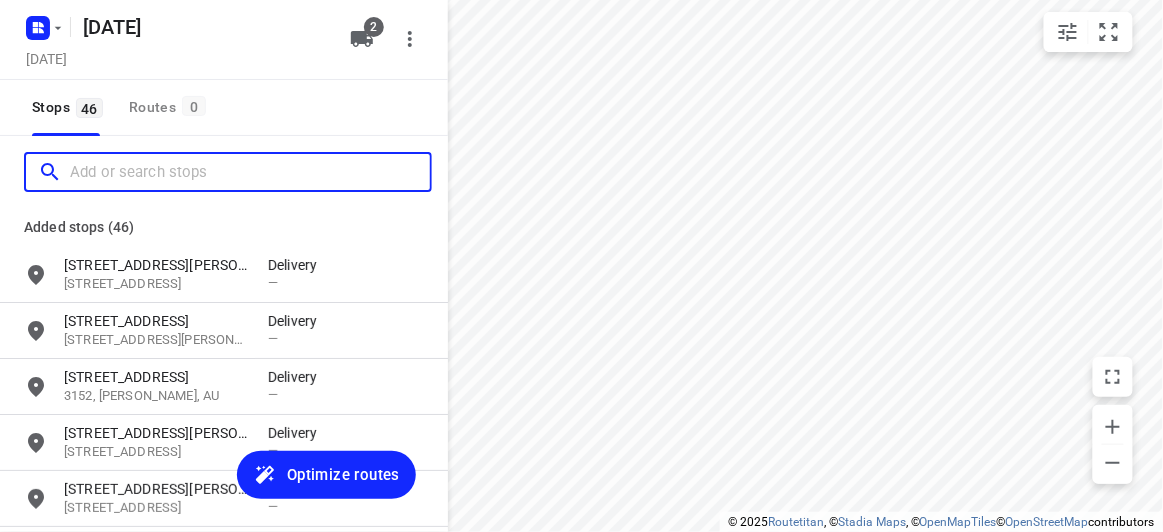 paste on "[STREET_ADDRESS]" 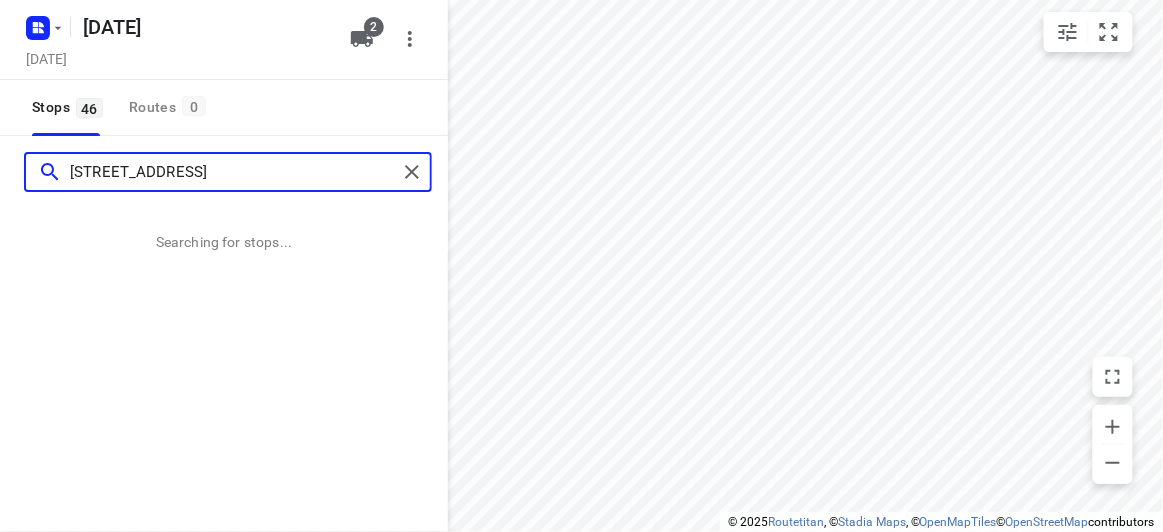 type on "[STREET_ADDRESS]" 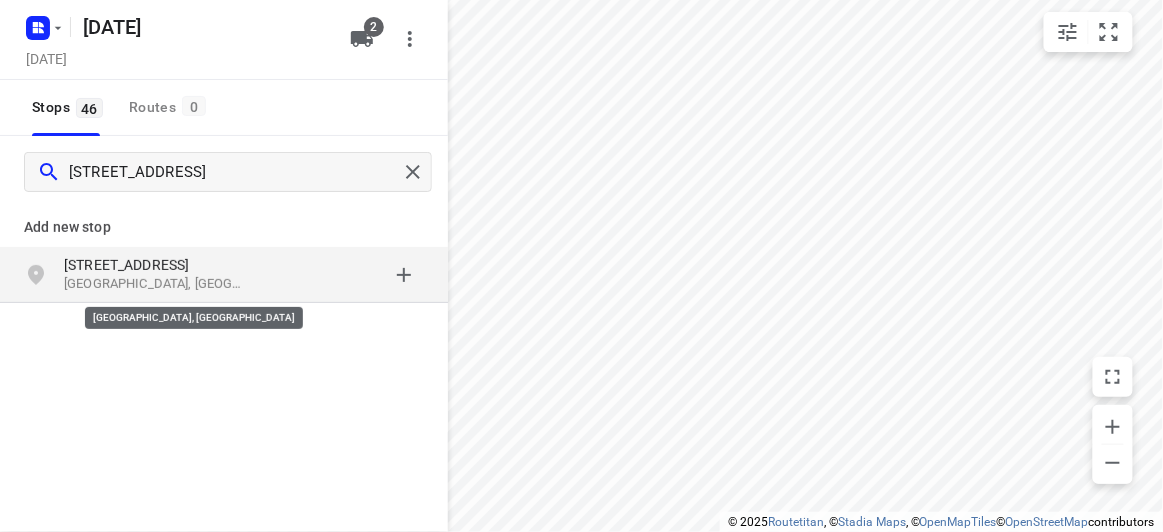 click on "[STREET_ADDRESS]" at bounding box center (156, 265) 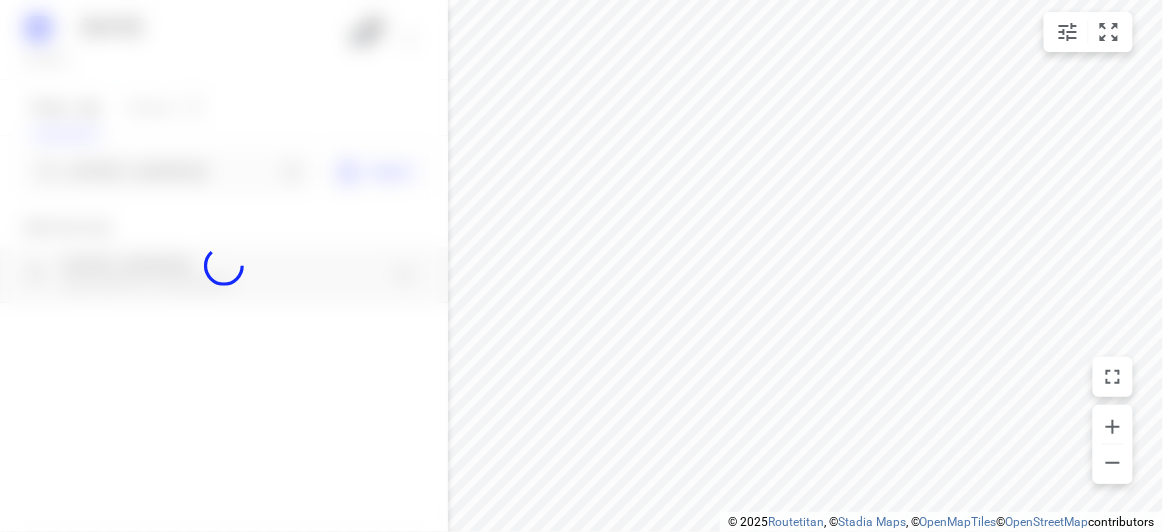 click at bounding box center (224, 266) 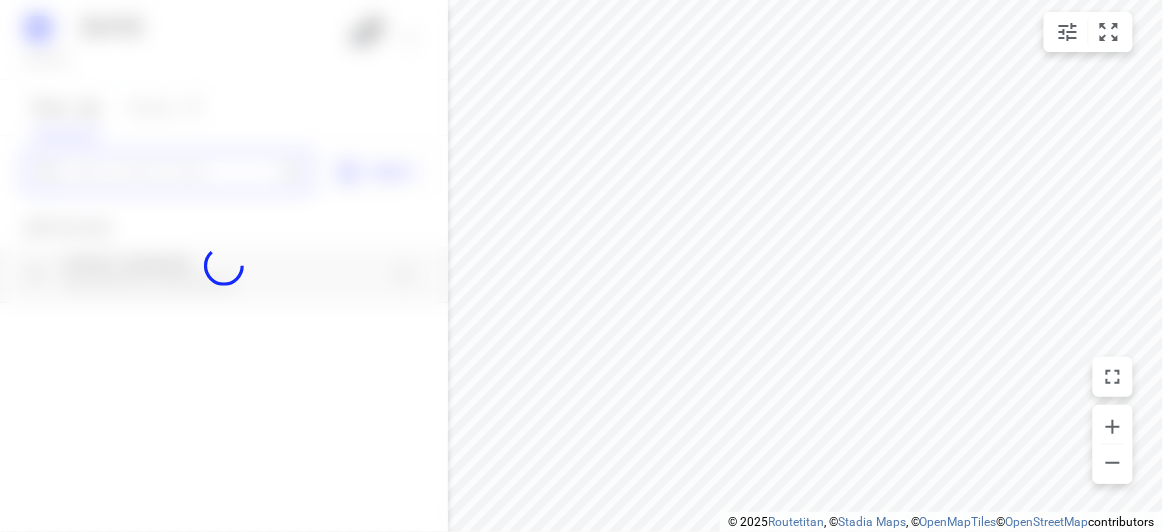 click at bounding box center [173, 172] 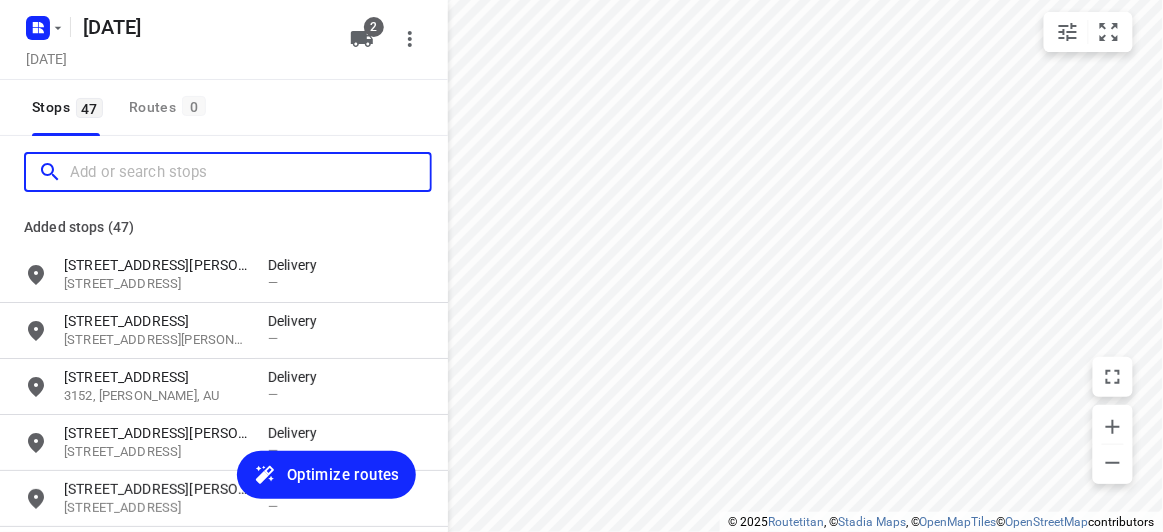 paste on "[STREET_ADDRESS]" 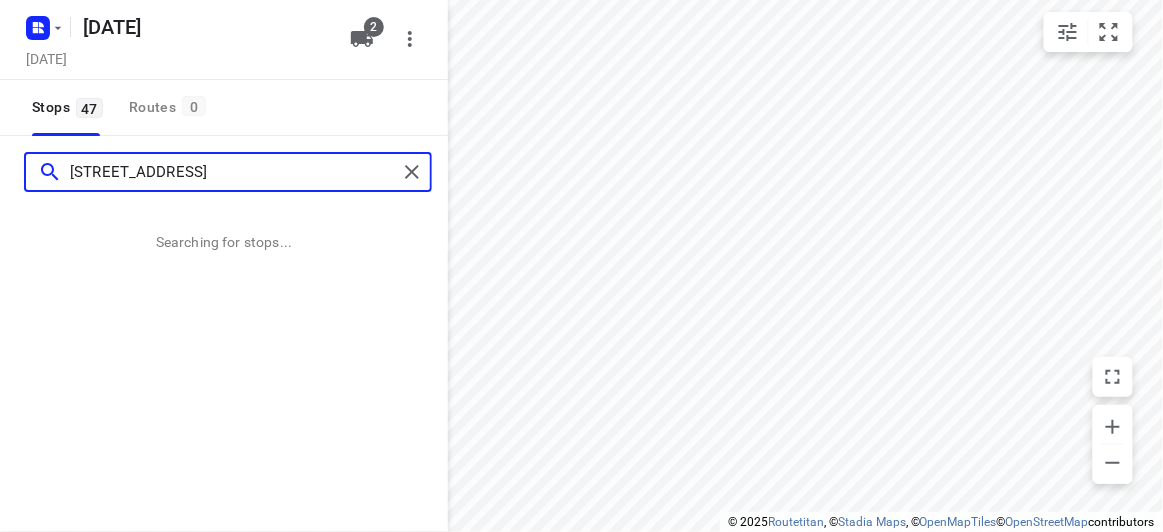 type on "[STREET_ADDRESS]" 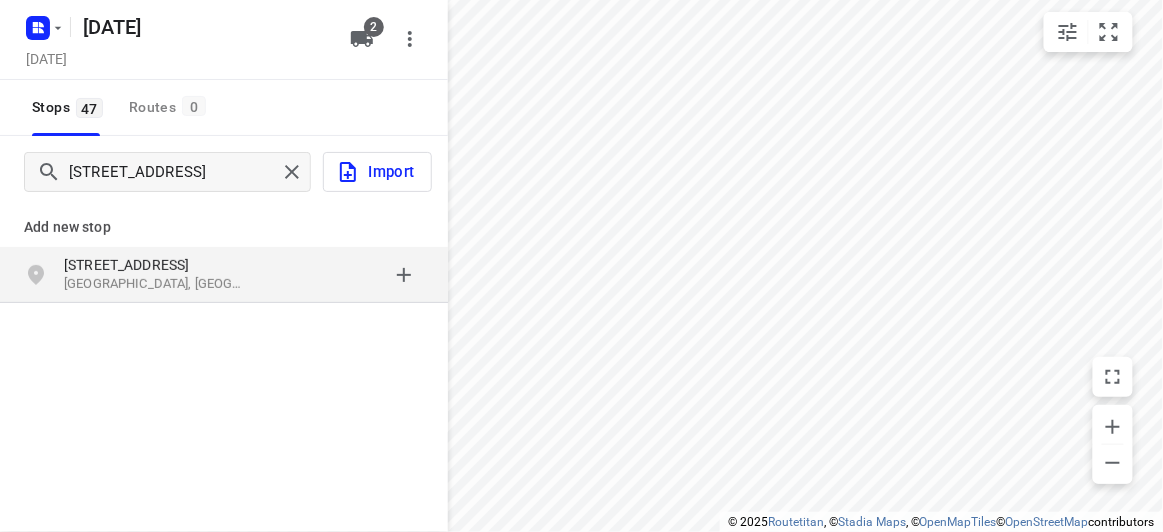 click on "[STREET_ADDRESS]" at bounding box center [224, 275] 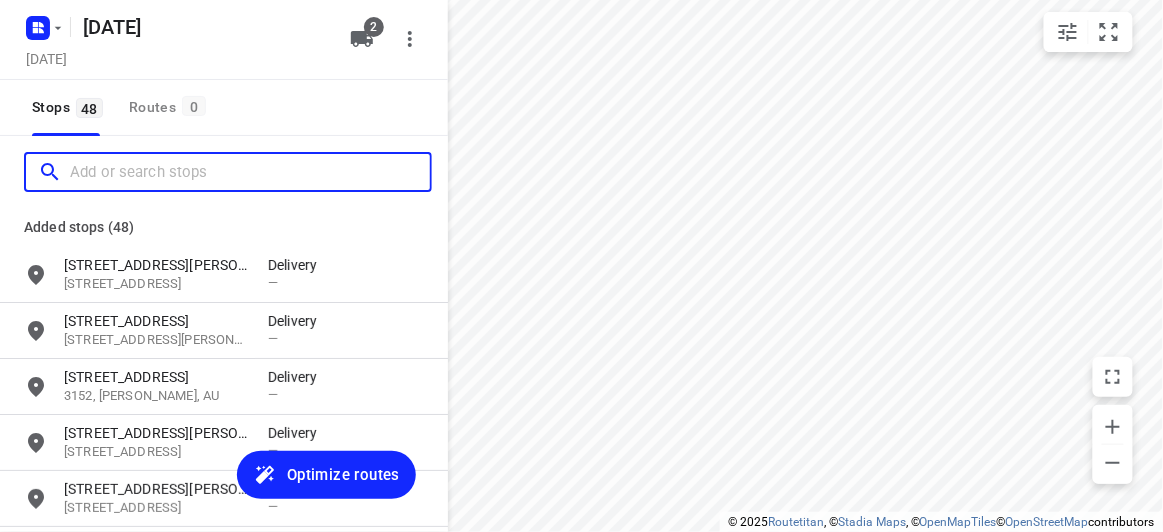 scroll, scrollTop: 0, scrollLeft: 0, axis: both 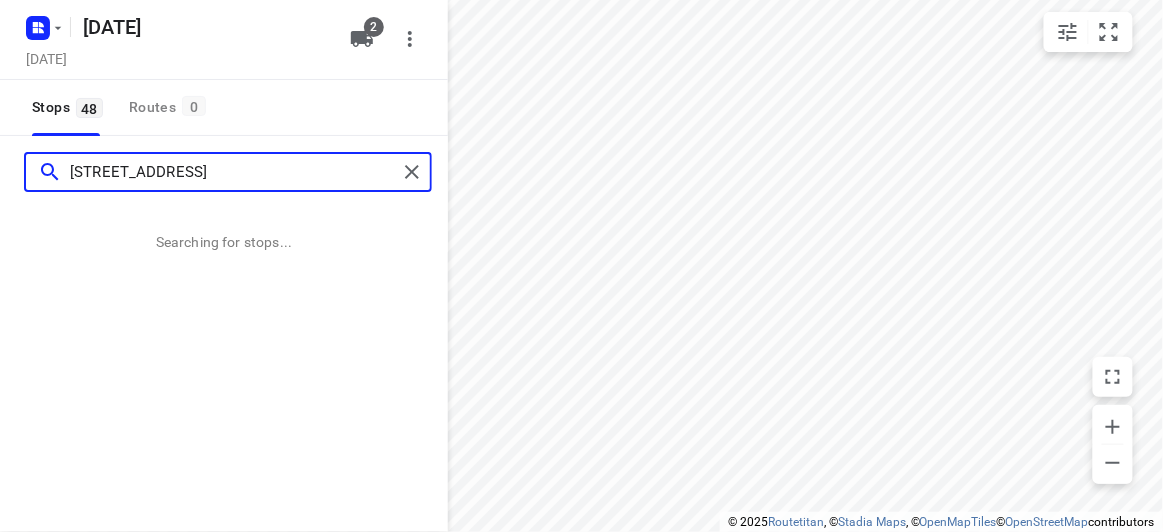 type on "[STREET_ADDRESS]" 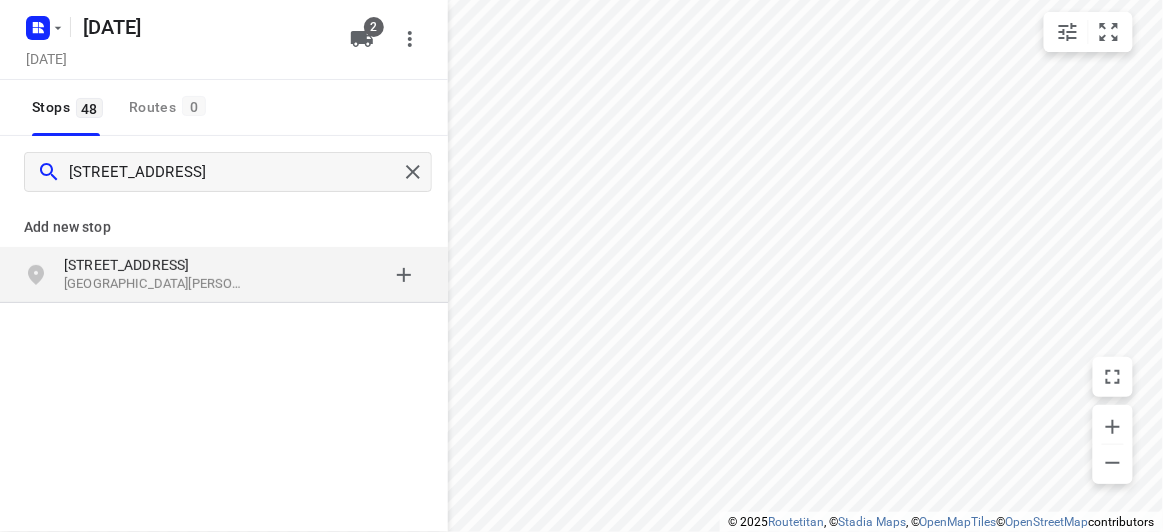 click on "[STREET_ADDRESS]" at bounding box center [156, 265] 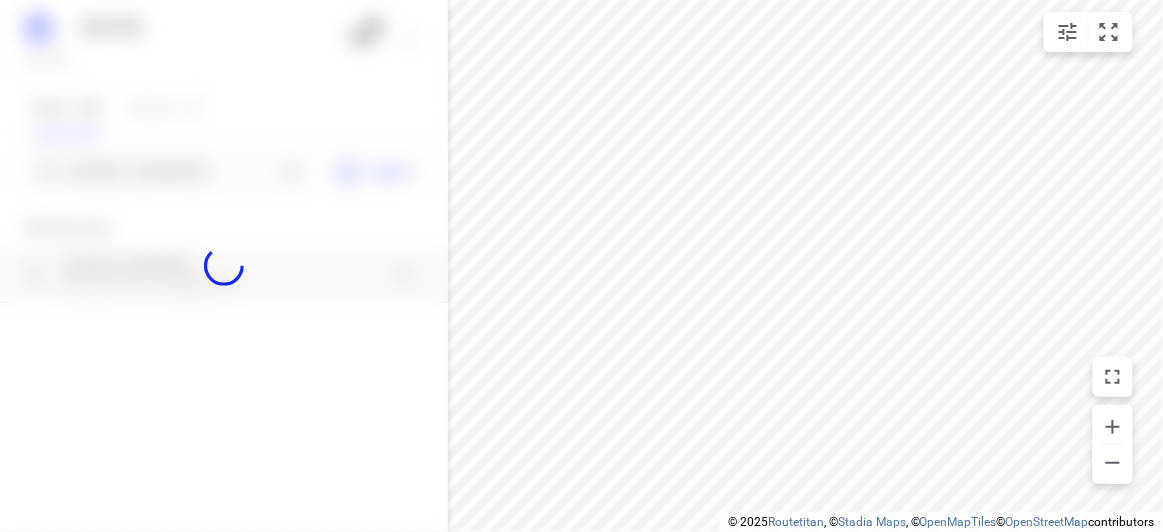 click at bounding box center (224, 266) 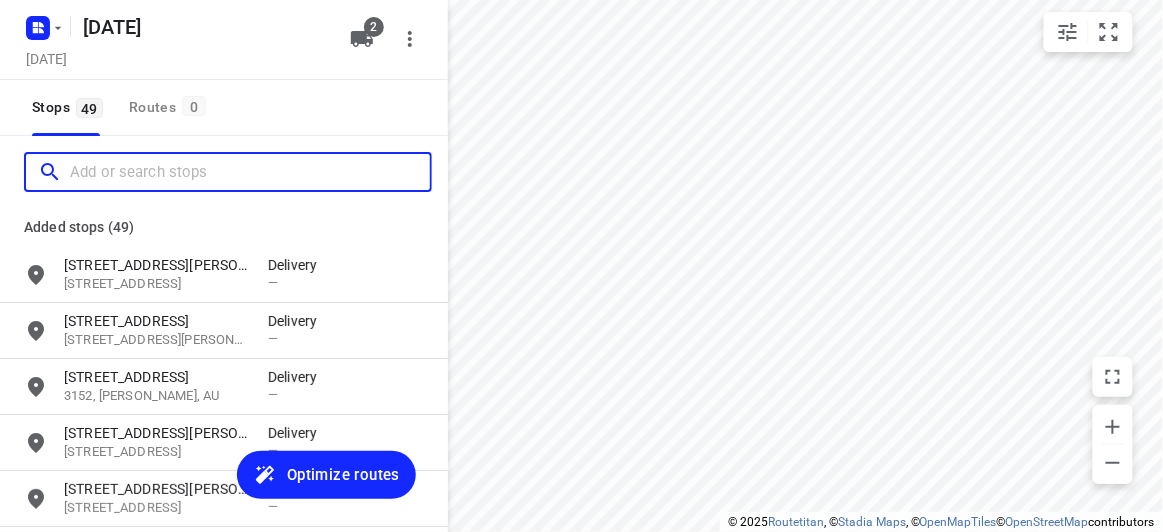 click at bounding box center [250, 172] 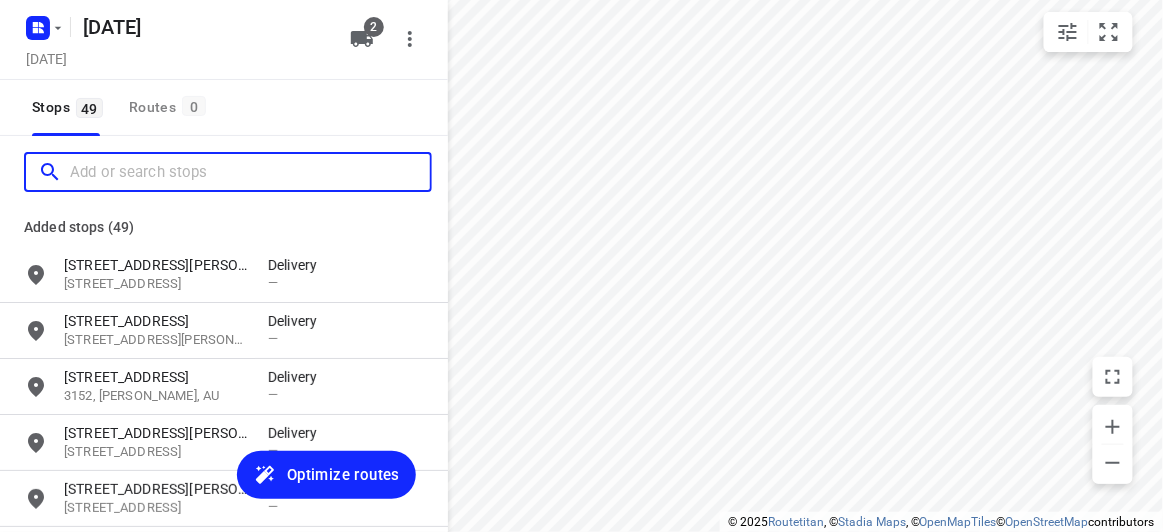 scroll, scrollTop: 0, scrollLeft: 0, axis: both 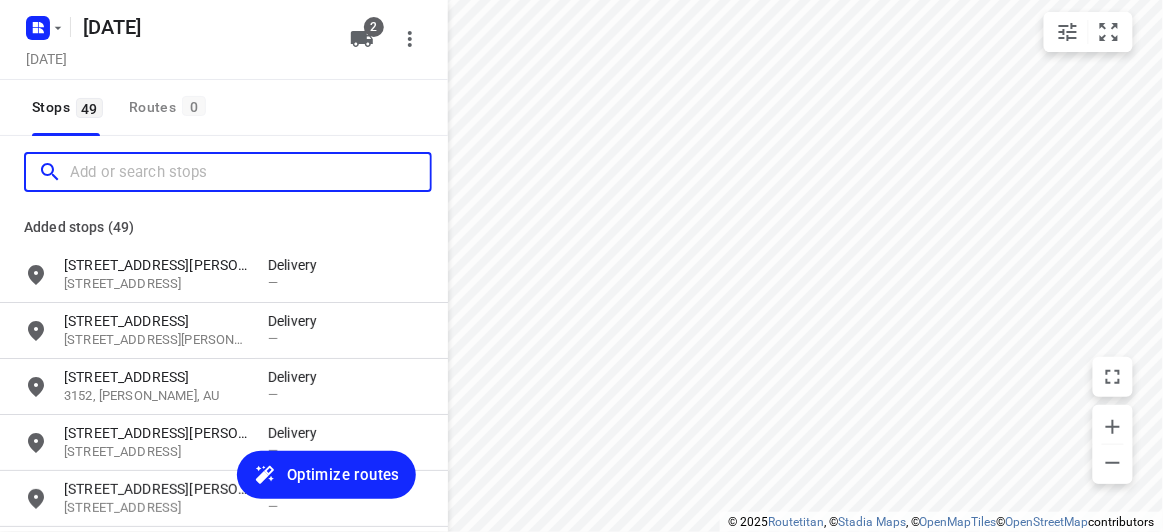 paste on "[STREET_ADDRESS][PERSON_NAME]" 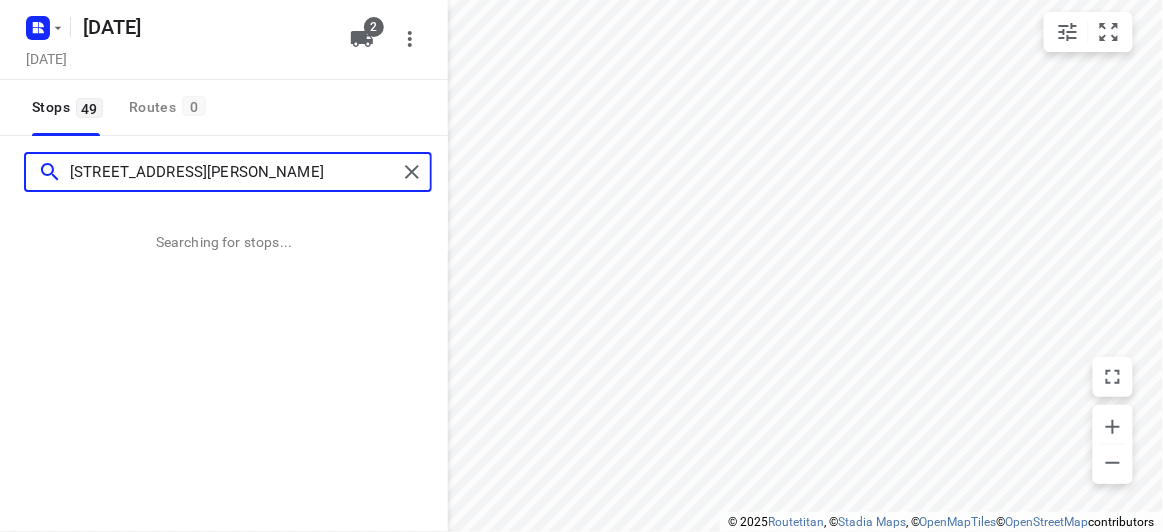 type on "[STREET_ADDRESS][PERSON_NAME]" 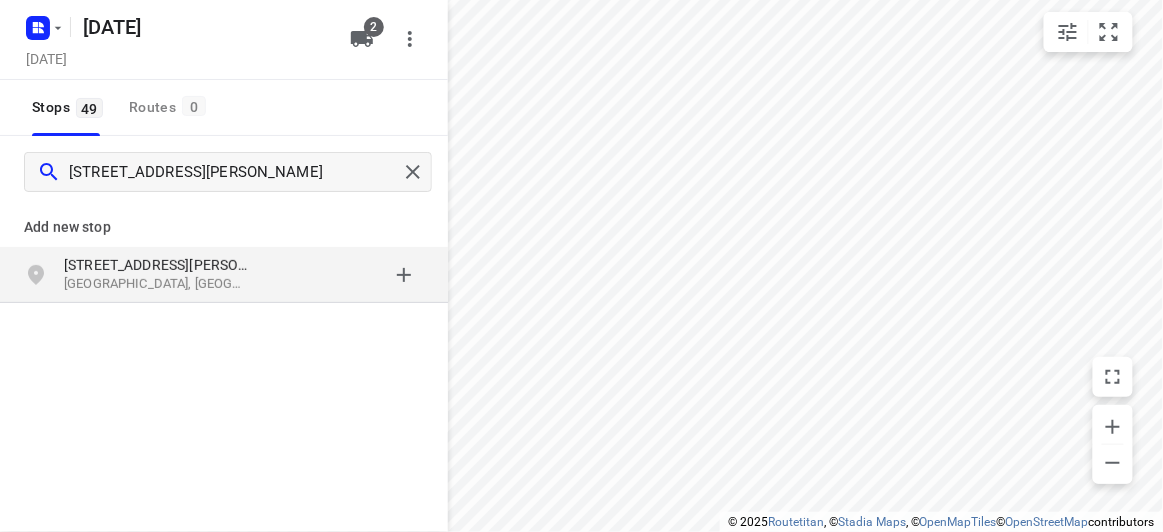click on "[GEOGRAPHIC_DATA], [GEOGRAPHIC_DATA]" at bounding box center [156, 284] 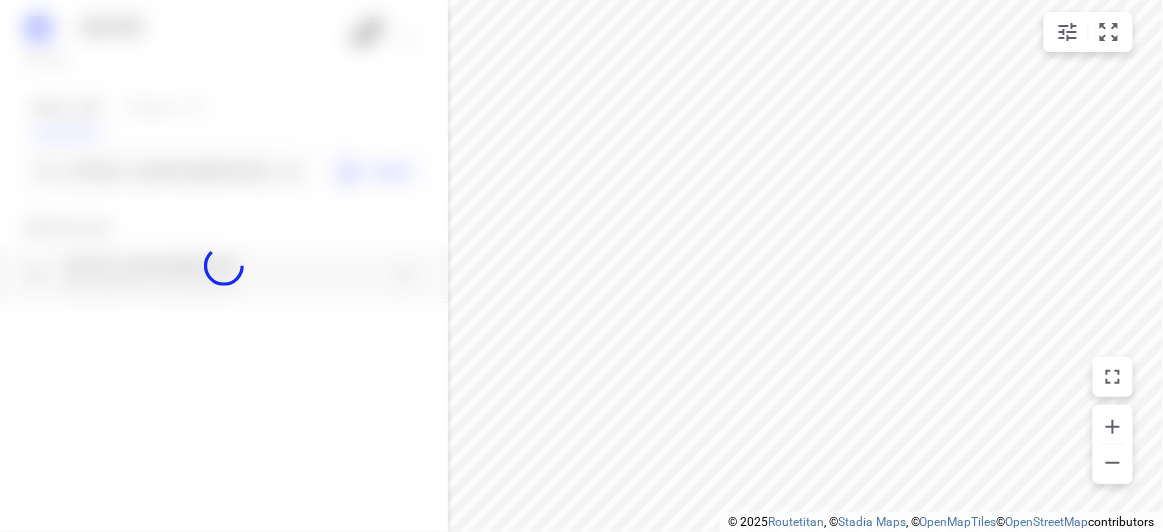 click at bounding box center [224, 266] 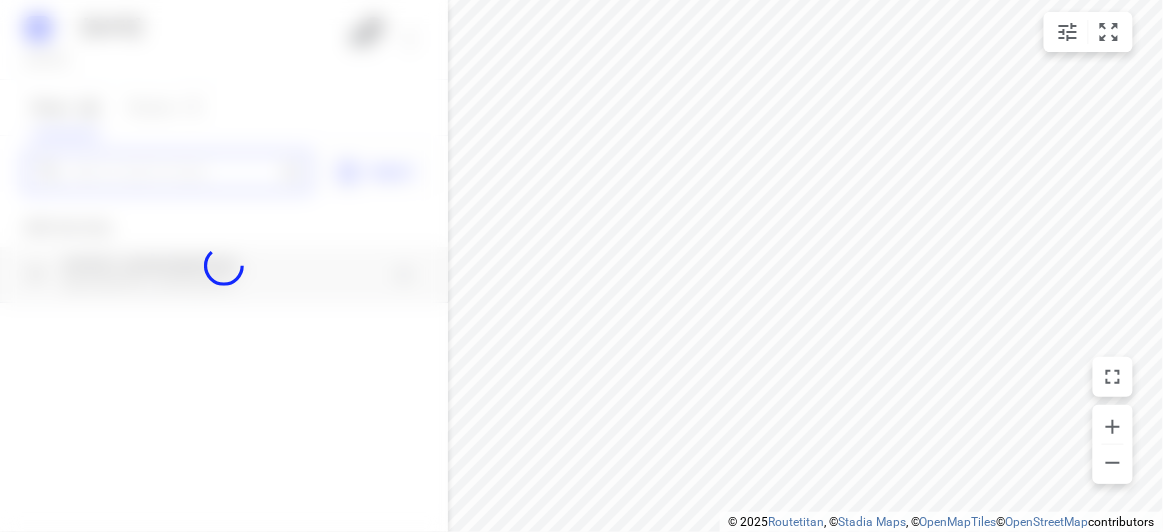 click at bounding box center (173, 172) 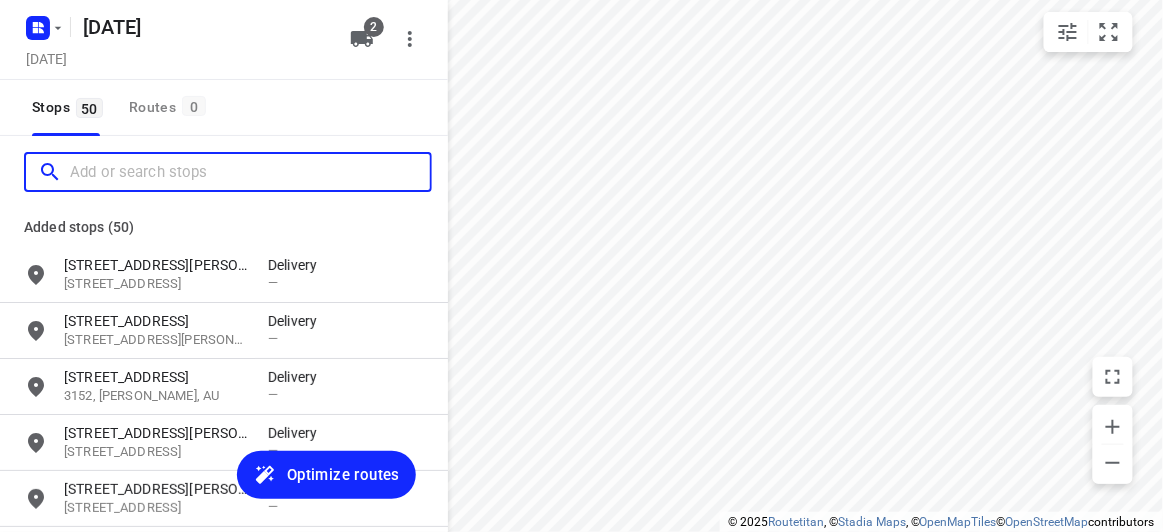 paste on "[STREET_ADDRESS]" 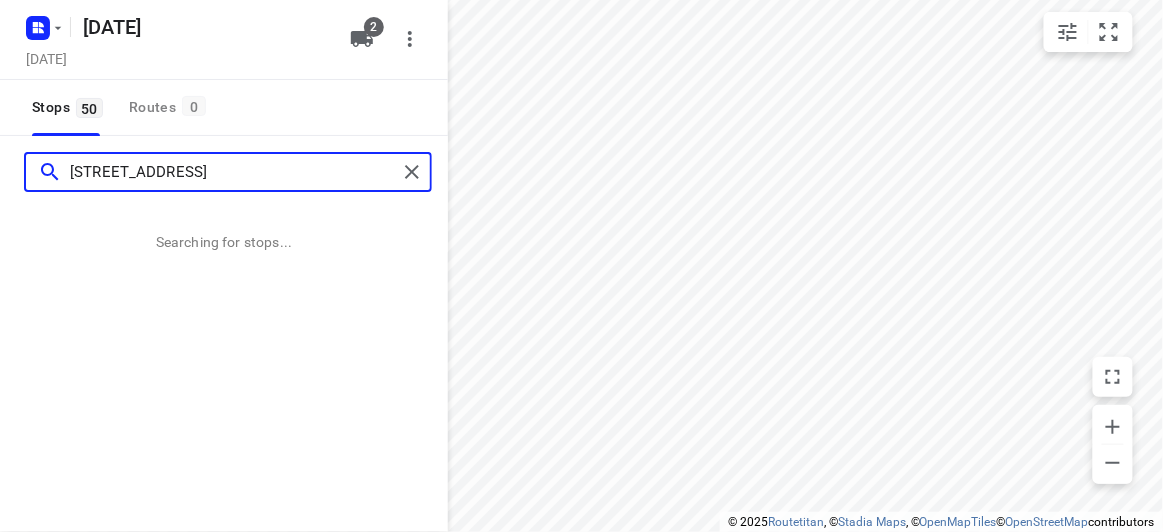 type on "[STREET_ADDRESS]" 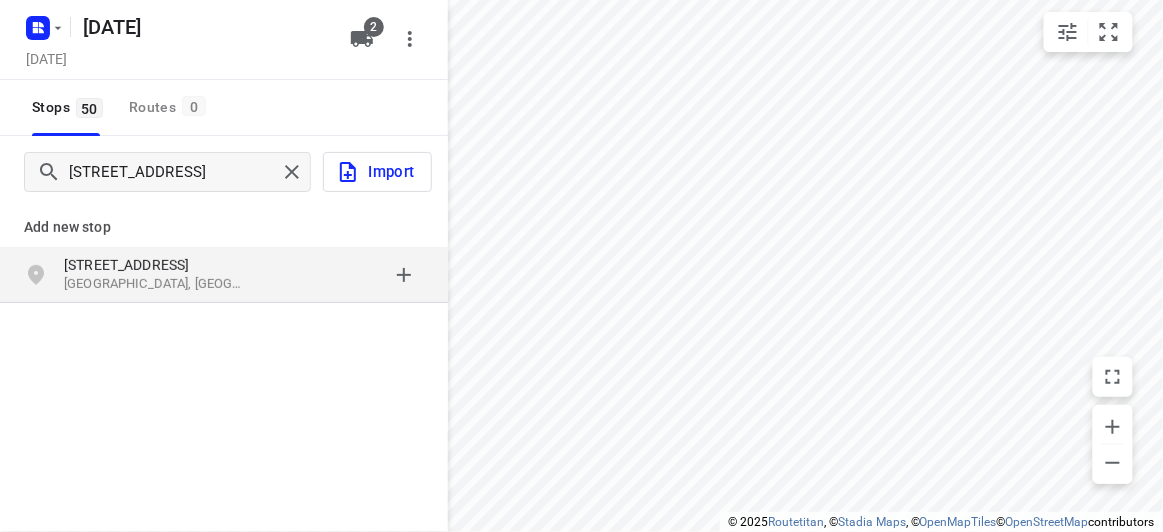 click on "Add new stop" at bounding box center (224, 219) 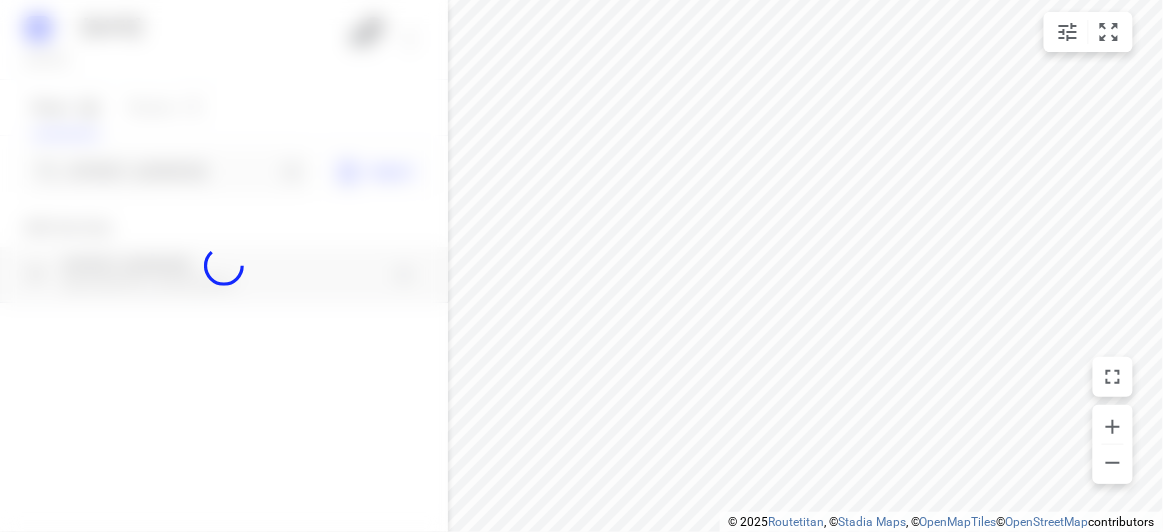 click at bounding box center (224, 266) 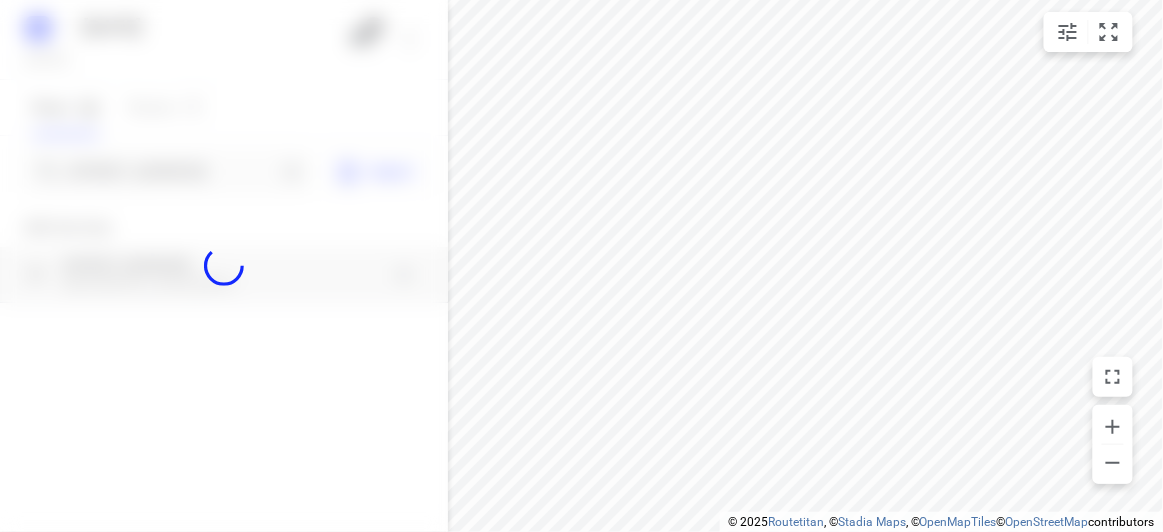 click at bounding box center (224, 266) 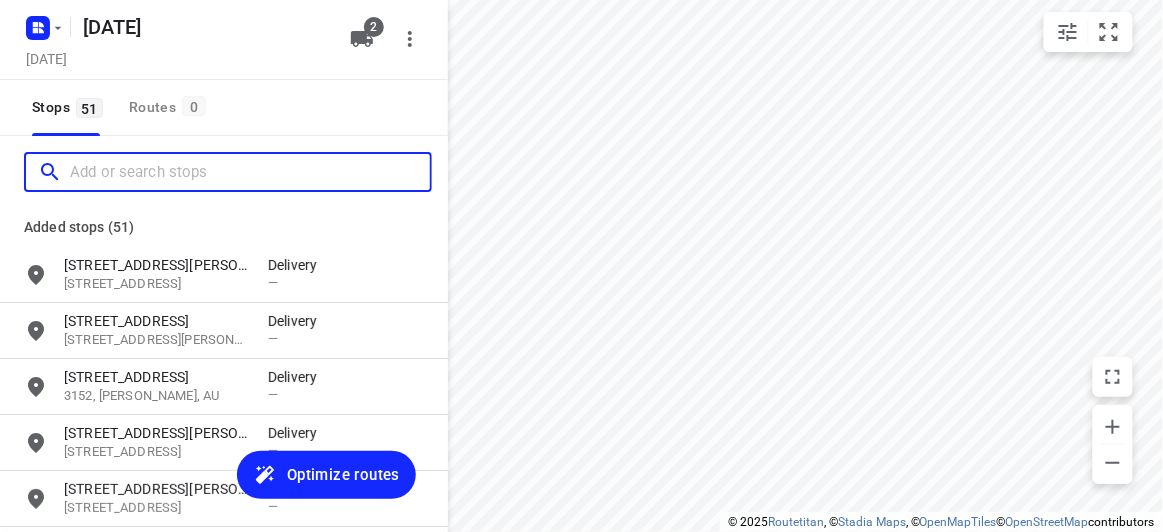 scroll, scrollTop: 0, scrollLeft: 0, axis: both 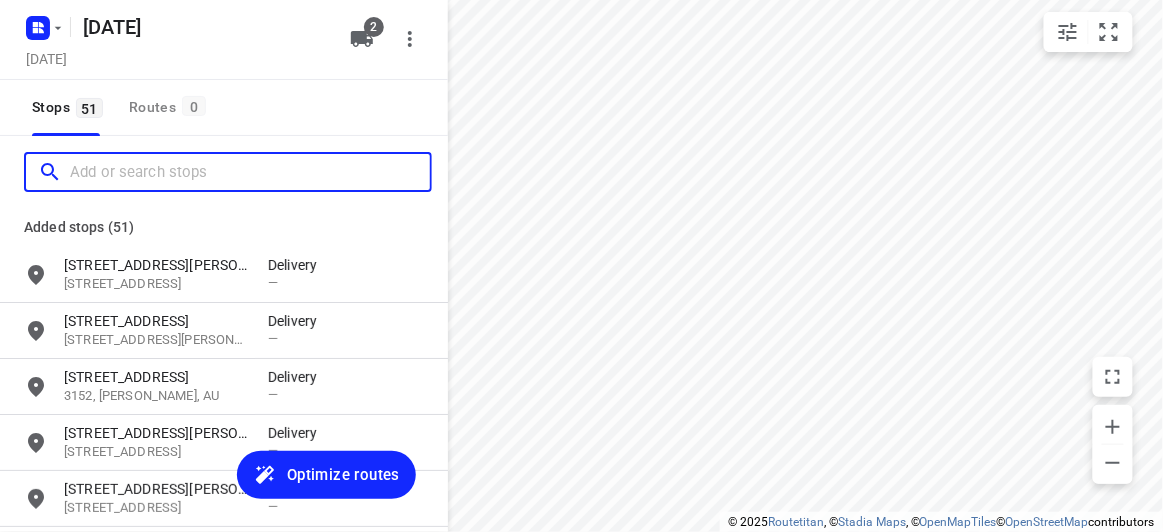 click at bounding box center [250, 172] 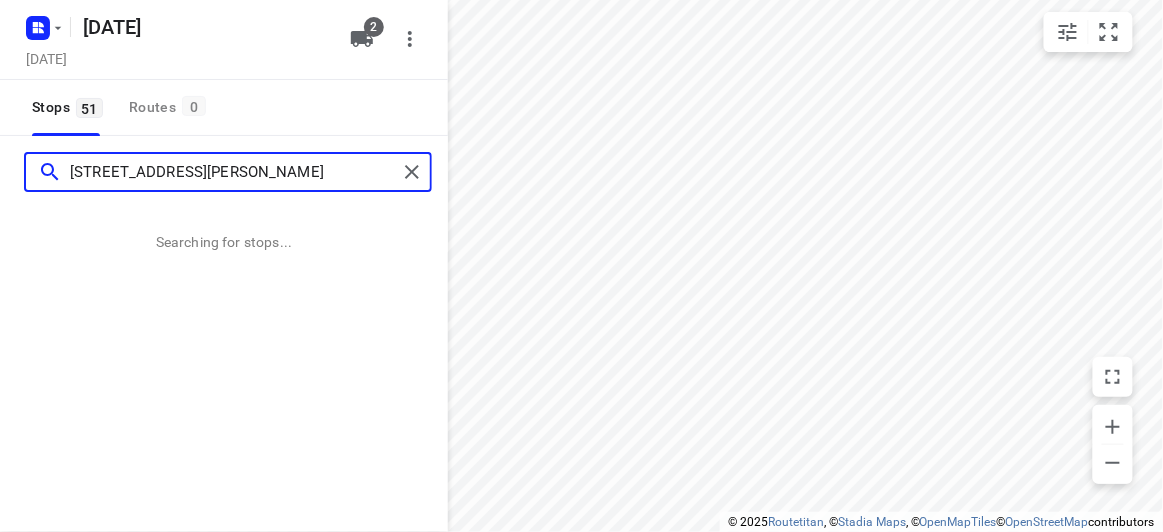 type on "[STREET_ADDRESS][PERSON_NAME]" 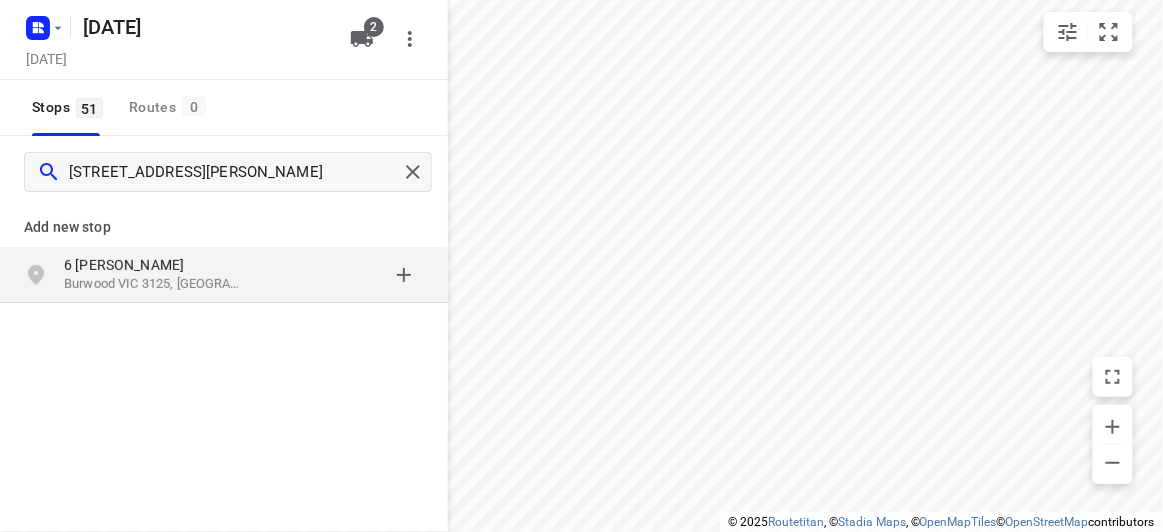 click on "Burwood VIC 3125, [GEOGRAPHIC_DATA]" at bounding box center (156, 284) 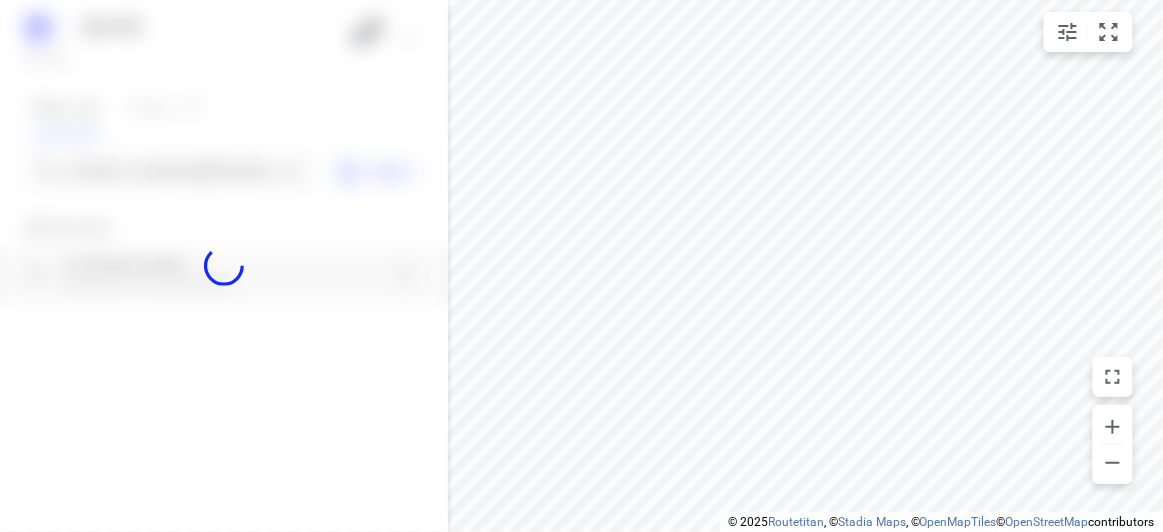 click at bounding box center [224, 266] 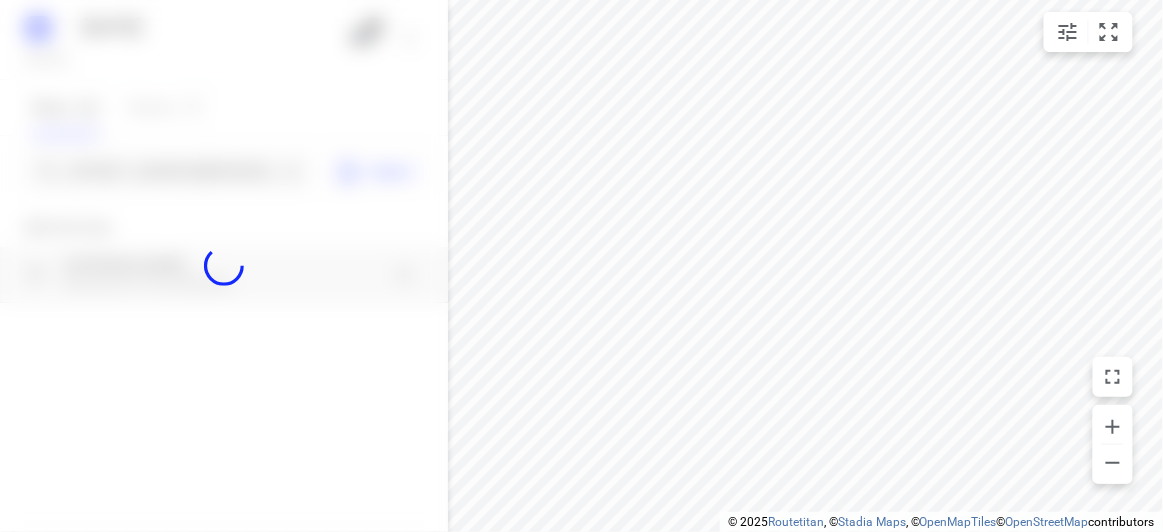 click at bounding box center (224, 266) 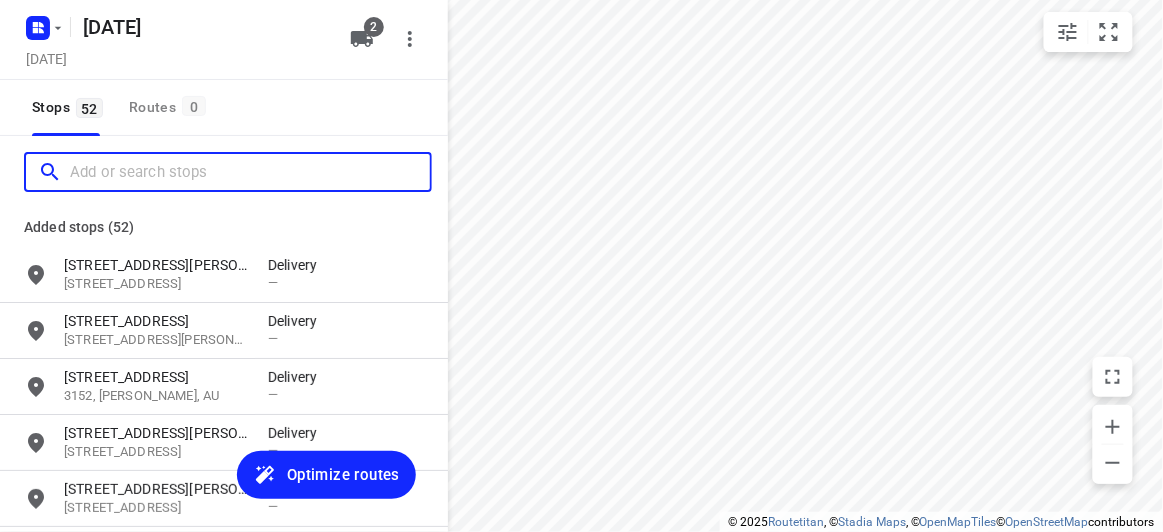 paste on "/[STREET_ADDRESS]" 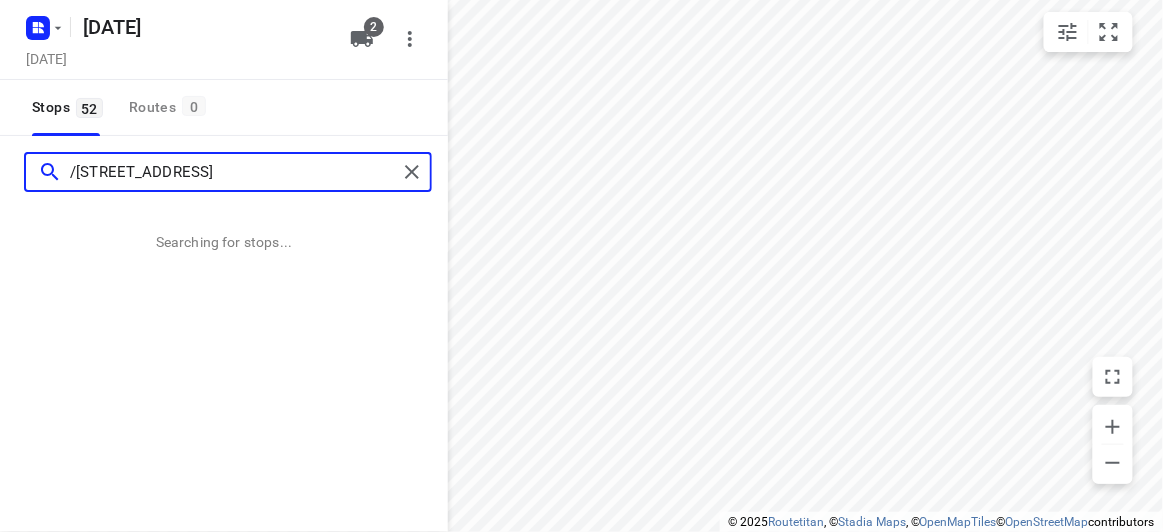 type on "/[STREET_ADDRESS]" 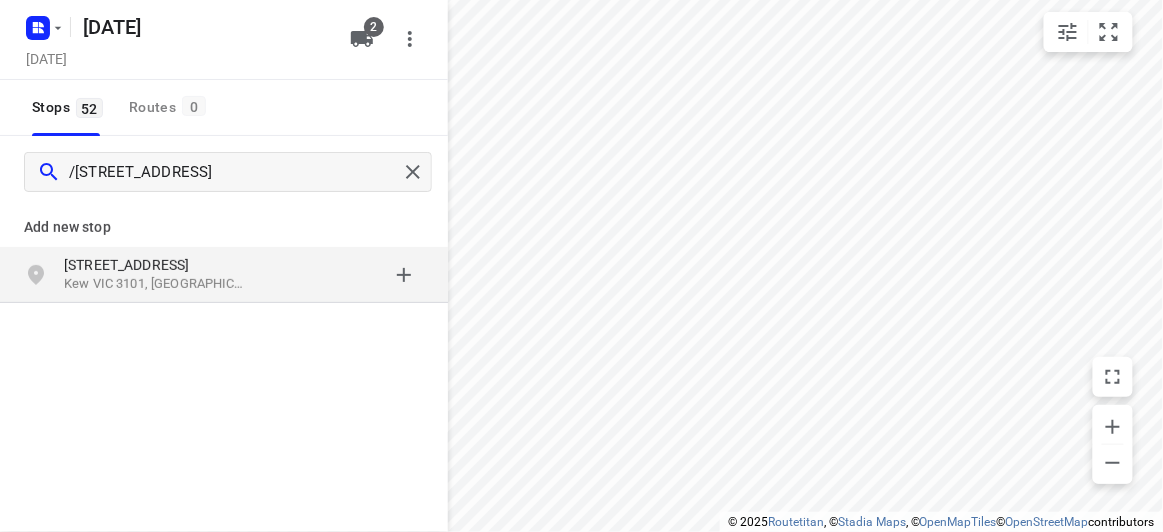 click on "[STREET_ADDRESS]" at bounding box center (224, 275) 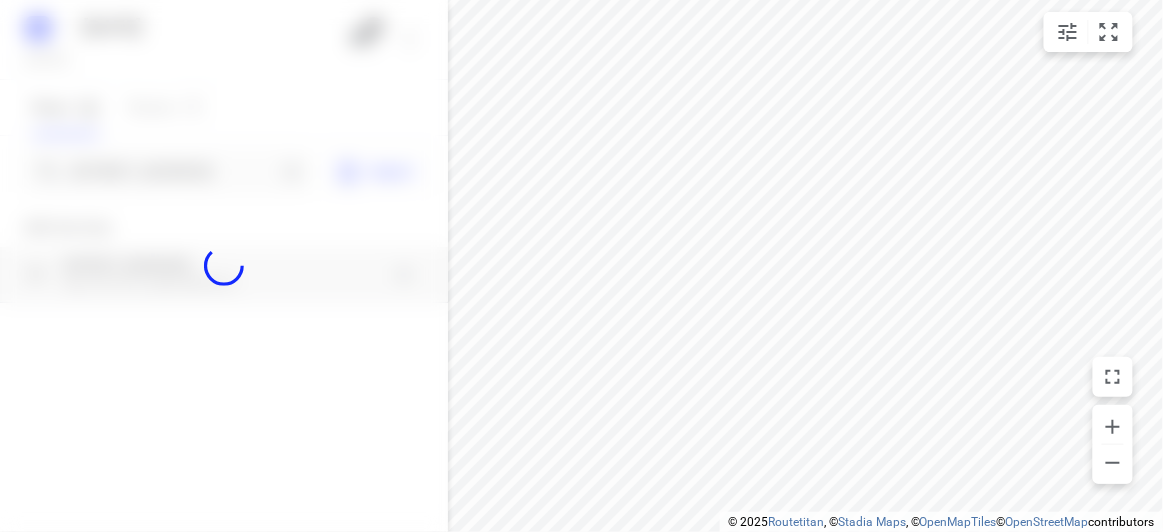 click at bounding box center (224, 266) 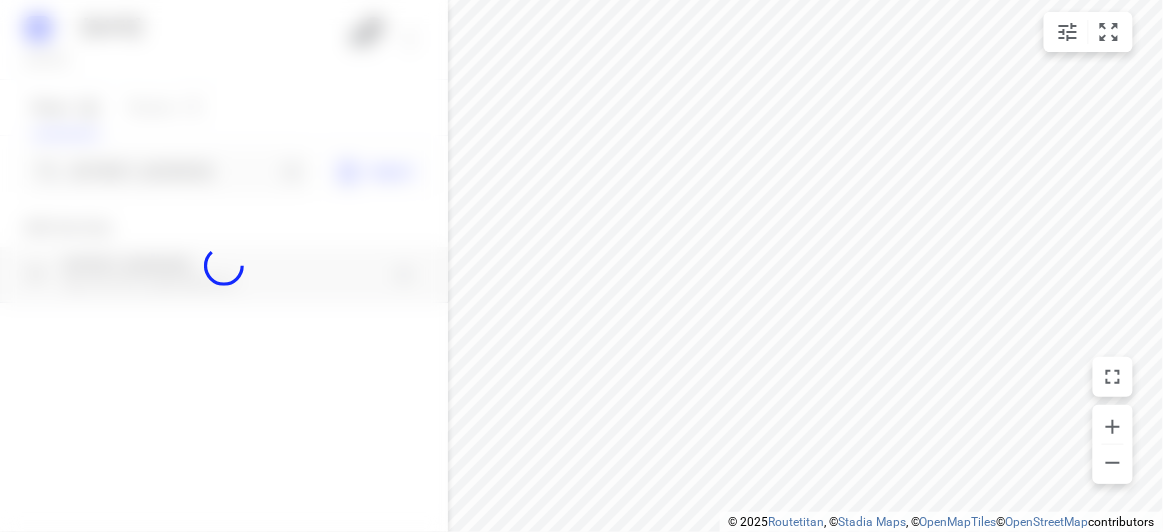 click at bounding box center [224, 266] 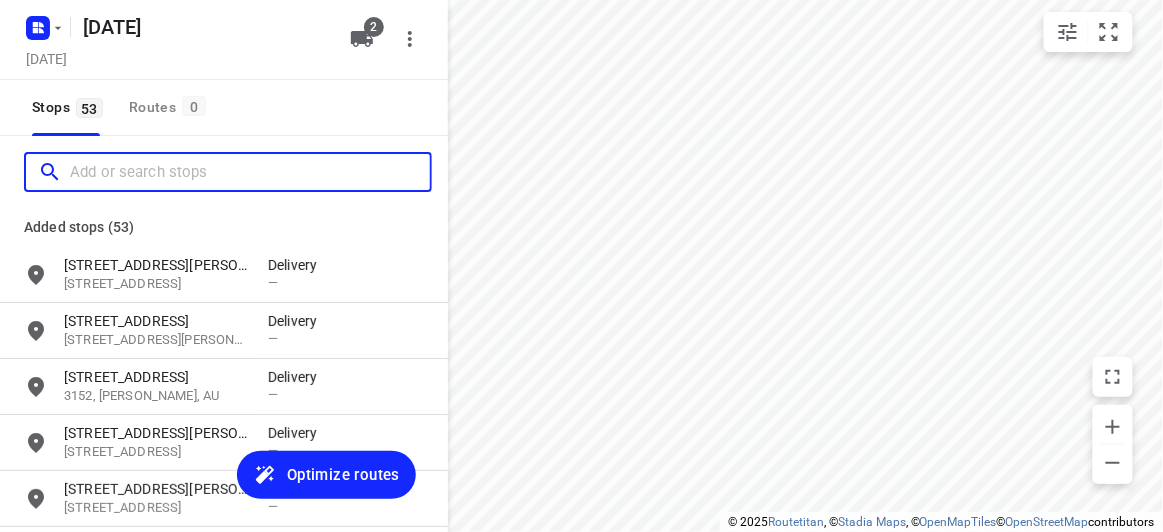 paste on "9 the elms donvale 3111" 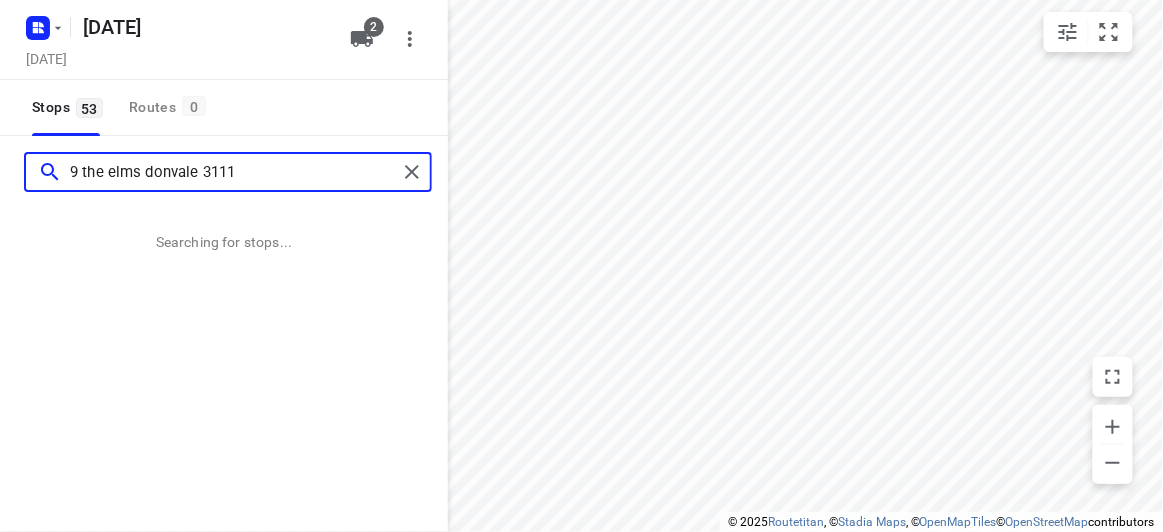type on "9 the elms donvale 3111" 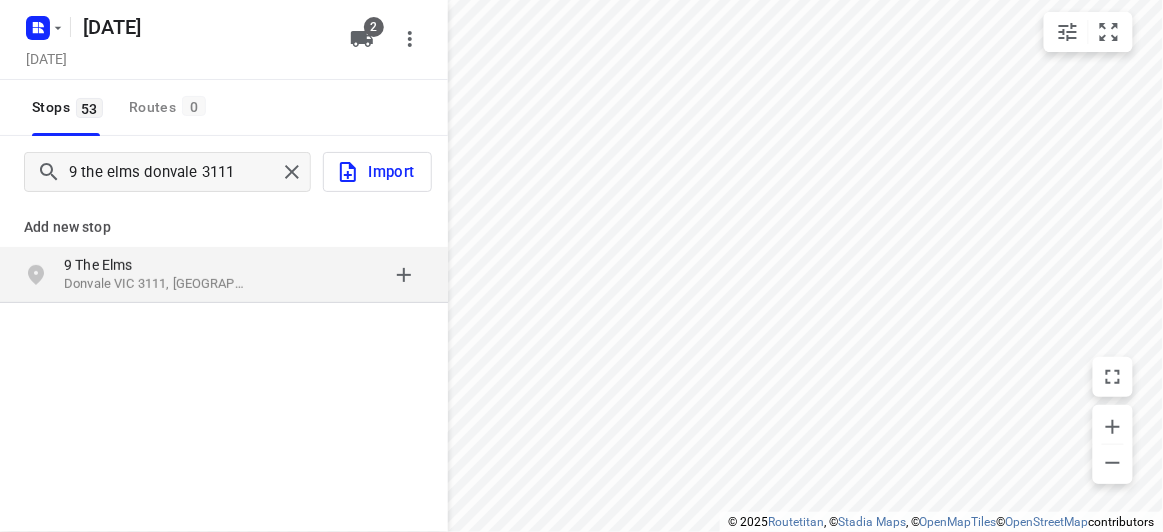 click on "Add new stop [STREET_ADDRESS]" at bounding box center (224, 320) 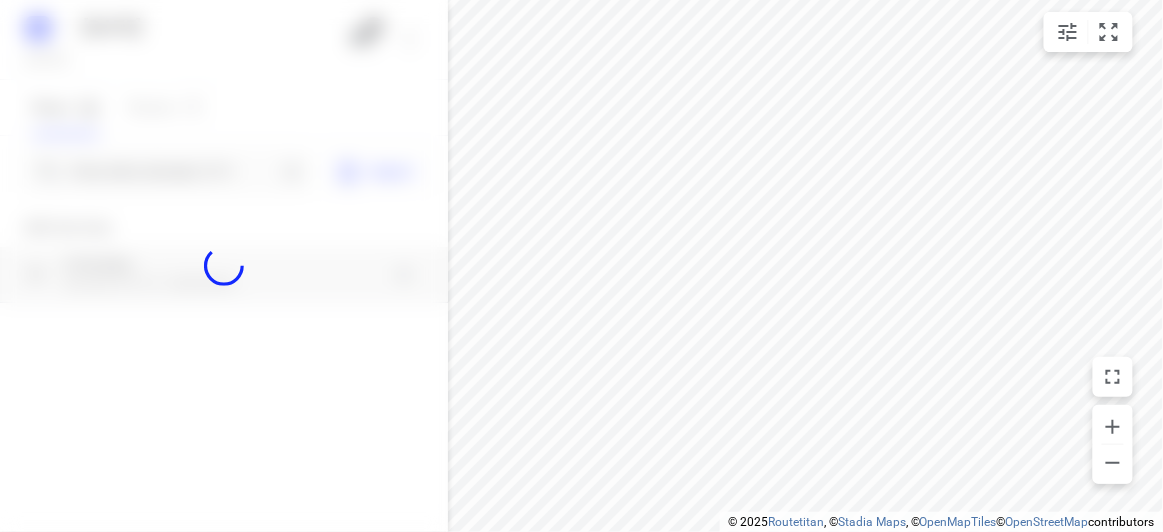 click at bounding box center (224, 266) 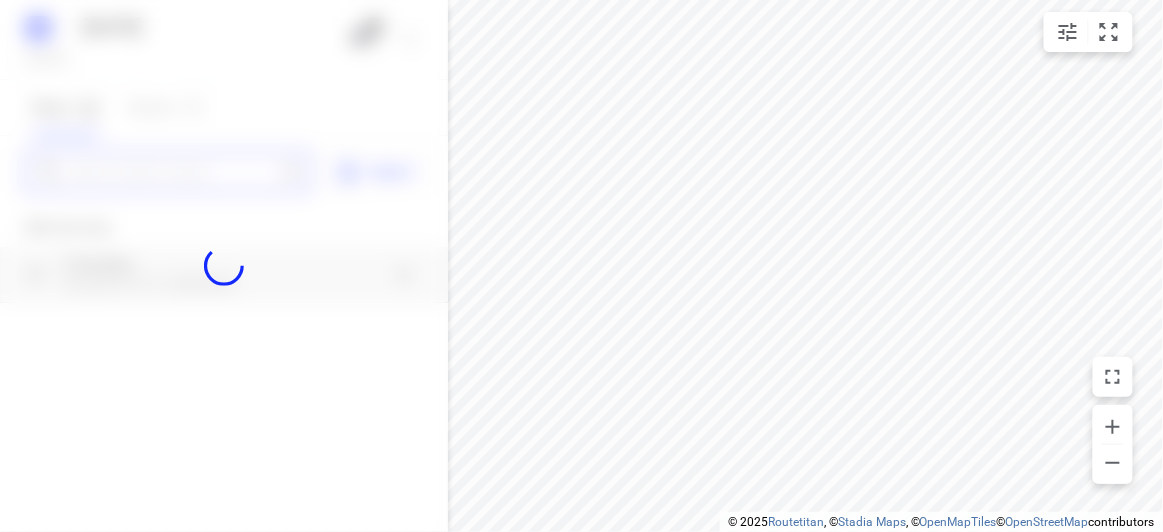 paste on "[STREET_ADDRESS]" 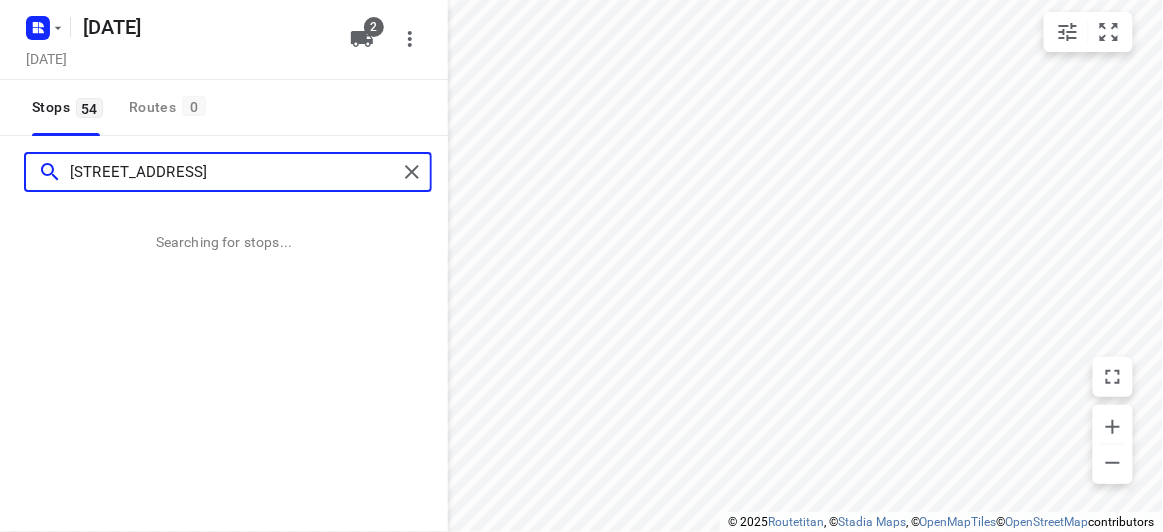 type on "[STREET_ADDRESS]" 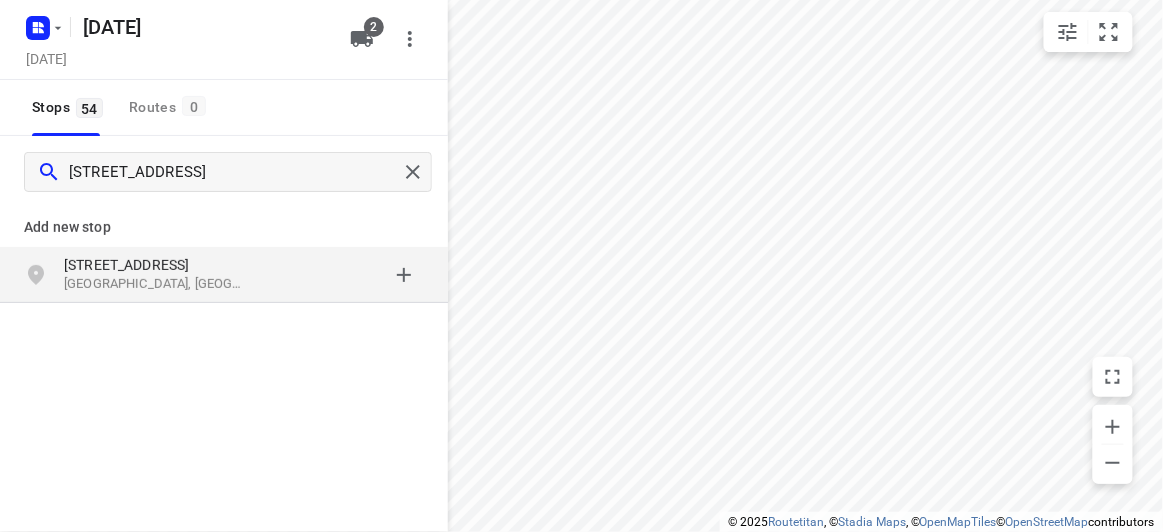 click on "Add new stop [STREET_ADDRESS]" at bounding box center [224, 320] 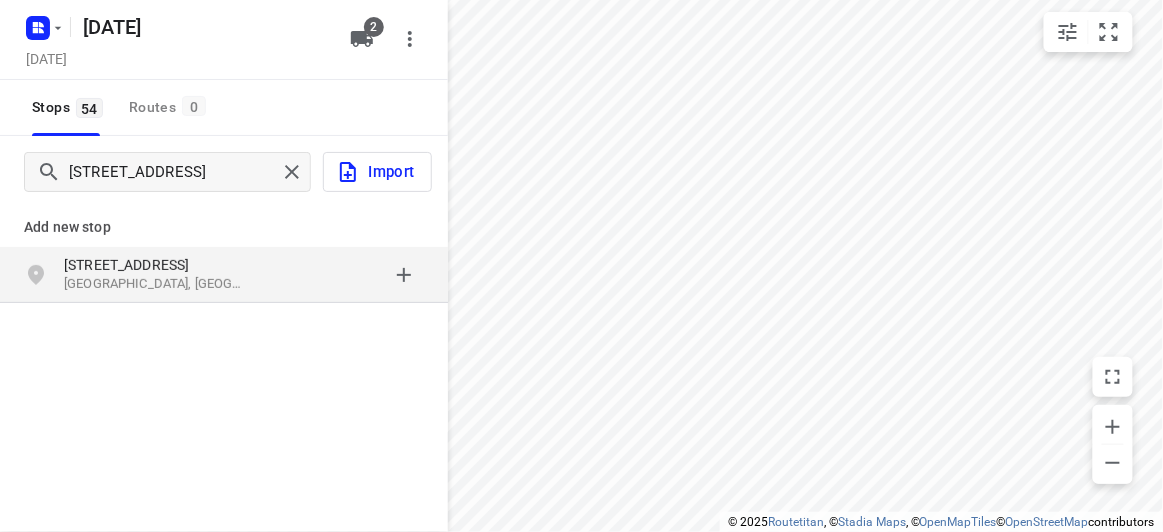 click on "[STREET_ADDRESS]" at bounding box center (224, 275) 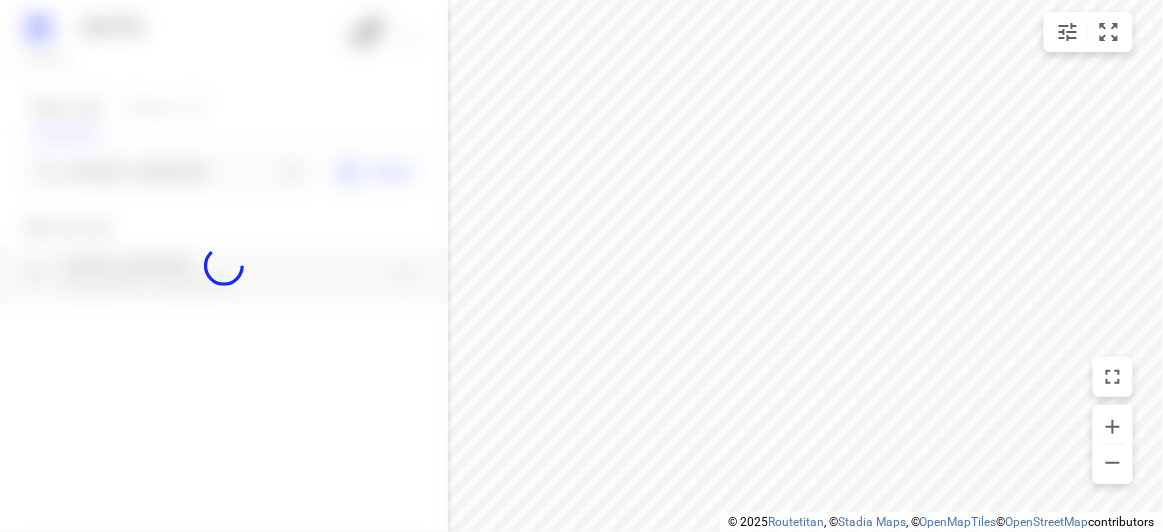 click at bounding box center [224, 266] 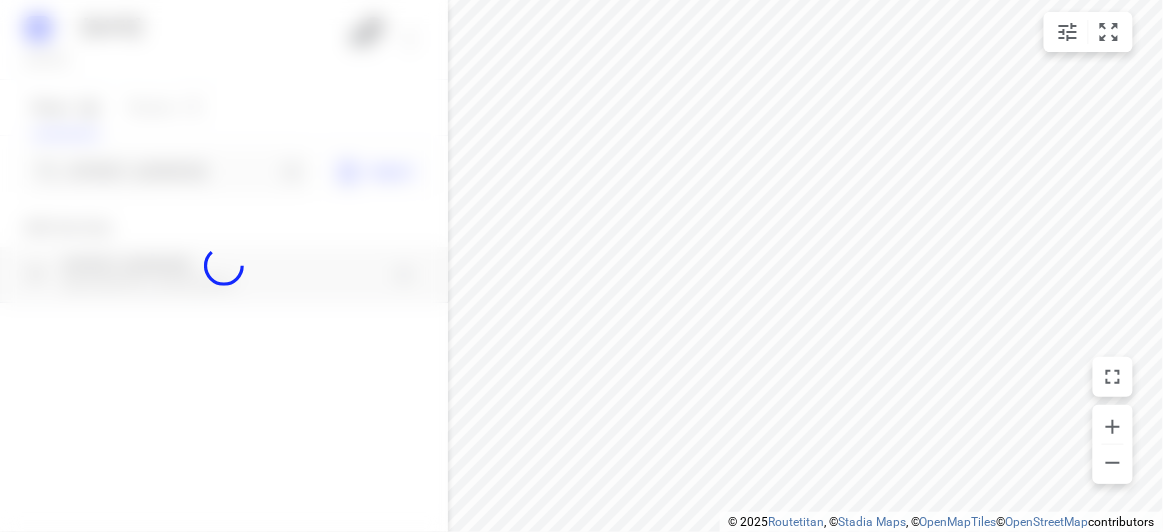 click at bounding box center (224, 266) 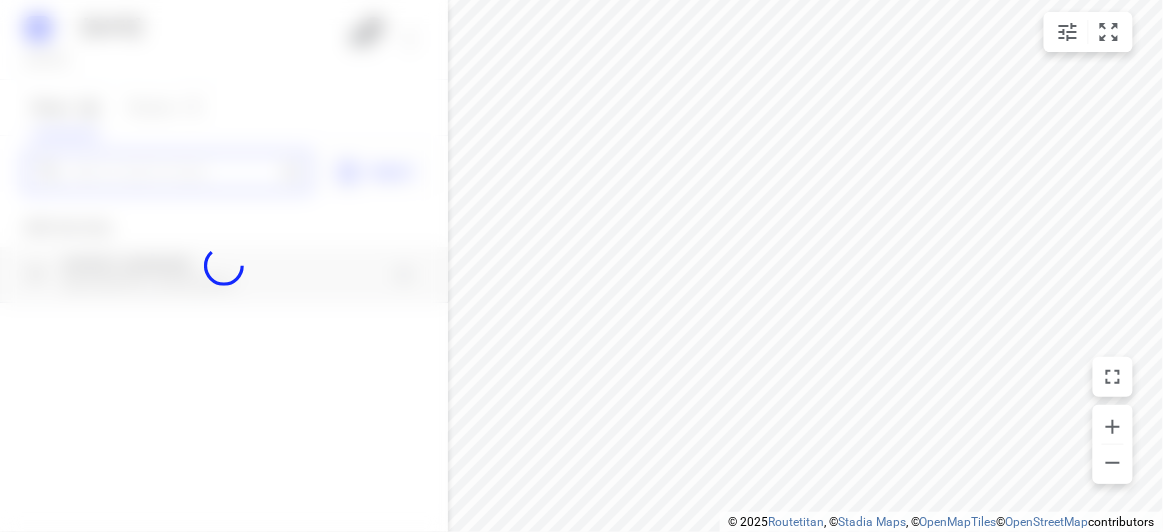 click at bounding box center (173, 172) 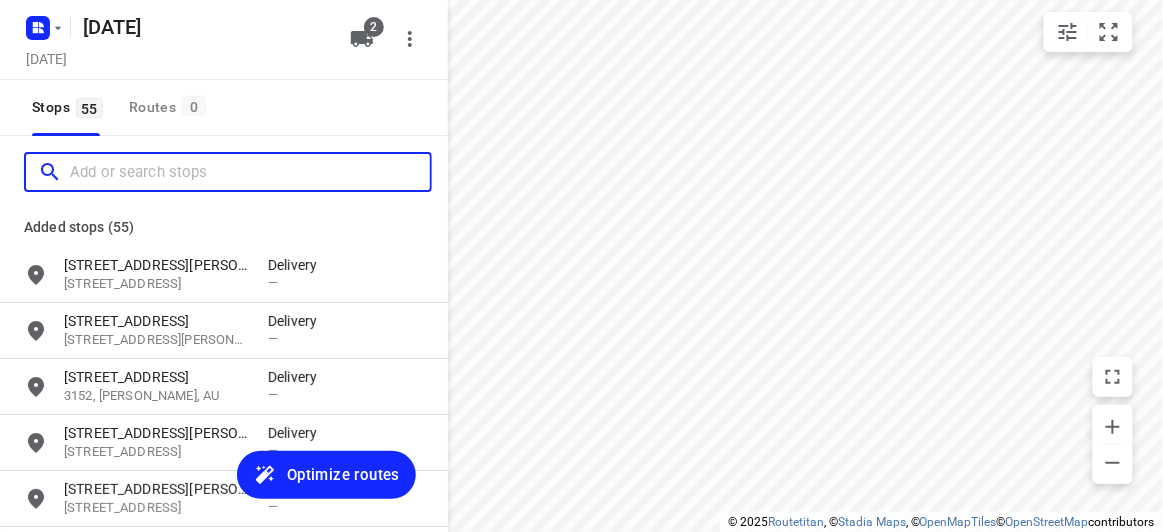 paste on "[STREET_ADDRESS]" 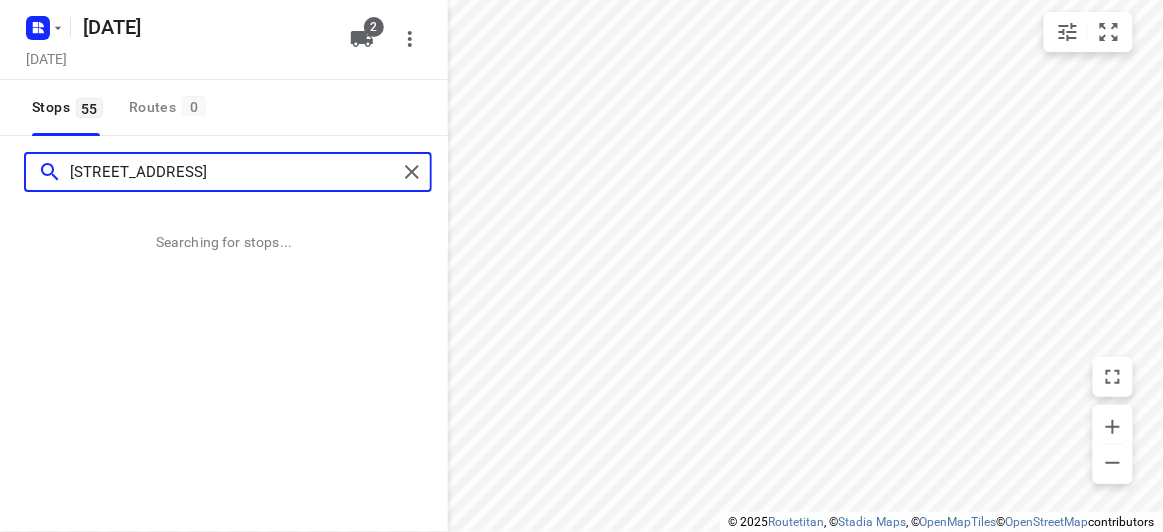 type on "[STREET_ADDRESS]" 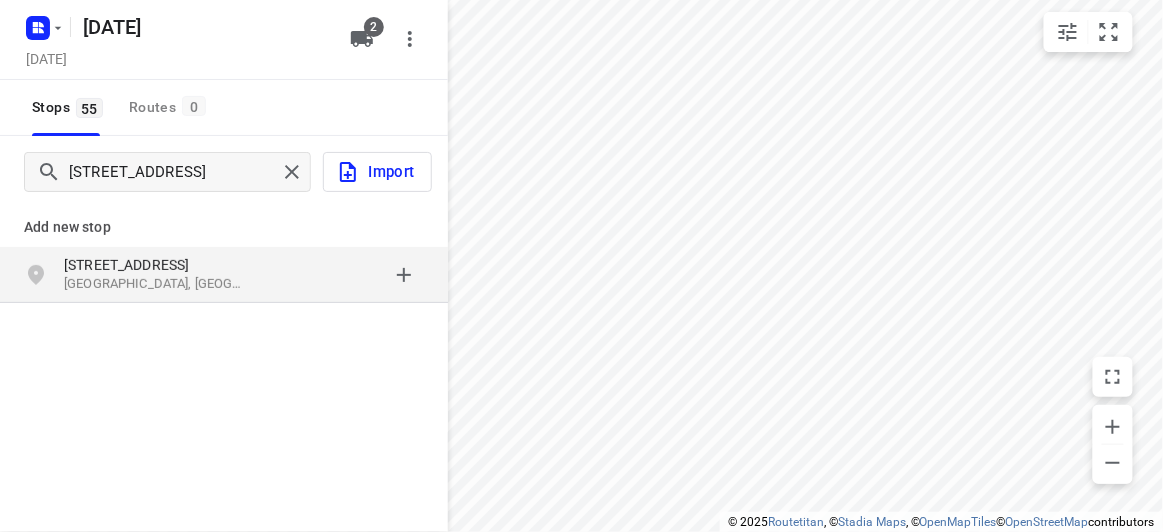 click on "Add new stop" at bounding box center (224, 227) 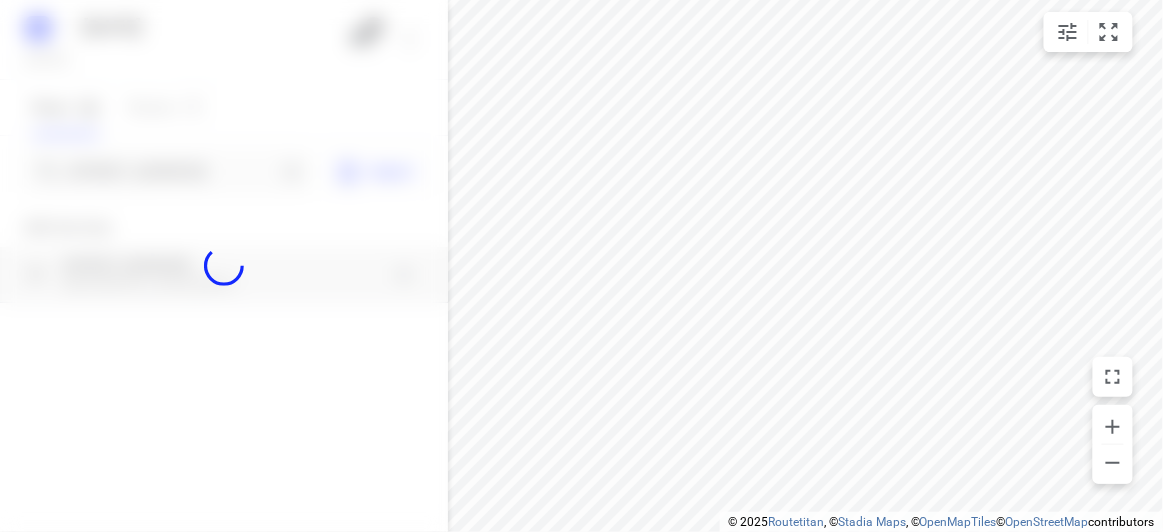 click at bounding box center [224, 266] 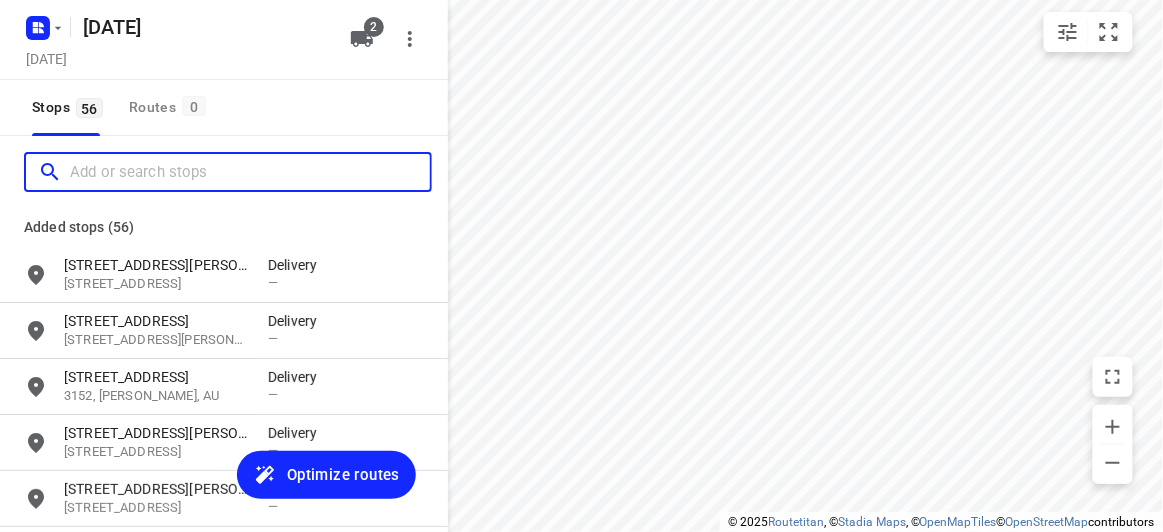 paste on "[STREET_ADDRESS][PERSON_NAME][US_STATE]" 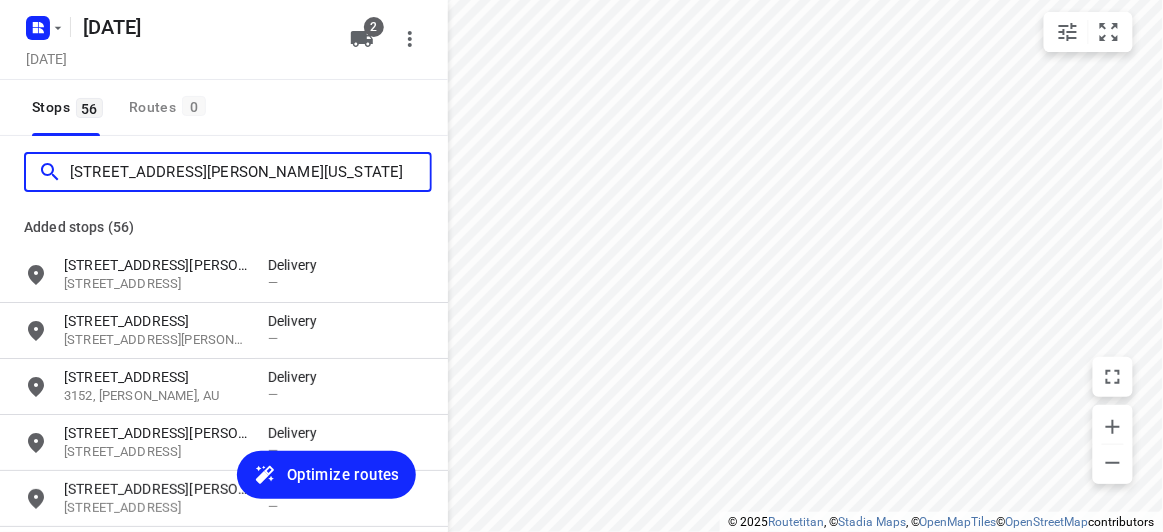 scroll, scrollTop: 0, scrollLeft: 0, axis: both 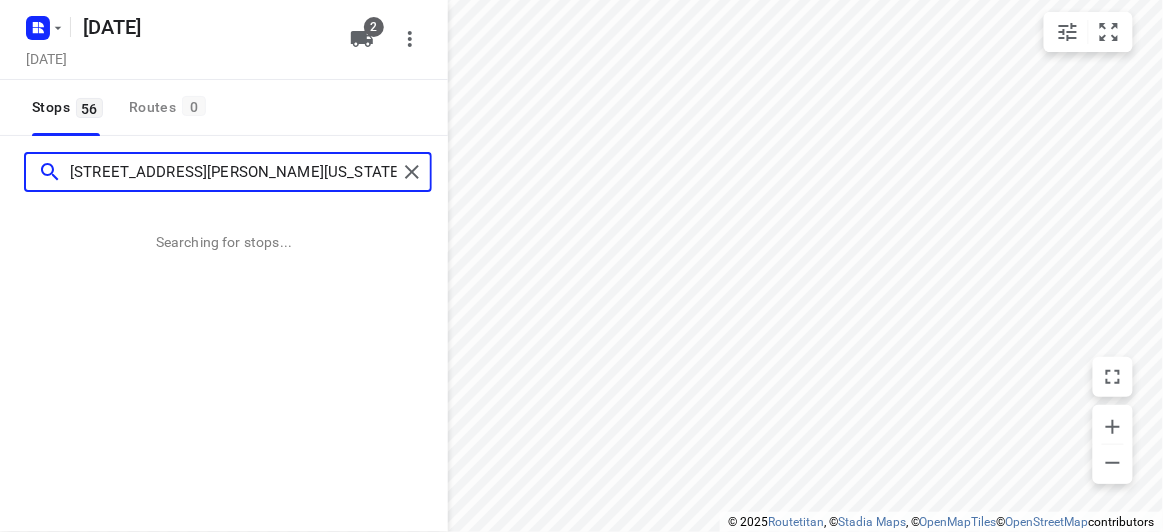 type on "[STREET_ADDRESS][PERSON_NAME][US_STATE]" 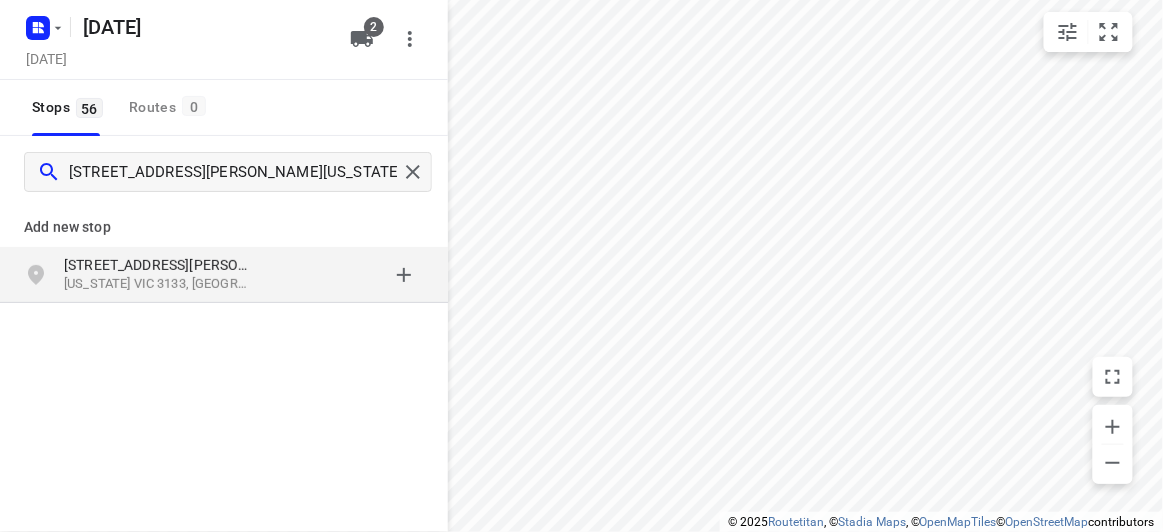 click on "[STREET_ADDRESS][PERSON_NAME]" at bounding box center (166, 265) 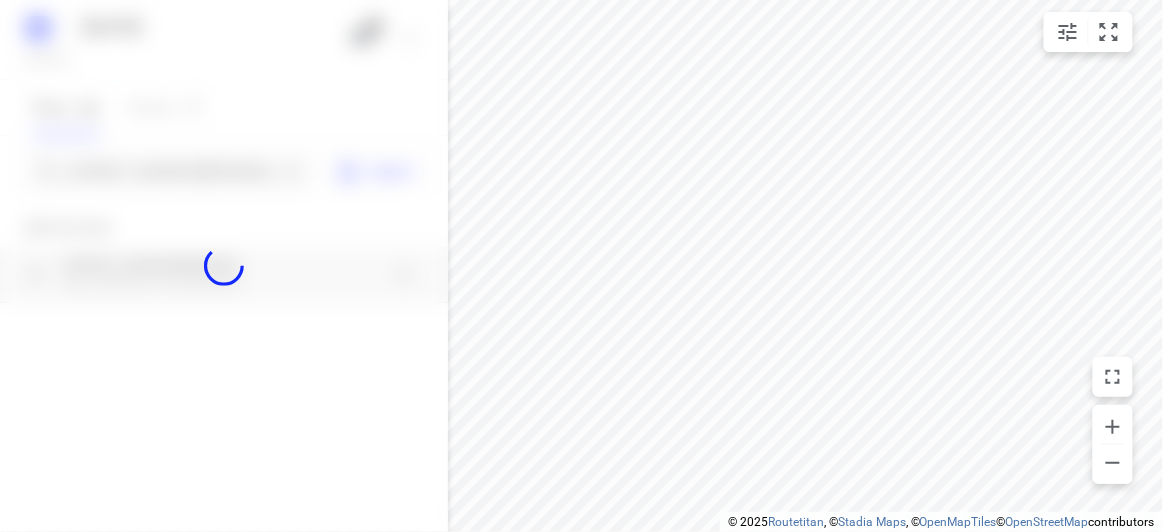click at bounding box center [224, 266] 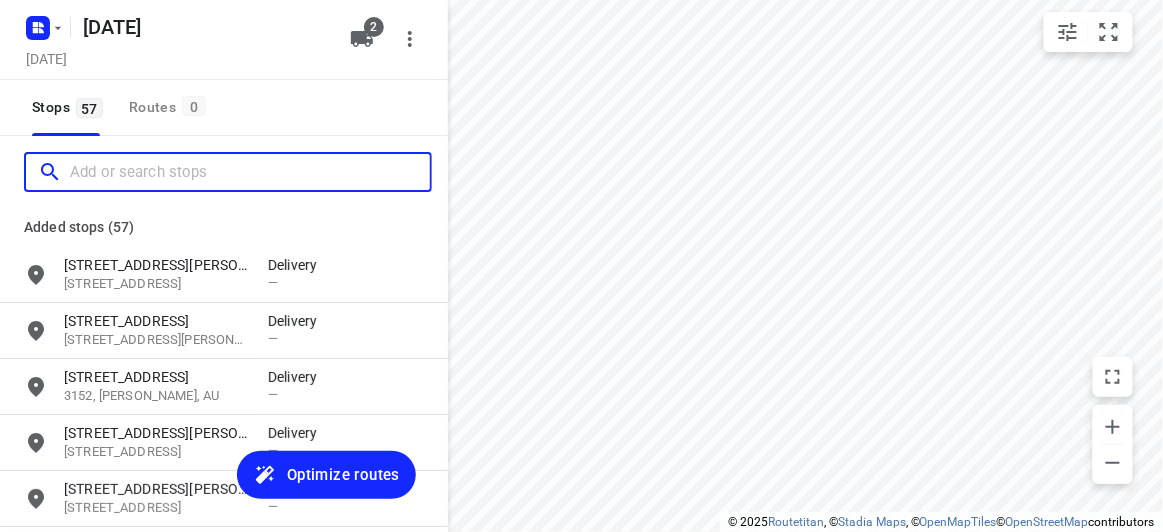 scroll, scrollTop: 0, scrollLeft: 0, axis: both 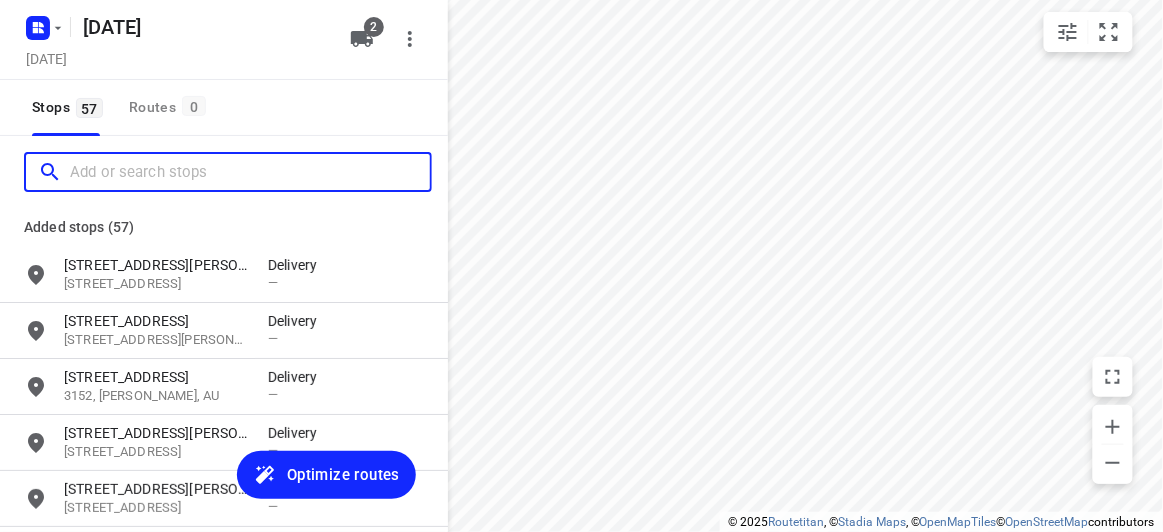 paste on "[STREET_ADDRESS][PERSON_NAME]" 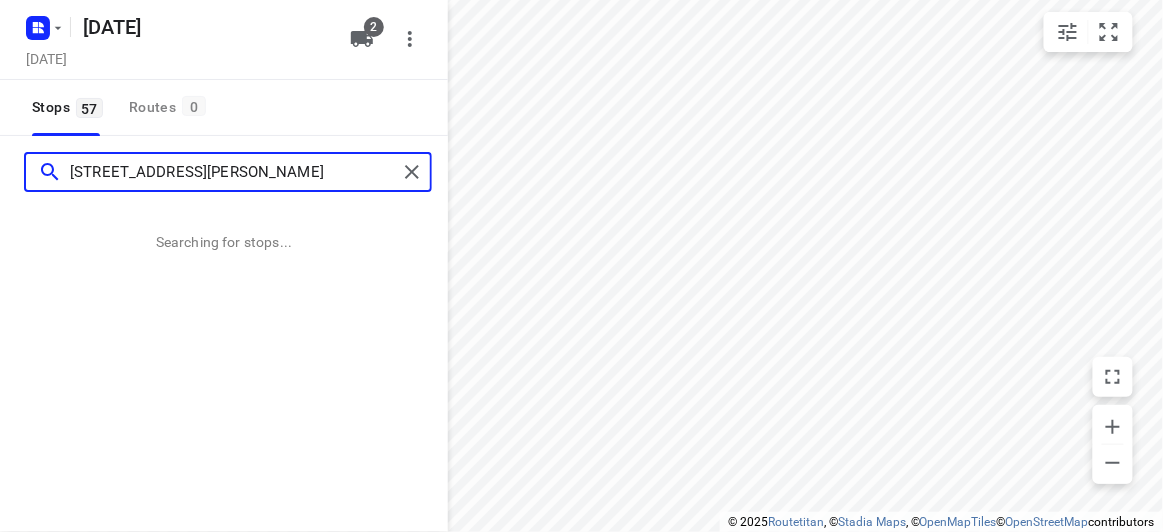 type on "[STREET_ADDRESS][PERSON_NAME]" 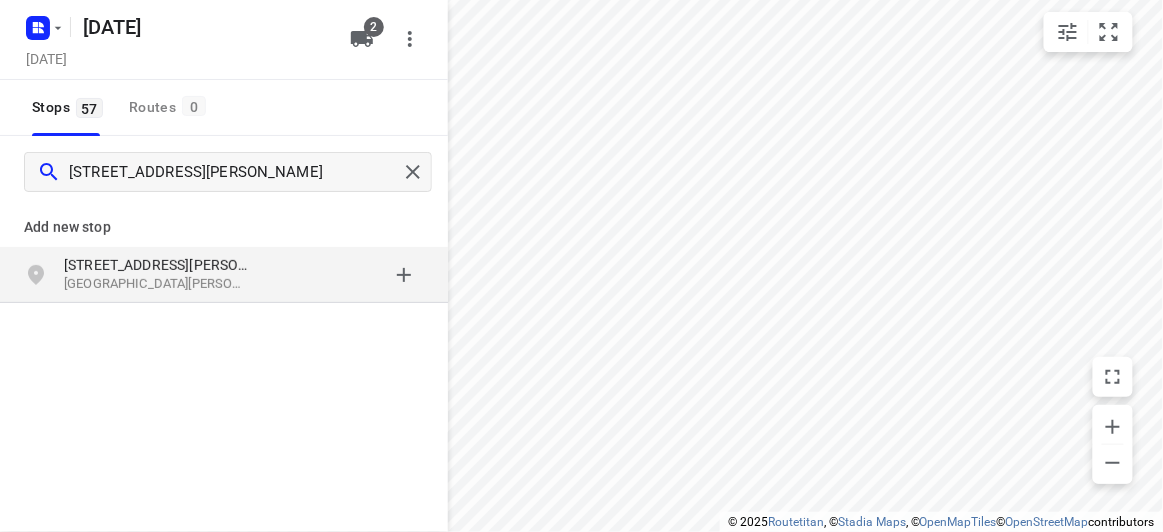 click on "Add new stop" at bounding box center (224, 227) 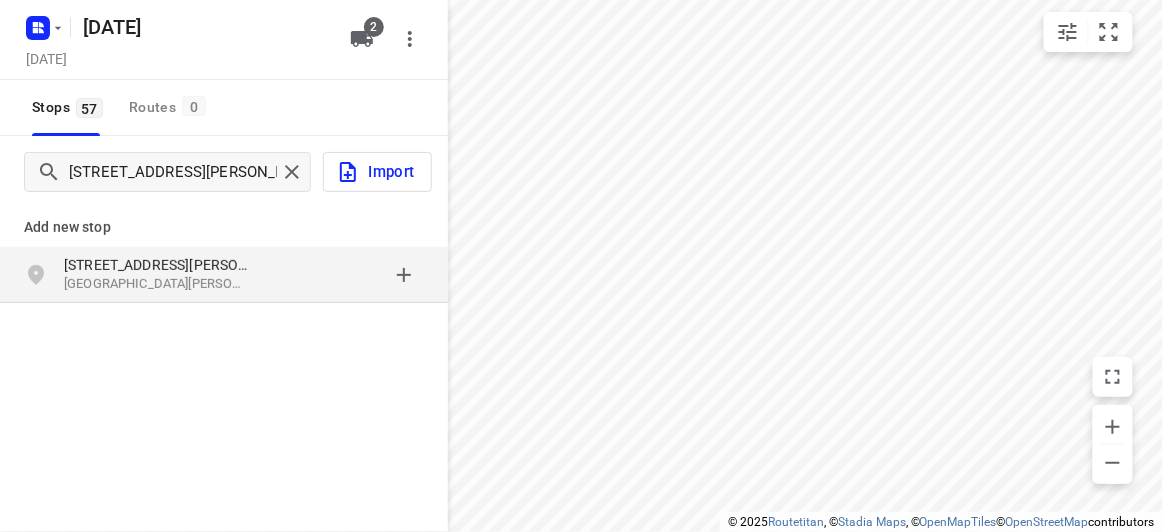 click at bounding box center (346, 275) 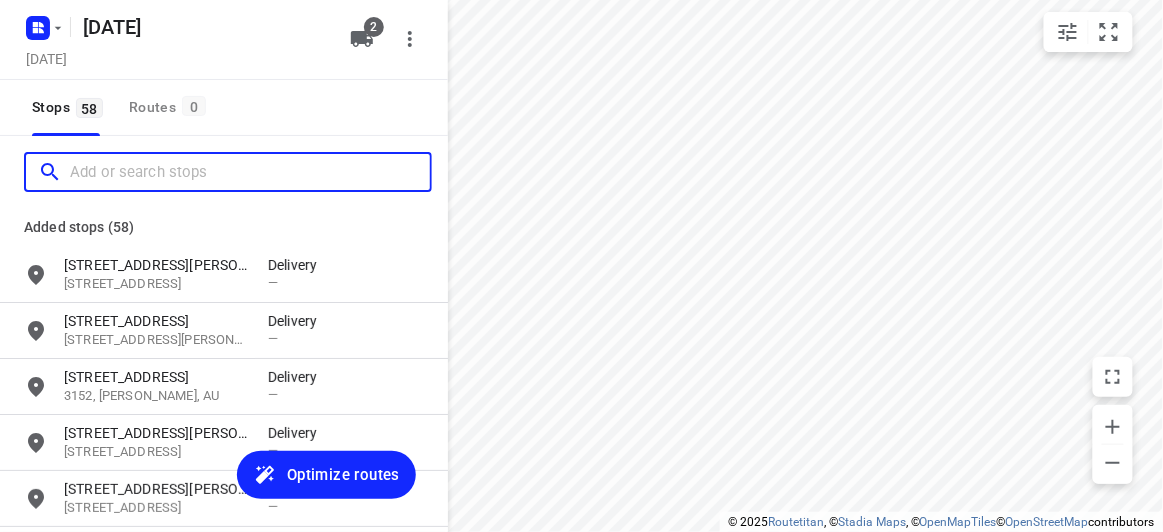 scroll, scrollTop: 0, scrollLeft: 0, axis: both 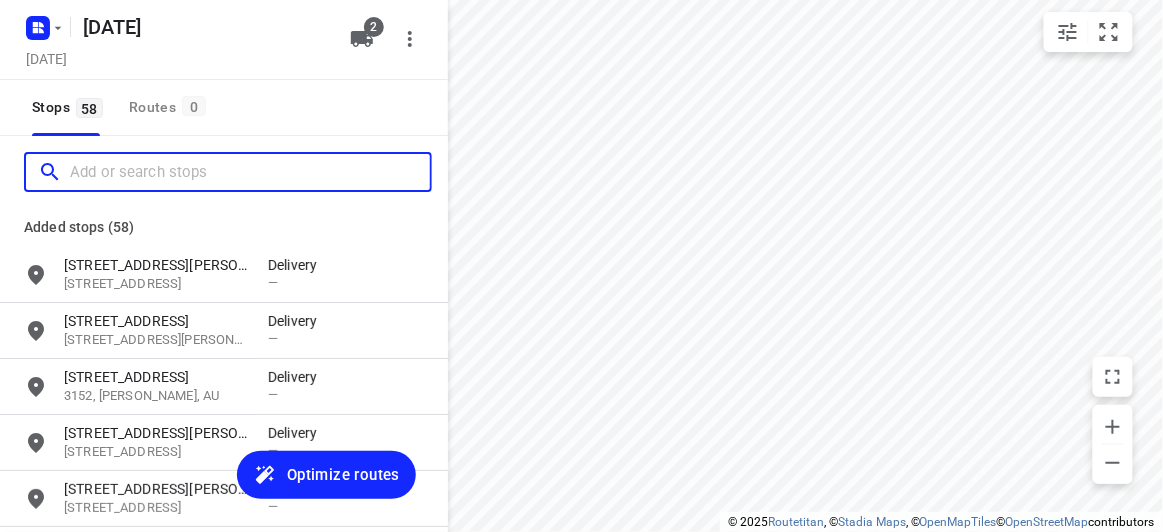 click at bounding box center [250, 172] 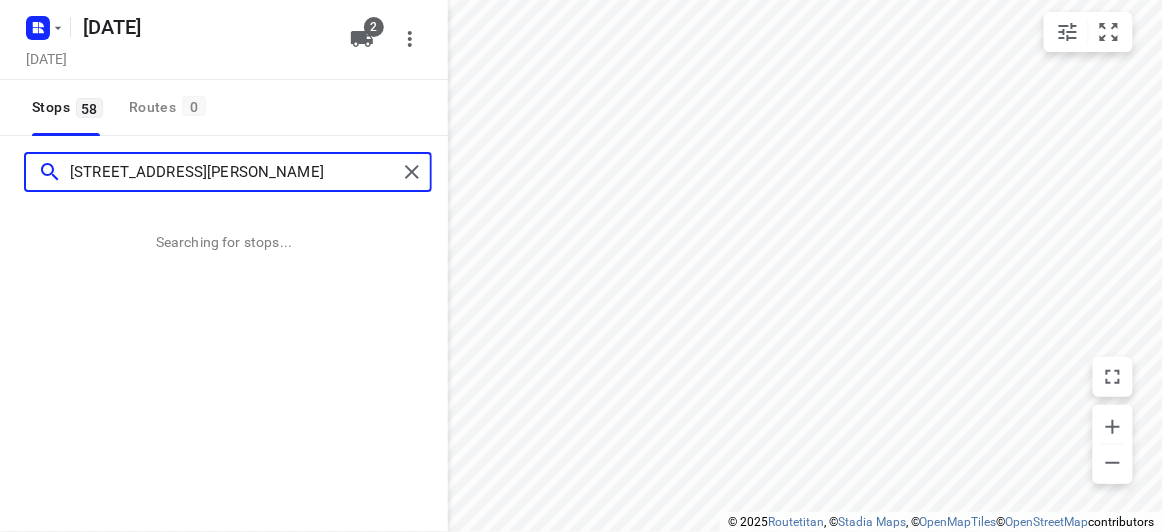 type on "[STREET_ADDRESS][PERSON_NAME]" 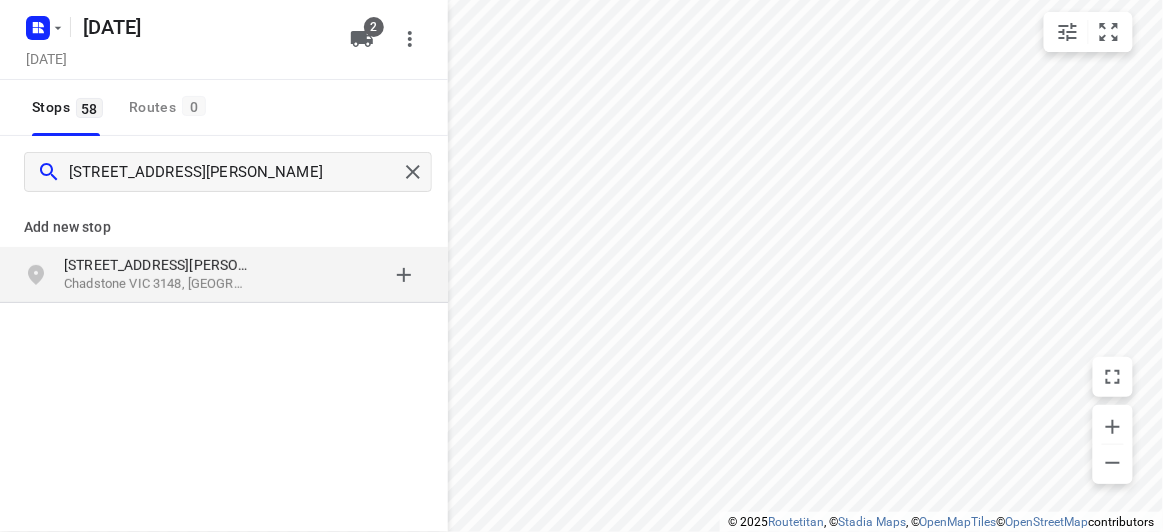 click on "Add new stop" at bounding box center (224, 219) 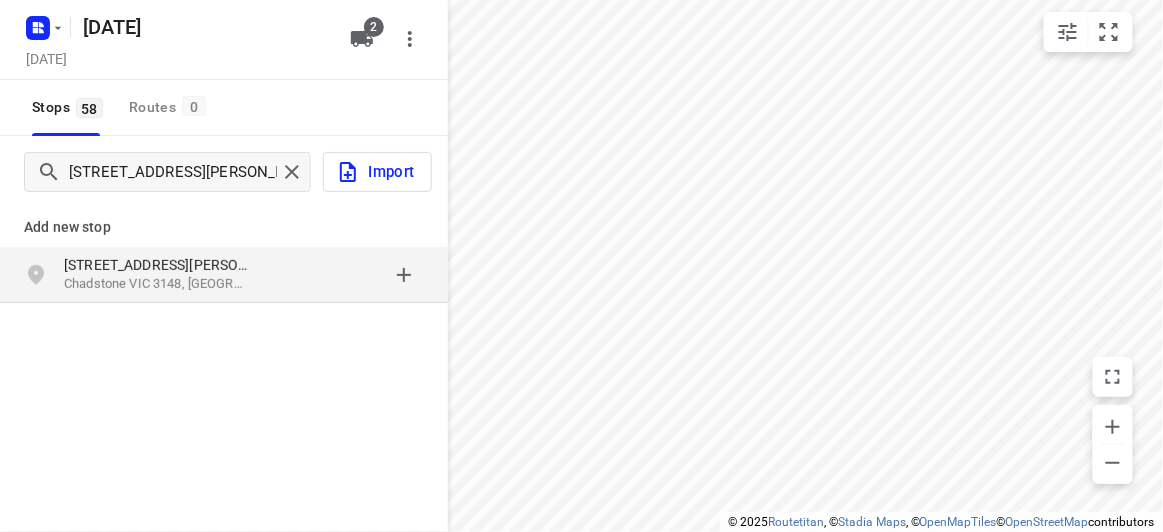 click on "[STREET_ADDRESS][PERSON_NAME]" at bounding box center (224, 275) 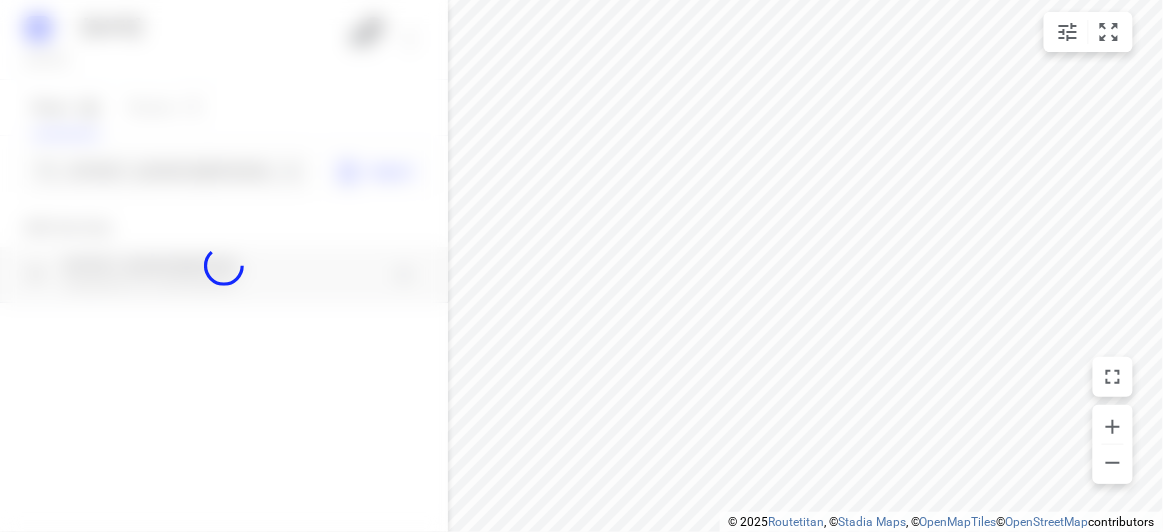 click at bounding box center [224, 266] 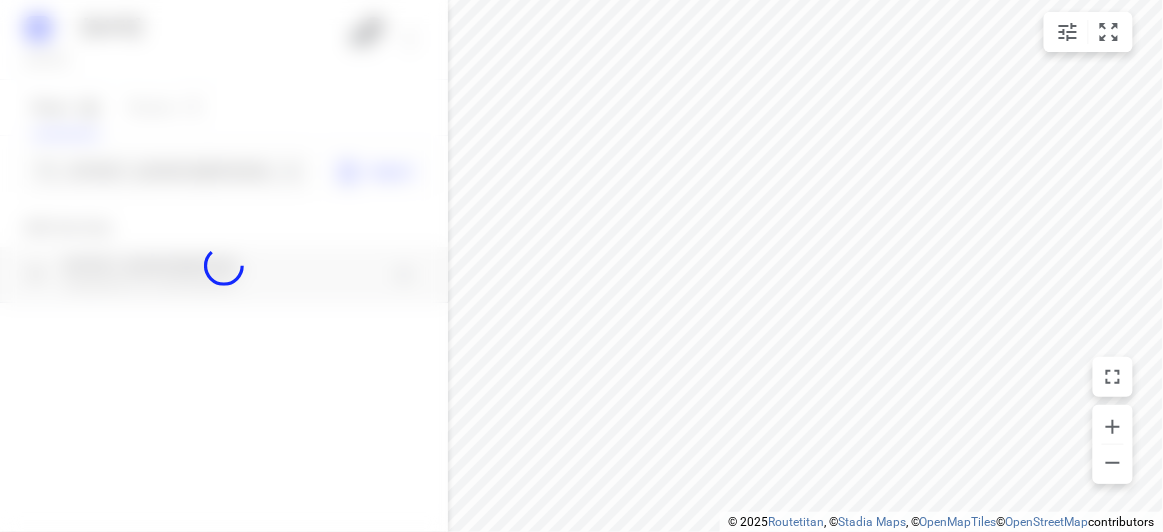 click at bounding box center [224, 266] 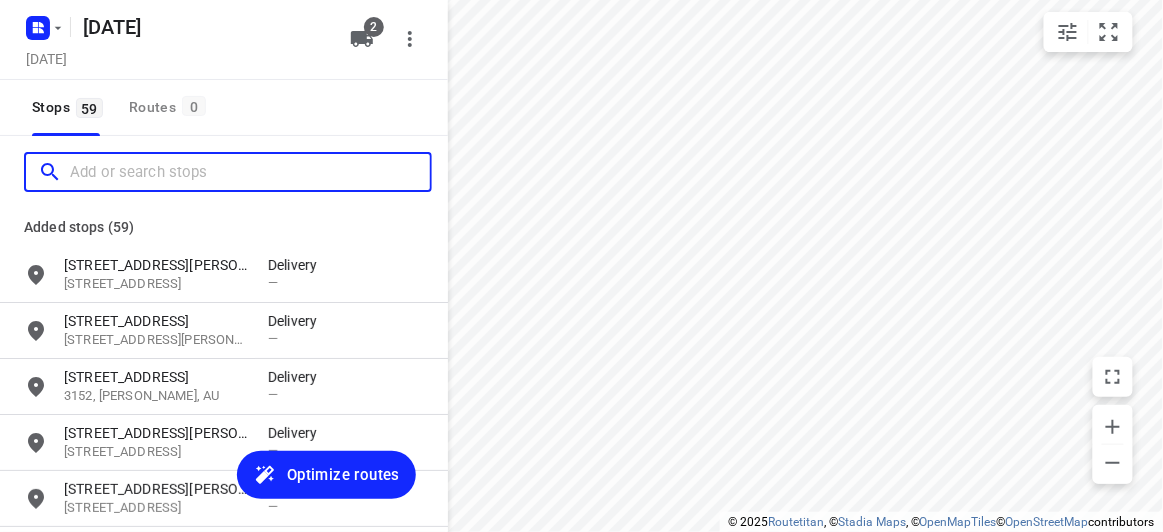 scroll, scrollTop: 0, scrollLeft: 0, axis: both 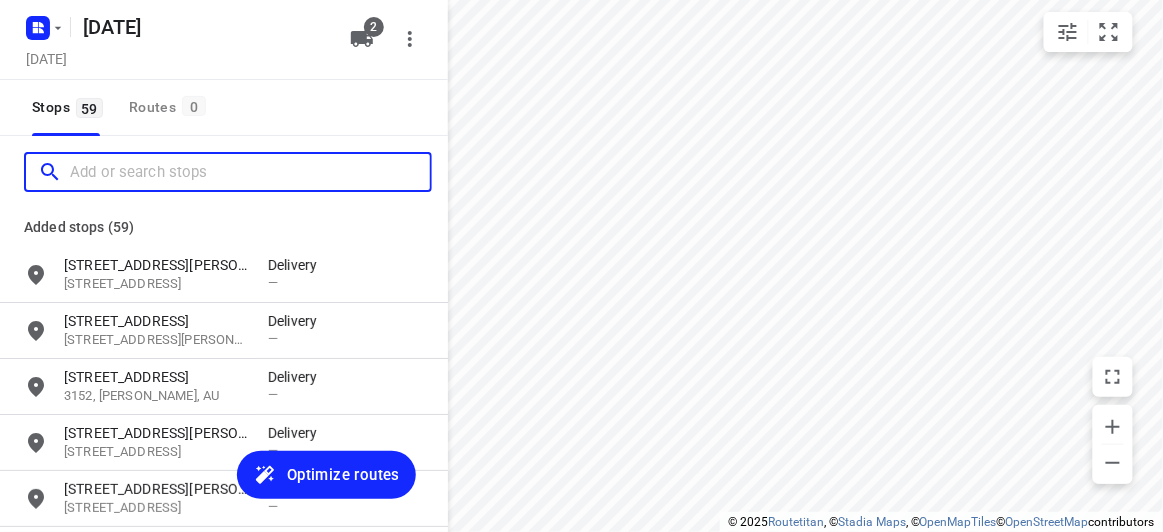 paste on "[STREET_ADDRESS][PERSON_NAME]" 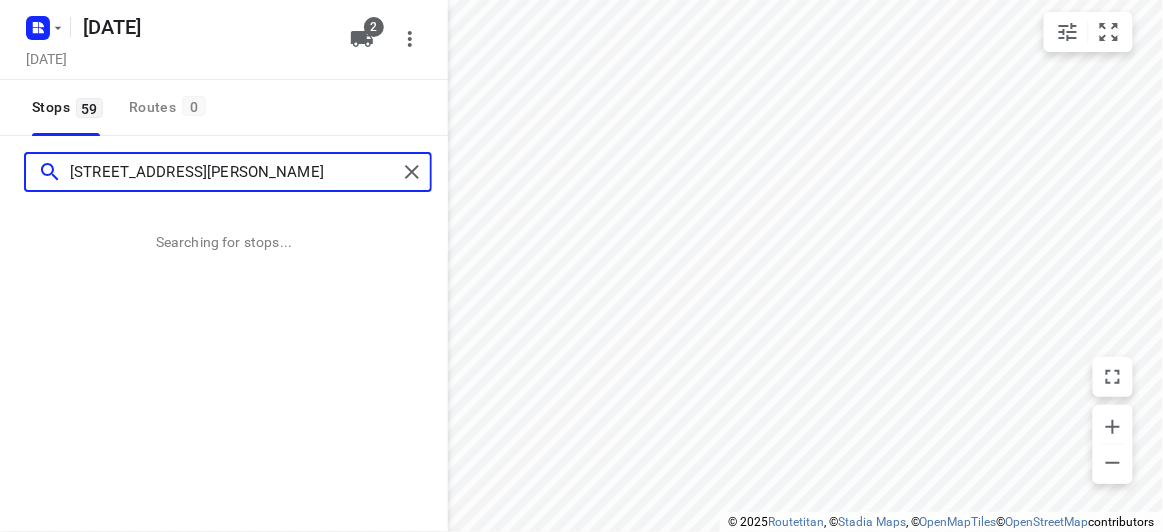 type on "[STREET_ADDRESS][PERSON_NAME]" 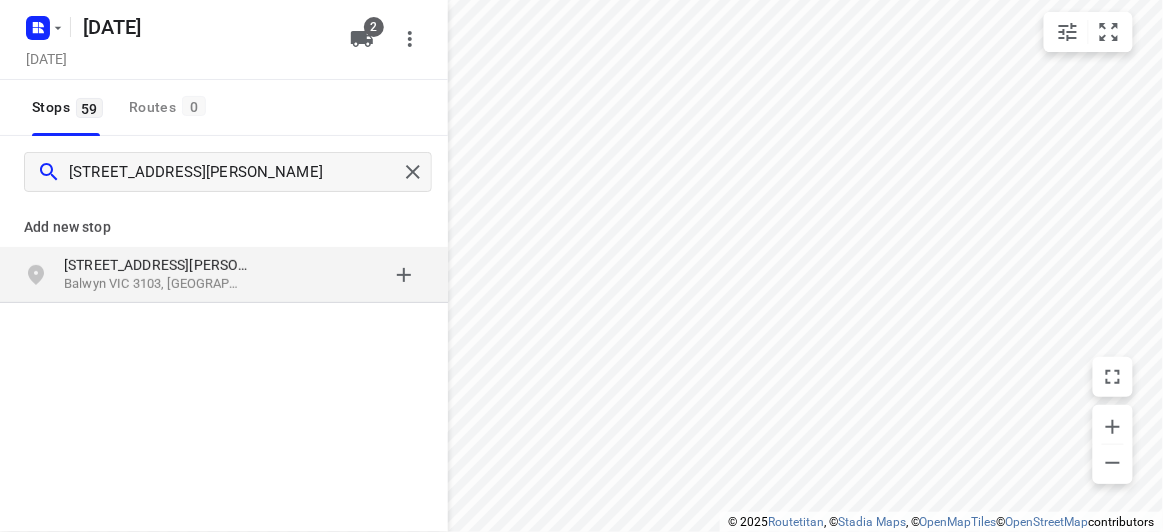 click on "Add new stop" at bounding box center (224, 219) 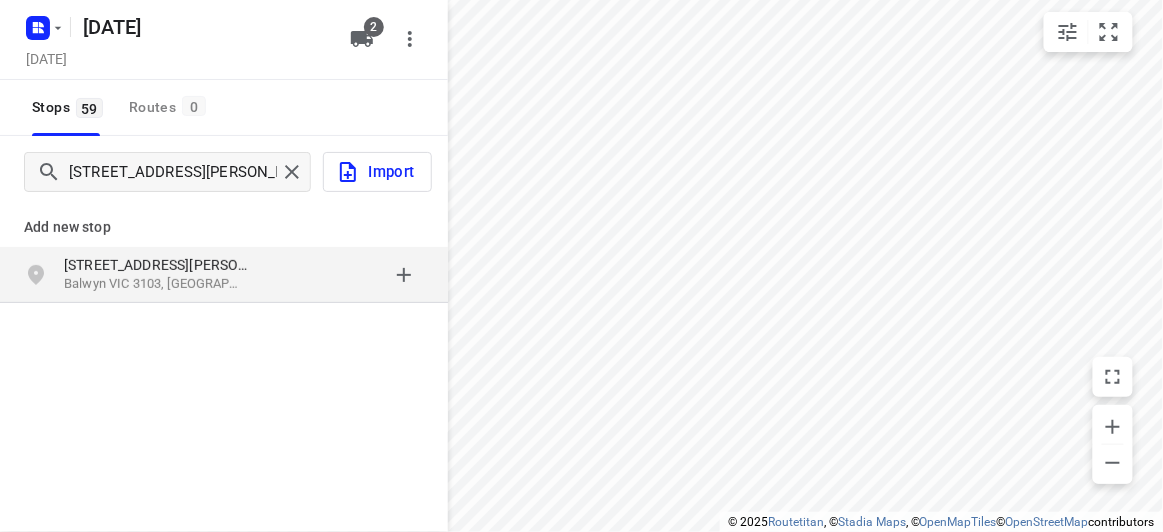 click on "Balwyn VIC 3103, [GEOGRAPHIC_DATA]" at bounding box center [156, 284] 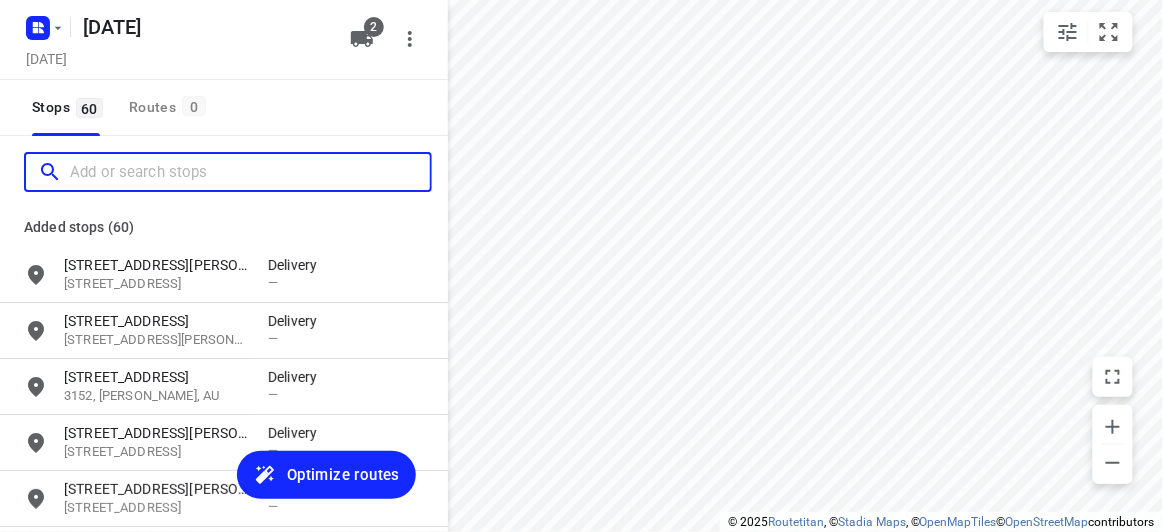 paste on "[STREET_ADDRESS][PERSON_NAME]" 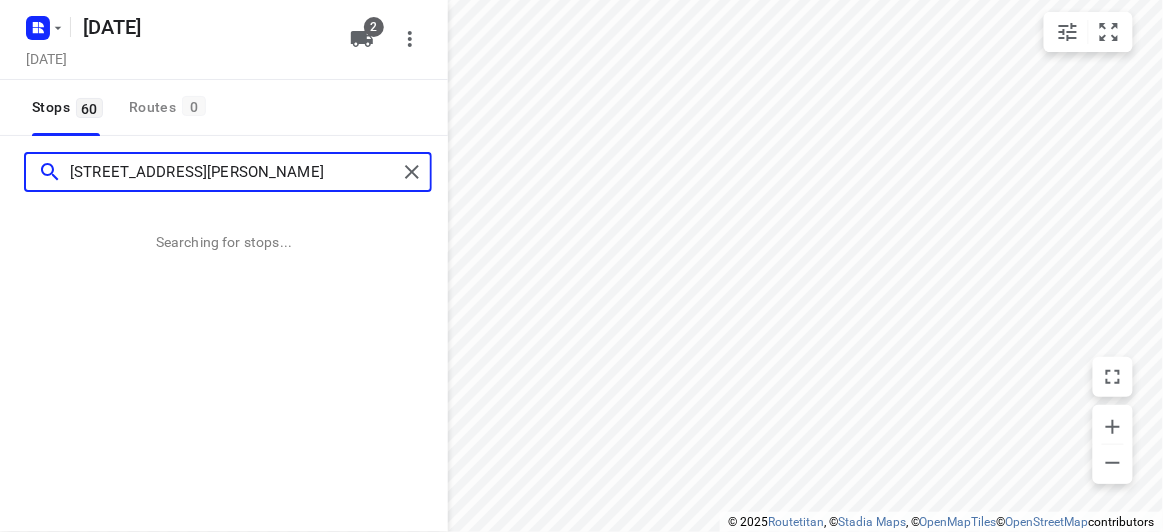 type on "[STREET_ADDRESS][PERSON_NAME]" 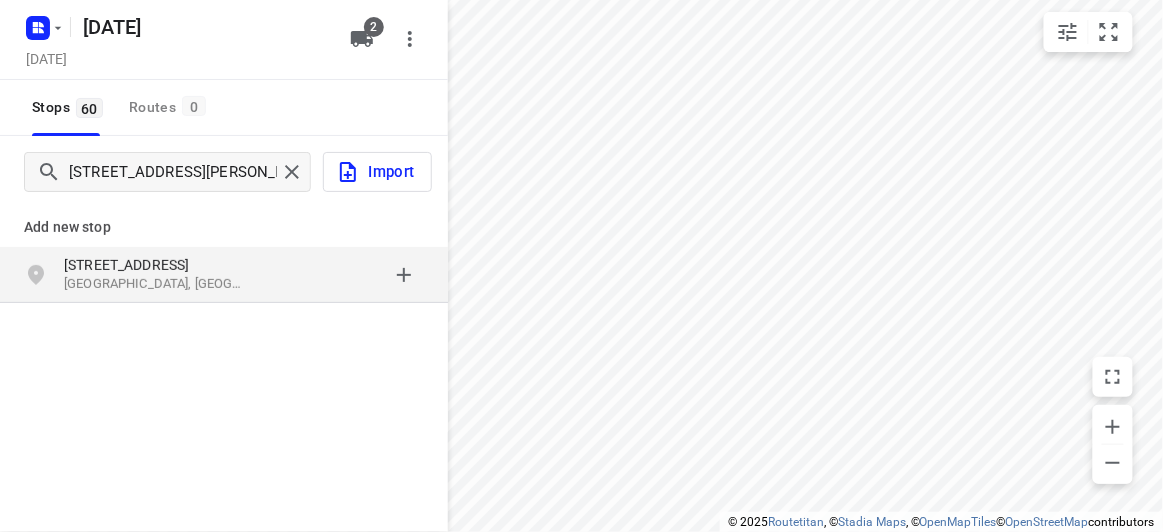 click on "[GEOGRAPHIC_DATA], [GEOGRAPHIC_DATA]" at bounding box center [156, 284] 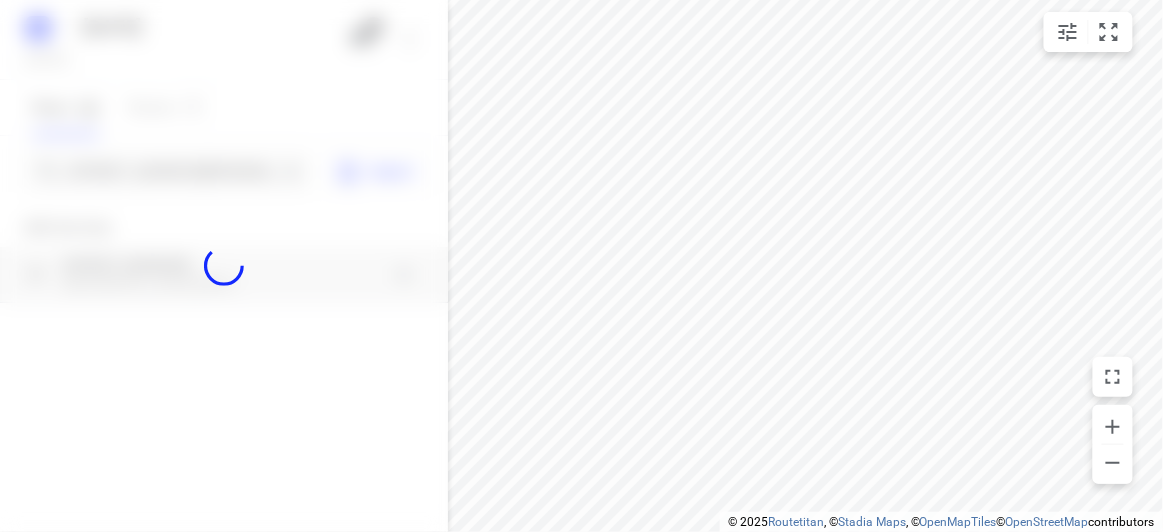 click at bounding box center [224, 266] 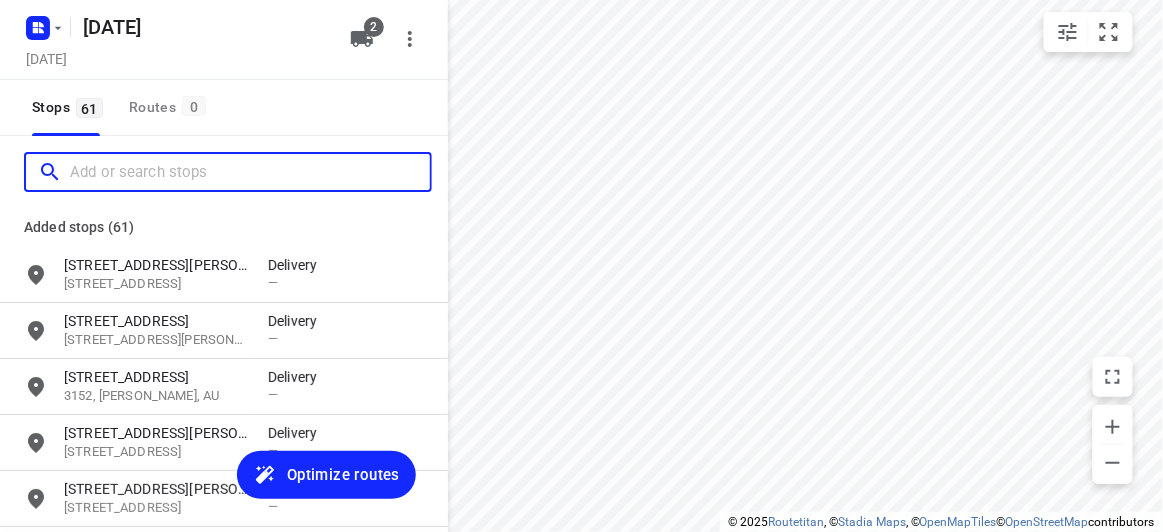 scroll, scrollTop: 0, scrollLeft: 0, axis: both 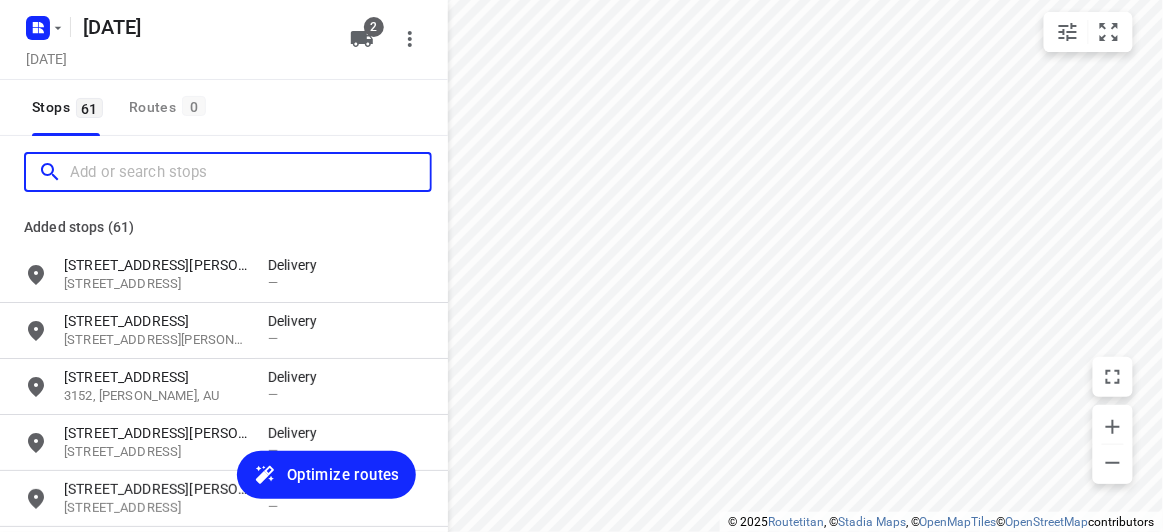 click at bounding box center (250, 172) 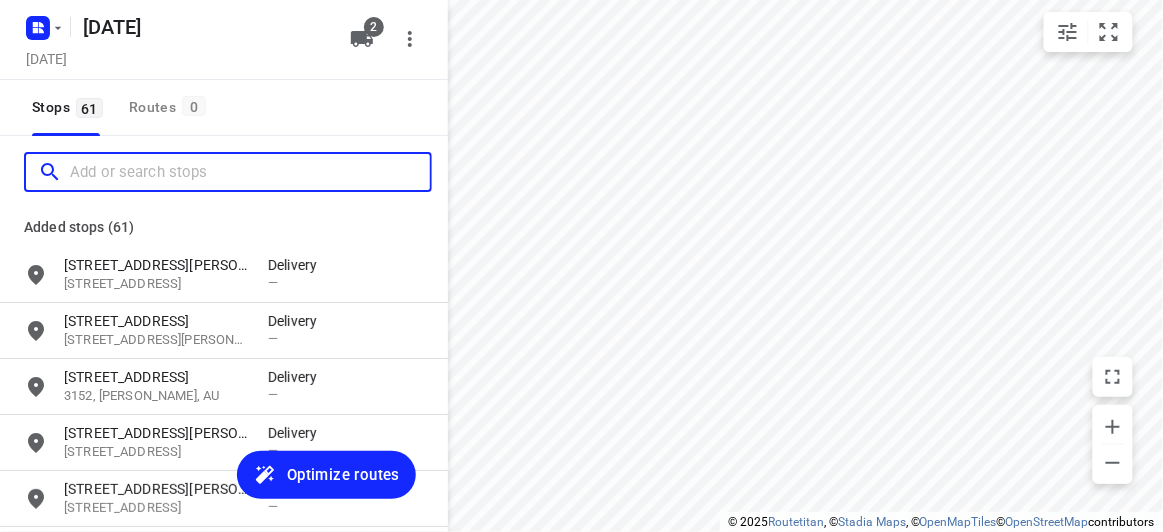 paste on "[STREET_ADDRESS][PERSON_NAME][PERSON_NAME]" 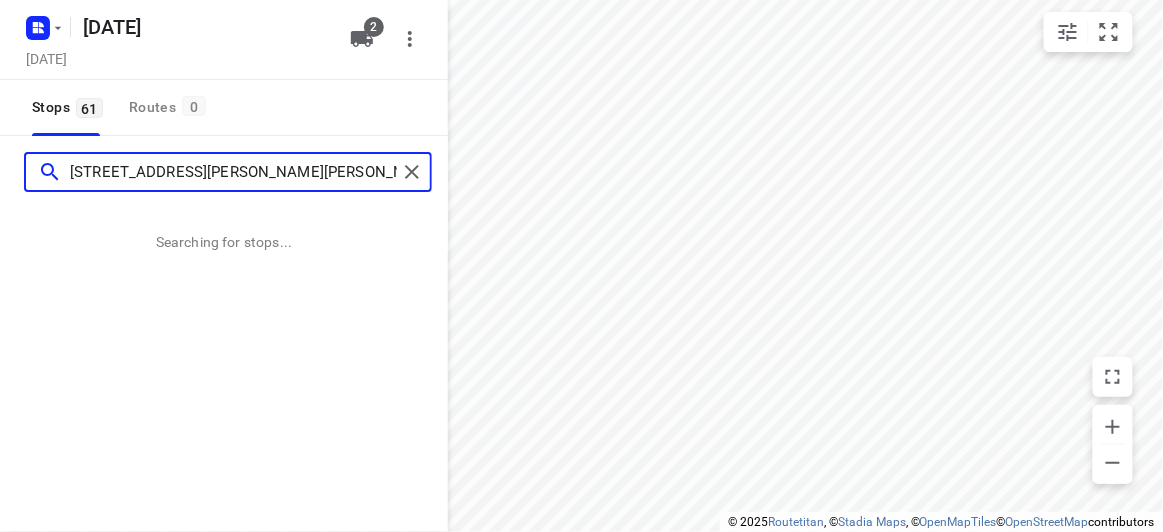 type on "[STREET_ADDRESS][PERSON_NAME][PERSON_NAME]" 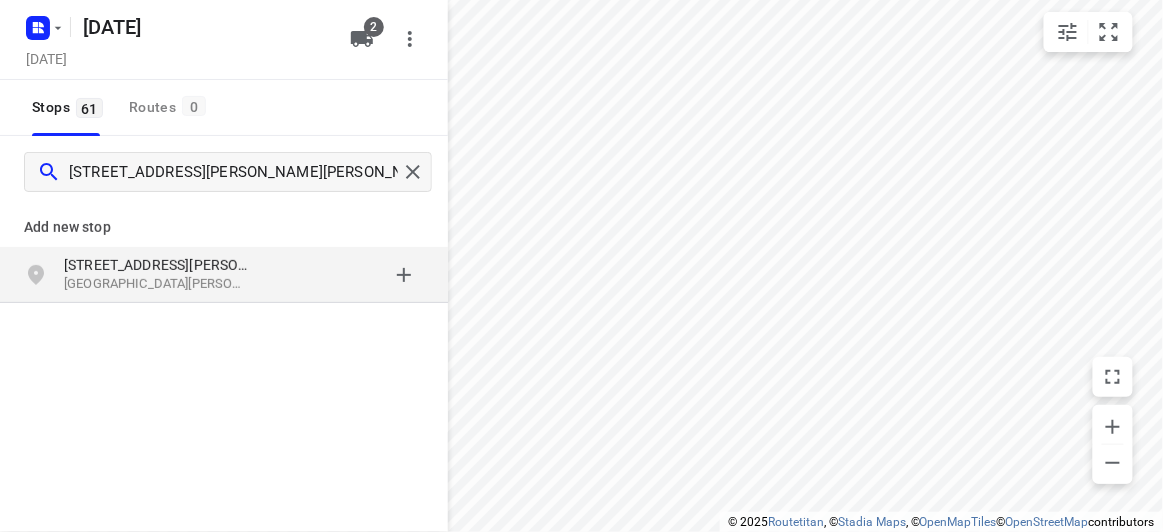 click on "[STREET_ADDRESS][PERSON_NAME]" at bounding box center [156, 265] 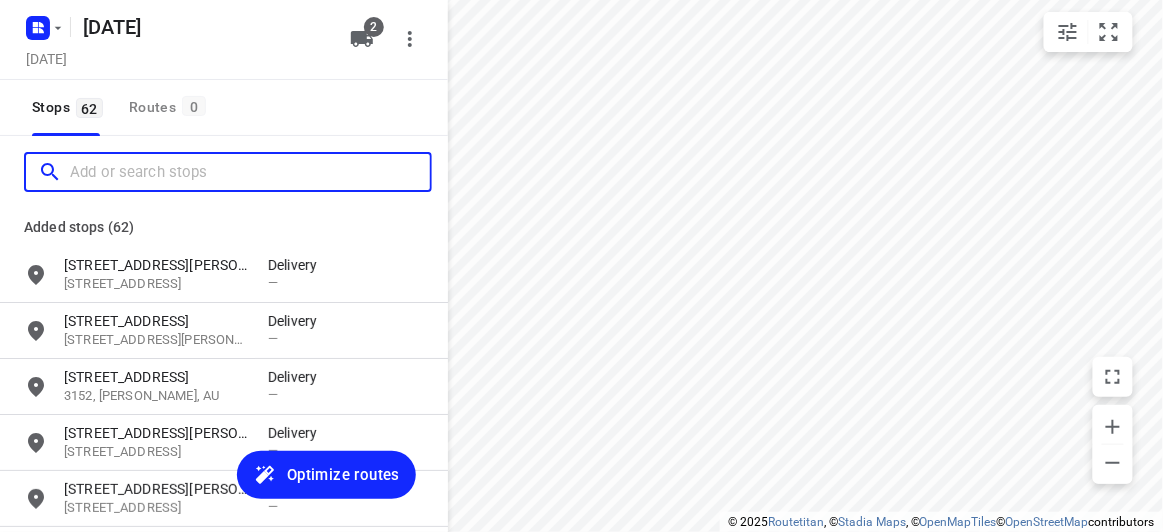scroll, scrollTop: 0, scrollLeft: 0, axis: both 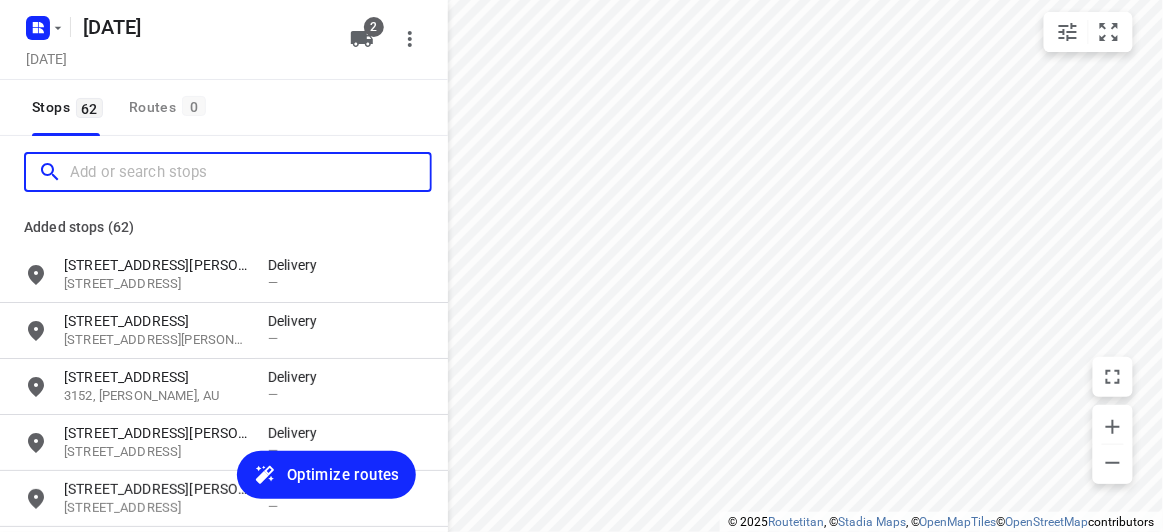 click at bounding box center [250, 172] 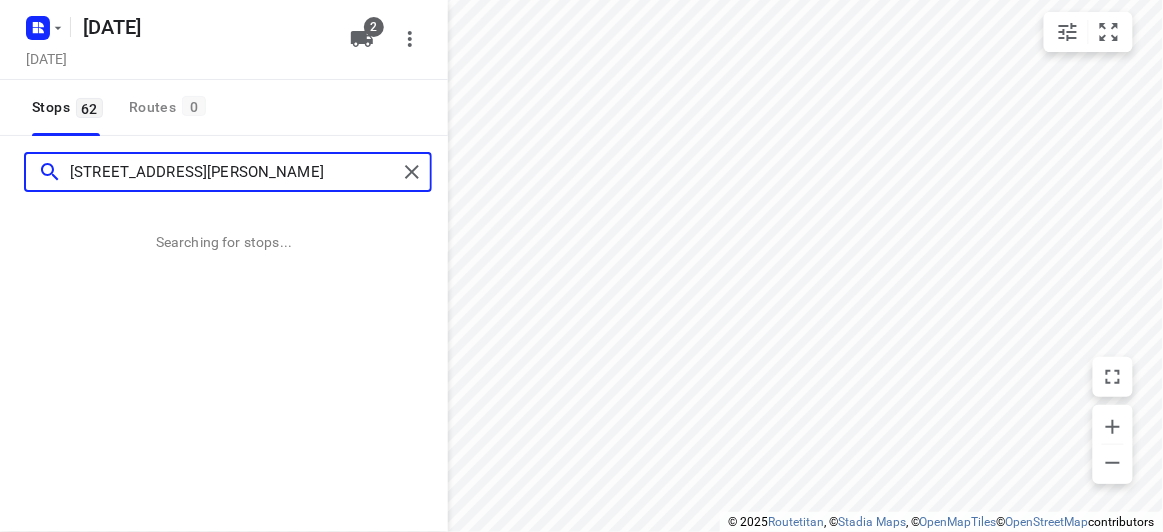 type on "[STREET_ADDRESS][PERSON_NAME]" 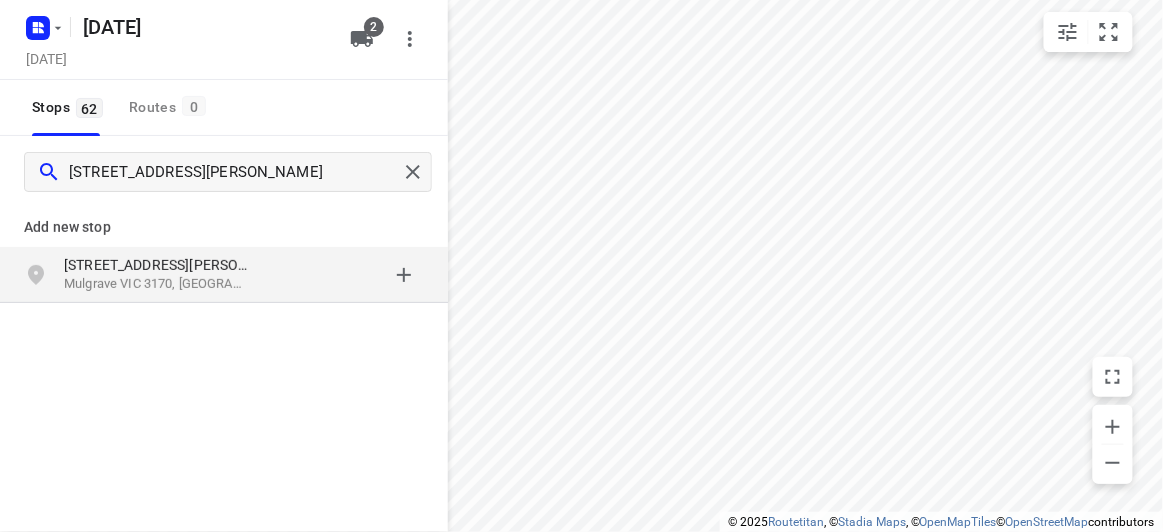 click on "[STREET_ADDRESS][PERSON_NAME]" at bounding box center (224, 275) 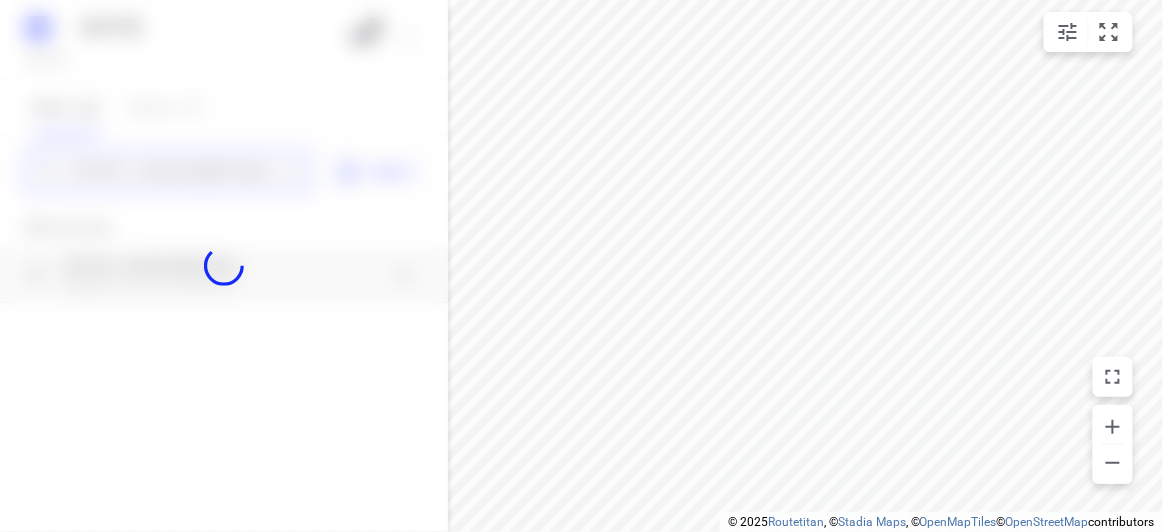 type 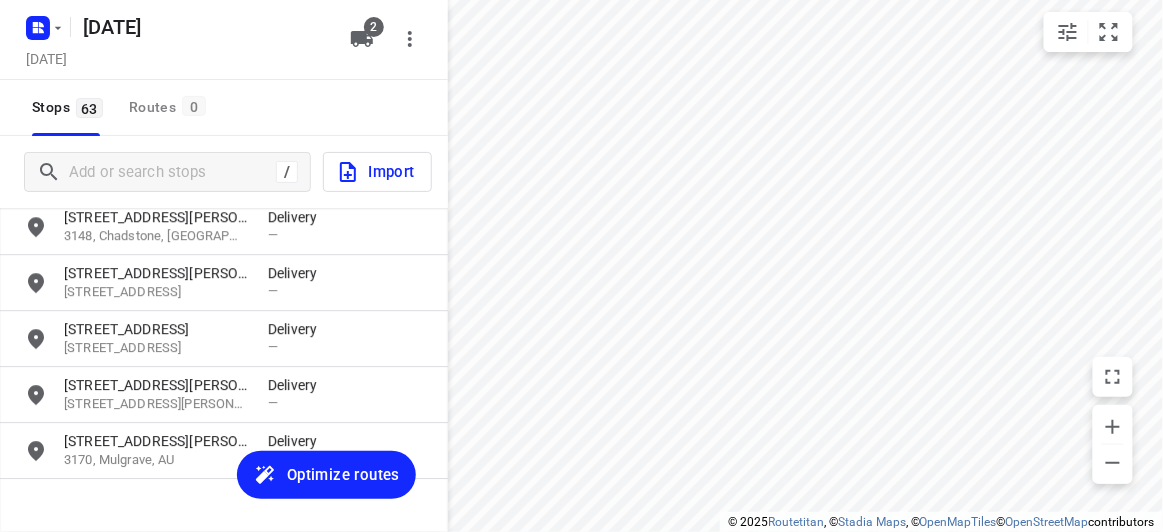 scroll, scrollTop: 3335, scrollLeft: 0, axis: vertical 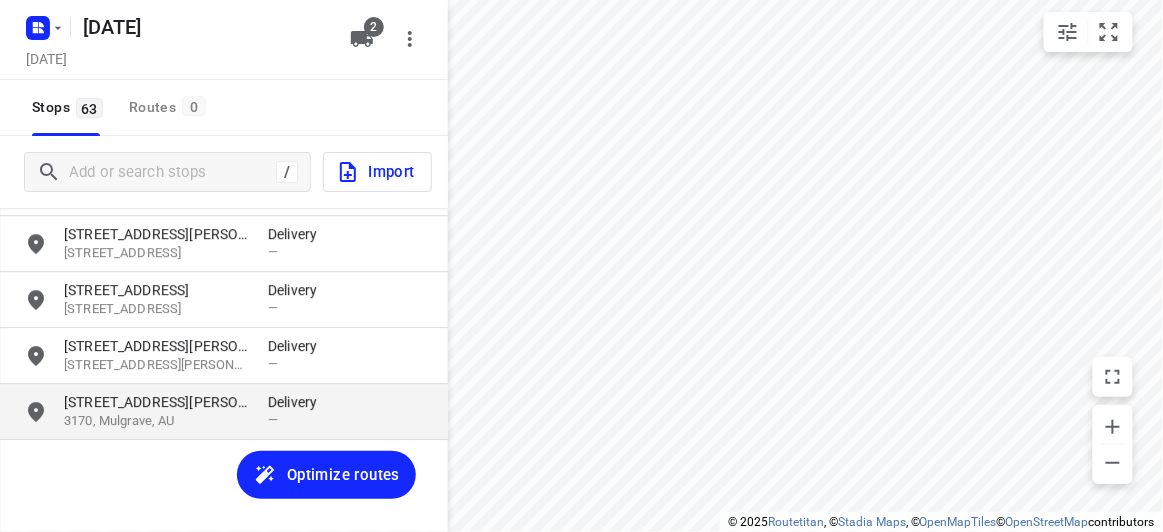 click on "3170, Mulgrave, AU" at bounding box center (156, 421) 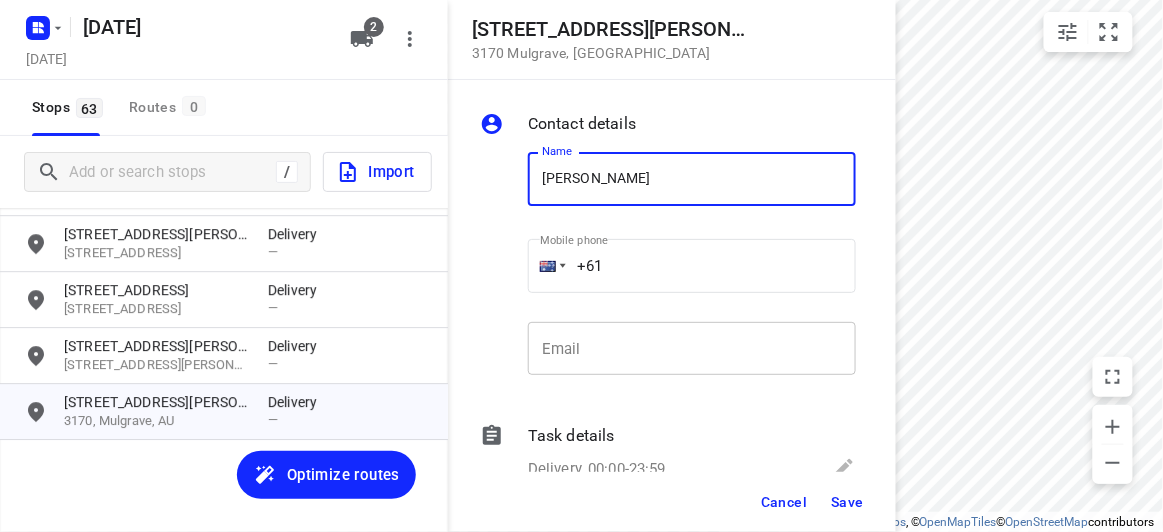 type on "[PERSON_NAME] Q 2/32" 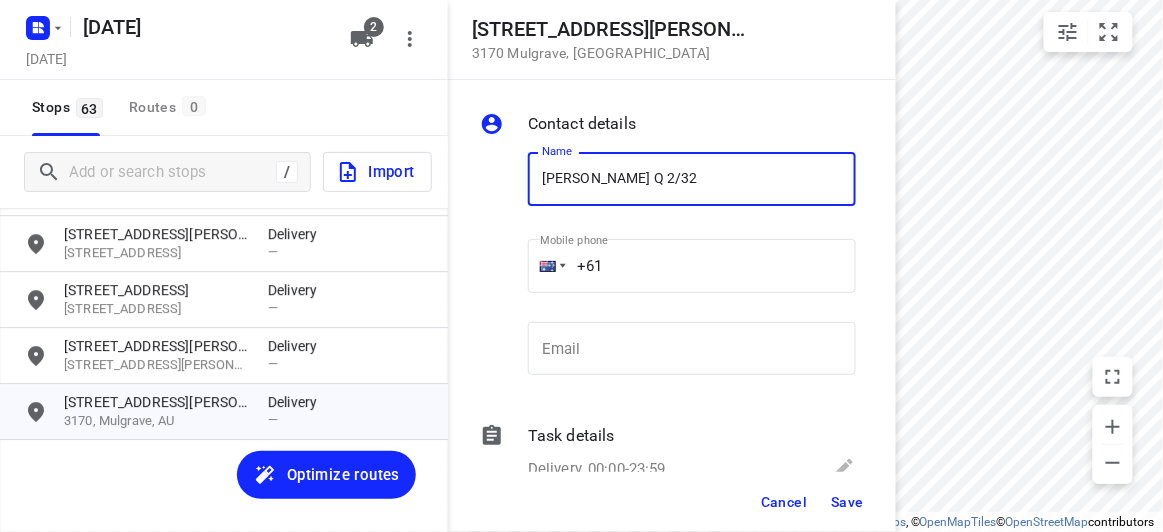 click on "+61" at bounding box center (692, 266) 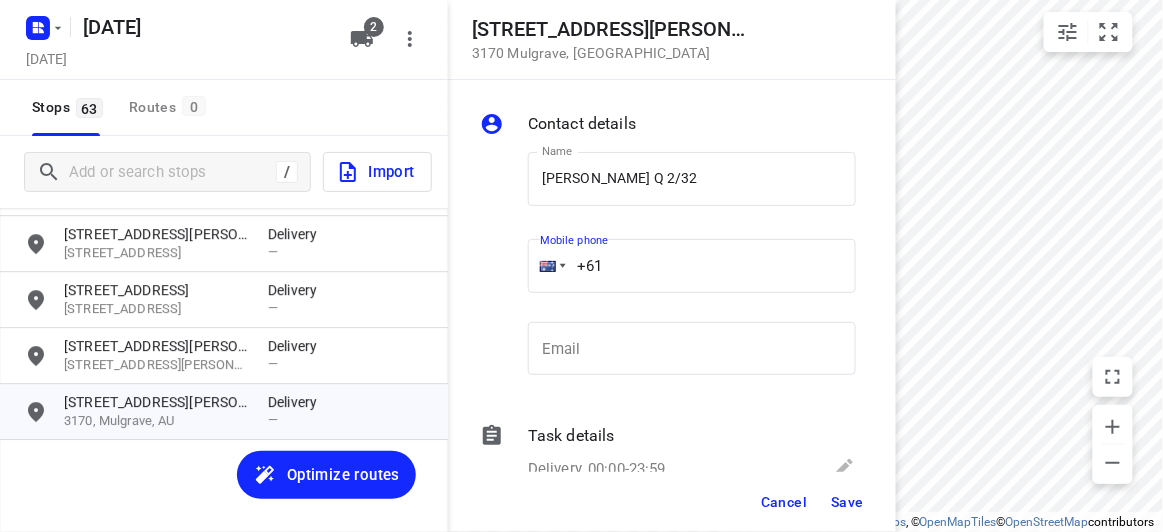 paste on "434405244" 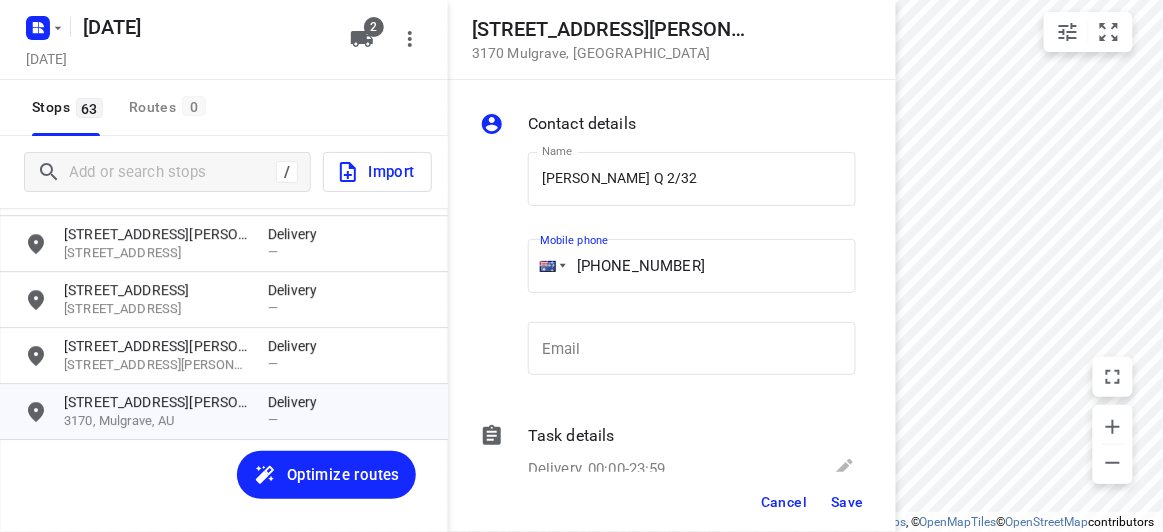 type on "[PHONE_NUMBER]" 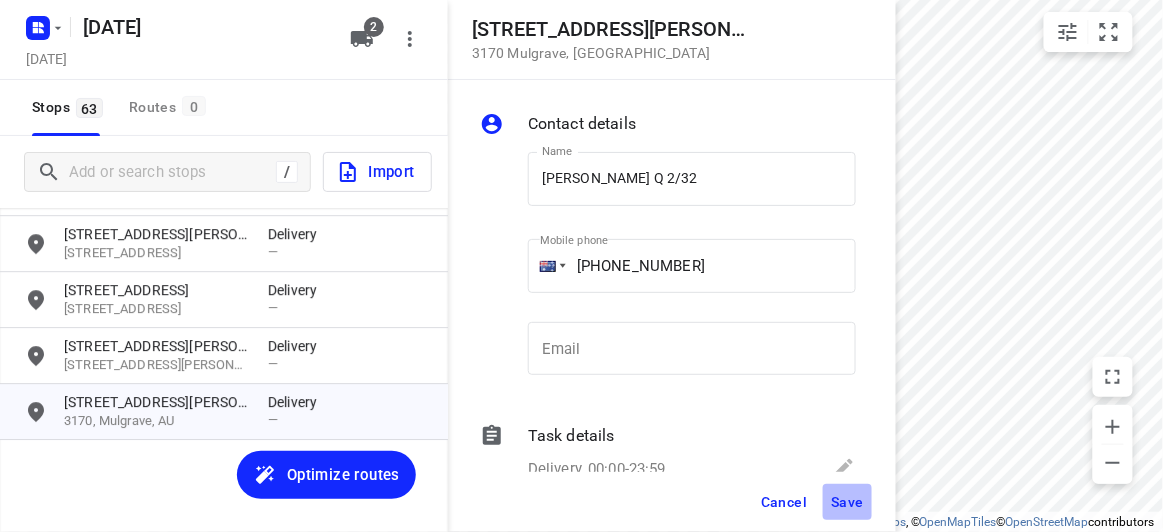 click on "Save" at bounding box center (847, 502) 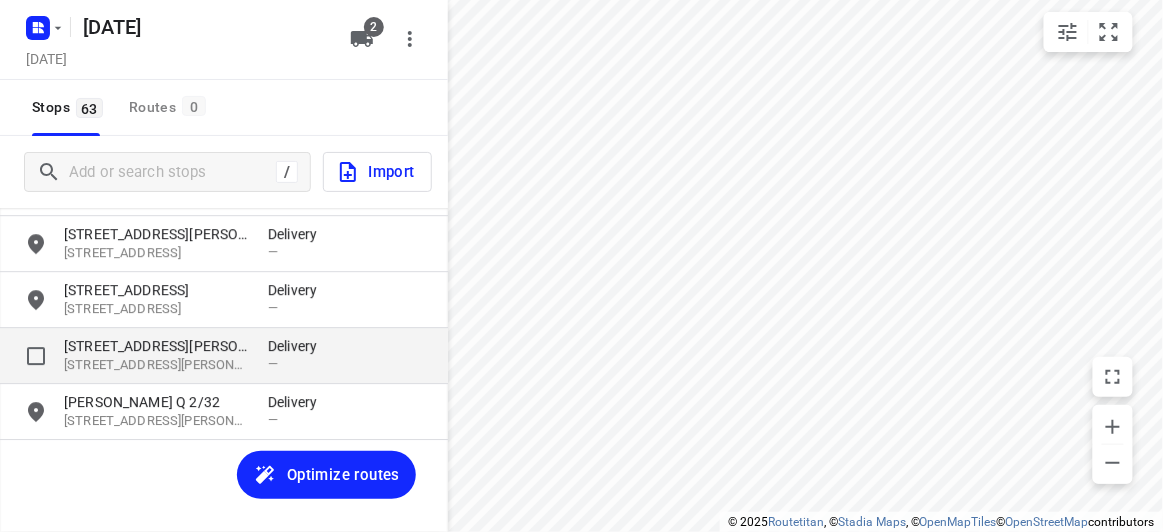 click on "[STREET_ADDRESS][PERSON_NAME]" at bounding box center [156, 346] 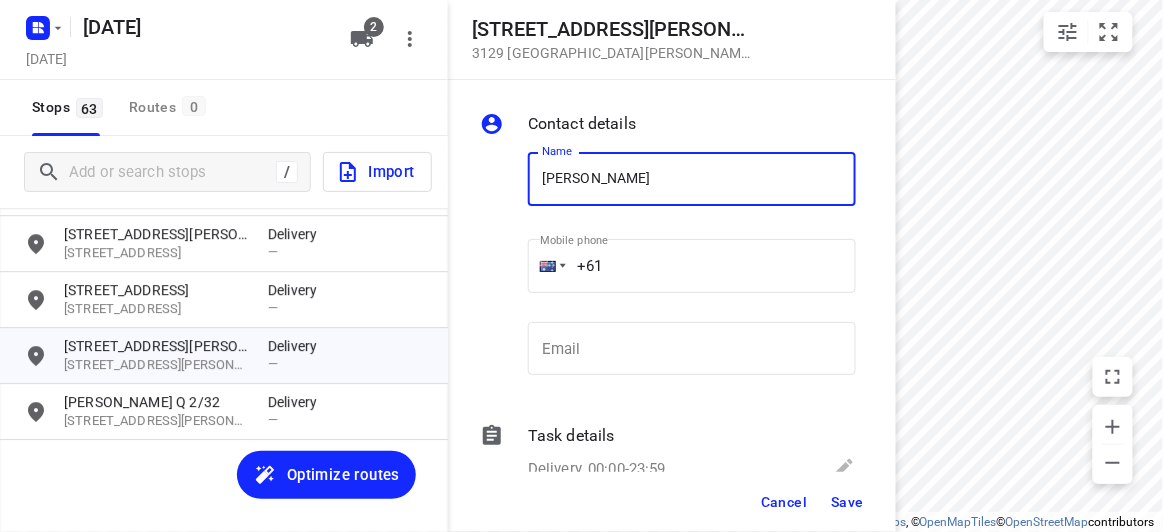type on "[PERSON_NAME]" 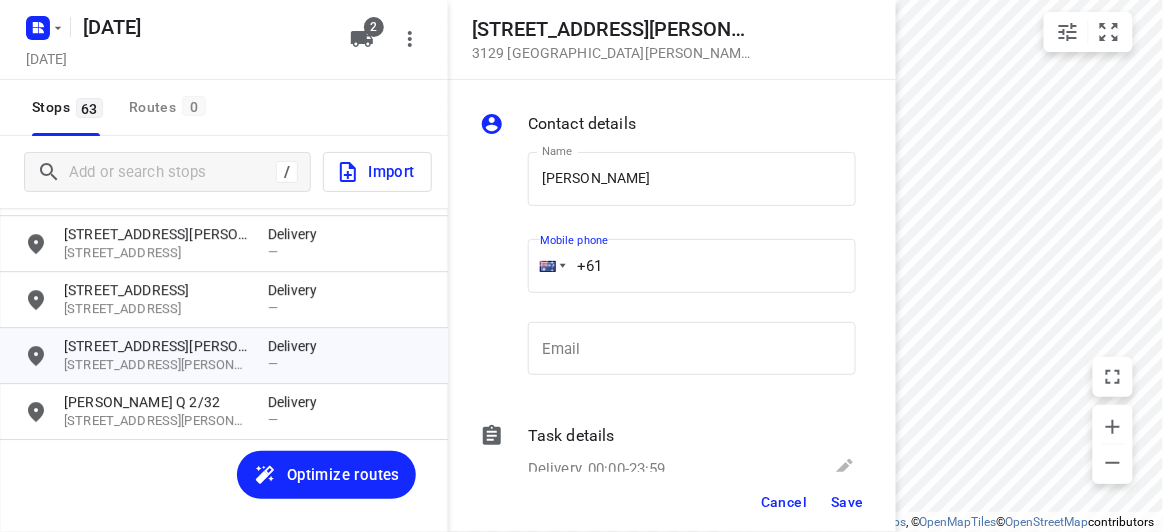 drag, startPoint x: 584, startPoint y: 273, endPoint x: 531, endPoint y: 273, distance: 53 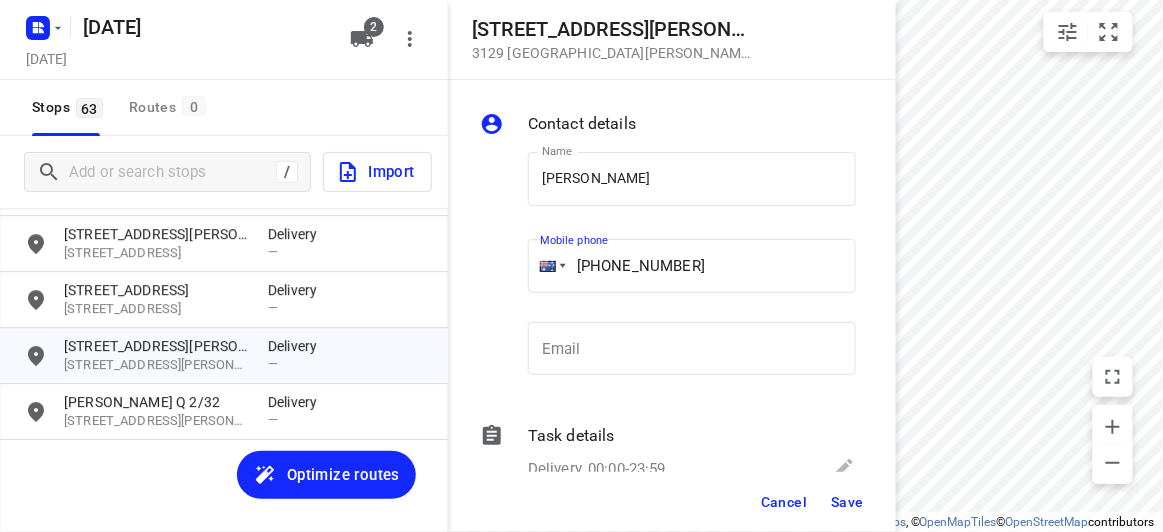 type on "[PHONE_NUMBER]" 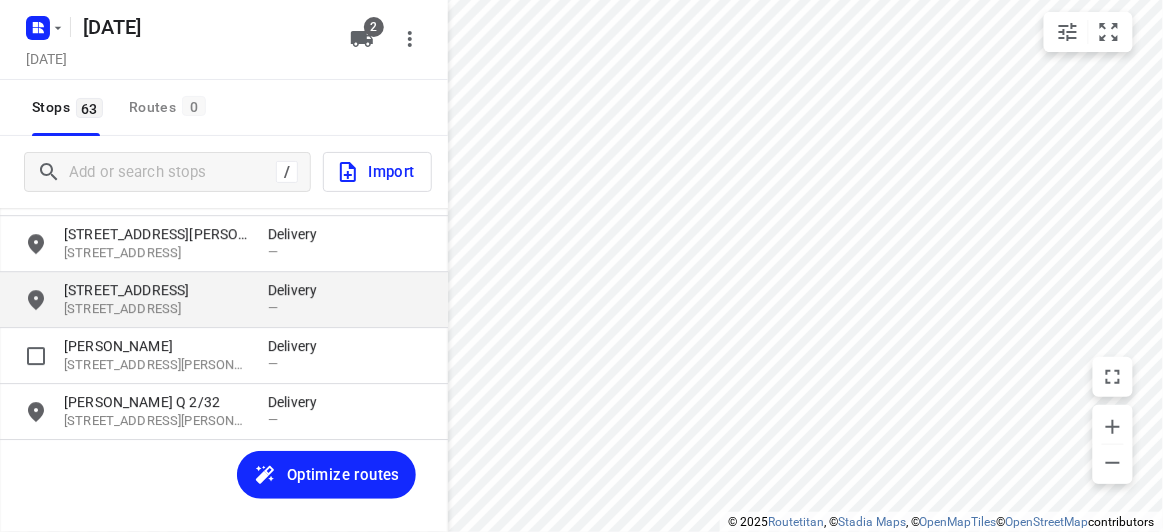 click on "[STREET_ADDRESS]" at bounding box center (156, 290) 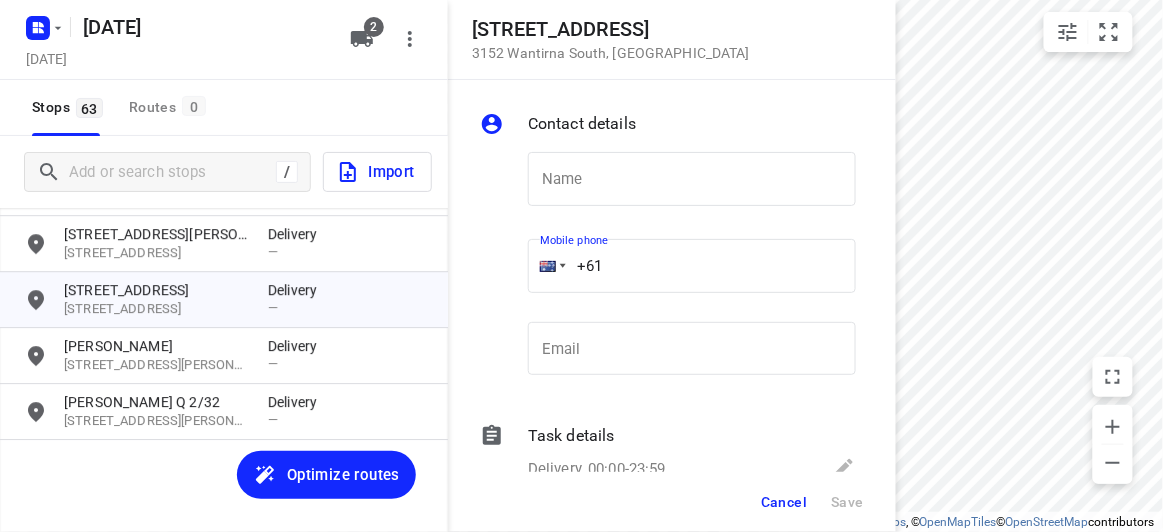 drag, startPoint x: 533, startPoint y: 266, endPoint x: 563, endPoint y: 303, distance: 47.63402 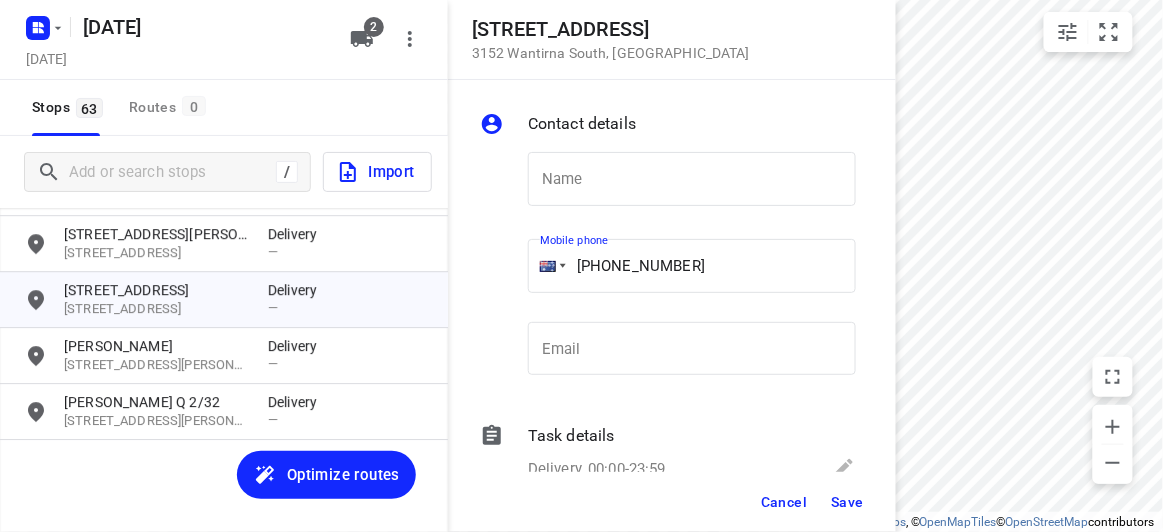 type on "[PHONE_NUMBER]" 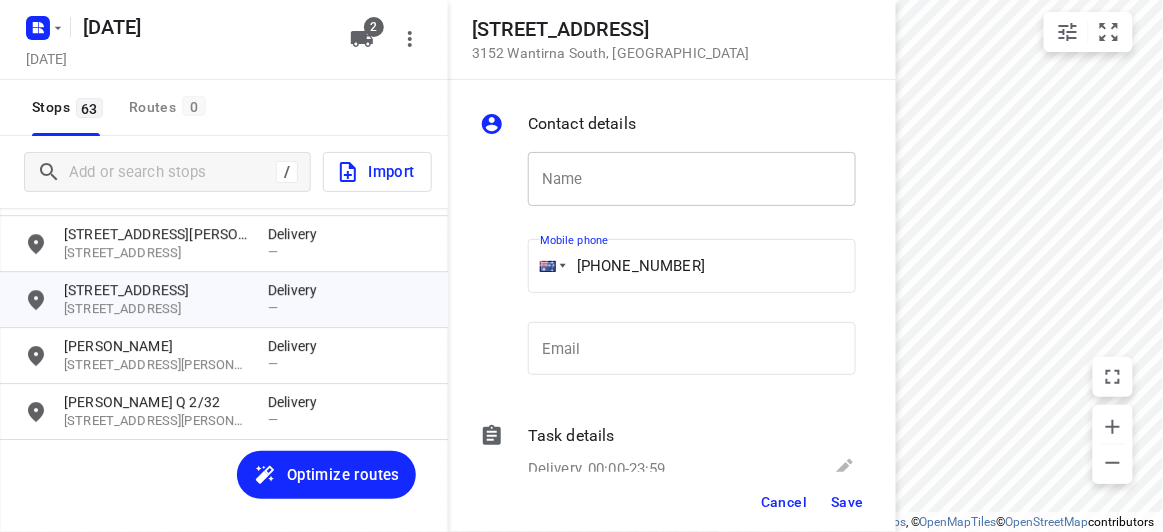 click at bounding box center [692, 179] 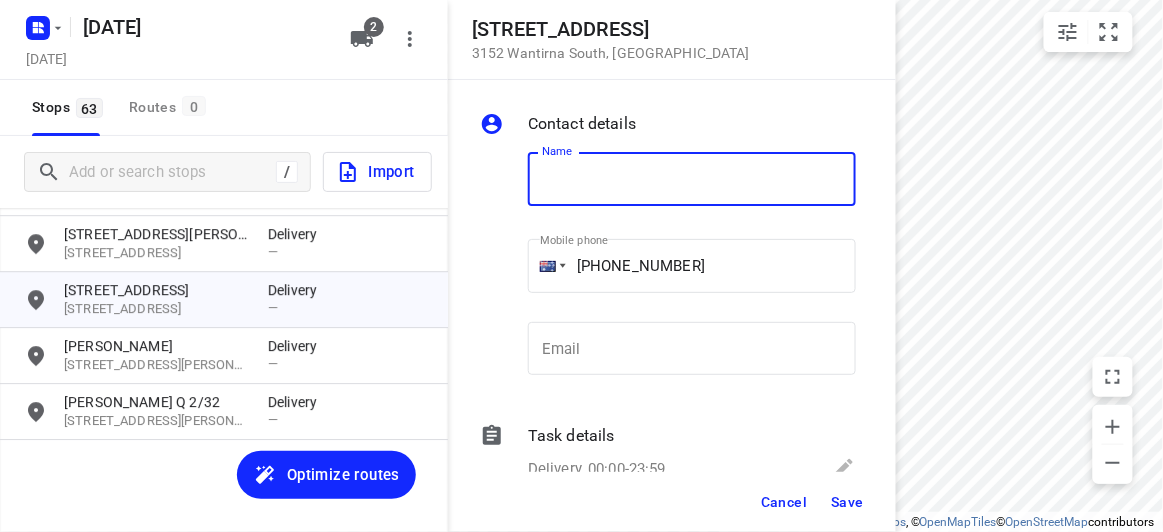 paste on "孝安" 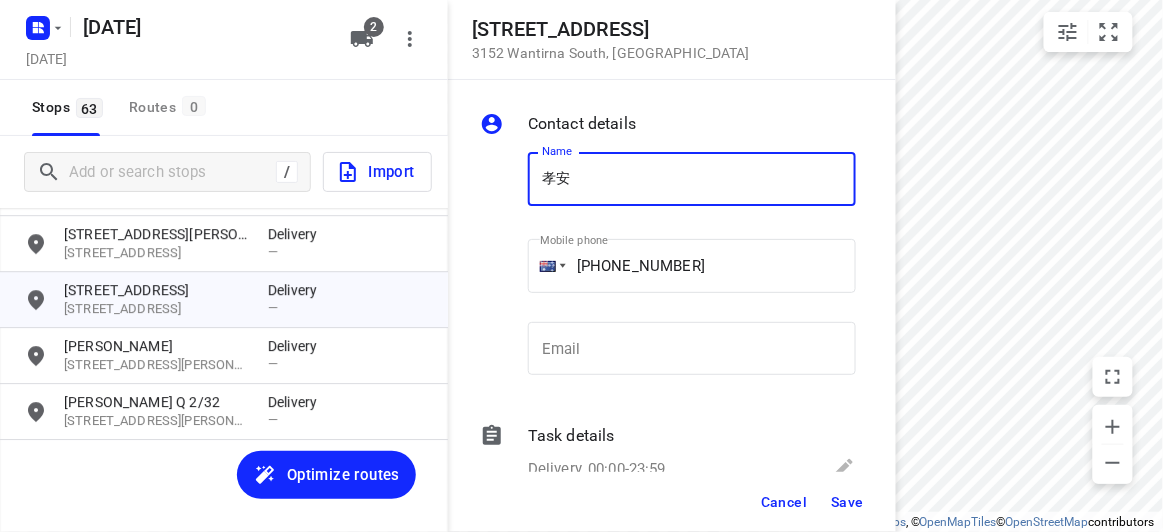 type on "孝安" 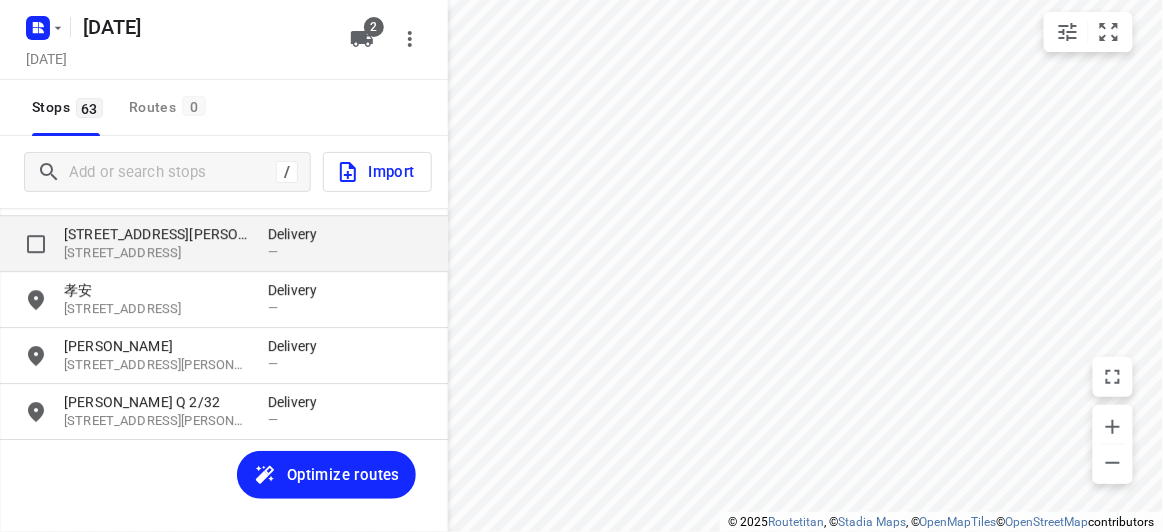 click on "[STREET_ADDRESS][PERSON_NAME]" at bounding box center (156, 234) 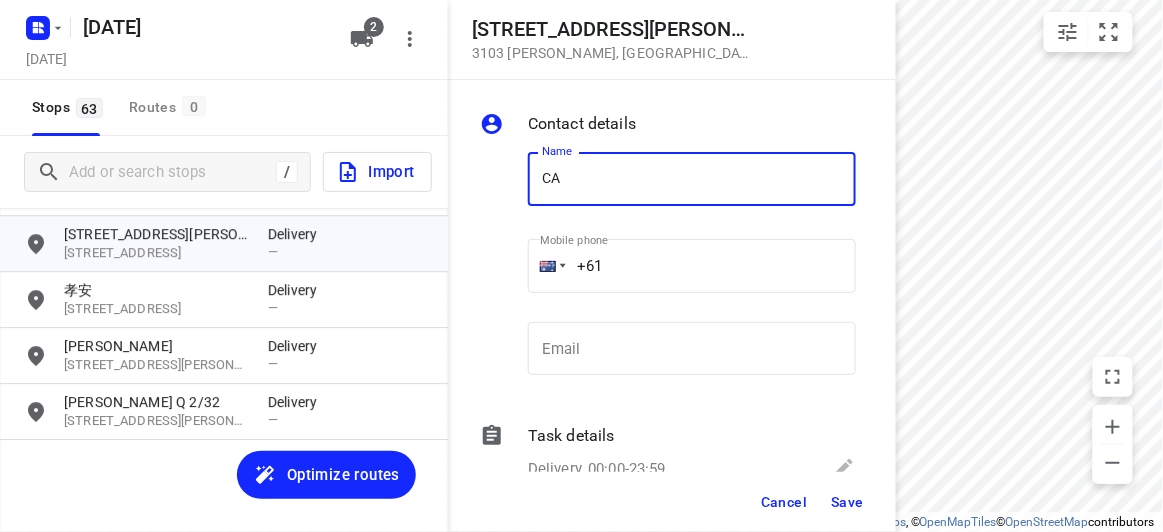 type on "[PERSON_NAME]" 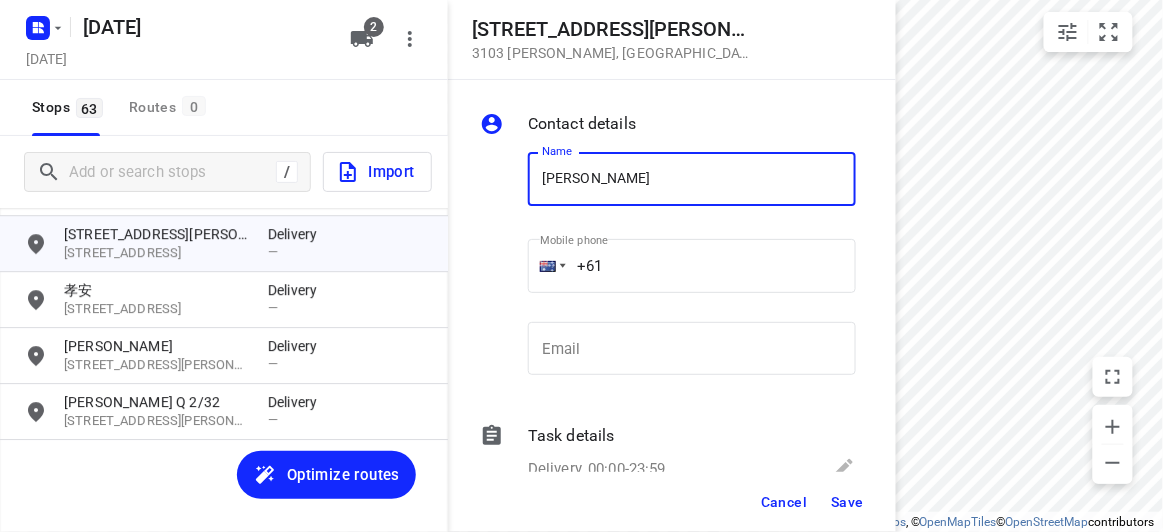 click on "Name [PERSON_NAME] Name Mobile phone +61 ​ Email Email" at bounding box center [668, 268] 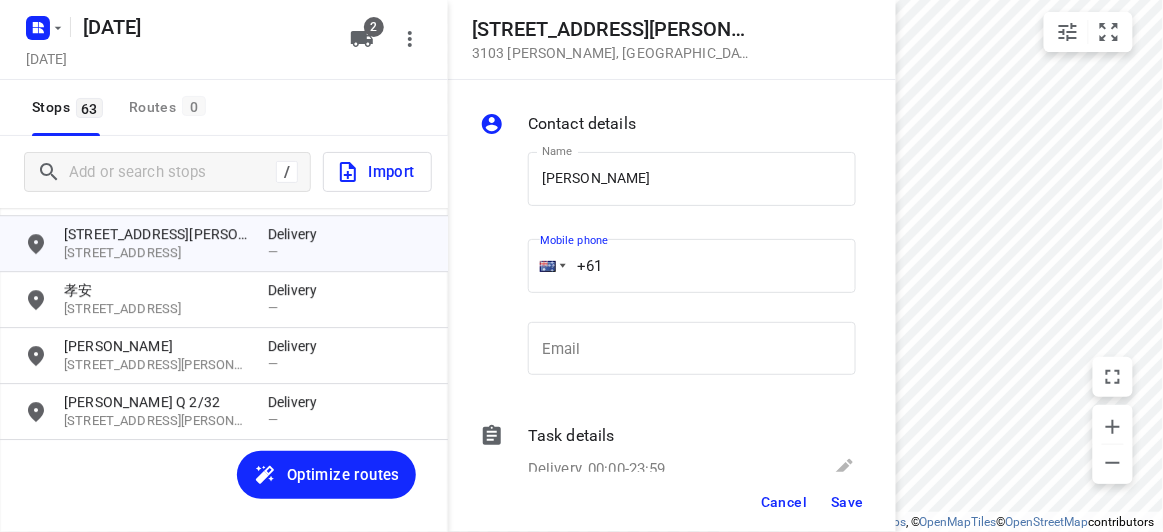 paste on "434189288" 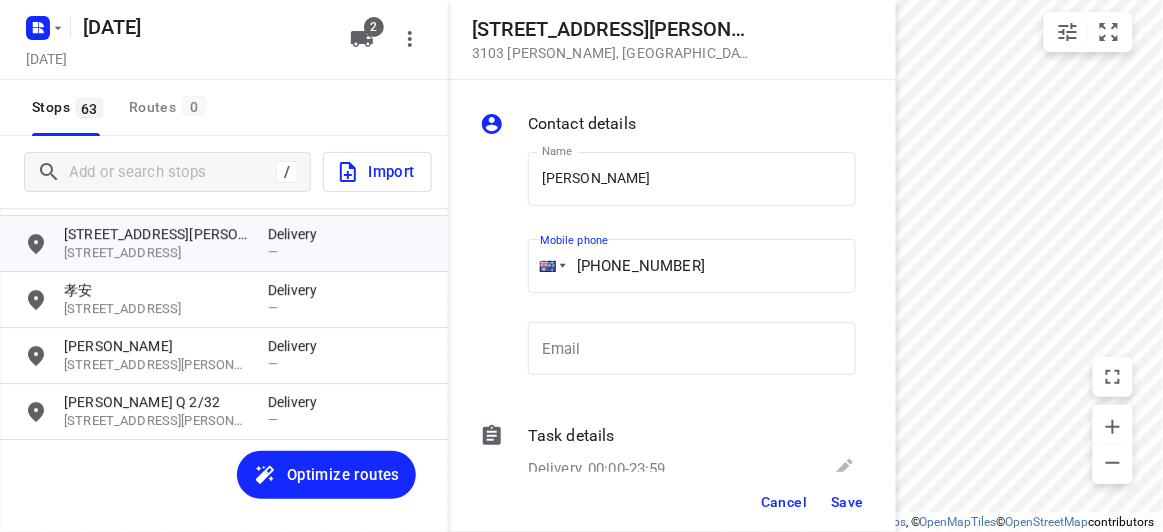 type on "[PHONE_NUMBER]" 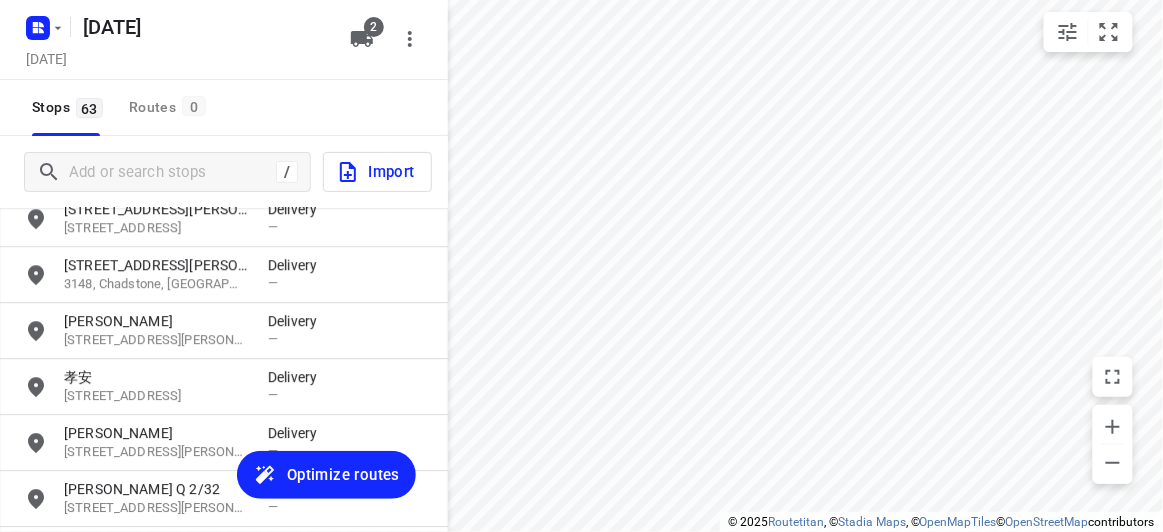 scroll, scrollTop: 3153, scrollLeft: 0, axis: vertical 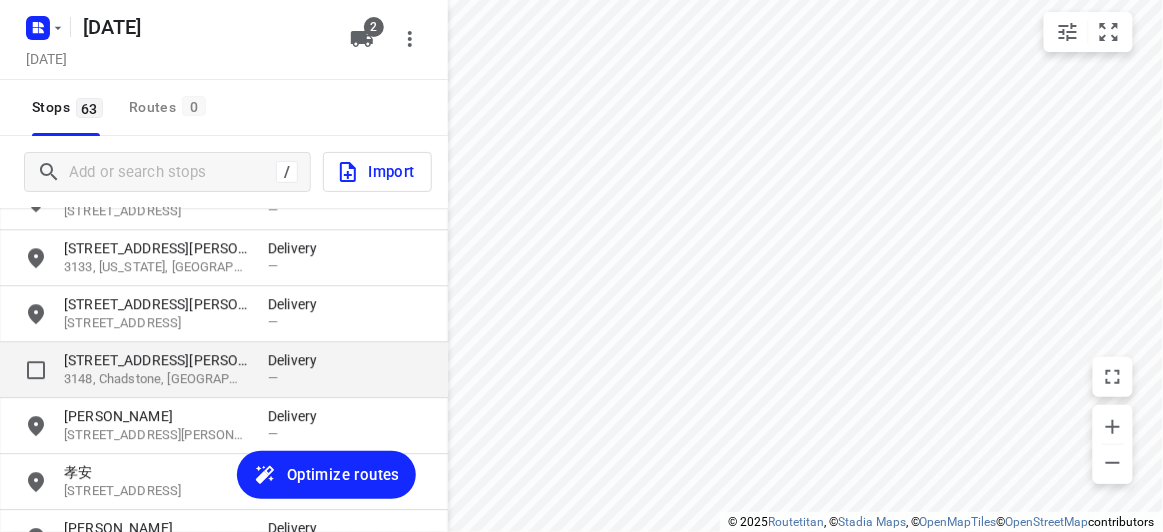 drag, startPoint x: 169, startPoint y: 385, endPoint x: 210, endPoint y: 370, distance: 43.65776 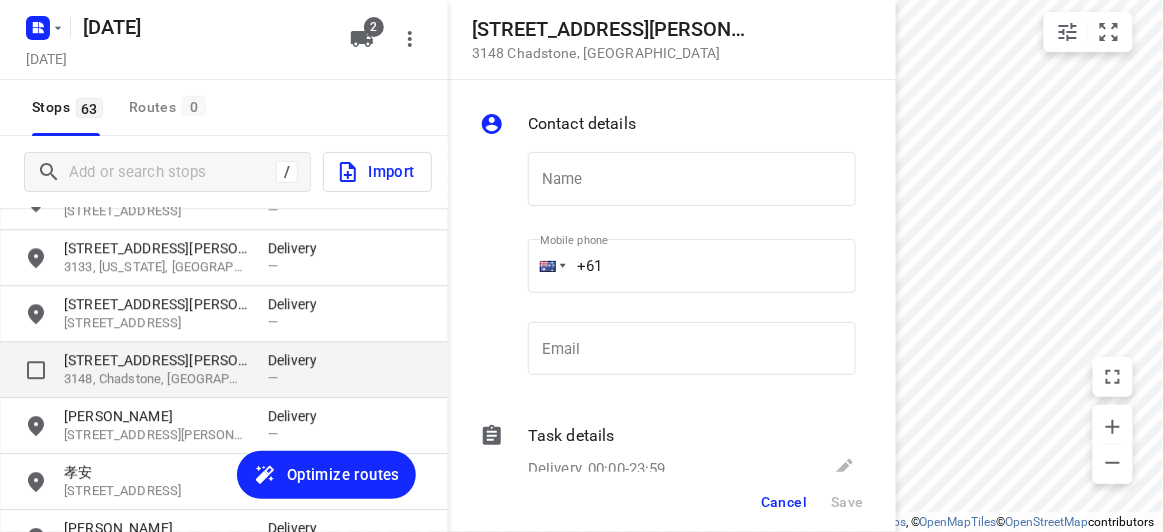 click on "[STREET_ADDRESS][PERSON_NAME] Delivery —" at bounding box center (224, 370) 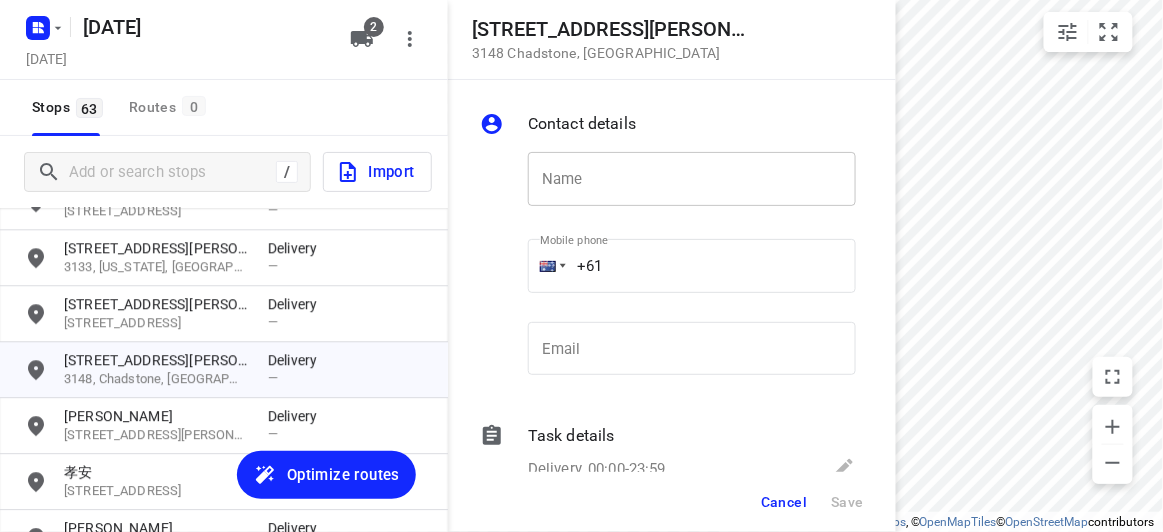 click at bounding box center (692, 179) 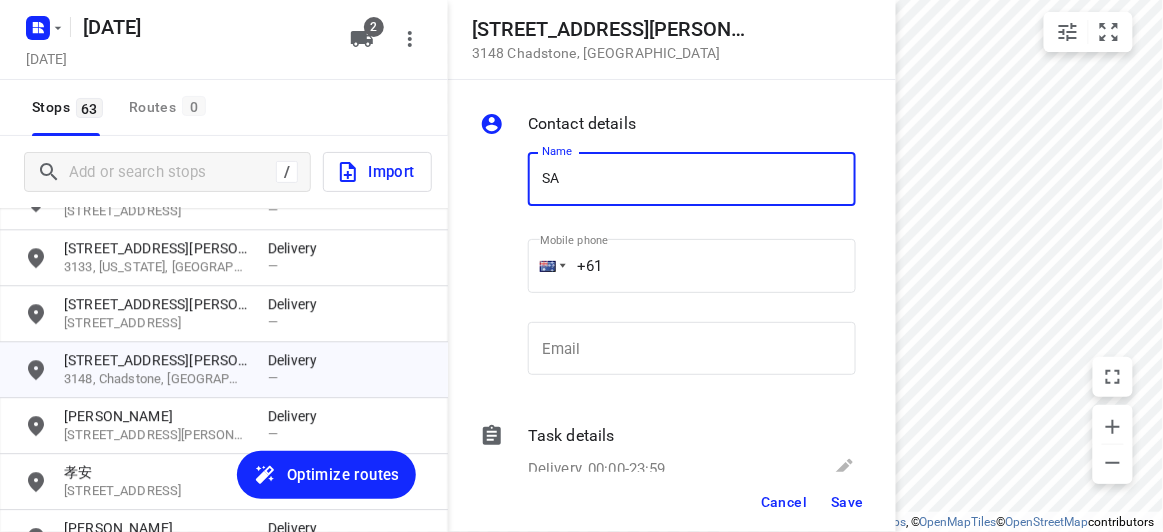 type on "[PERSON_NAME] 2/1" 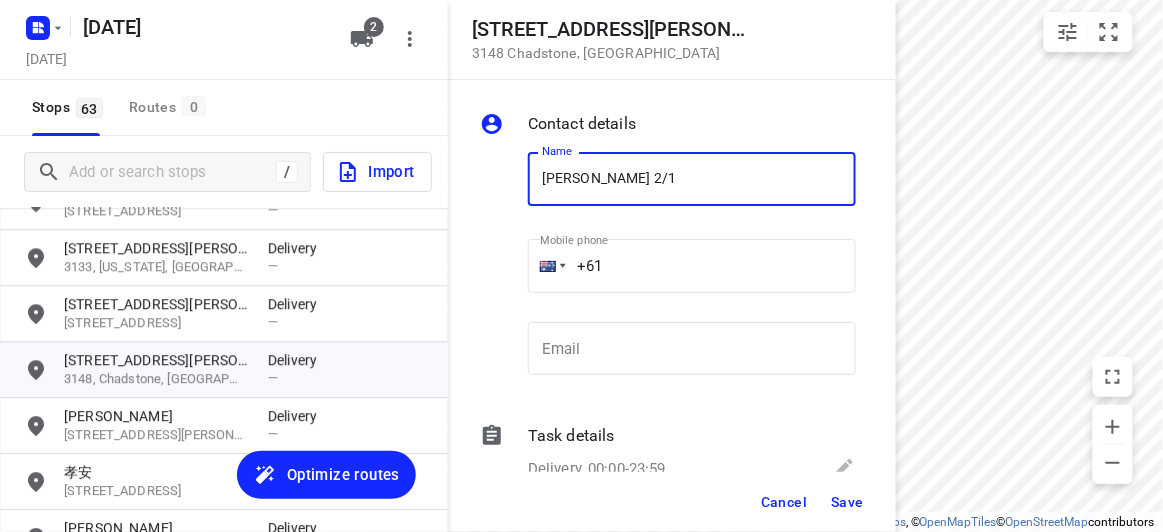 drag, startPoint x: 644, startPoint y: 259, endPoint x: 505, endPoint y: 266, distance: 139.17615 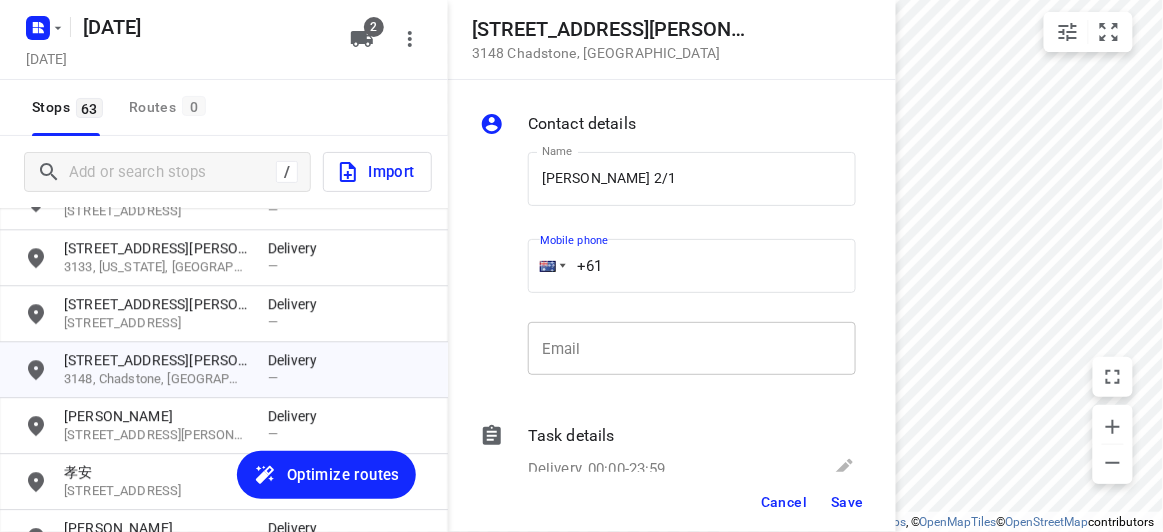 paste 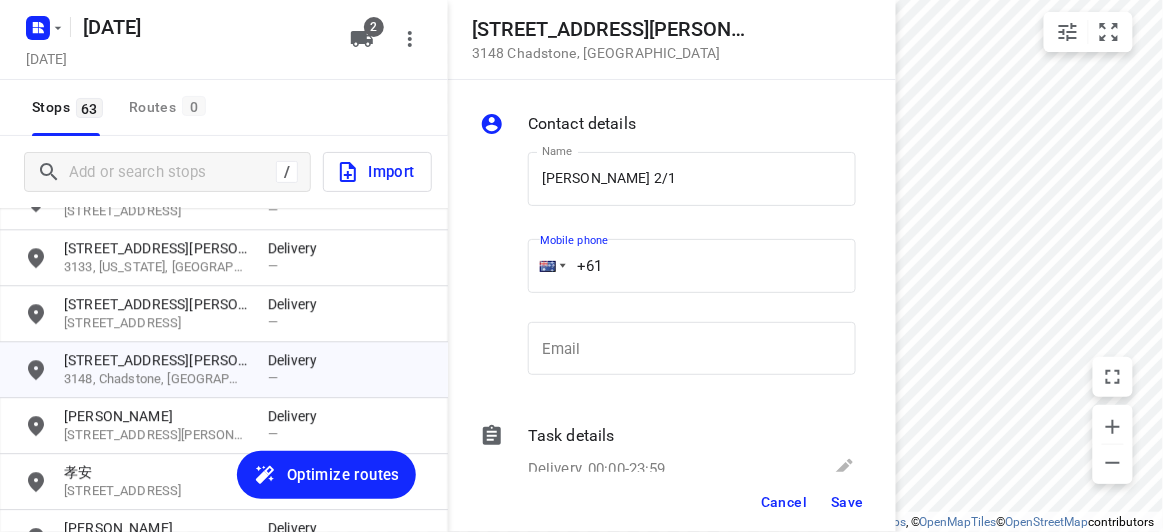 paste on "61" 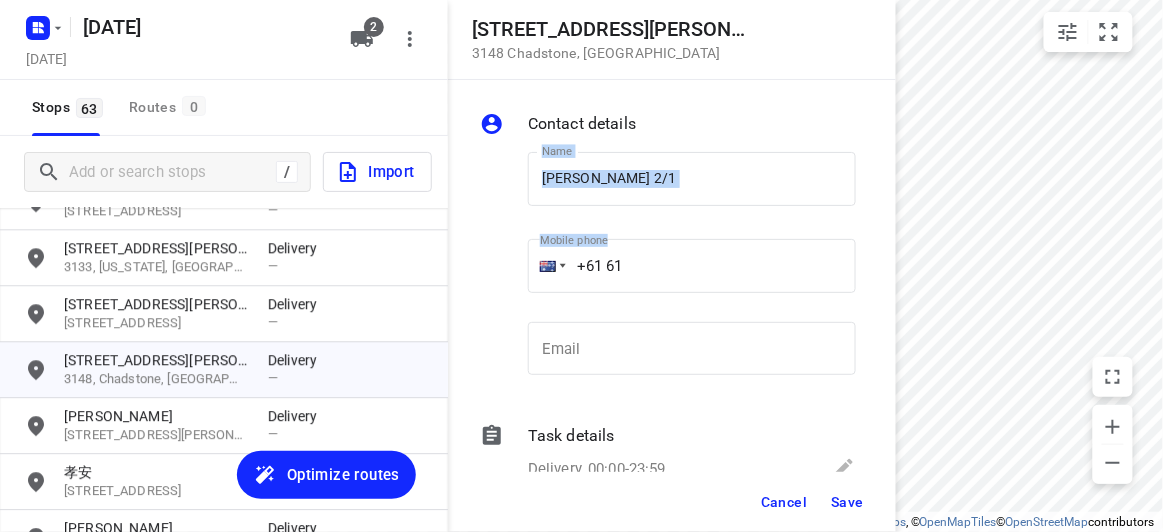 drag, startPoint x: 492, startPoint y: 242, endPoint x: 466, endPoint y: 243, distance: 26.019224 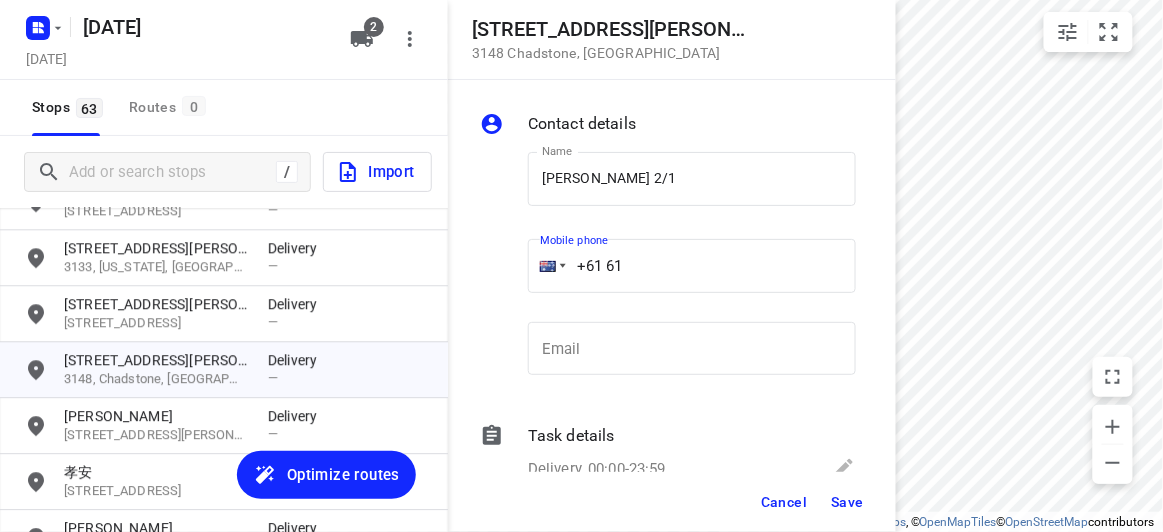 drag, startPoint x: 659, startPoint y: 285, endPoint x: 461, endPoint y: 293, distance: 198.16154 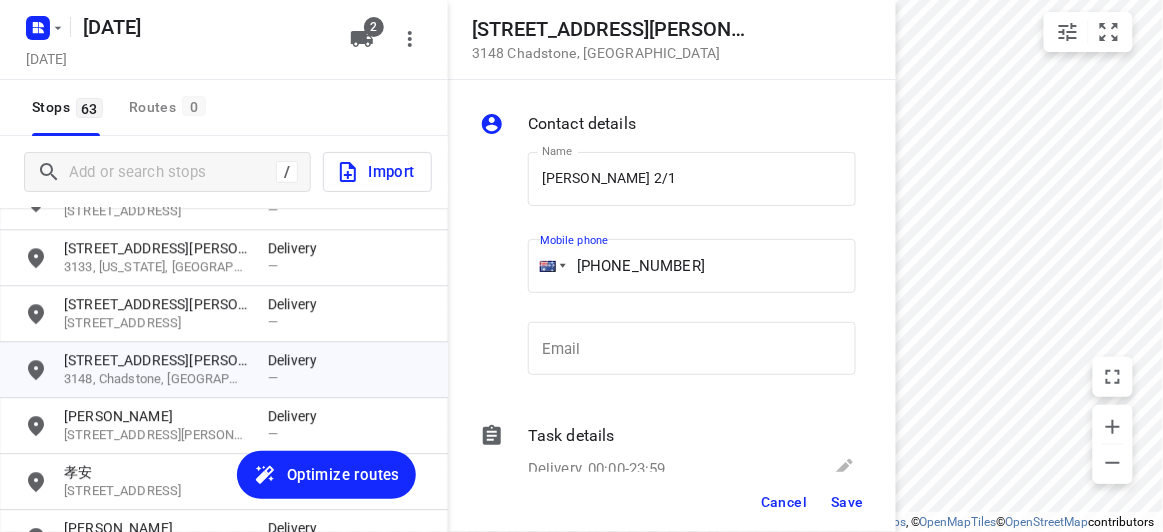 type on "[PHONE_NUMBER]" 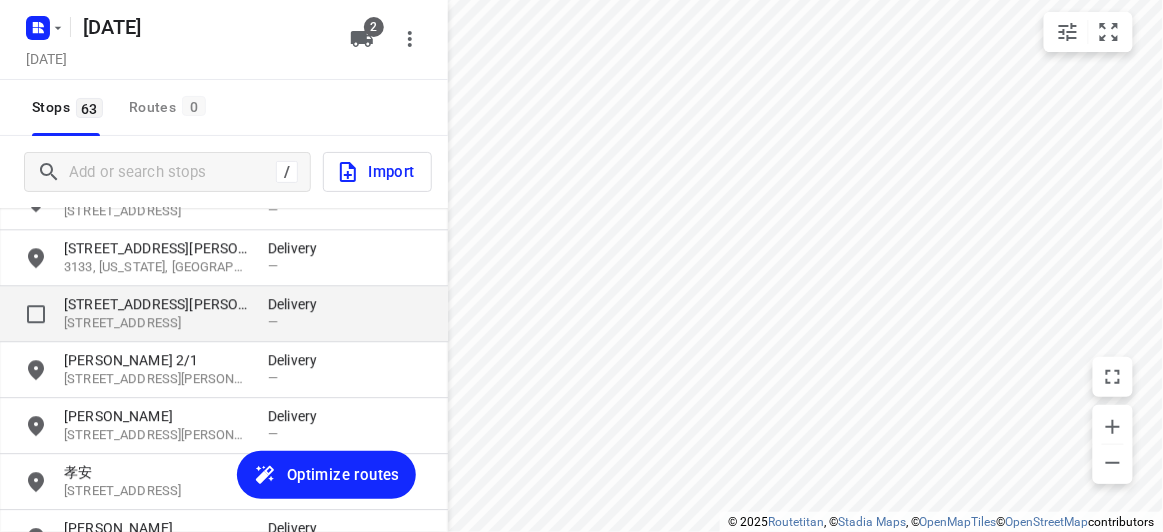 click on "[STREET_ADDRESS][PERSON_NAME]" at bounding box center [156, 304] 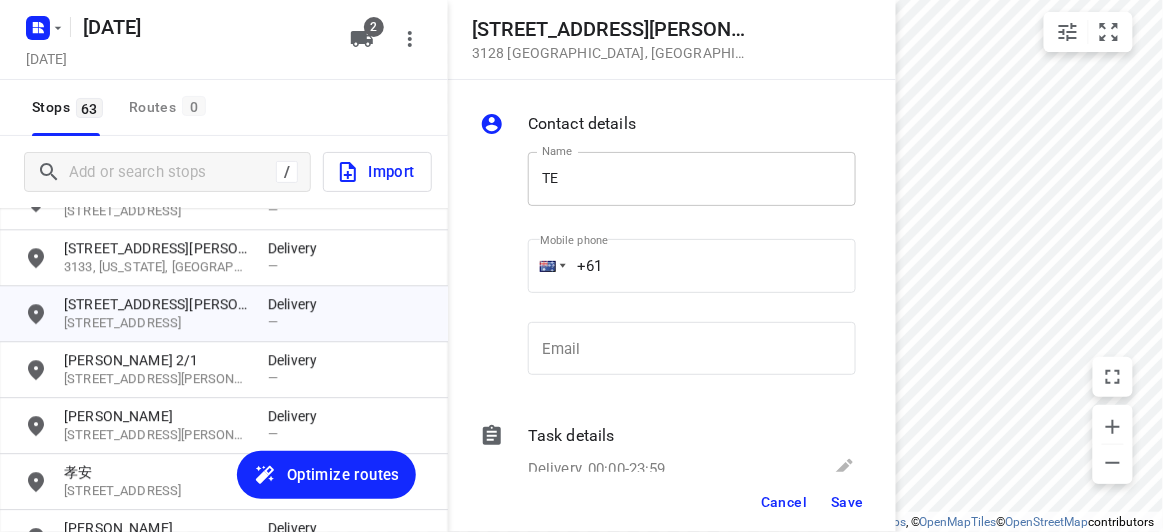 drag, startPoint x: 526, startPoint y: 173, endPoint x: 539, endPoint y: 170, distance: 13.341664 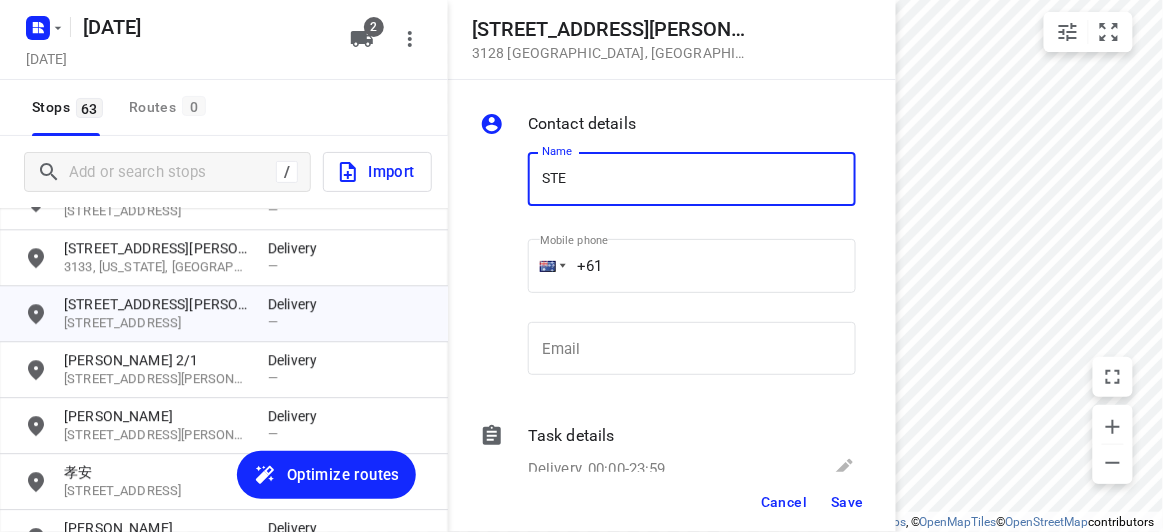 drag, startPoint x: 593, startPoint y: 181, endPoint x: 630, endPoint y: 205, distance: 44.102154 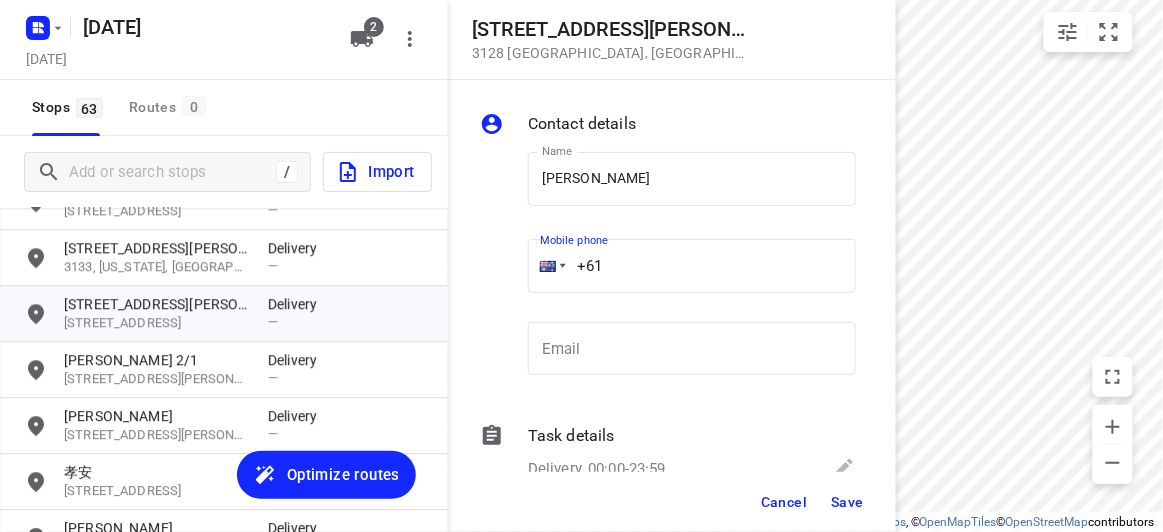 drag, startPoint x: 595, startPoint y: 262, endPoint x: 511, endPoint y: 262, distance: 84 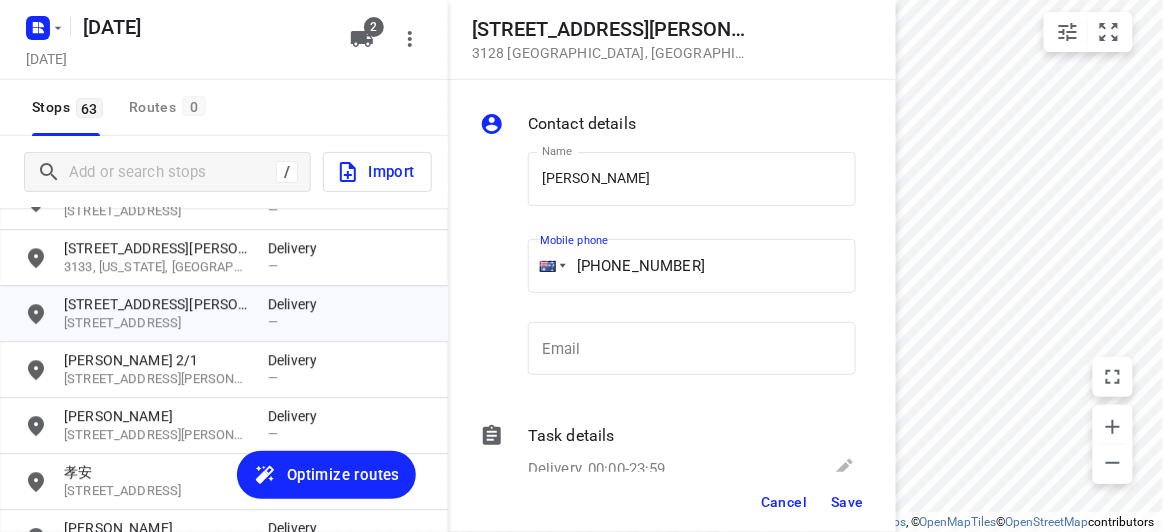 type on "[PHONE_NUMBER]" 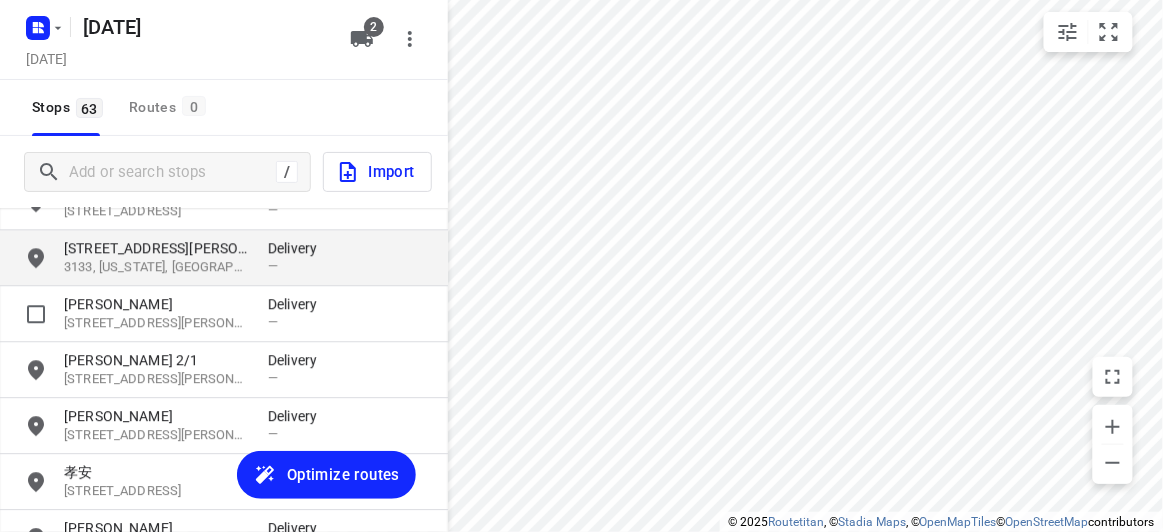 click on "[STREET_ADDRESS][PERSON_NAME]" at bounding box center [156, 248] 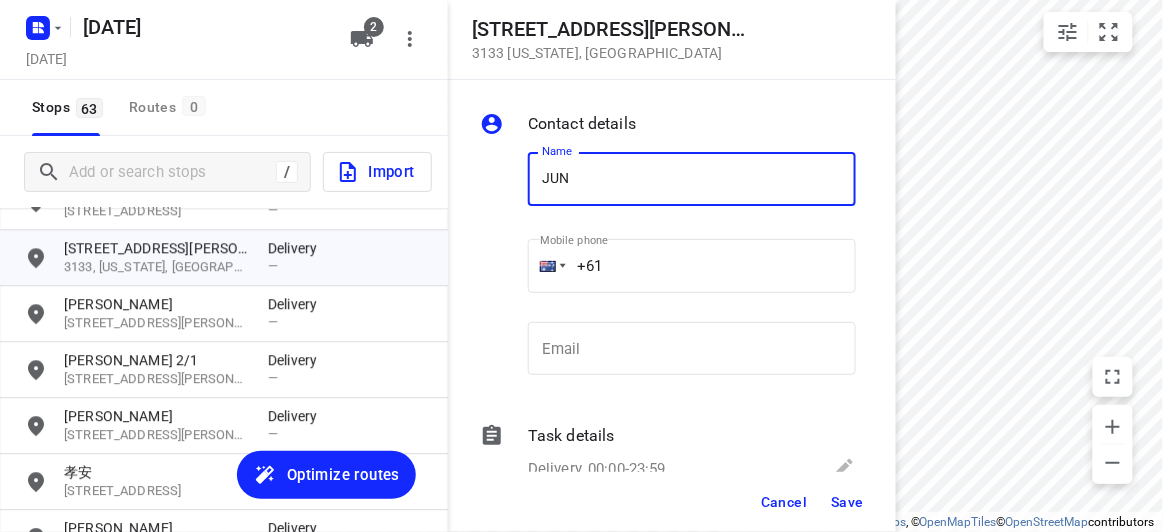 type on "[PERSON_NAME]" 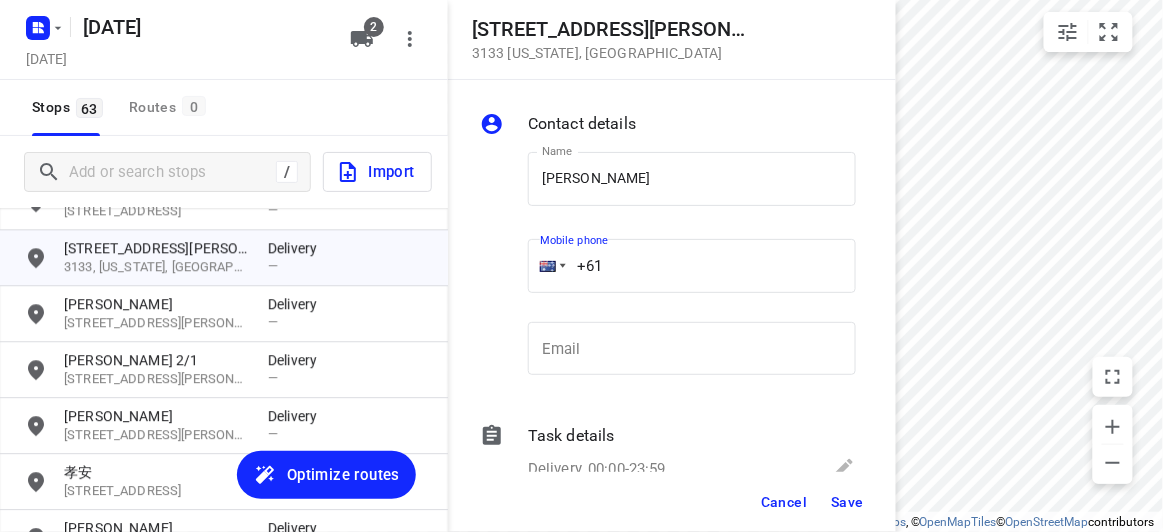 click on "Name [PERSON_NAME] Name Mobile phone +61 ​ Email Email" at bounding box center [668, 268] 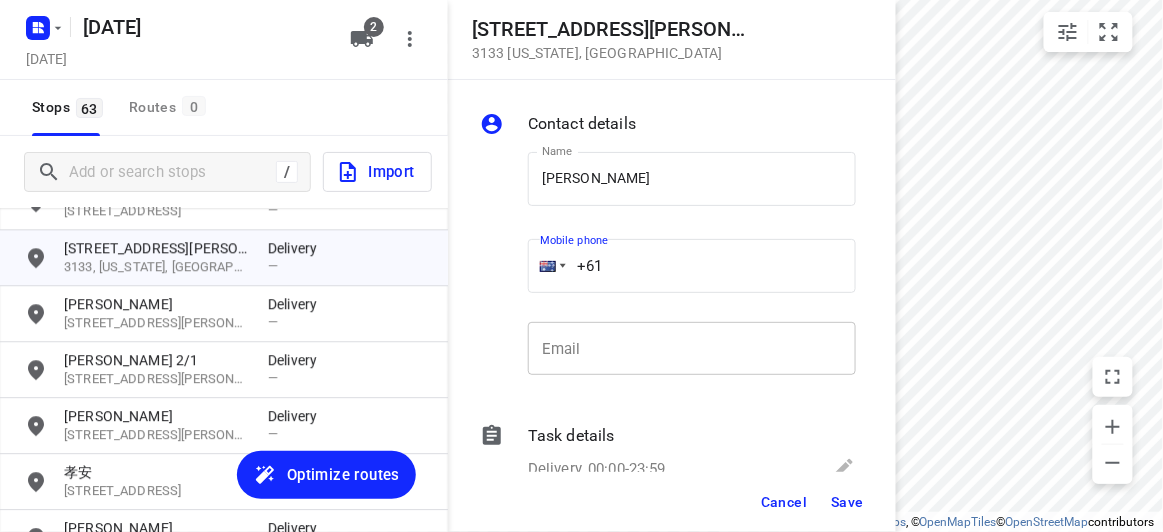 paste on "423869839" 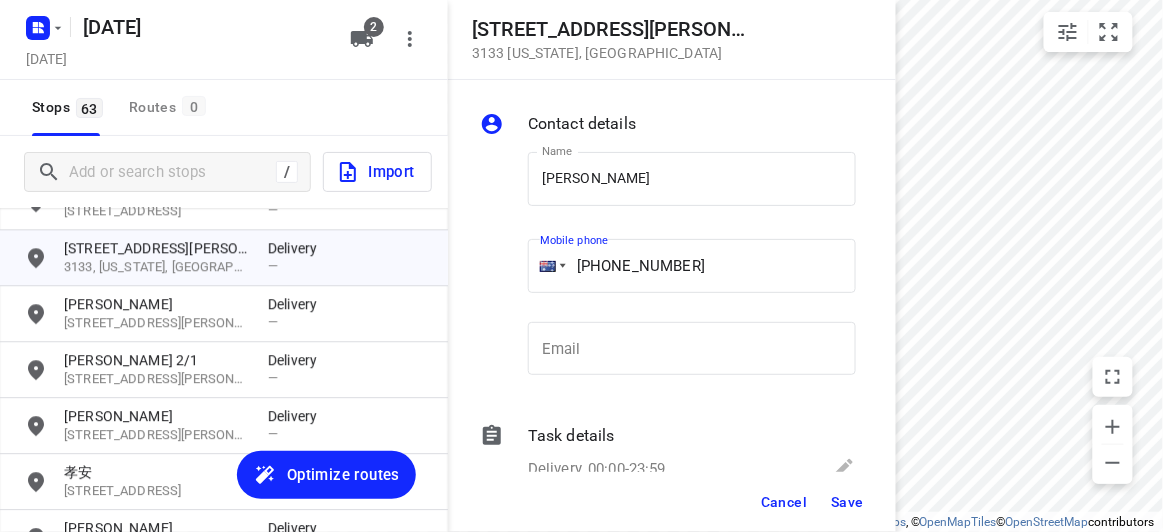 type on "[PHONE_NUMBER]" 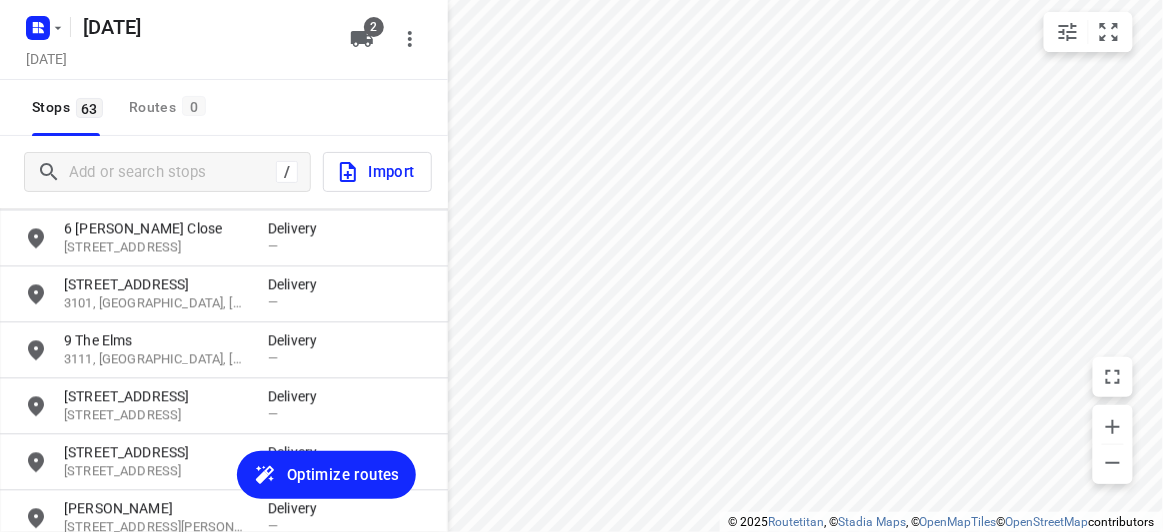 scroll, scrollTop: 2880, scrollLeft: 0, axis: vertical 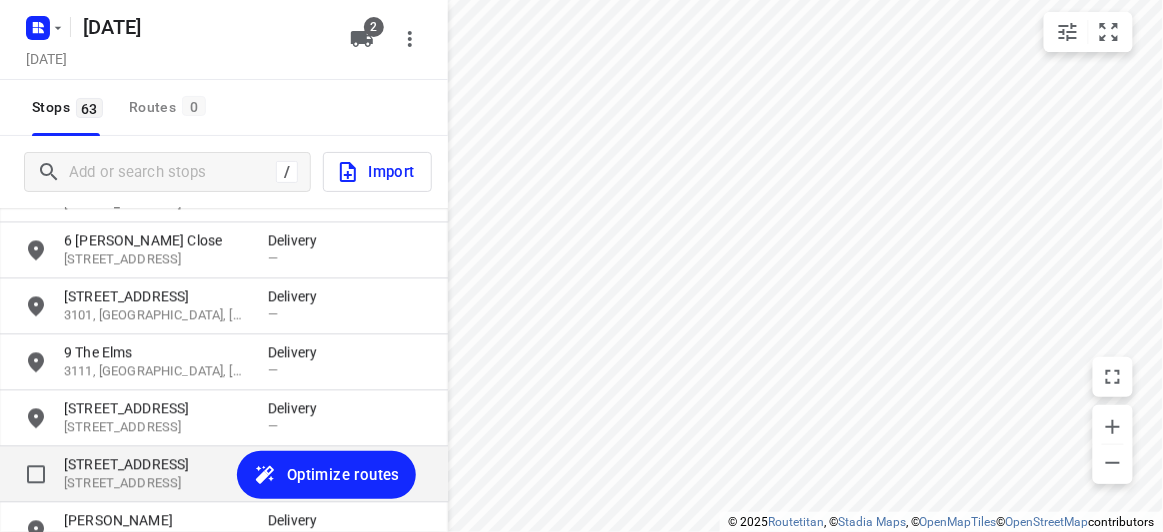 click on "[STREET_ADDRESS] Delivery —" at bounding box center (224, 475) 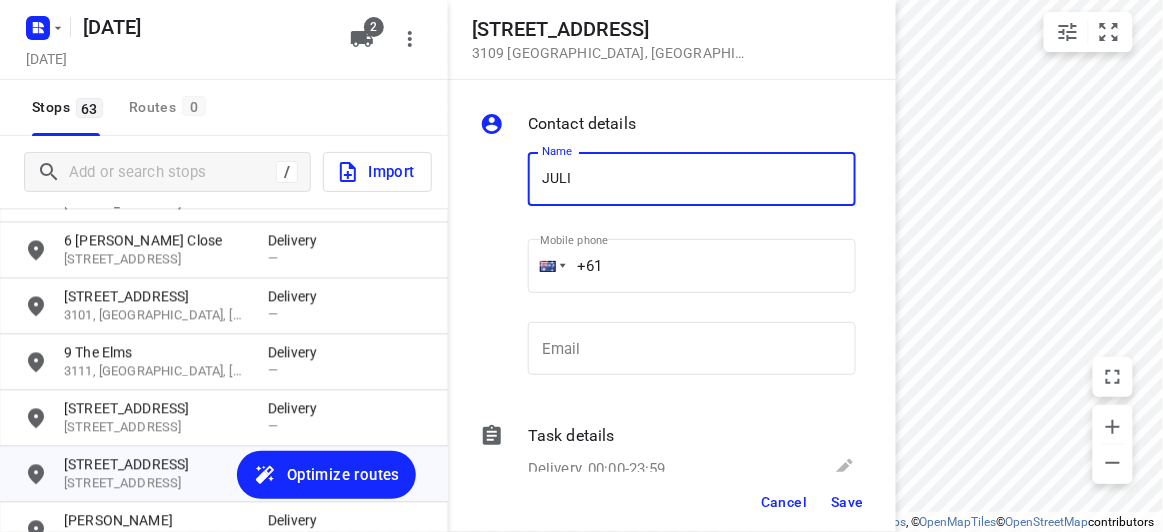type on "[PERSON_NAME]" 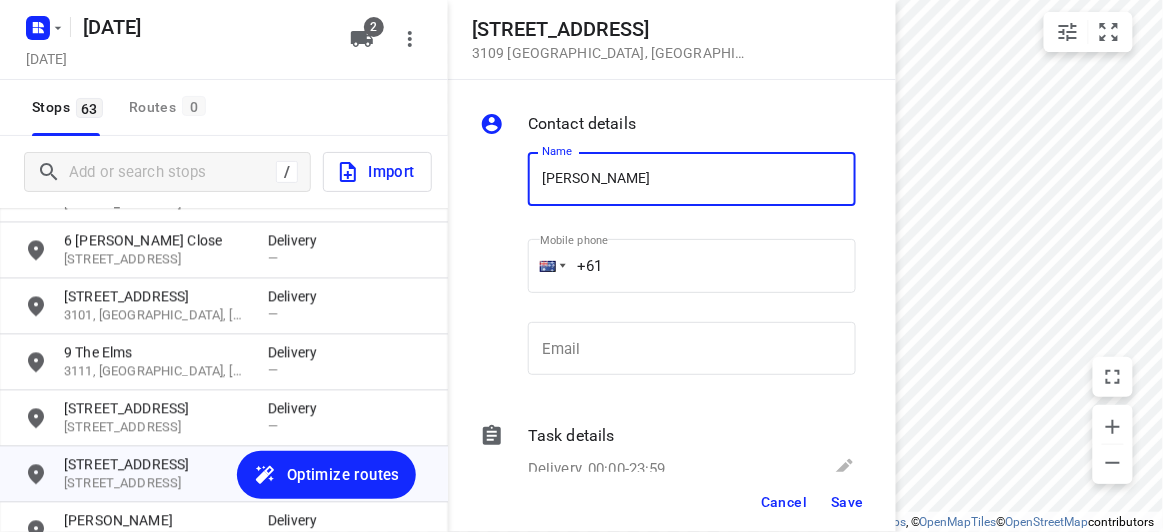 click on "+61" at bounding box center [692, 266] 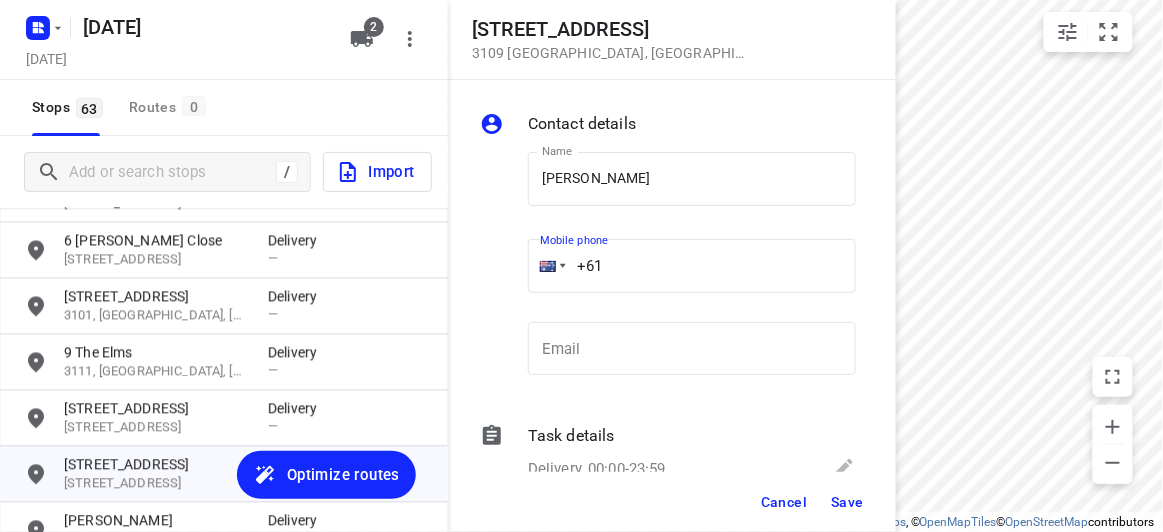 paste on "421077917" 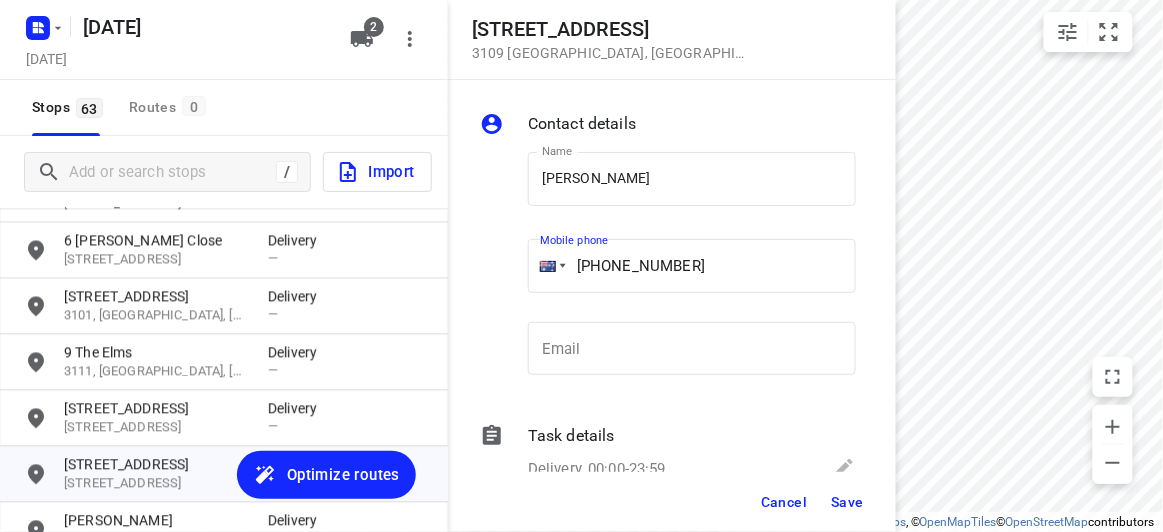 type on "[PHONE_NUMBER]" 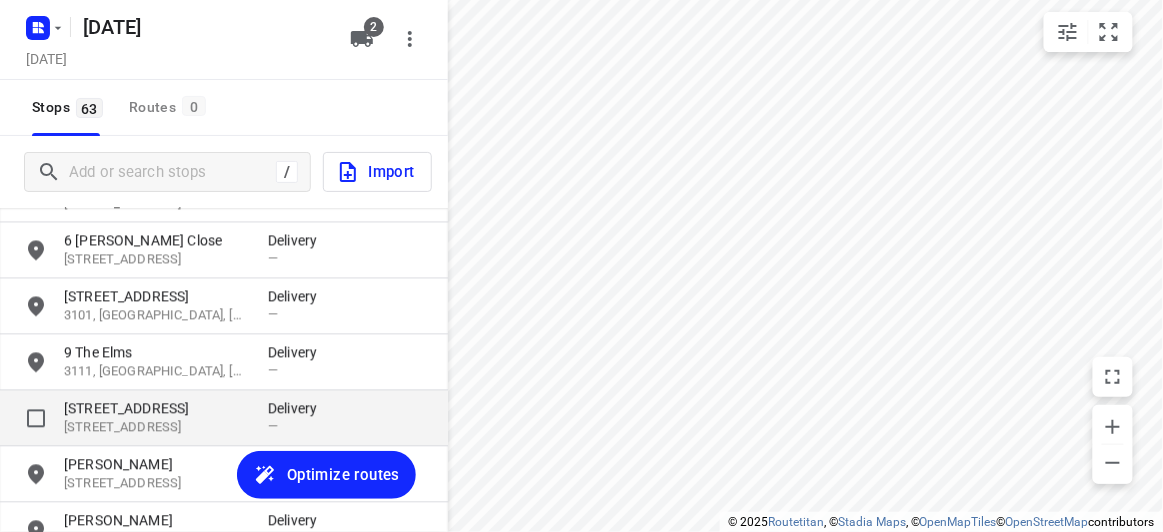 click on "[STREET_ADDRESS]" at bounding box center [156, 428] 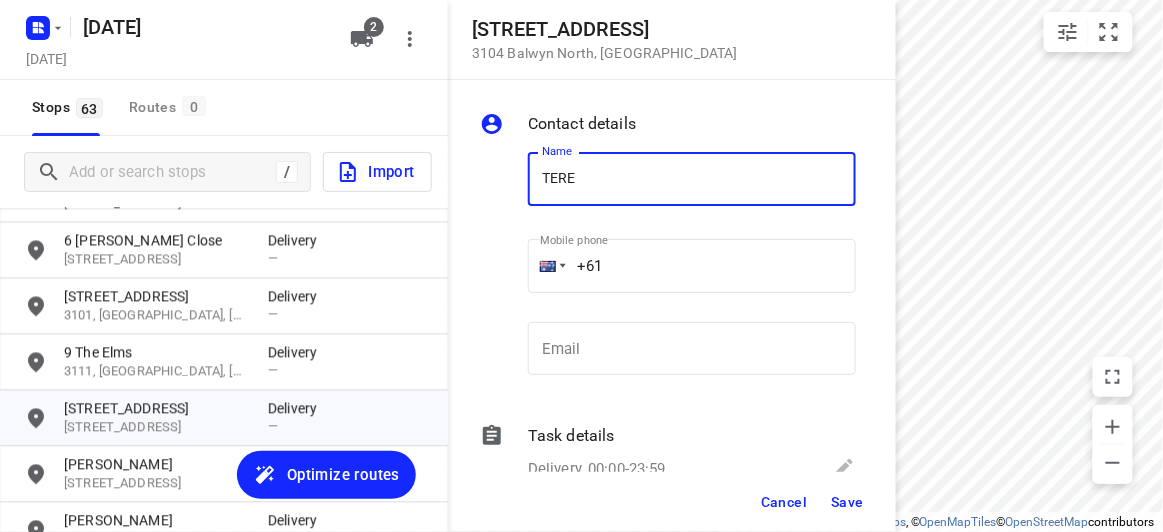 type on "[PERSON_NAME] 1/65" 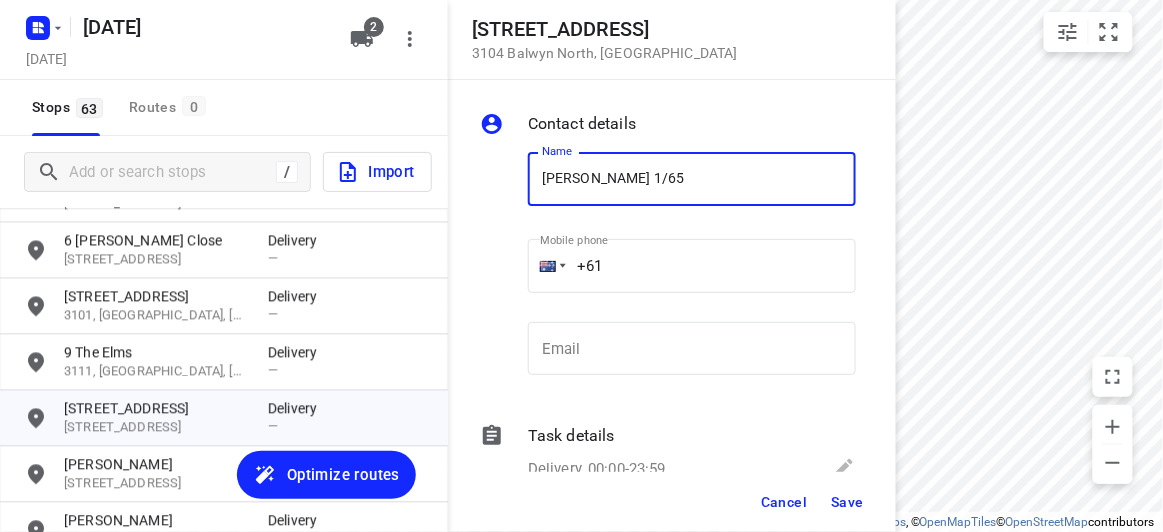 click on "+61" at bounding box center (692, 266) 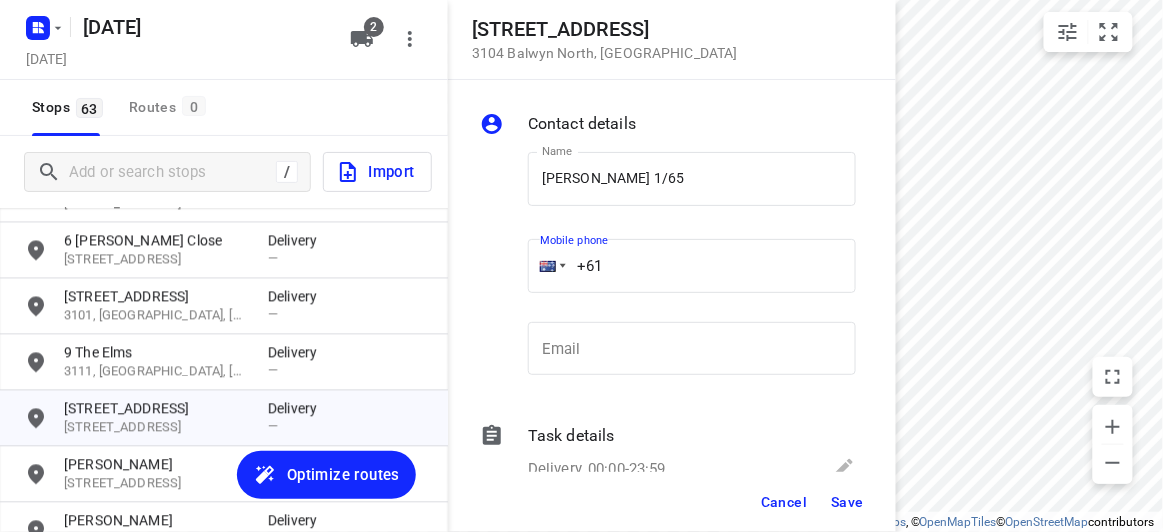 paste on "402905390" 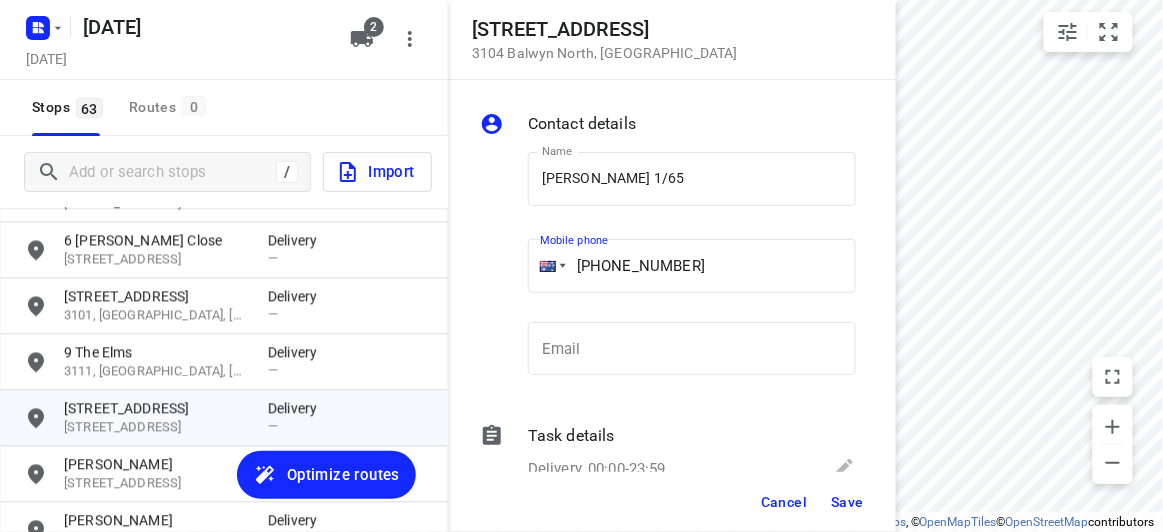 type on "[PHONE_NUMBER]" 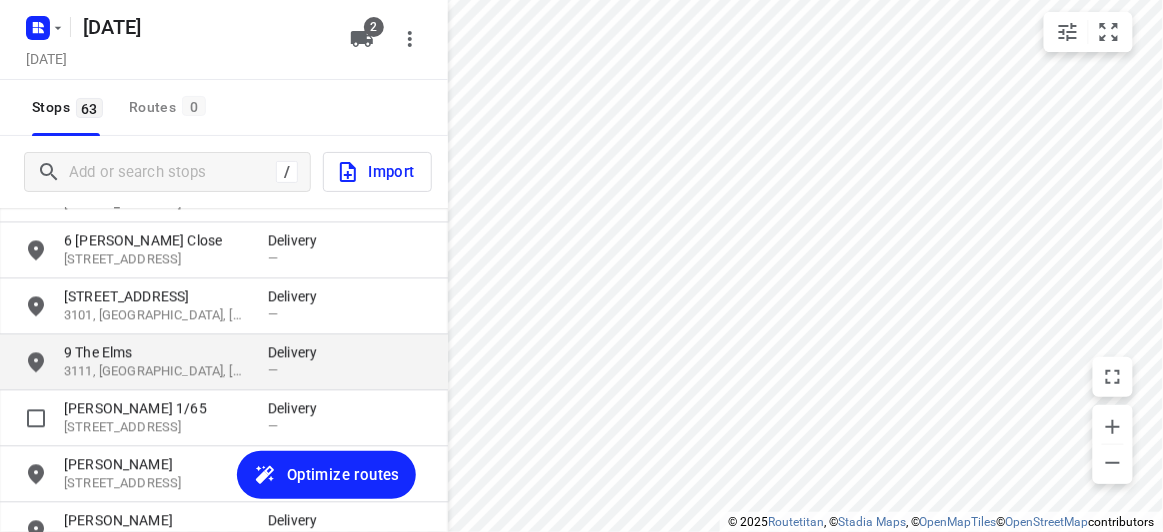 click on "3111, [GEOGRAPHIC_DATA], [GEOGRAPHIC_DATA]" at bounding box center (156, 372) 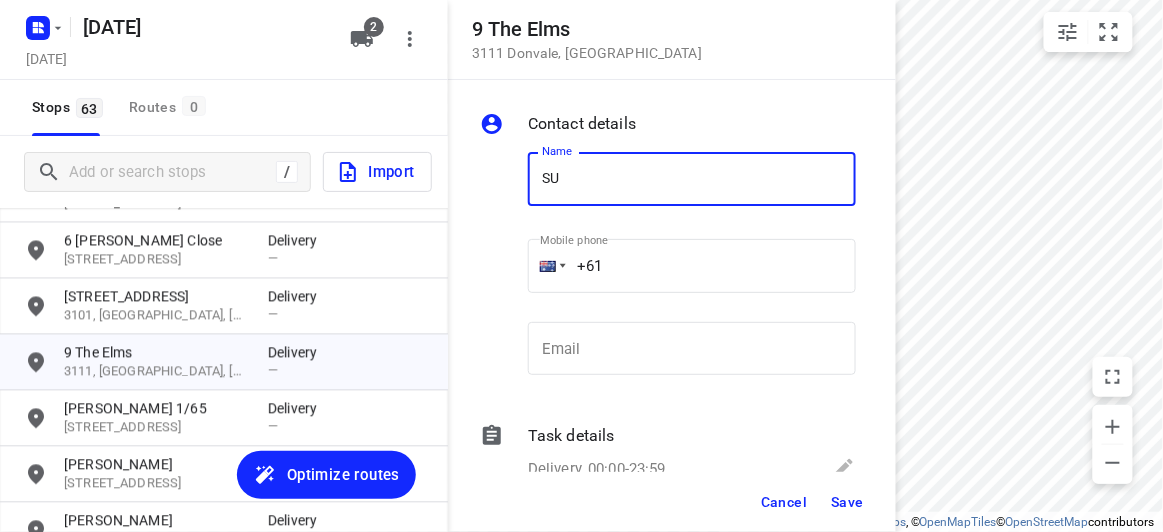 type on "[PERSON_NAME]" 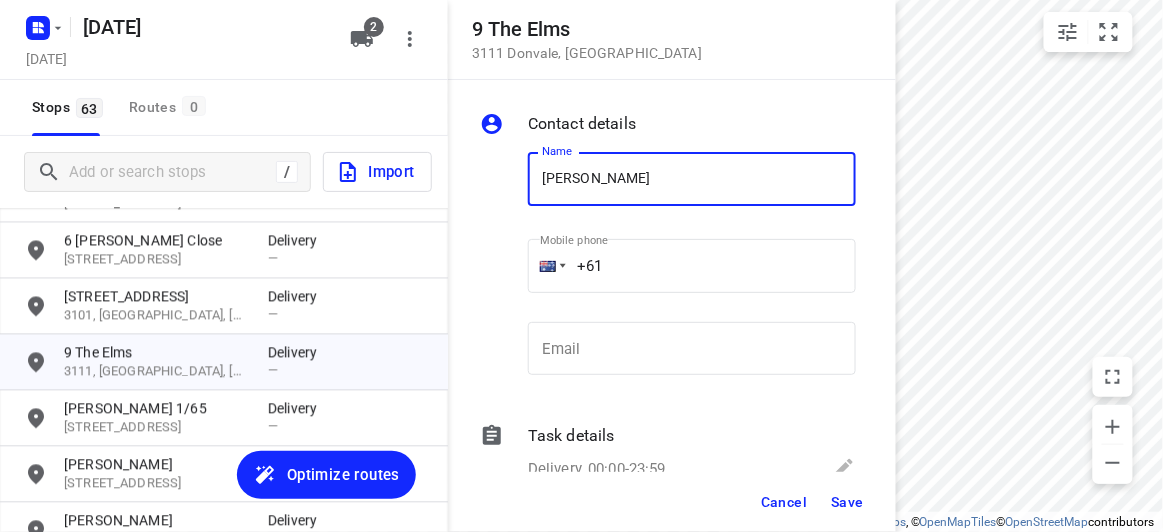 click on "+61" at bounding box center (692, 266) 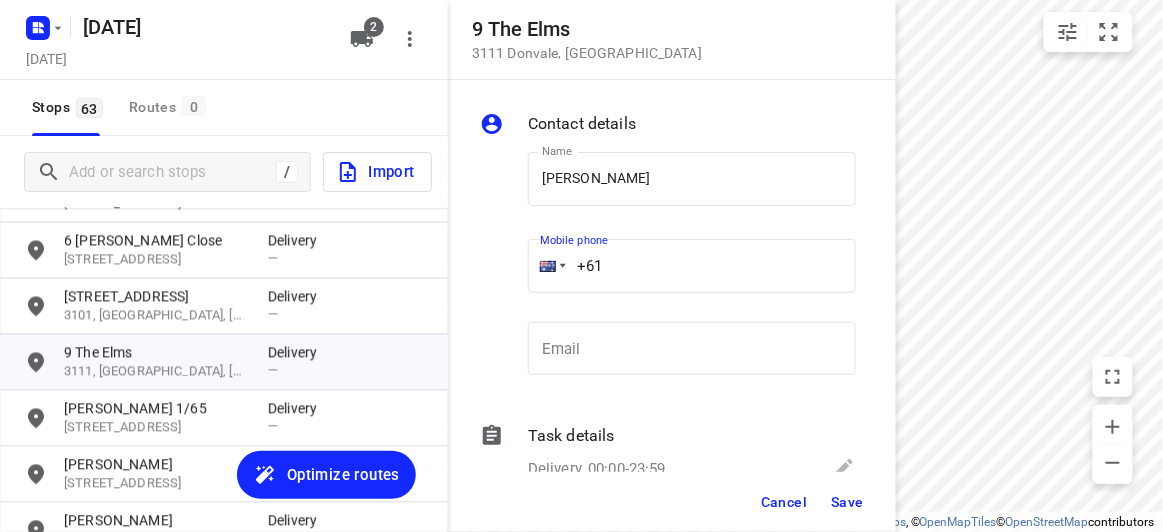 drag, startPoint x: 519, startPoint y: 264, endPoint x: 506, endPoint y: 264, distance: 13 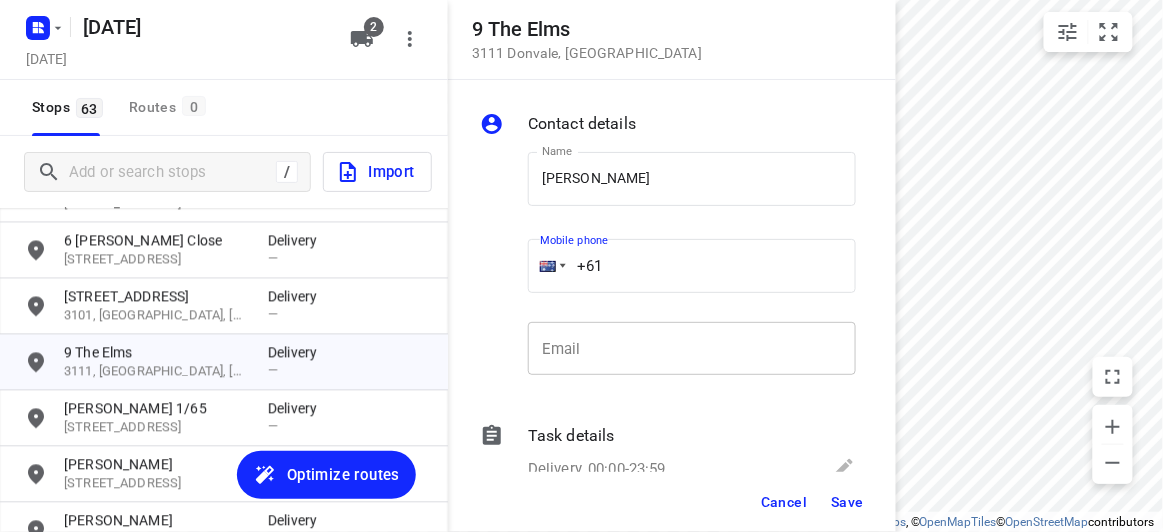 paste on "412943486" 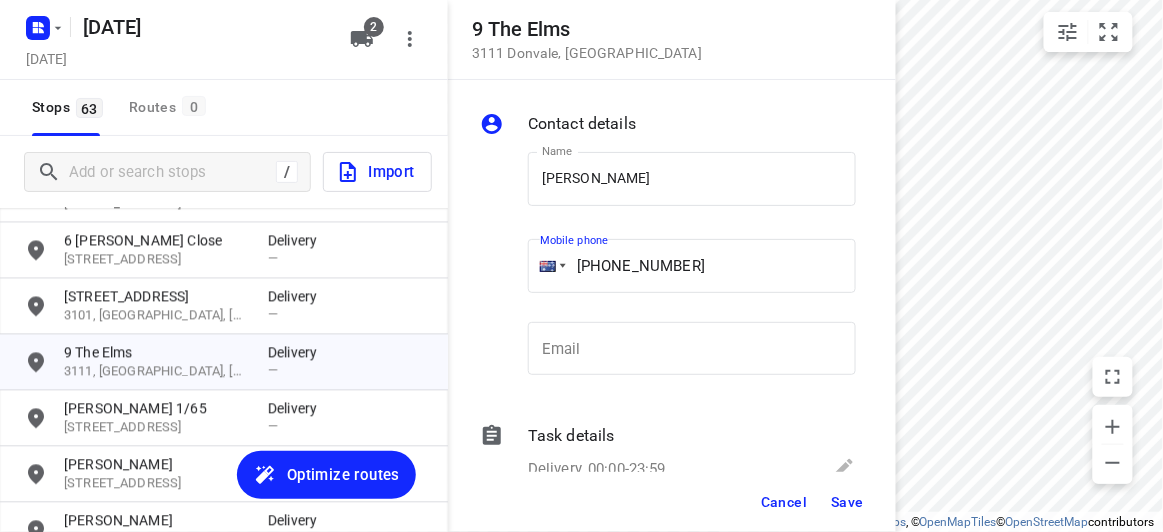 type on "[PHONE_NUMBER]" 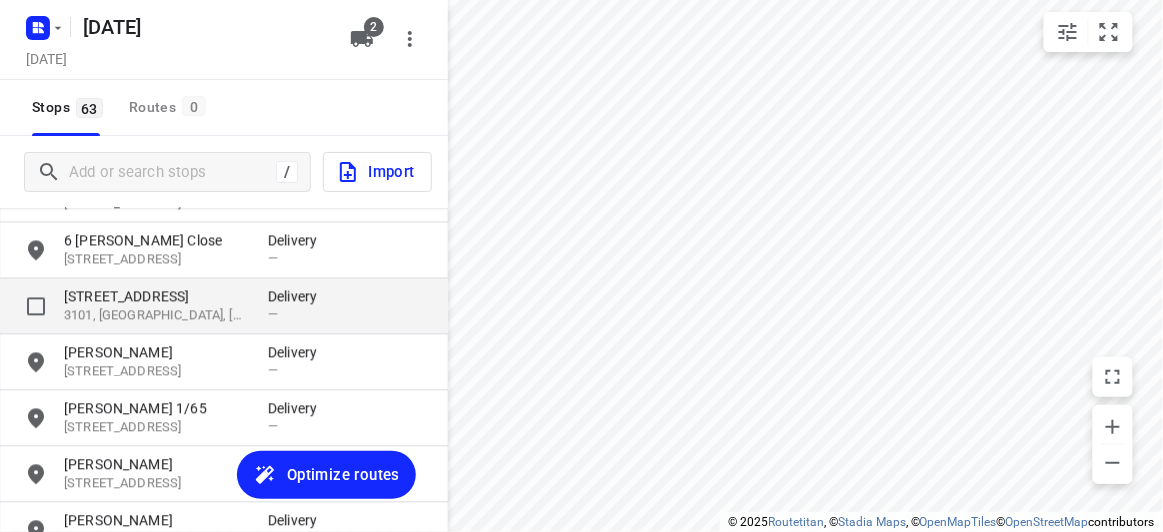 click on "3101, [GEOGRAPHIC_DATA], [GEOGRAPHIC_DATA]" at bounding box center [156, 316] 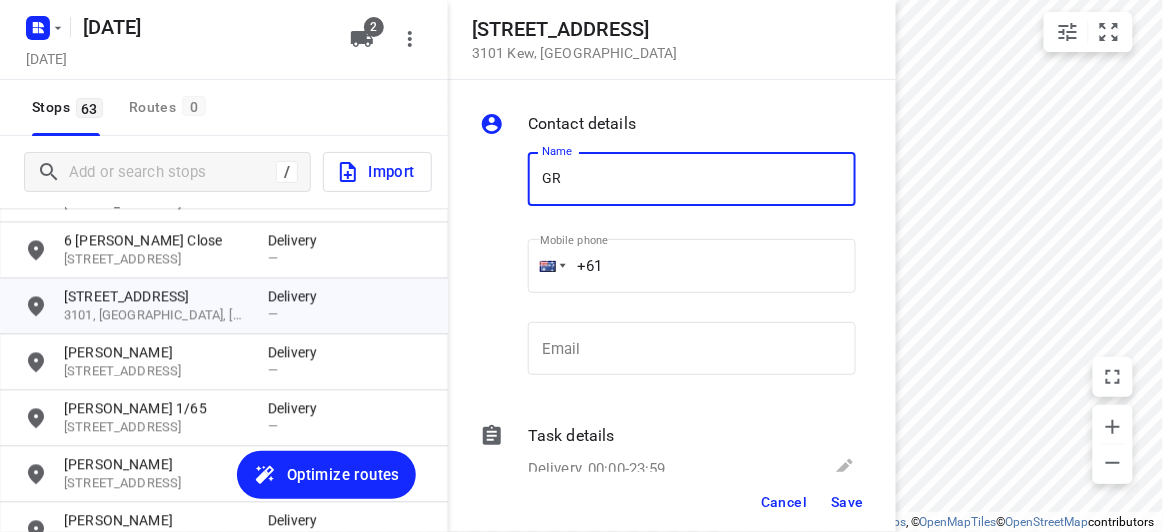 type on "[PERSON_NAME] 309/369" 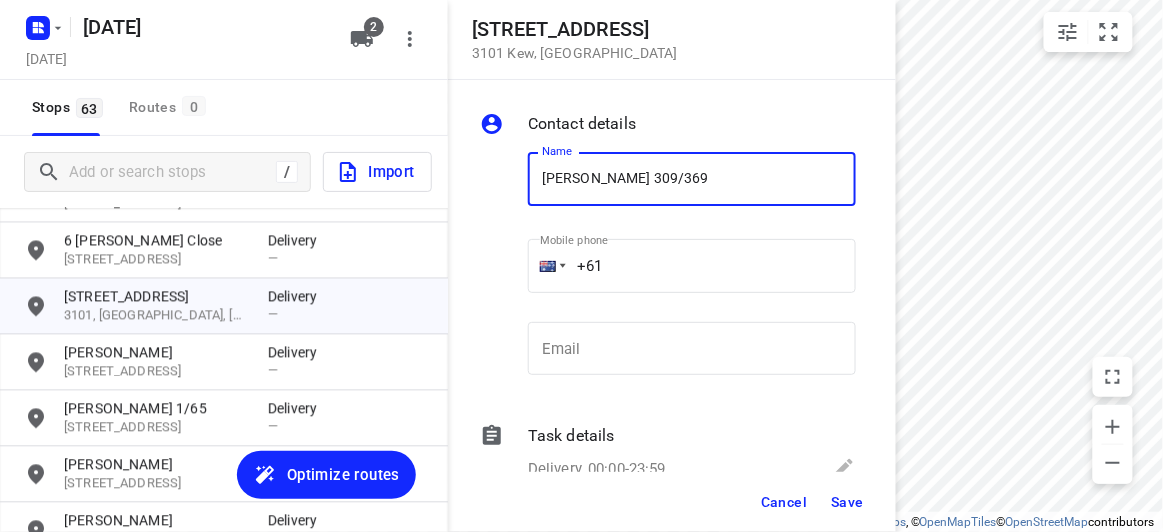 click on "+61" at bounding box center (692, 266) 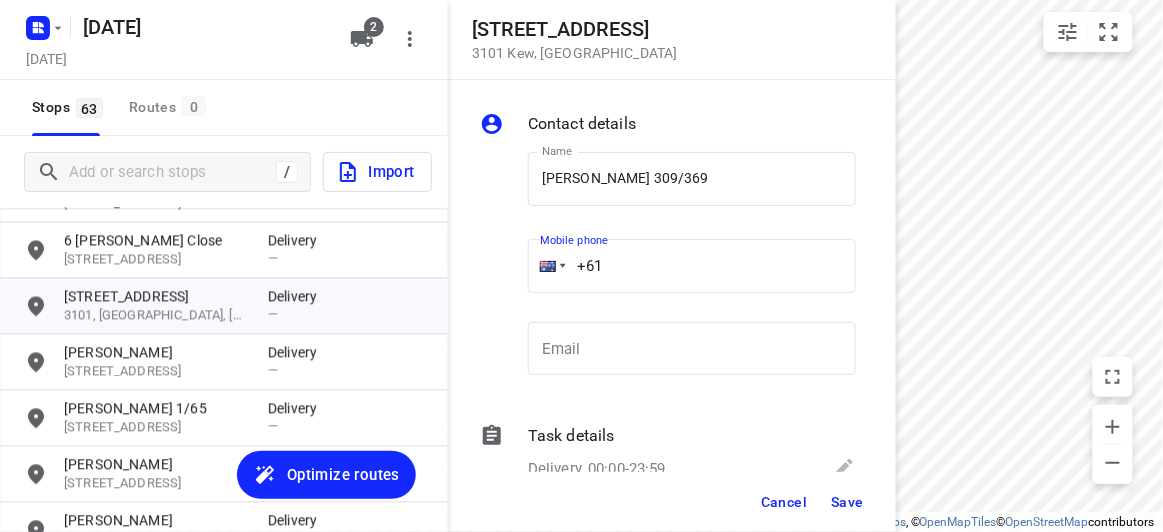 click on "Name [PERSON_NAME] 309/369 Name Mobile phone +61 ​ Email Email" at bounding box center [668, 268] 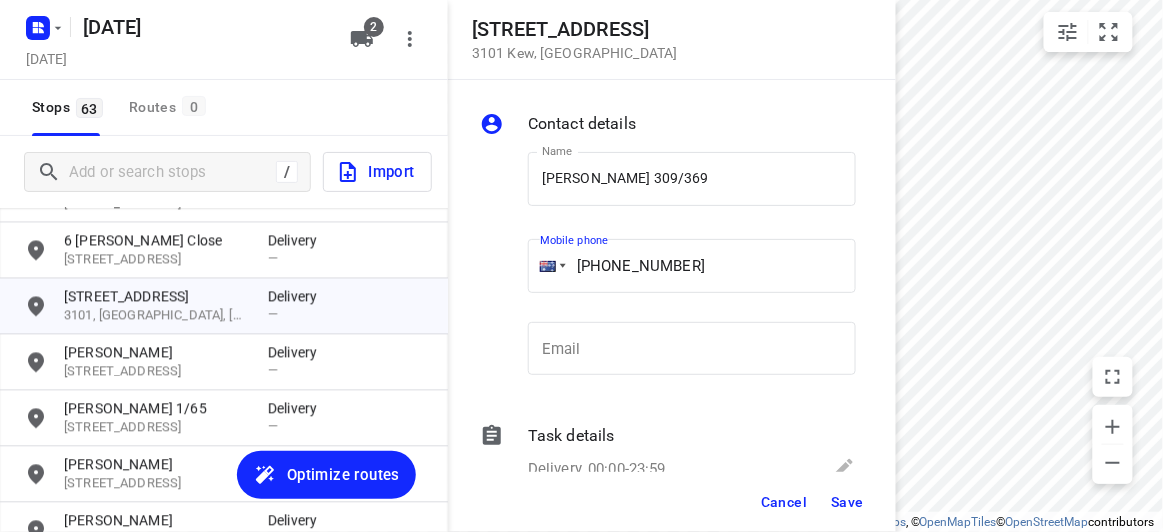 type on "[PHONE_NUMBER]" 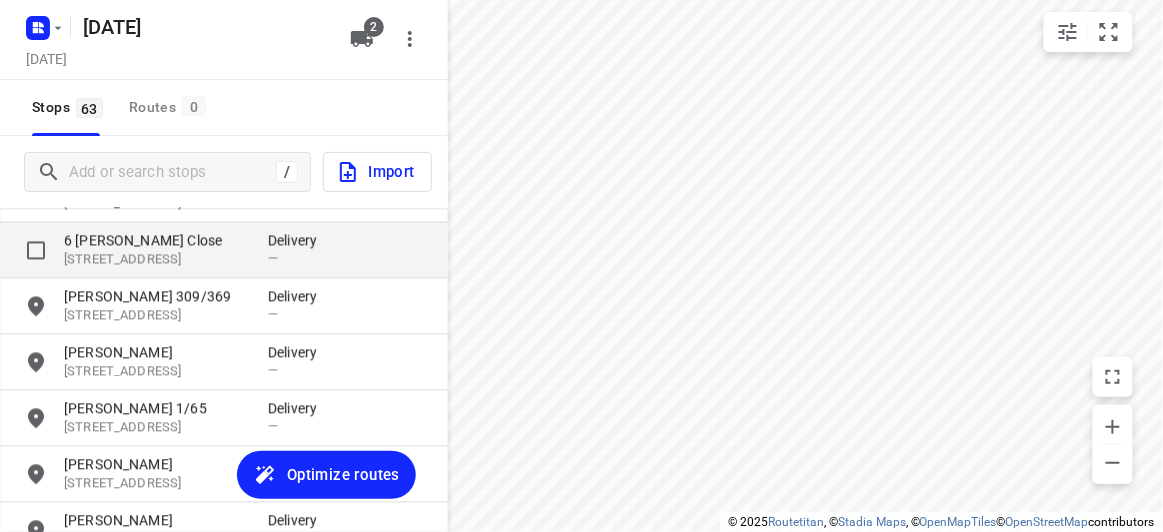 click on "[STREET_ADDRESS]" at bounding box center (156, 260) 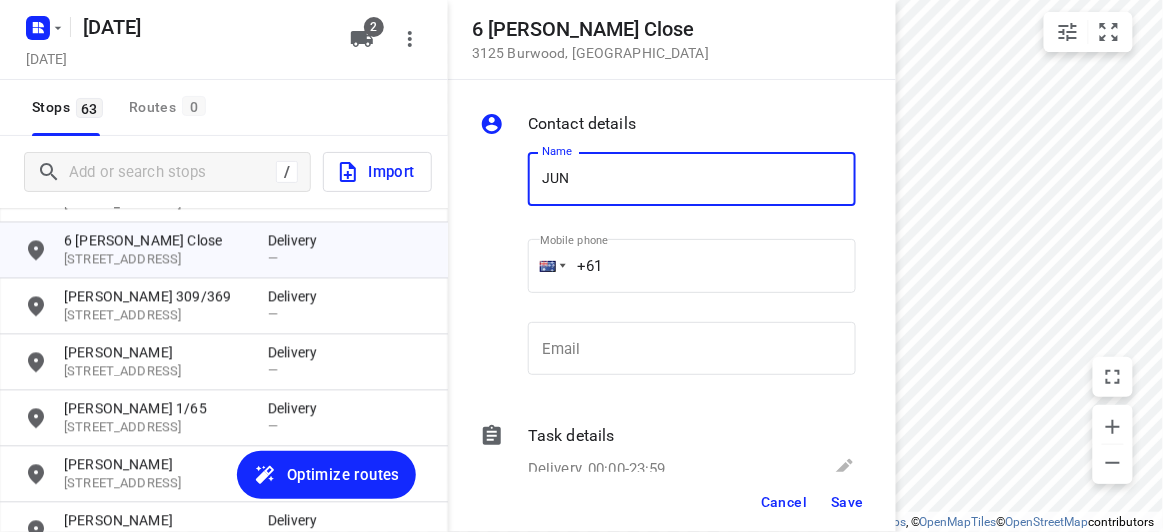 type on "[PERSON_NAME]" 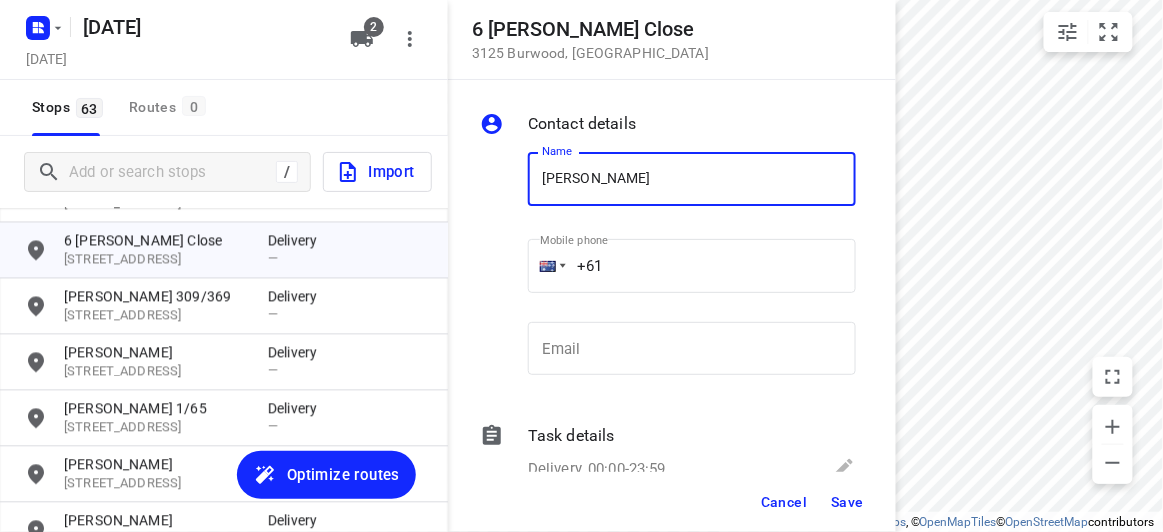 click on "+61" at bounding box center [692, 266] 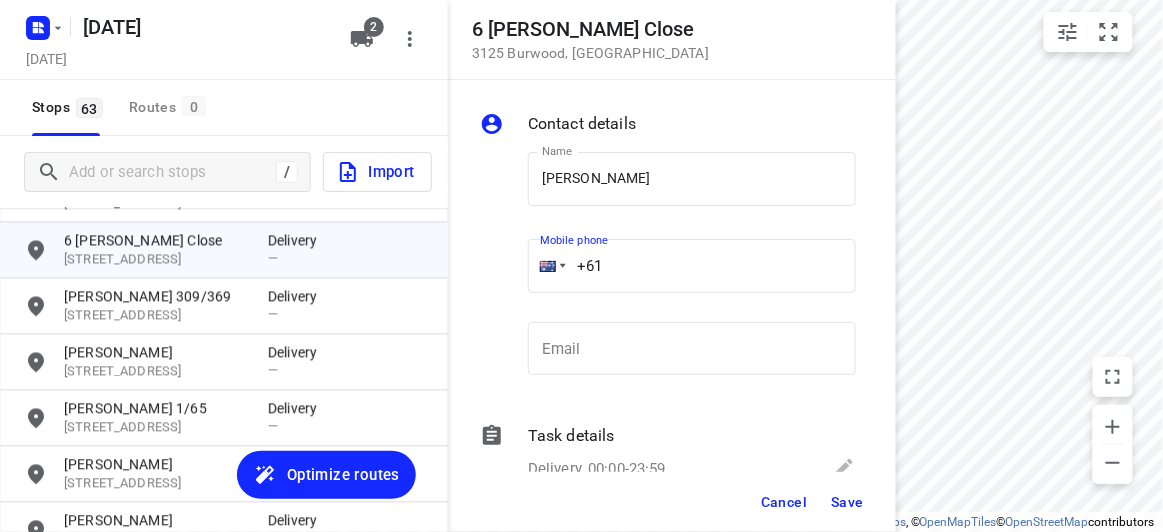 drag, startPoint x: 627, startPoint y: 271, endPoint x: 505, endPoint y: 271, distance: 122 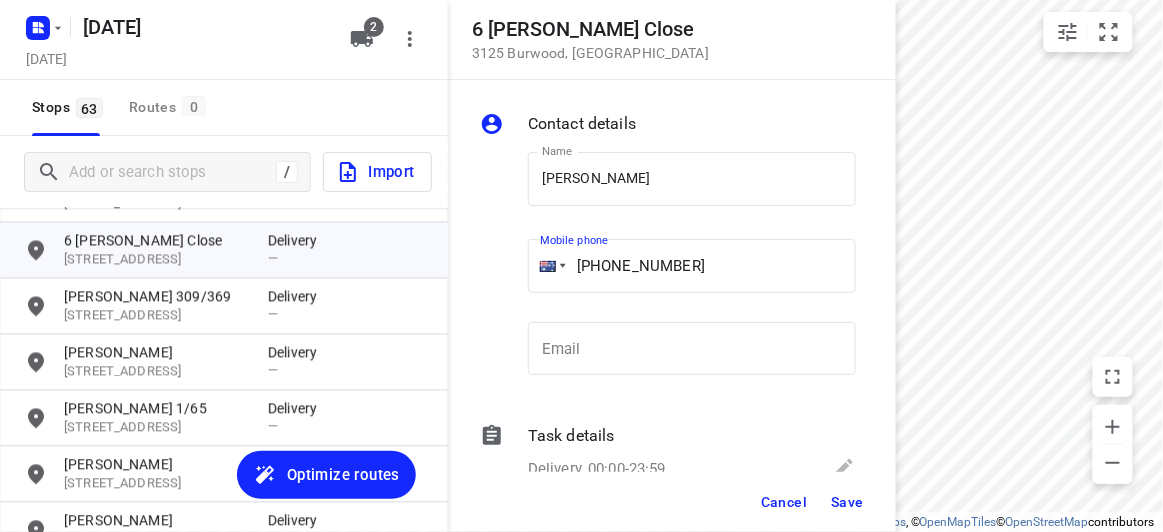 type on "[PHONE_NUMBER]" 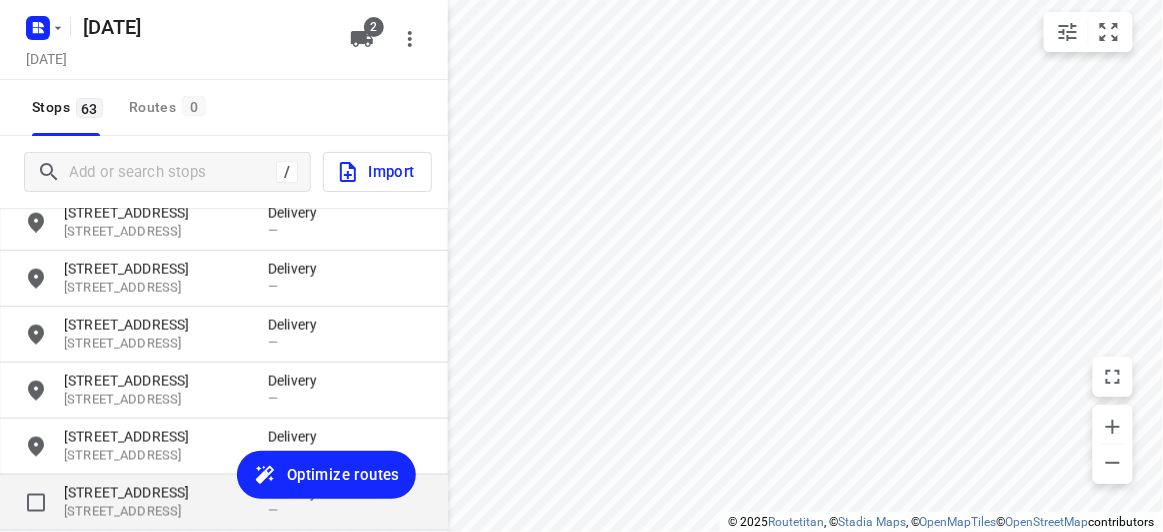 scroll, scrollTop: 2607, scrollLeft: 0, axis: vertical 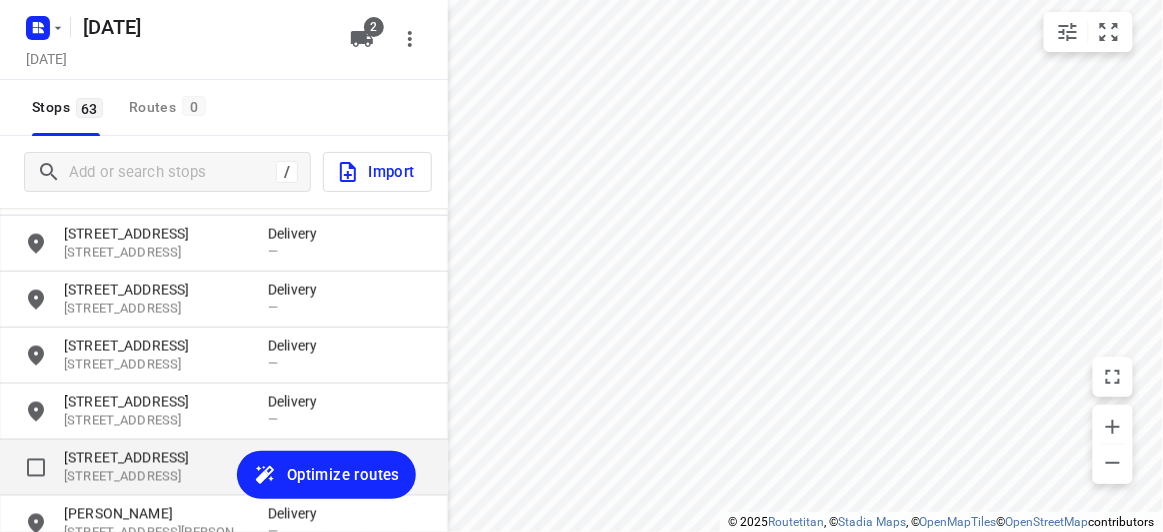 click on "[STREET_ADDRESS]" at bounding box center [156, 458] 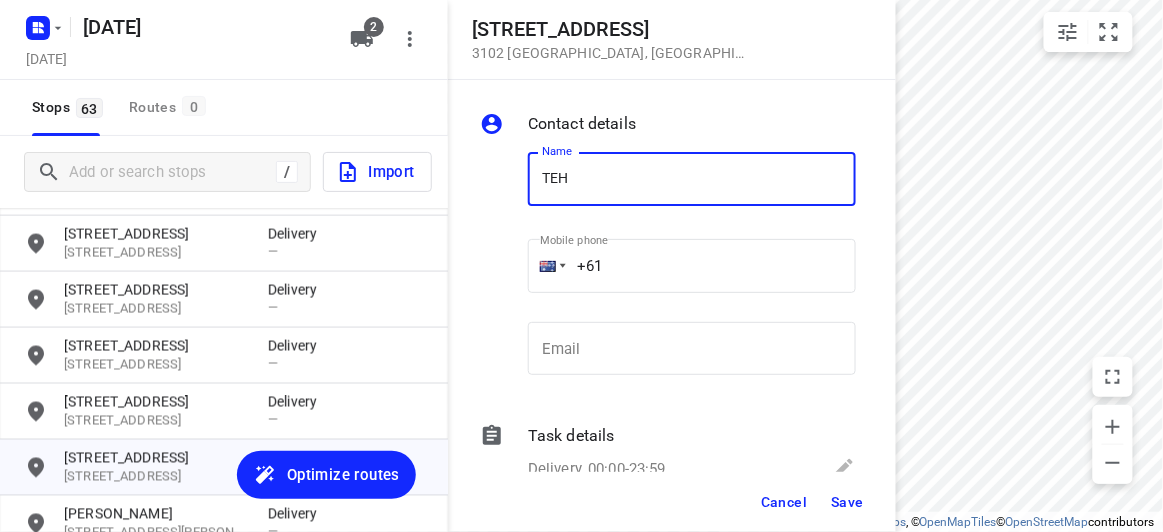 type on "[PERSON_NAME]" 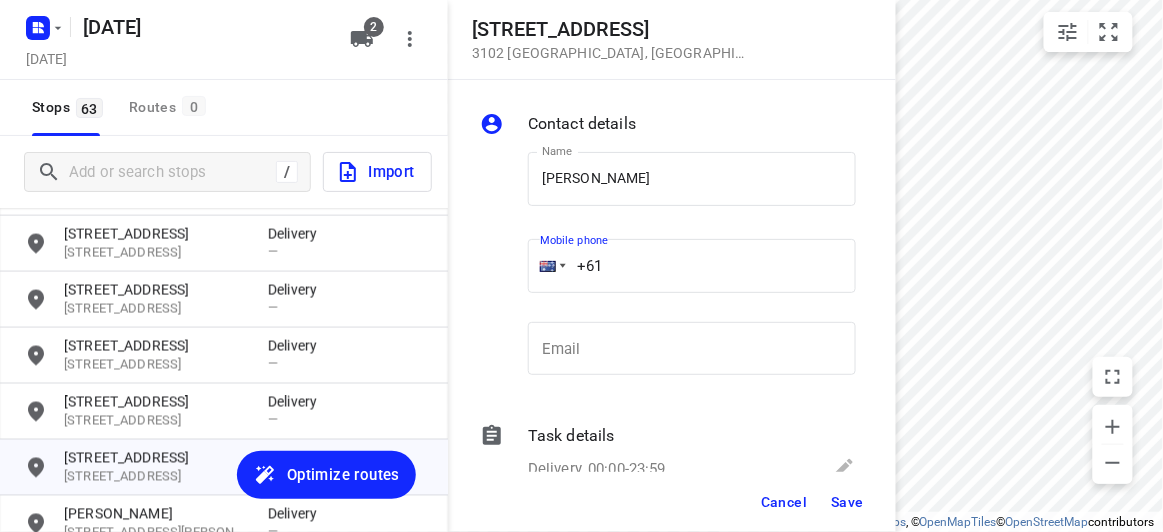 drag, startPoint x: 630, startPoint y: 260, endPoint x: 512, endPoint y: 260, distance: 118 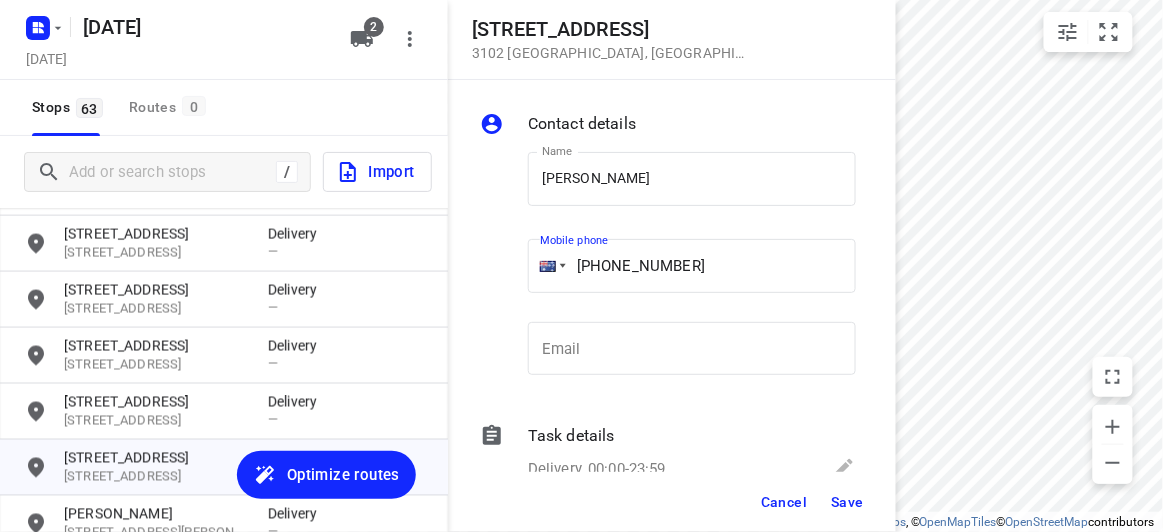 type on "[PHONE_NUMBER]" 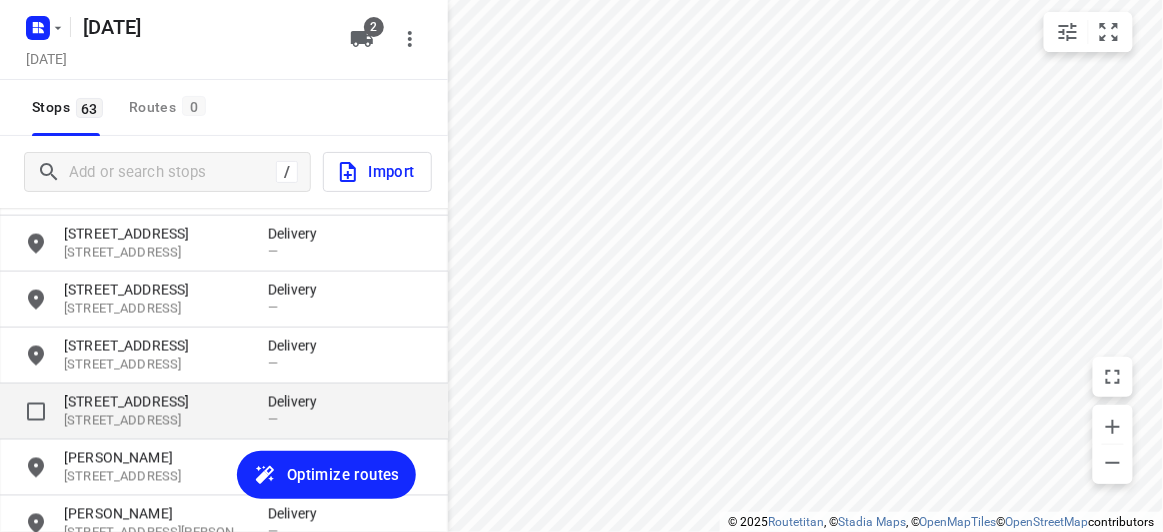 click on "[STREET_ADDRESS]" at bounding box center [156, 421] 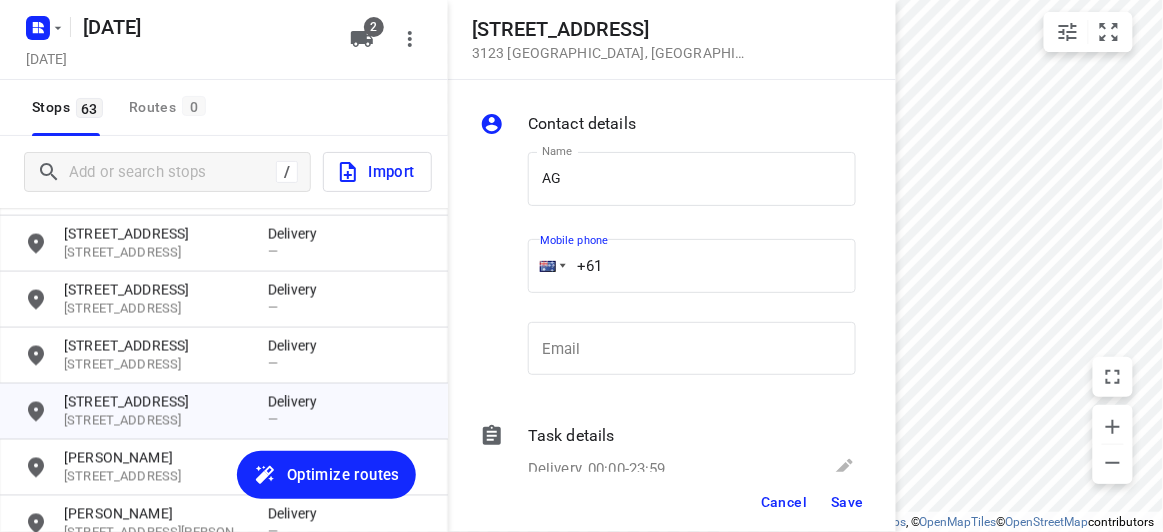 click on "+61" at bounding box center [692, 266] 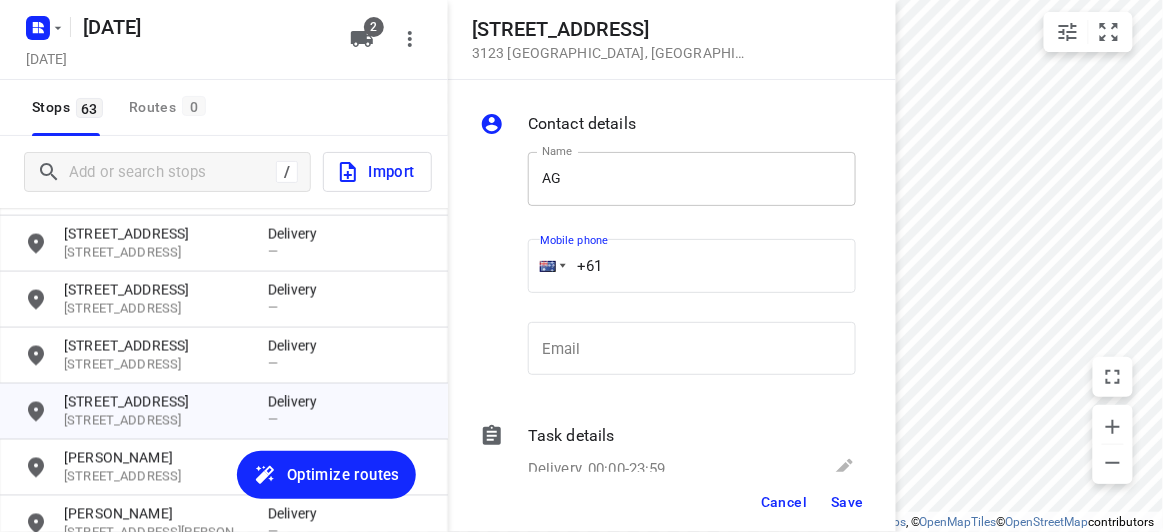 click on "AG" at bounding box center (692, 179) 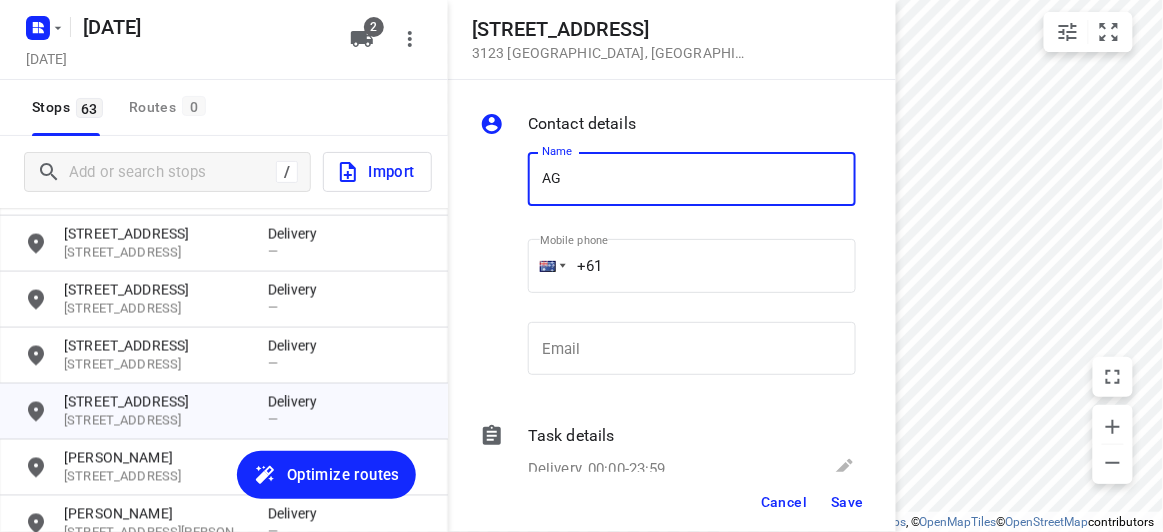 type on "[PERSON_NAME]" 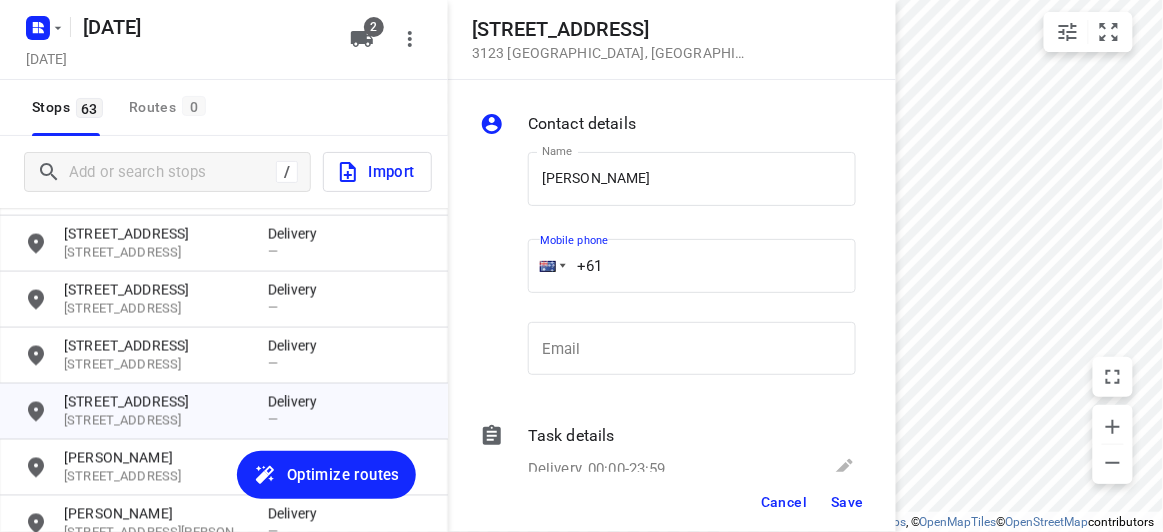click on "+61" at bounding box center (692, 266) 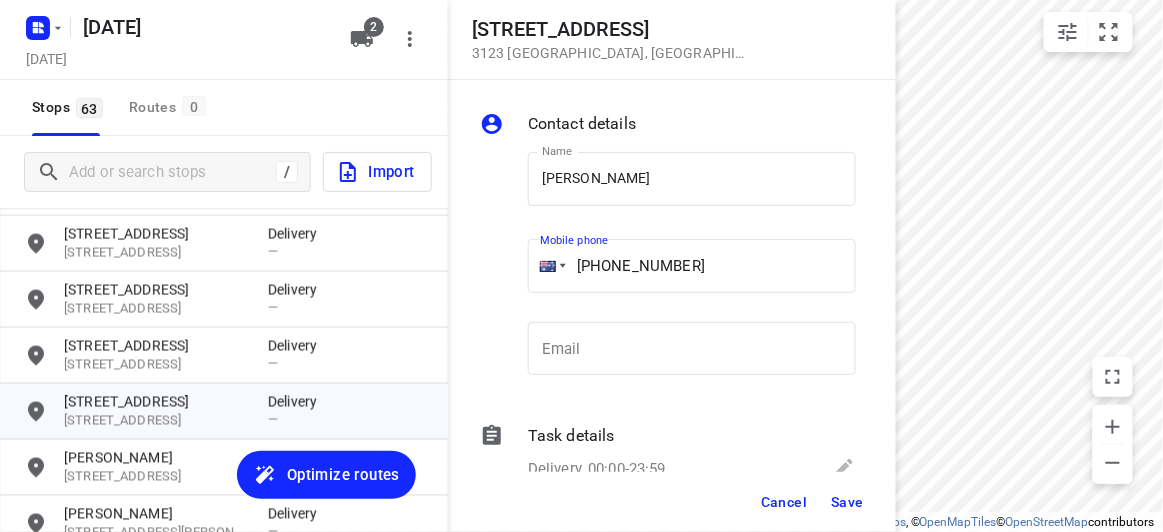 click on "[PHONE_NUMBER]" at bounding box center [692, 266] 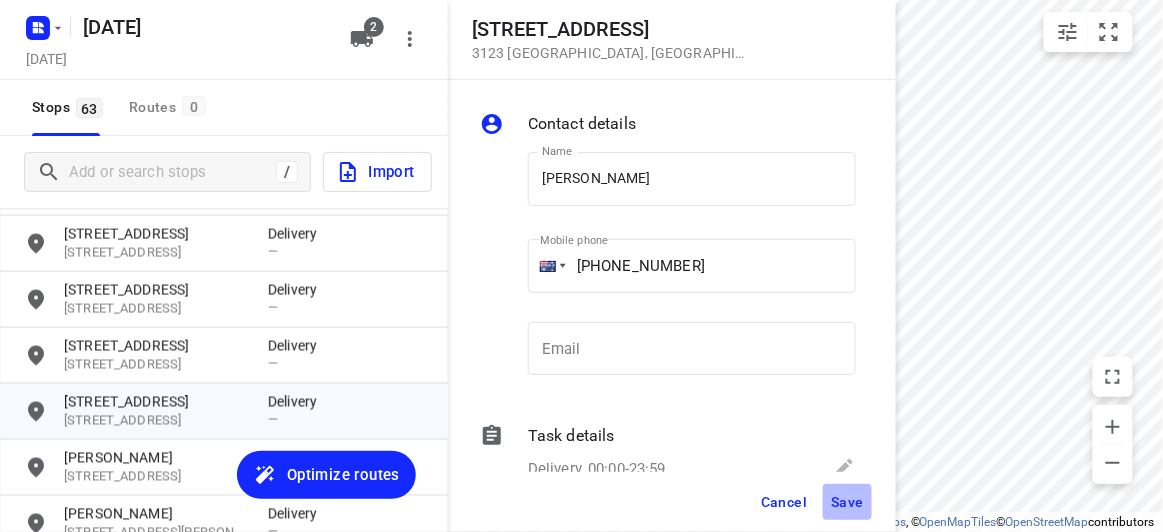 click on "Save" at bounding box center (847, 502) 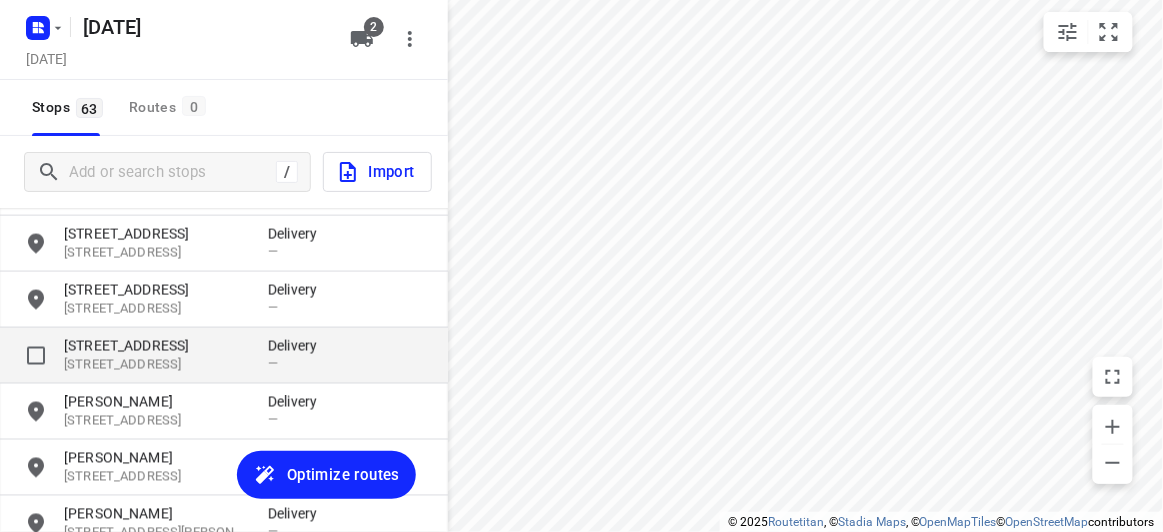 click on "[STREET_ADDRESS]" at bounding box center [156, 365] 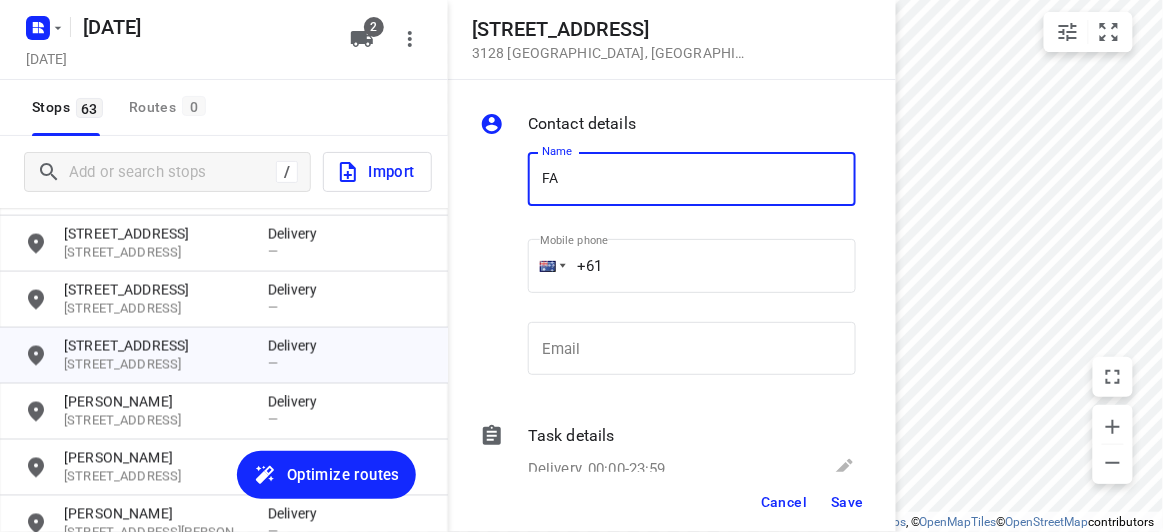 type on "[PERSON_NAME] 2/421" 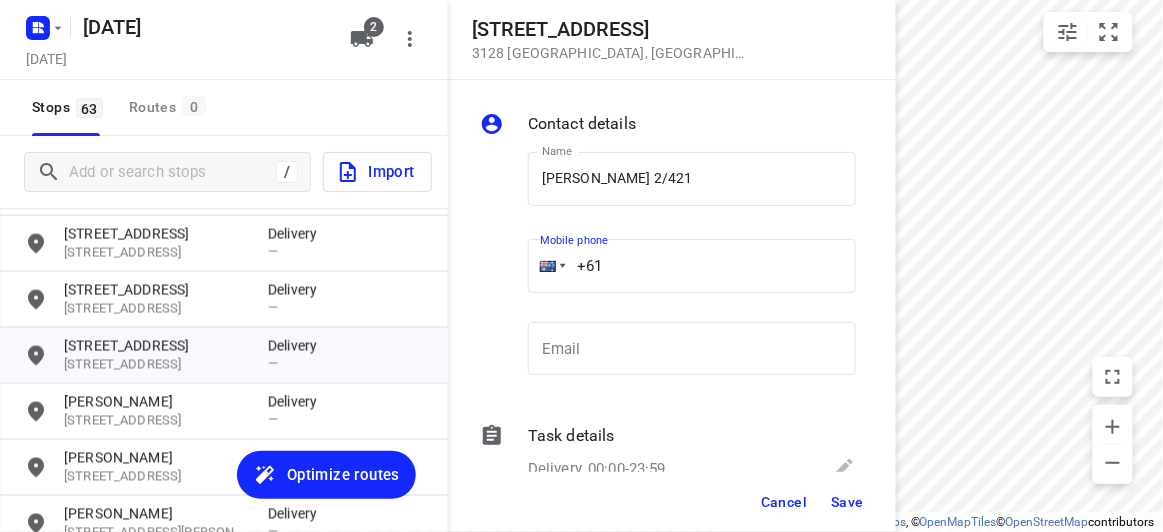 click on "+61" at bounding box center (692, 266) 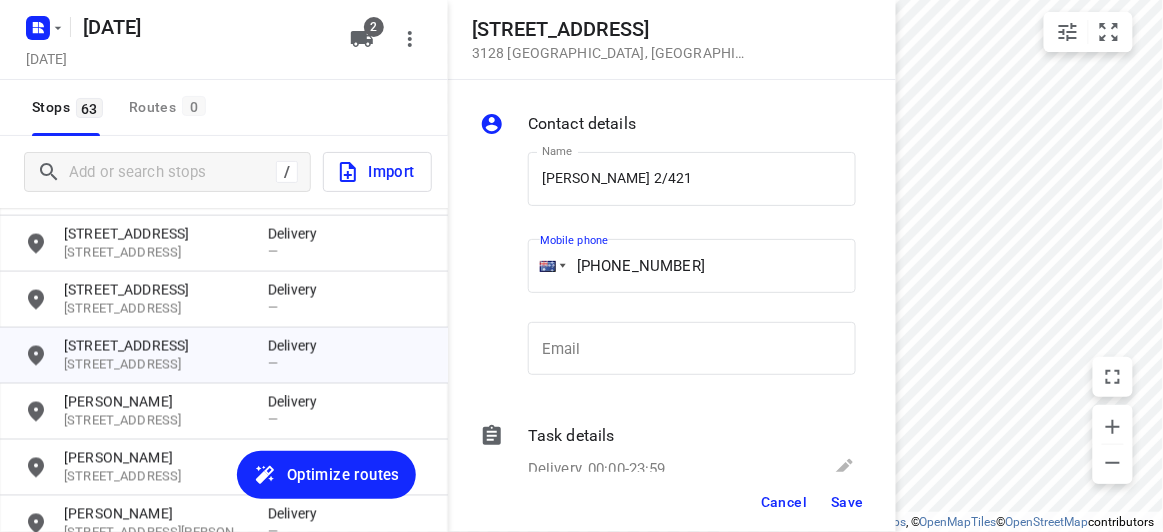 type on "[PHONE_NUMBER]" 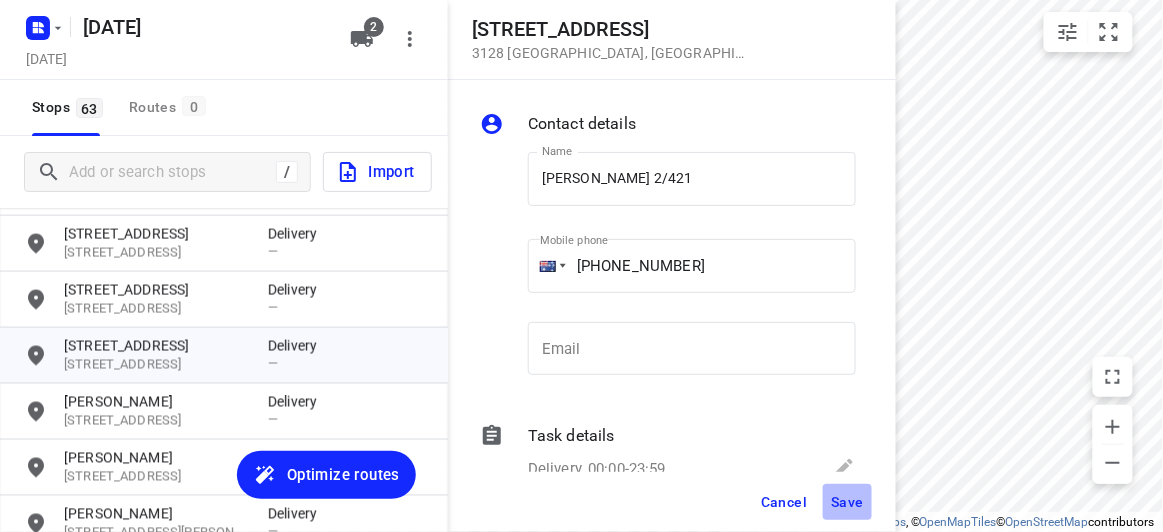 click on "Save" at bounding box center (847, 502) 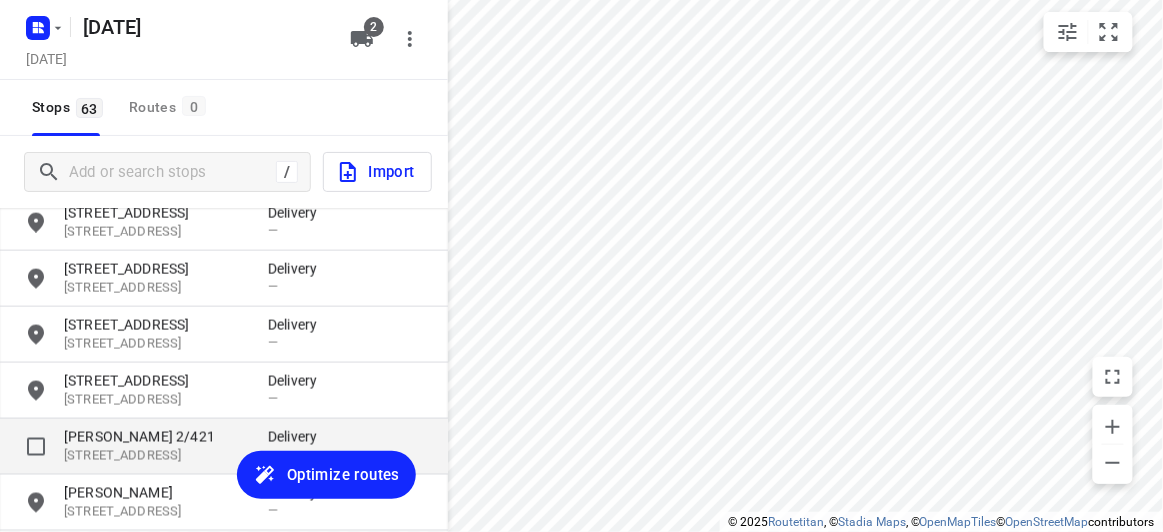 scroll, scrollTop: 2607, scrollLeft: 0, axis: vertical 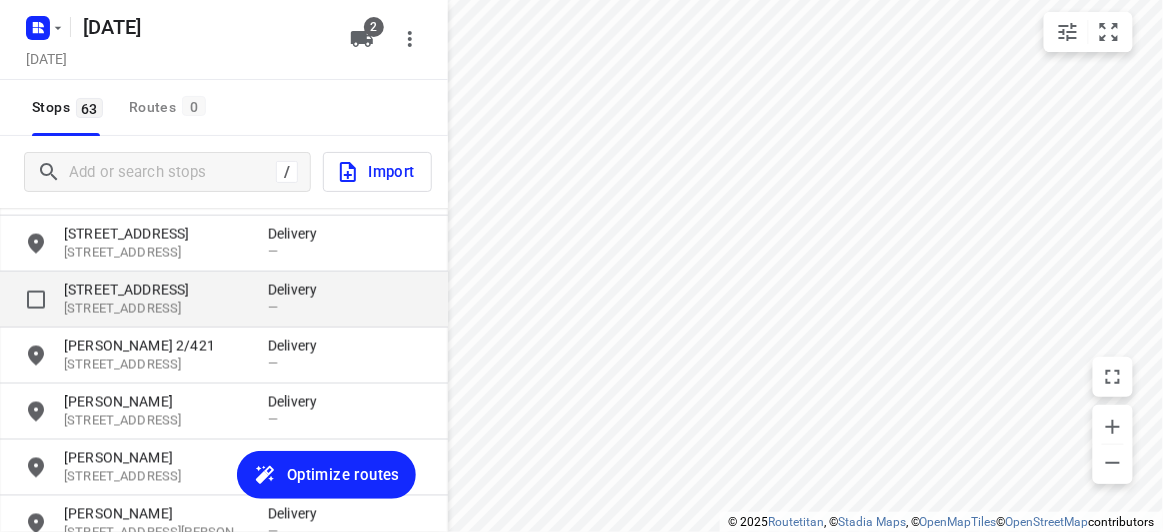 click on "[STREET_ADDRESS]" at bounding box center (156, 309) 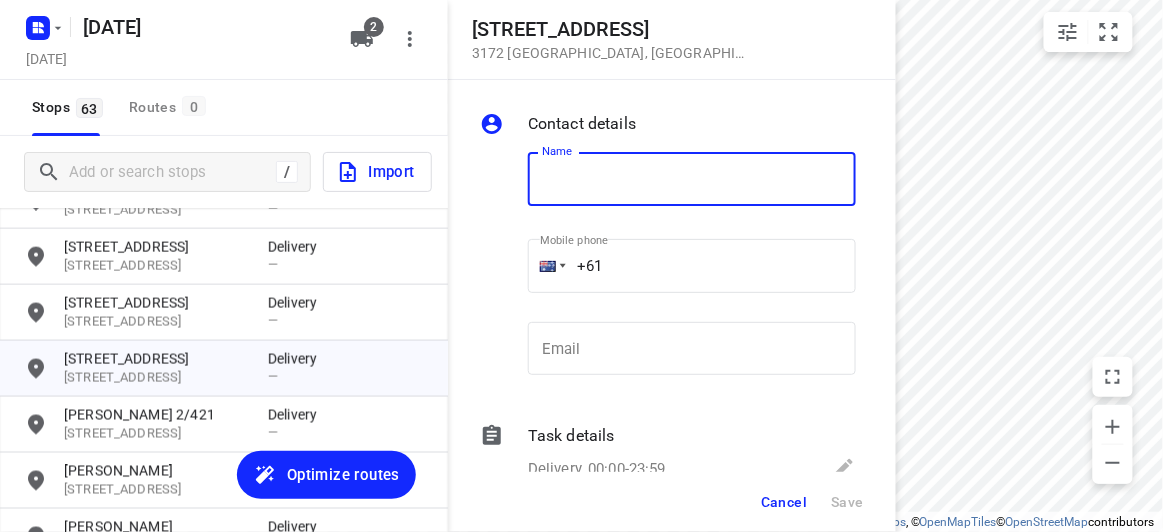 scroll, scrollTop: 2516, scrollLeft: 0, axis: vertical 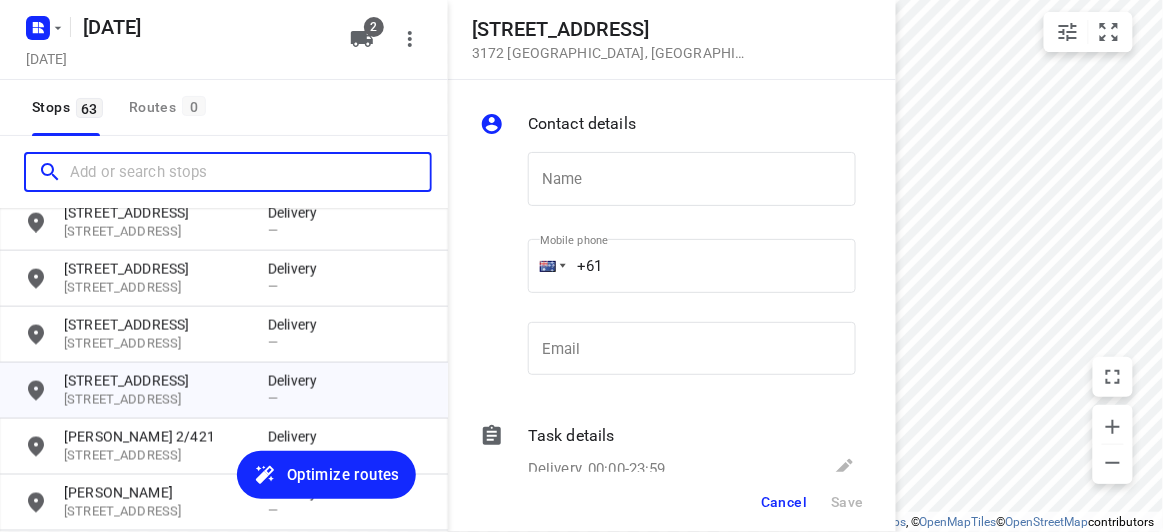click at bounding box center (250, 172) 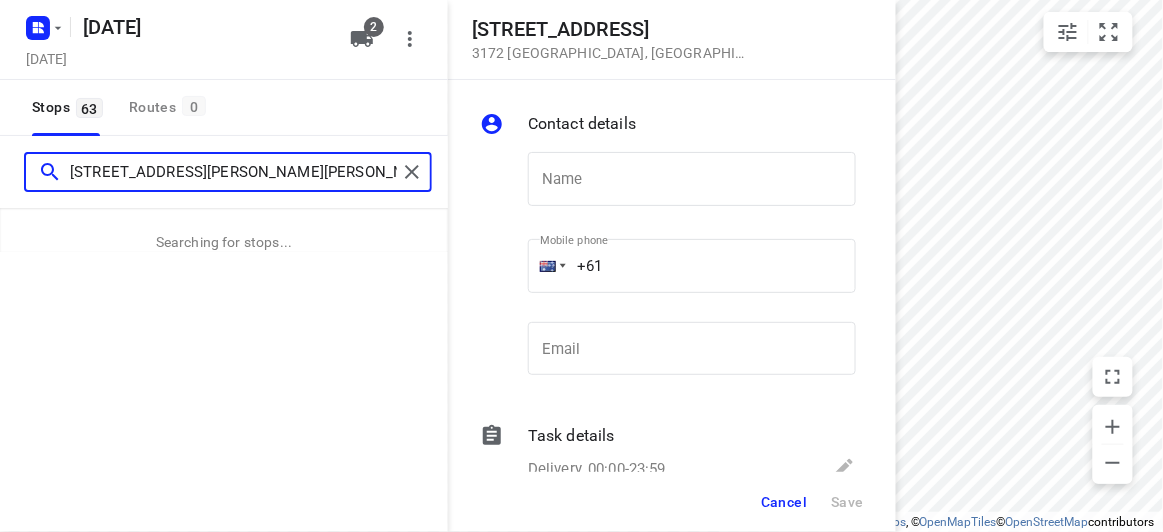 type on "[STREET_ADDRESS][PERSON_NAME][PERSON_NAME][PERSON_NAME]" 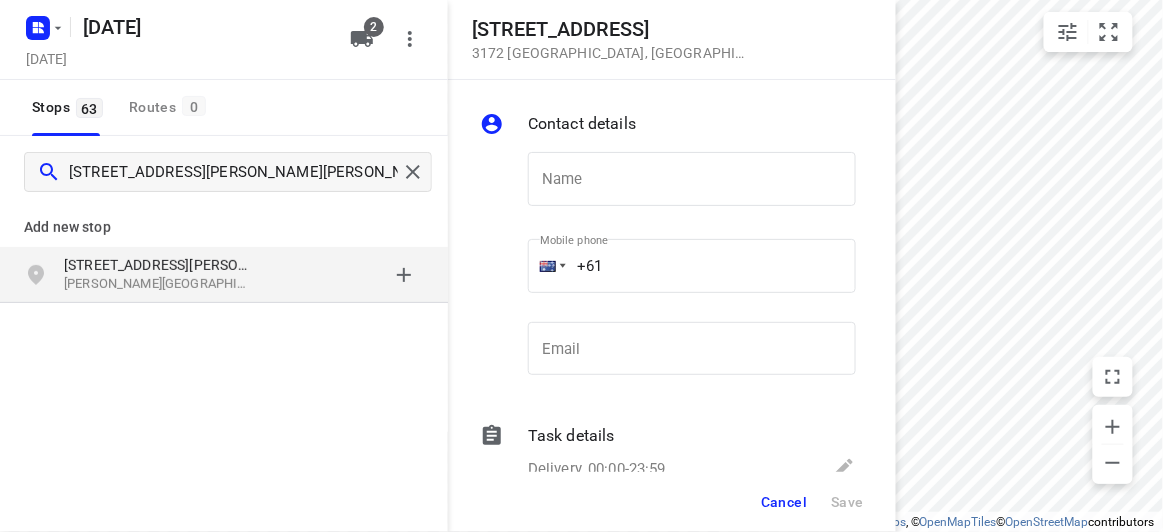 click on "[STREET_ADDRESS][PERSON_NAME][PERSON_NAME][PERSON_NAME]" at bounding box center (166, 275) 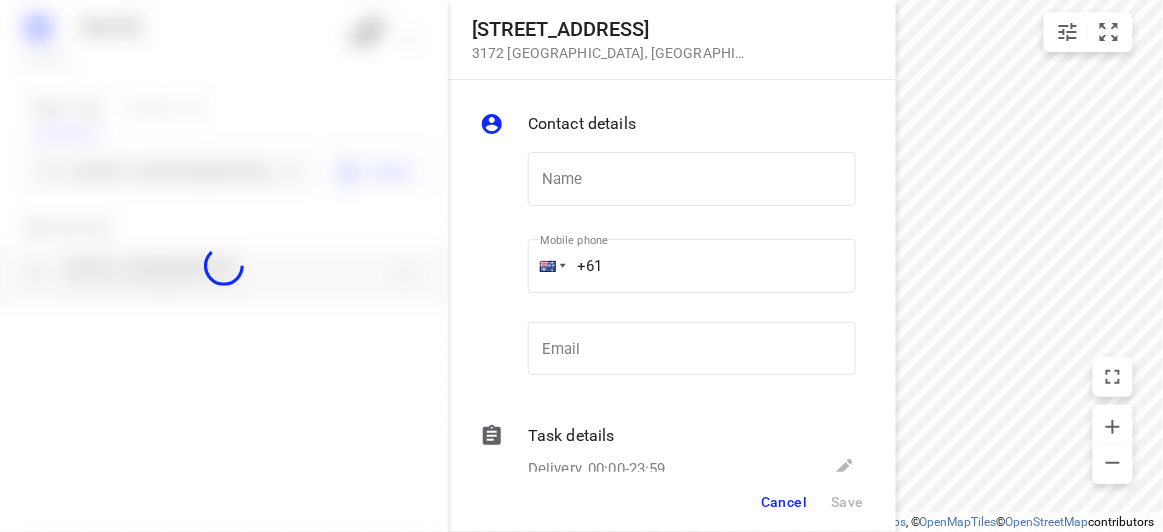 click on "Cancel Save" at bounding box center [672, 502] 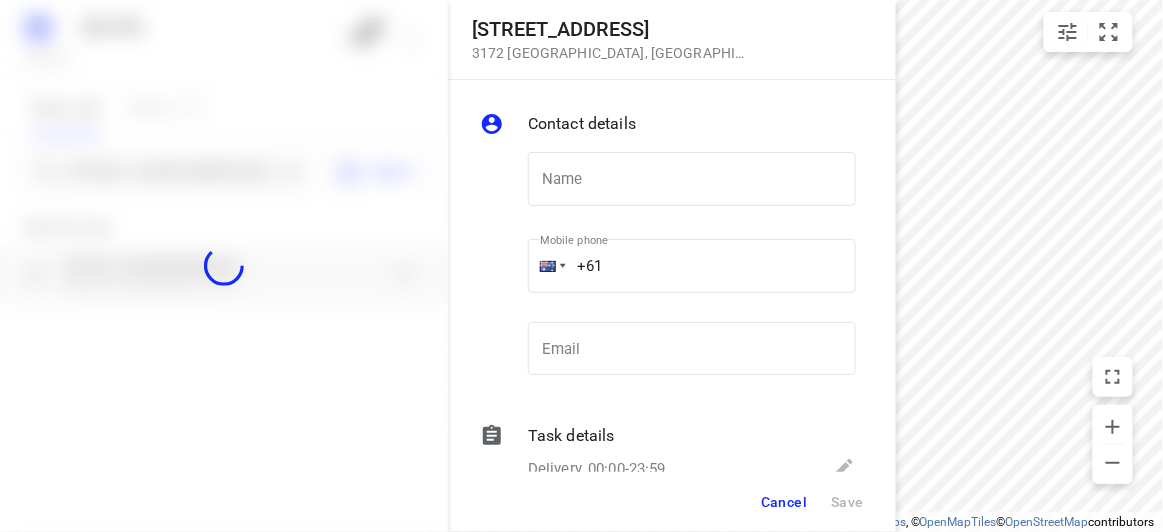 click on "Cancel" at bounding box center (784, 502) 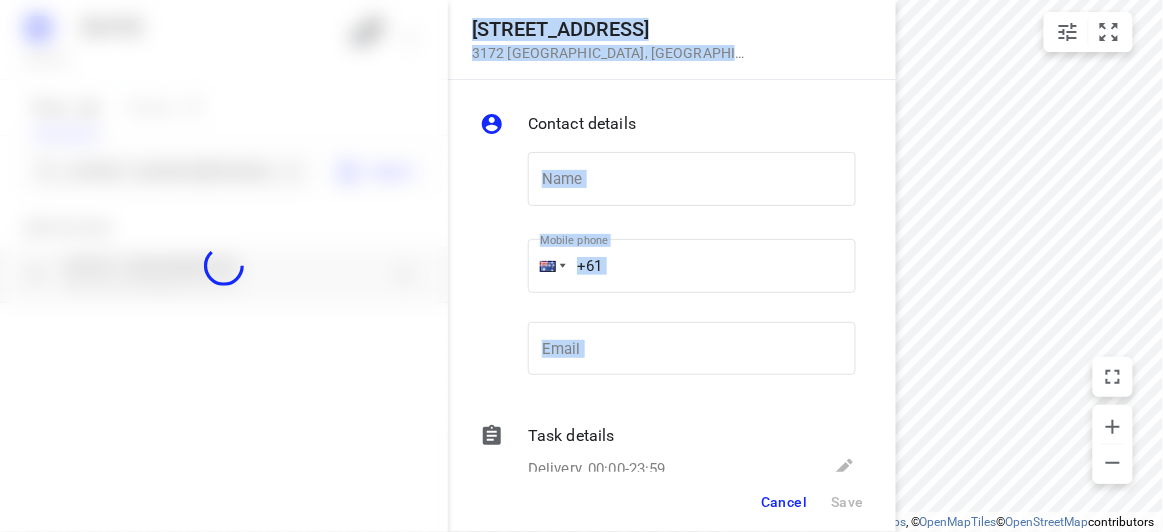 click on "i © 2025  Routetitan , ©  Stadia Maps , ©  OpenMapTiles  ©  OpenStreetMap  contributors [STREET_ADDRESS] Contact details Name Name Mobile phone +61 ​ Email Email Task details Delivery, 00:00-23:59 Type Delivery delivery Type Deliver between 00:00 Deliver between — And 23:59 And Duration Min. Duration Load Units Load More details Delivery note x Delivery note 0/2500 Tags ​ ​ Requirements If nothing is ticked, the driver will not be obligated collect any proof of delivery Signature Age verification Photo Priority Cancel Save [DATE], [DATE] 30 2 Stops 63 Routes 0 [STREET_ADDRESS][PERSON_NAME][PERSON_NAME][PERSON_NAME] Import Add new stop [STREET_ADDRESS][PERSON_NAME][PERSON_NAME][PERSON_NAME] Routing Settings Optimization preference Shortest distance distance Optimization preference Distance Format KM km Distance Format Default stop duration 5 minutes Default stop duration Default stop load 1 units Default stop load Allow late stops   Maximum amount of time drivers may be late at a stop" at bounding box center [581, 266] 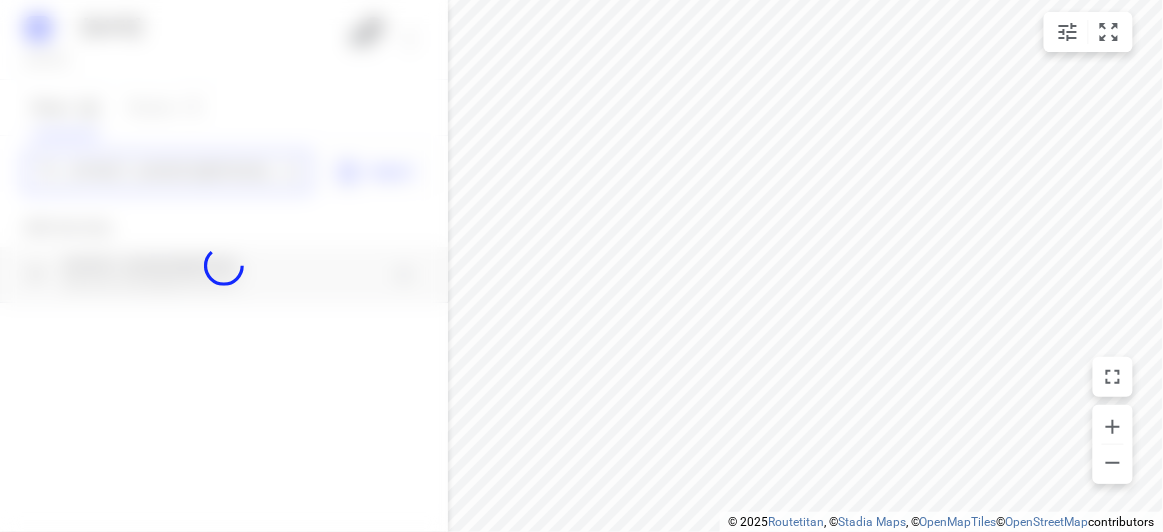 type 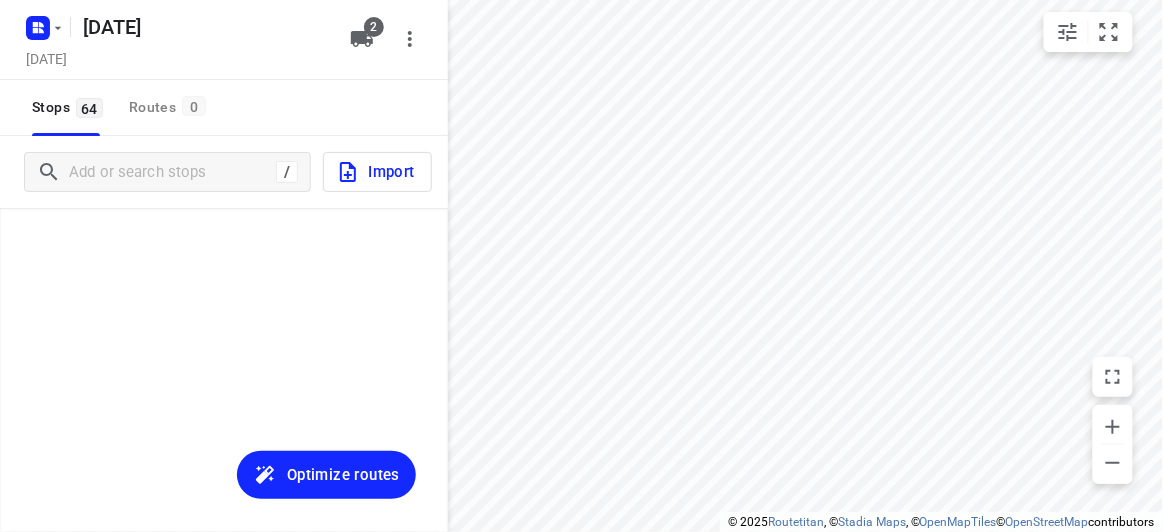 scroll, scrollTop: 3390, scrollLeft: 0, axis: vertical 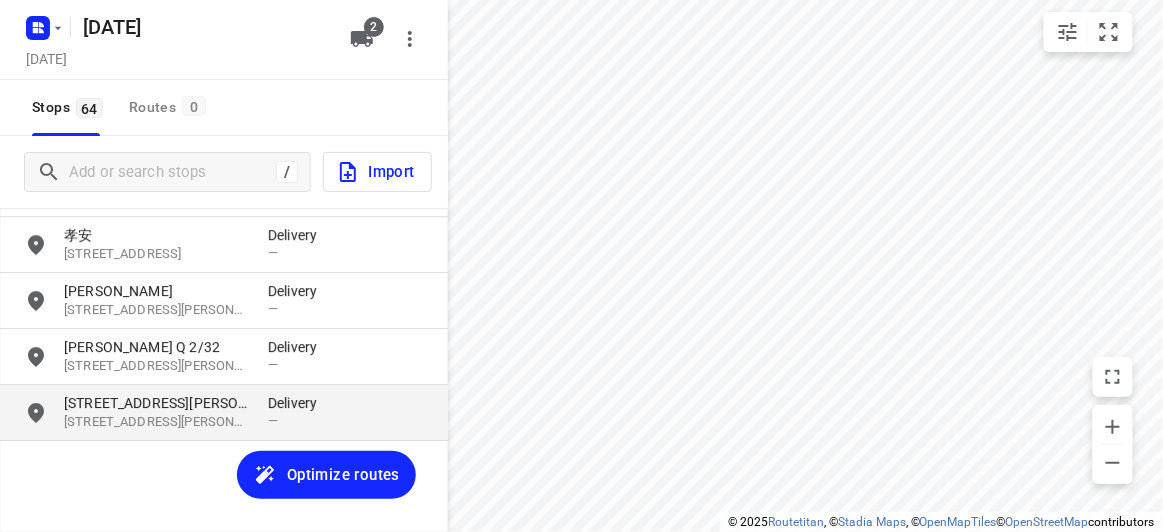click on "[STREET_ADDRESS][PERSON_NAME][PERSON_NAME]" at bounding box center [156, 422] 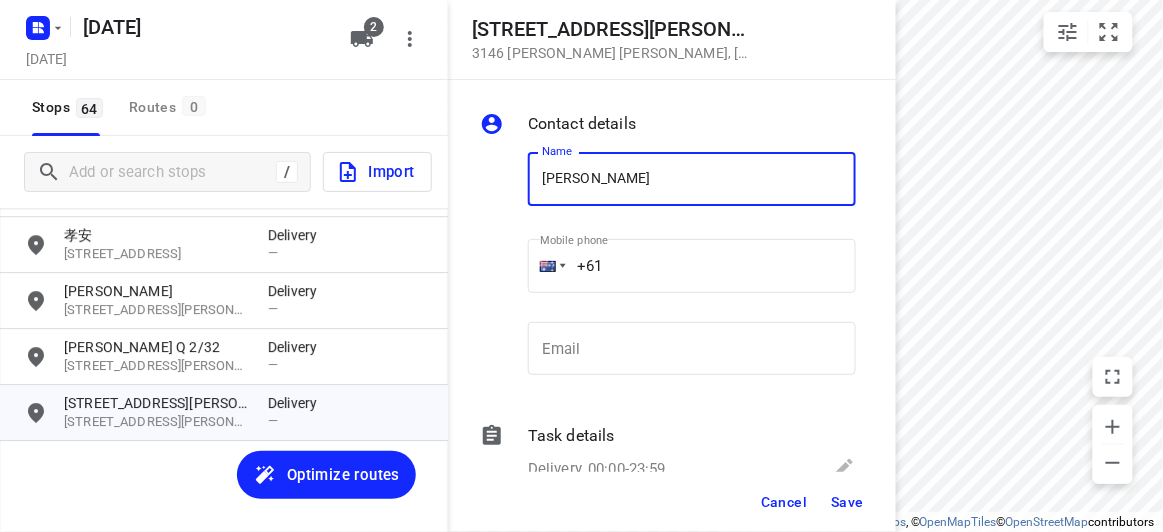 type on "[PERSON_NAME]" 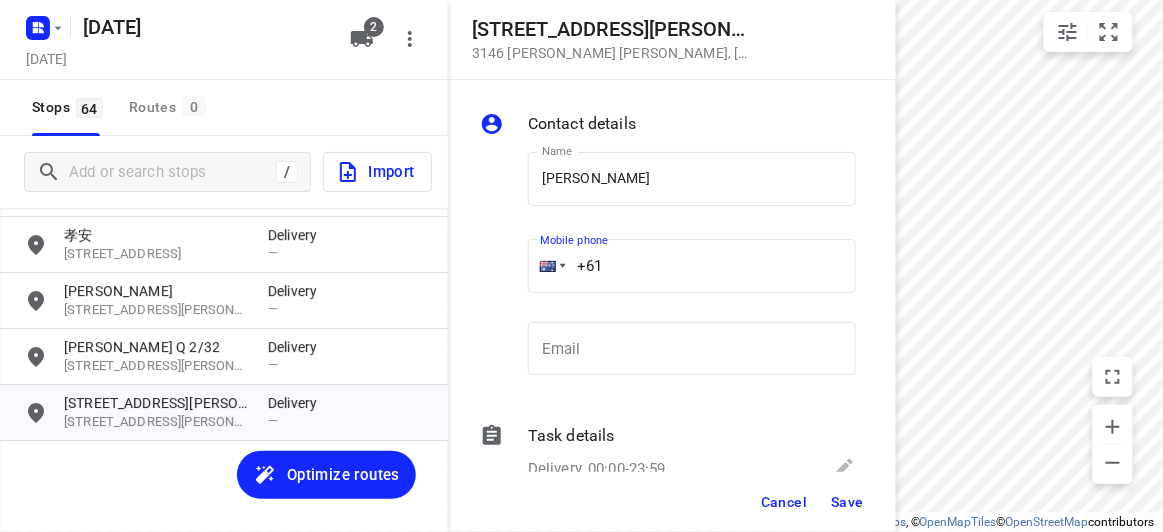 click on "+61" at bounding box center (692, 266) 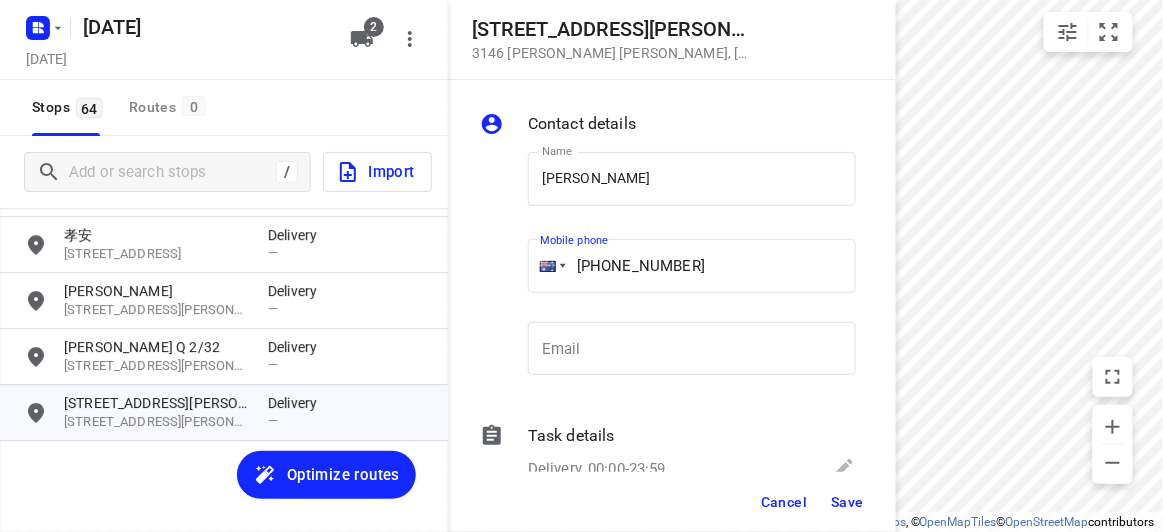 type on "[PHONE_NUMBER]" 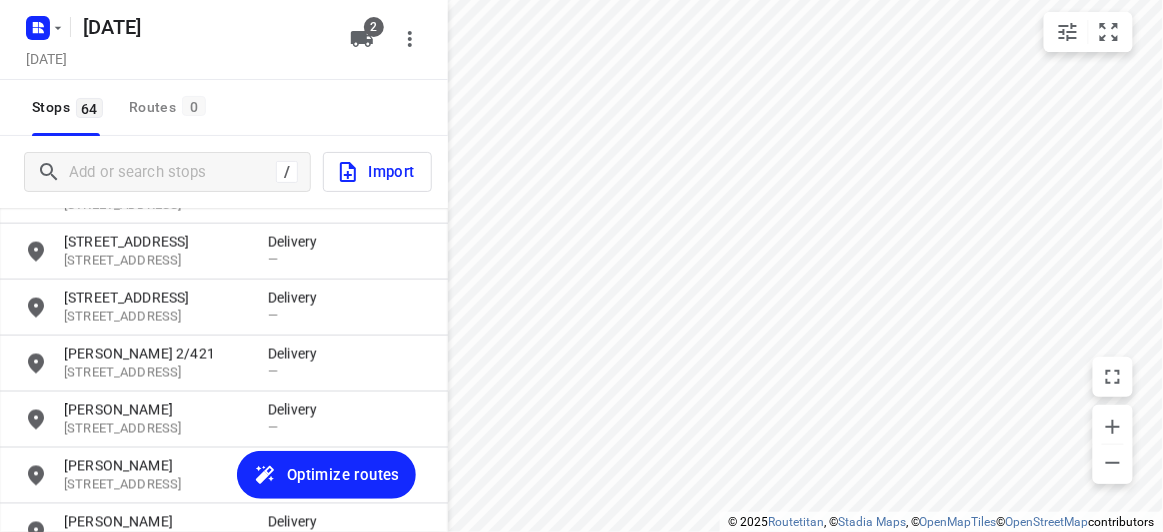 scroll, scrollTop: 2572, scrollLeft: 0, axis: vertical 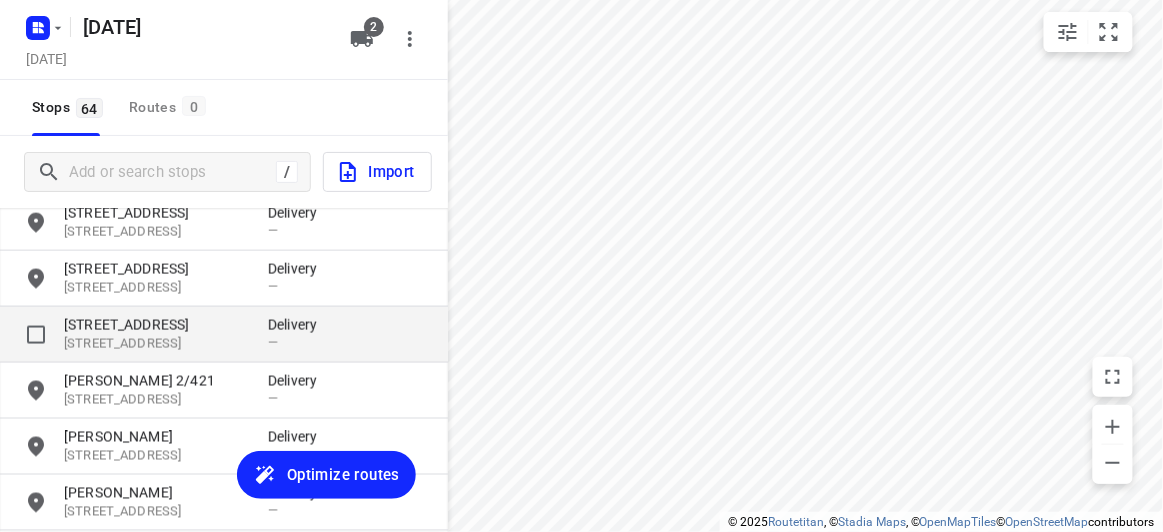 click on "[STREET_ADDRESS]" at bounding box center [156, 344] 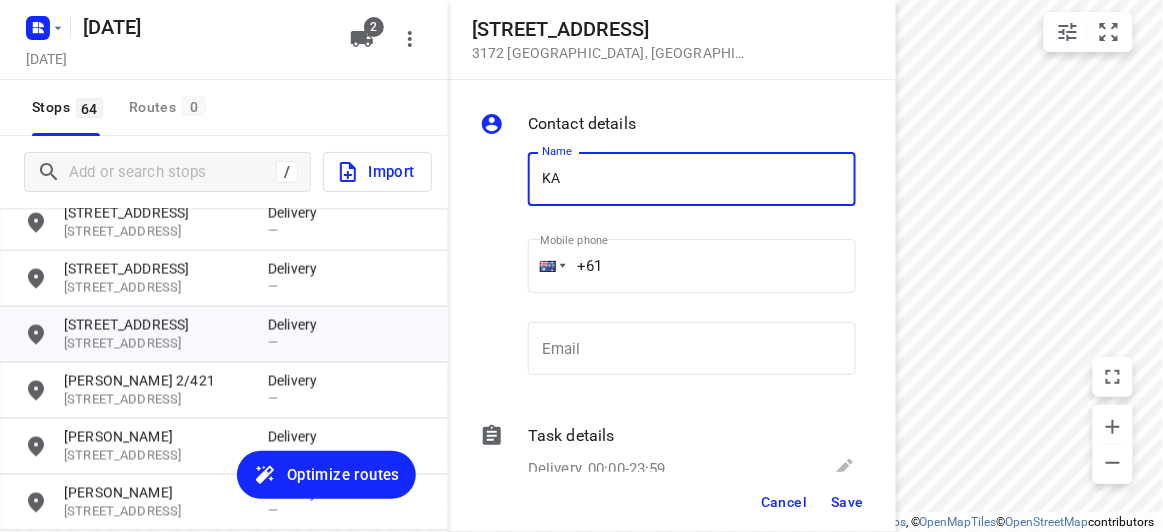 type on "[PERSON_NAME]" 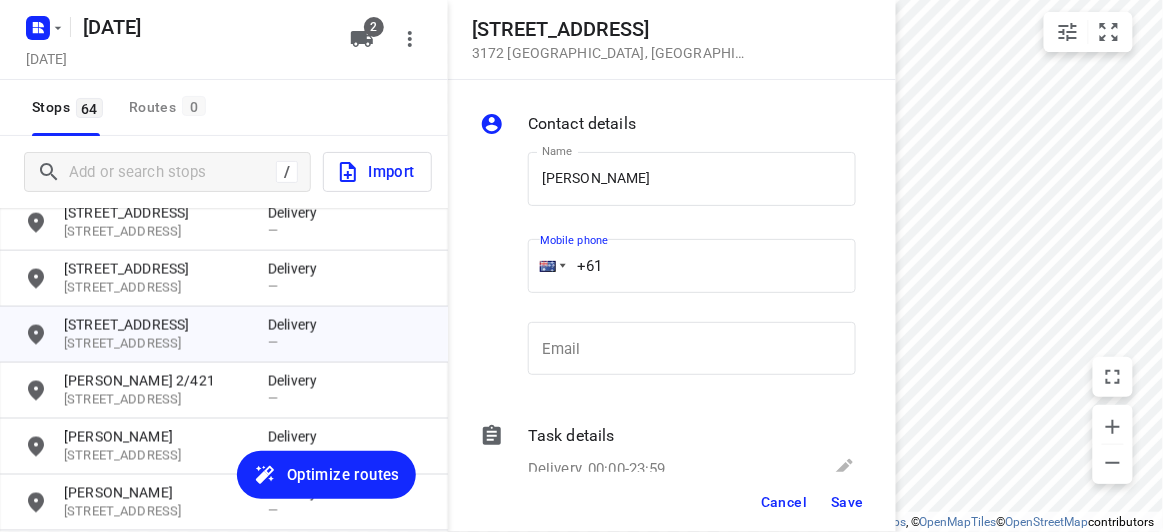 click on "+61" at bounding box center [692, 266] 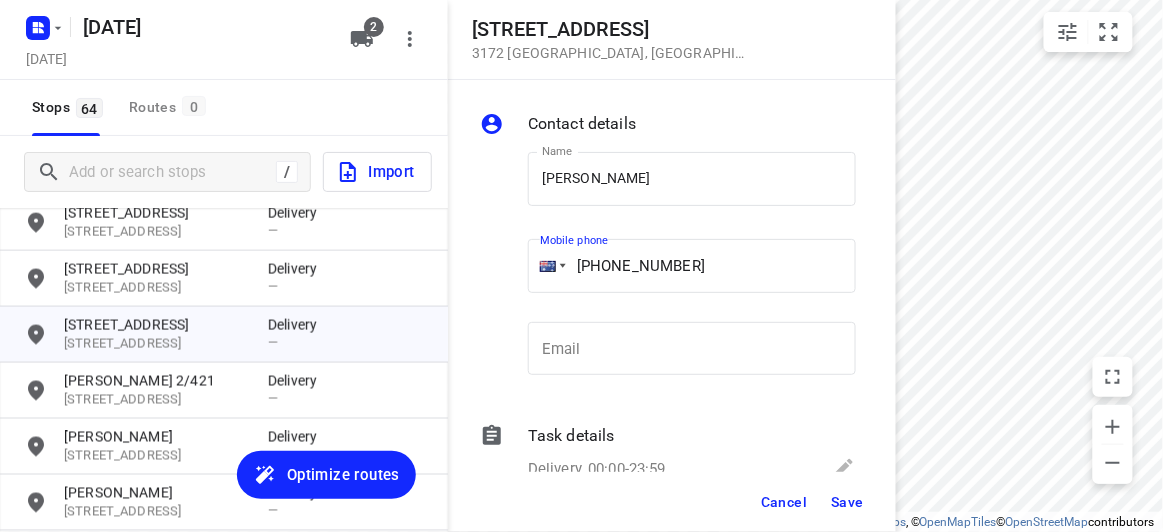 type on "[PHONE_NUMBER]" 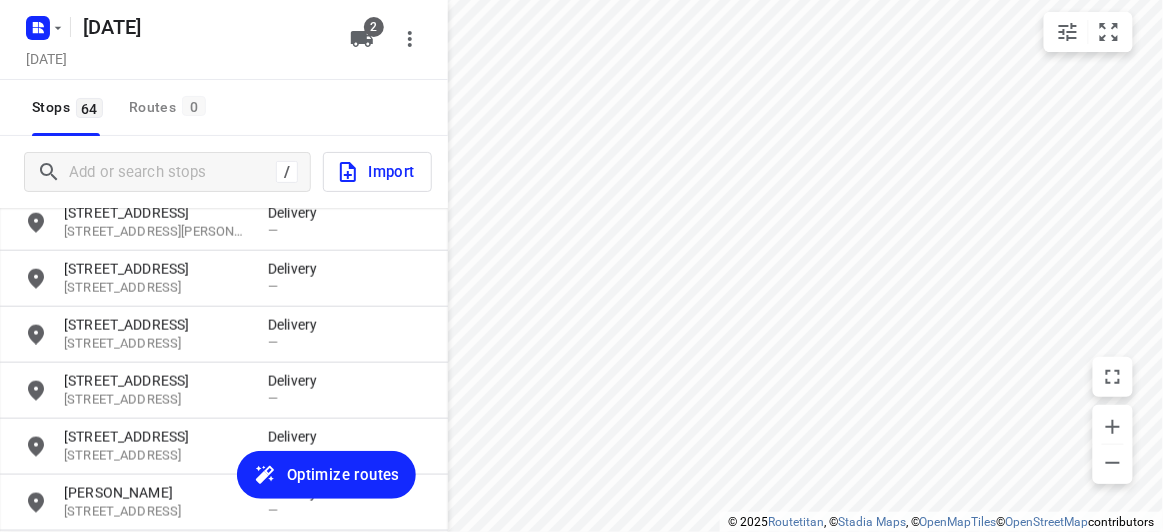 scroll, scrollTop: 2390, scrollLeft: 0, axis: vertical 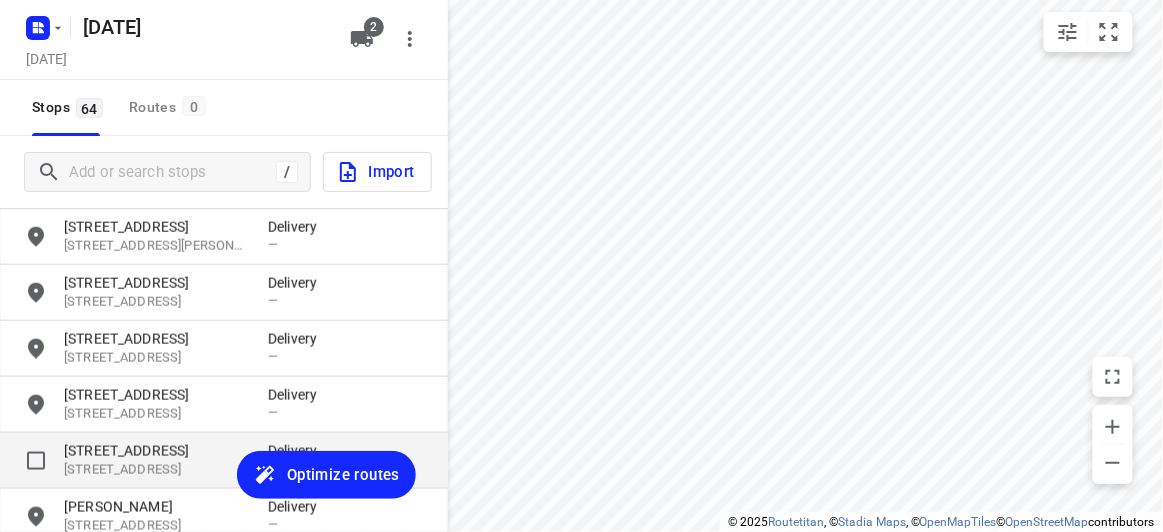 click on "[STREET_ADDRESS]" at bounding box center (156, 451) 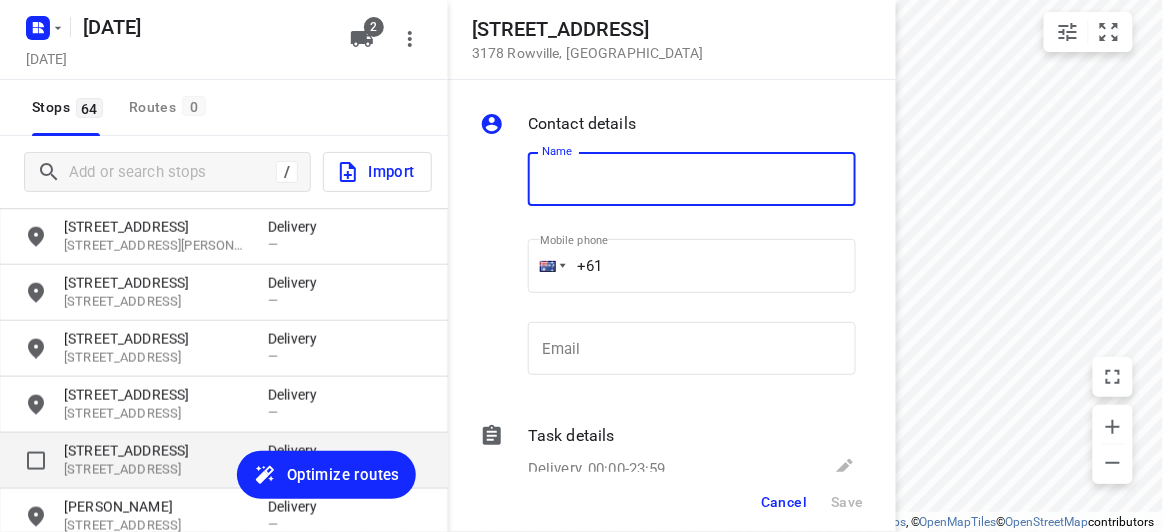 type on "U" 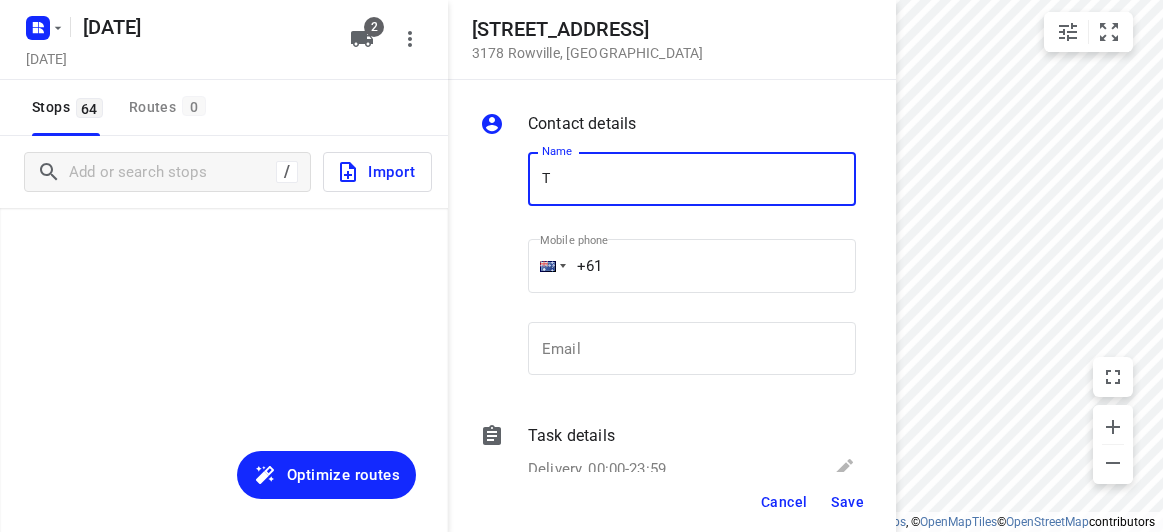 scroll, scrollTop: 0, scrollLeft: 0, axis: both 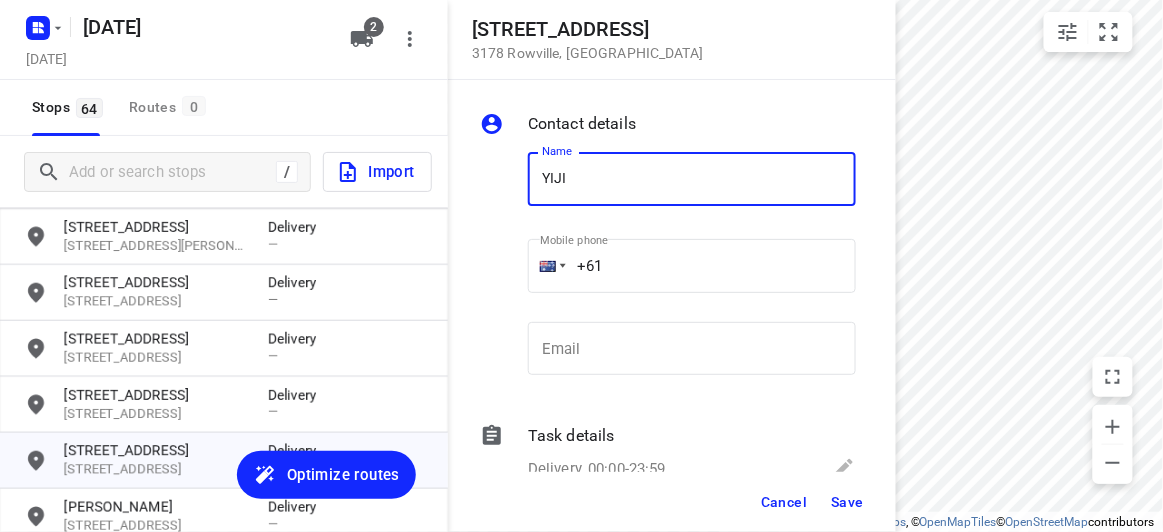 type on "YIJIA HU" 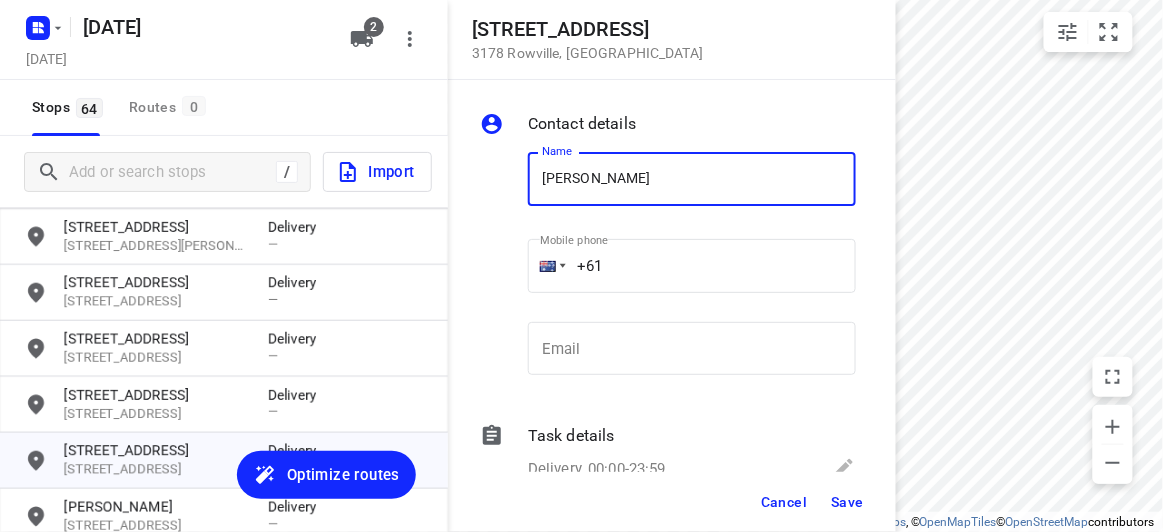 click on "Mobile phone +61 ​" at bounding box center (692, 270) 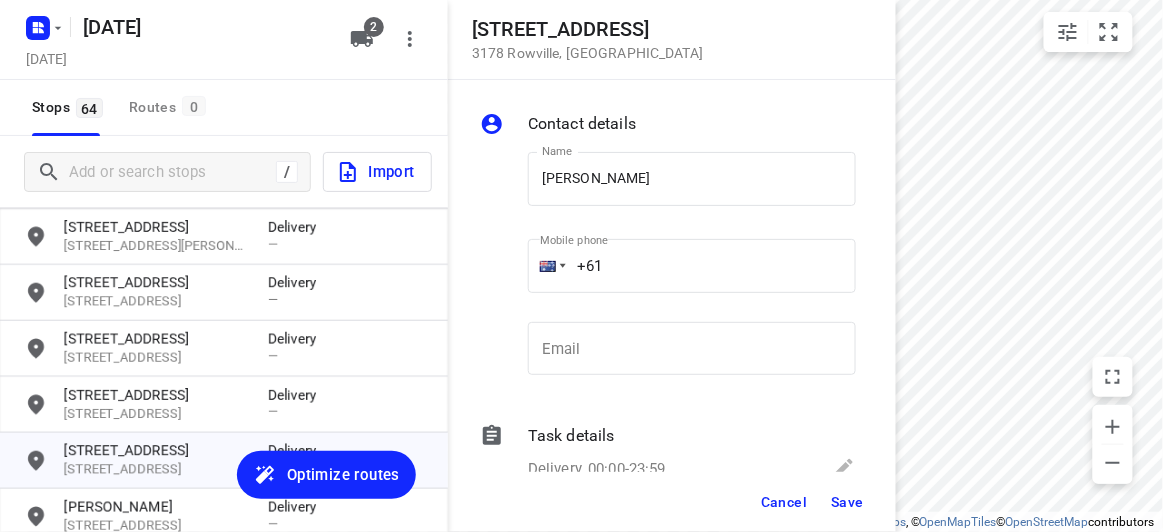 click on "+61" at bounding box center [692, 266] 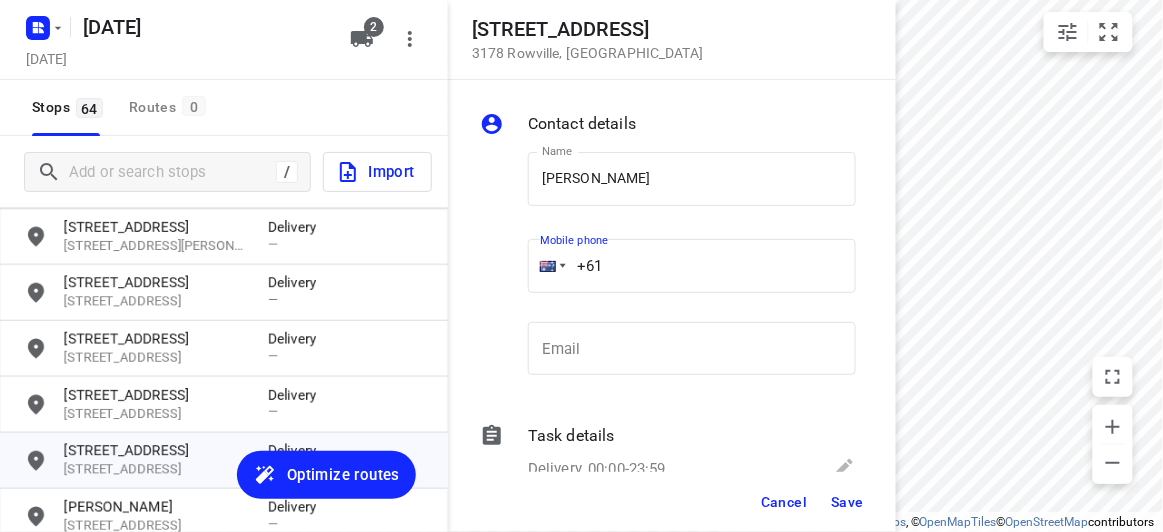 paste on "61452609476" 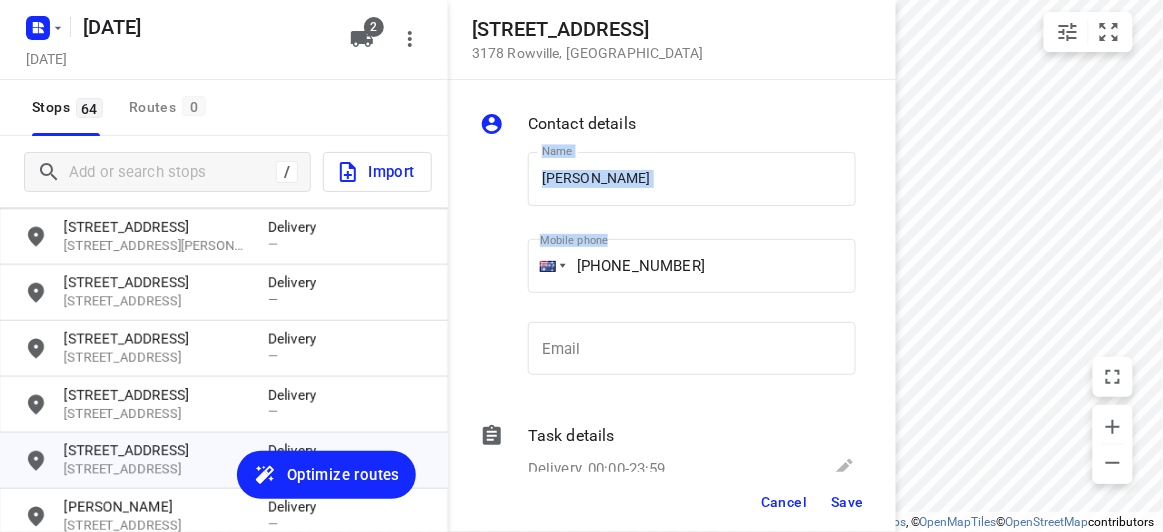 drag, startPoint x: 681, startPoint y: 247, endPoint x: 783, endPoint y: 312, distance: 120.9504 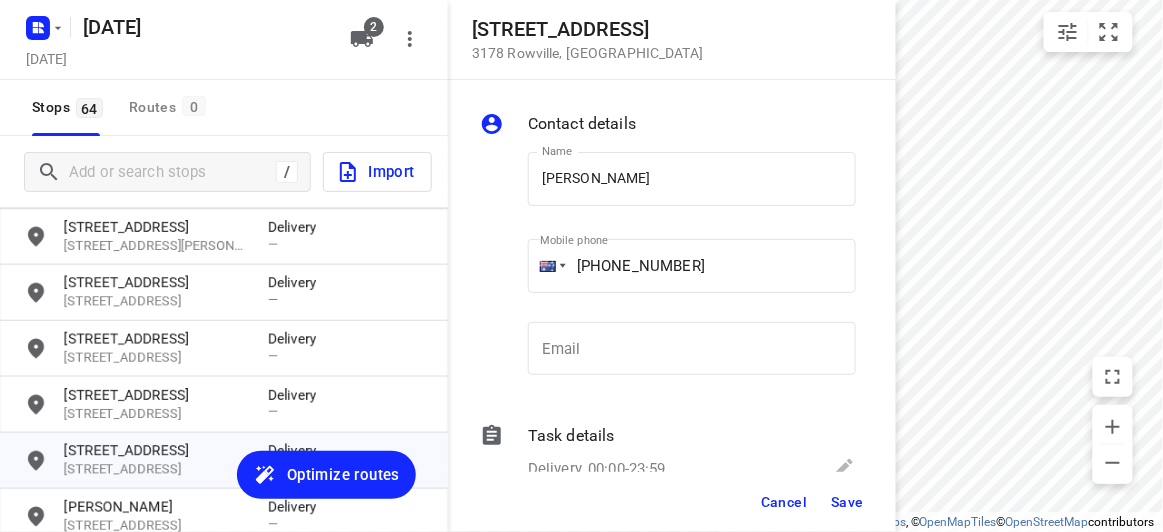 drag, startPoint x: 662, startPoint y: 302, endPoint x: 742, endPoint y: 265, distance: 88.14193 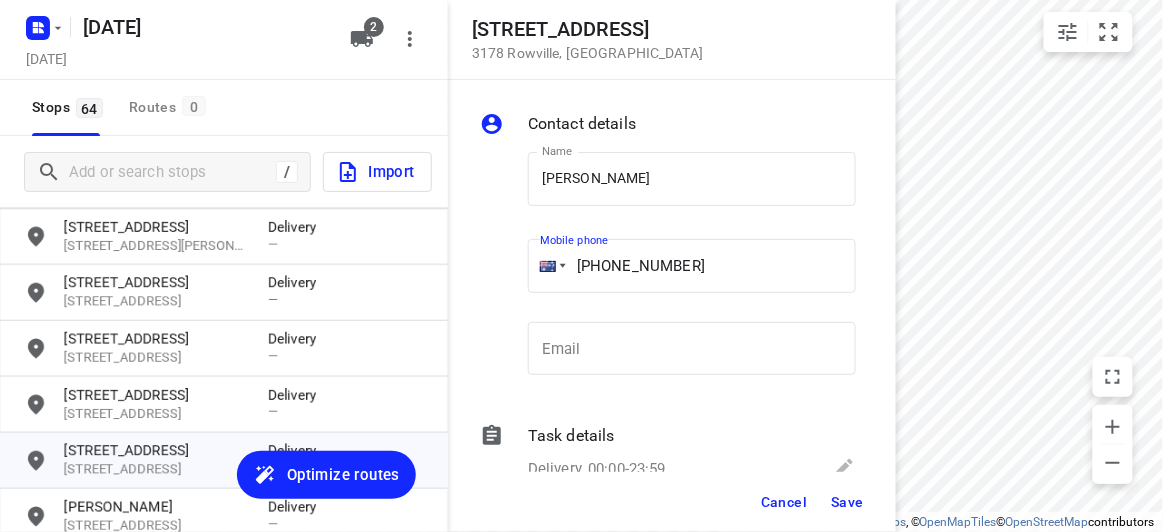 drag, startPoint x: 742, startPoint y: 265, endPoint x: 466, endPoint y: 265, distance: 276 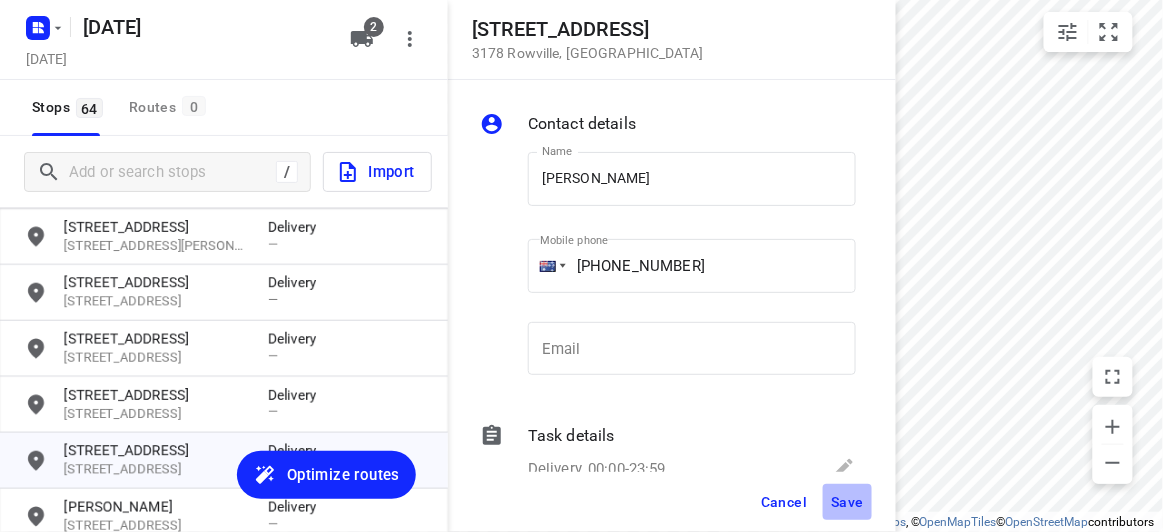 click on "Save" at bounding box center (847, 502) 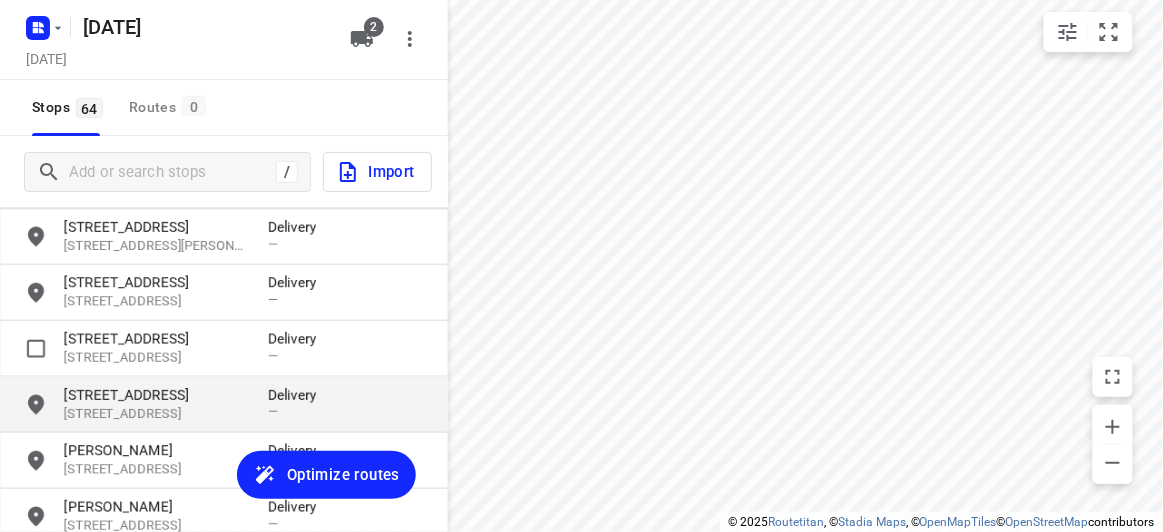 drag, startPoint x: 147, startPoint y: 365, endPoint x: 147, endPoint y: 388, distance: 23 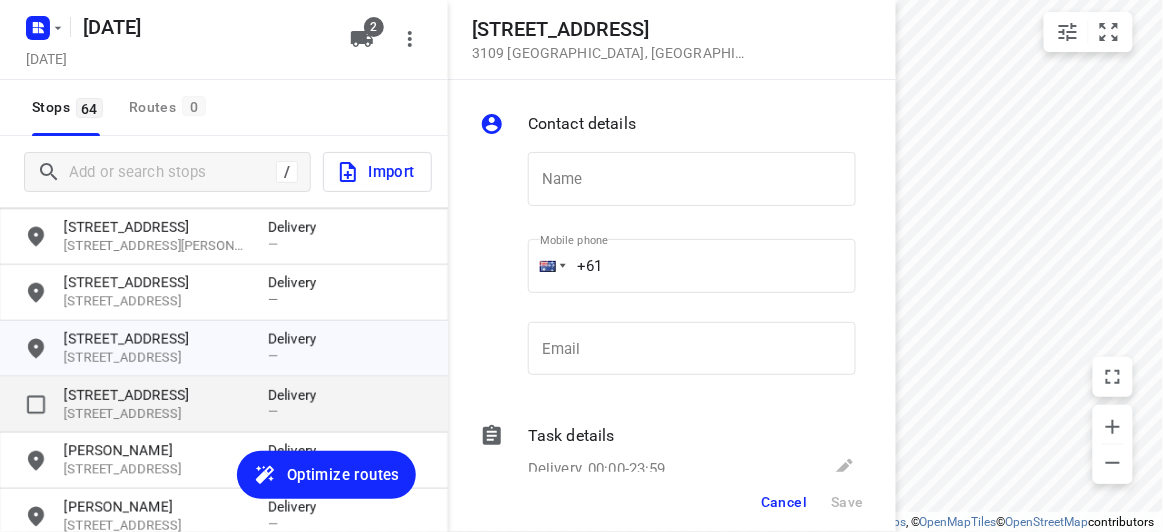 click on "[STREET_ADDRESS]" at bounding box center (156, 395) 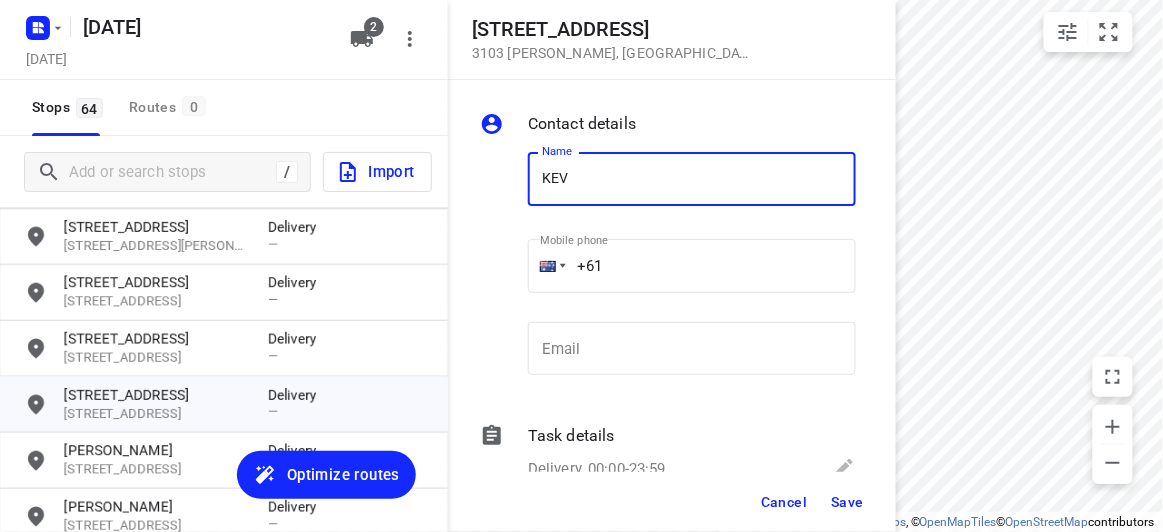 type on "KEVIN CHAN" 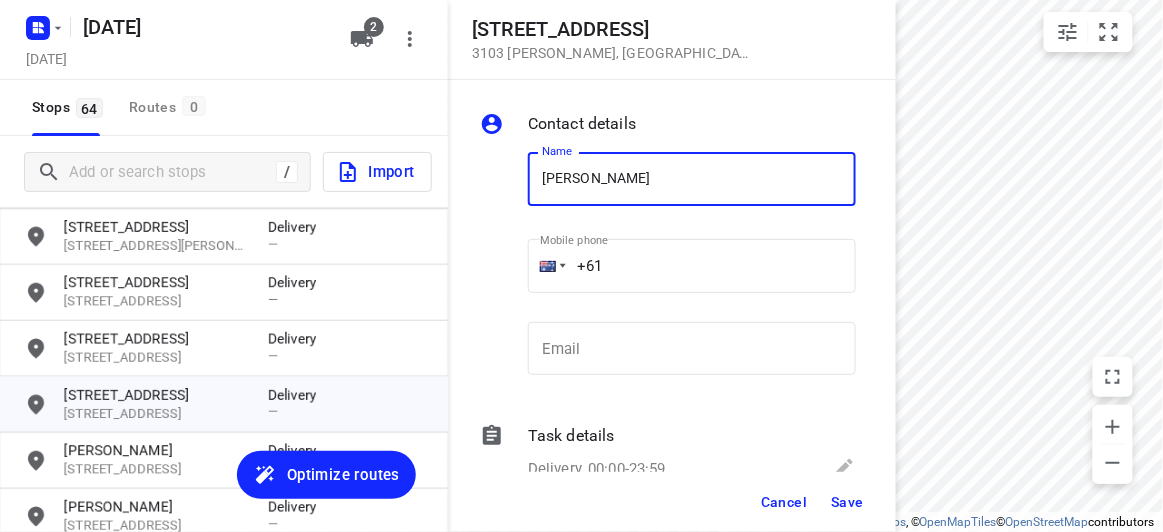 click on "+61" at bounding box center (692, 266) 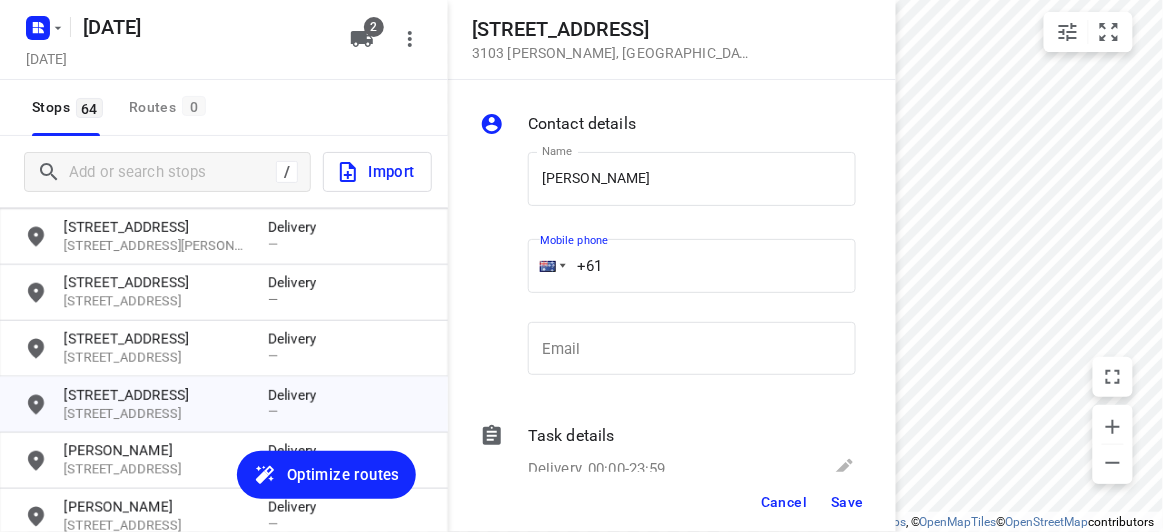 paste on "419889928" 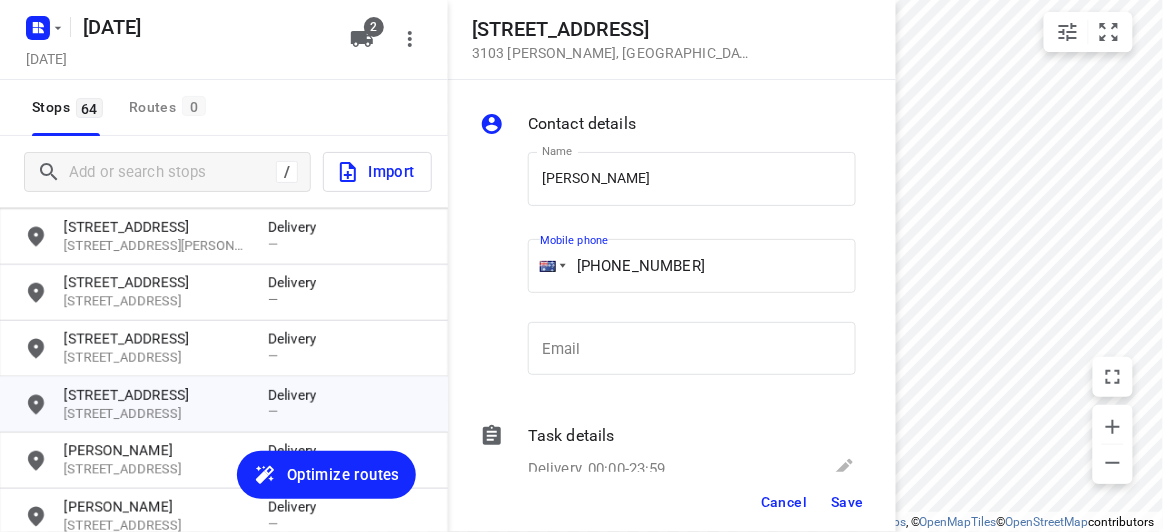 type on "+61 419889928" 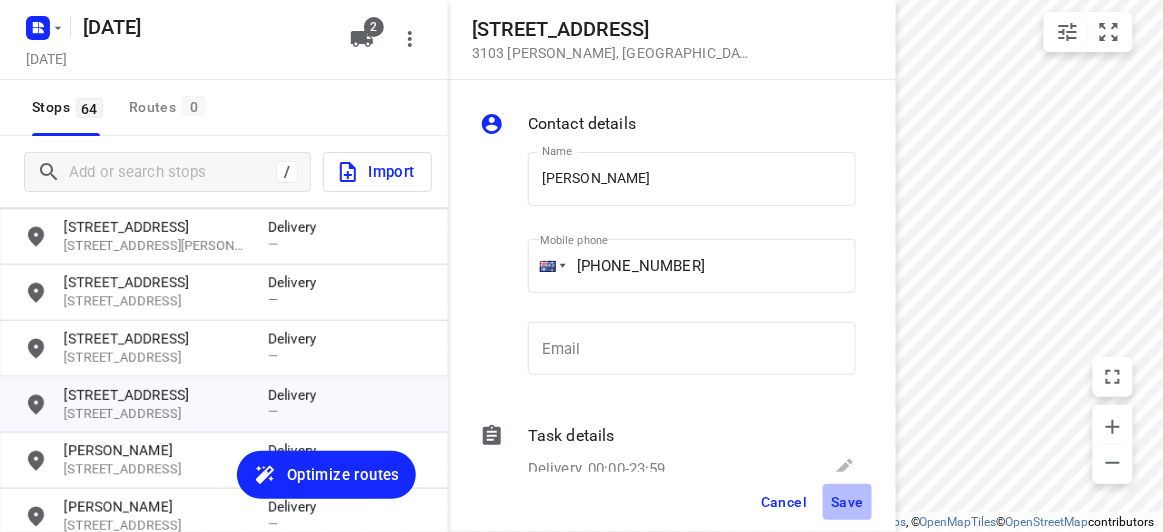 click on "Save" at bounding box center (847, 502) 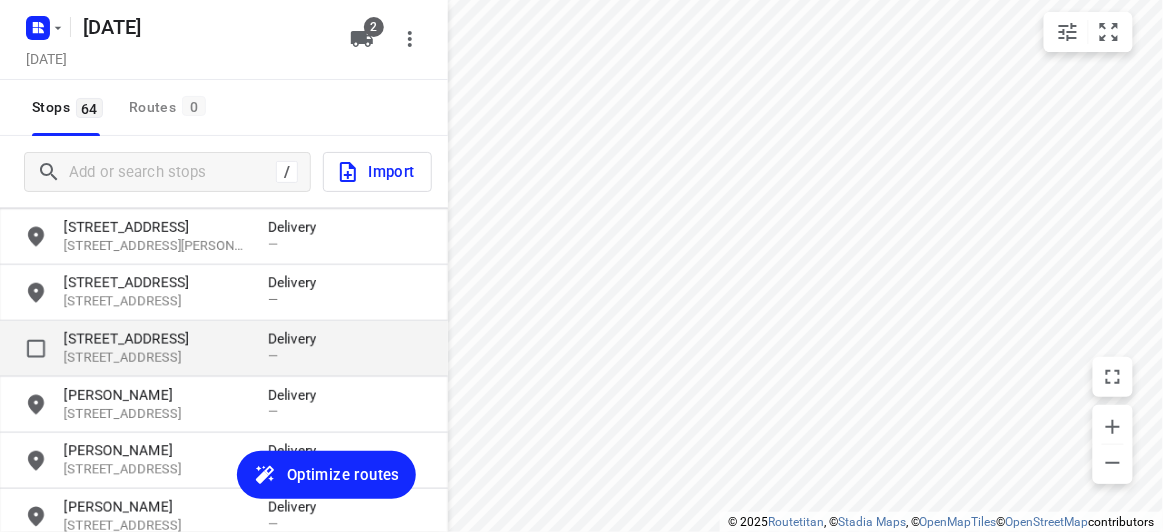 click on "[STREET_ADDRESS]" at bounding box center [156, 339] 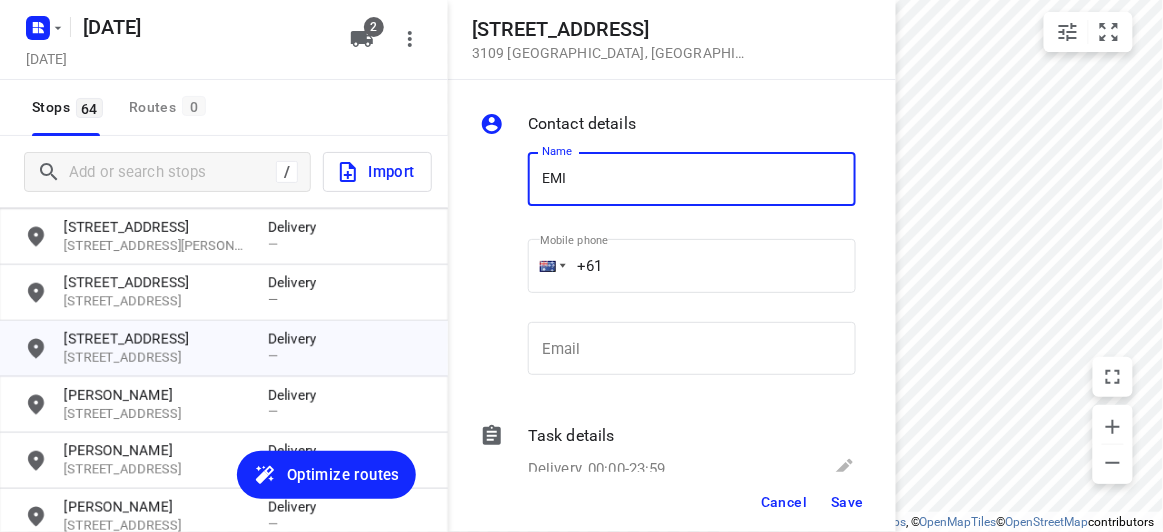 type on "EMILY NG" 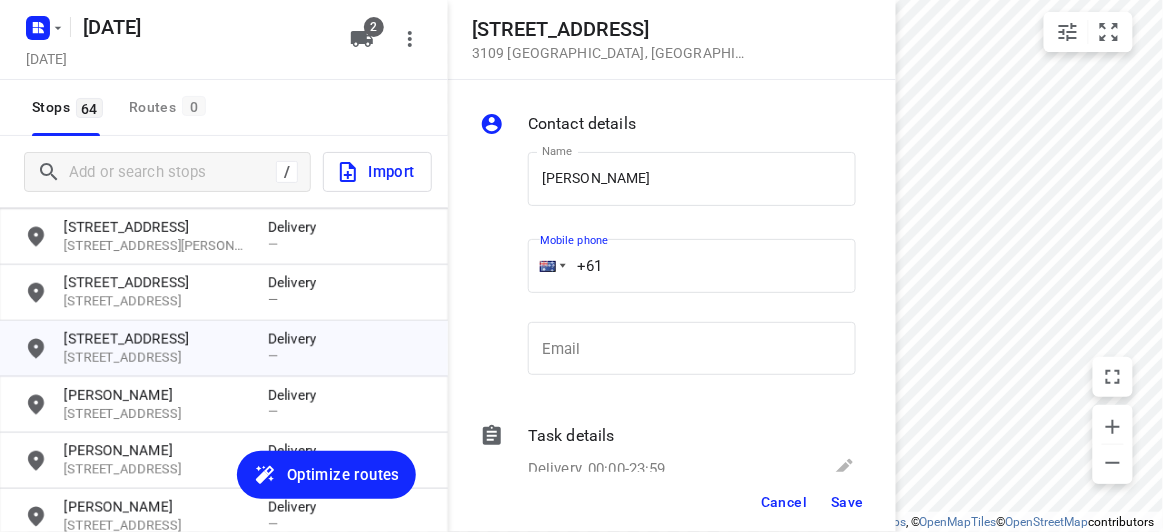 click on "+61" at bounding box center (692, 266) 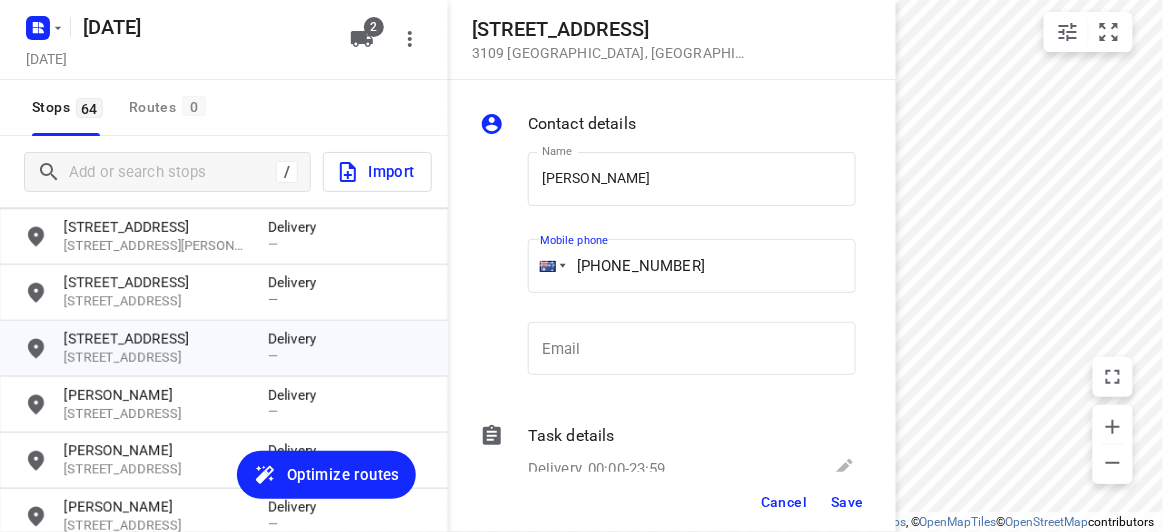 type on "+61 468360383" 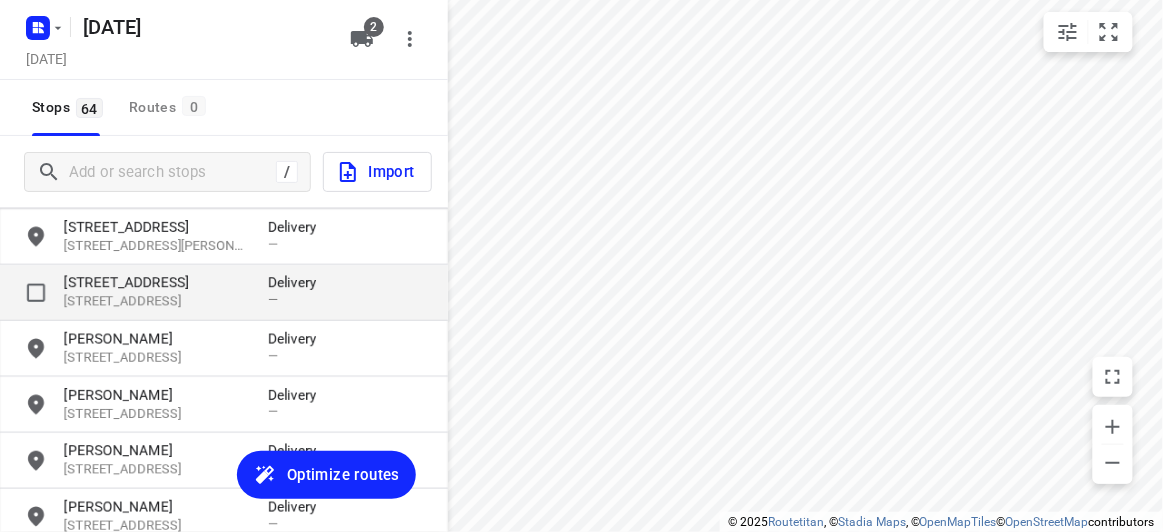 click on "[STREET_ADDRESS]" at bounding box center [156, 283] 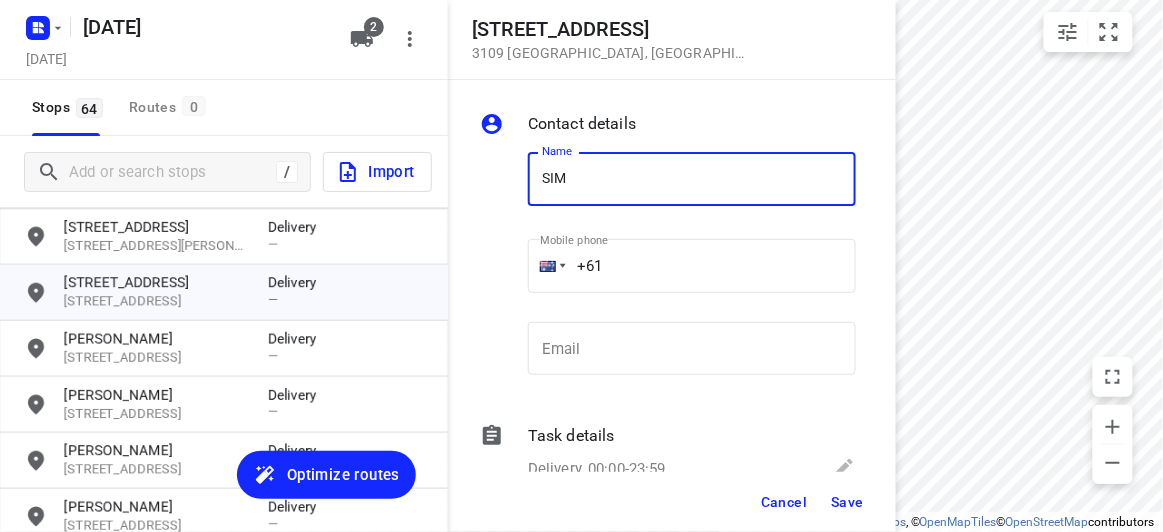 type on "SIMON HU 3/152" 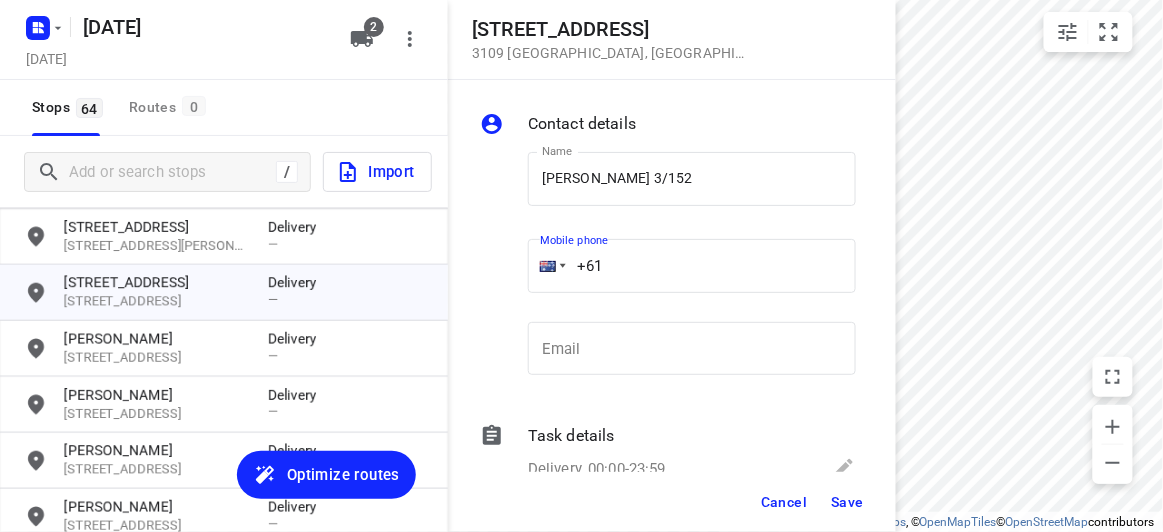 click on "+61" at bounding box center (692, 266) 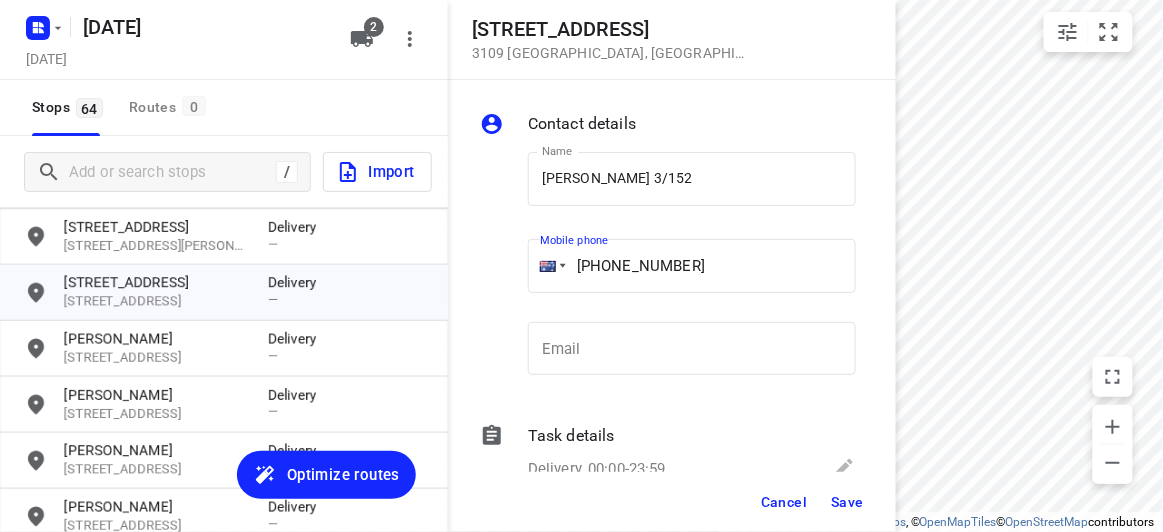 type on "+61 433799992" 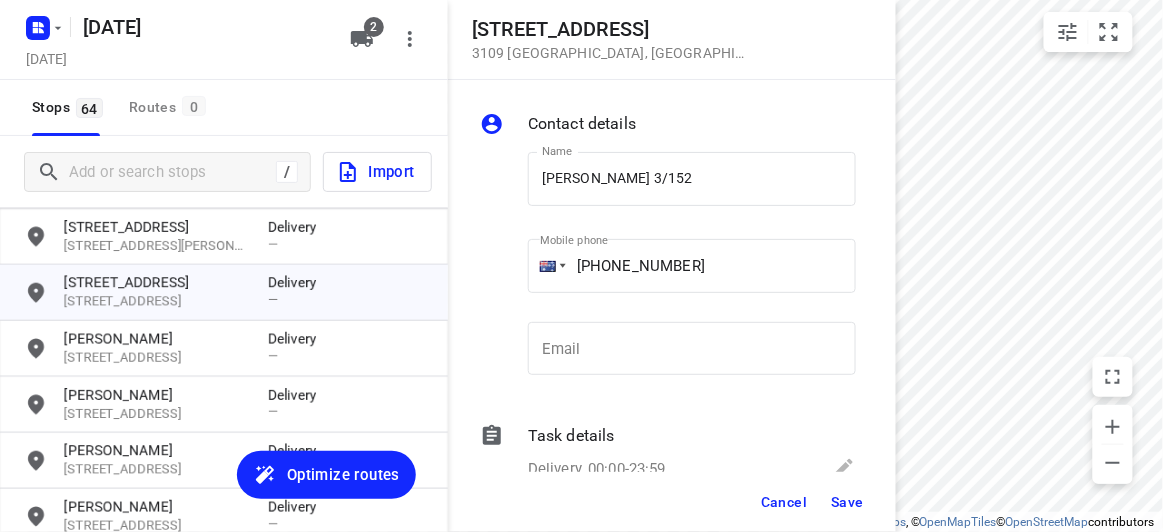 click on "Cancel Save" at bounding box center [672, 502] 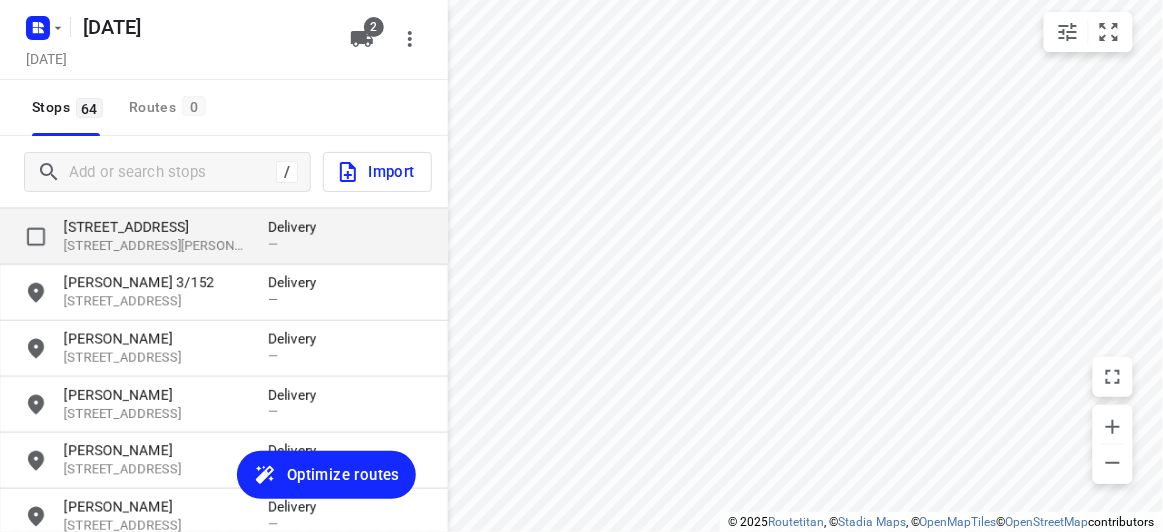 click on "[STREET_ADDRESS]" at bounding box center (156, 227) 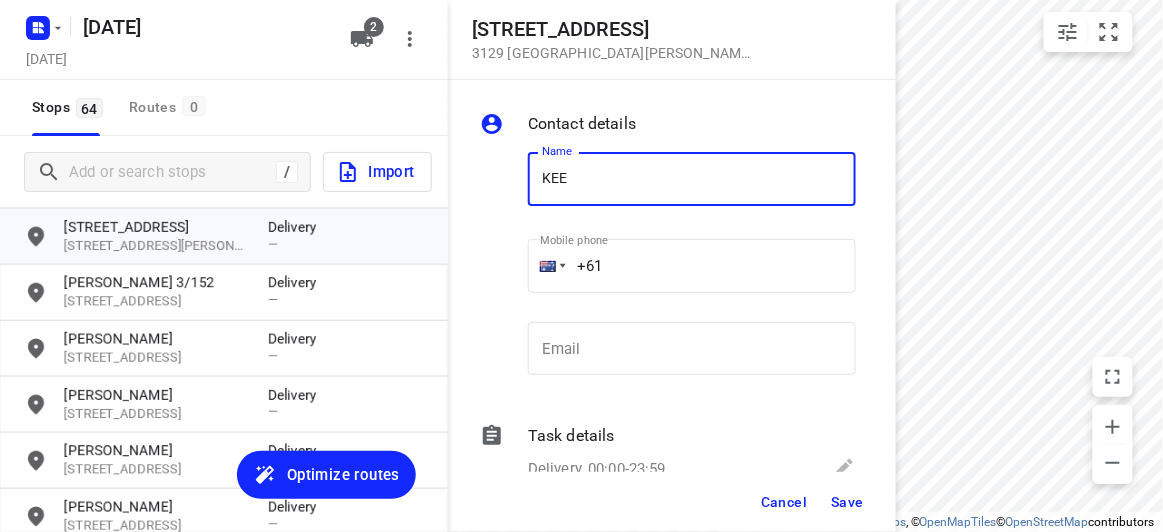 type on "KEE" 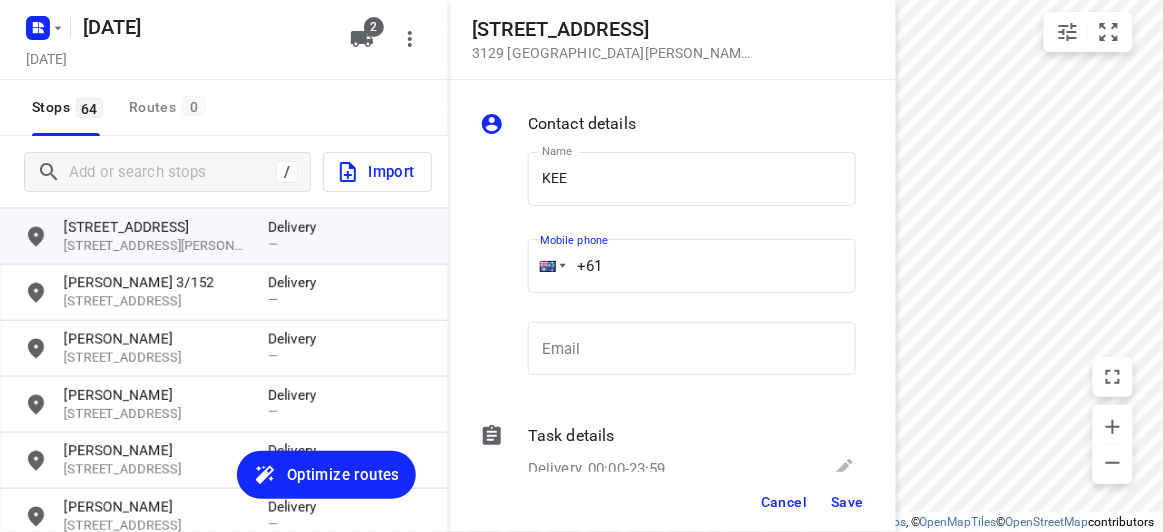 paste on "433339910" 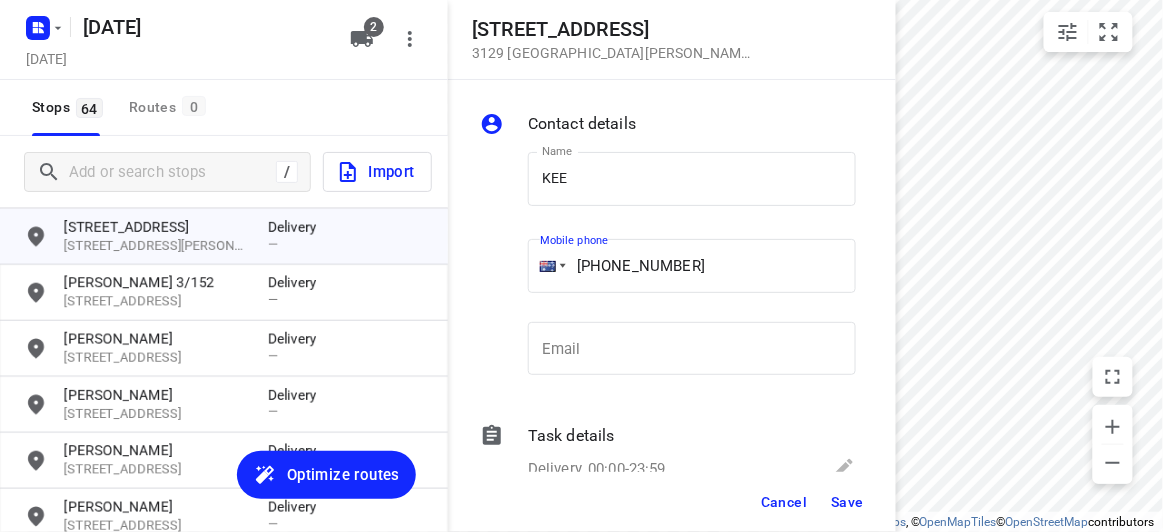 type on "+61 433339910" 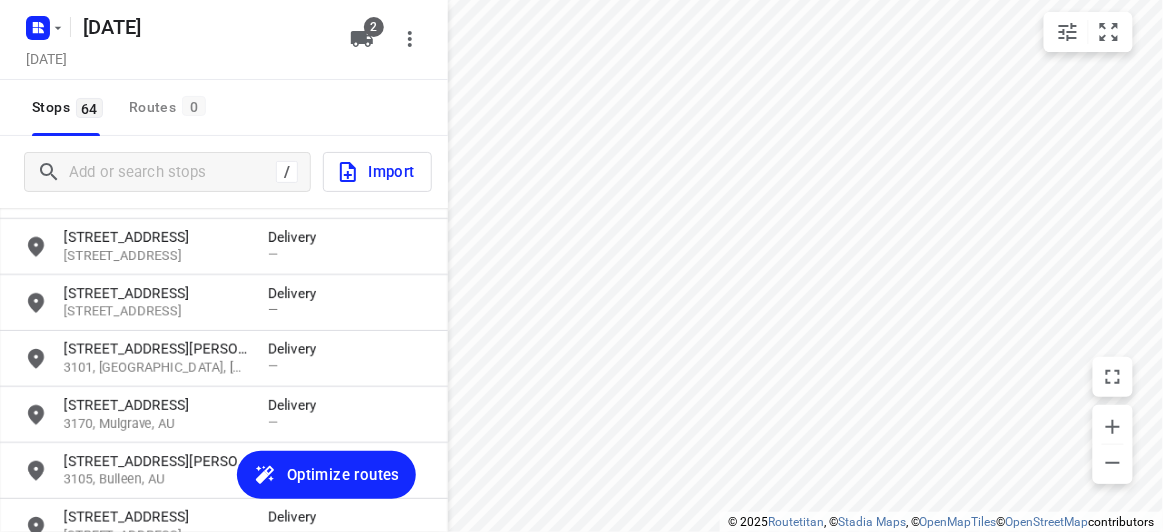 scroll, scrollTop: 2027, scrollLeft: 0, axis: vertical 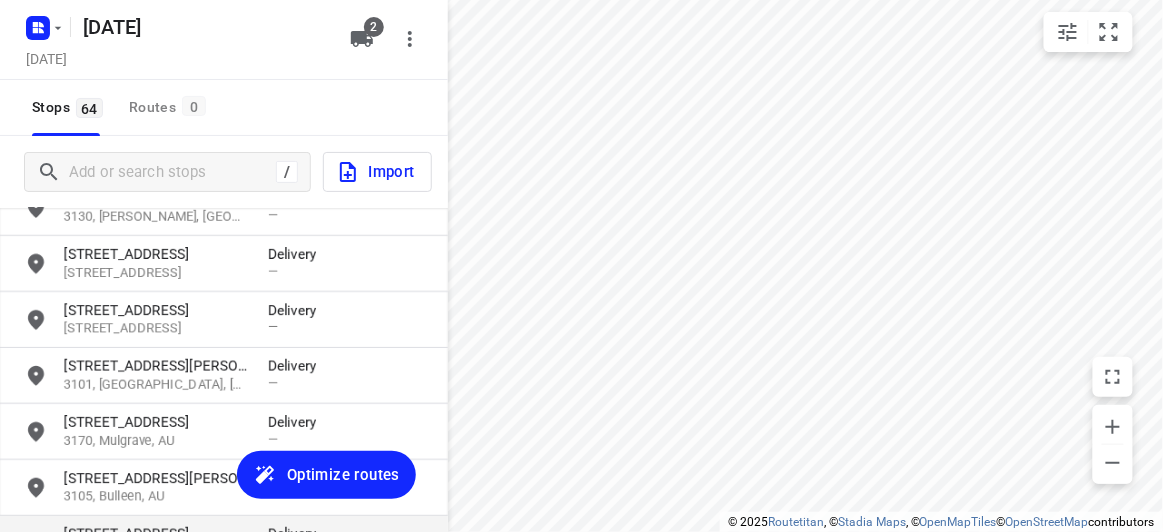click on "[STREET_ADDRESS]" at bounding box center [156, 534] 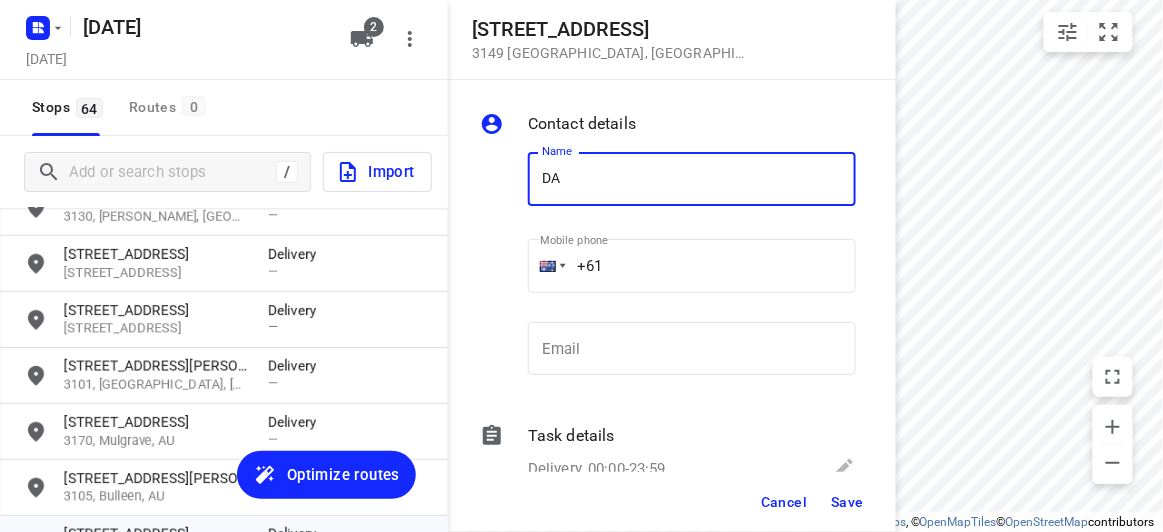 type on "DANCY 1/42" 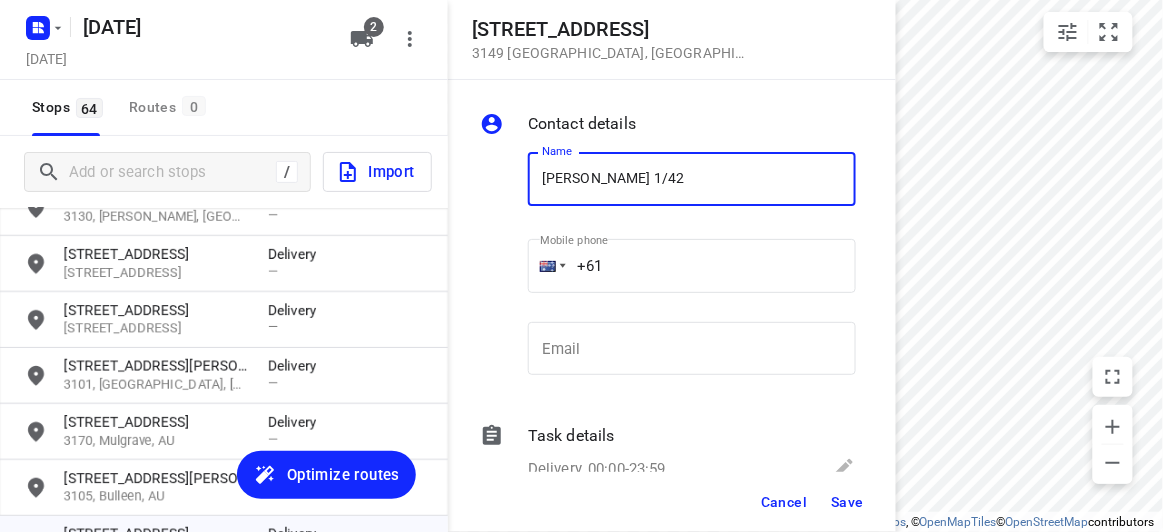 drag, startPoint x: 689, startPoint y: 293, endPoint x: 629, endPoint y: 271, distance: 63.90618 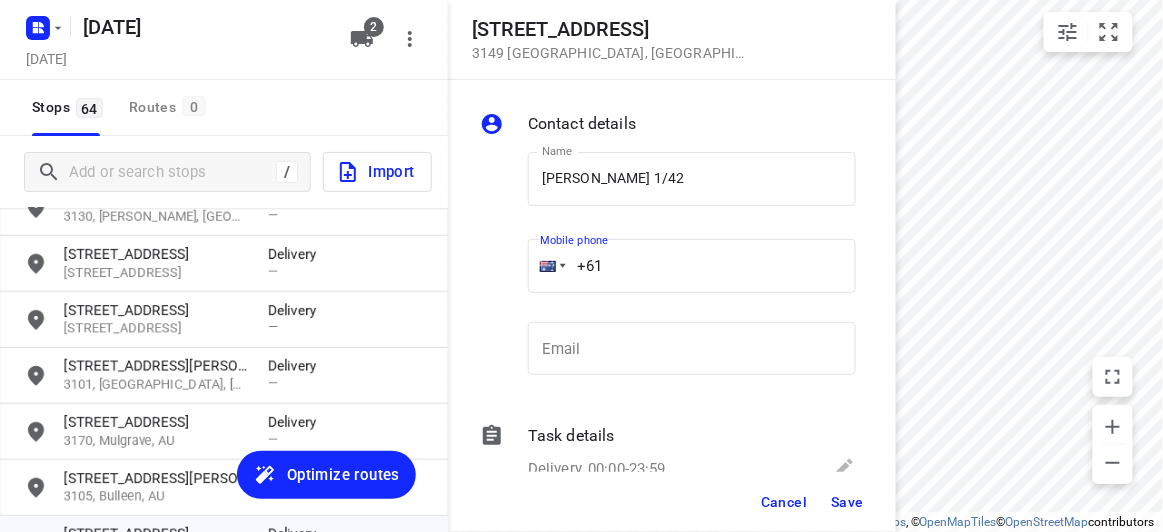 paste on "0412888226" 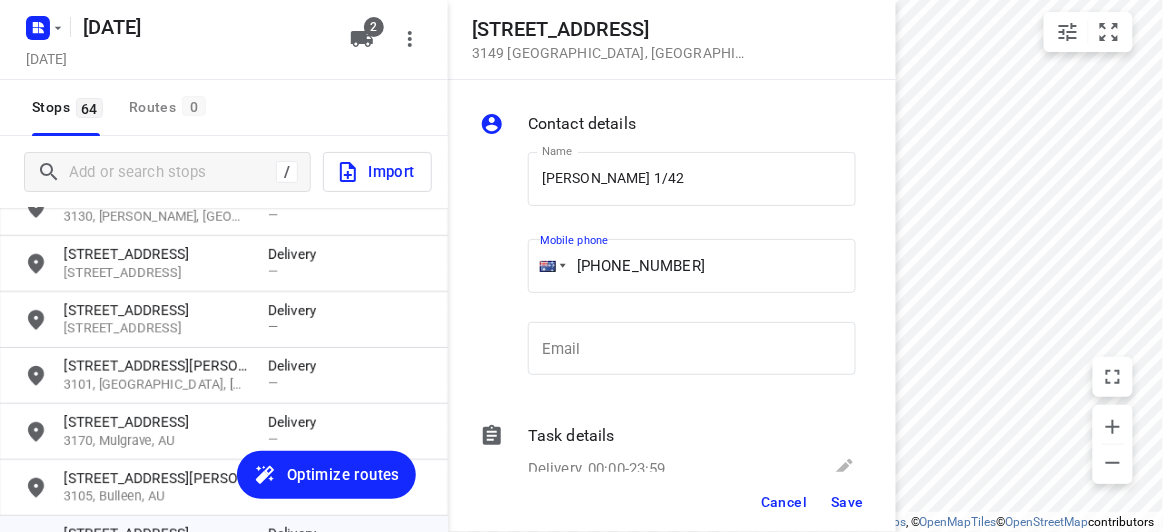 click on "+61 0412888226" at bounding box center [692, 266] 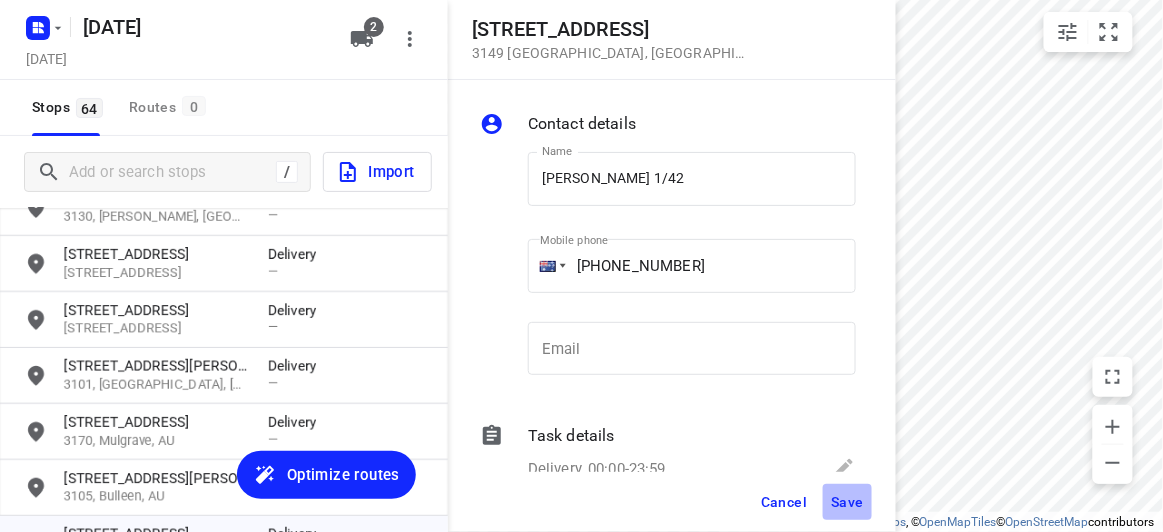 click on "Save" at bounding box center [847, 502] 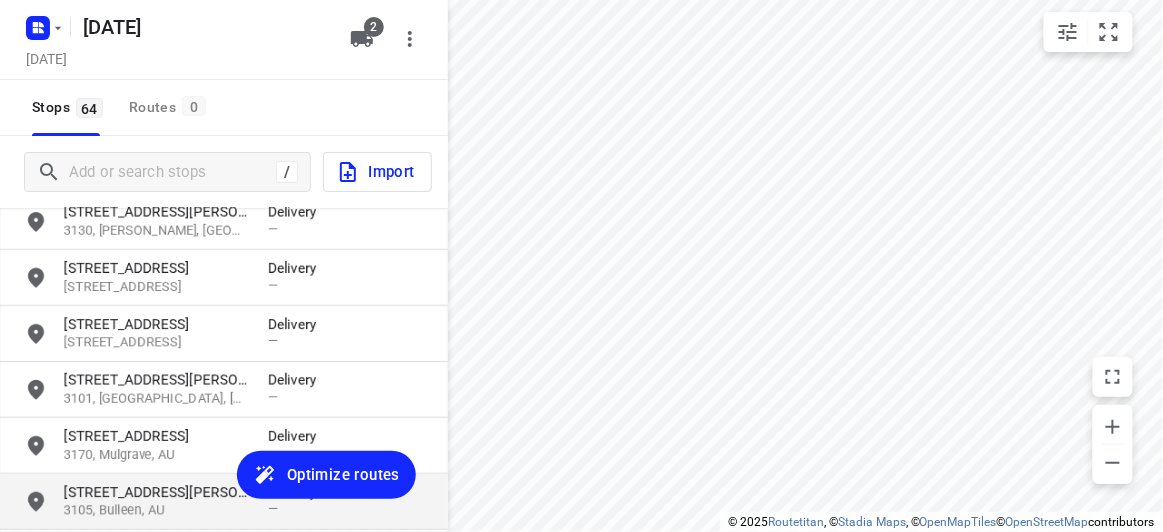 scroll, scrollTop: 2027, scrollLeft: 0, axis: vertical 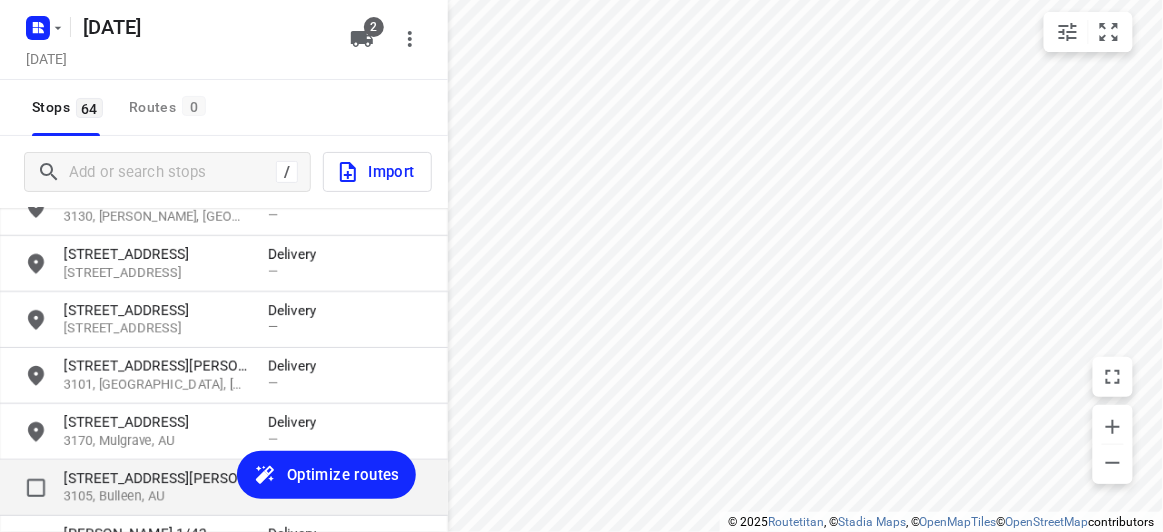 click on "[STREET_ADDRESS][PERSON_NAME]" at bounding box center (156, 478) 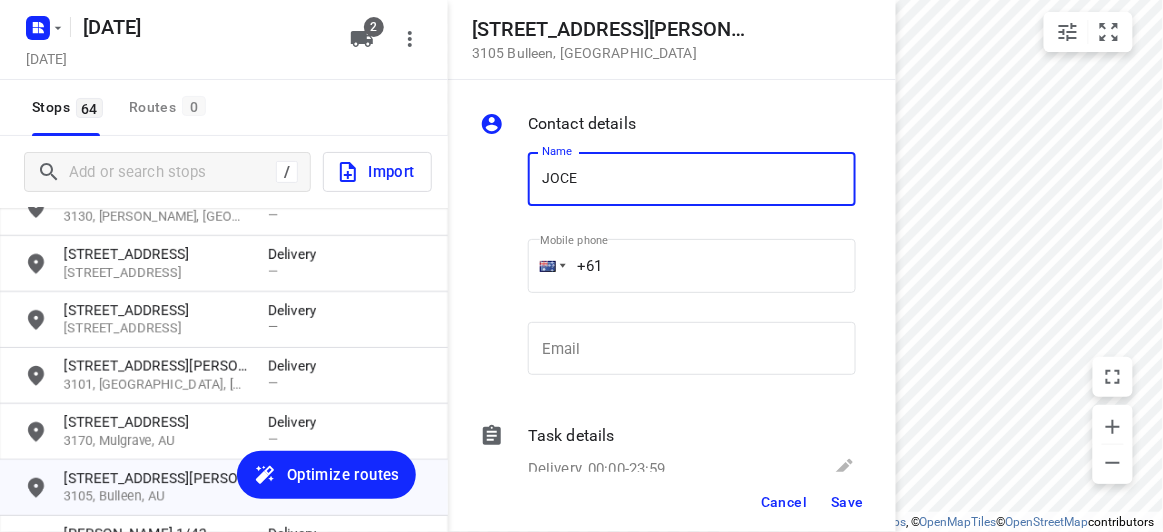 type on "JOCE" 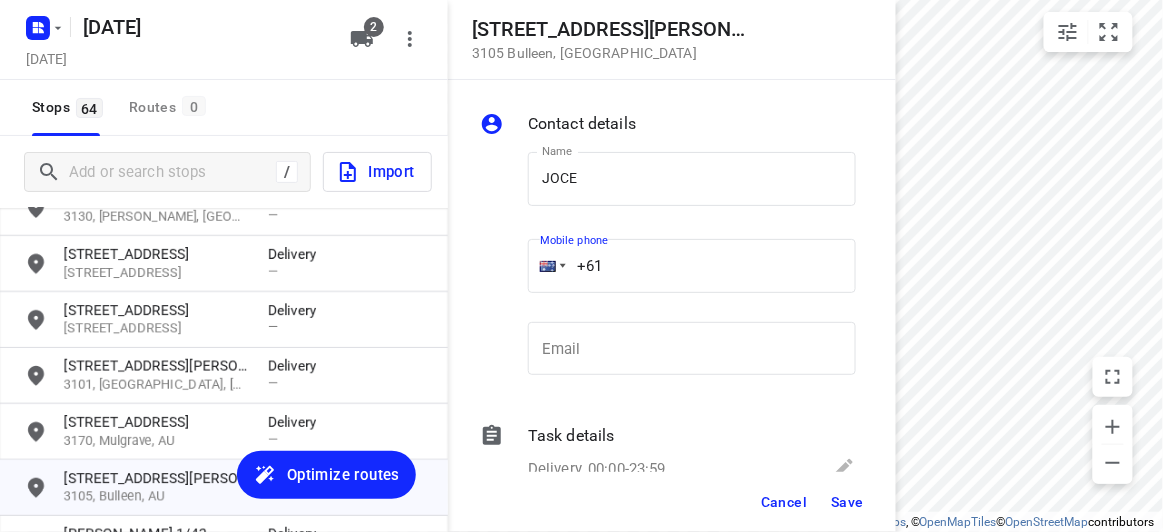 paste on "424911200" 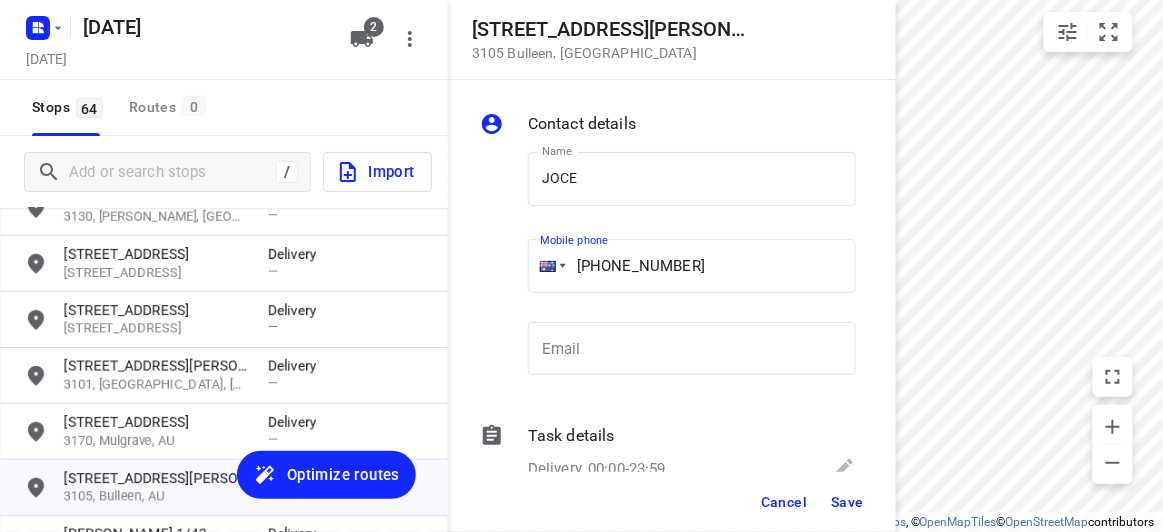 type on "+61 424911200" 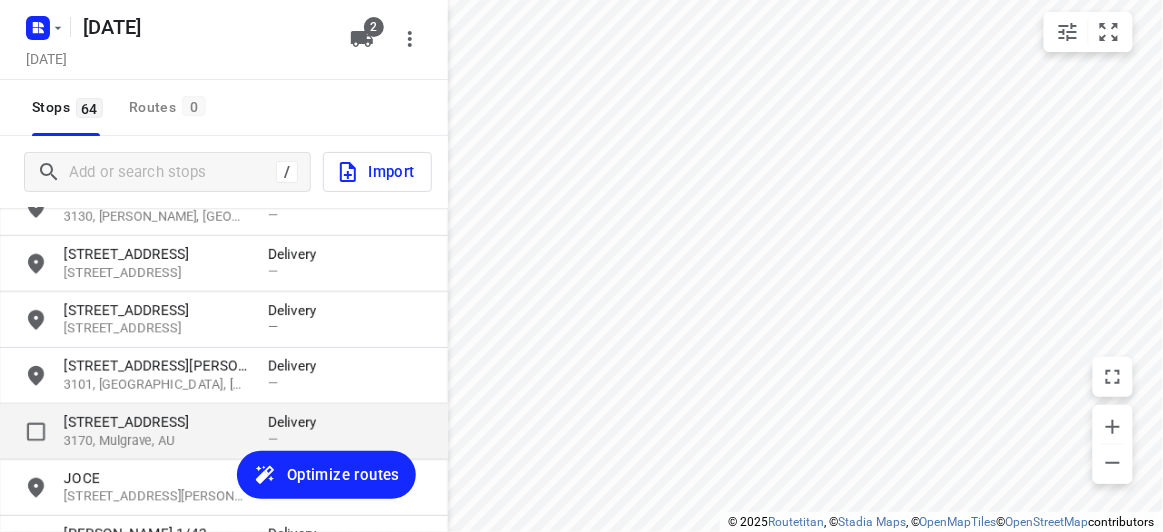 click on "3170, Mulgrave, AU" at bounding box center (156, 441) 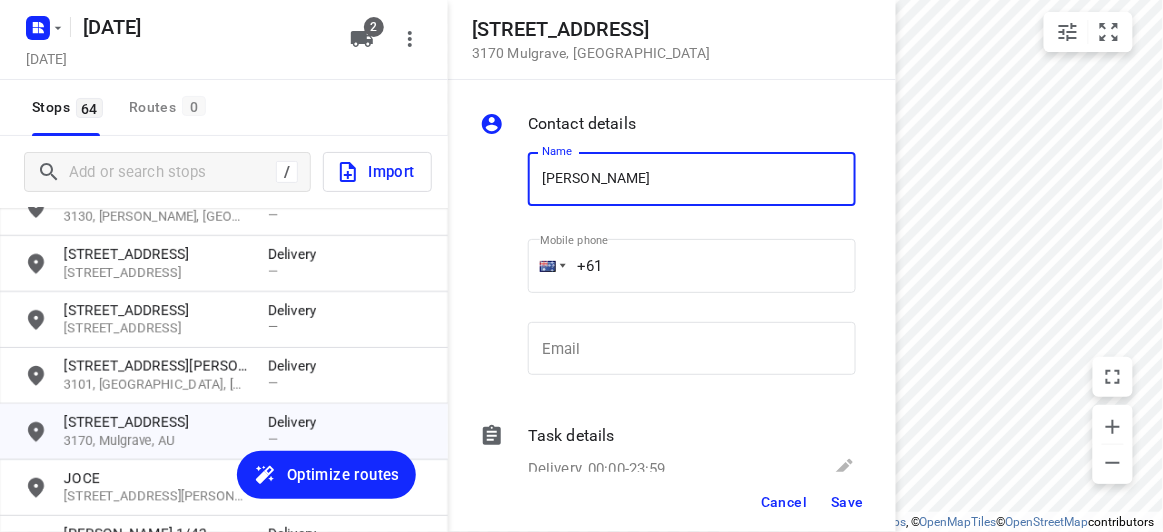 click on "PATTY" at bounding box center (692, 179) 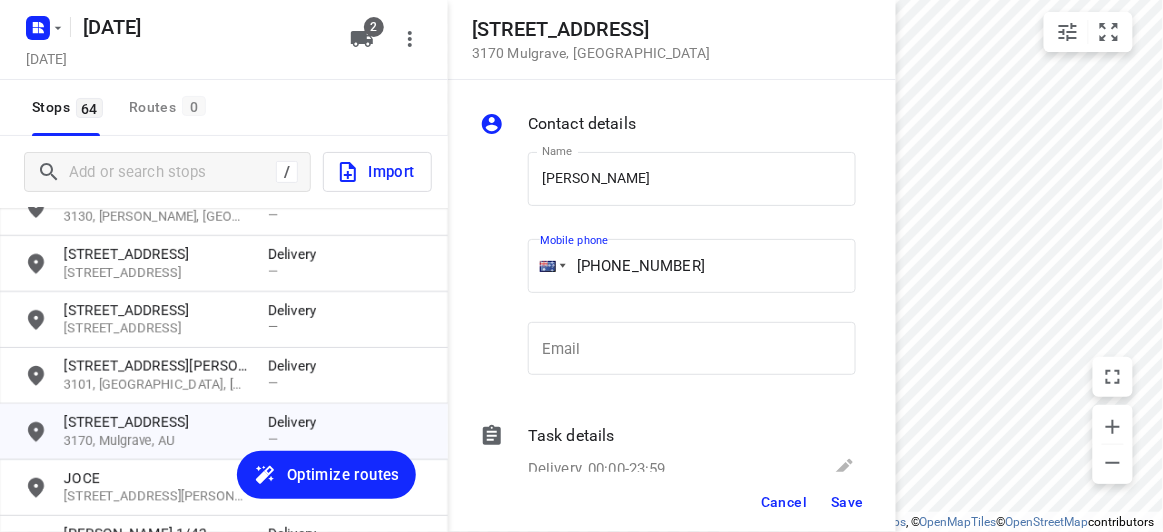 type on "+61 473551835" 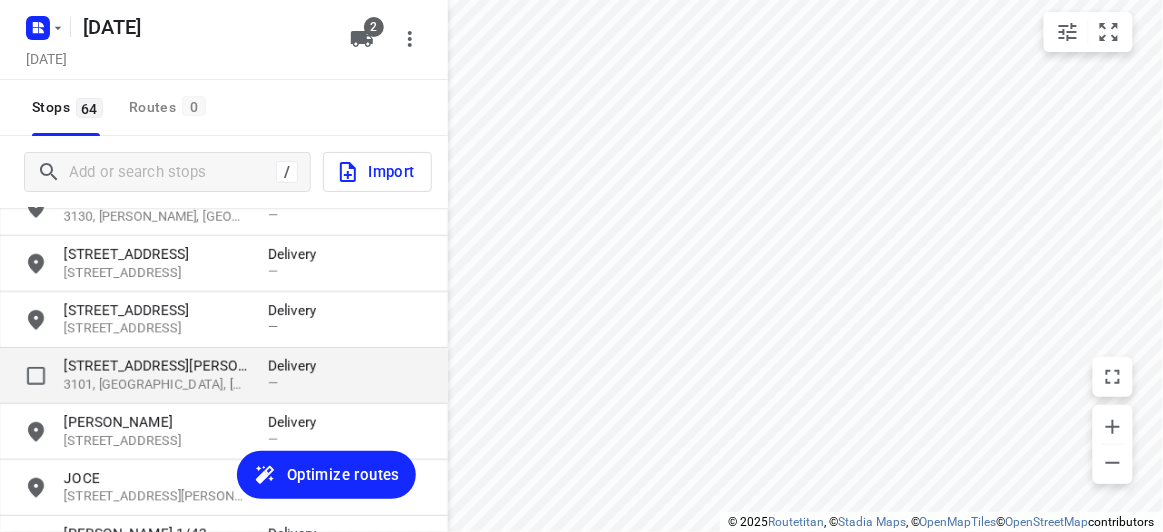 click on "3101, [GEOGRAPHIC_DATA], [GEOGRAPHIC_DATA]" at bounding box center [156, 385] 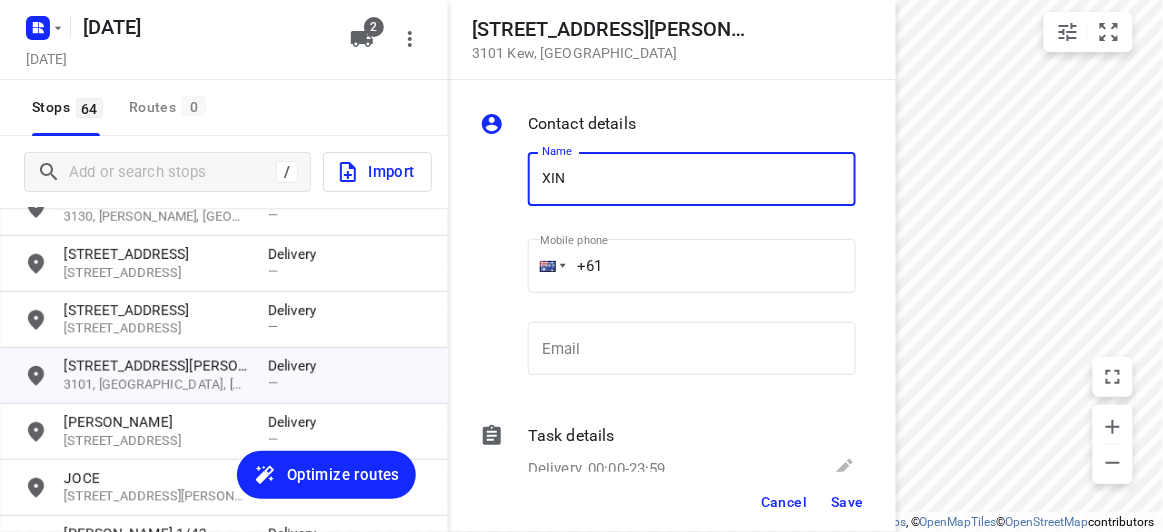 type on "XINLING HAN" 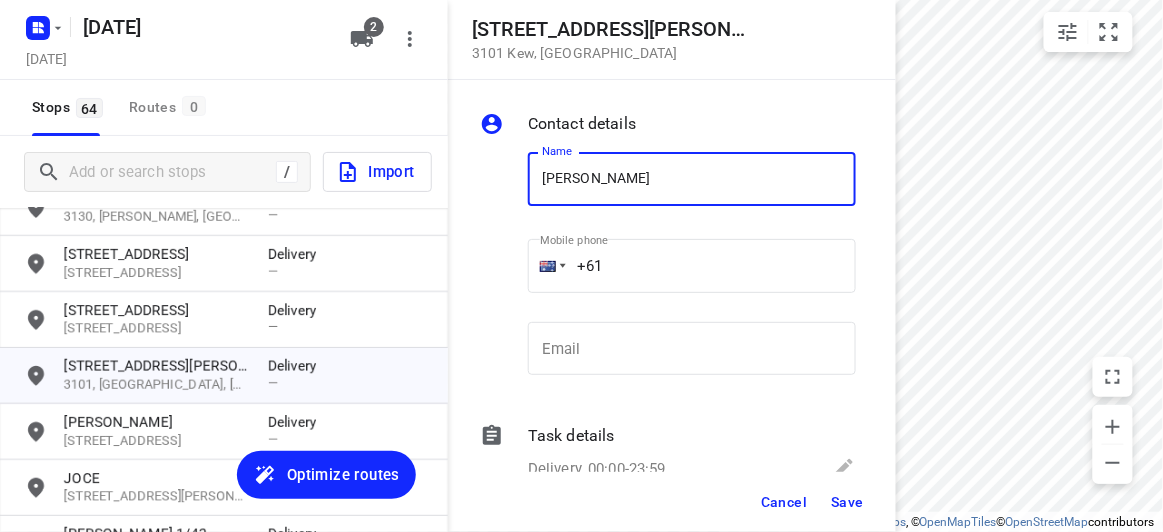 click on "+61" at bounding box center [692, 266] 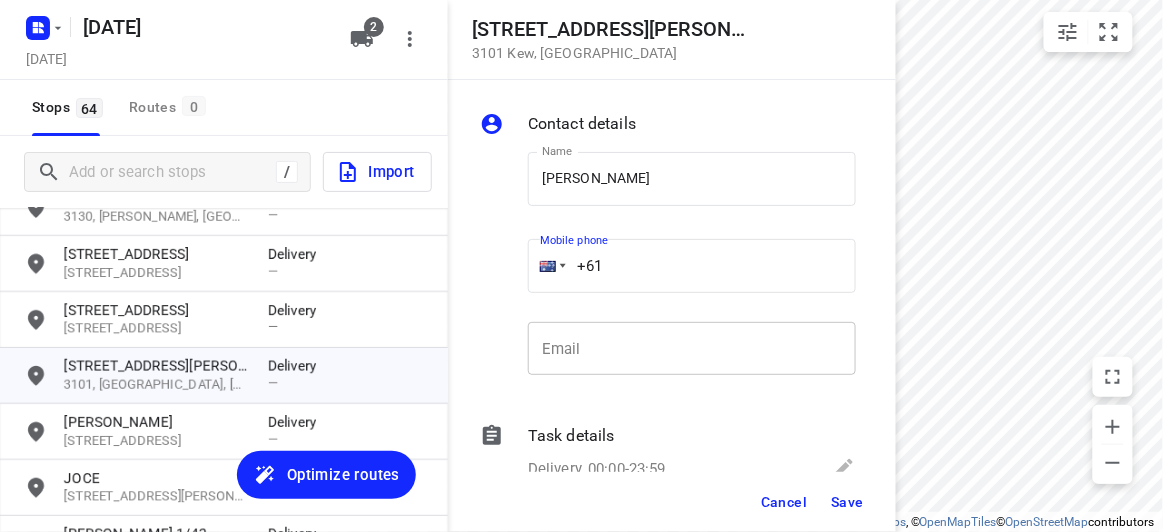 paste on "433351220" 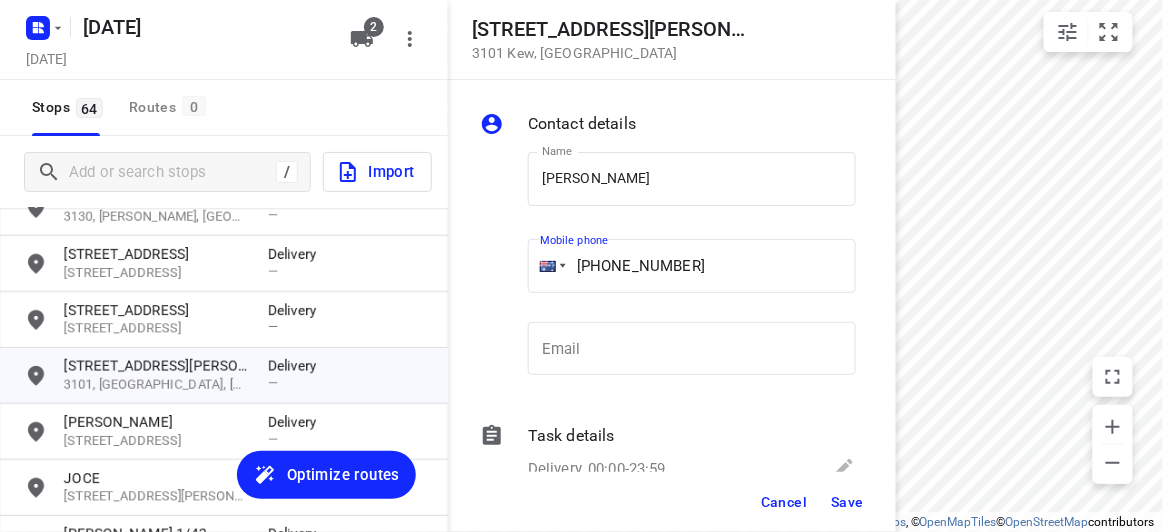 type on "+61 433351220" 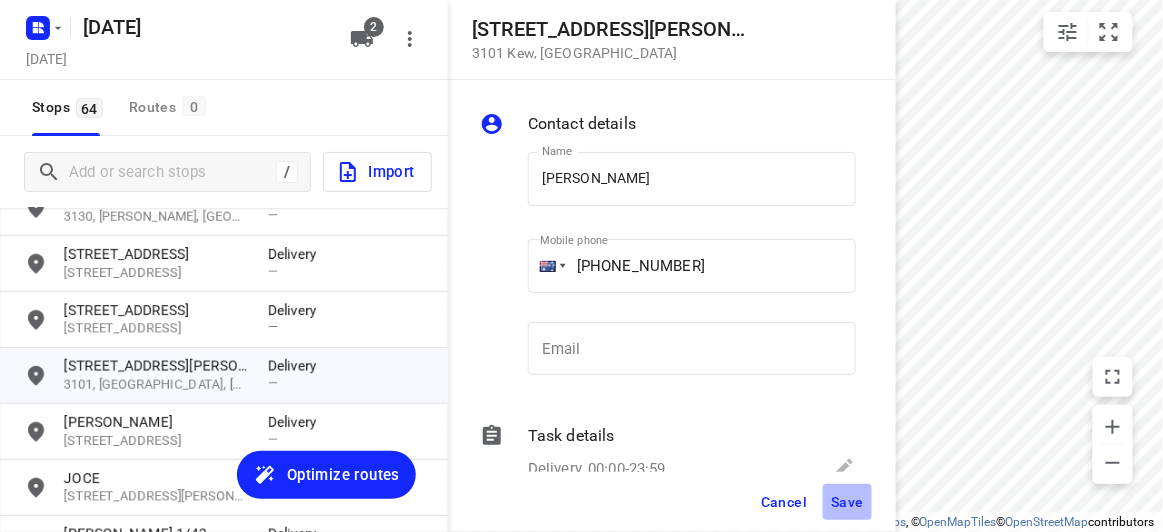 click on "Save" at bounding box center (847, 502) 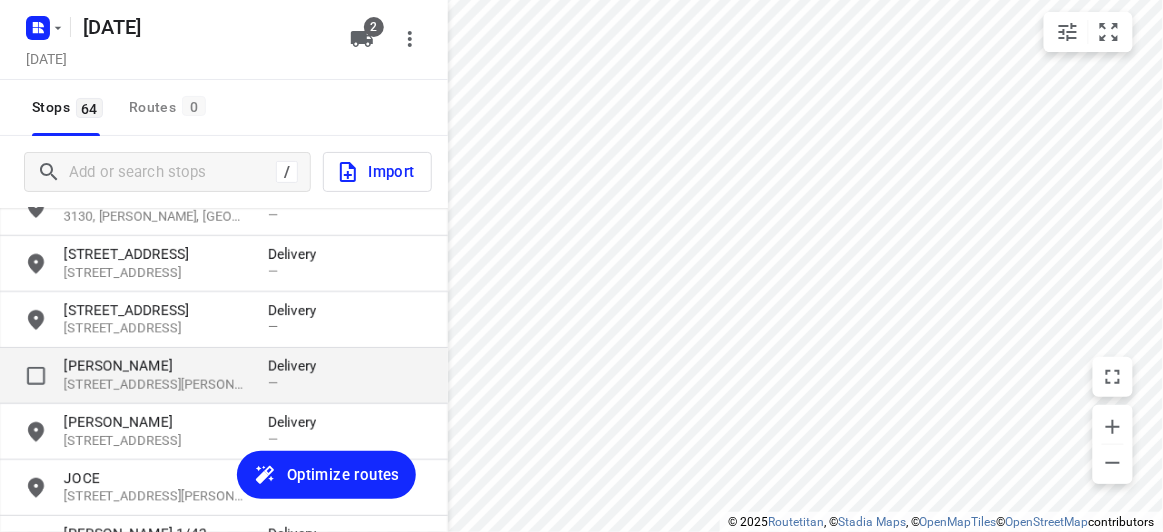 click on "29 Scott Street, 3101, Kew, AU" at bounding box center [156, 385] 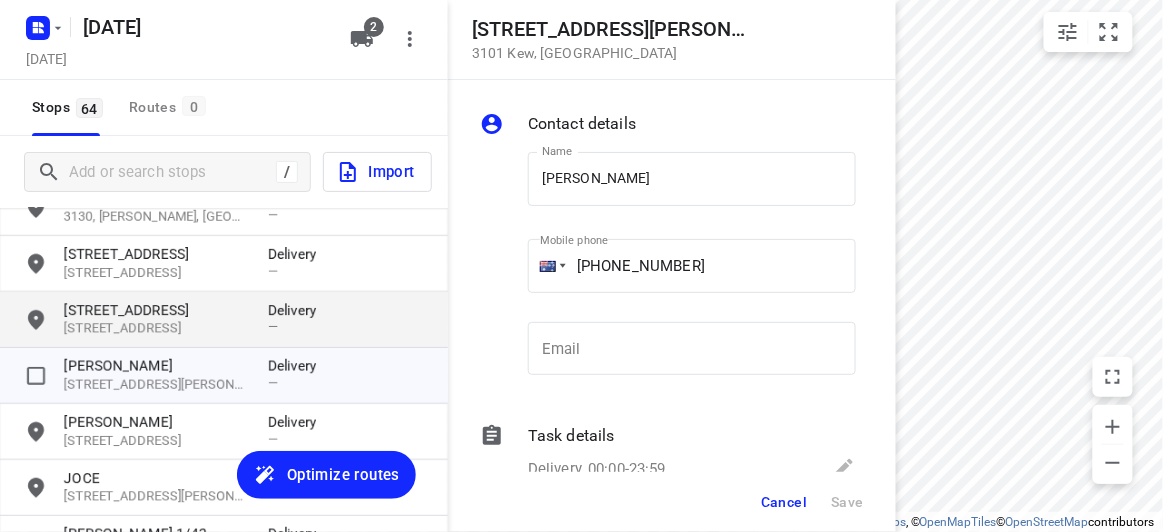 click on "[STREET_ADDRESS]" at bounding box center [156, 310] 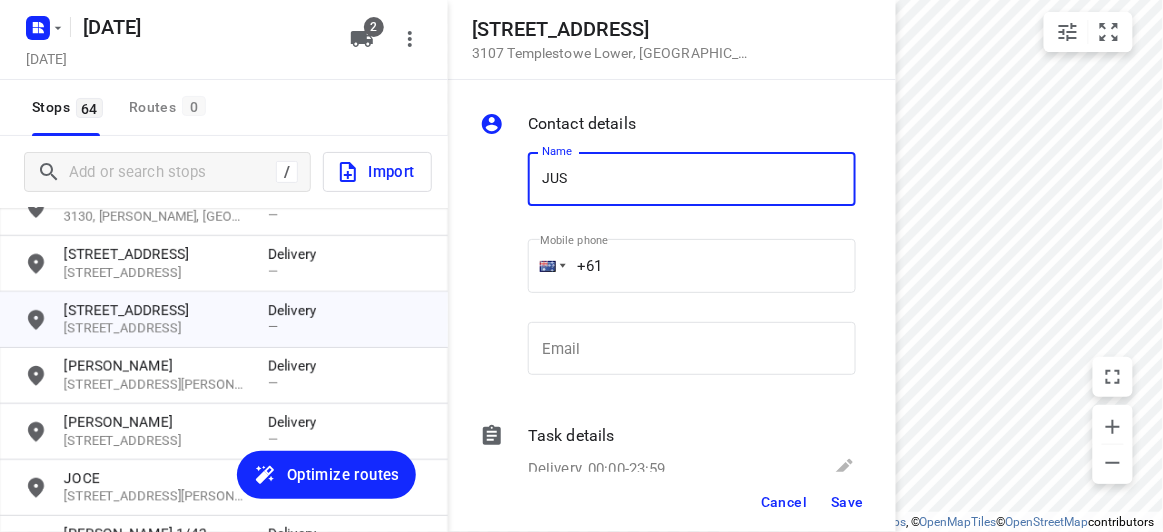 type on "JUSTINA 2/5" 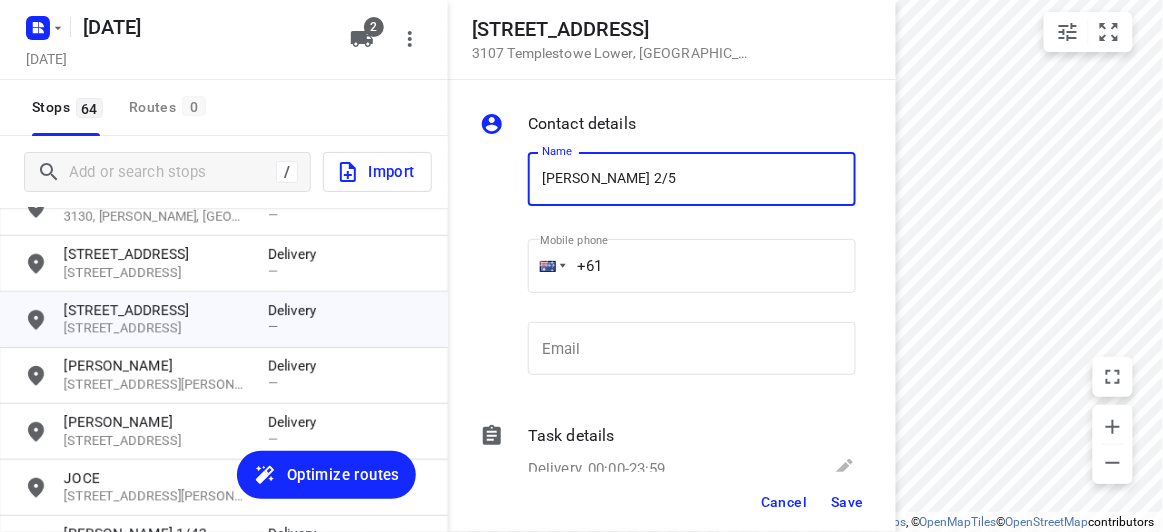 click on "+61" at bounding box center (692, 266) 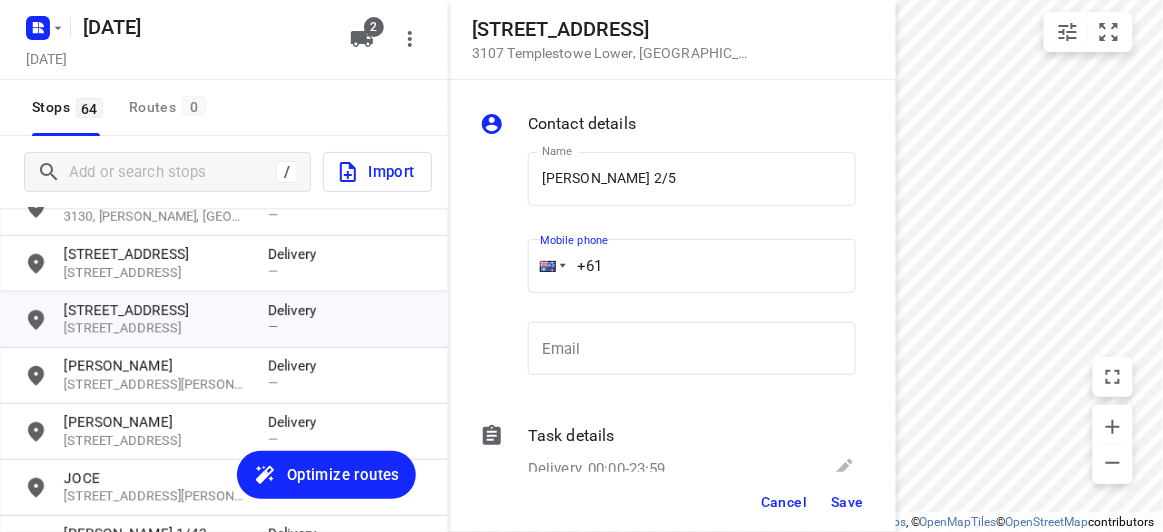 paste on "432208299" 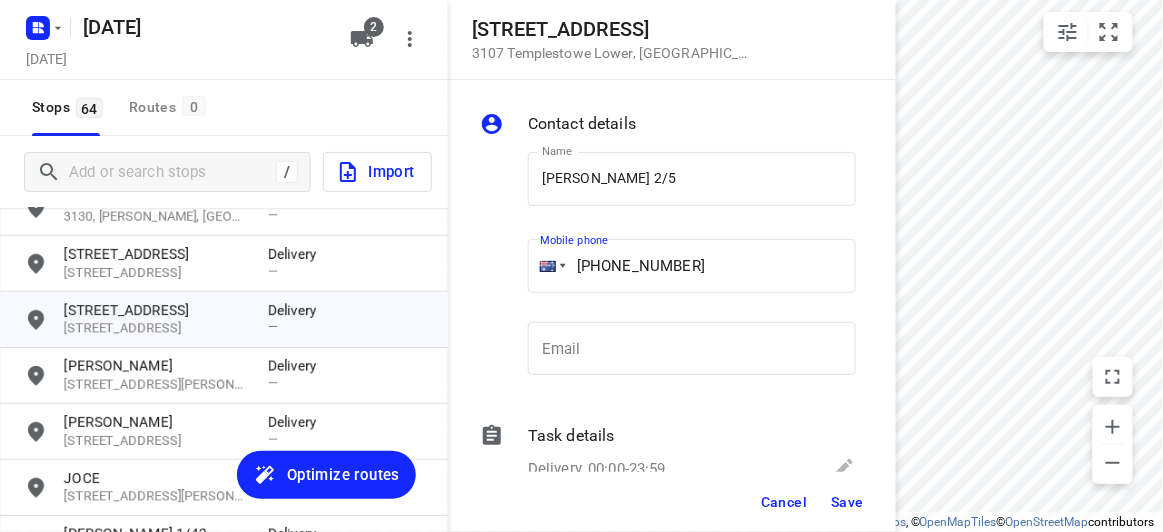 click on "+61 432208299" at bounding box center [692, 266] 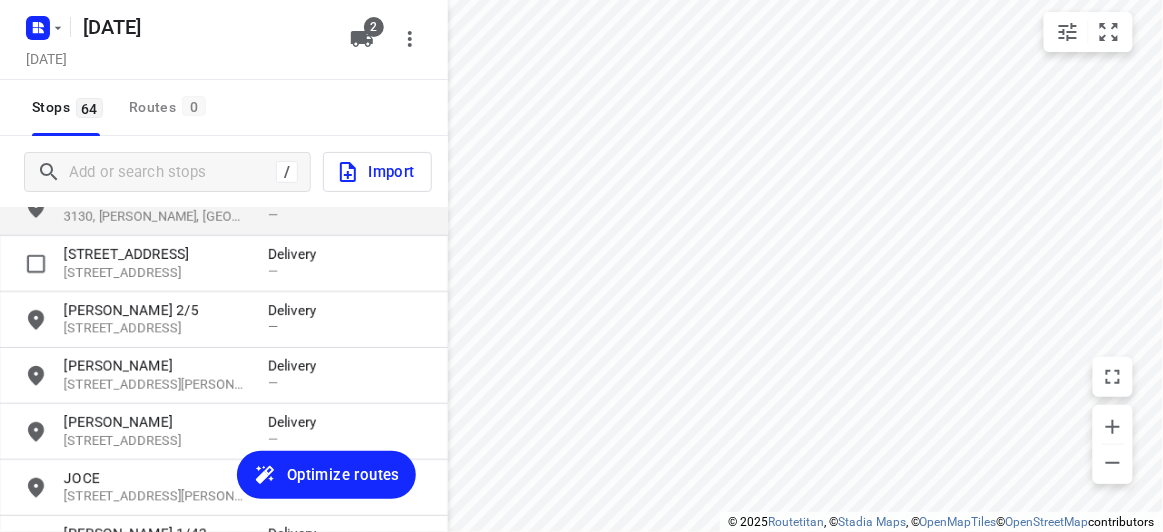 click on "17 Harold Street 3130, Blackburn, AU Delivery —" at bounding box center (224, 208) 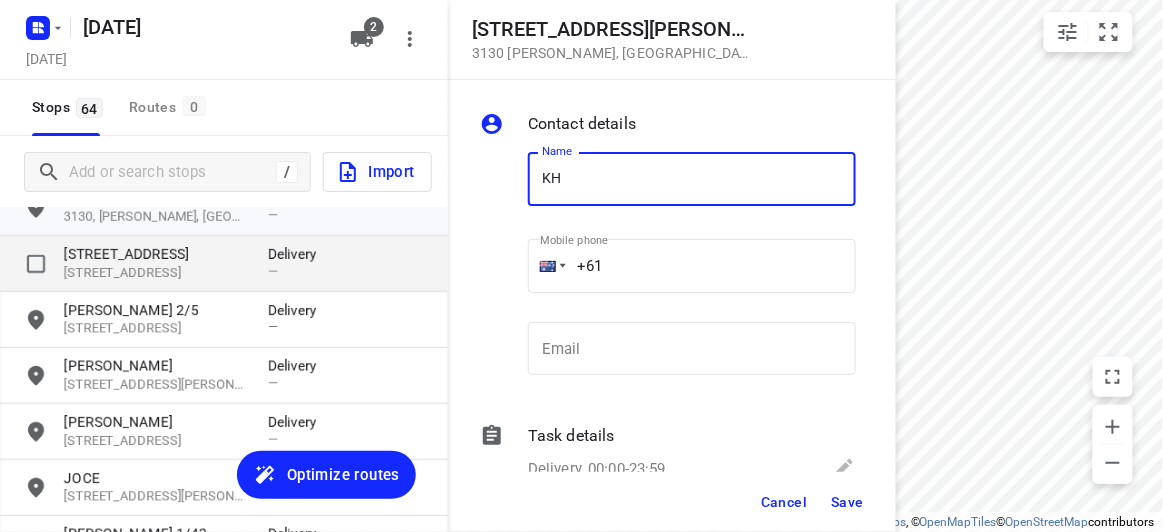 type on "KH" 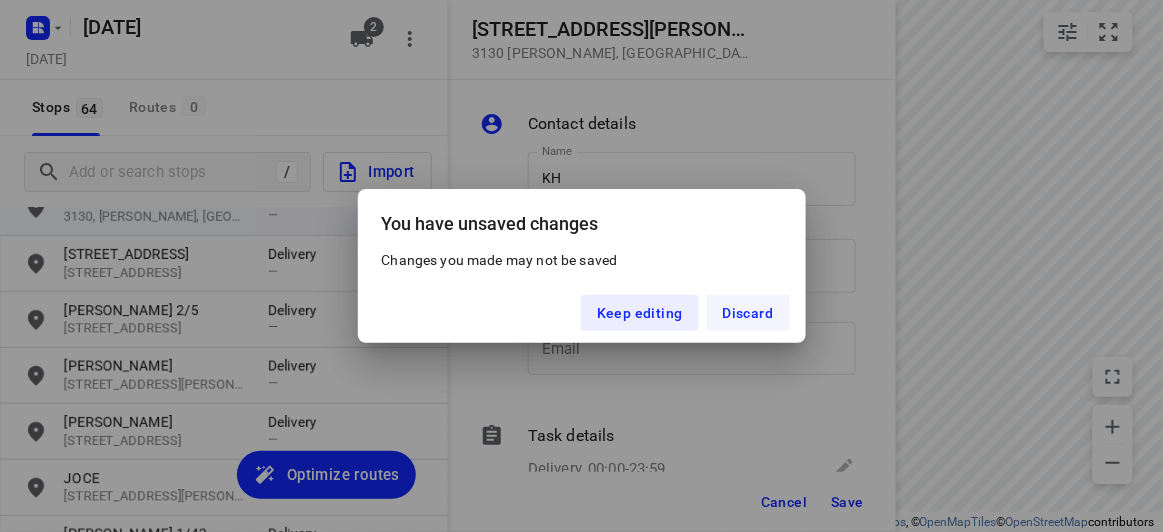 click on "Discard" at bounding box center (748, 313) 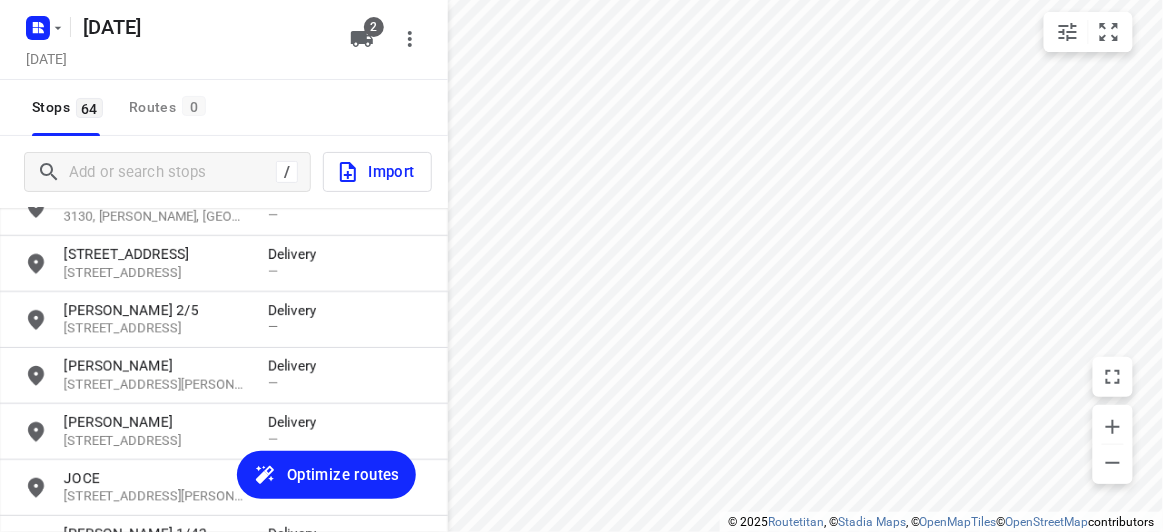 scroll, scrollTop: 37, scrollLeft: 0, axis: vertical 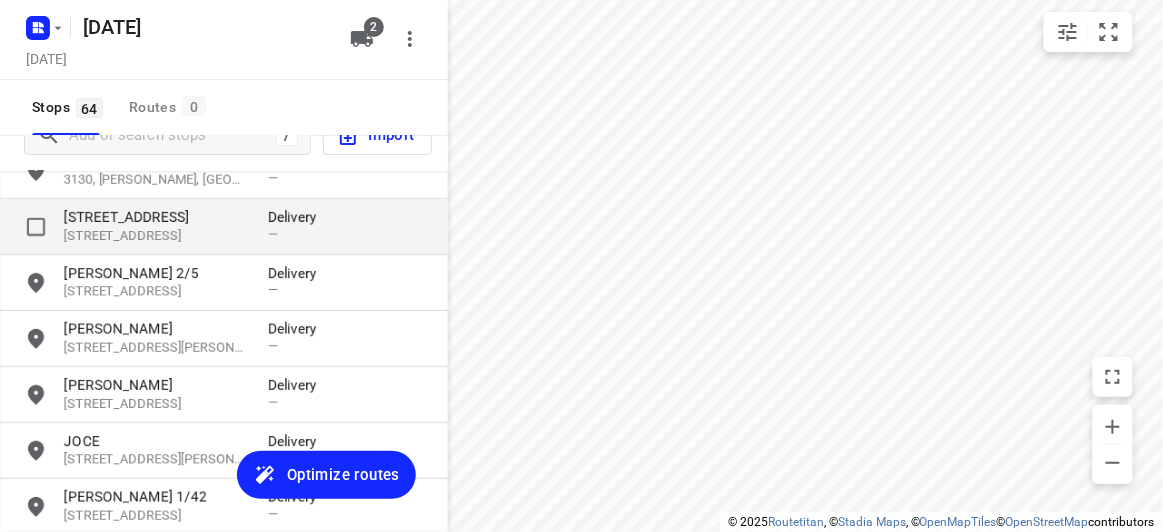 drag, startPoint x: 155, startPoint y: 209, endPoint x: 253, endPoint y: 246, distance: 104.75209 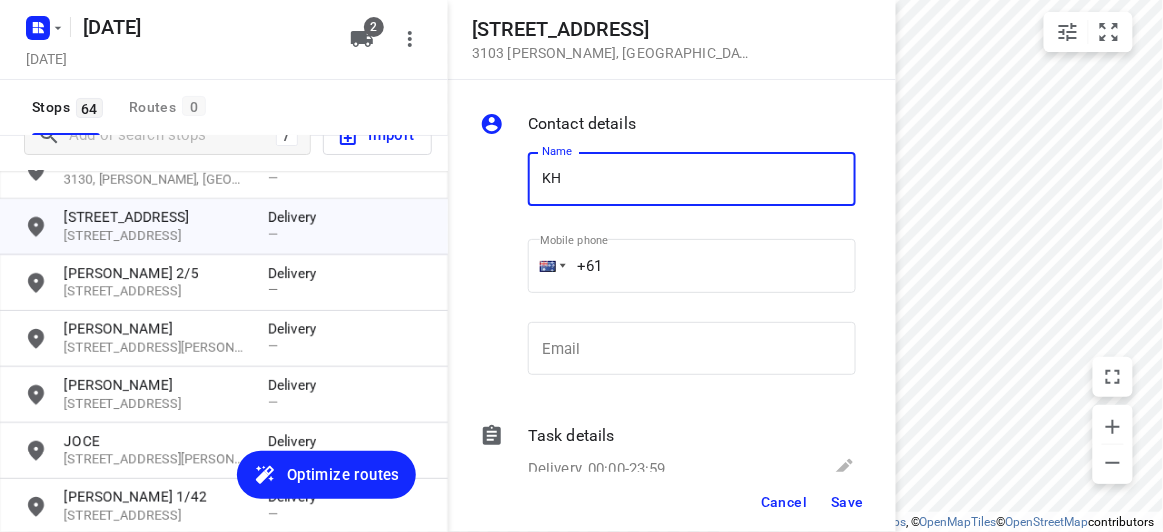 type on "KHENG TAN" 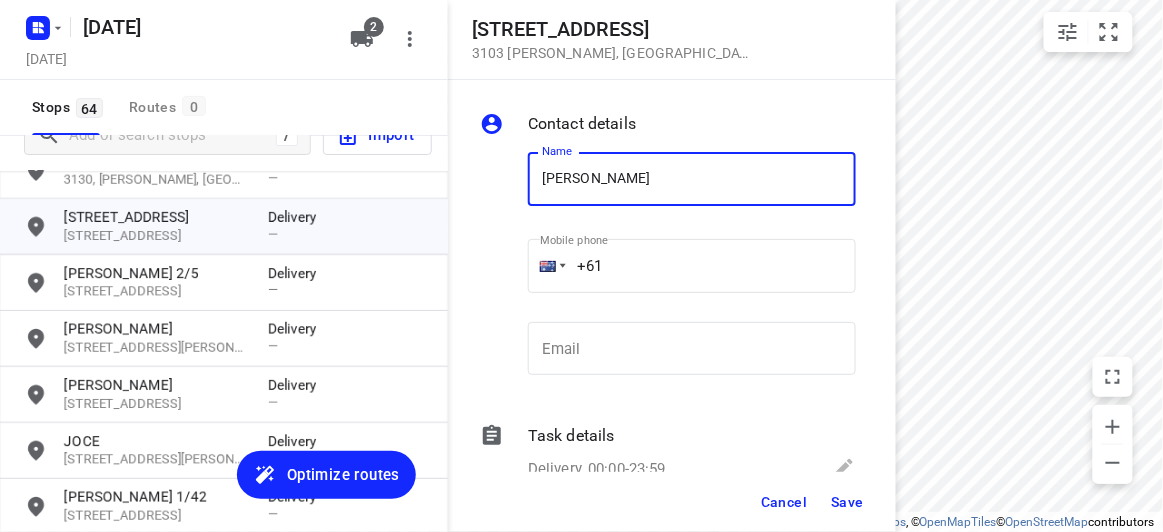 click on "+61" at bounding box center [692, 266] 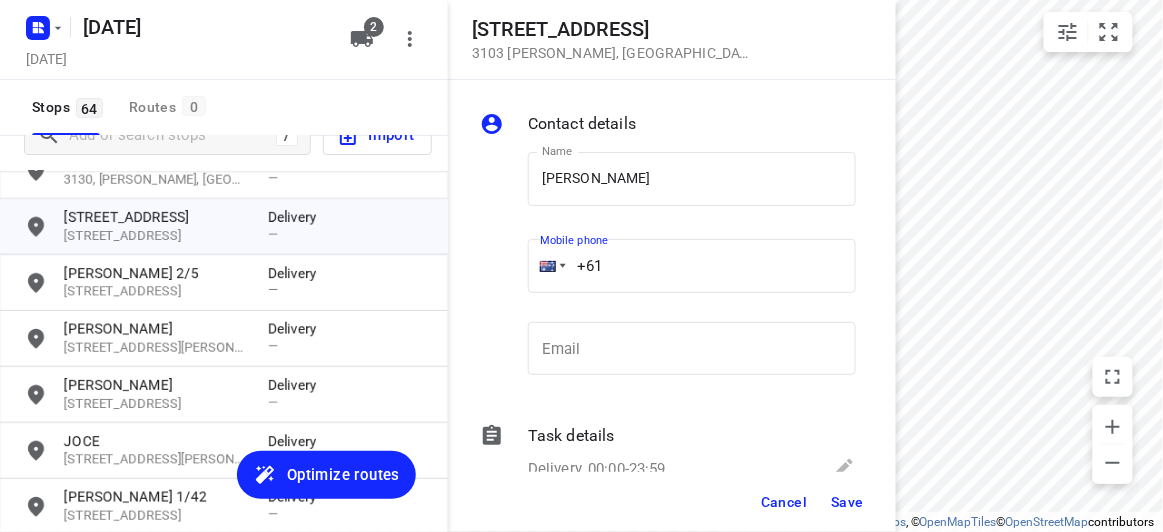 paste on "0404830055" 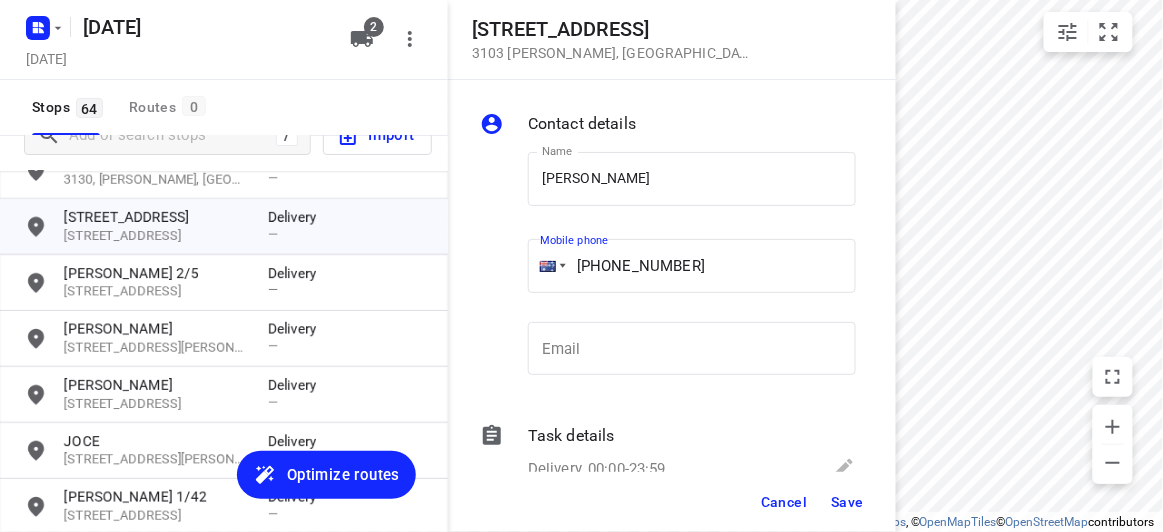 drag, startPoint x: 630, startPoint y: 281, endPoint x: 610, endPoint y: 279, distance: 20.09975 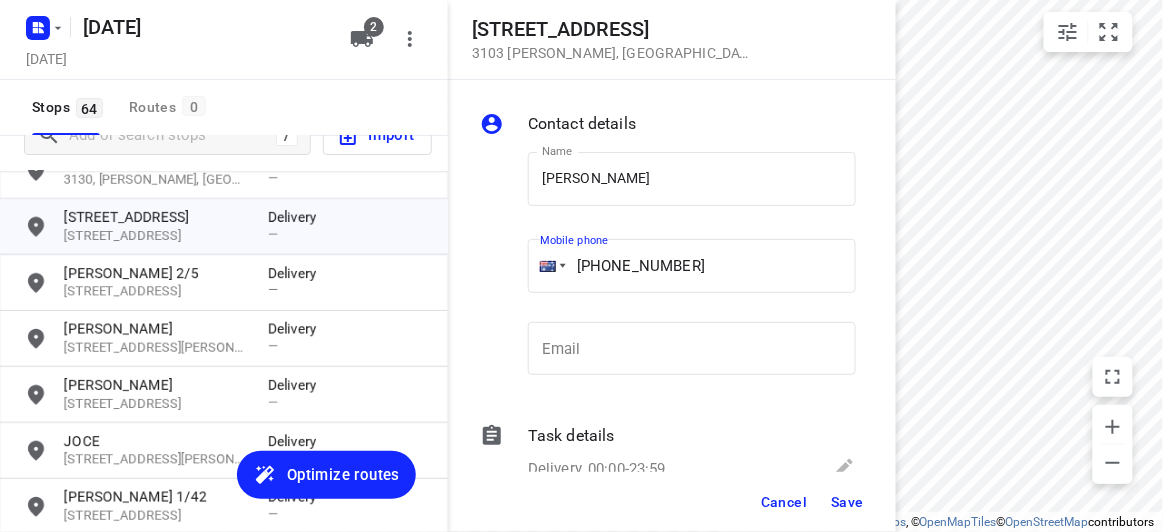 type on "+61 404830055" 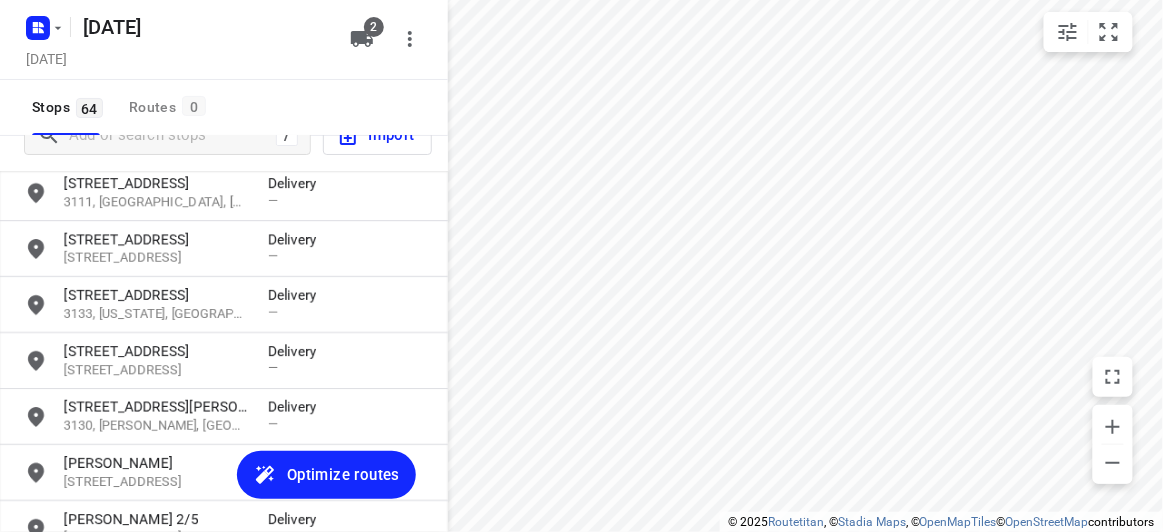 scroll, scrollTop: 1754, scrollLeft: 0, axis: vertical 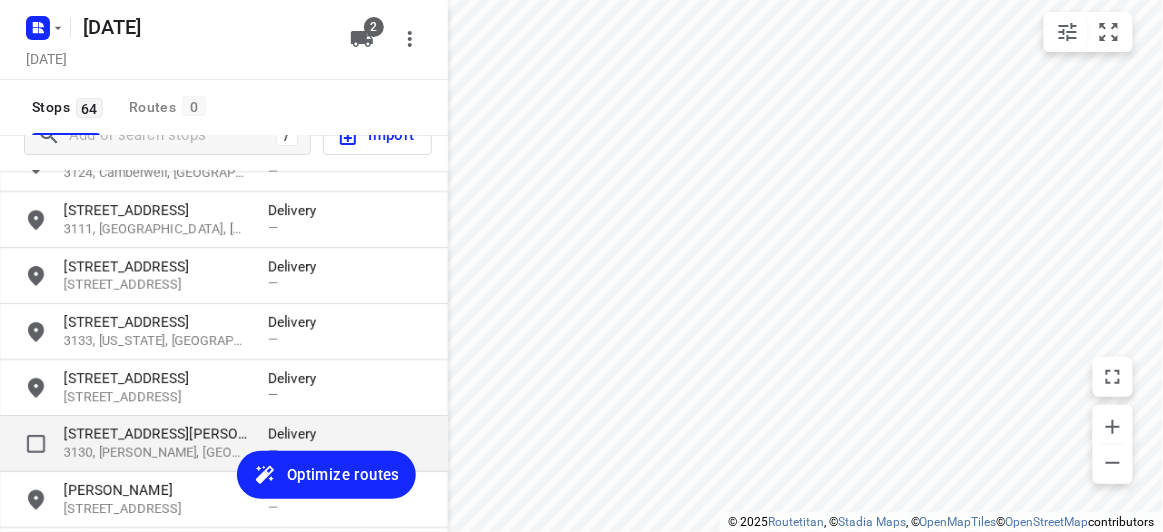 click on "[STREET_ADDRESS][PERSON_NAME]" at bounding box center (156, 434) 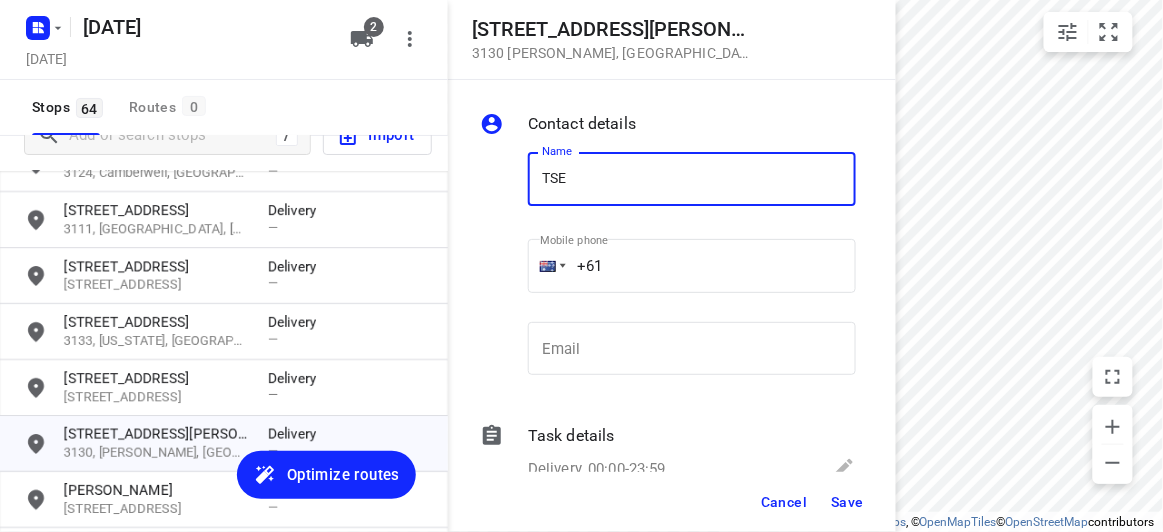 type on "TSEN" 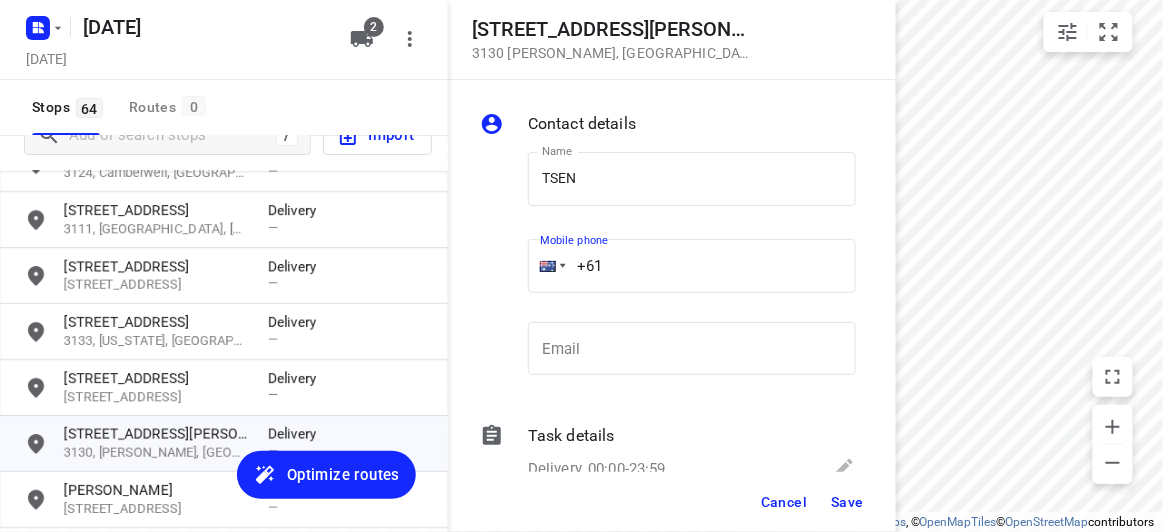 click on "+61" at bounding box center (692, 266) 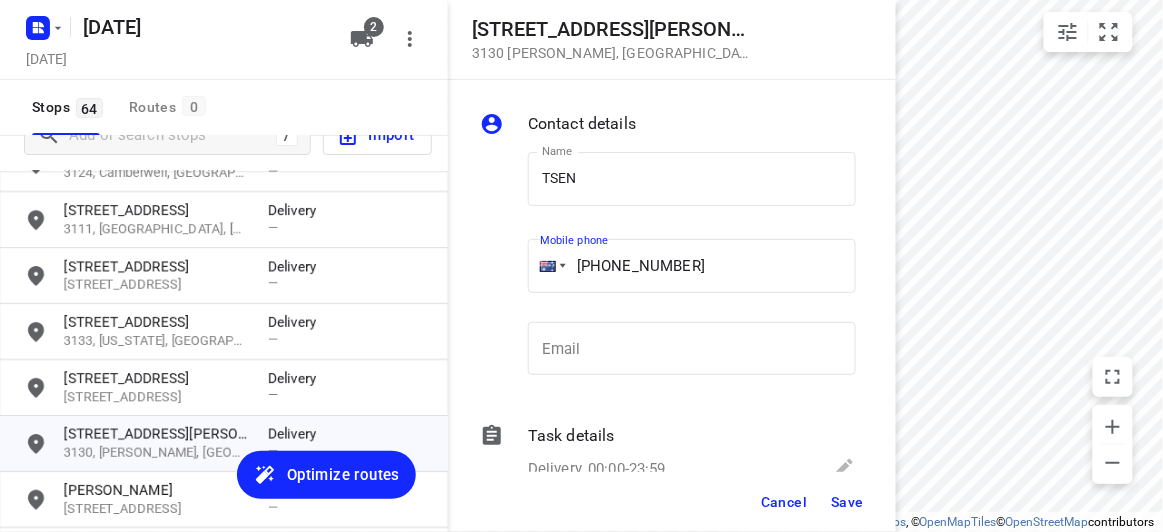 type on "+61 423822324" 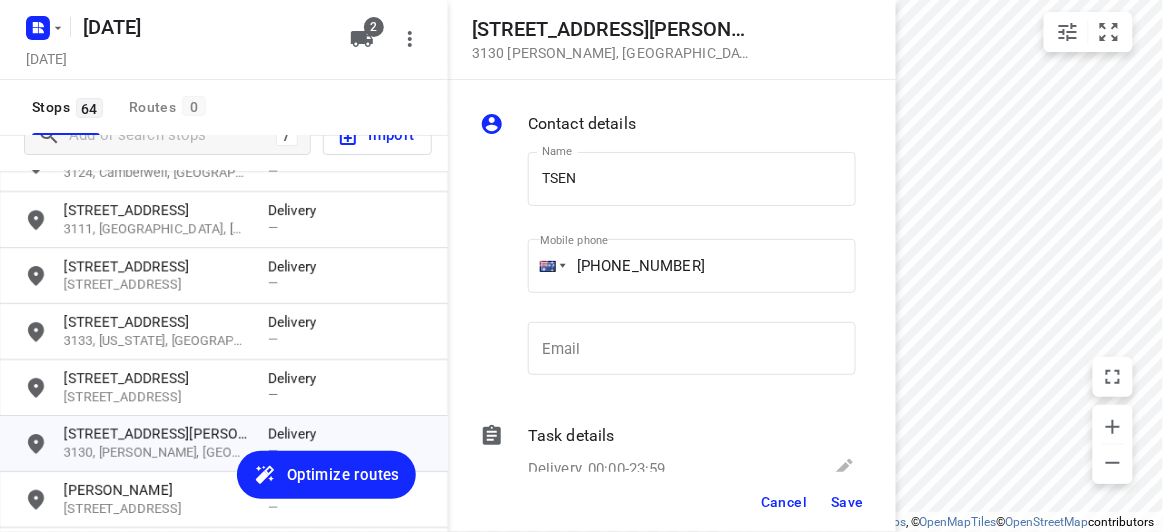 click on "Cancel Save" at bounding box center [672, 502] 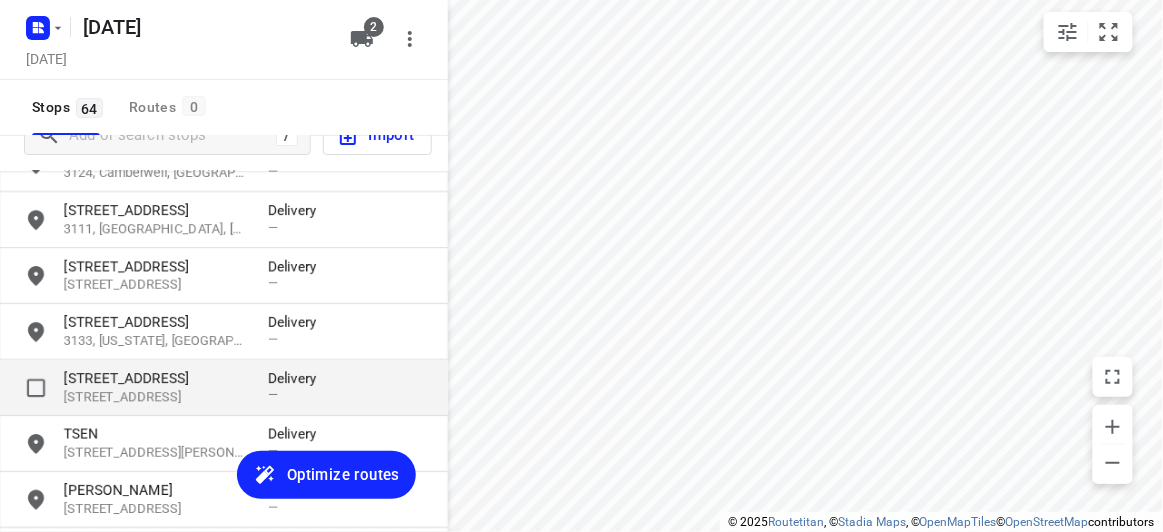 click on "[STREET_ADDRESS]" at bounding box center (156, 397) 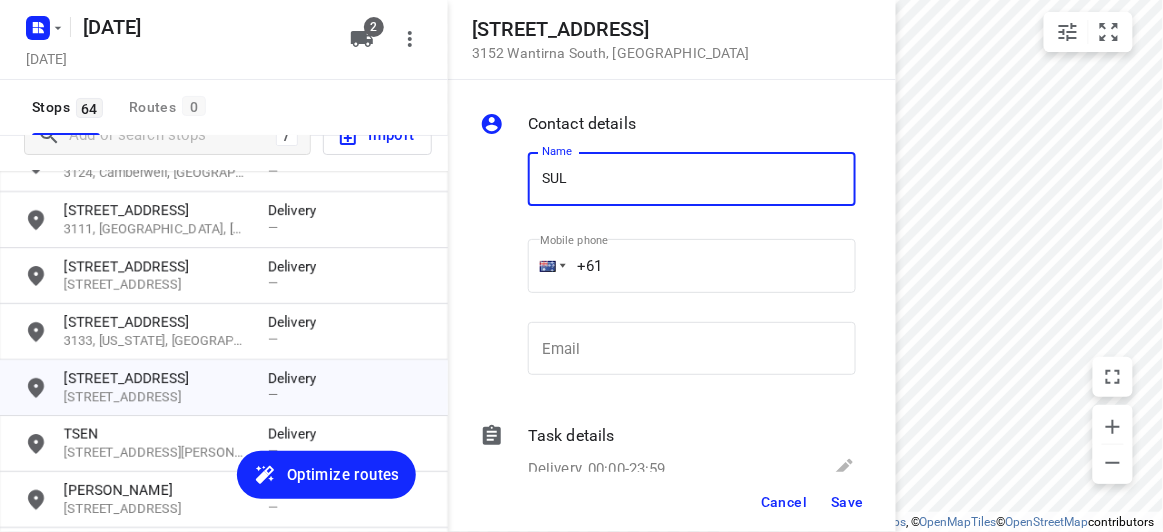 type on "SULENI MULIA TUNGGAL" 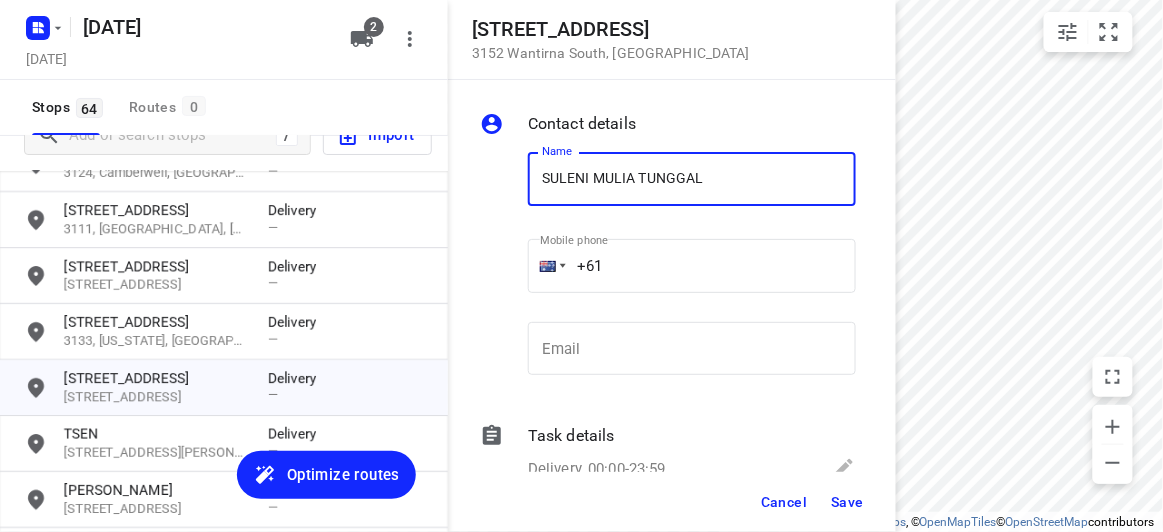 click on "+61" at bounding box center [692, 266] 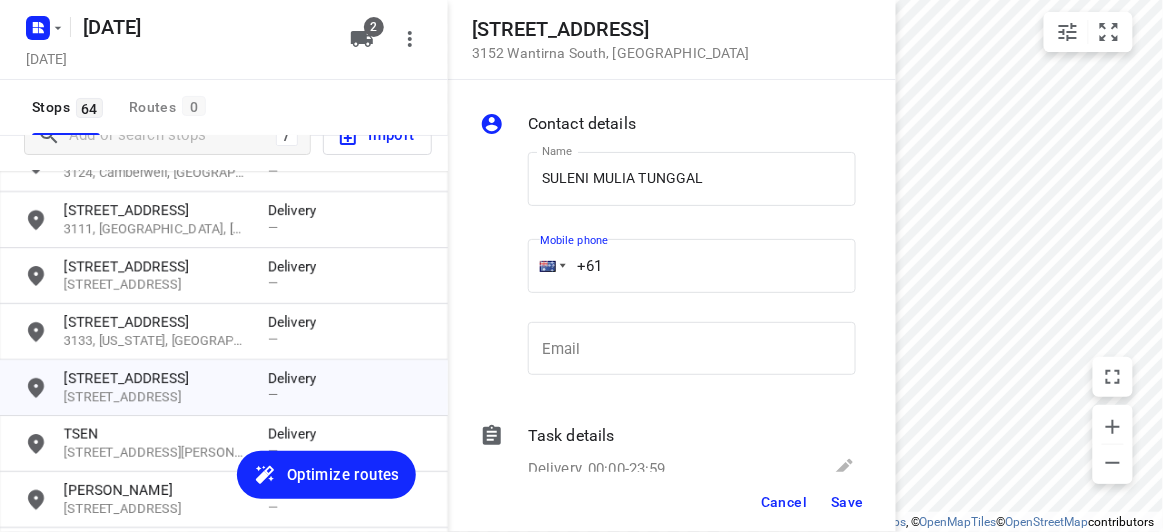 paste on "0468533038" 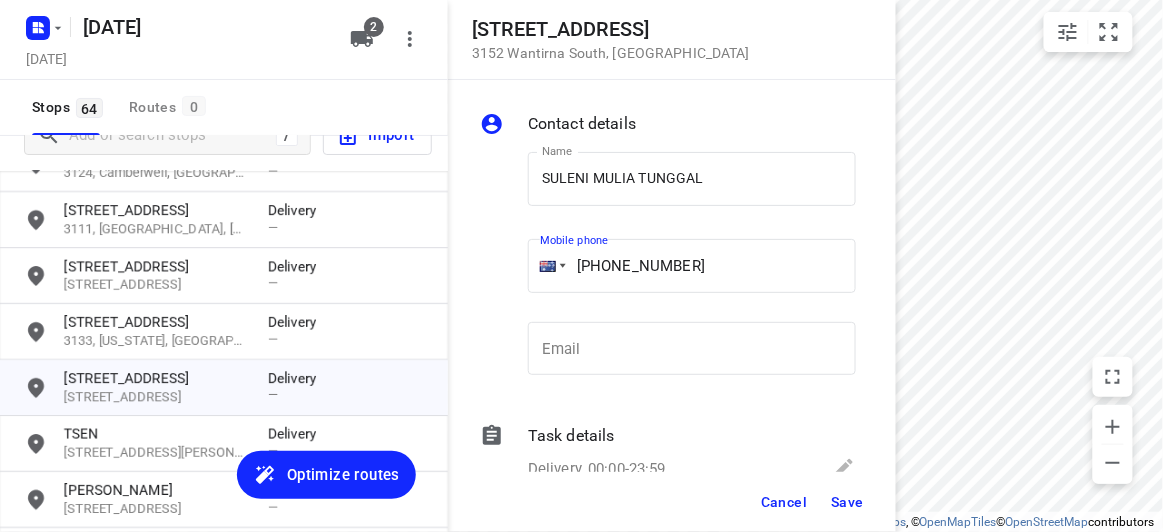 click on "+61 0468533038" at bounding box center [692, 266] 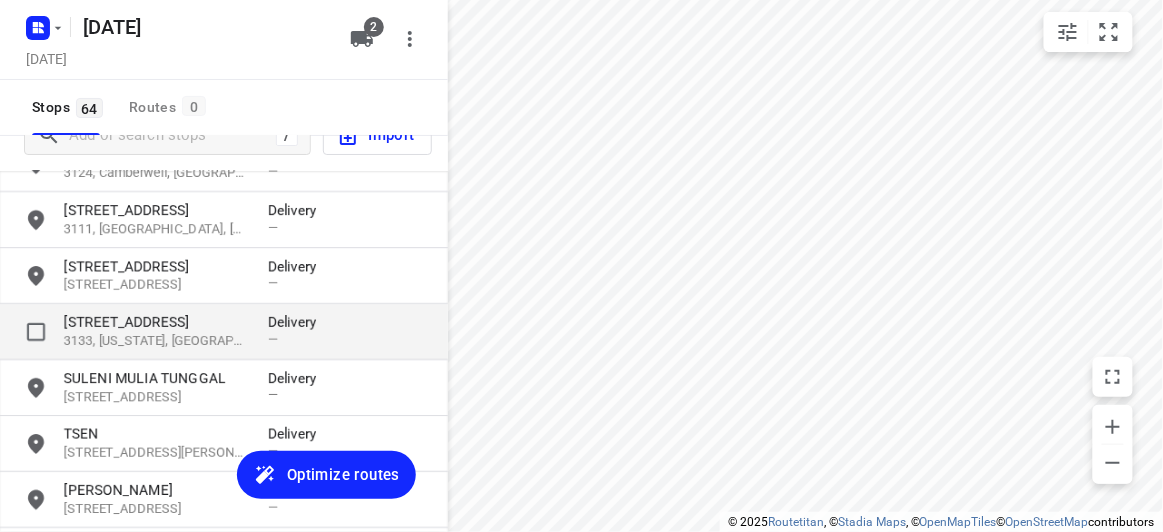 click on "[STREET_ADDRESS]" at bounding box center (156, 322) 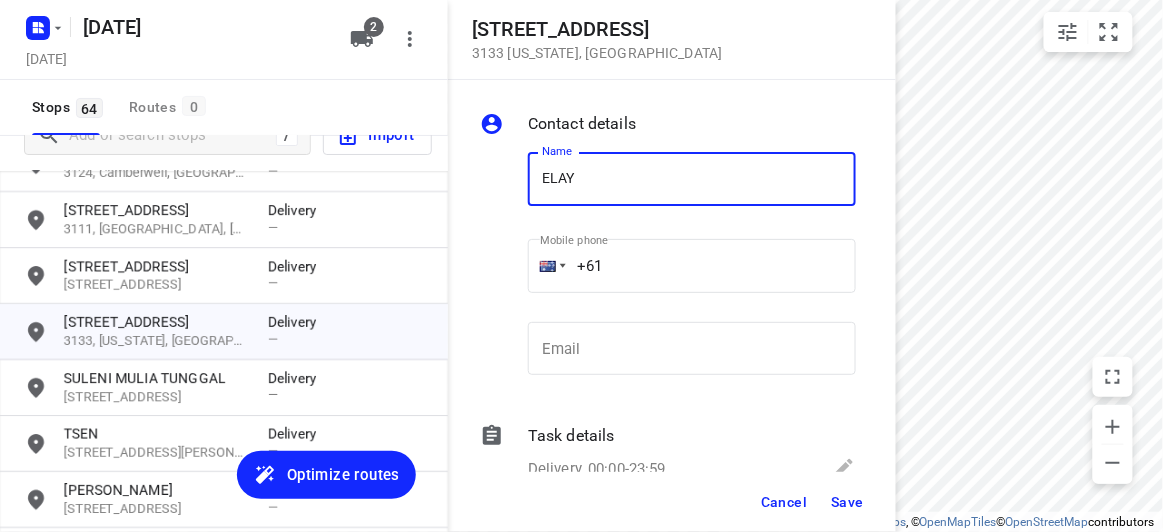 type on "ELAYNE KONG" 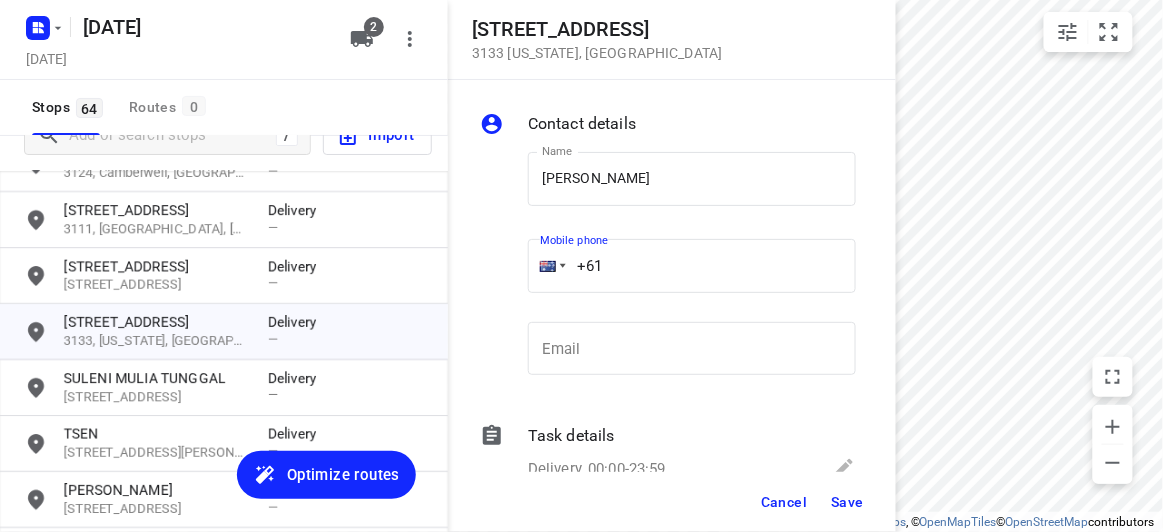 drag, startPoint x: 613, startPoint y: 262, endPoint x: 548, endPoint y: 265, distance: 65.06919 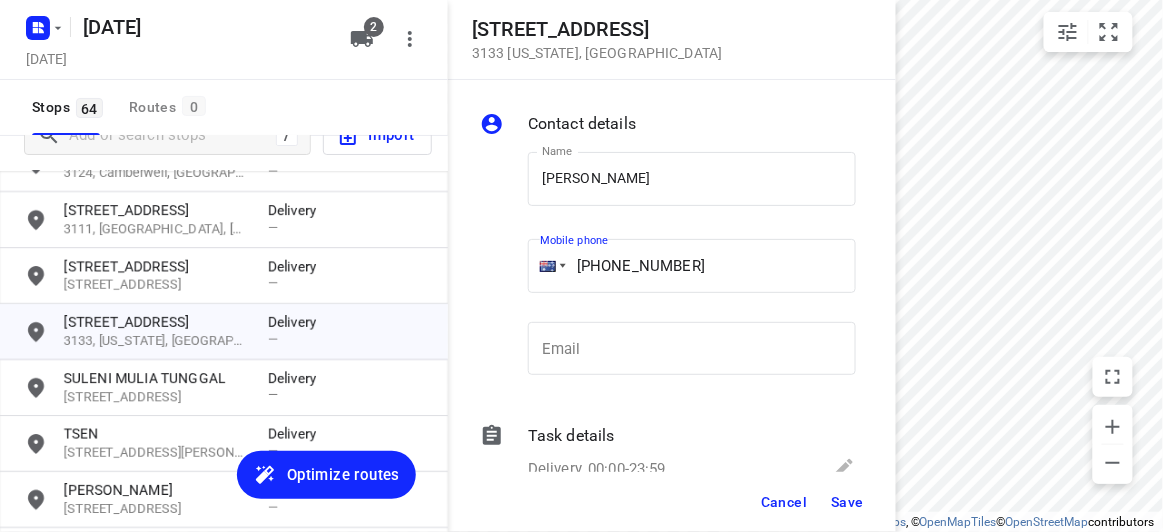type on "+61 411668858" 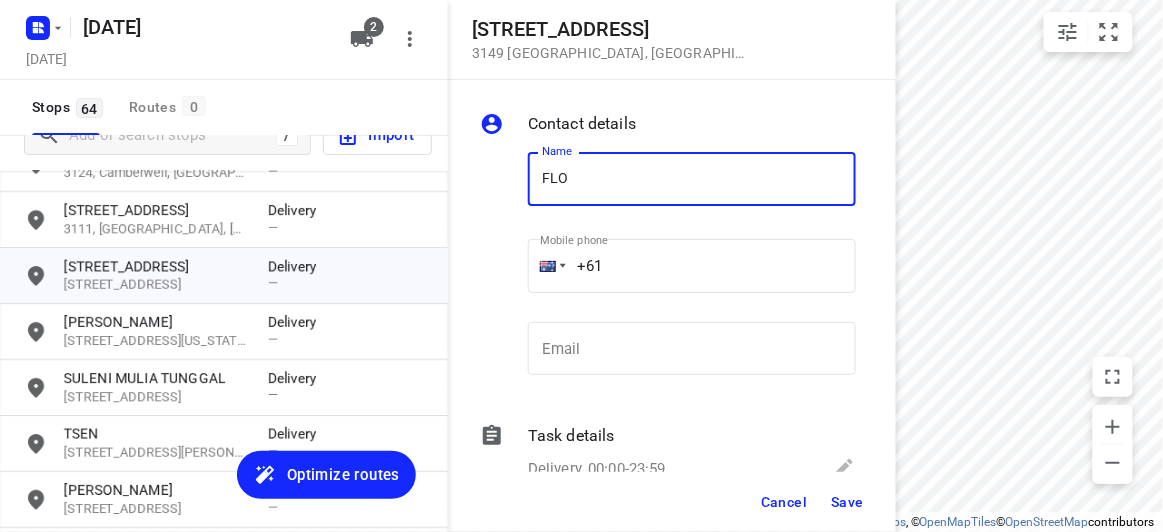 type on "Florence Chooi 3/436" 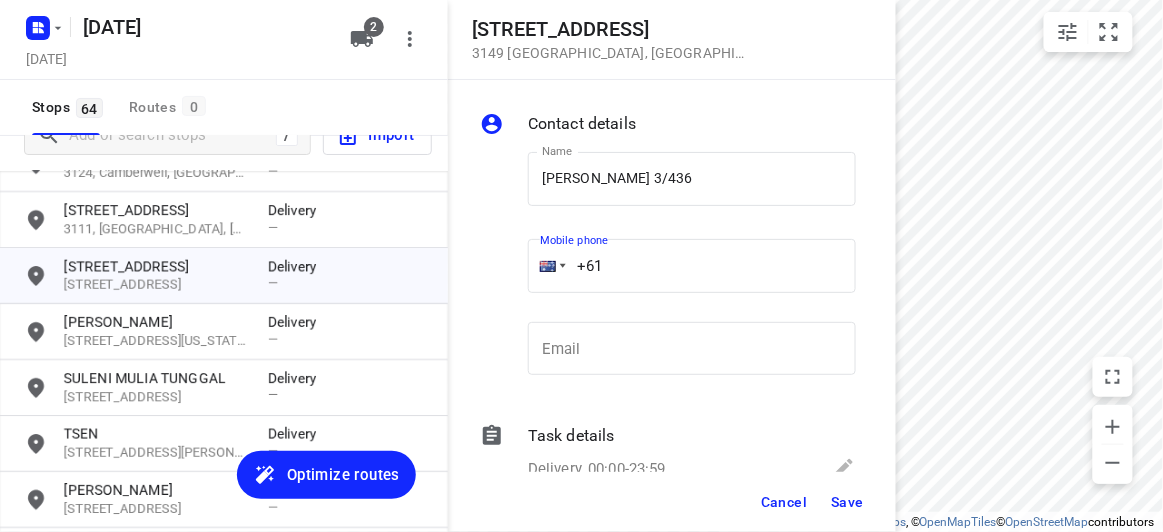 drag, startPoint x: 609, startPoint y: 283, endPoint x: 516, endPoint y: 281, distance: 93.0215 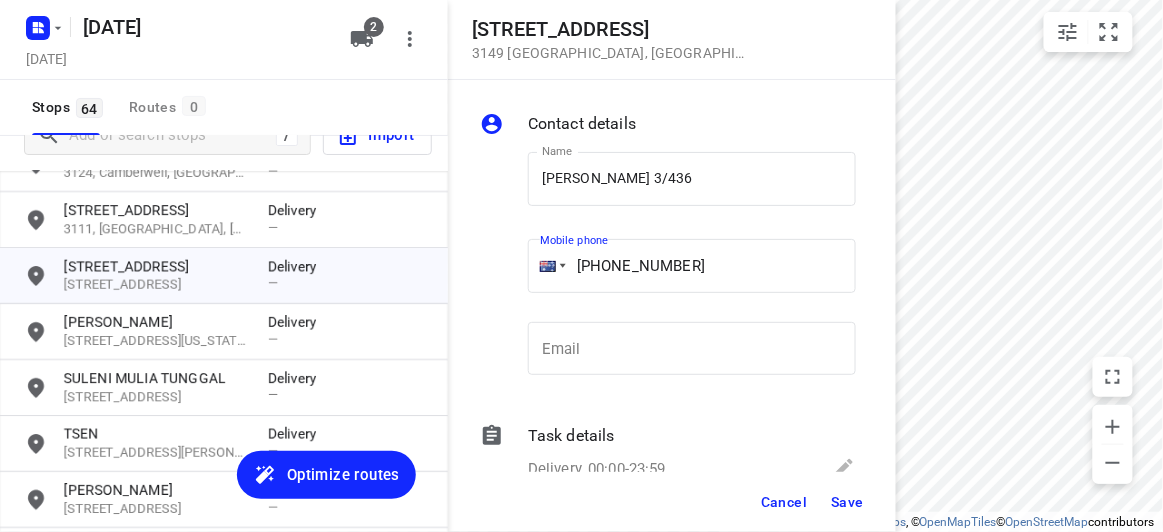 type on "+61 468493238" 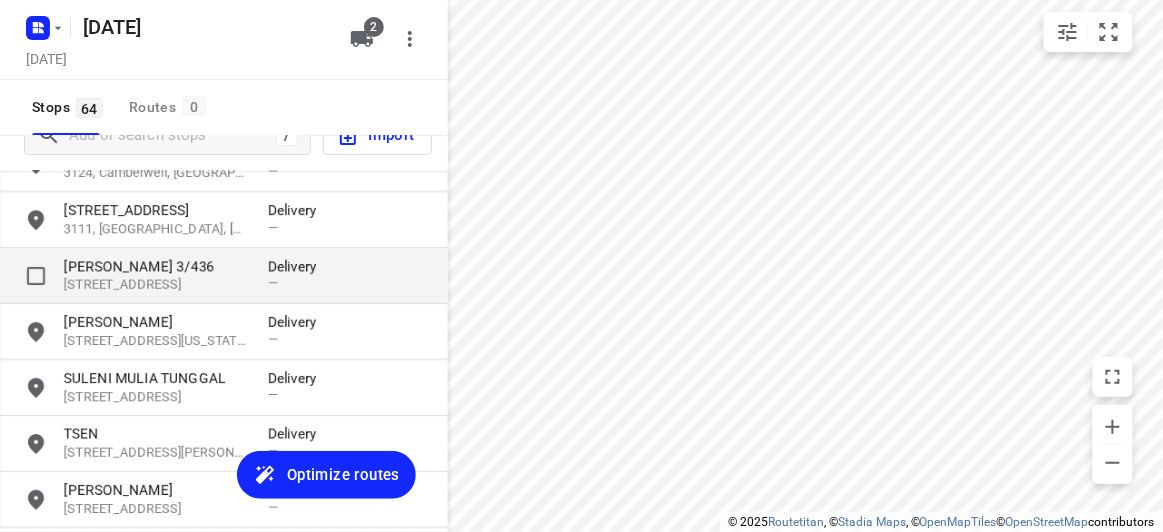 click on "Florence Chooi 3/436 436 High Street Road, 3149, Mount Waverley, AU Delivery —" at bounding box center (224, 276) 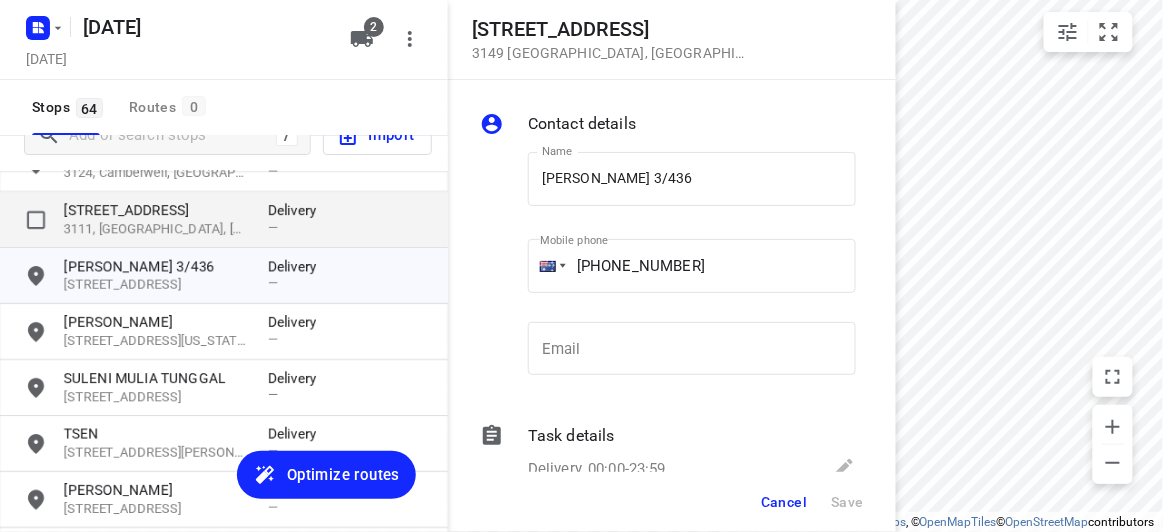 click on "[STREET_ADDRESS]" at bounding box center (156, 210) 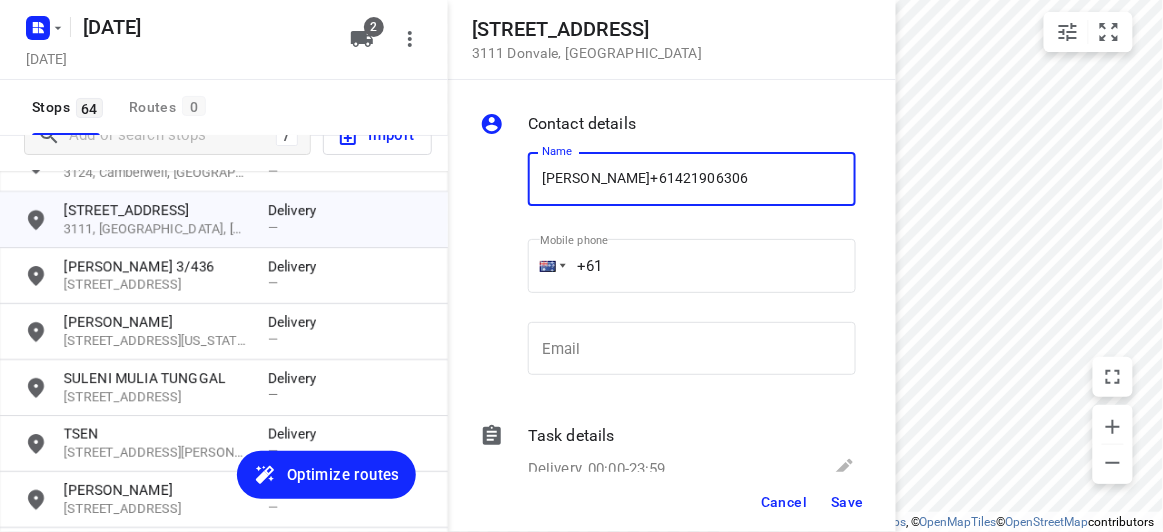 type on "AMANDA YUEN+61421906306" 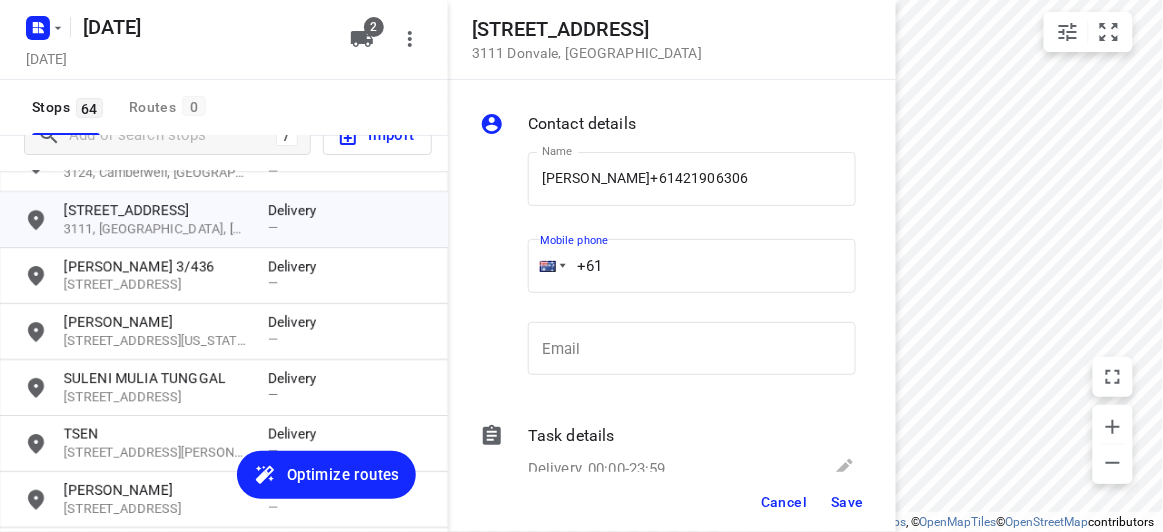 drag, startPoint x: 536, startPoint y: 264, endPoint x: 602, endPoint y: 239, distance: 70.5762 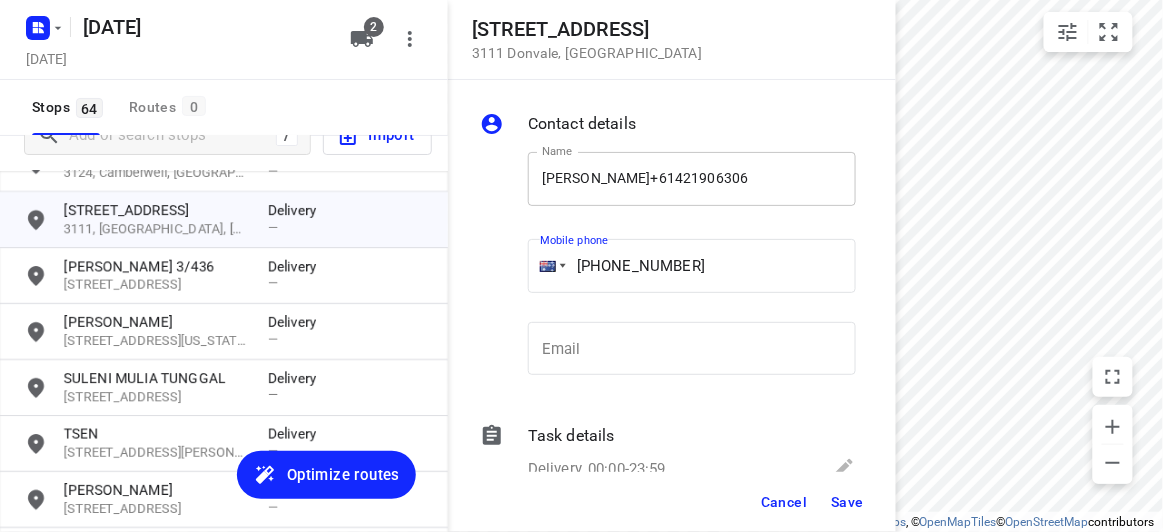 type on "+61 421906306" 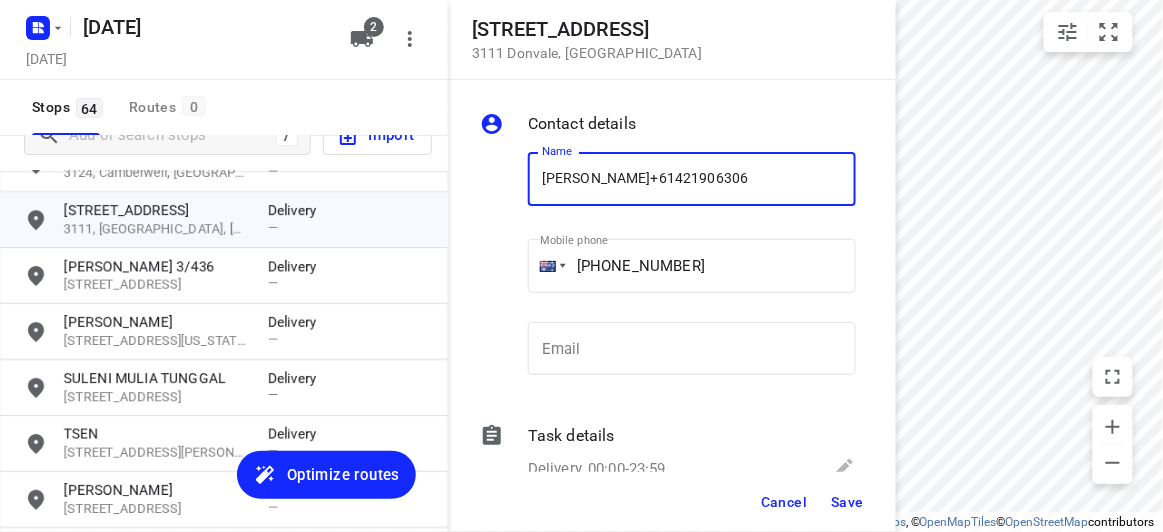 drag, startPoint x: 758, startPoint y: 177, endPoint x: 634, endPoint y: 176, distance: 124.004036 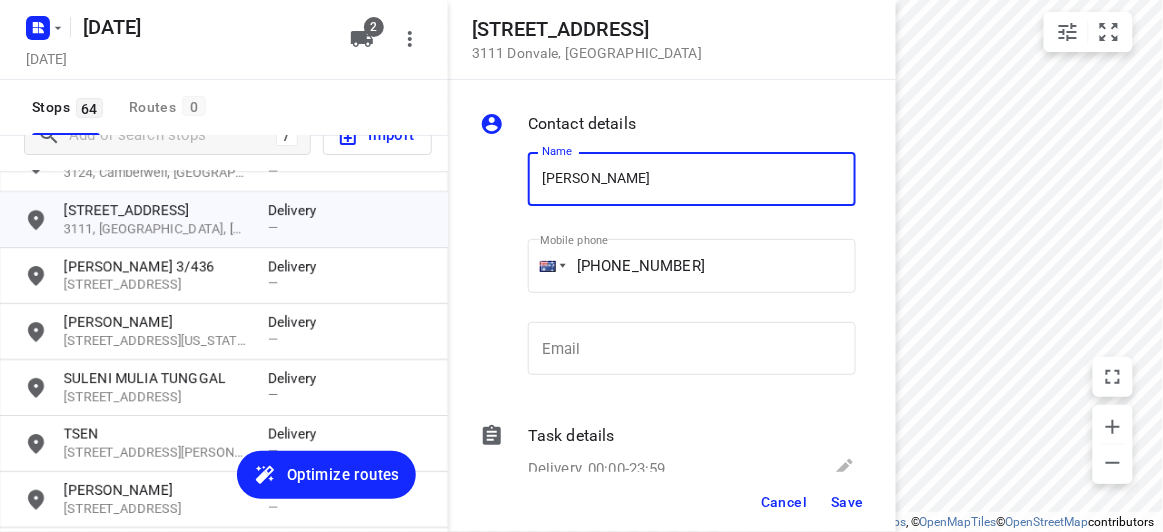 type on "AMANDA YUEN" 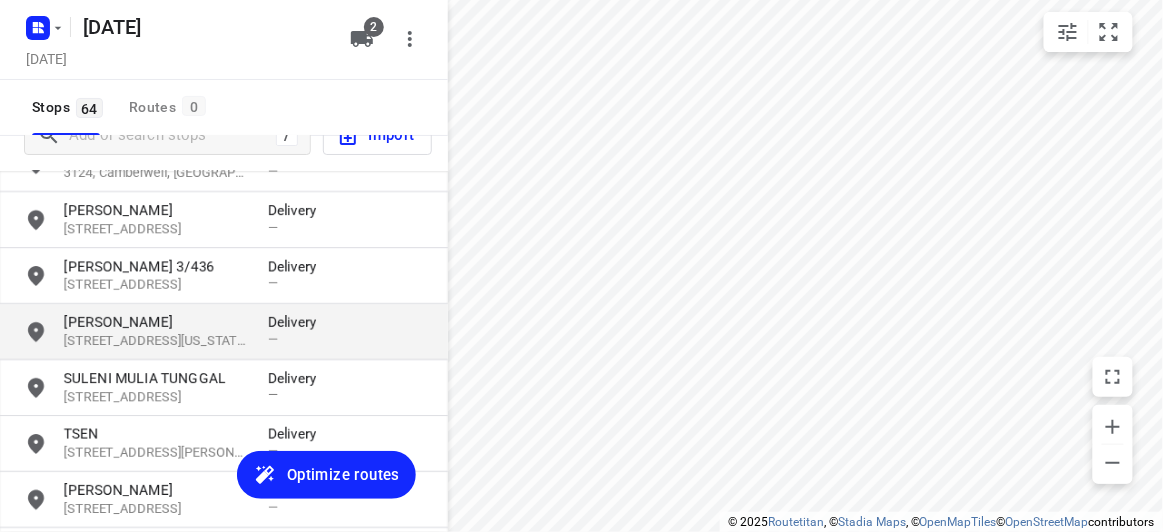 scroll, scrollTop: 1481, scrollLeft: 0, axis: vertical 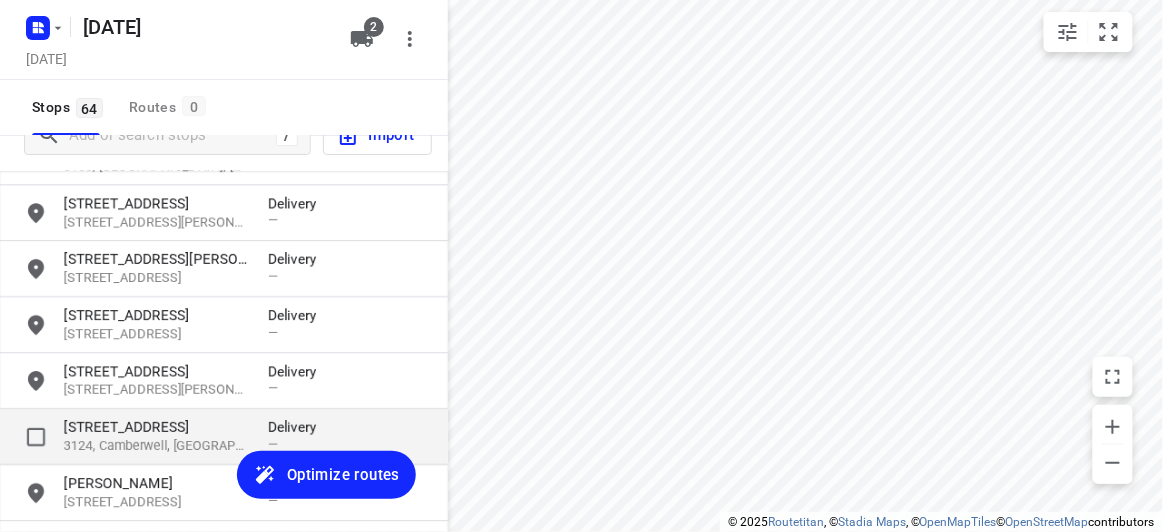 click on "[STREET_ADDRESS]" at bounding box center [156, 427] 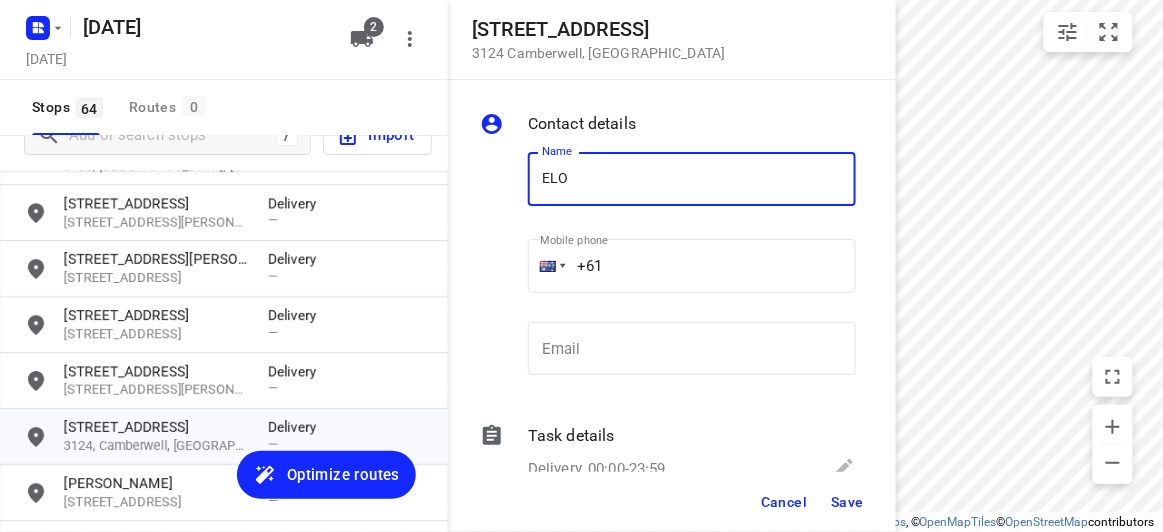 type on "ELODIE WONG" 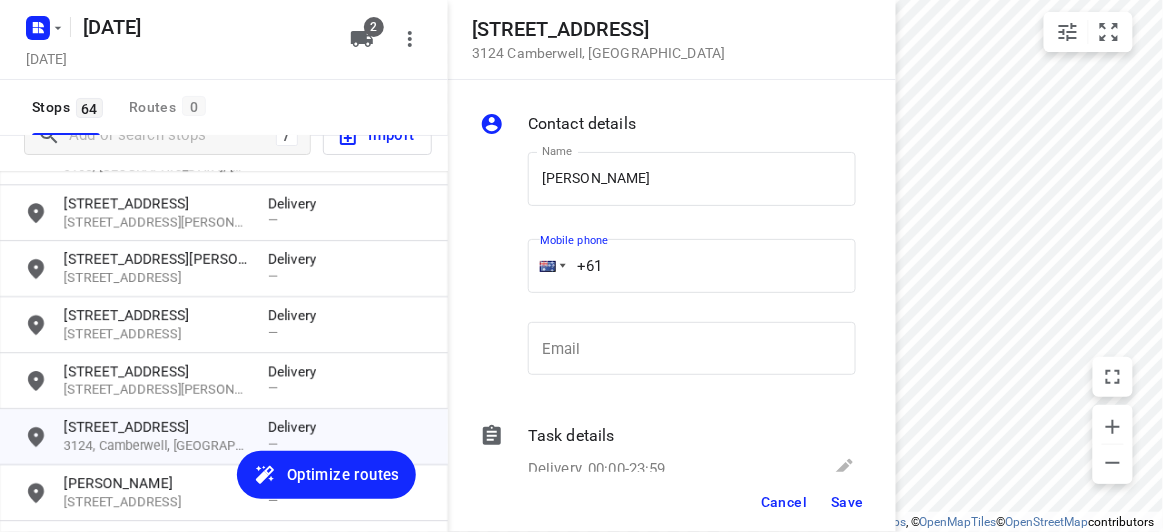 drag, startPoint x: 615, startPoint y: 266, endPoint x: 532, endPoint y: 271, distance: 83.15047 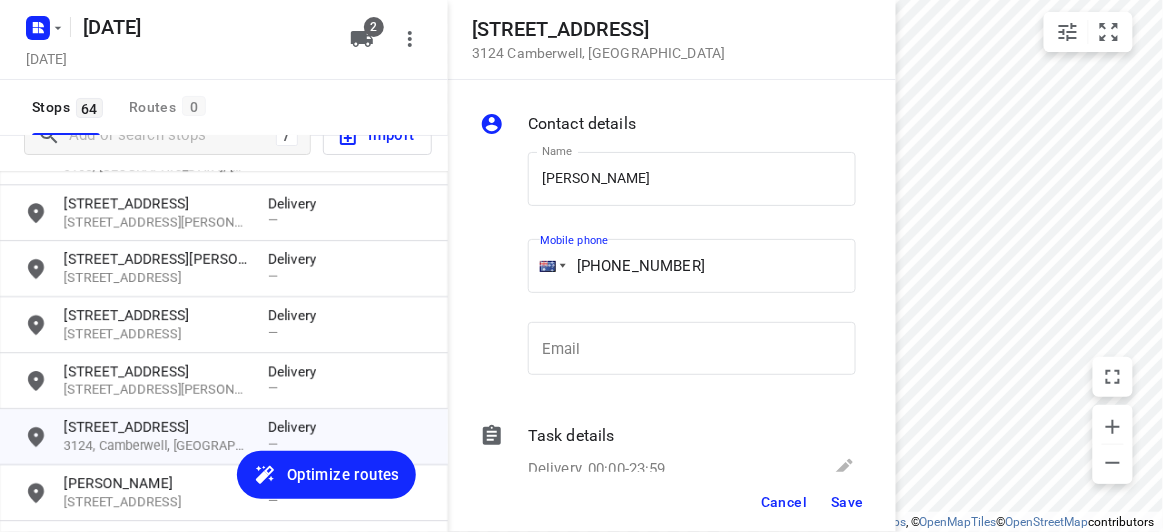 type on "+61 422293561" 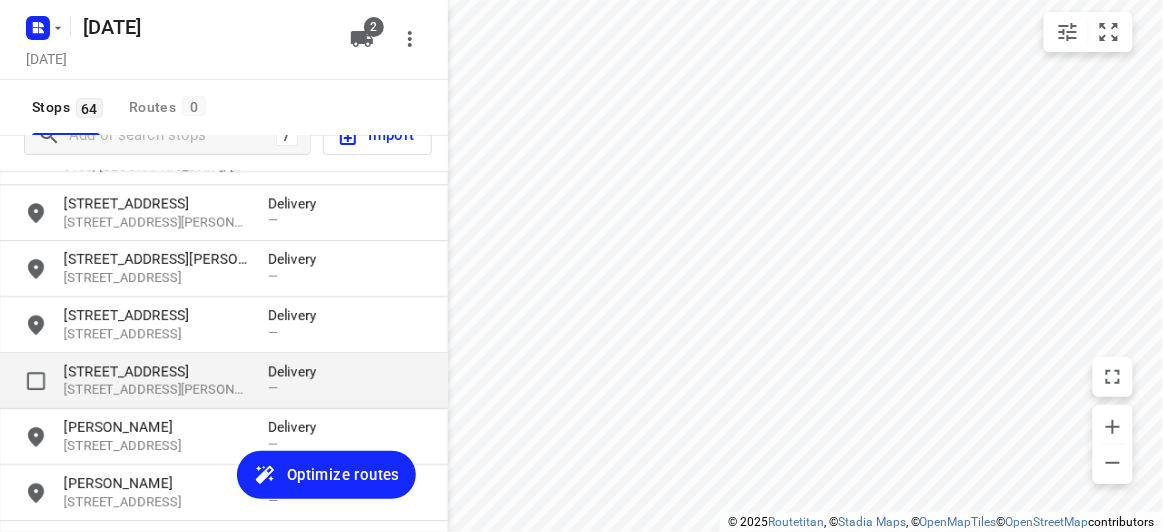 click on "[STREET_ADDRESS][PERSON_NAME][PERSON_NAME]" at bounding box center (156, 390) 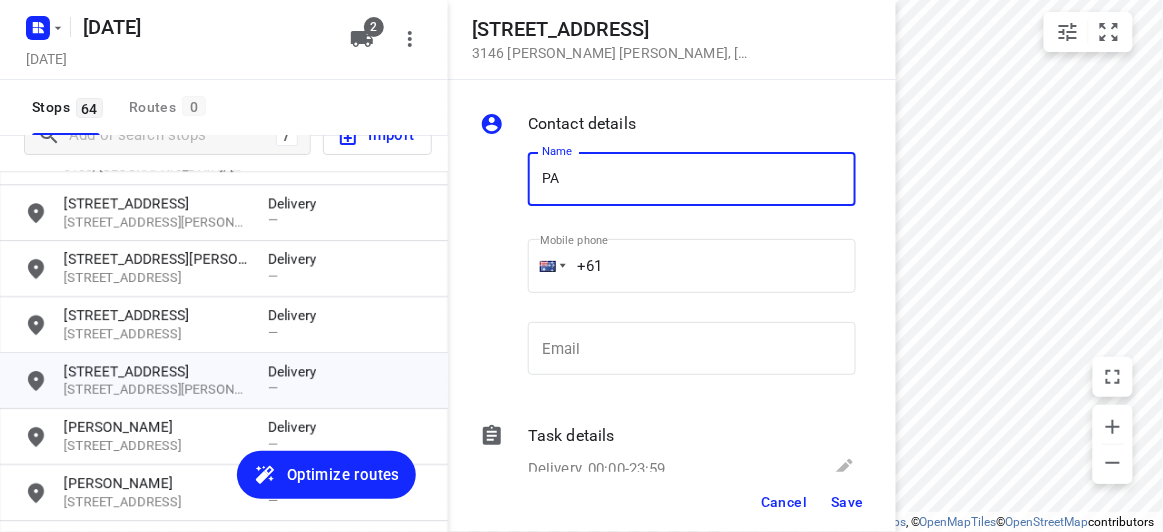 type on "Pamelia Thng" 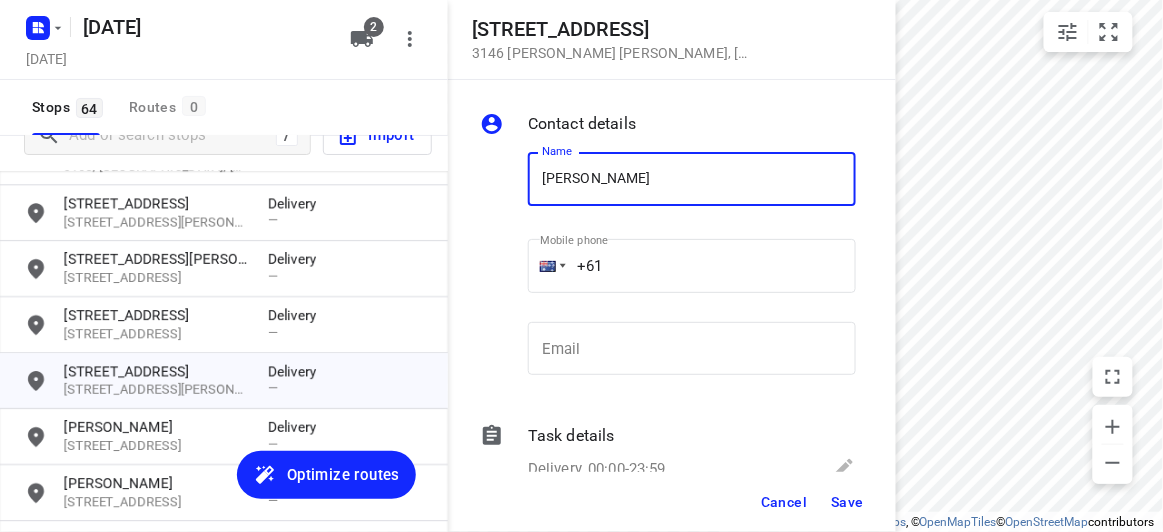 click on "Name Pamelia Thng Name Mobile phone +61 ​ Email Email" at bounding box center [668, 268] 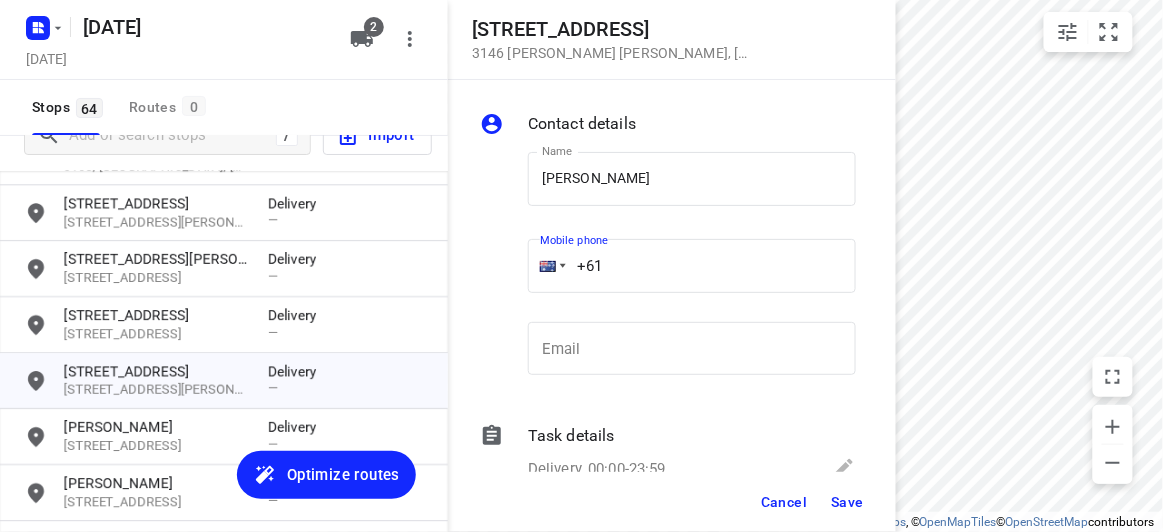 paste on "468604090" 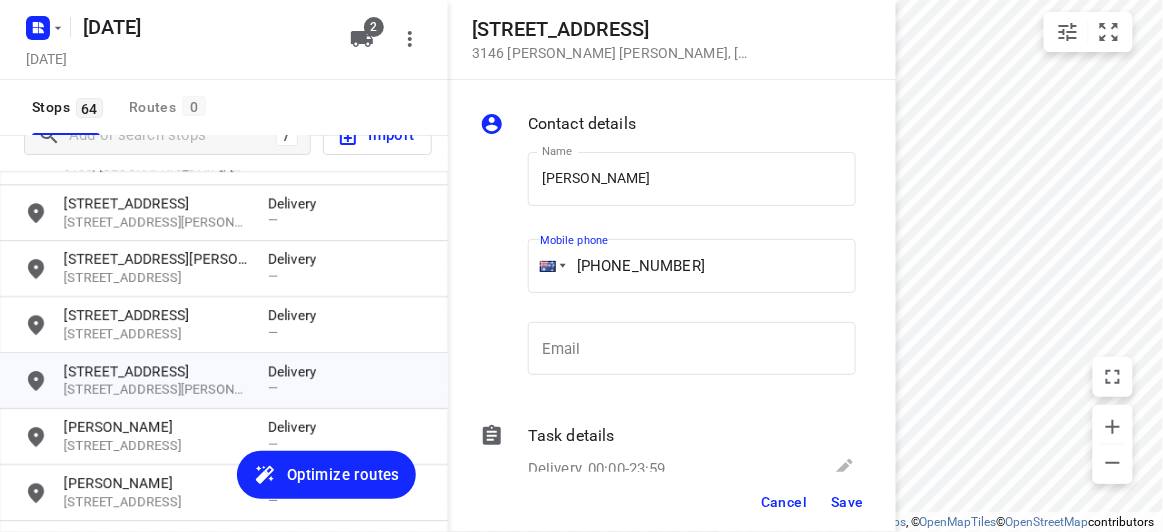 type on "+61 468604090" 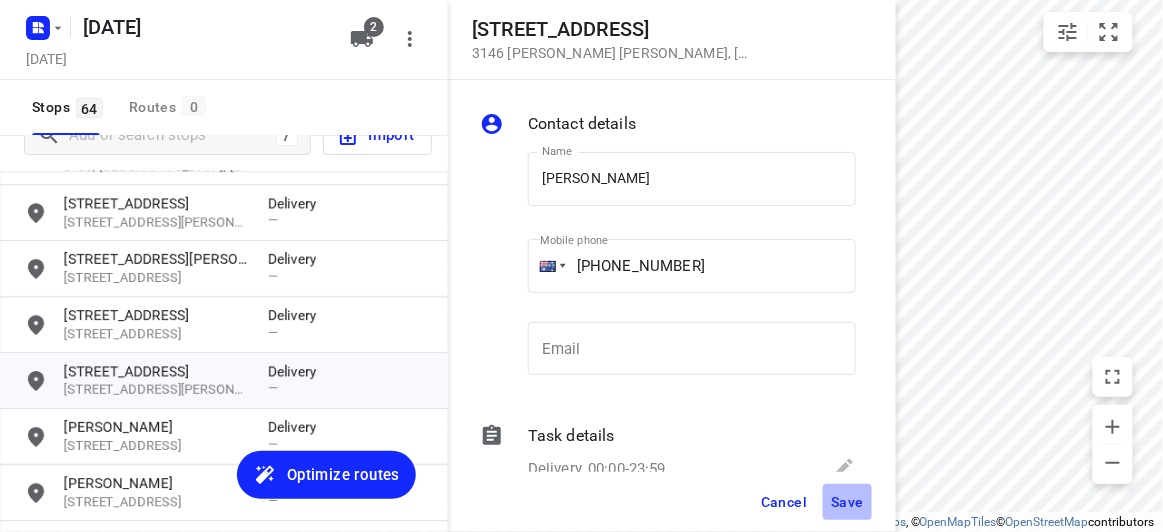 click on "Save" at bounding box center (847, 502) 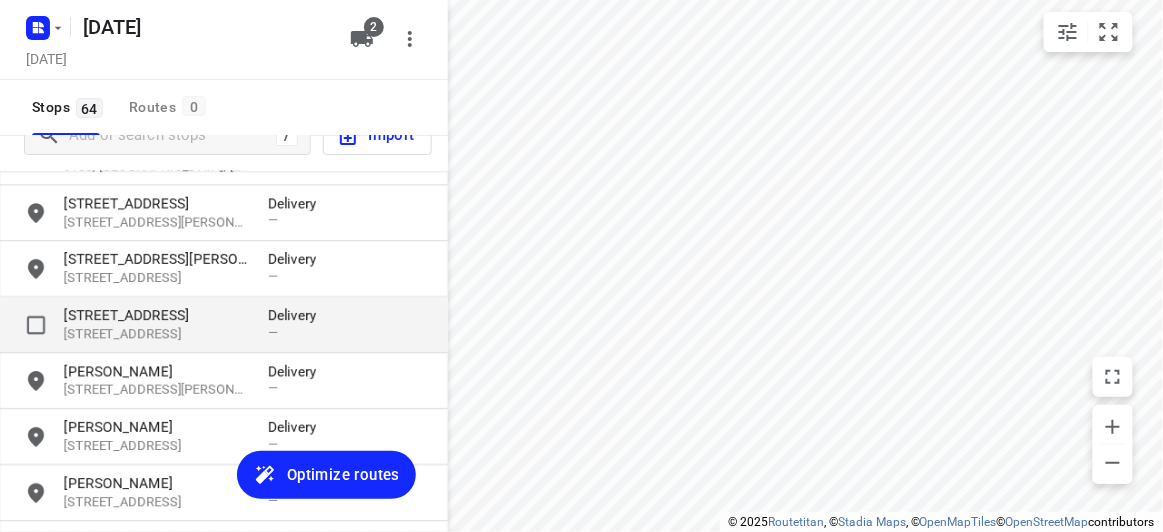 click on "9 Pioneer Court" at bounding box center (156, 315) 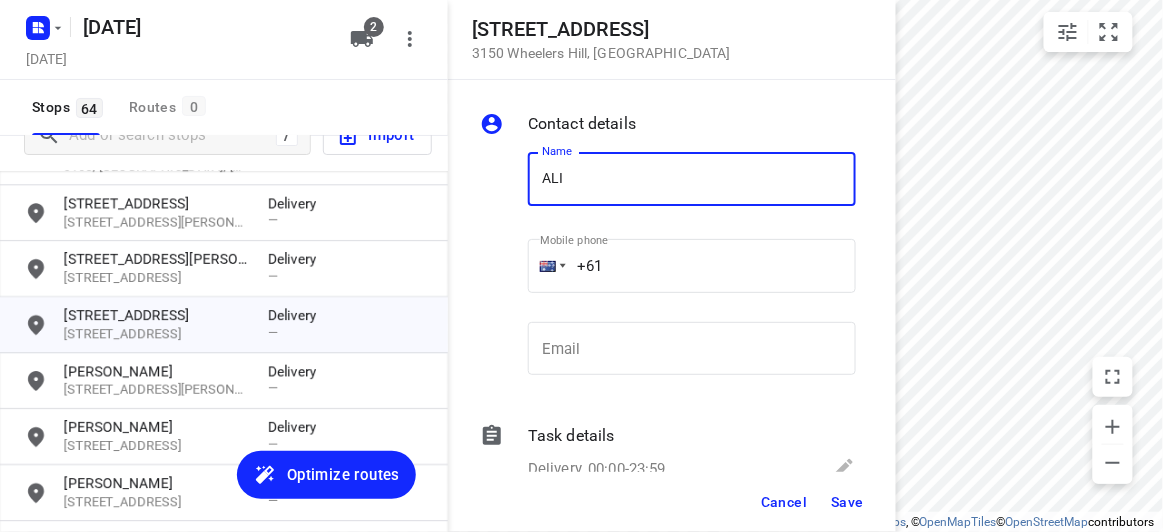 type on "Alicia Kee" 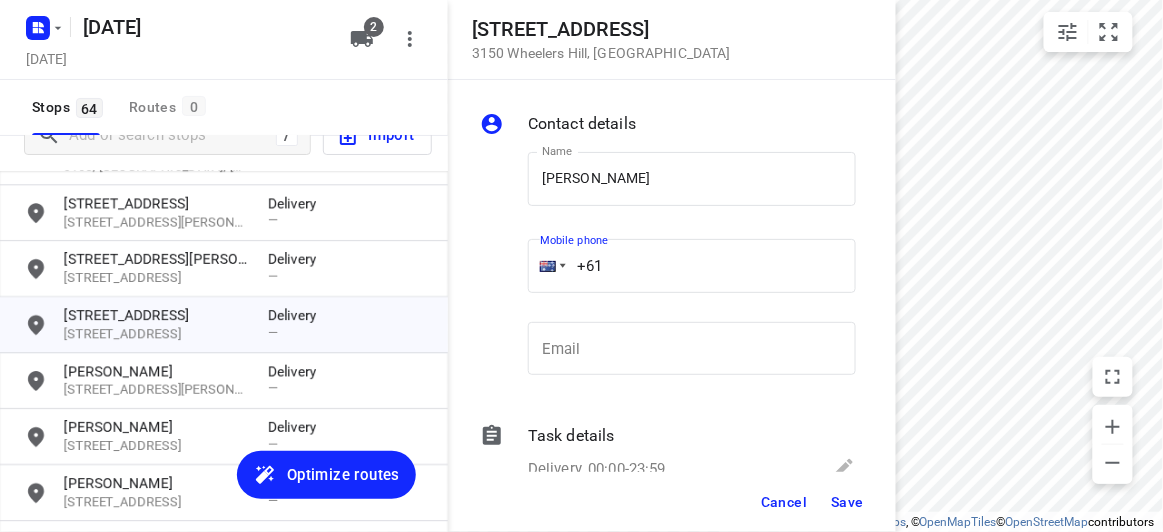 click on "Mobile phone +61 ​" at bounding box center (692, 272) 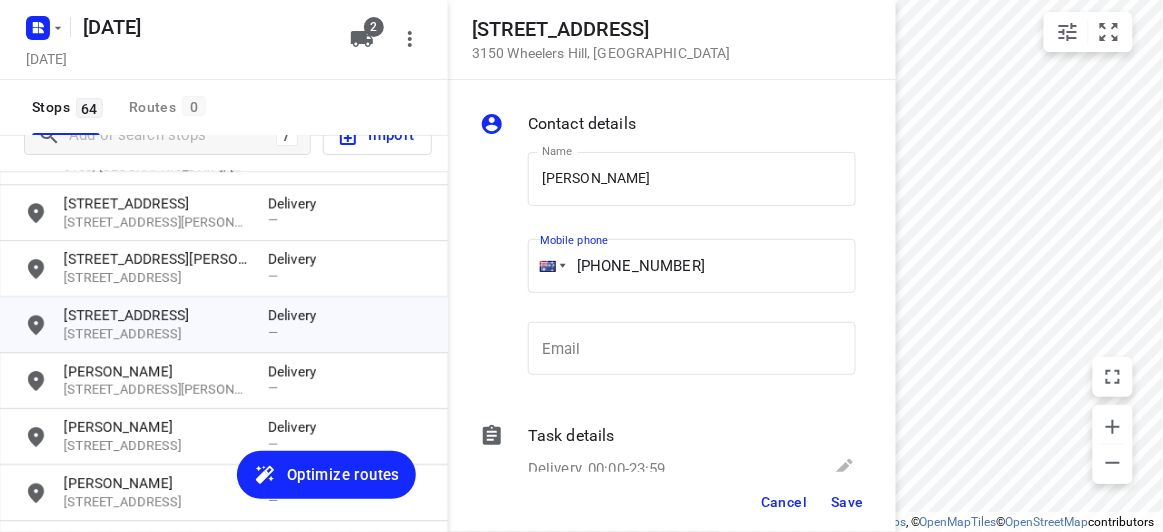 type on "+61 438260038" 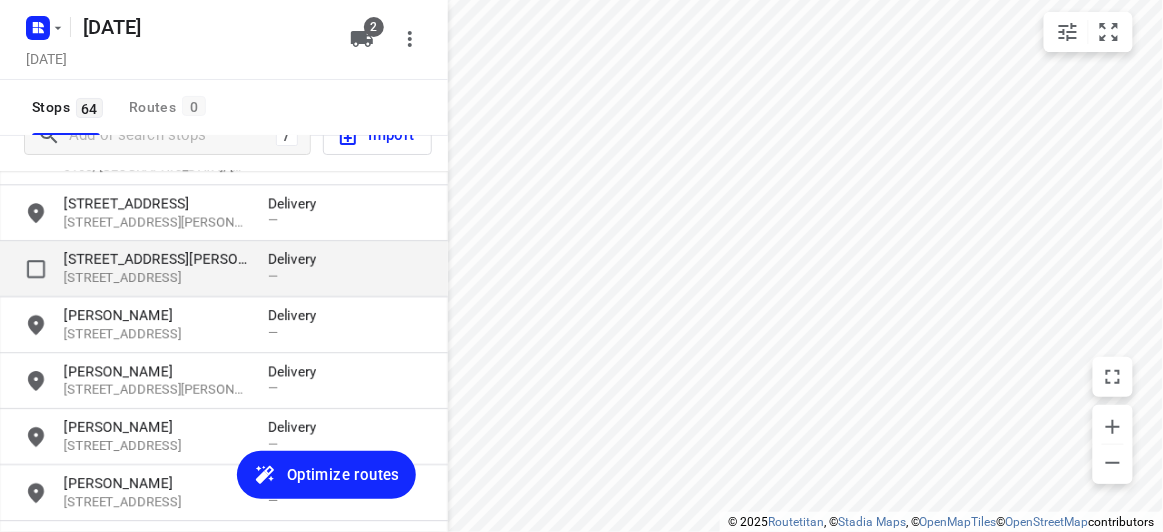 click on "[STREET_ADDRESS][PERSON_NAME]" at bounding box center [156, 259] 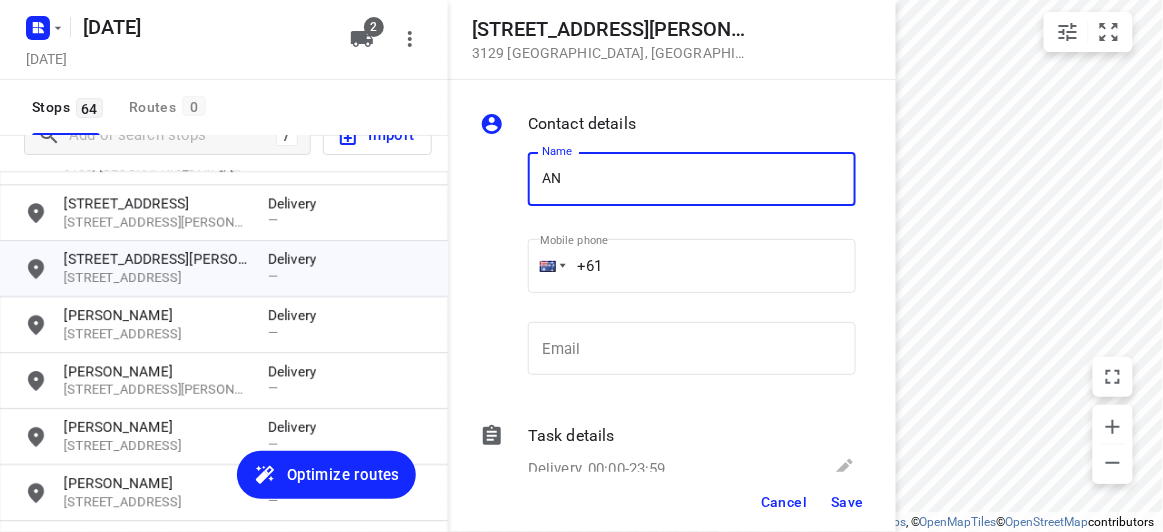 type on "ANDY CHEW" 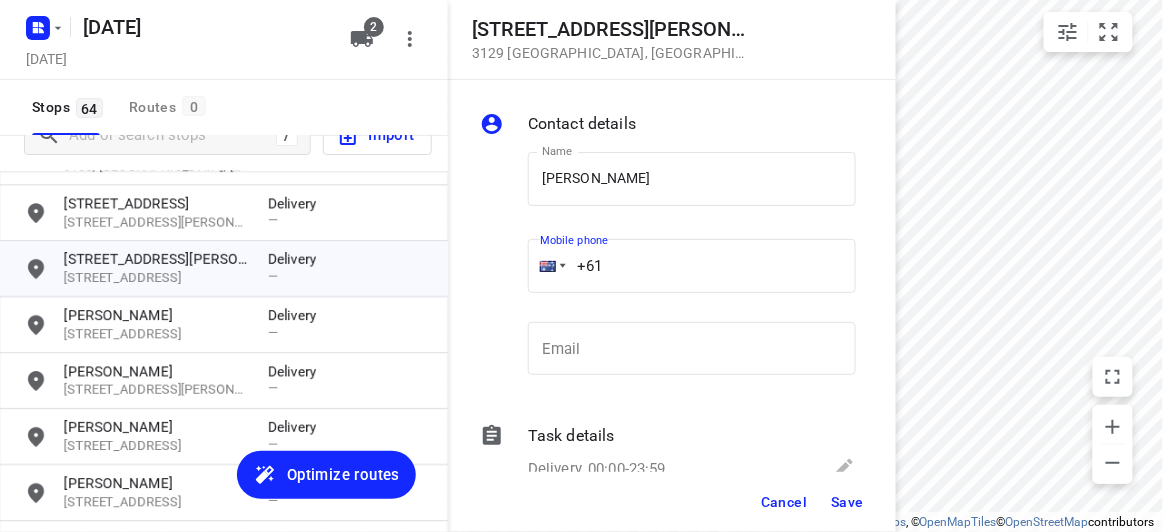 click on "+61" at bounding box center [692, 266] 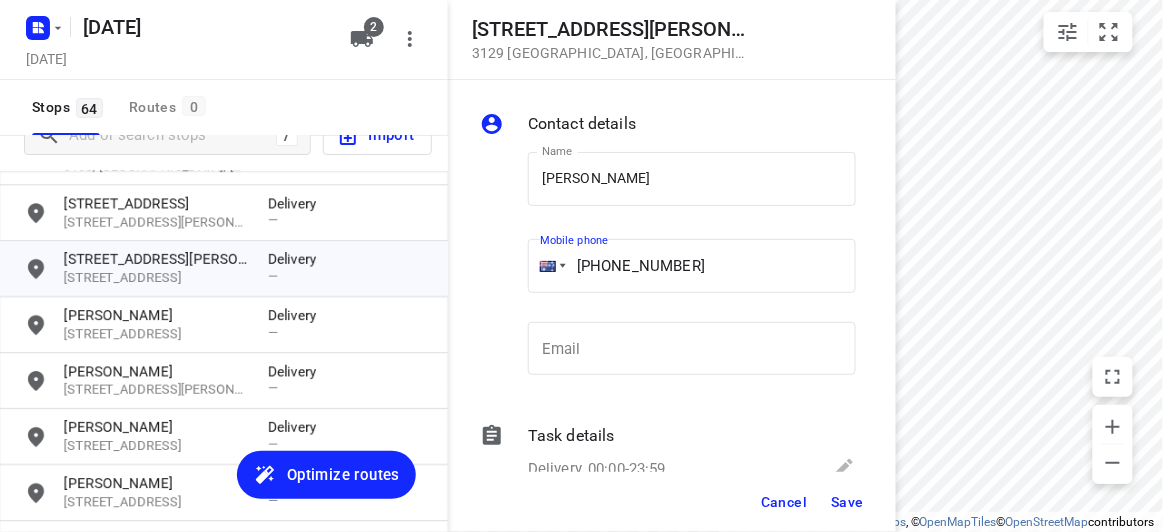type on "+61 433016221" 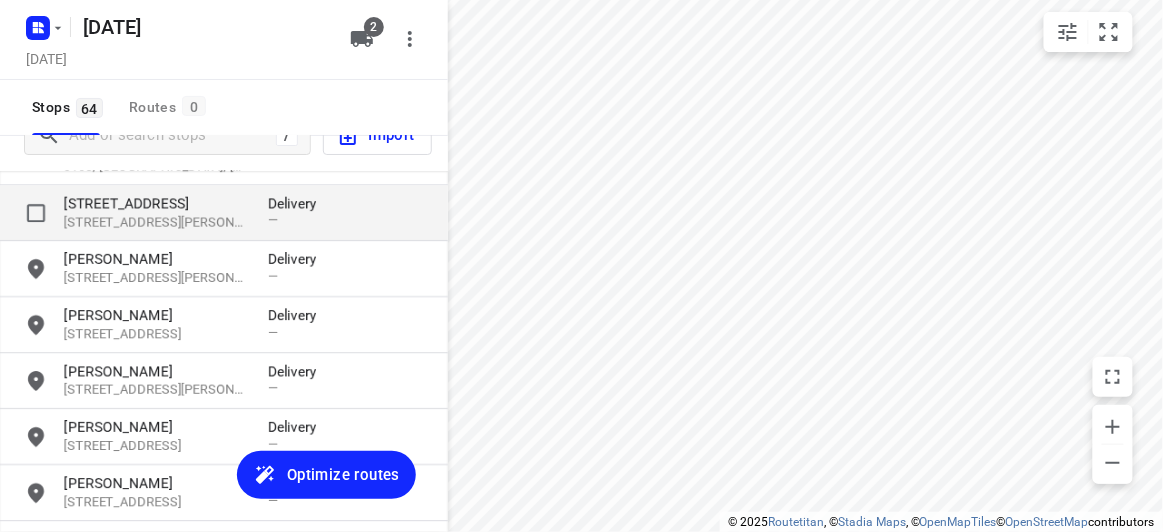 click on "[STREET_ADDRESS][PERSON_NAME]" at bounding box center [156, 222] 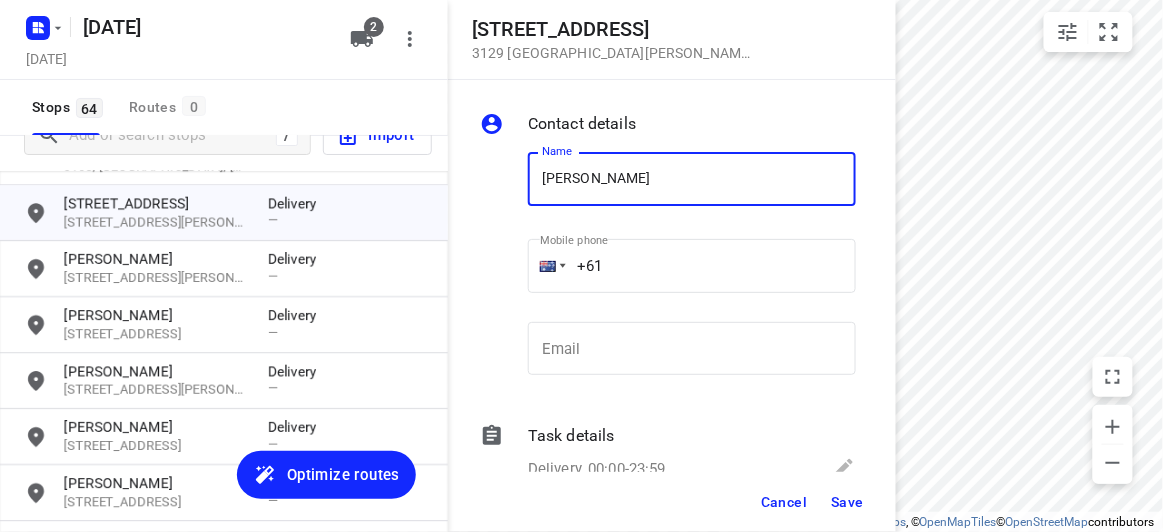 type on "LEON" 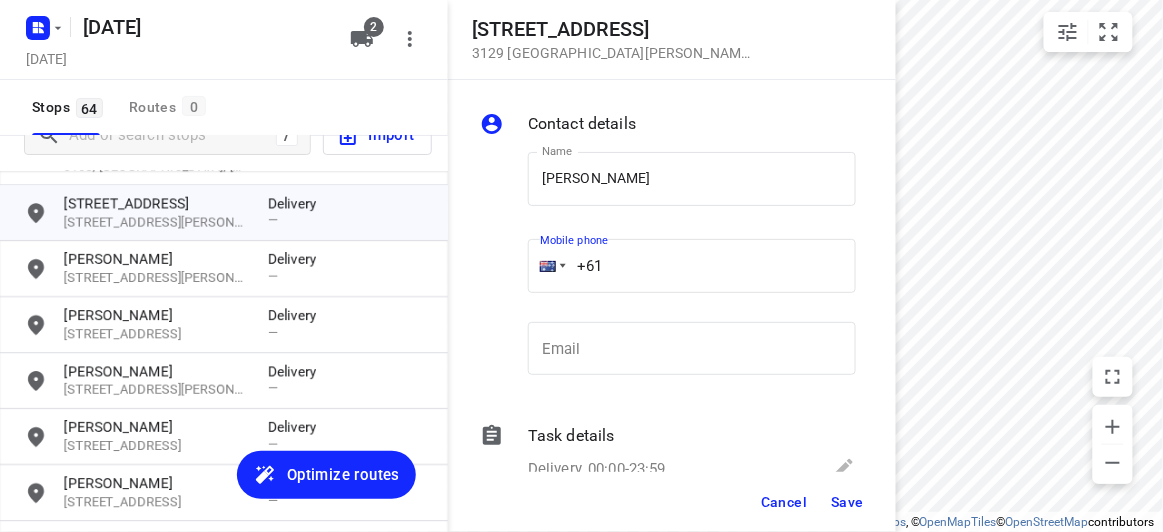 drag, startPoint x: 526, startPoint y: 256, endPoint x: 498, endPoint y: 243, distance: 30.870699 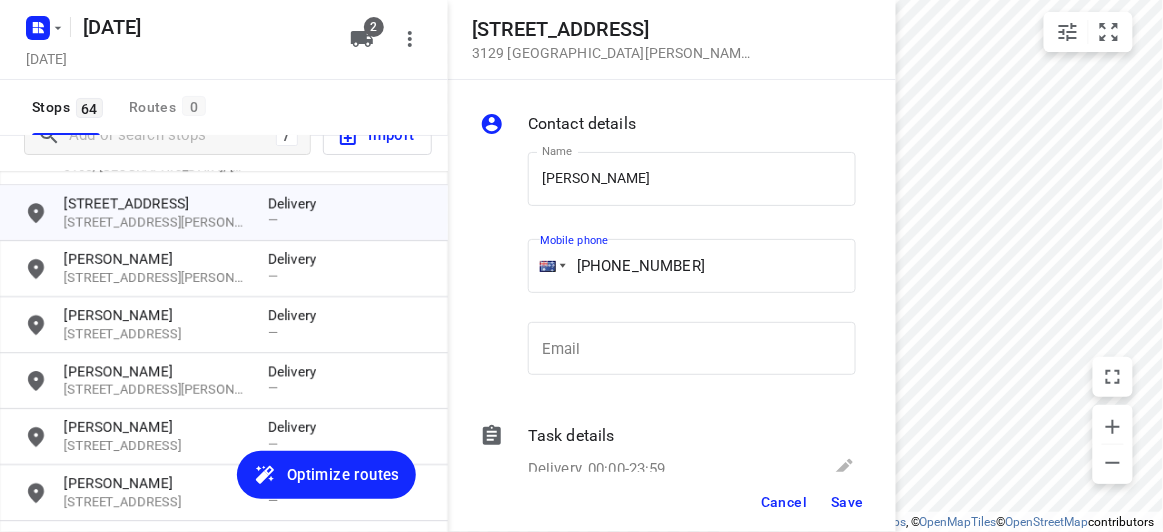 type on "+61 423962501" 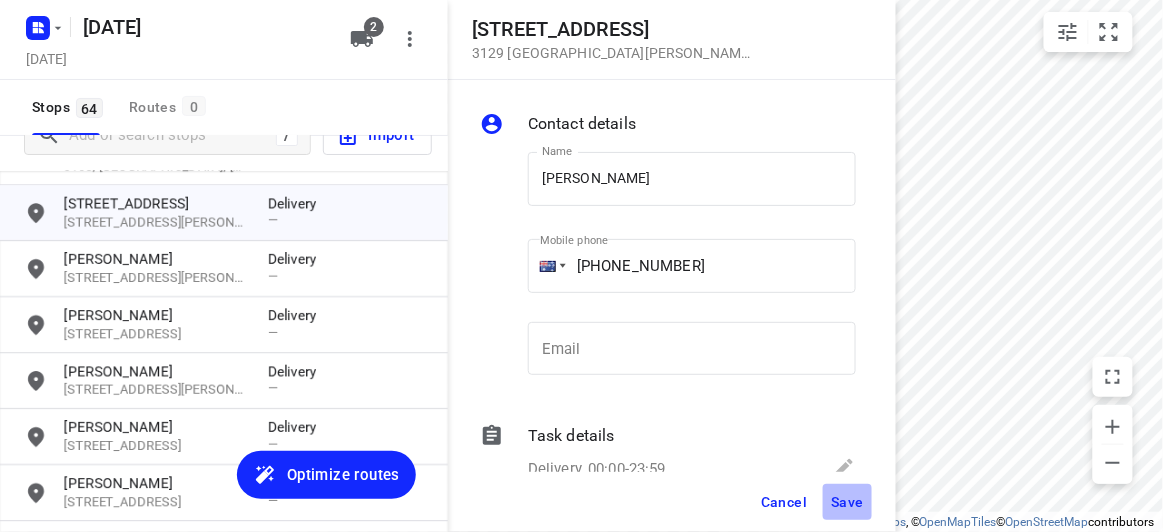 click on "Save" at bounding box center [847, 502] 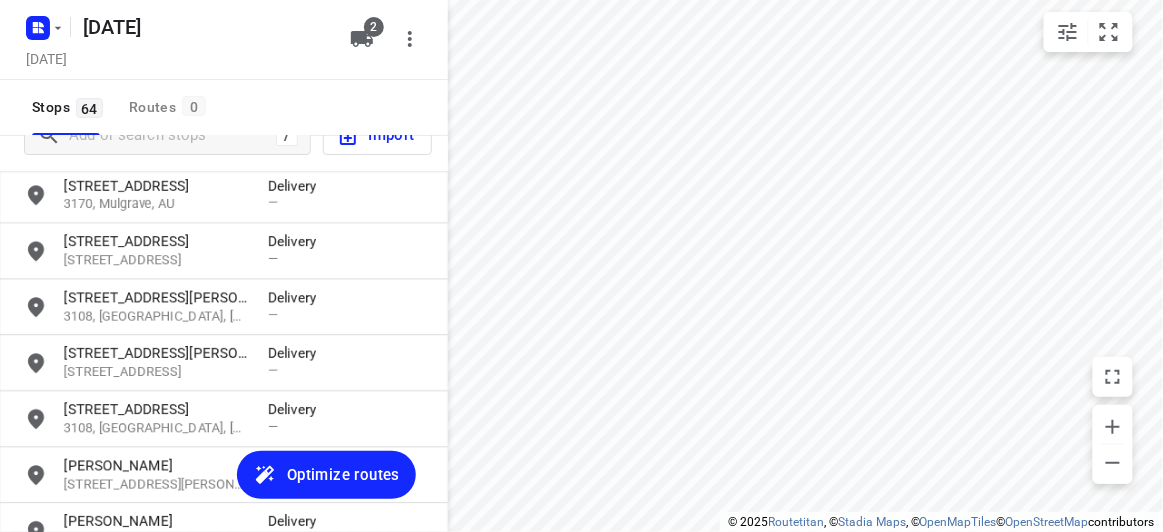 scroll, scrollTop: 1209, scrollLeft: 0, axis: vertical 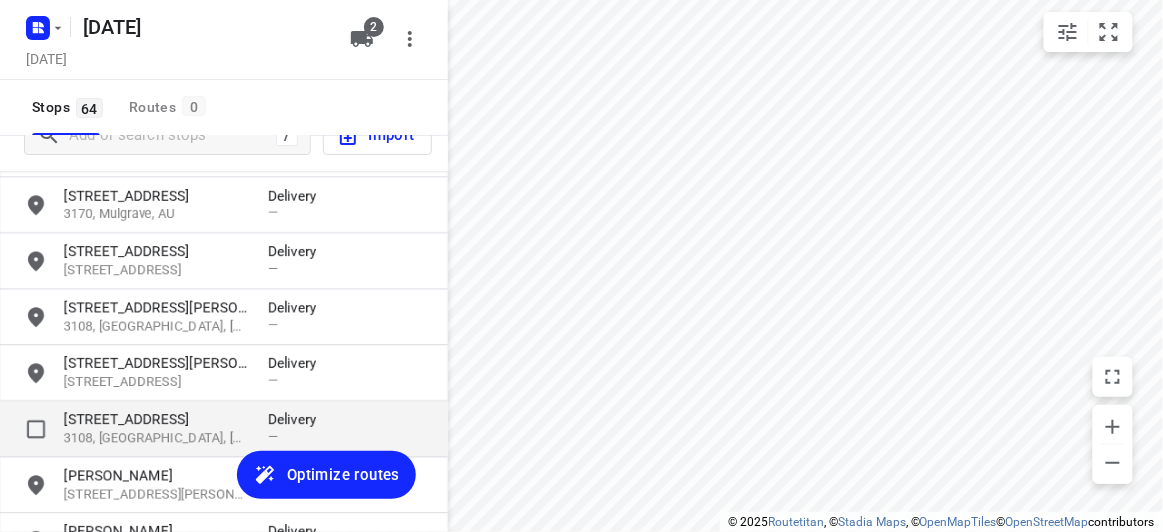 click on "[STREET_ADDRESS]" at bounding box center (156, 419) 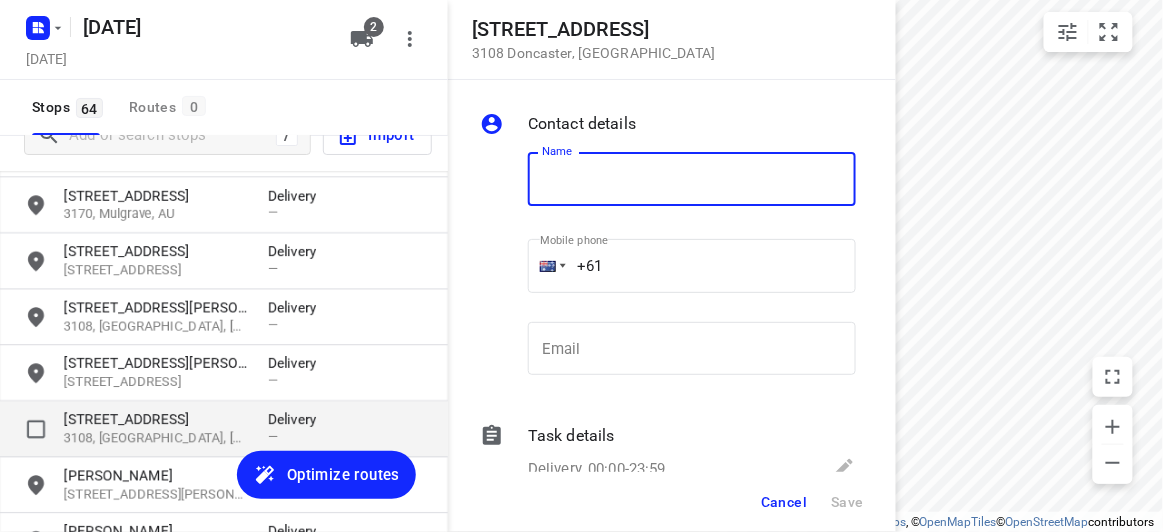type on "K" 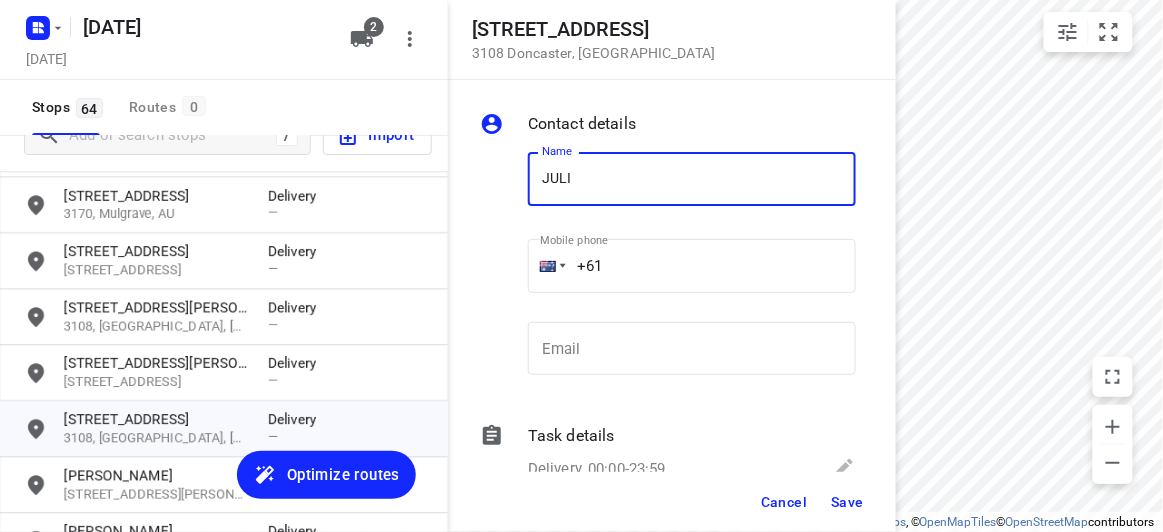 type on "JULIA LEUNG" 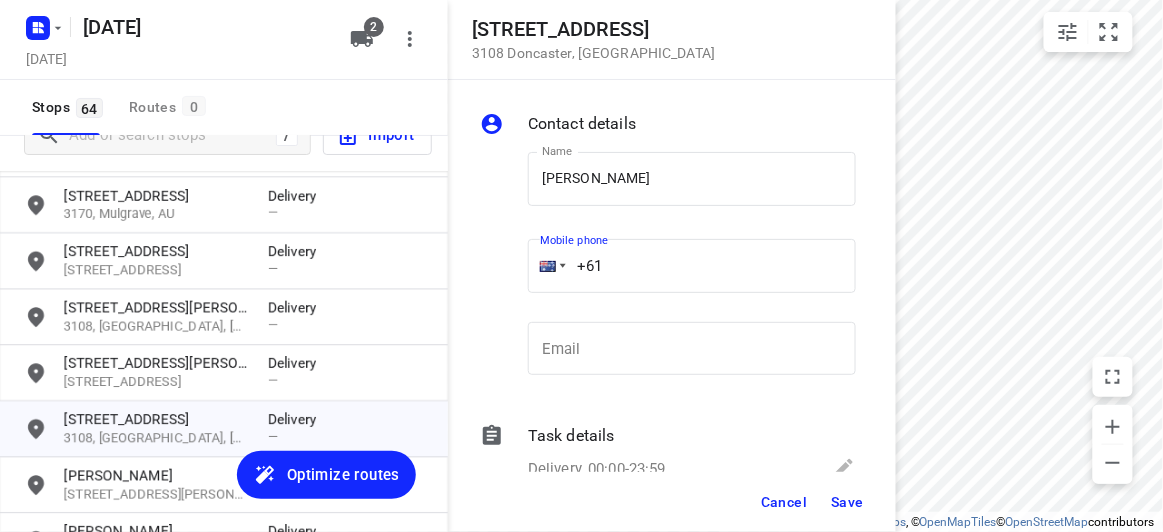 drag, startPoint x: 578, startPoint y: 278, endPoint x: 436, endPoint y: 278, distance: 142 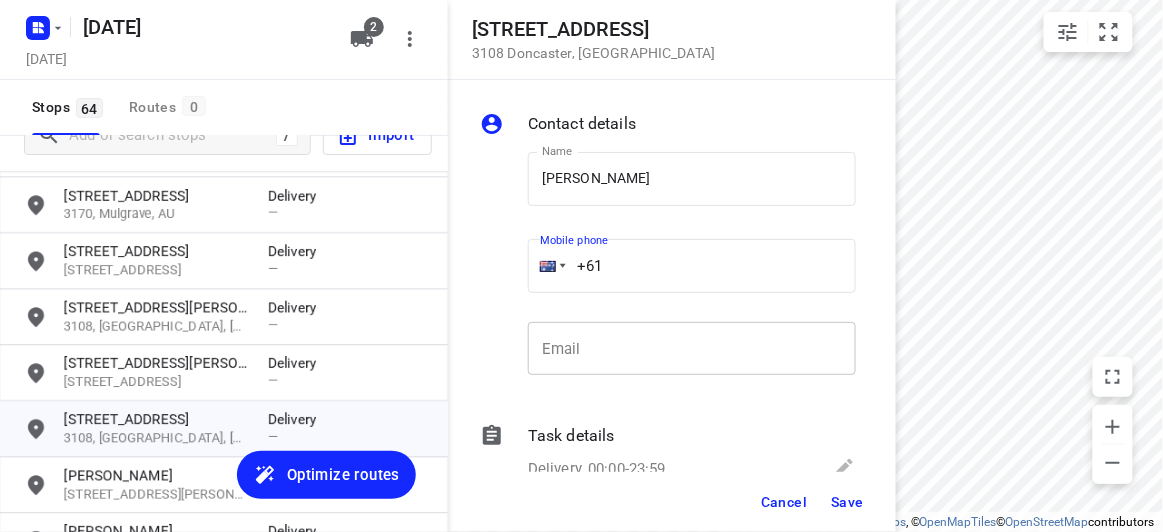 paste on "451074668" 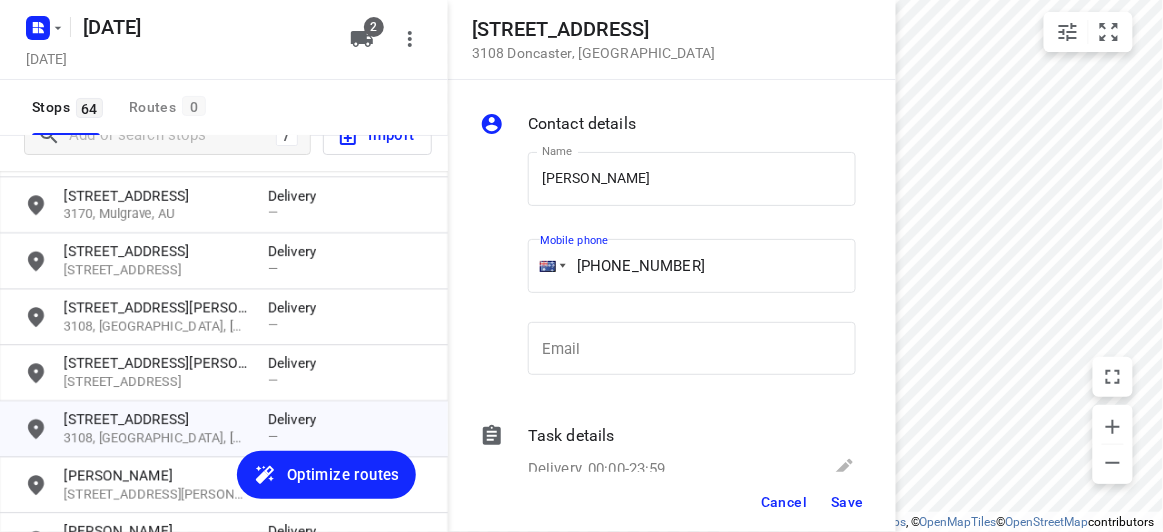 type on "+61 451074668" 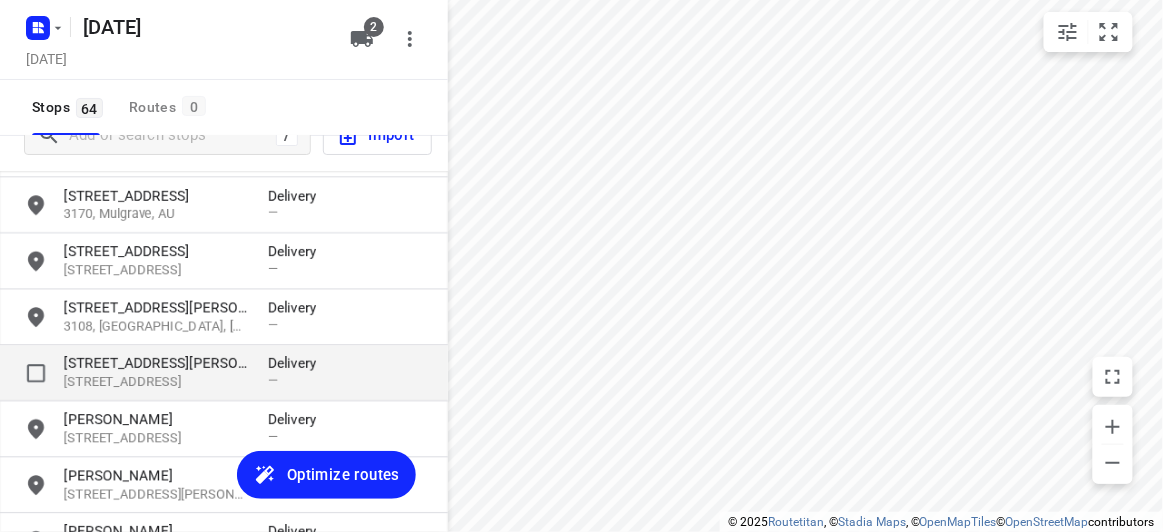 click on "[STREET_ADDRESS][PERSON_NAME]" at bounding box center (156, 363) 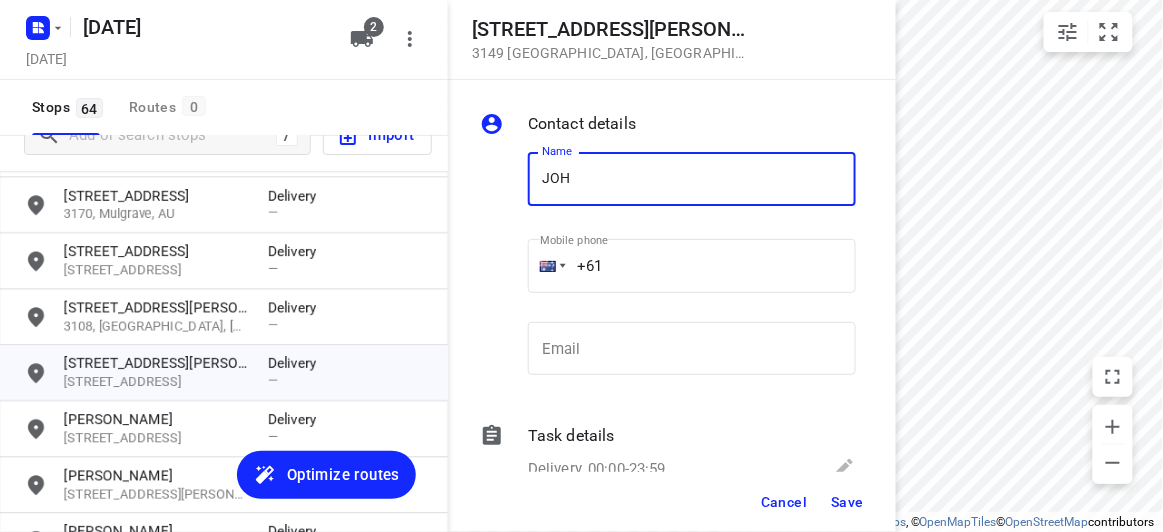 click on "JOH" at bounding box center [692, 179] 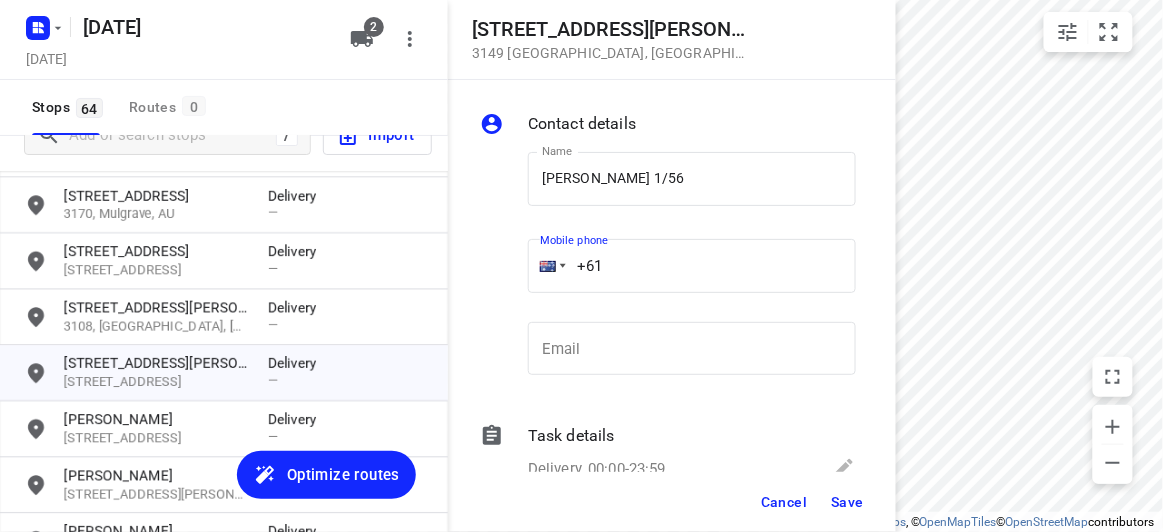 drag, startPoint x: 608, startPoint y: 270, endPoint x: 533, endPoint y: 269, distance: 75.00667 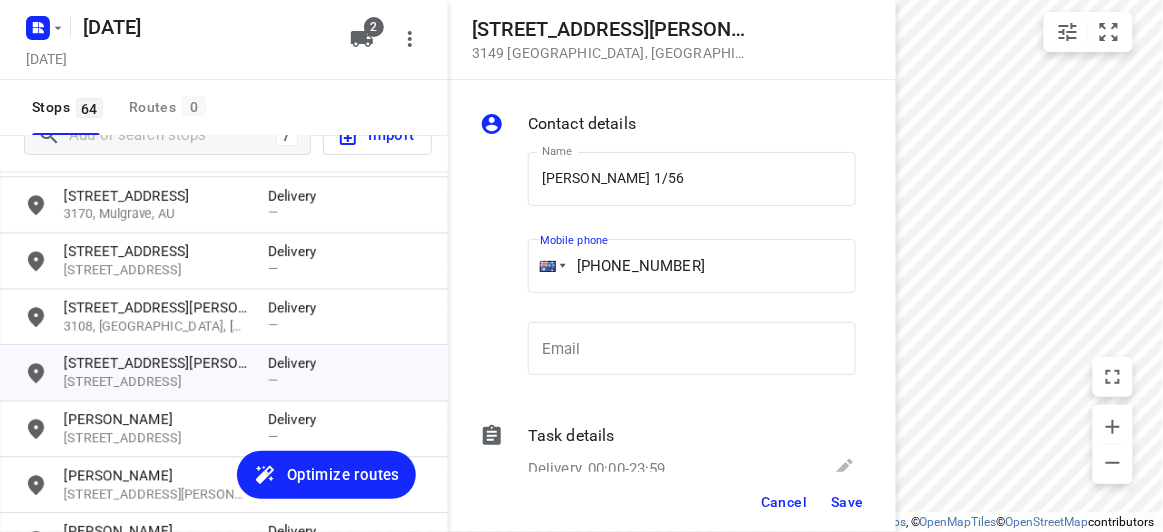 type on "+61 451074668" 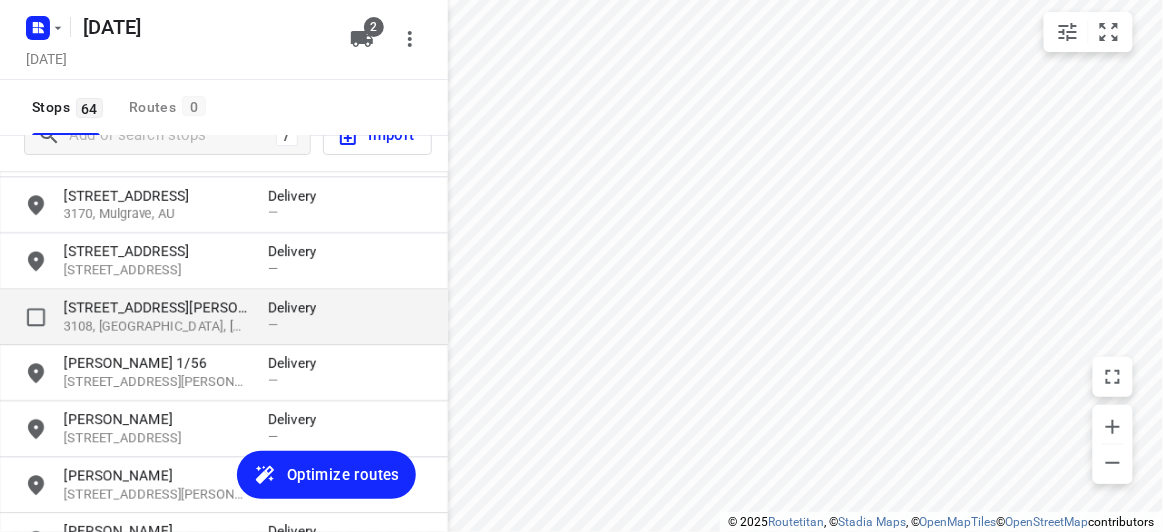 click on "[STREET_ADDRESS][PERSON_NAME]" at bounding box center [156, 307] 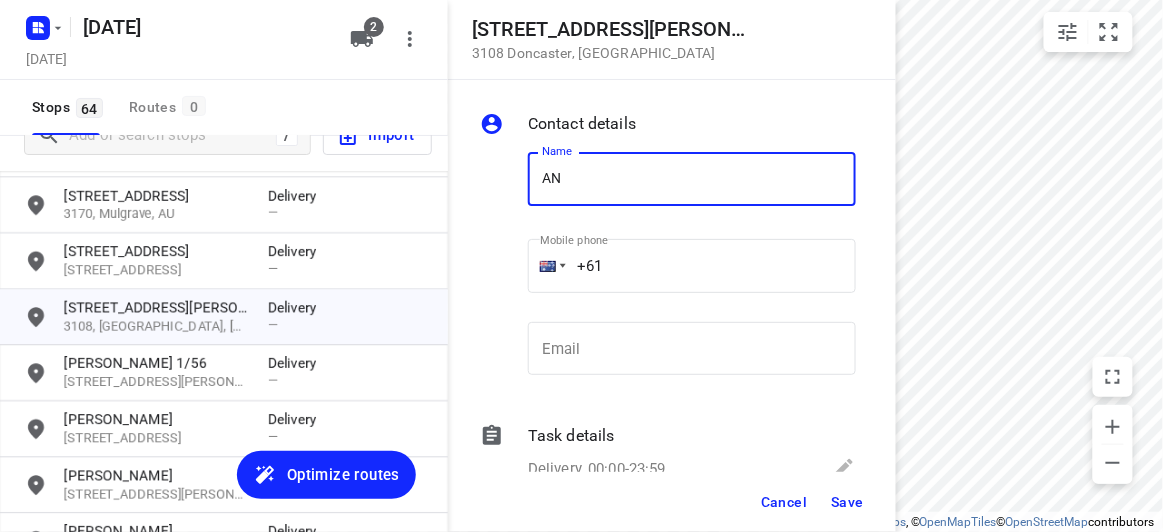 type on "ANDREW CHEONG 3/4" 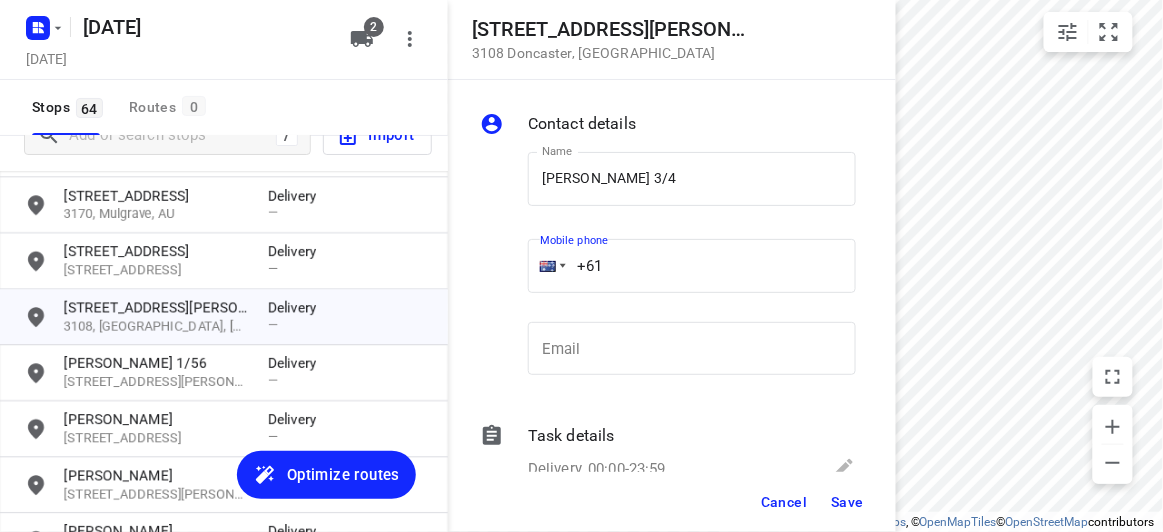 drag, startPoint x: 616, startPoint y: 272, endPoint x: 536, endPoint y: 274, distance: 80.024994 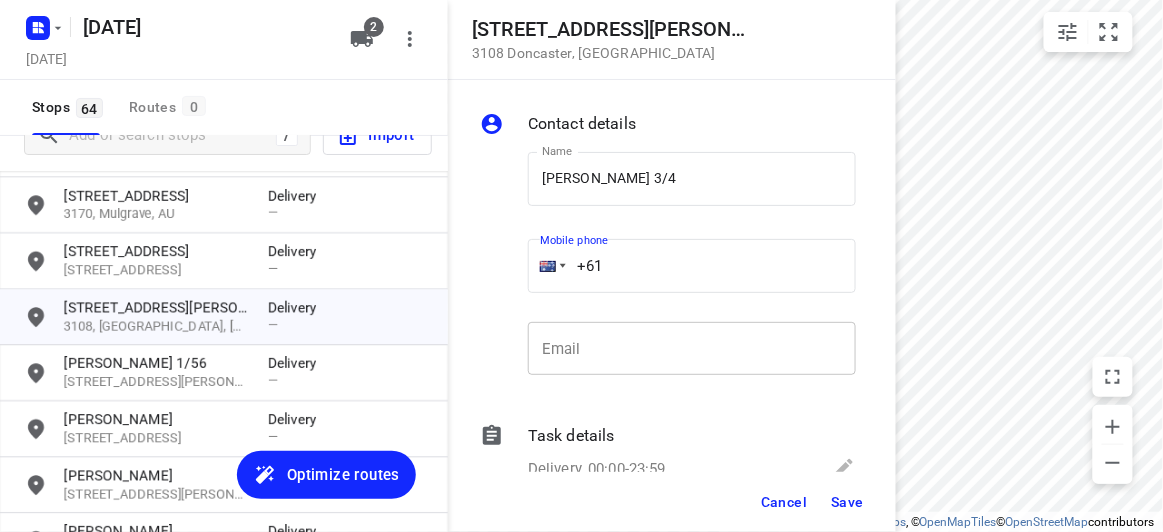 paste on "437493631" 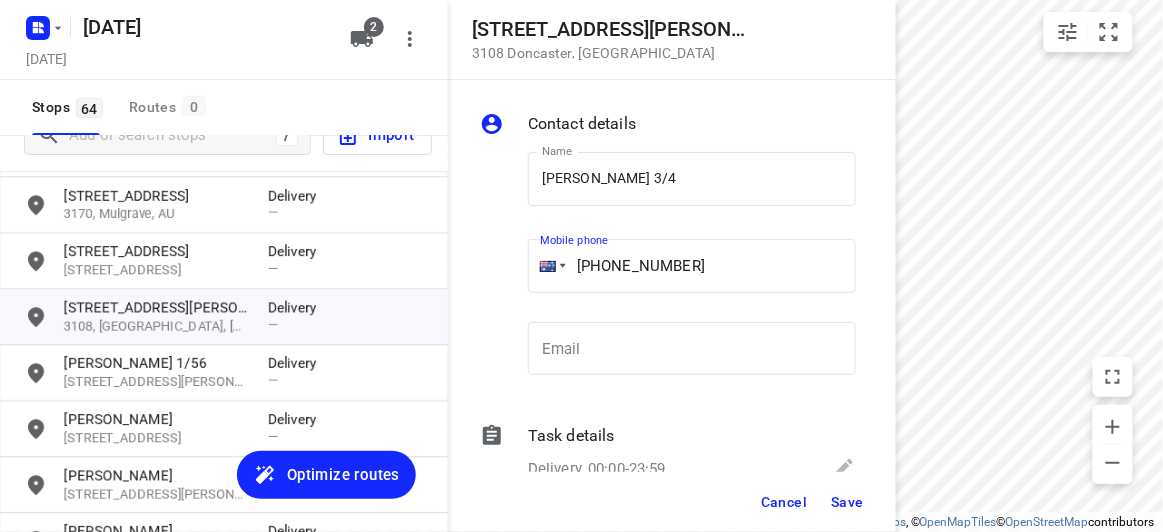 type on "+61 437493631" 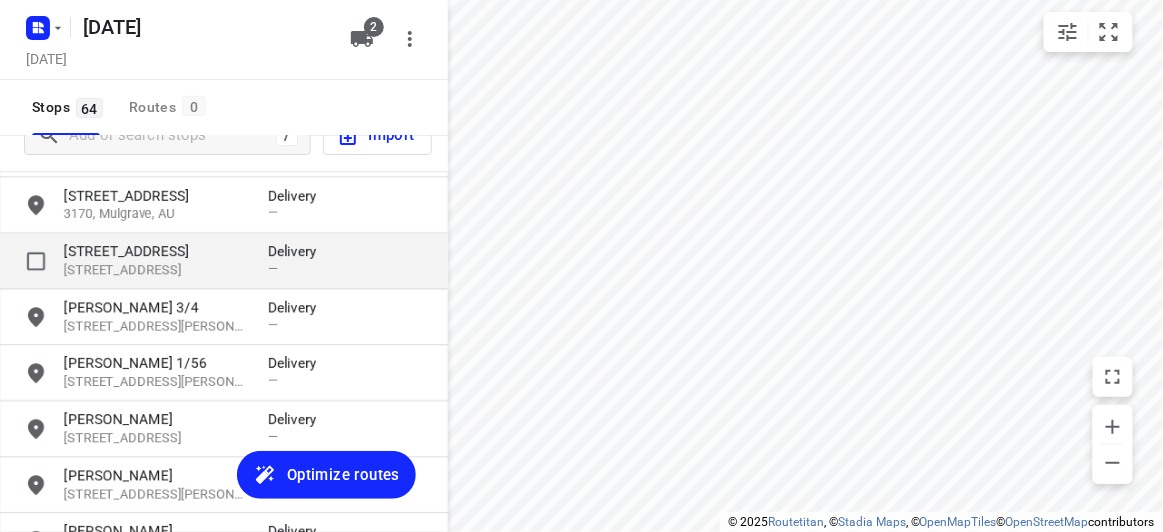 click on "[STREET_ADDRESS]" at bounding box center (156, 251) 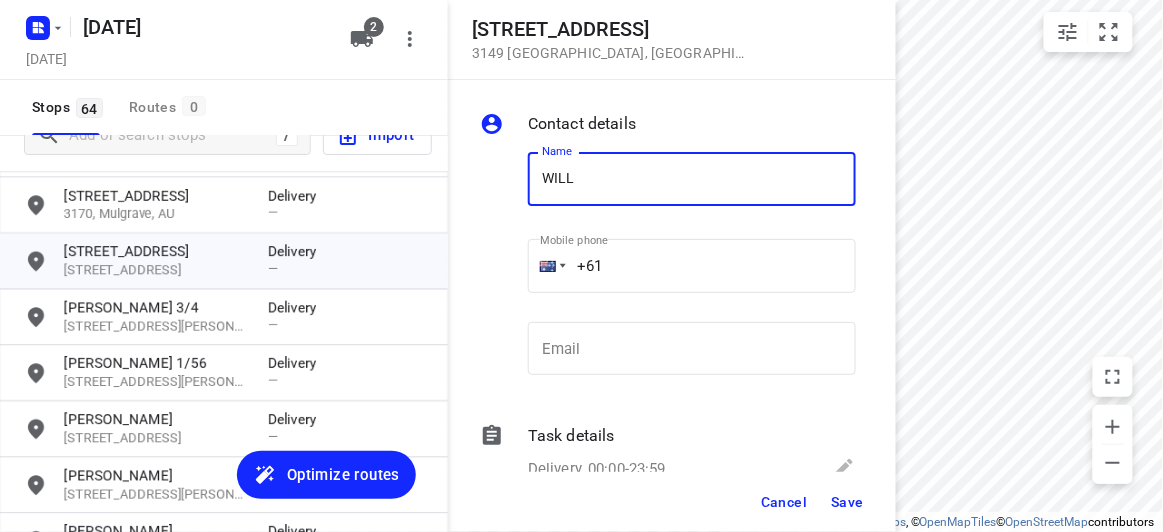 type on "WILLY" 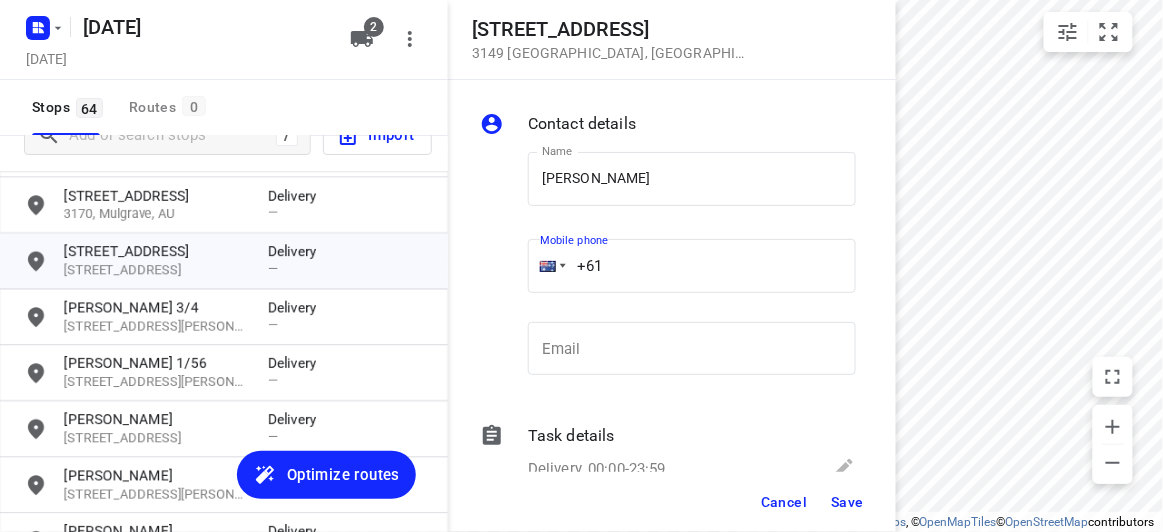 drag, startPoint x: 575, startPoint y: 257, endPoint x: 628, endPoint y: 293, distance: 64.070274 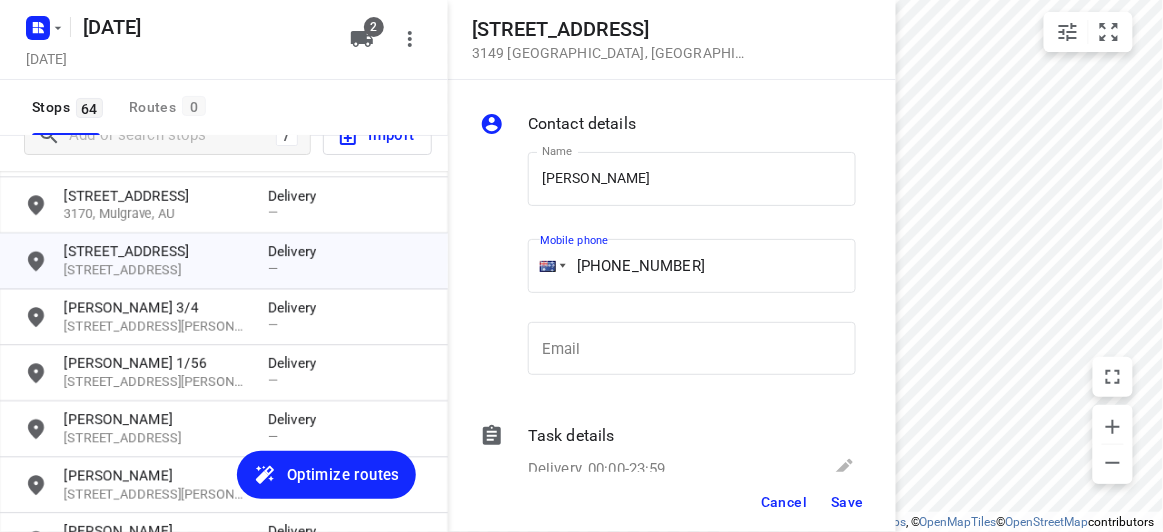 type on "+61 433038828" 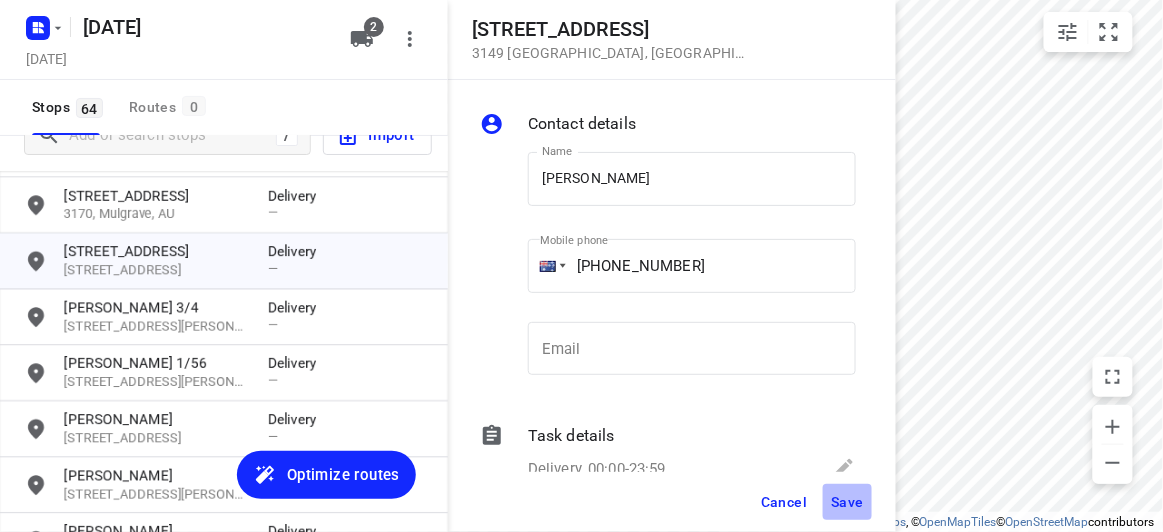 click on "Save" at bounding box center [847, 502] 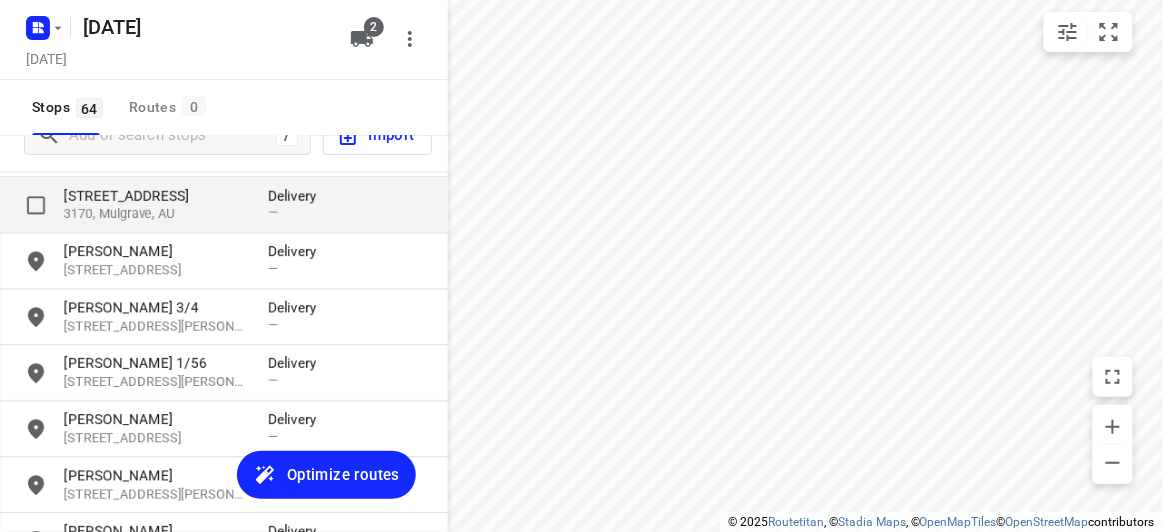 click on "3170, Mulgrave, AU" at bounding box center [156, 214] 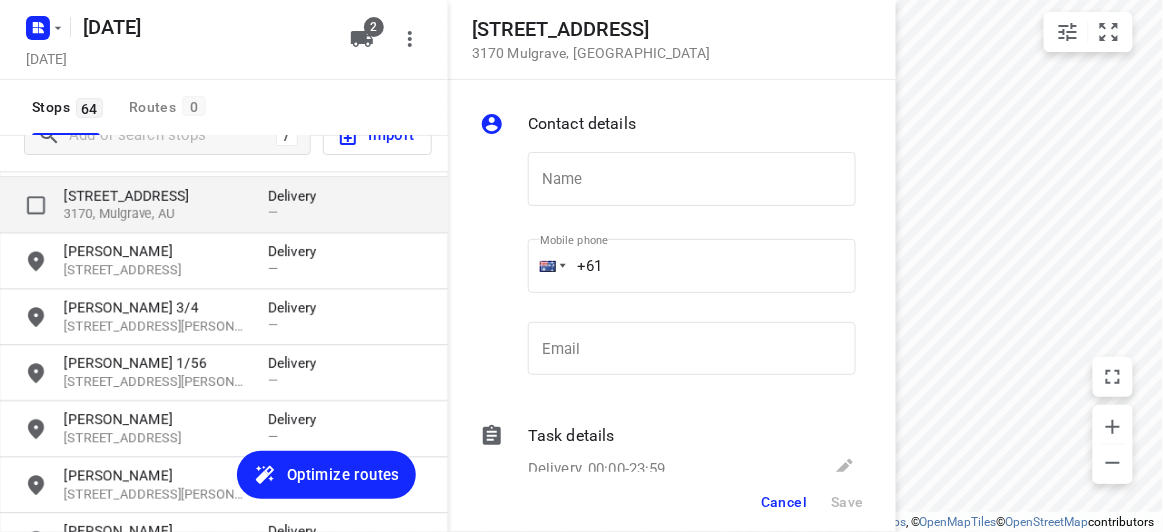 type on "T" 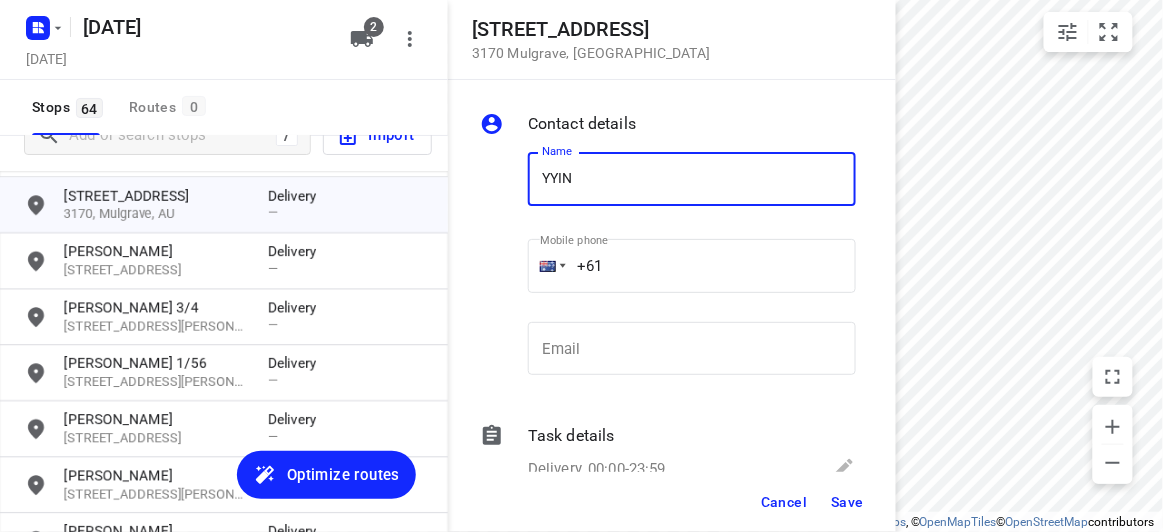 drag, startPoint x: 655, startPoint y: 174, endPoint x: 632, endPoint y: 177, distance: 23.194826 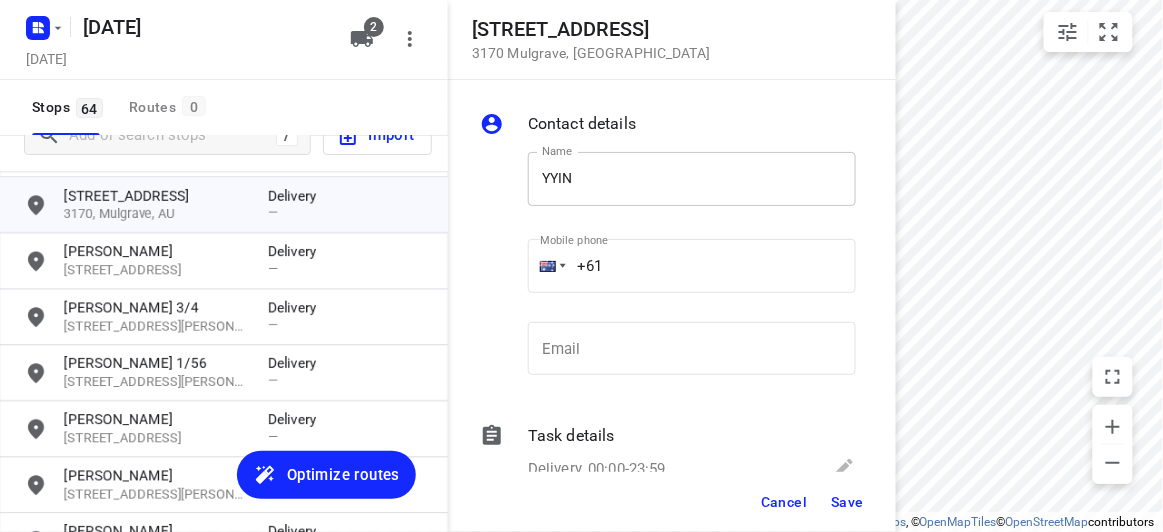 click on "YYIN" at bounding box center [692, 179] 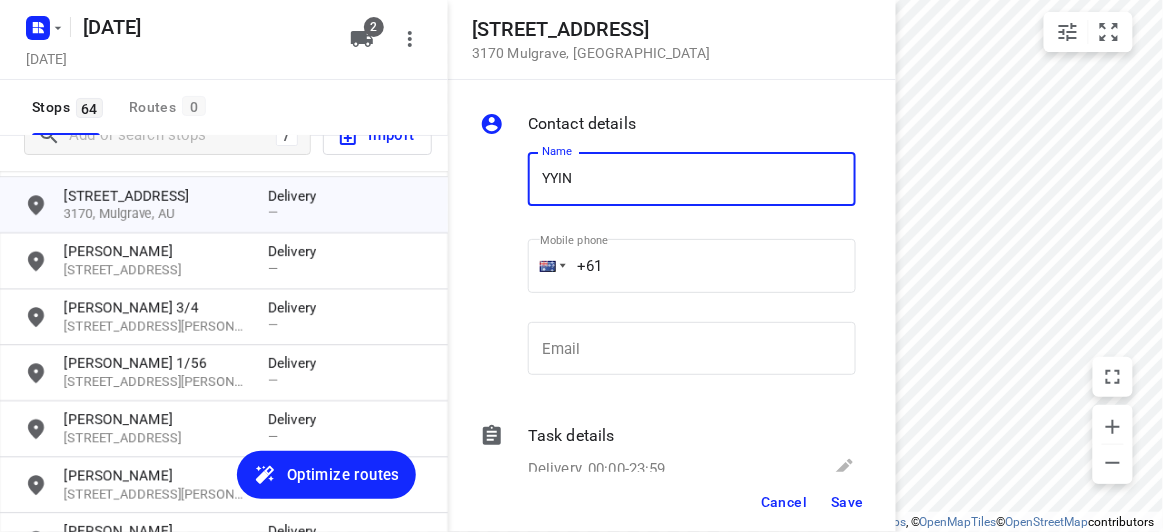 click on "YYIN" at bounding box center [692, 179] 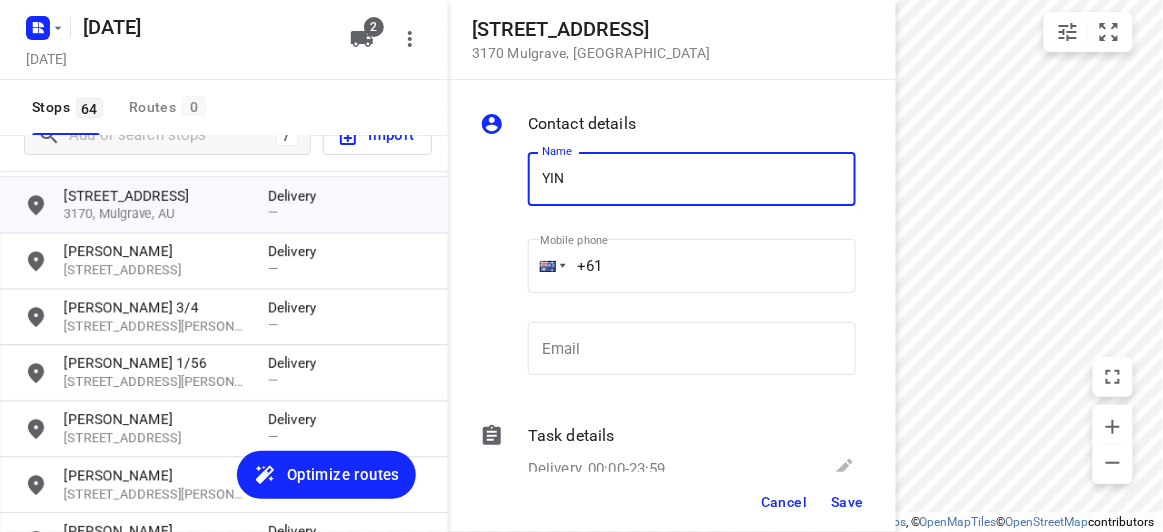 click on "YIN" at bounding box center [692, 179] 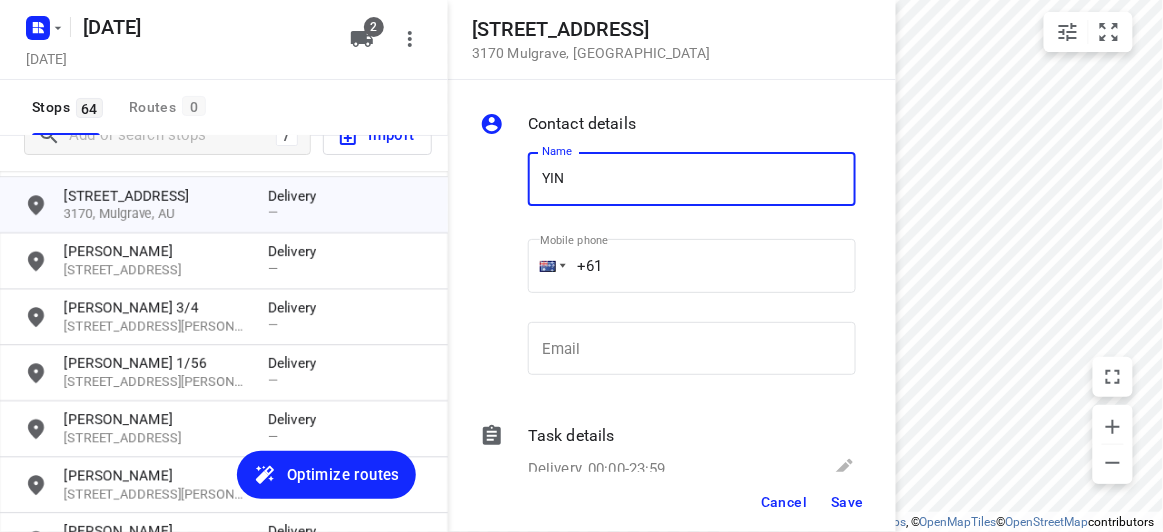 type on "YIN YIN CHONG" 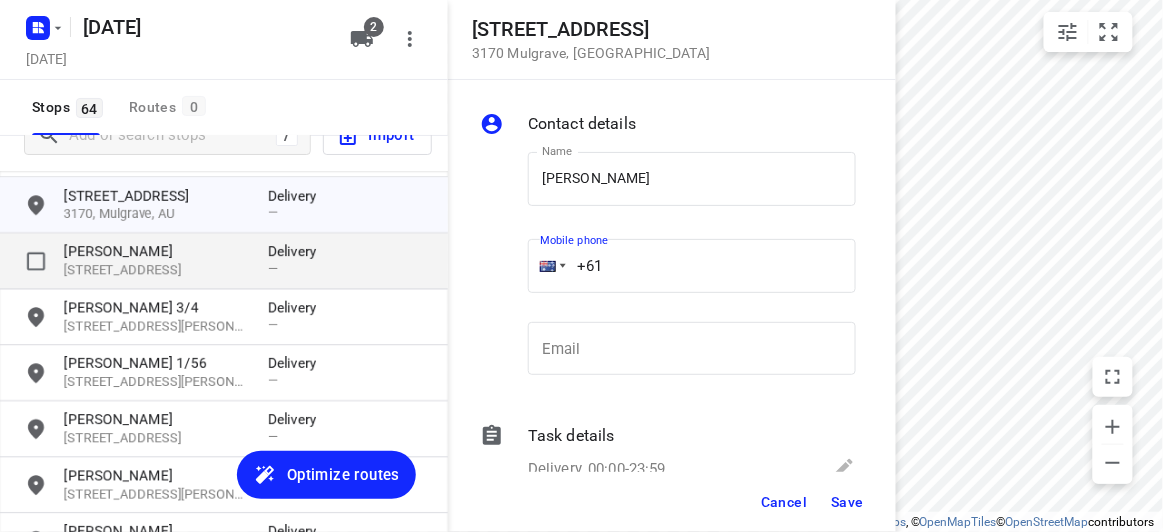 click on "45 Cavenagh Boulevard 3170   Mulgrave , Australia Contact details Name YIN YIN CHONG Name Mobile phone +61 ​ Email Email Task details Delivery, 00:00-23:59 Type Delivery delivery Type Deliver between 00:00 Deliver between — And 23:59 And Duration Min. Duration Load Units Load More details Delivery note x Delivery note 0/2500 Tags ​ ​ Requirements If nothing is ticked, the driver will not be obligated collect any proof of delivery Signature Age verification Photo Priority Cancel Save 31 JULY 2025 Wednesday, Jul 30 2 Stops 64 Routes 0 / Import 13 Emden Crescent 3170, Mulgrave, AU Delivery — 38 Francesco Street 3165, Bentleigh East, AU Delivery — 44 Blackwood Street 3163, Carnegie, AU Delivery — 3 Broomhill Avenue 3130, Blackburn, AU Delivery — 4 Locksley Avenue 3101, Kew, AU Delivery — 44A Hillview Avenue 3149, Mount Waverley, AU Delivery — 23 Meryl Street 3109, Doncaster East, AU Delivery — 28 Norbert Street 3103, Balwyn, AU Delivery — 35 Hallows Street 3150, Glen Waverley, AU Delivery" at bounding box center (224, 266) 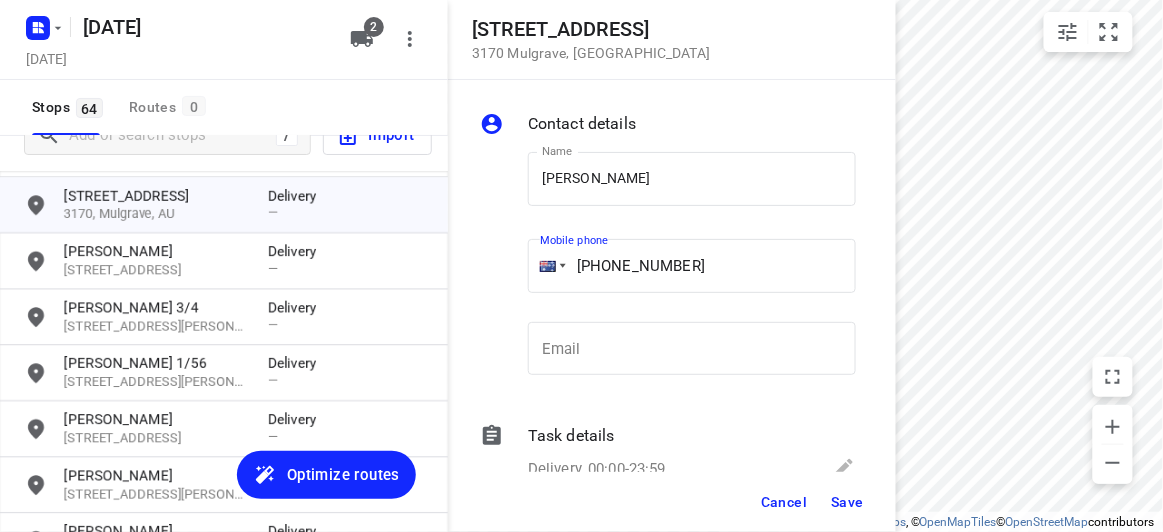 type on "+61 422155118" 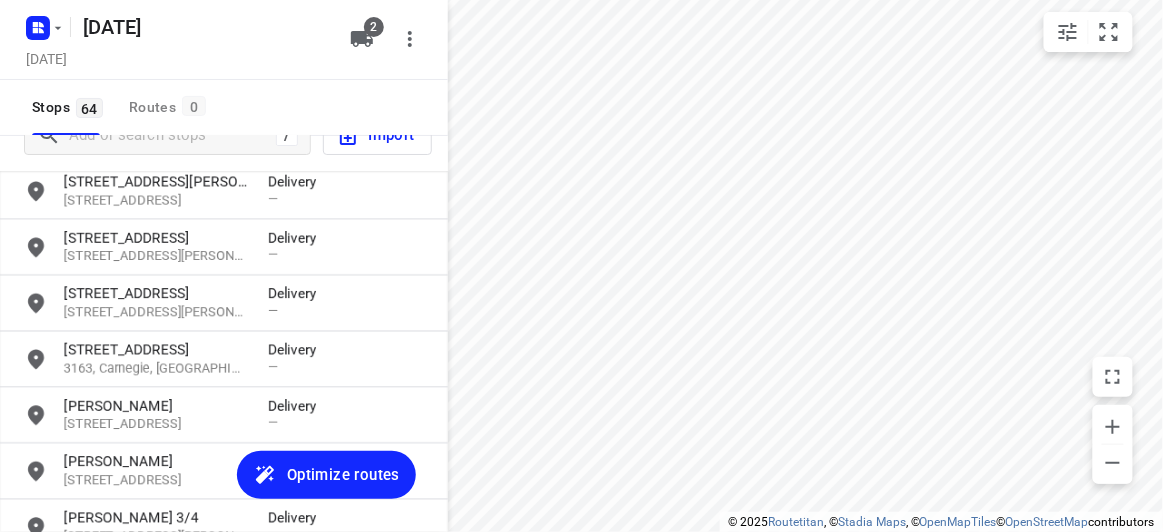 scroll, scrollTop: 936, scrollLeft: 0, axis: vertical 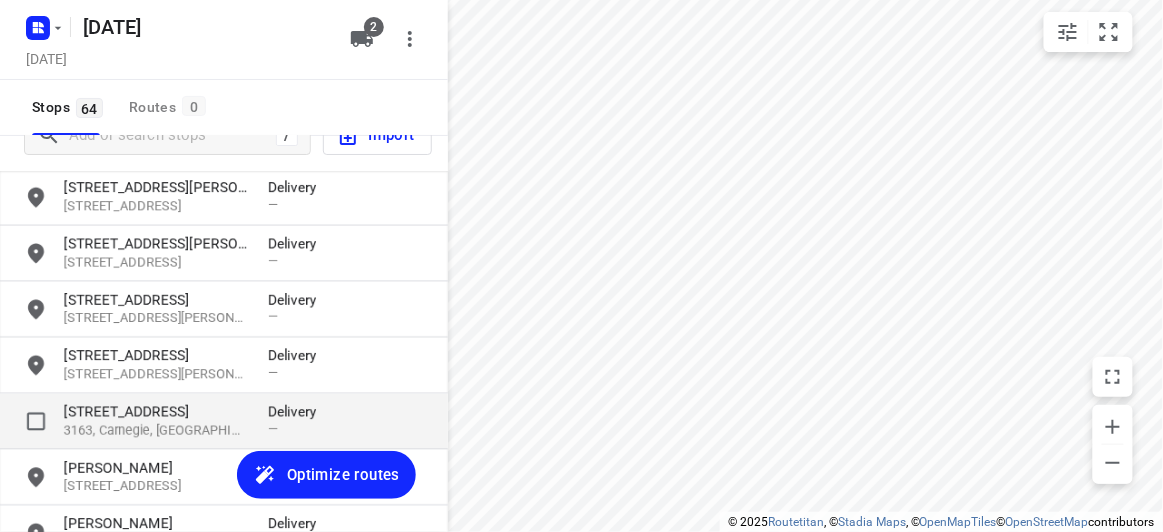 click on "3163, Carnegie, [GEOGRAPHIC_DATA]" at bounding box center [156, 431] 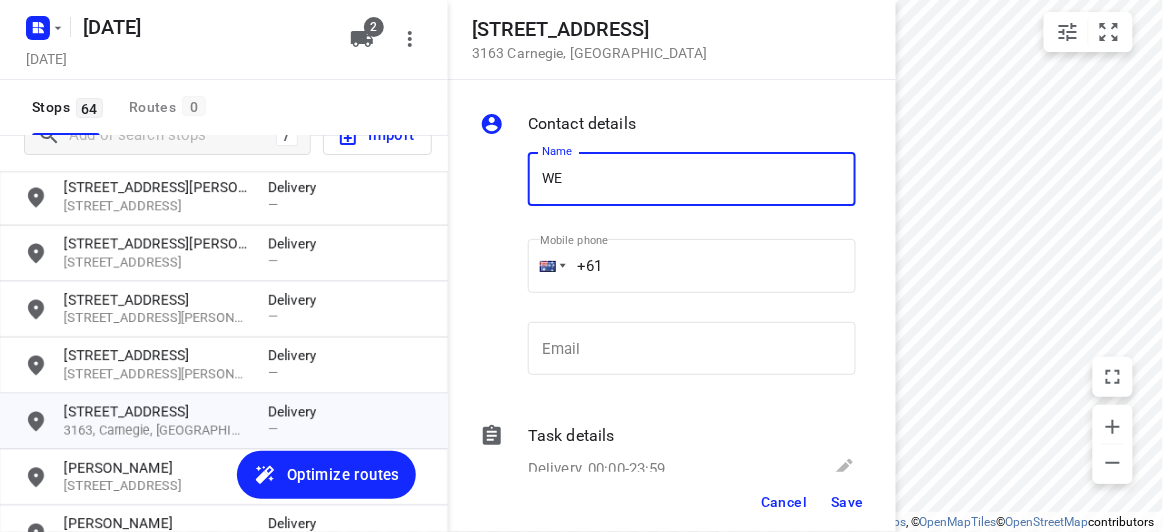 type on "WENDY CHONG 2/16" 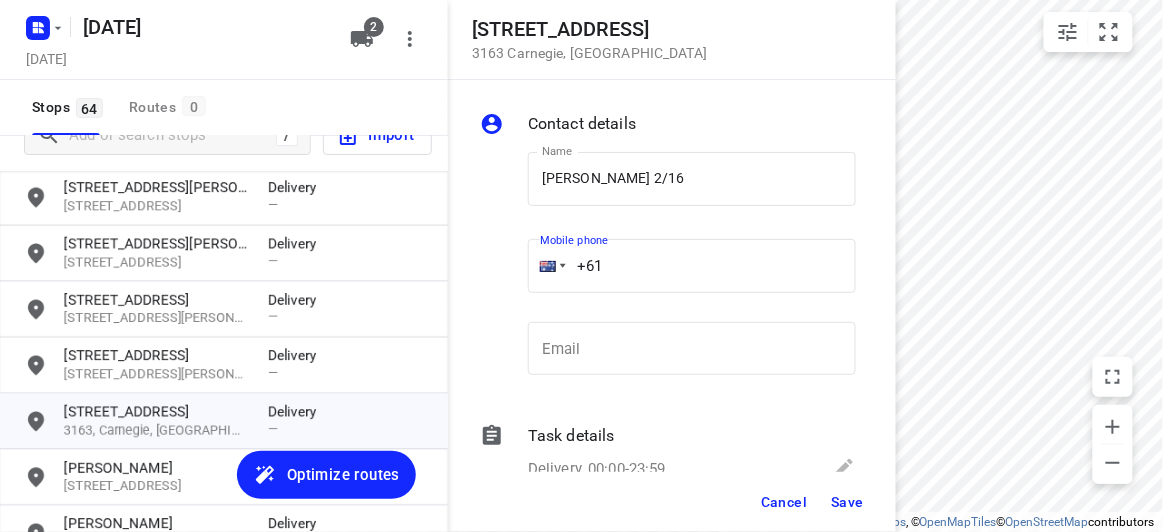 click on "Name WENDY CHONG 2/16 Name Mobile phone +61 ​ Email Email" at bounding box center (668, 268) 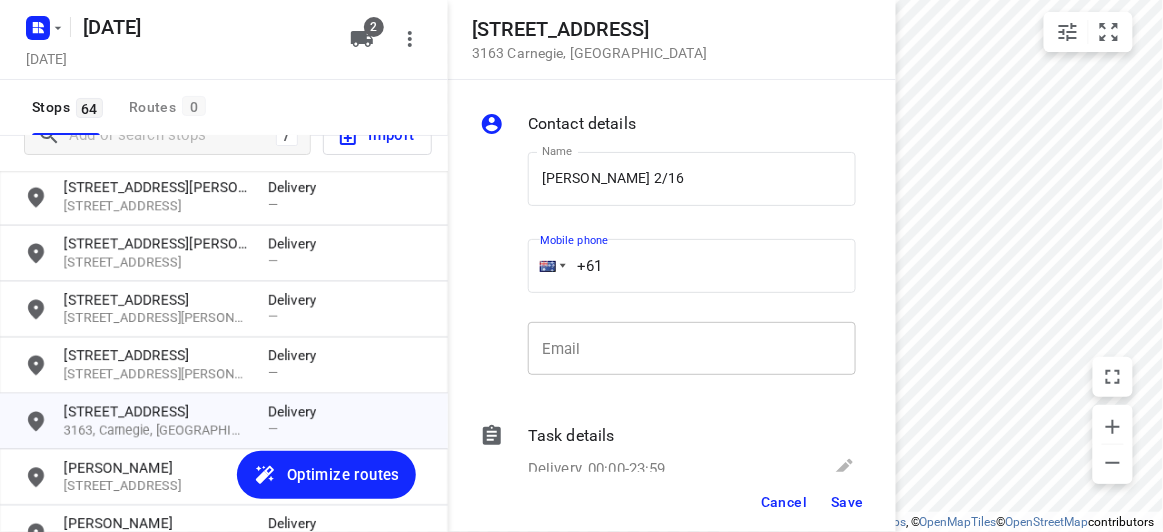 paste on "434636283" 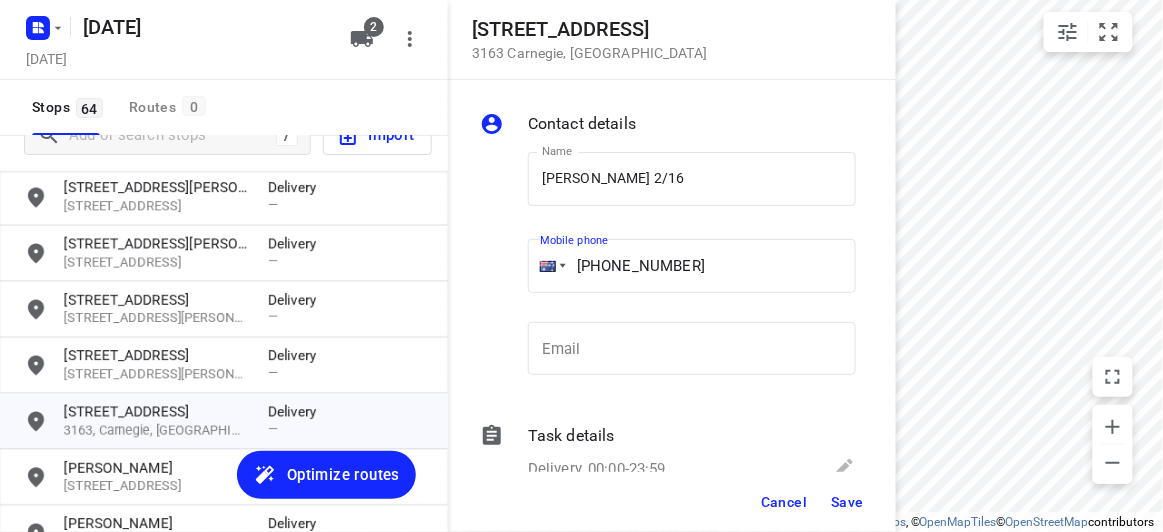 type on "+61 434636283" 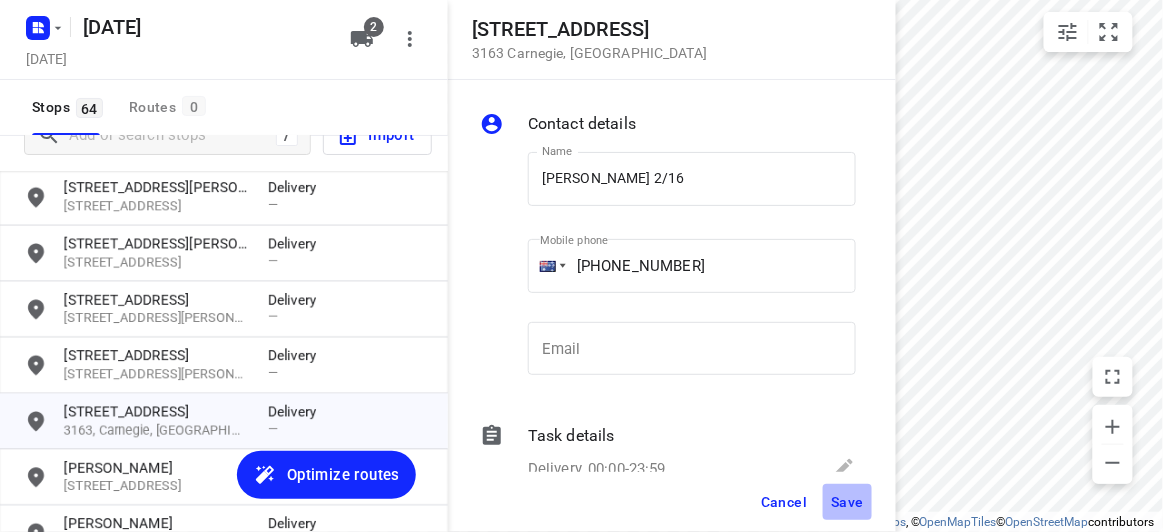 click on "Save" at bounding box center [847, 502] 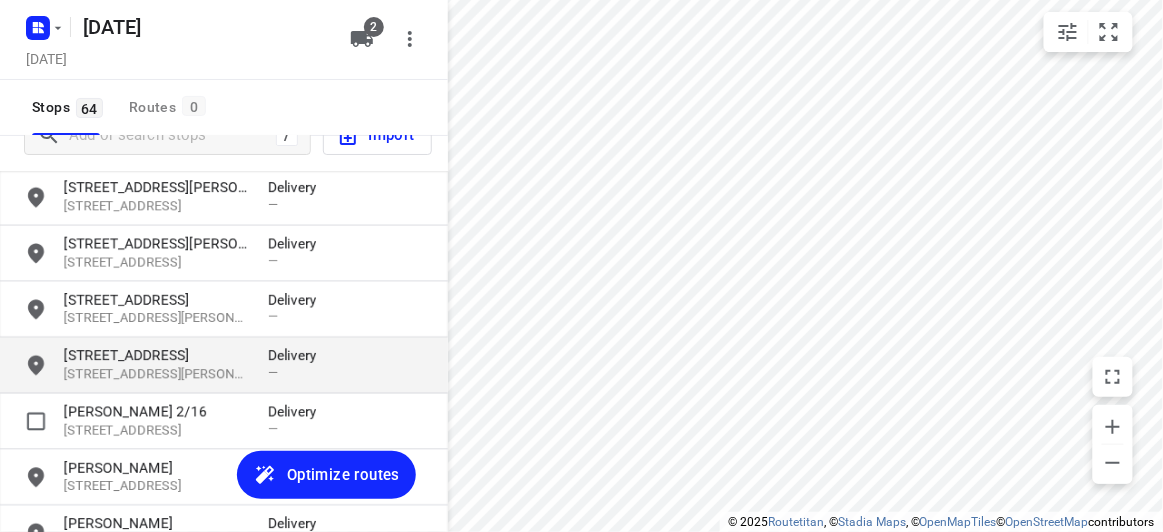 click on "[STREET_ADDRESS][PERSON_NAME]" at bounding box center (156, 375) 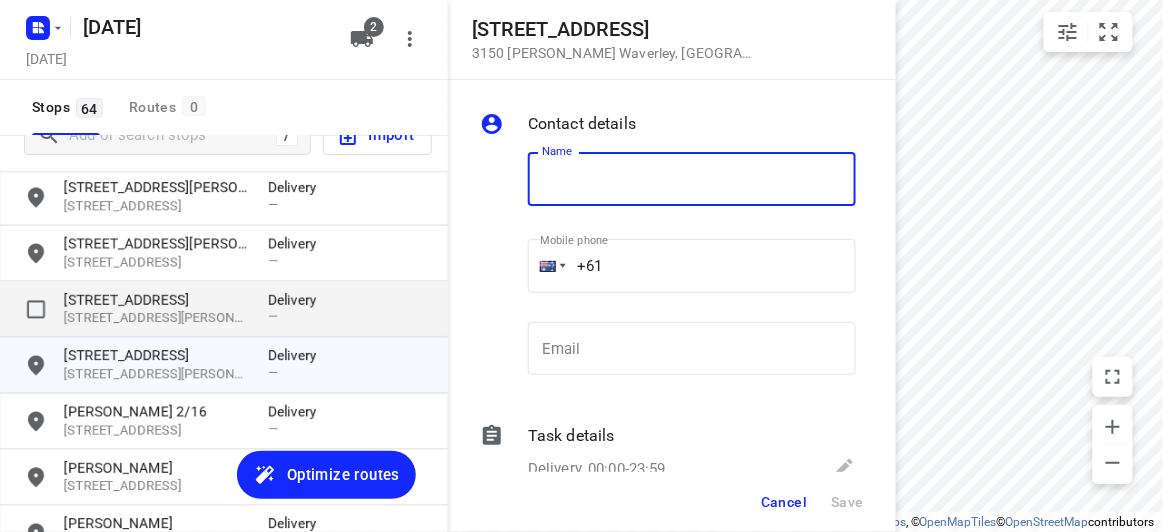 click on "[STREET_ADDRESS]" at bounding box center (156, 300) 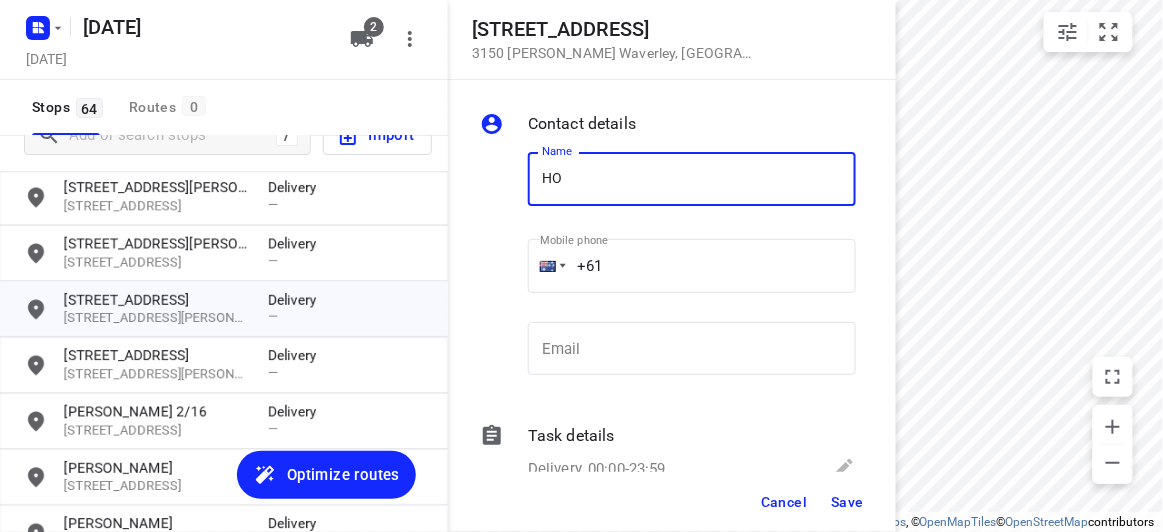 type on "HOW MAN MOK" 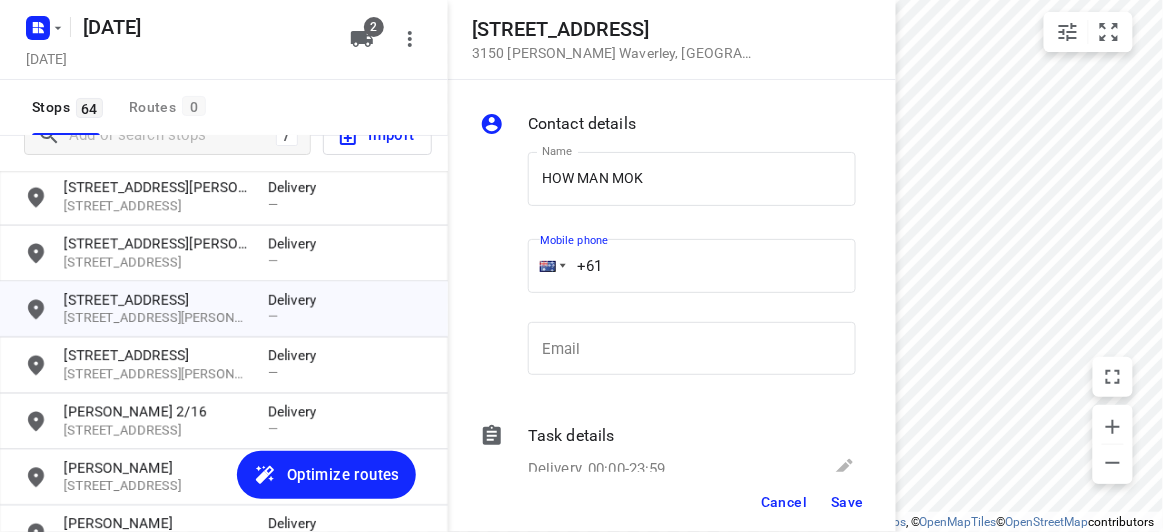 drag, startPoint x: 561, startPoint y: 259, endPoint x: 542, endPoint y: 263, distance: 19.416489 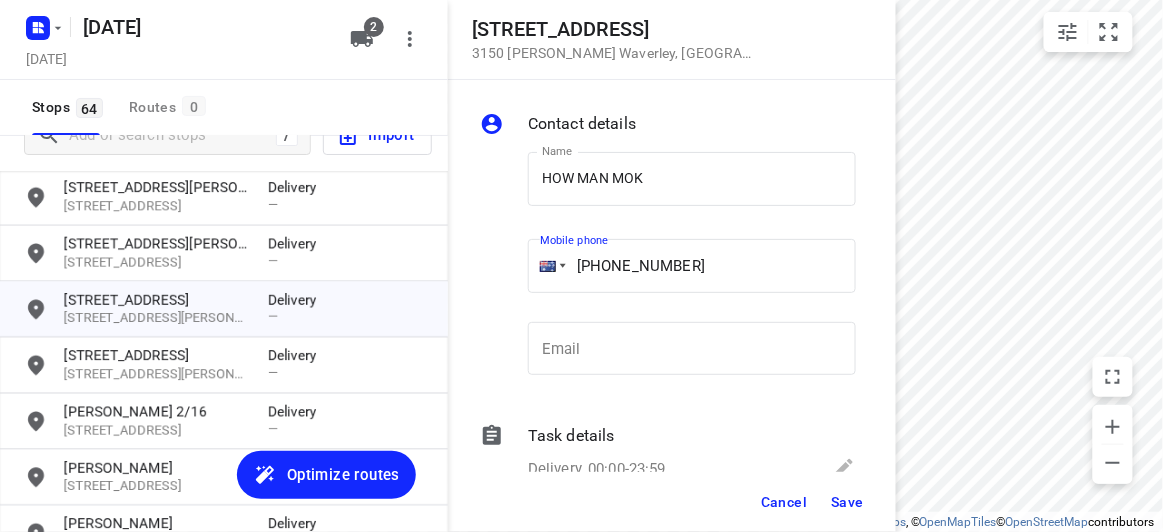 type on "+61 434636283" 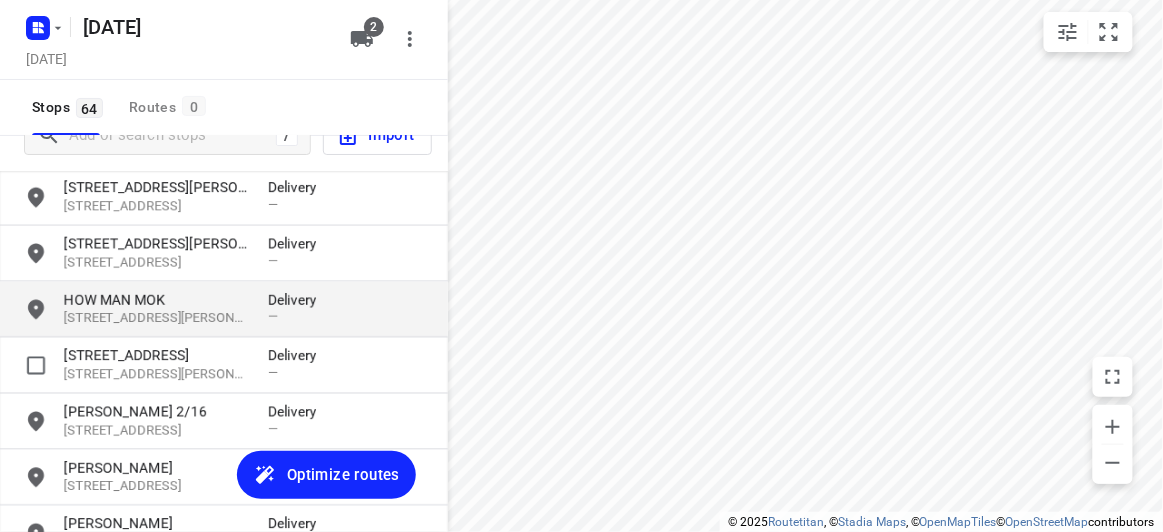 click on "HOW MAN MOK" at bounding box center [156, 300] 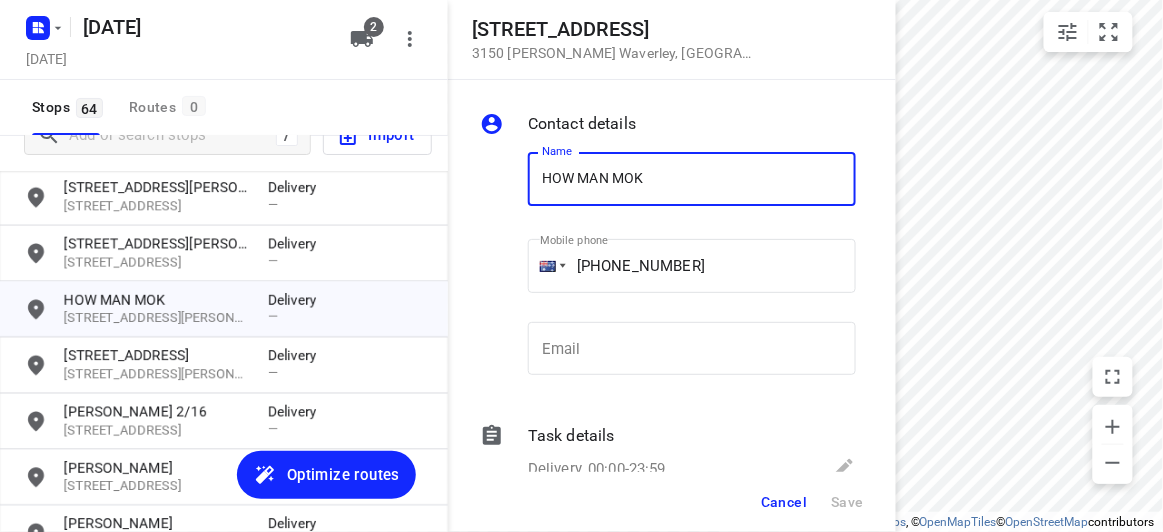 click on "Name HOW MAN MOK Name Mobile phone +61 434636283 ​ Email Email" at bounding box center [692, 268] 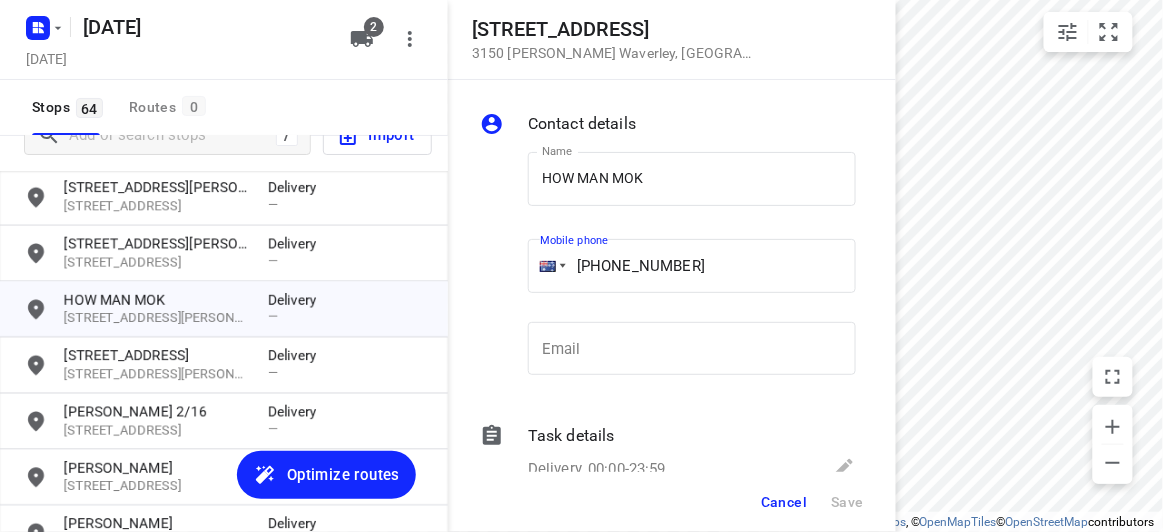 drag, startPoint x: 491, startPoint y: 262, endPoint x: 458, endPoint y: 265, distance: 33.13608 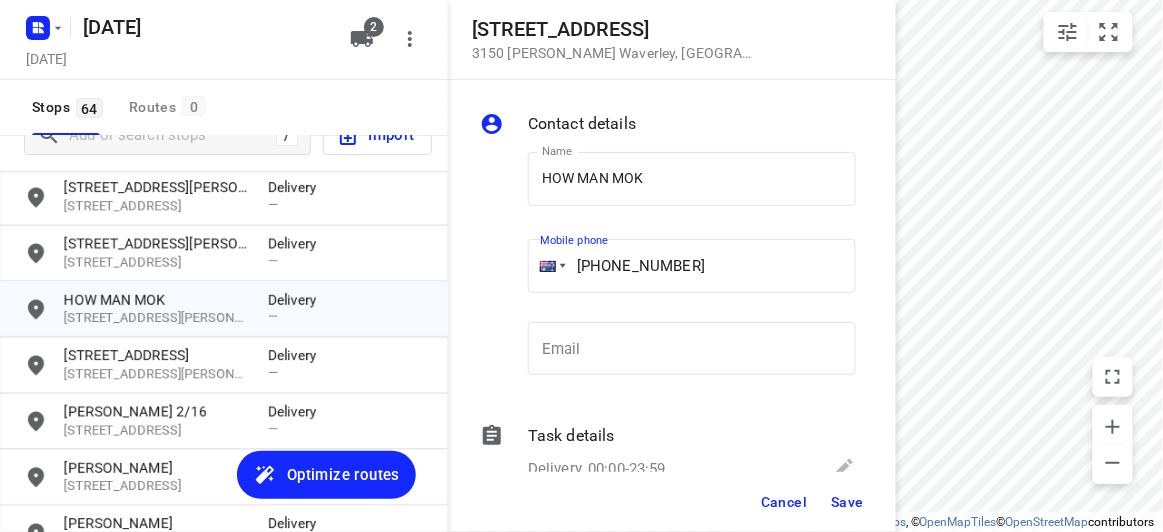 type on "+61 413677689" 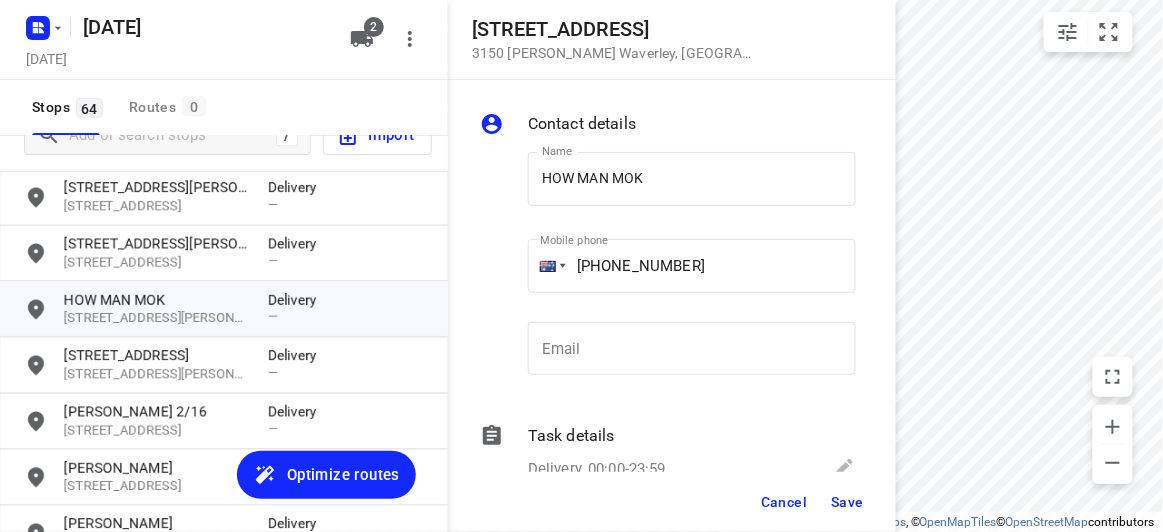 click on "Cancel Save" at bounding box center [672, 502] 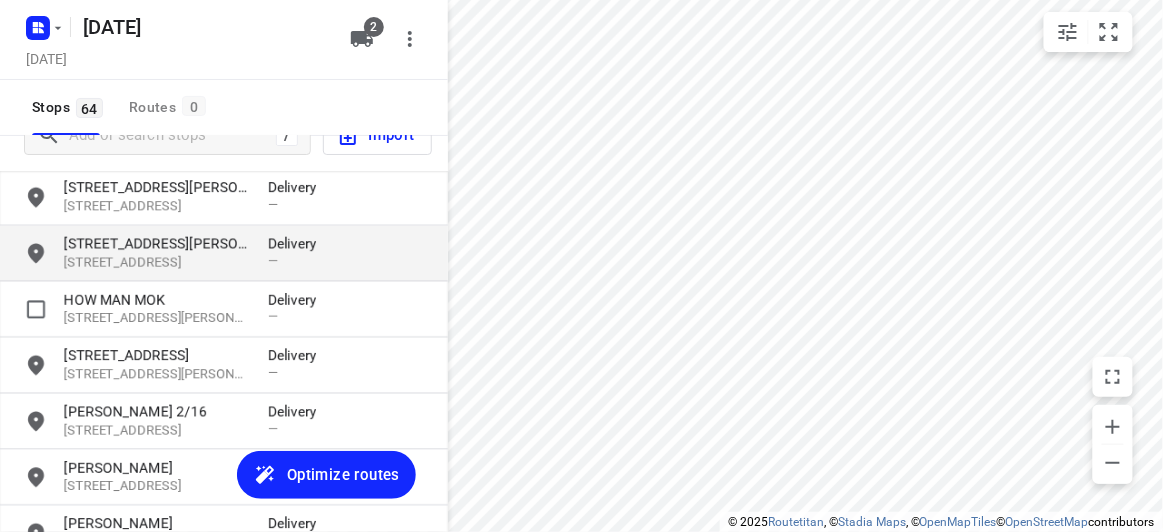 click on "[STREET_ADDRESS][PERSON_NAME]" at bounding box center (156, 244) 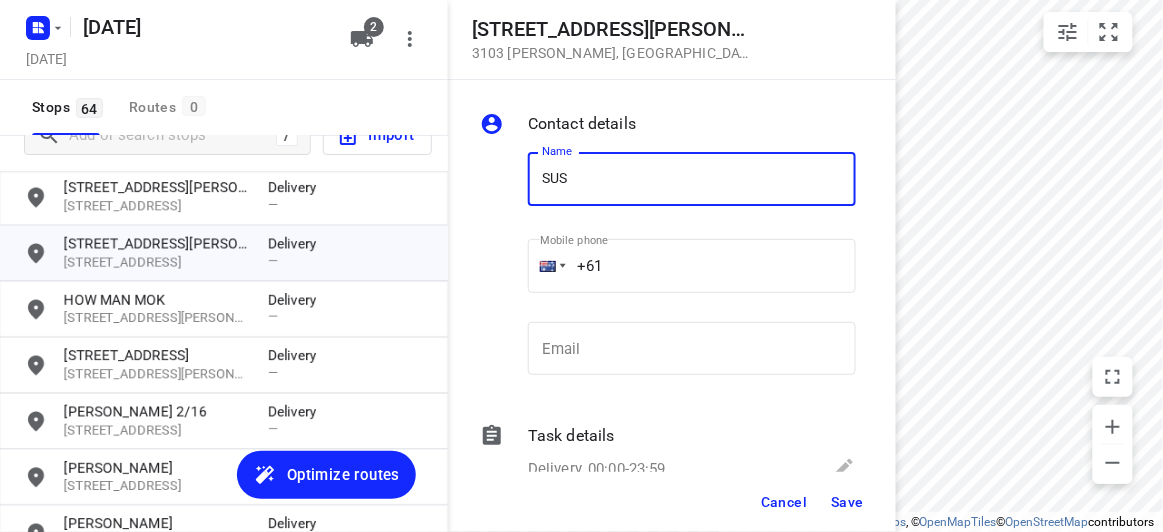 type on "SUSAN CHUA" 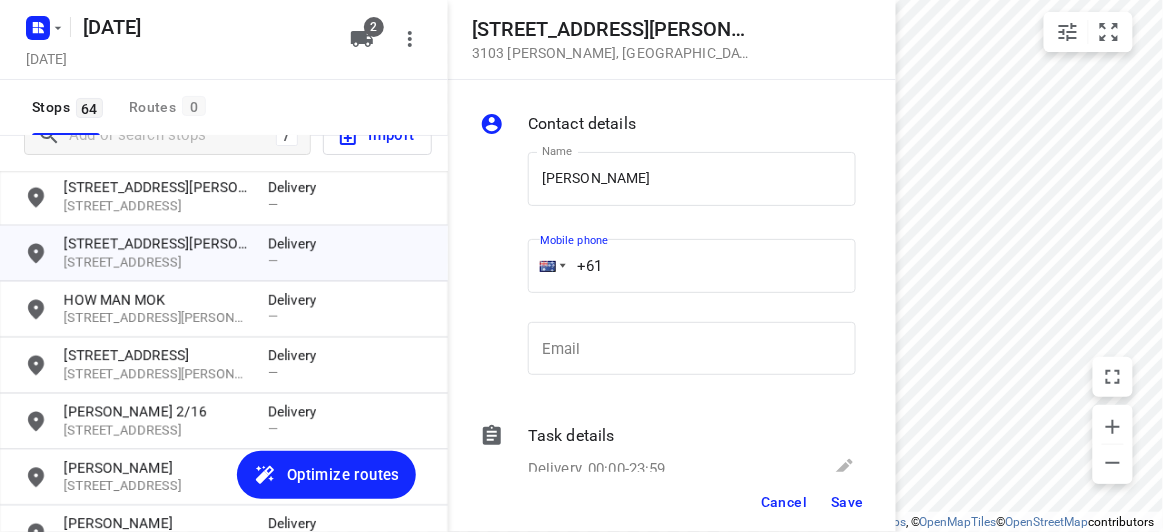 drag, startPoint x: 617, startPoint y: 276, endPoint x: 541, endPoint y: 306, distance: 81.706795 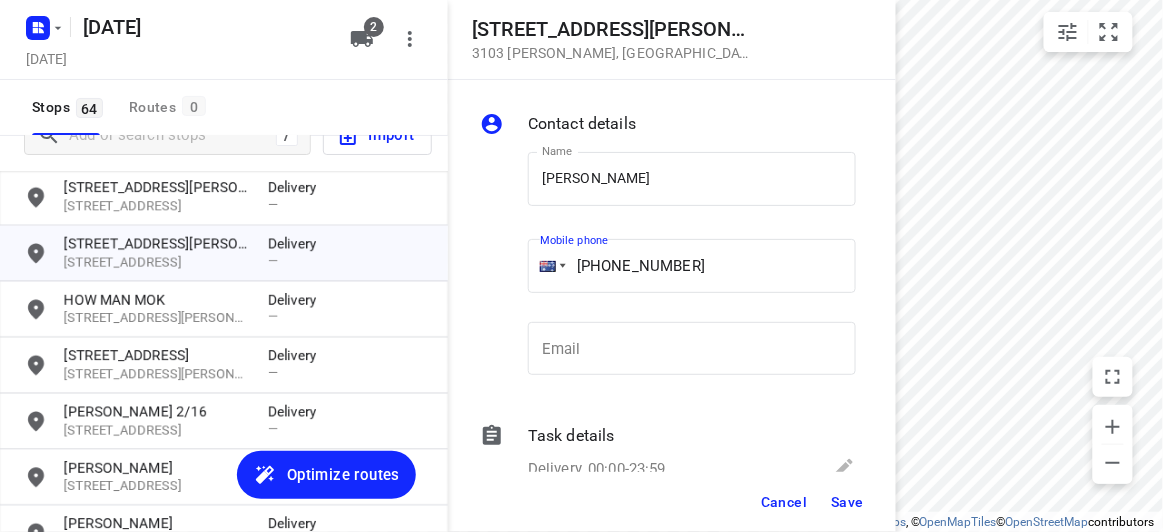 type on "+61 424327728" 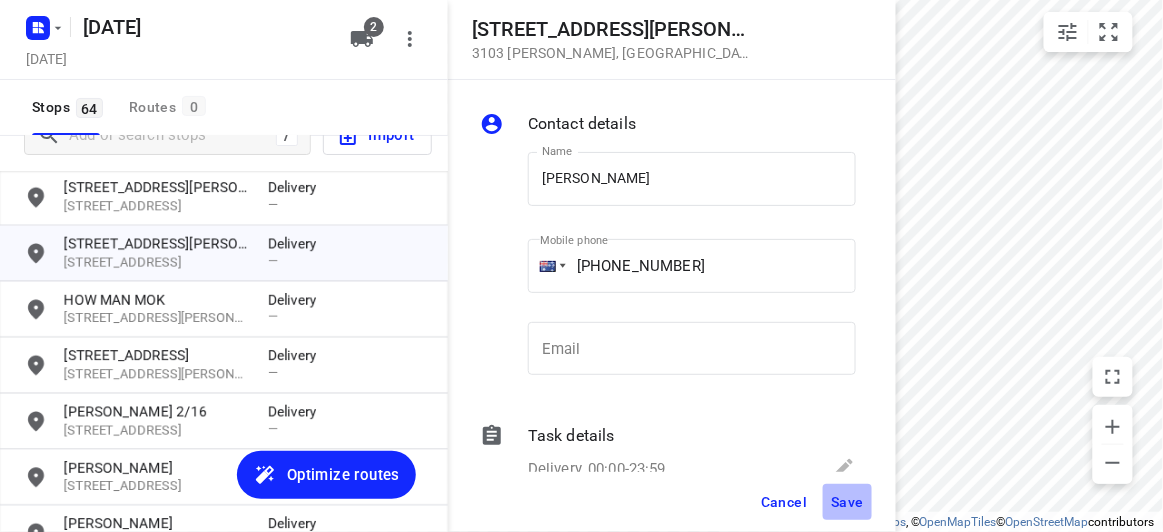 click on "Save" at bounding box center [847, 502] 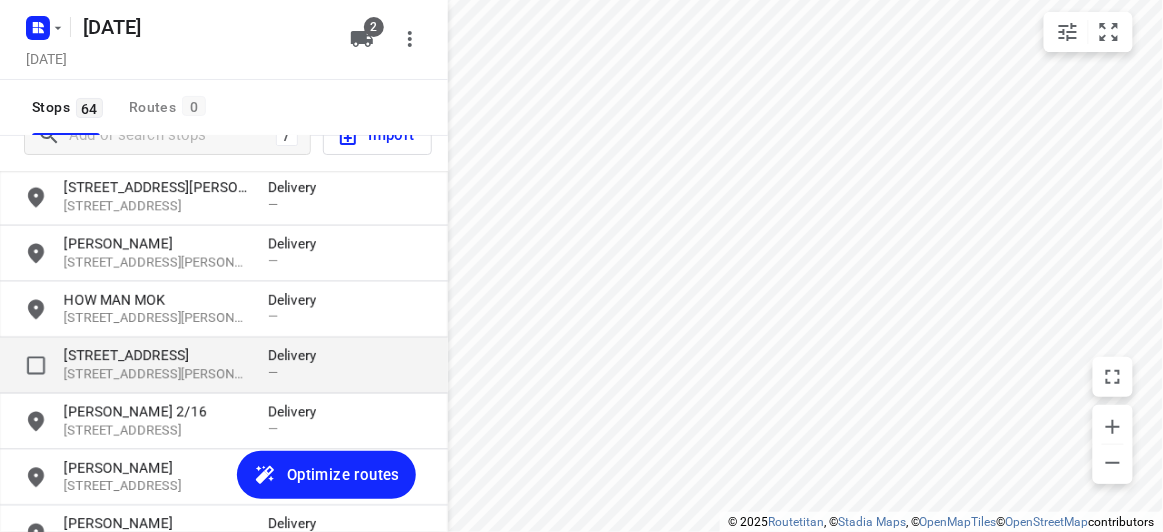 click on "[STREET_ADDRESS][PERSON_NAME]" at bounding box center (156, 375) 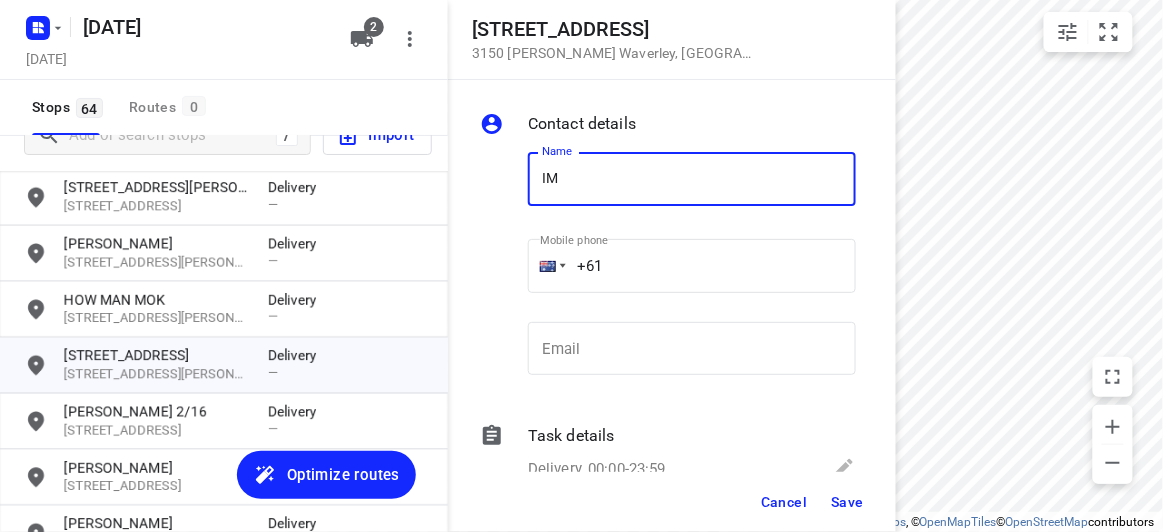 type on "IMEIA" 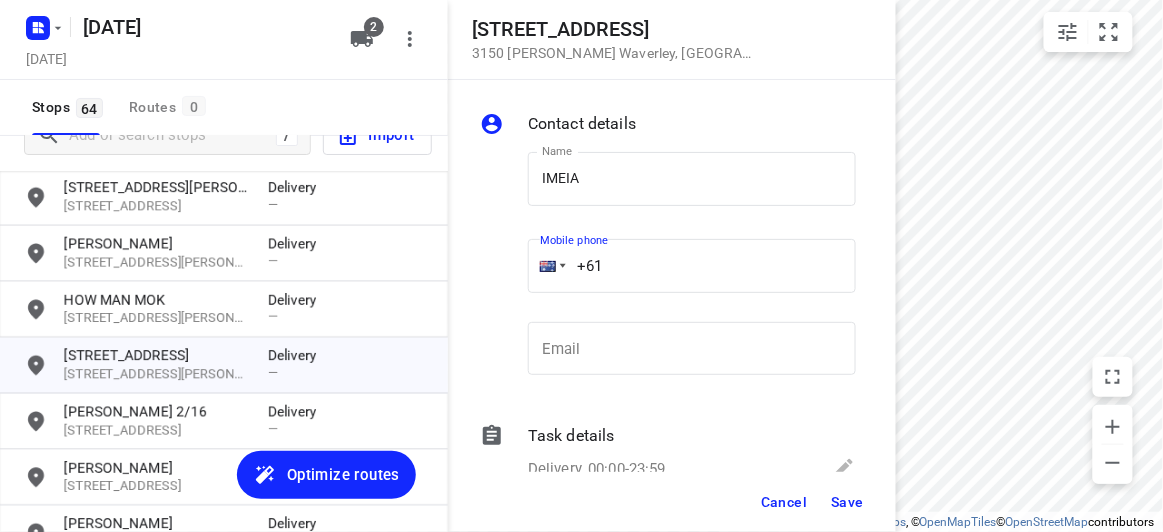 drag, startPoint x: 571, startPoint y: 275, endPoint x: 504, endPoint y: 273, distance: 67.02985 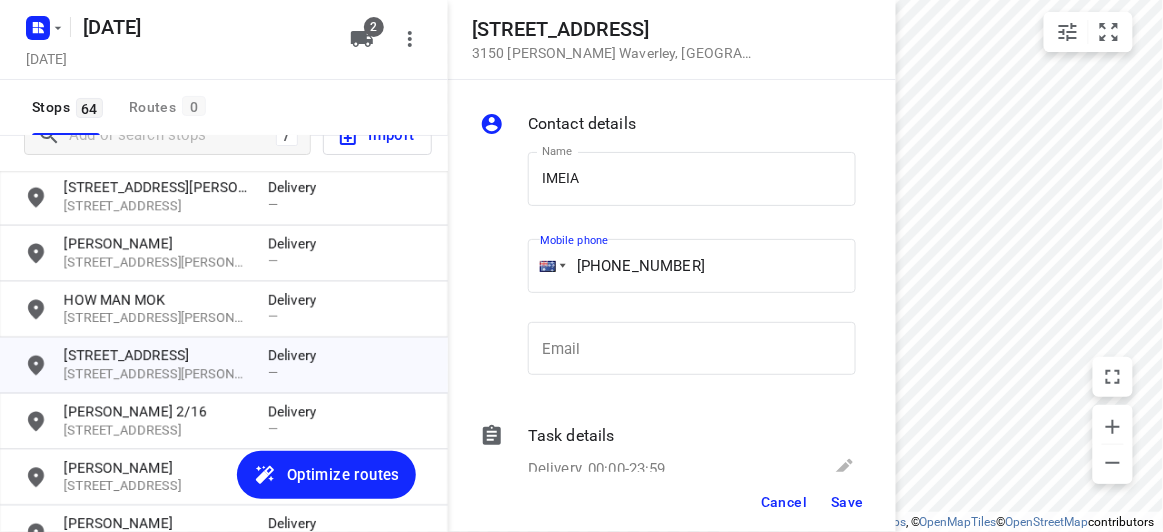 type on "+61 422270088" 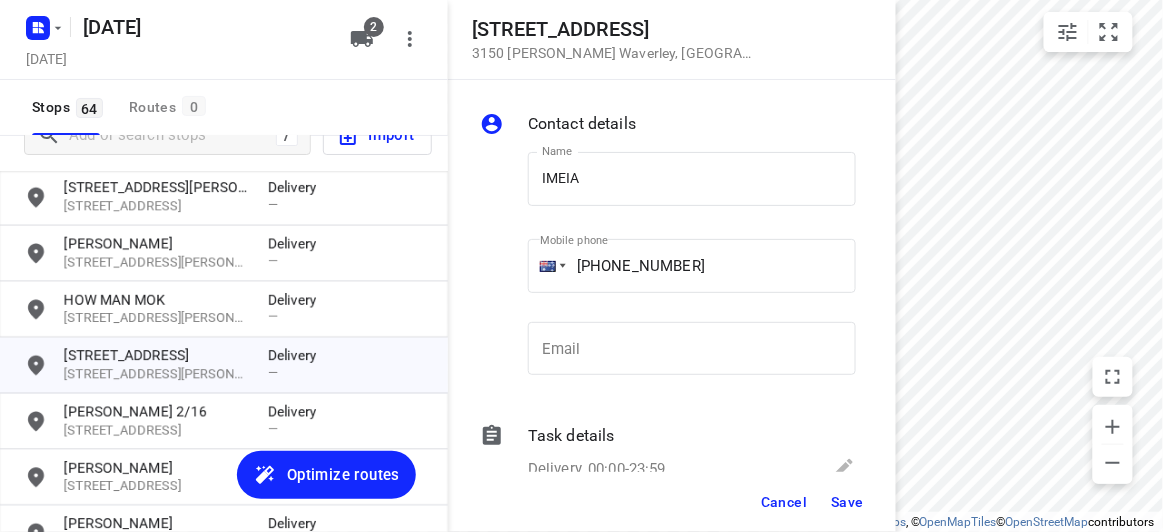 click on "Save" at bounding box center [847, 502] 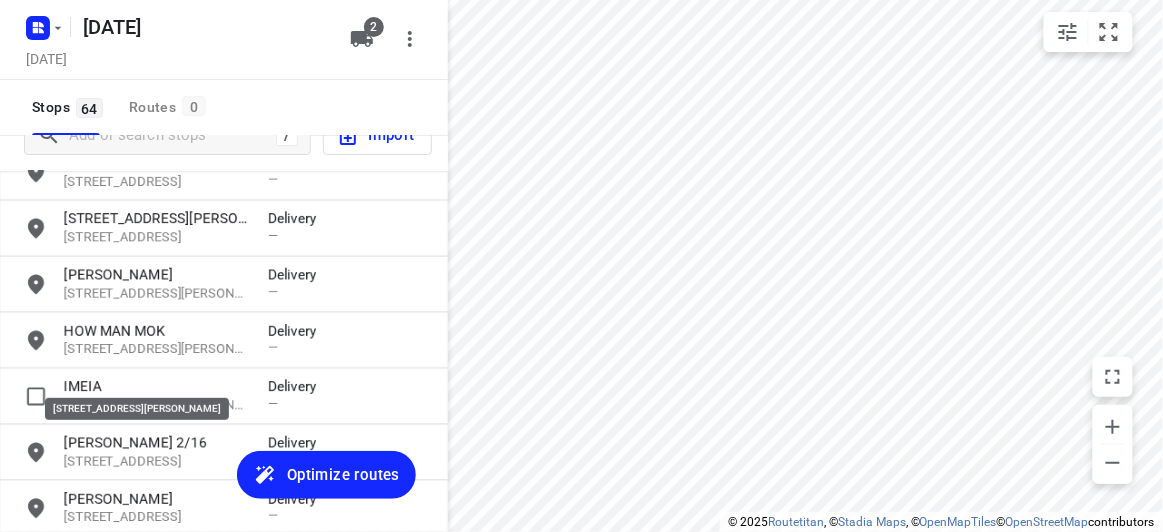 scroll, scrollTop: 754, scrollLeft: 0, axis: vertical 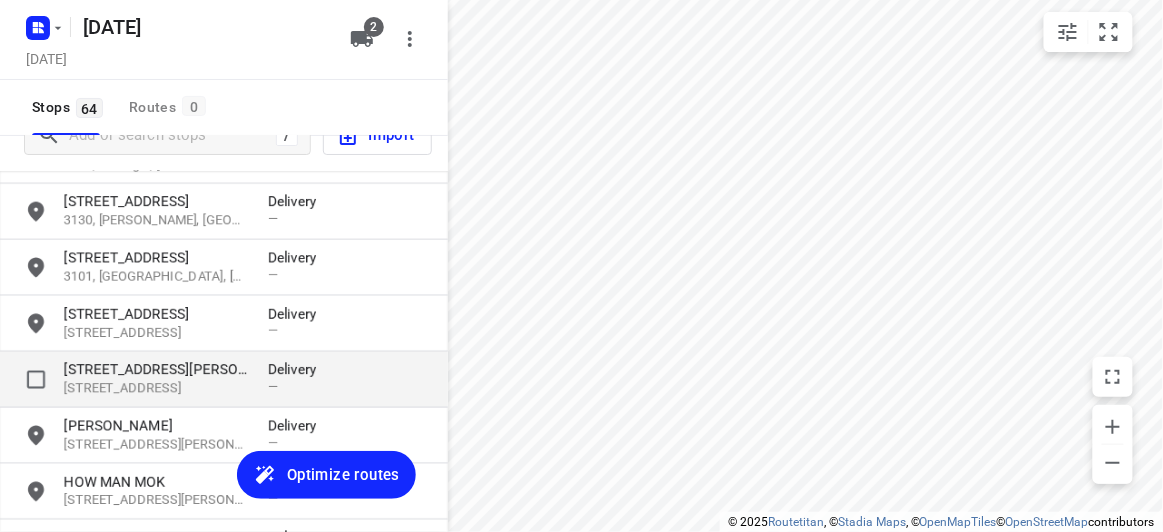 click on "[STREET_ADDRESS][PERSON_NAME]" at bounding box center [156, 370] 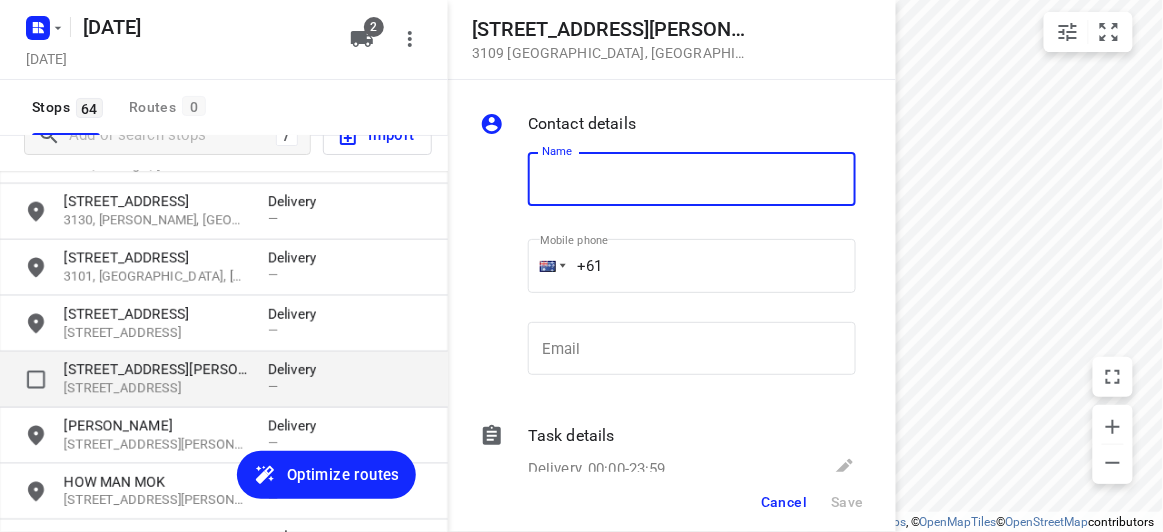type on "J" 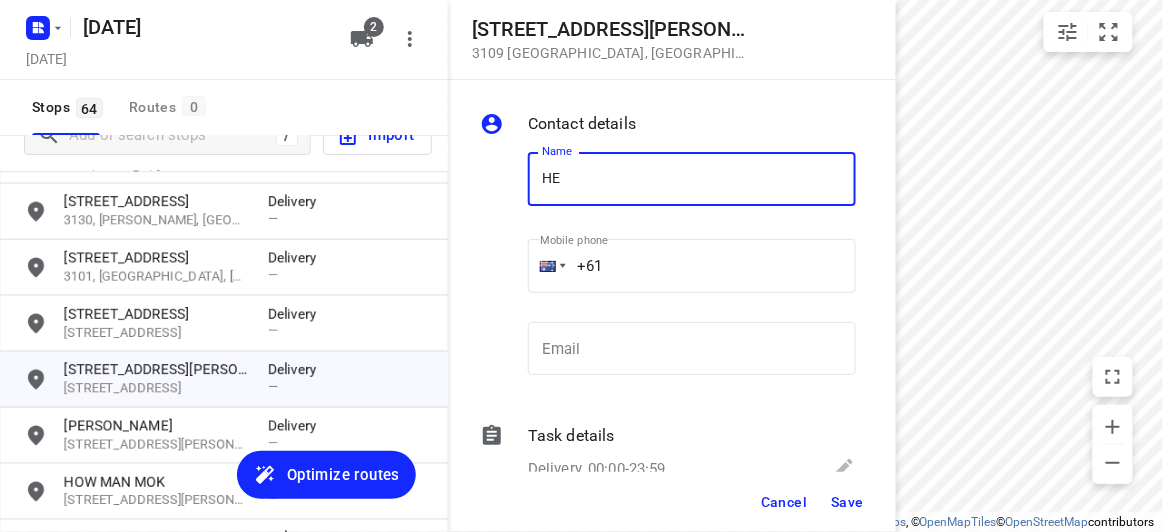 type on "HELEN YEAP 2/23" 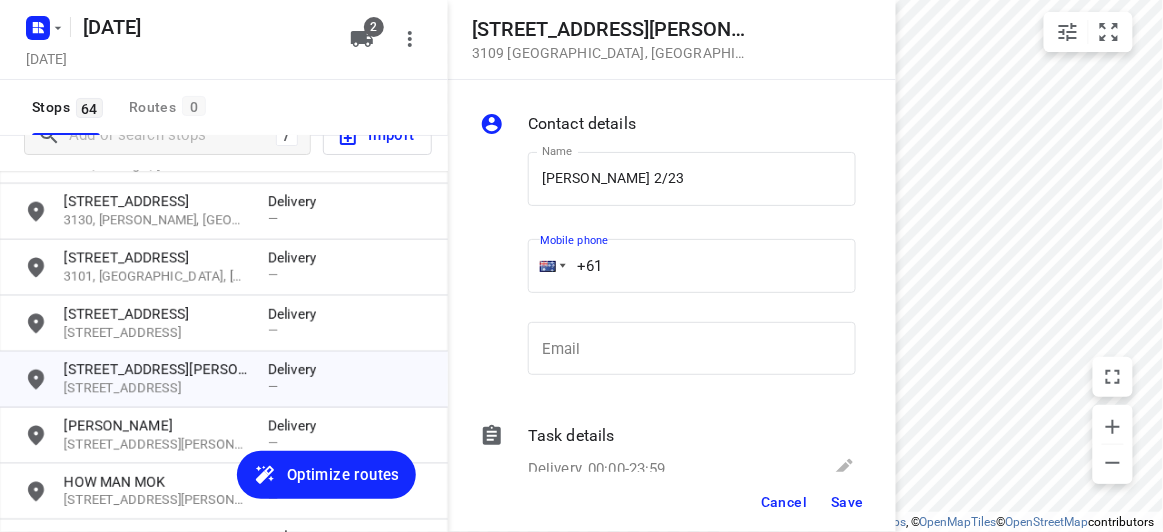 click on "+61" at bounding box center (692, 266) 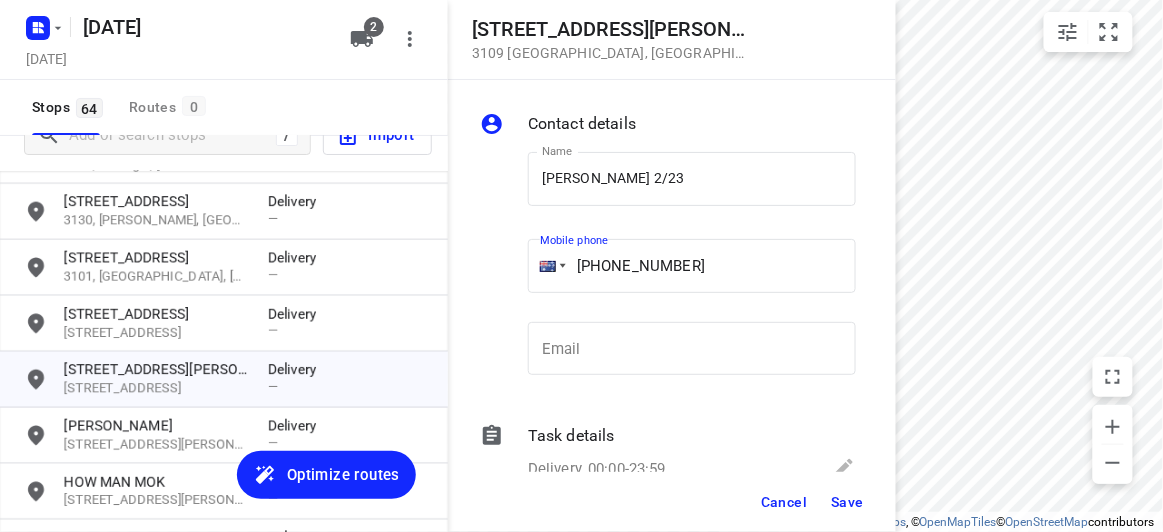 click on "+61 0420313611" at bounding box center (692, 266) 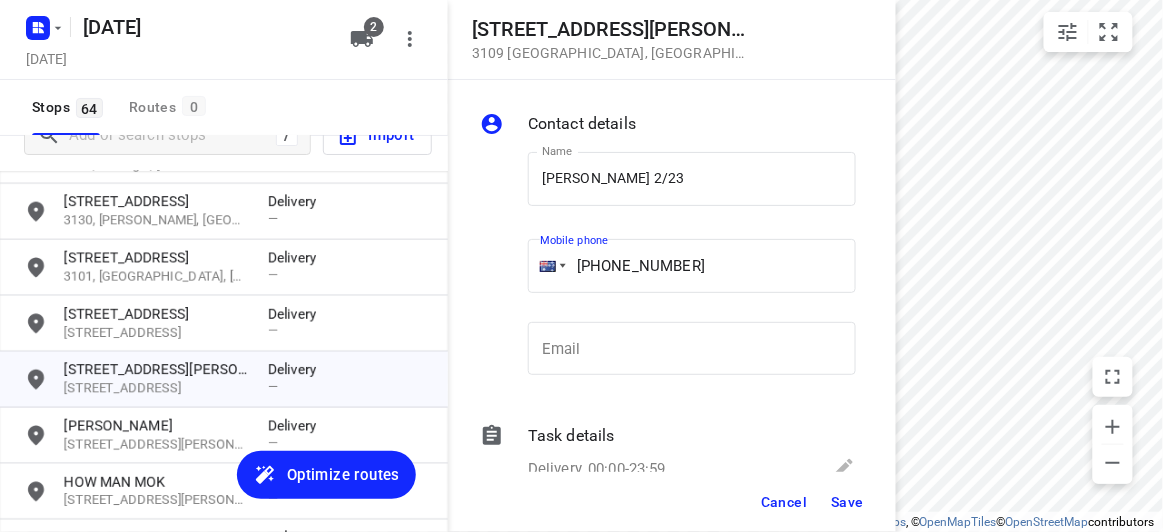type on "+61 420313611" 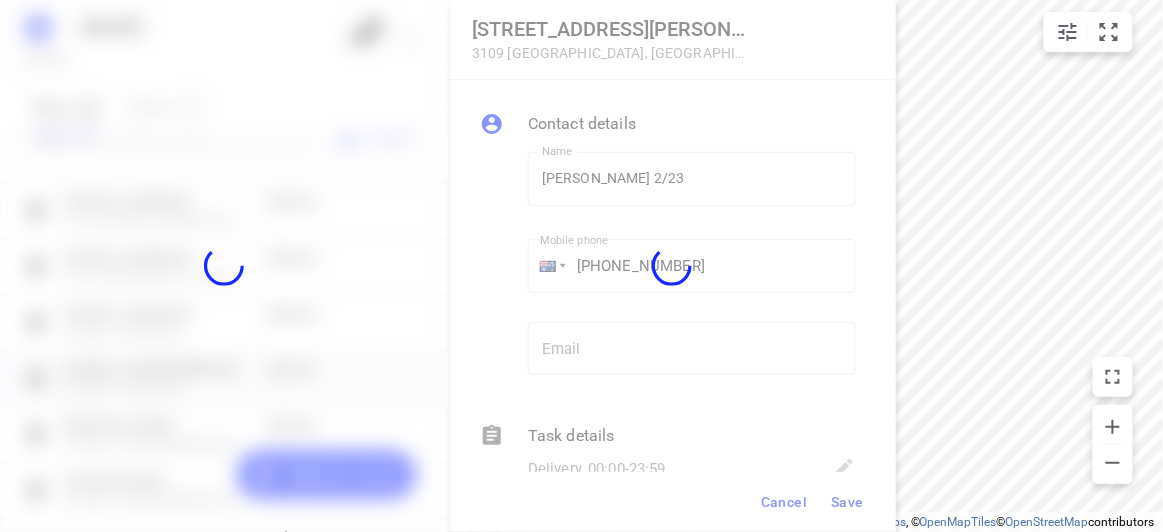 click at bounding box center (672, 266) 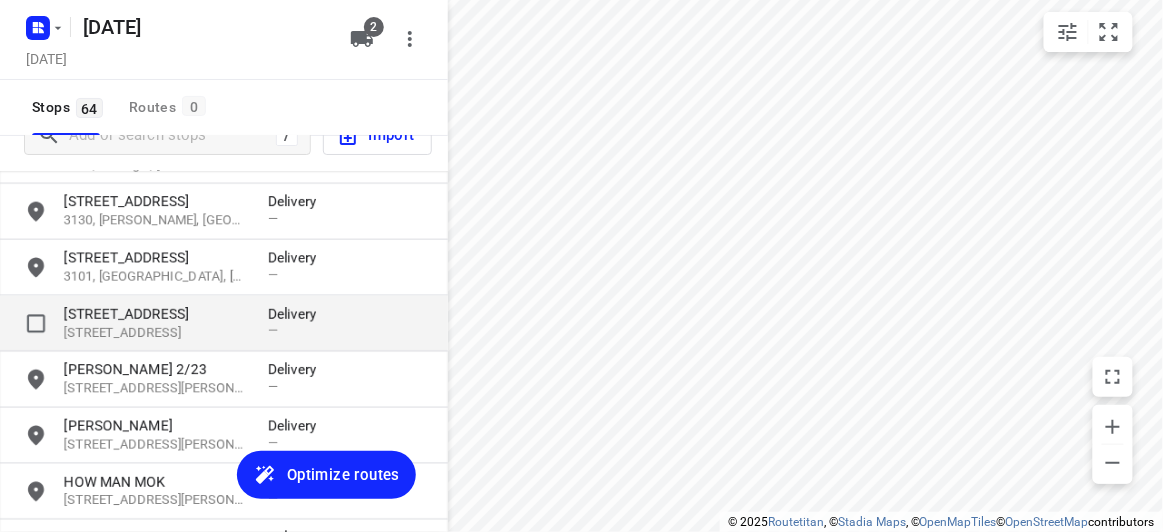 click on "[STREET_ADDRESS]" at bounding box center [156, 314] 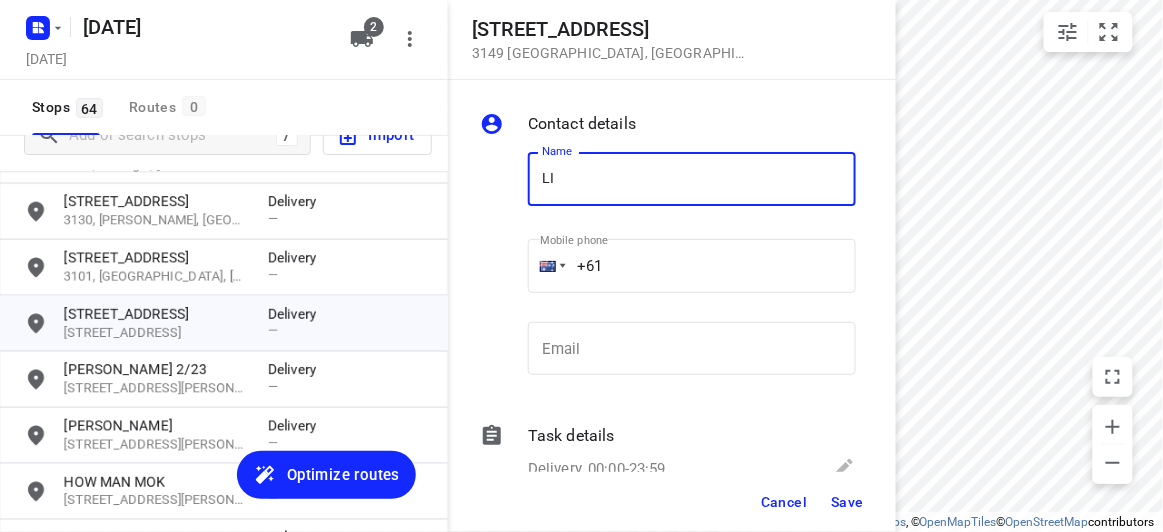 type on "LING TEE" 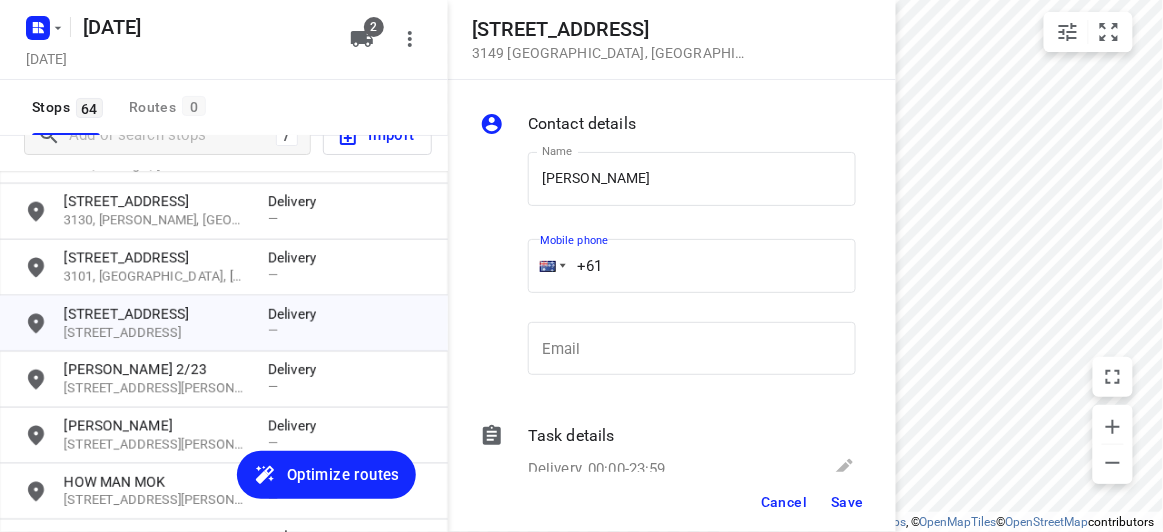 click on "+61" at bounding box center [692, 266] 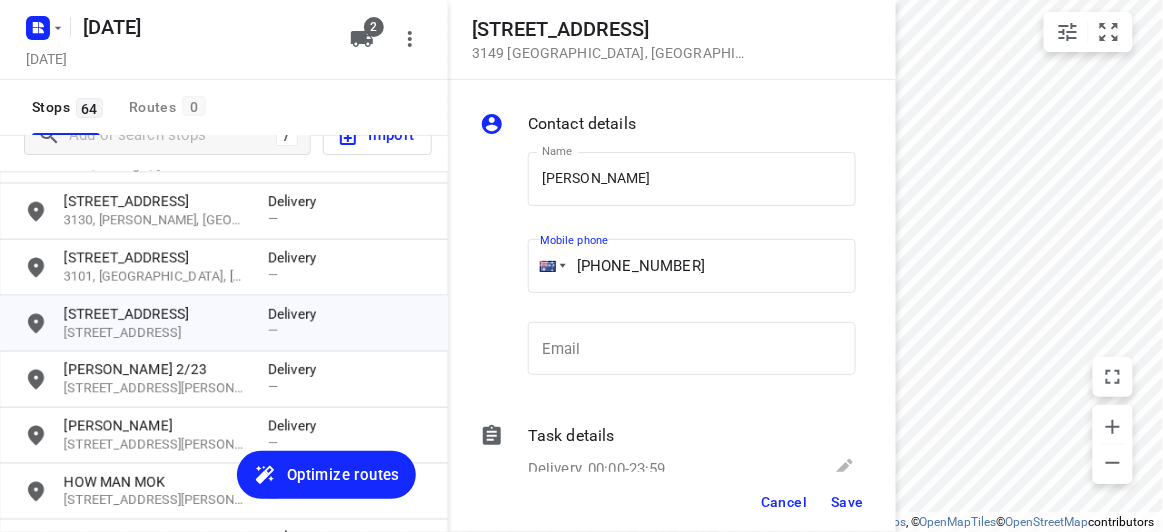 type on "+61 412213325" 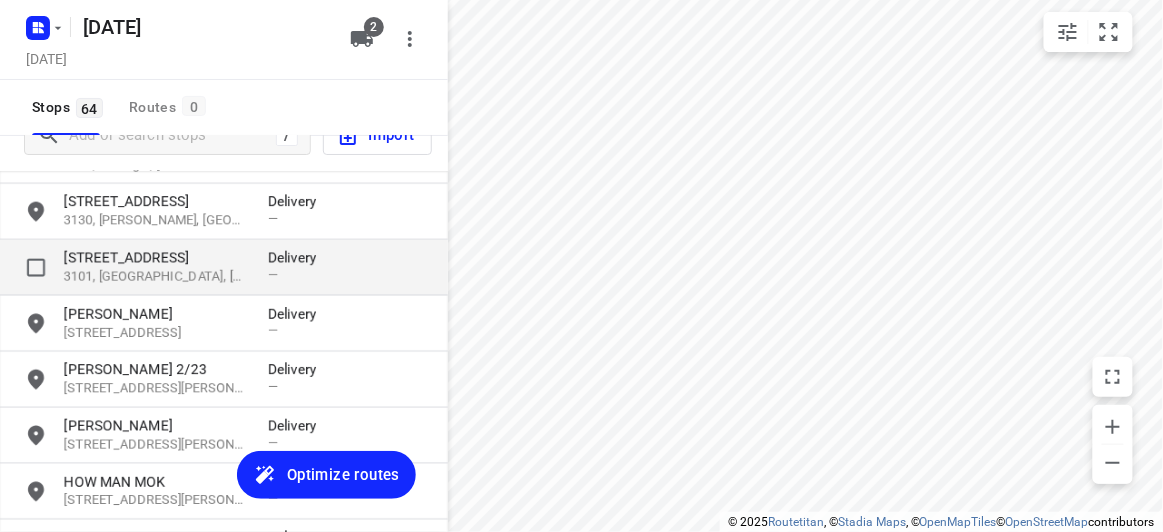 click on "[STREET_ADDRESS]" at bounding box center (156, 258) 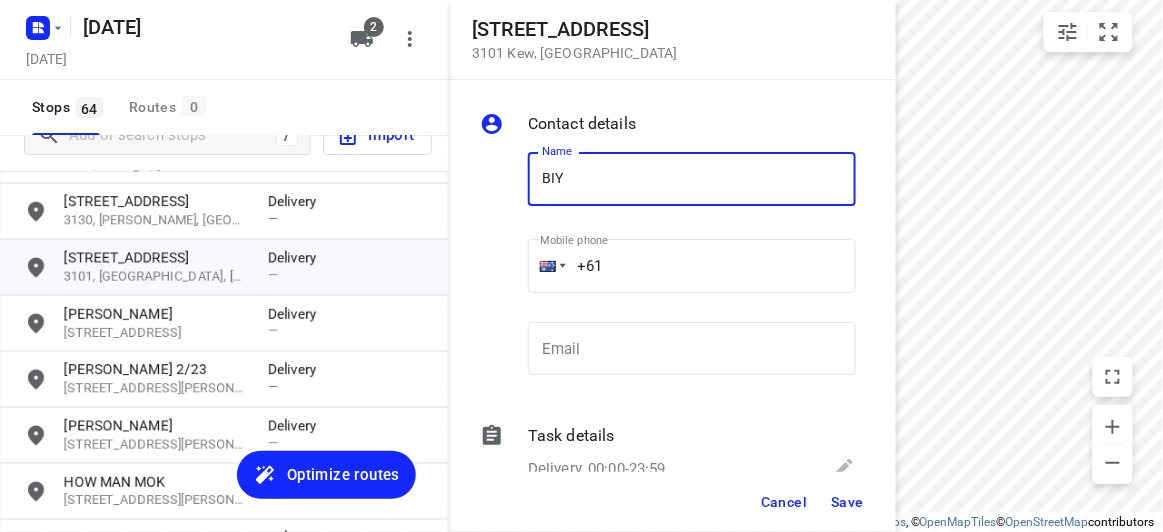 type on "BIYATI" 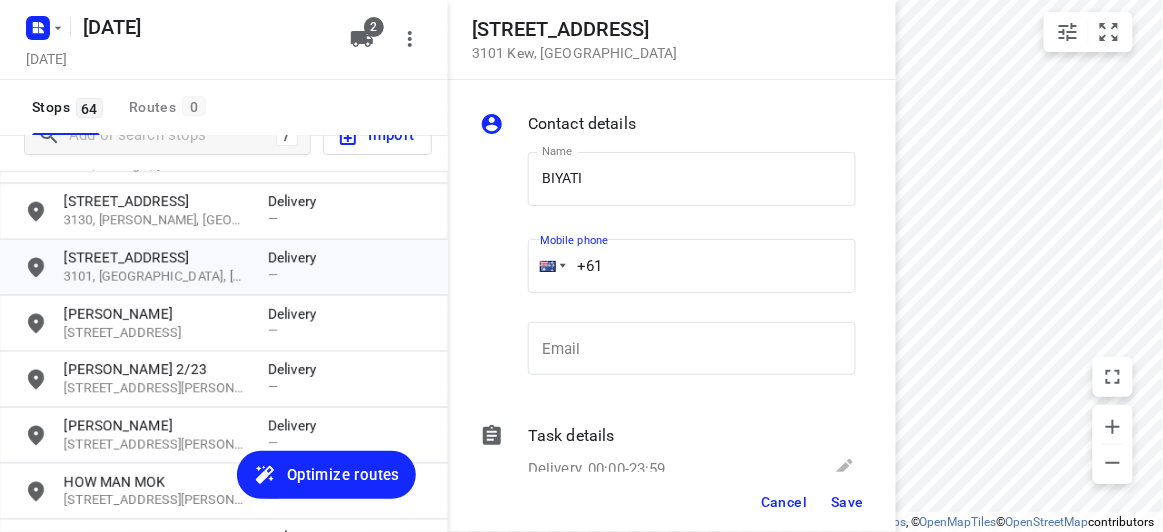 drag, startPoint x: 619, startPoint y: 262, endPoint x: 555, endPoint y: 261, distance: 64.00781 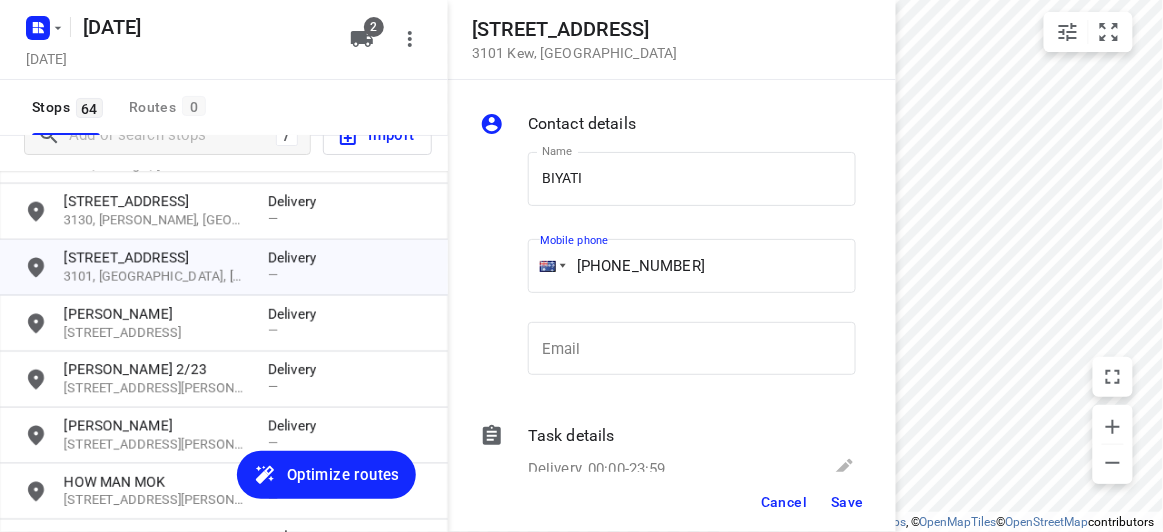 type on "+61 431022845" 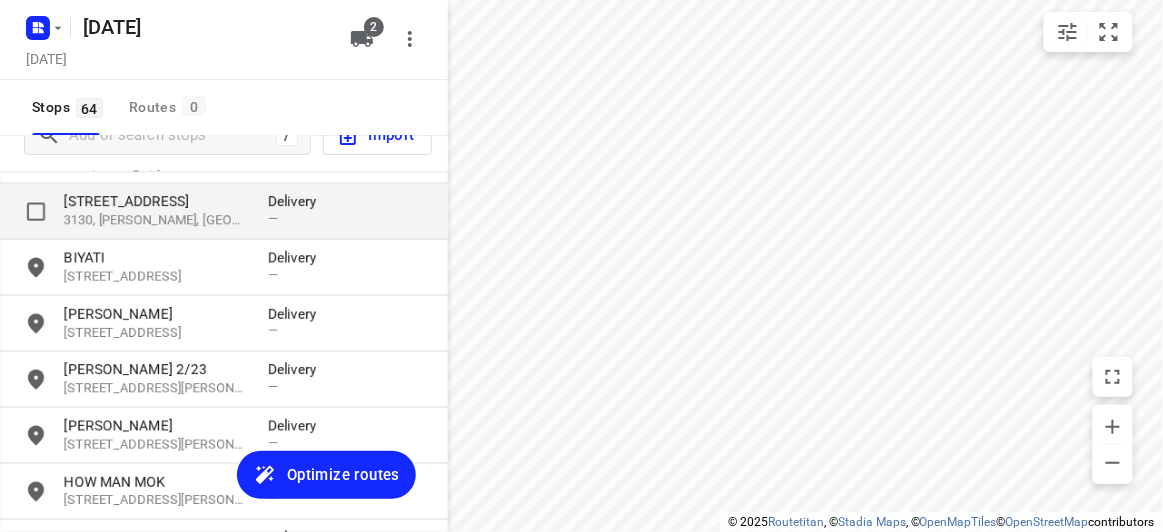 click on "3 Broomhill Avenue 3130, Blackburn, AU Delivery —" at bounding box center [224, 212] 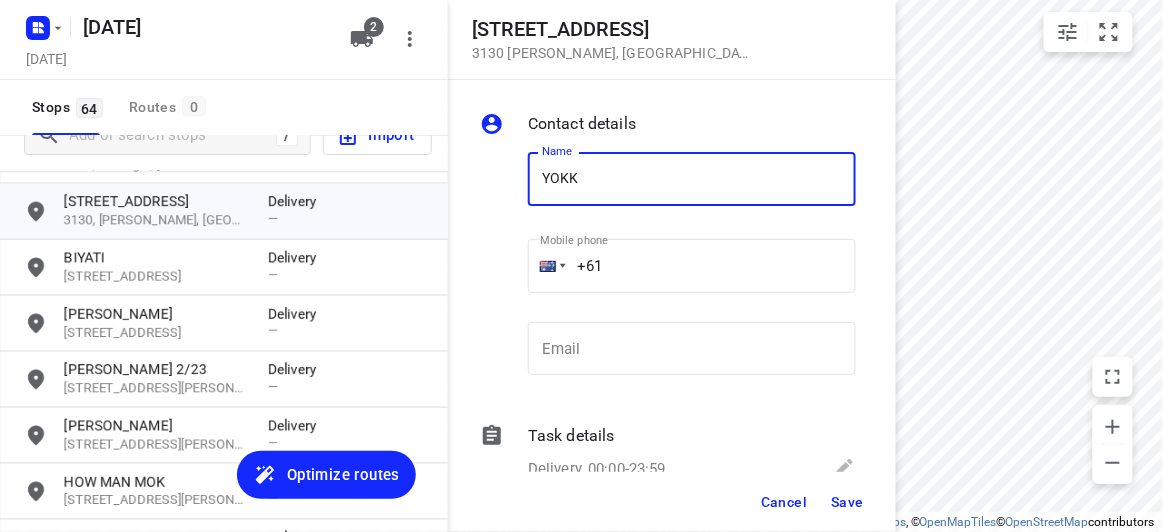 click on "YOKK" at bounding box center (692, 179) 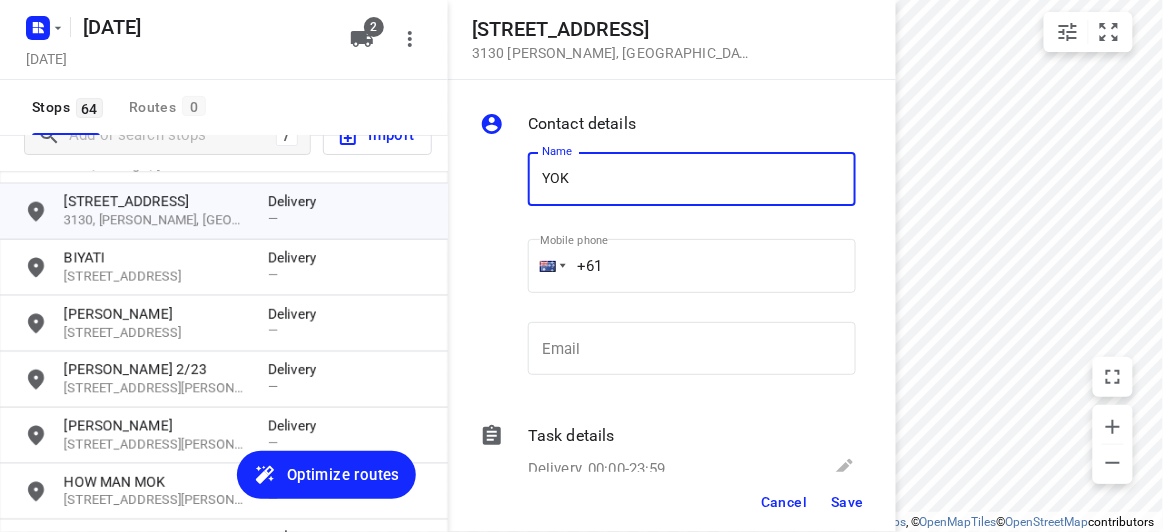 type on "Yoke-Ching Tan 3/3" 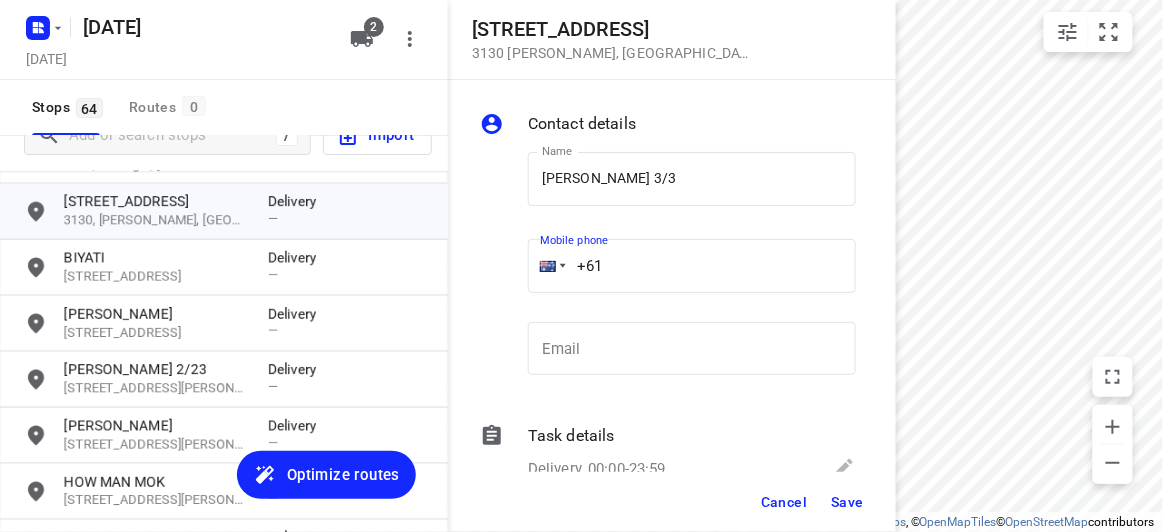 drag, startPoint x: 640, startPoint y: 249, endPoint x: 521, endPoint y: 249, distance: 119 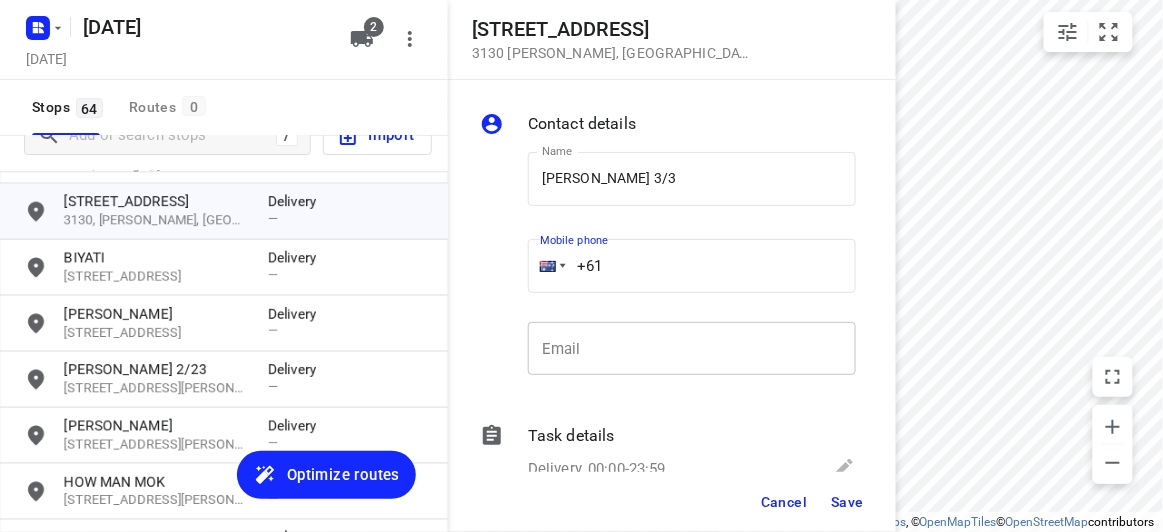 paste 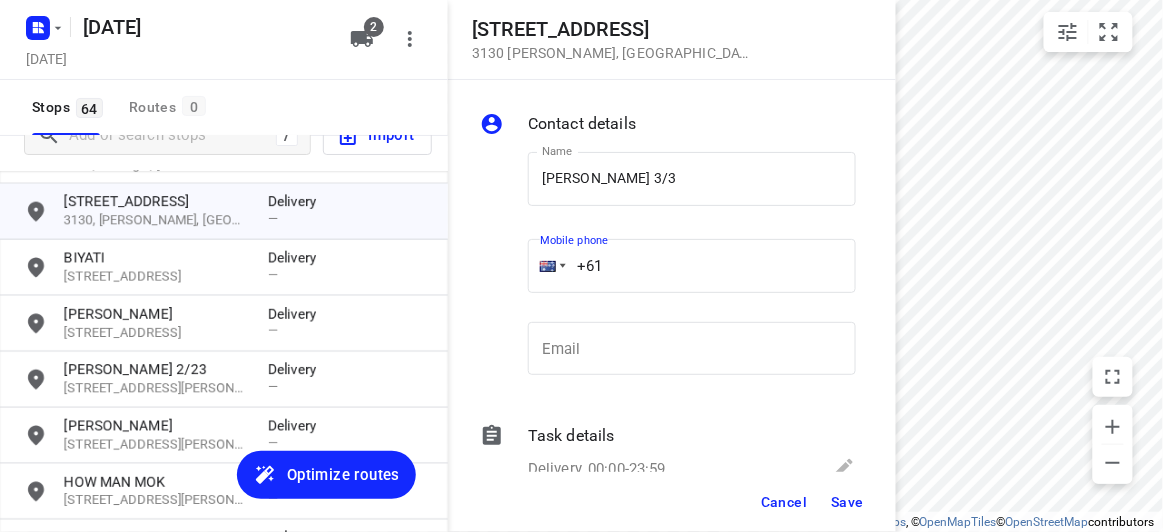 paste on "423708057" 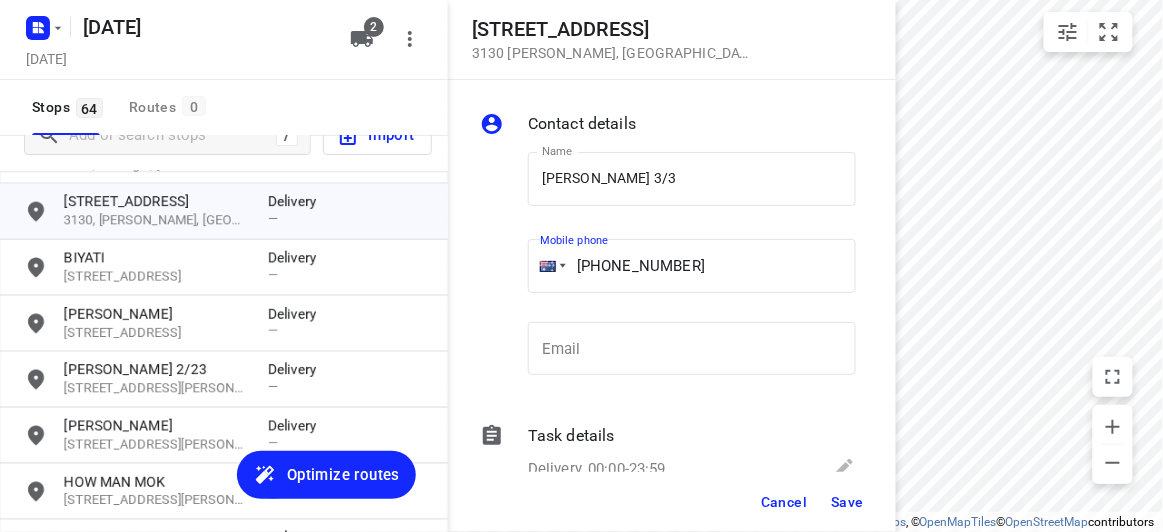 type on "+61 423708057" 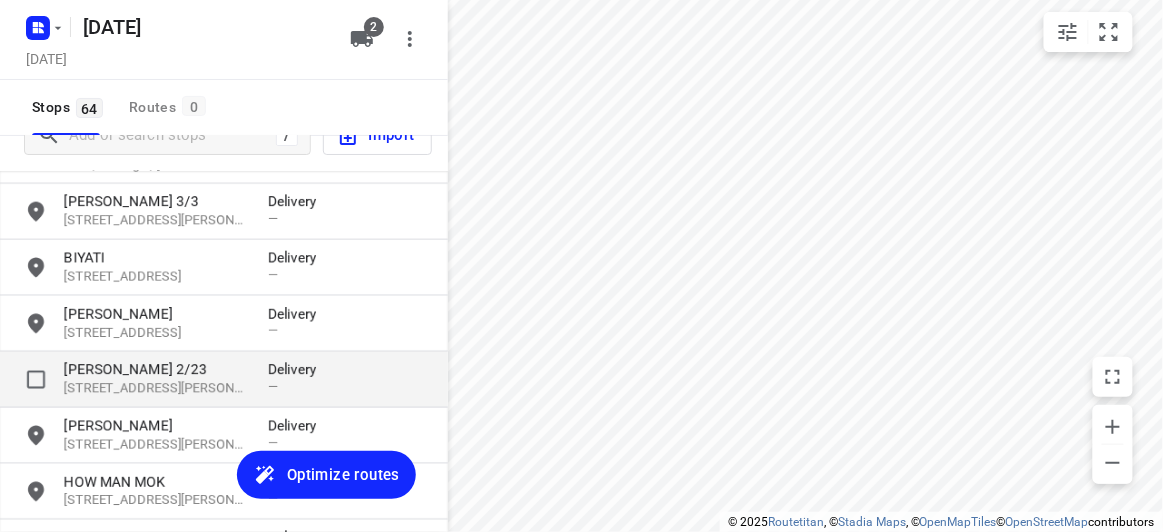 scroll, scrollTop: 572, scrollLeft: 0, axis: vertical 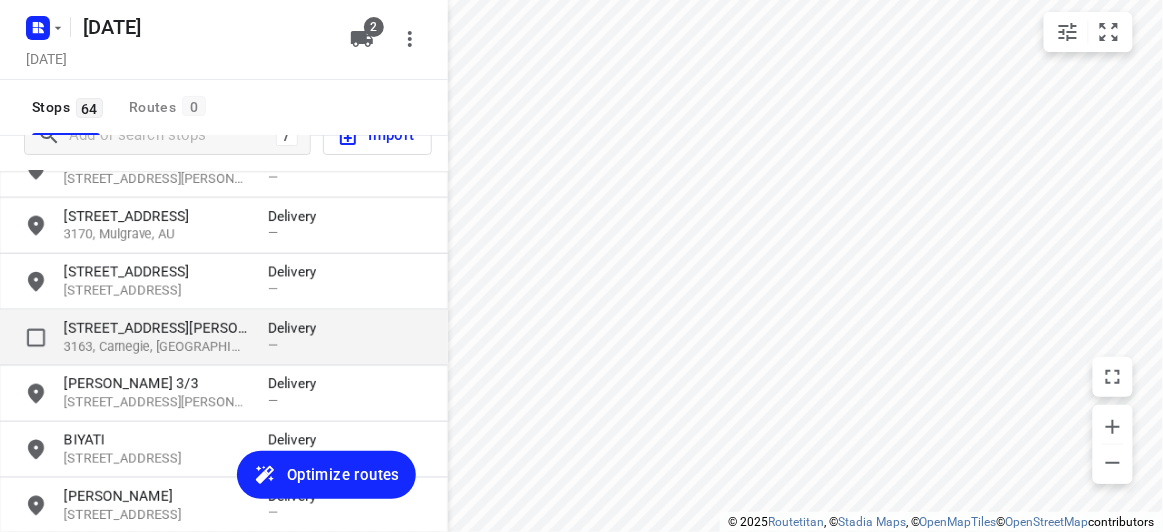 click on "3163, Carnegie, [GEOGRAPHIC_DATA]" at bounding box center (156, 347) 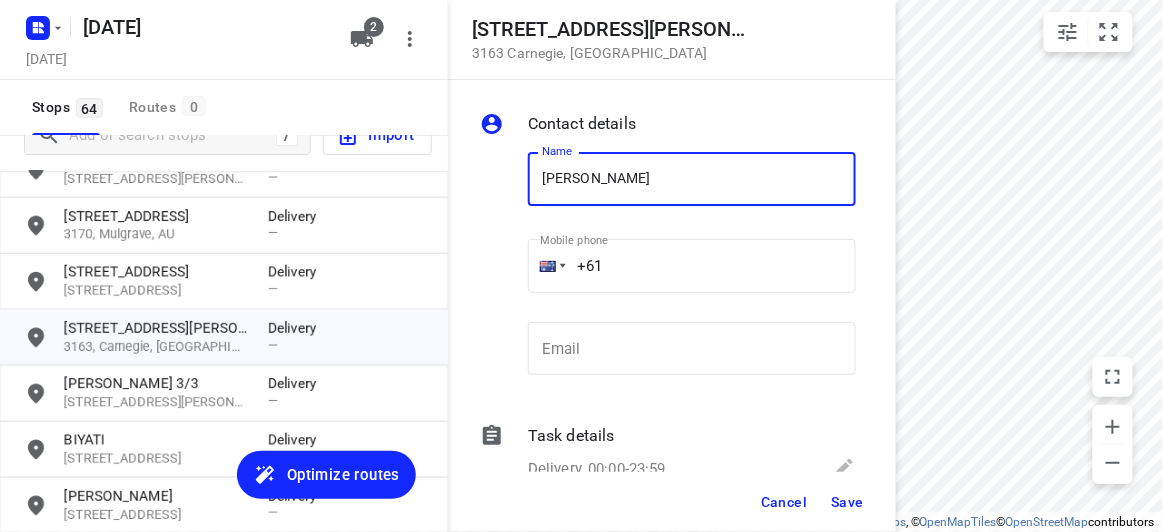 click on "Alicia Kee" at bounding box center (692, 179) 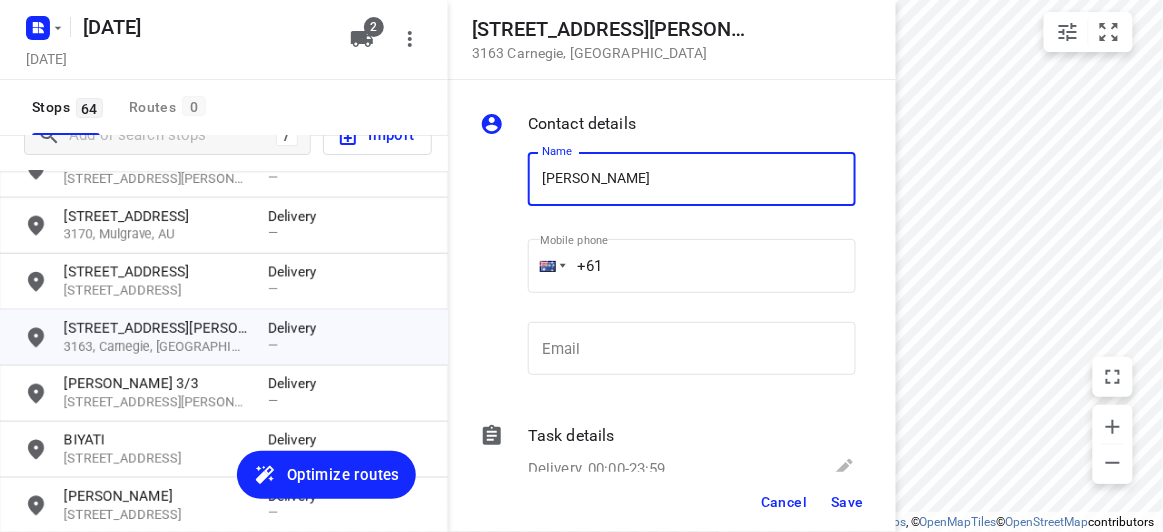 type on "ALISSA KHOO" 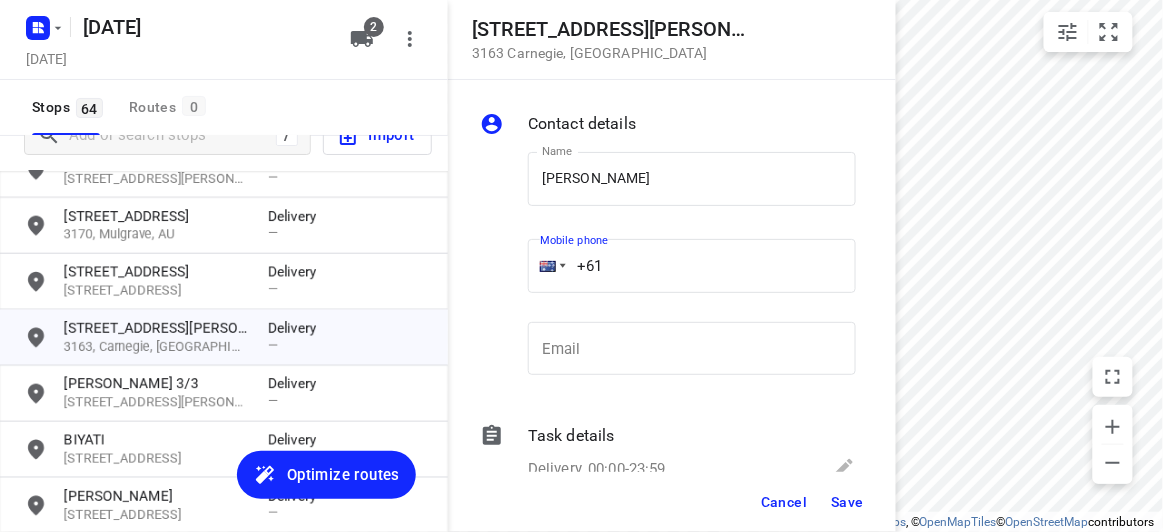 paste 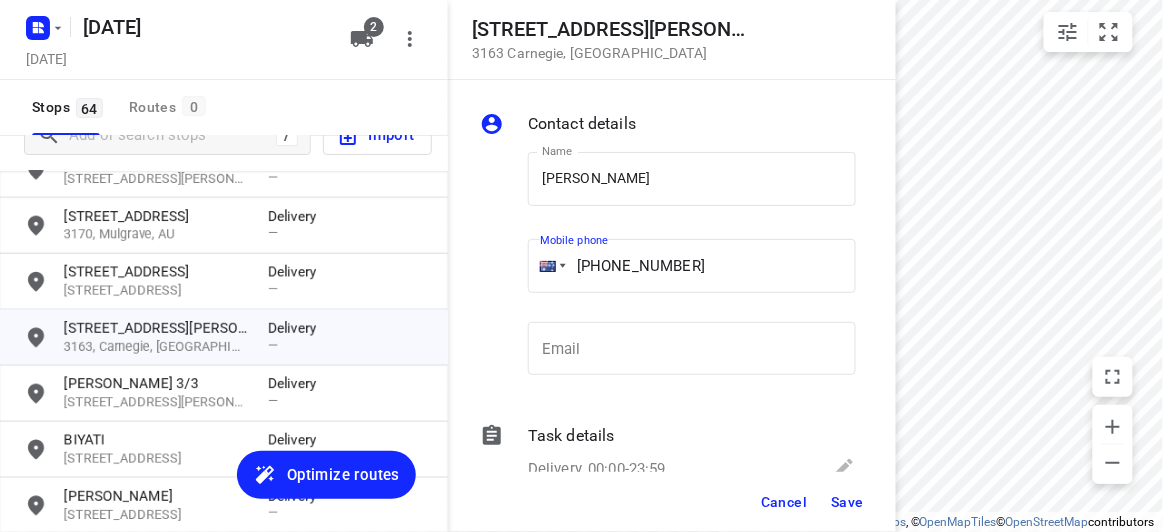 type on "+61 422791989" 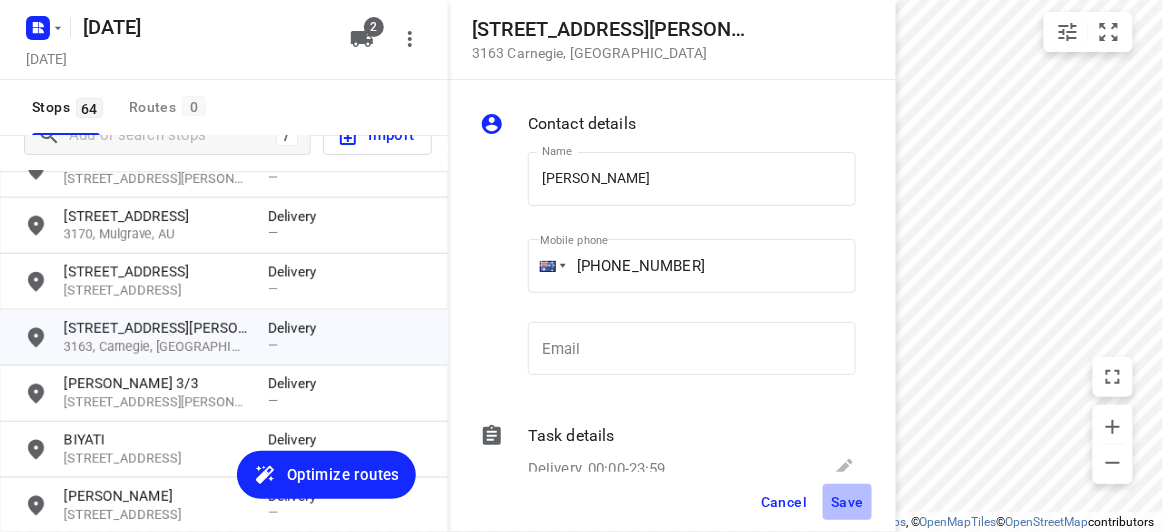 click on "Save" at bounding box center (847, 502) 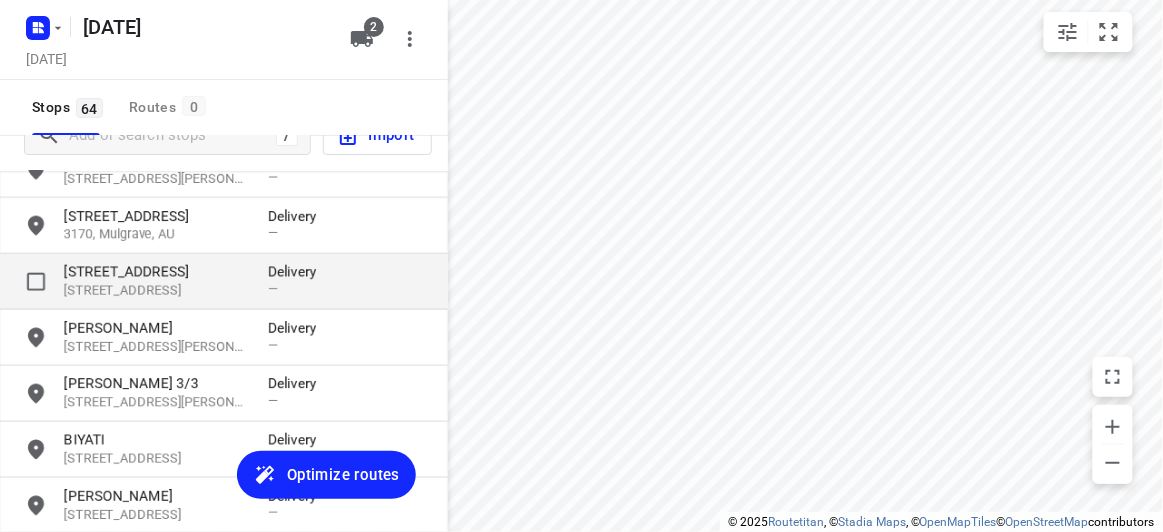 click on "[STREET_ADDRESS]" at bounding box center [156, 291] 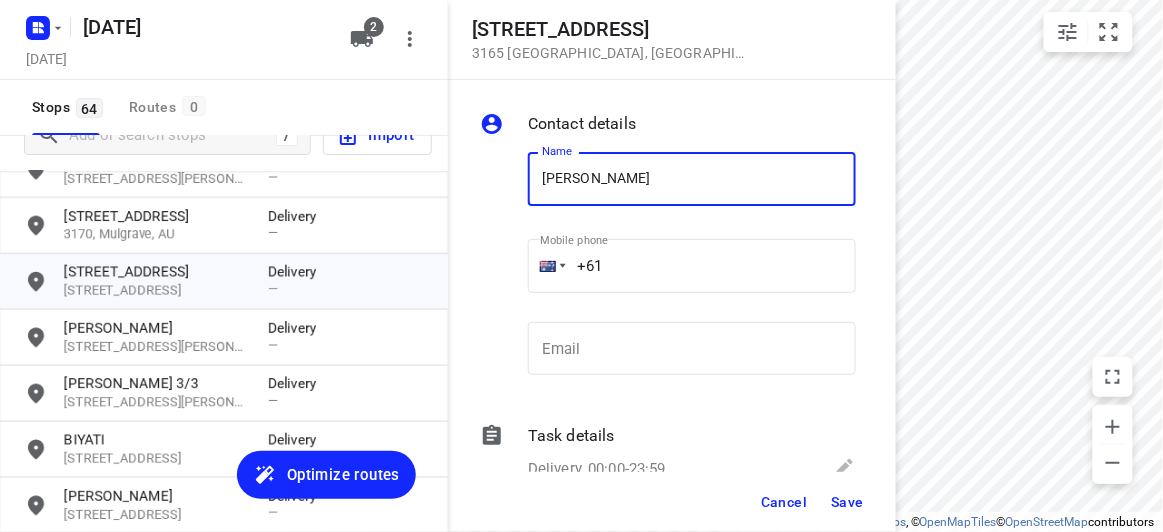 type on "FANNY" 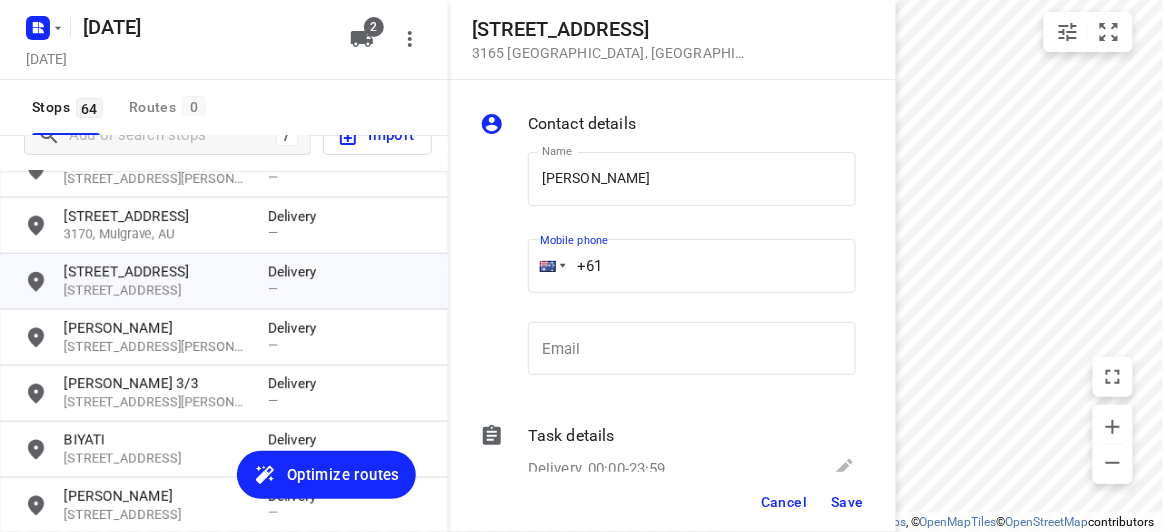 drag, startPoint x: 569, startPoint y: 269, endPoint x: 529, endPoint y: 267, distance: 40.04997 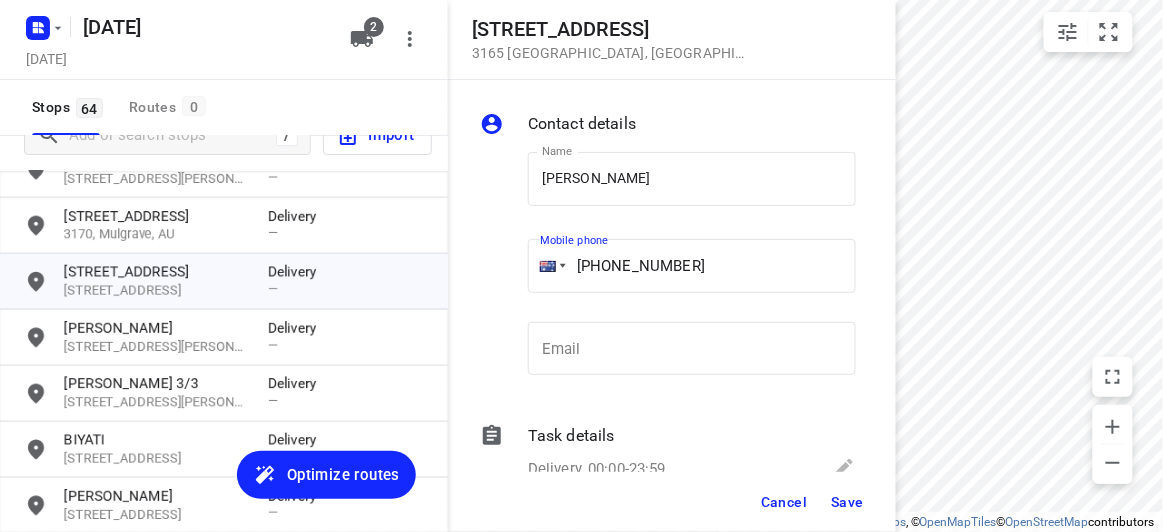 type on "+61 411721699" 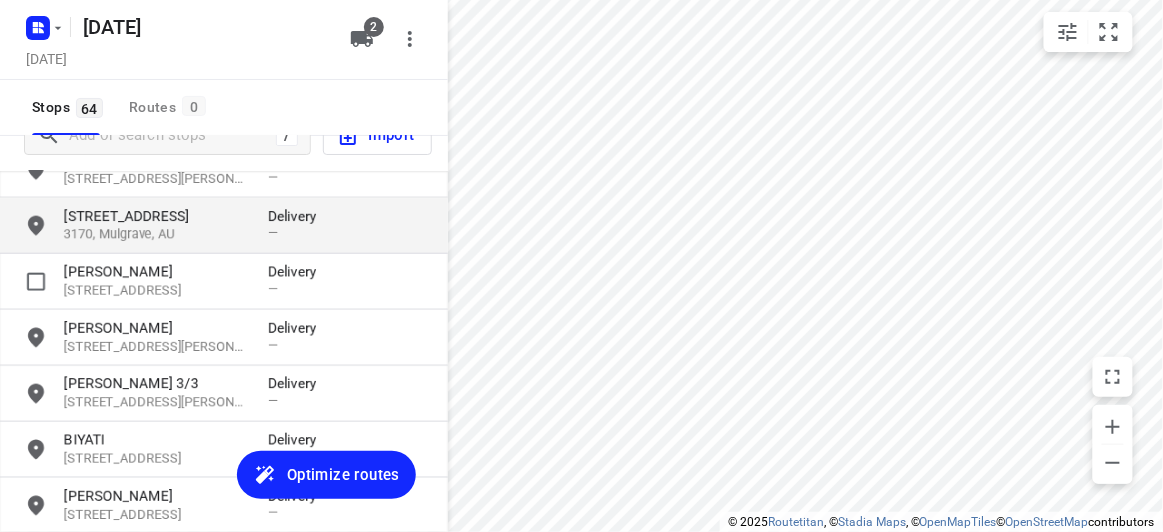 click on "[STREET_ADDRESS]" at bounding box center [156, 216] 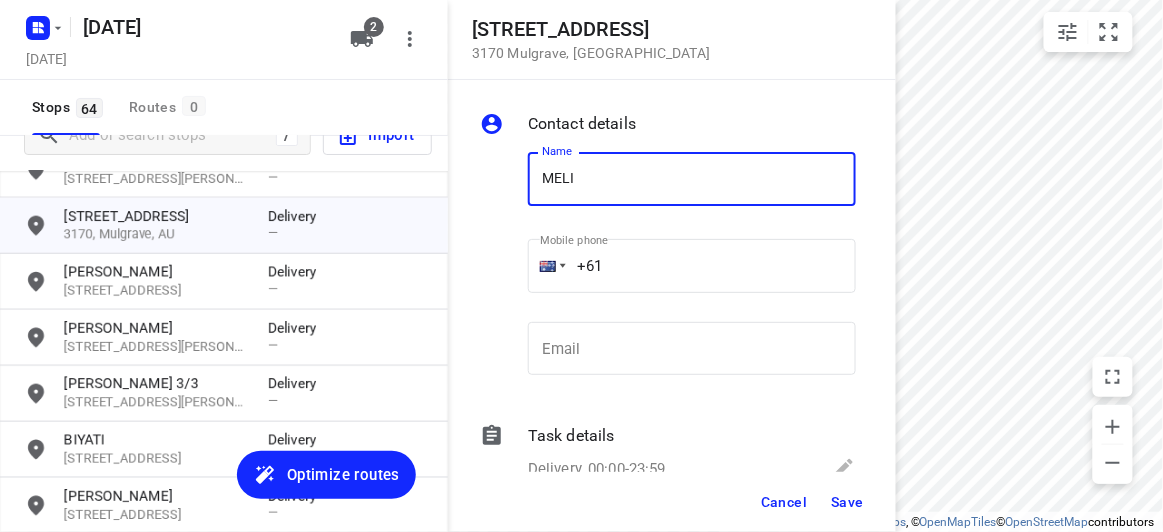 type on "MELISSA WONG" 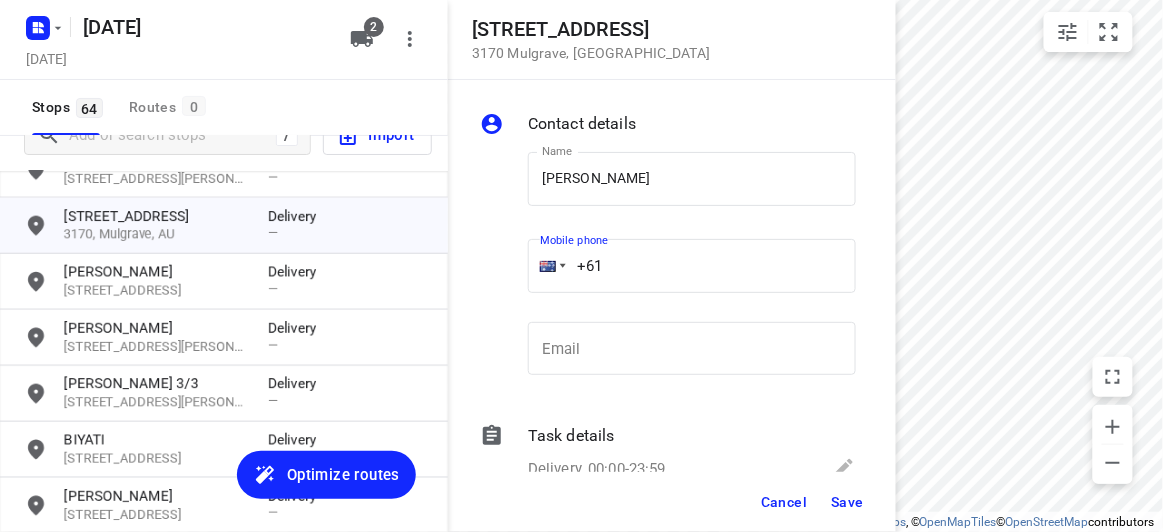 click on "Contact details Name MELISSA WONG Name Mobile phone +61 ​ Email Email Task details Delivery, 00:00-23:59 Type Delivery delivery Type Deliver between 00:00 Deliver between — And 23:59 And Duration Min. Duration Load Units Load More details Delivery note x Delivery note 0/2500 Tags ​ ​ Requirements If nothing is ticked, the driver will not be obligated collect any proof of delivery Signature Age verification Photo Priority" at bounding box center (672, 276) 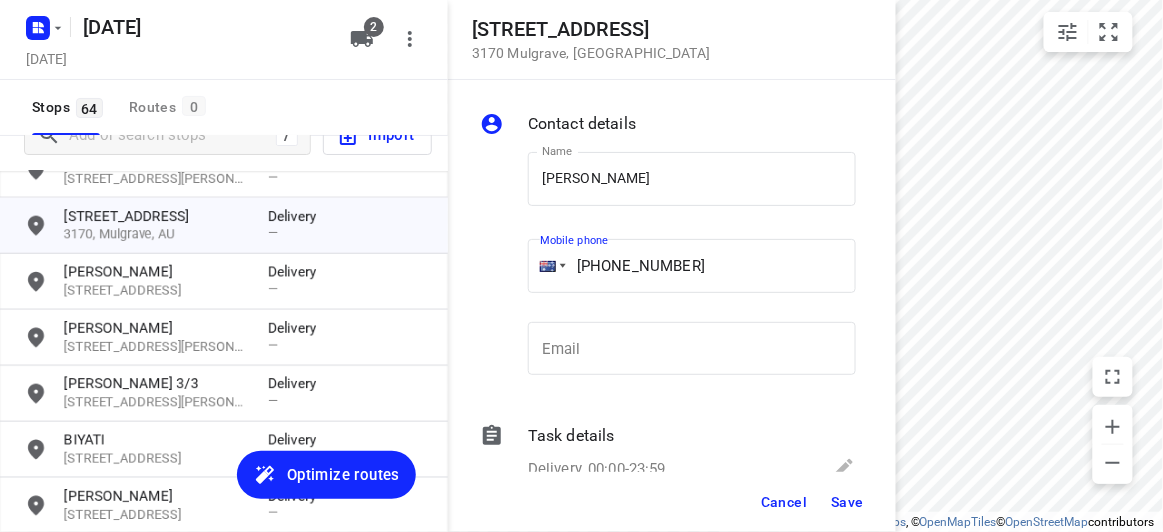 type on "+61 434851126" 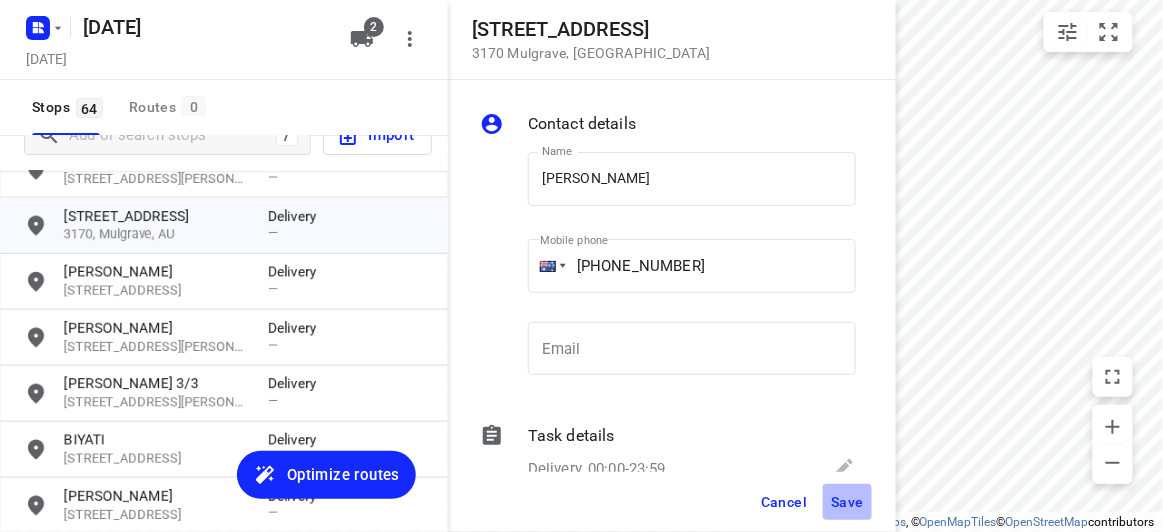 click on "Save" at bounding box center (847, 502) 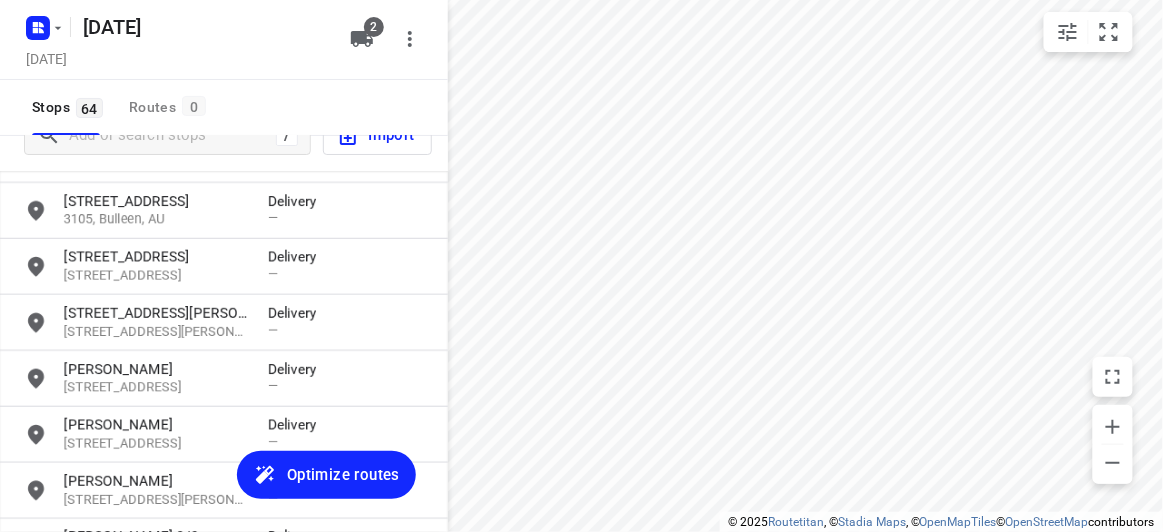 scroll, scrollTop: 390, scrollLeft: 0, axis: vertical 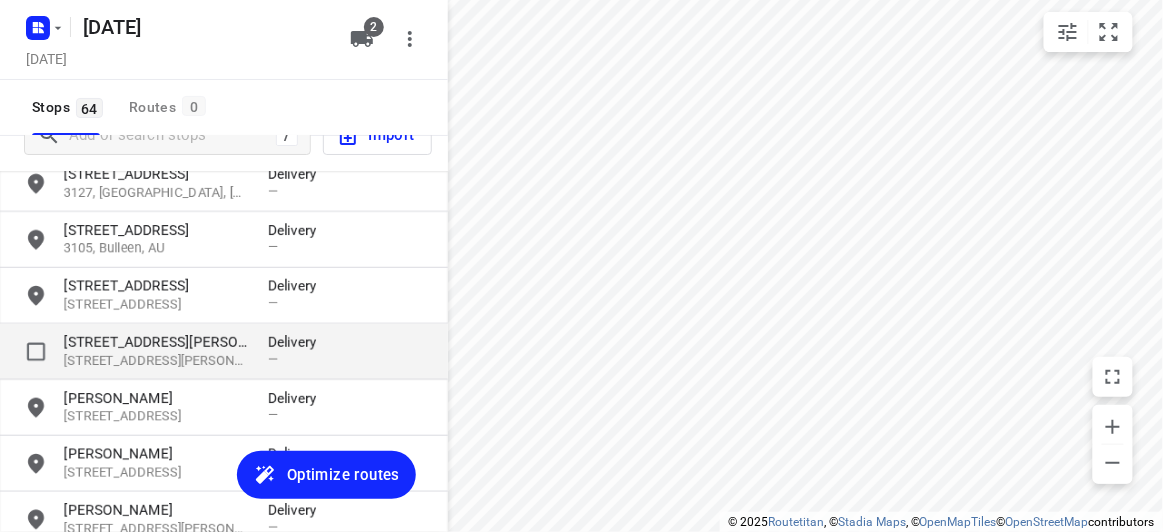 click on "[STREET_ADDRESS][PERSON_NAME][PERSON_NAME]" at bounding box center [156, 361] 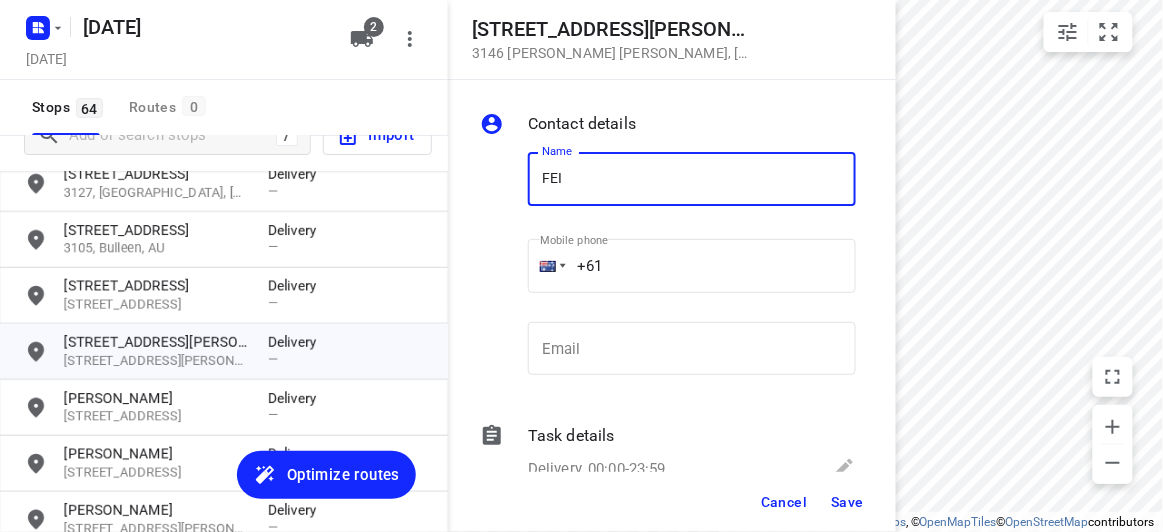 type on "FEIFEI LI 3/8" 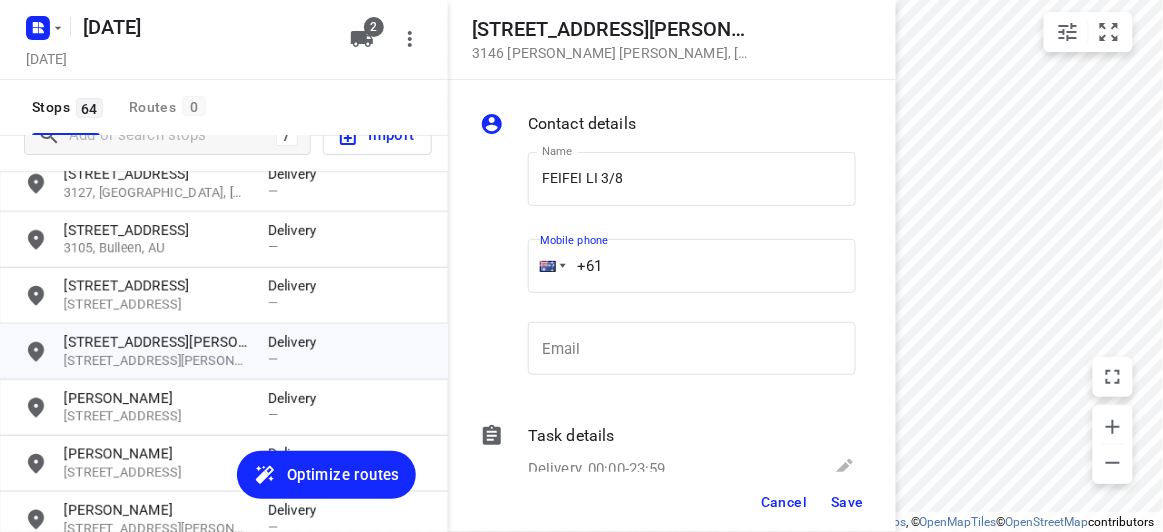 drag, startPoint x: 556, startPoint y: 262, endPoint x: 533, endPoint y: 262, distance: 23 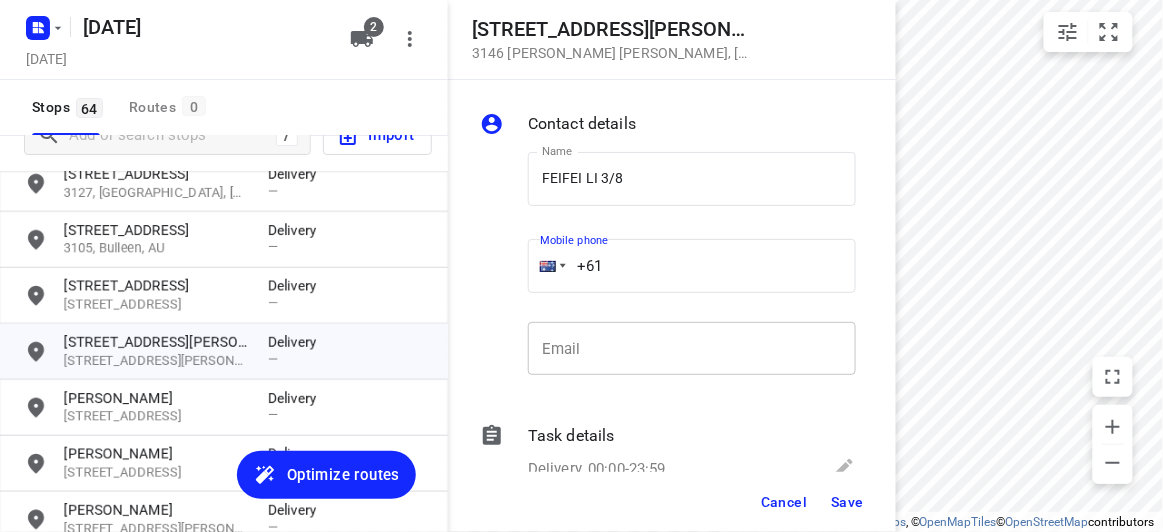 paste on "435888928" 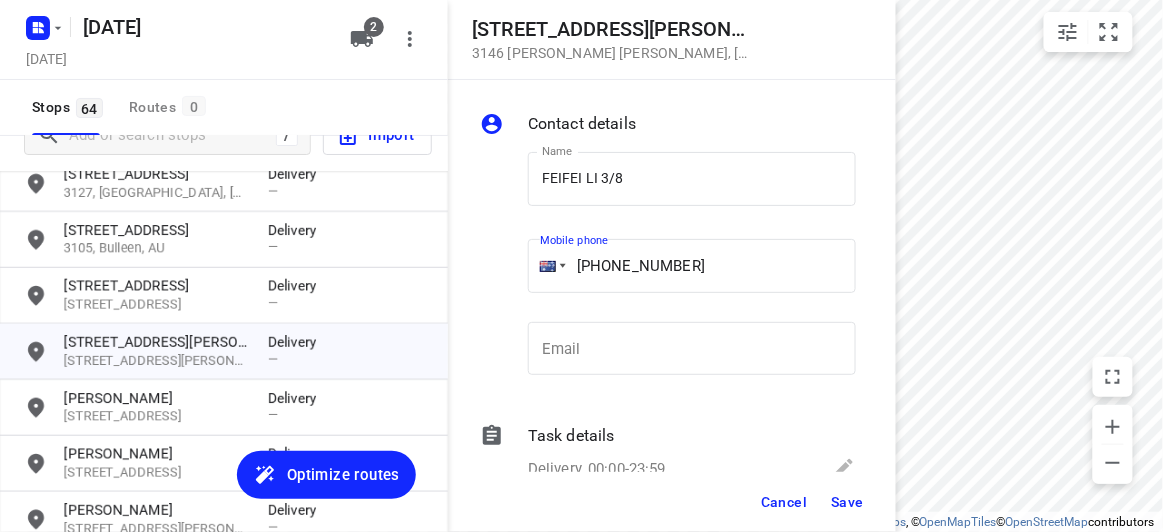 type on "+61 435888928" 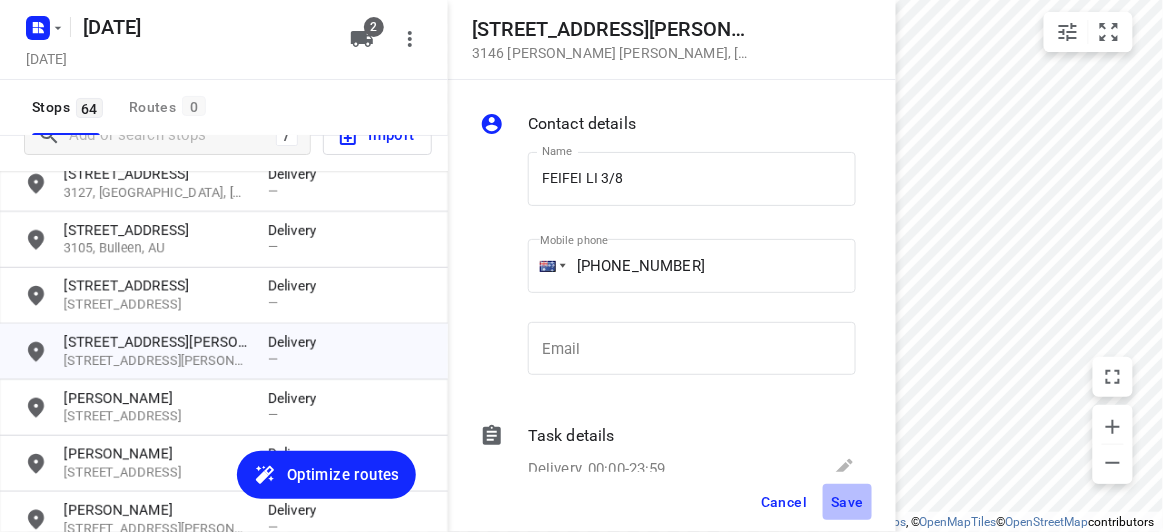 click on "Save" at bounding box center [847, 502] 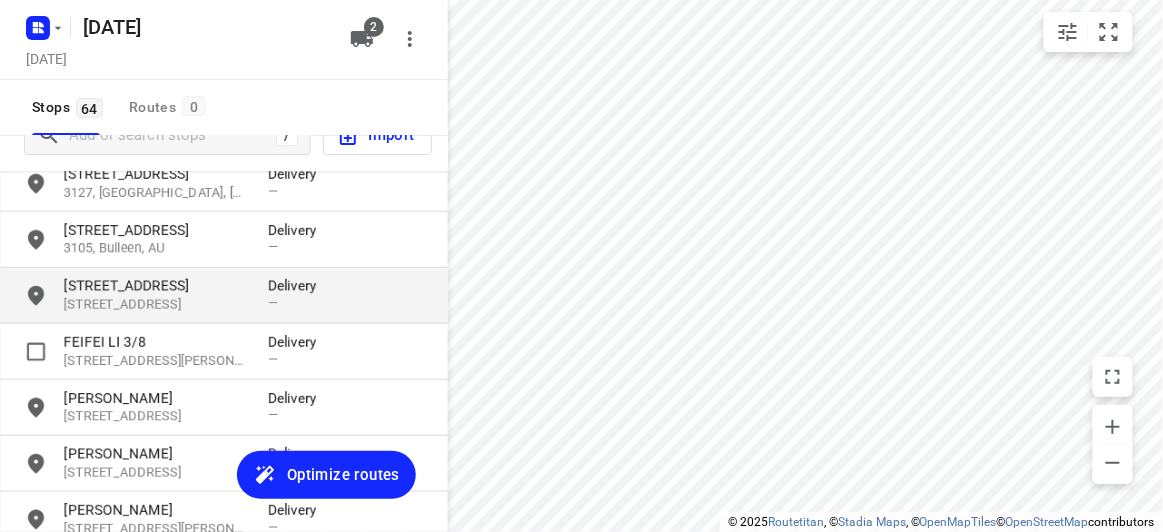 click on "[STREET_ADDRESS]" at bounding box center (156, 286) 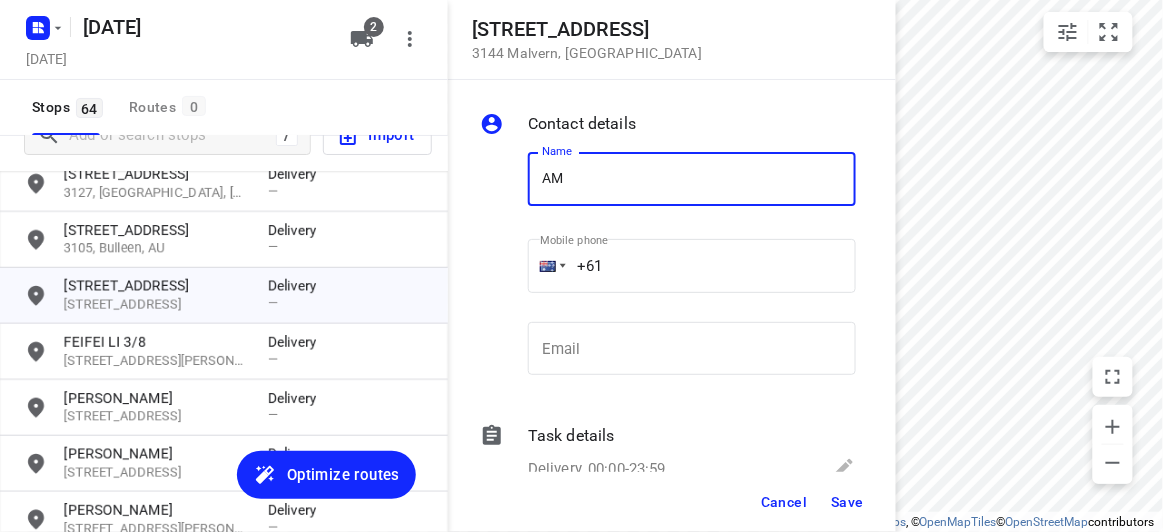 type on "AMY YE" 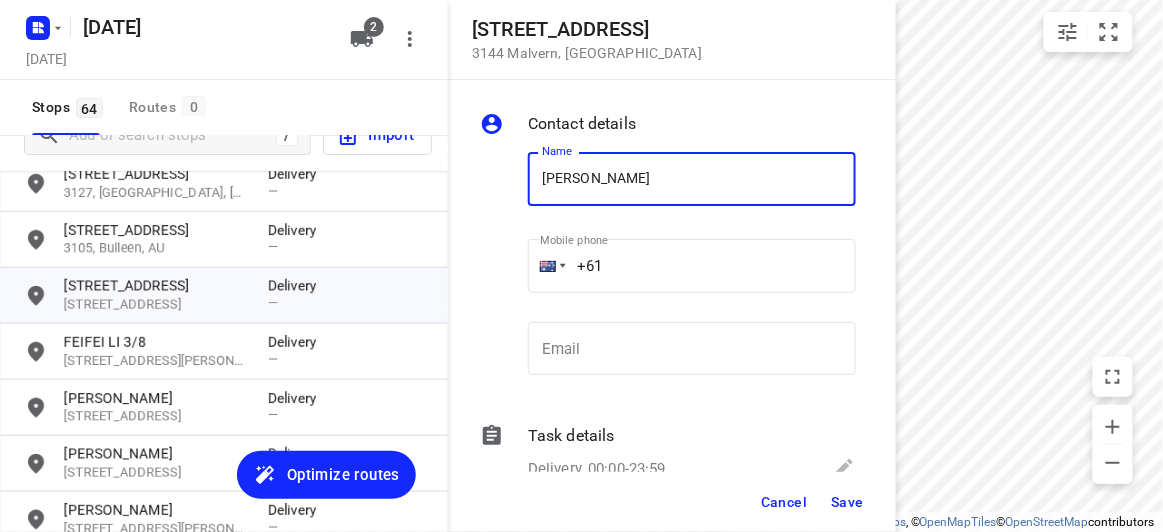 click on "+61" at bounding box center [692, 266] 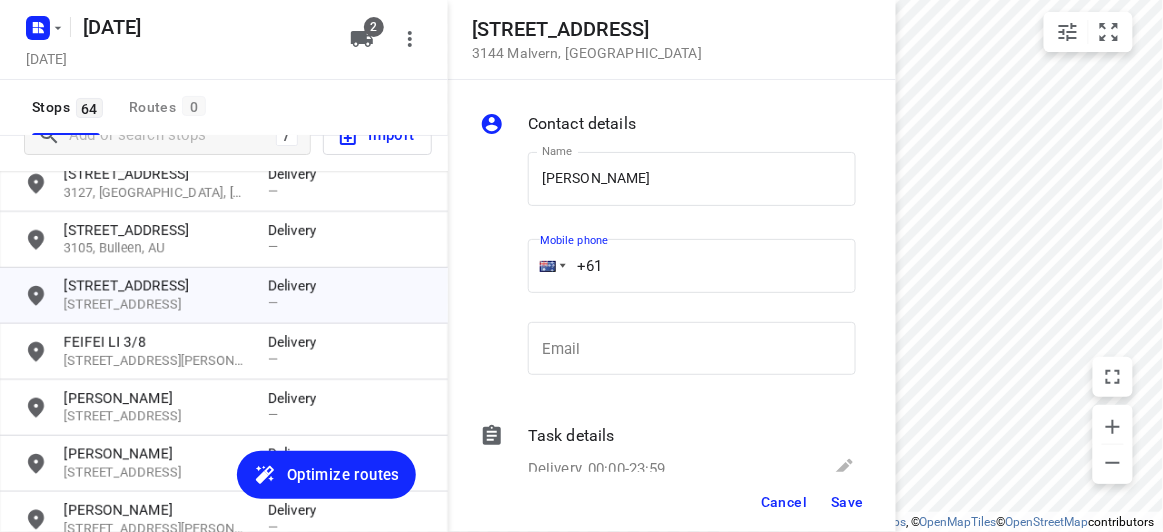 paste on "0451175117" 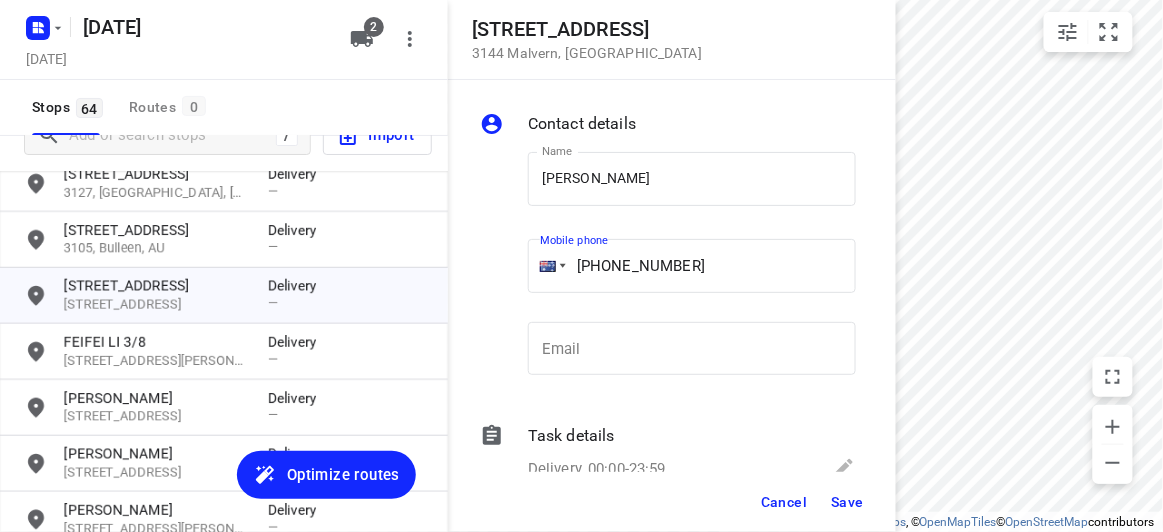 click on "+61 0451175117" at bounding box center [692, 266] 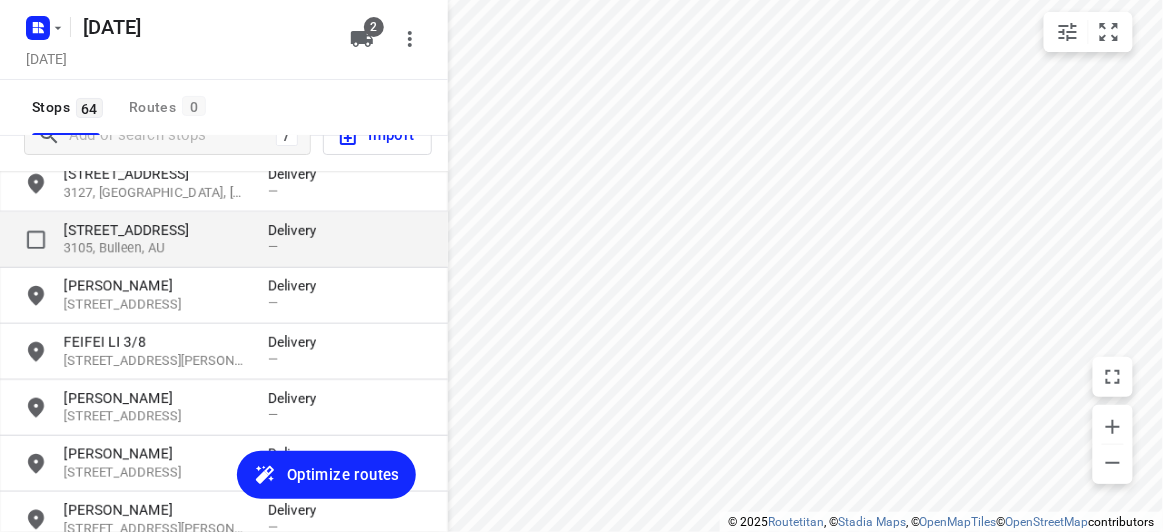 click on "[STREET_ADDRESS]" at bounding box center (156, 230) 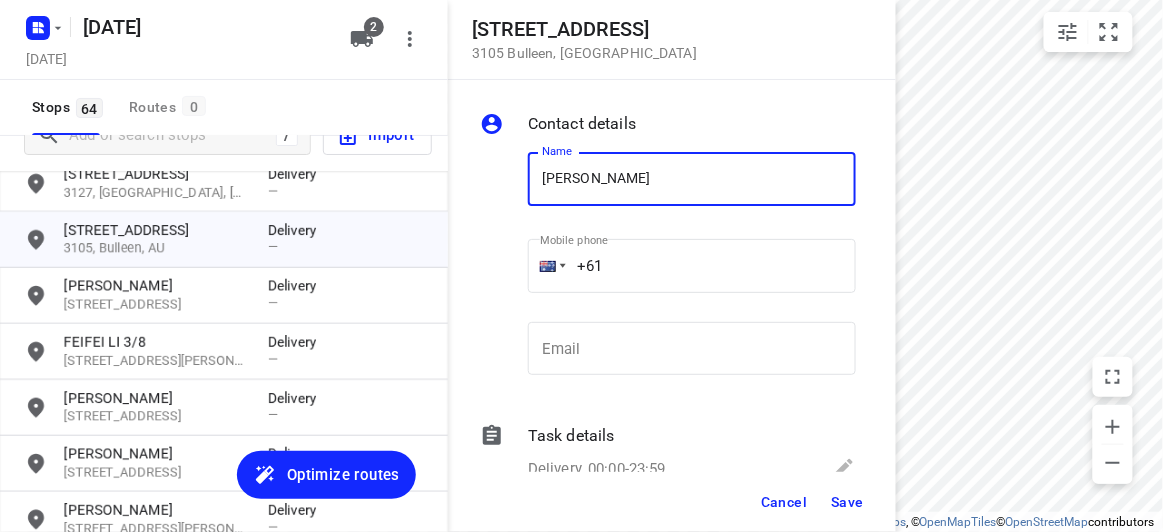 type on "MOLLY" 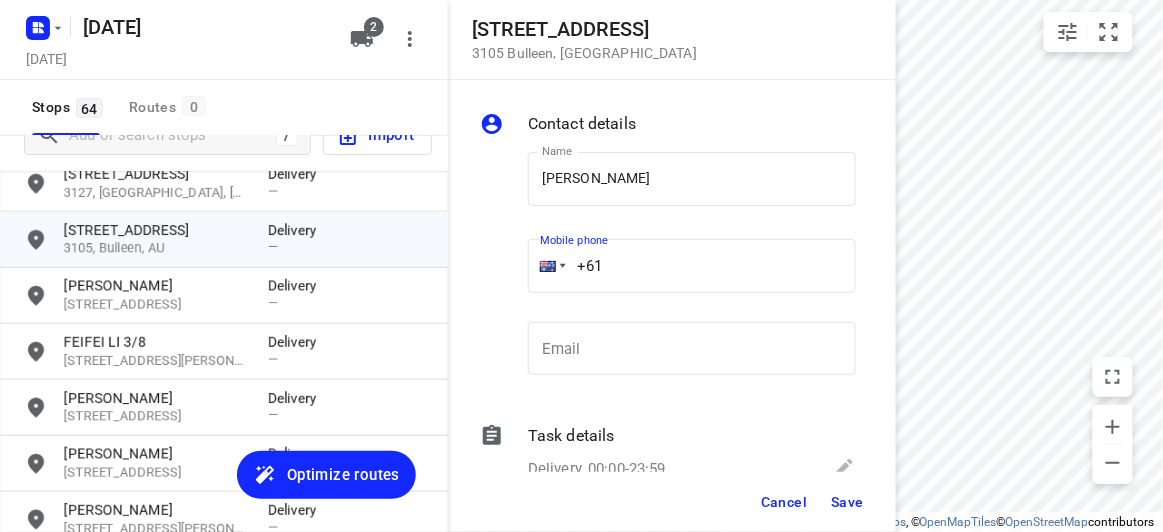 click on "+61" at bounding box center [692, 266] 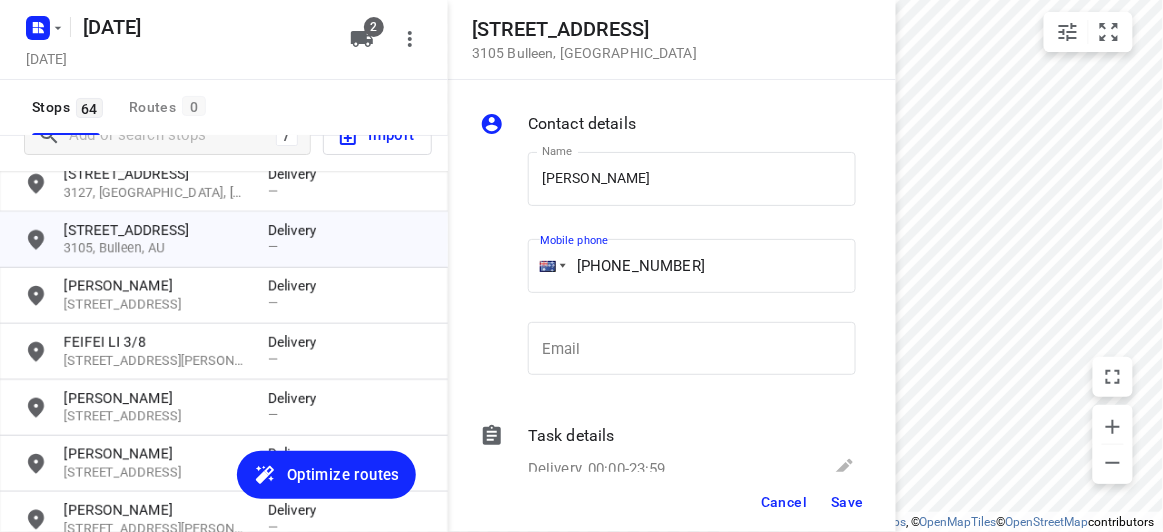 type on "+61 423810764" 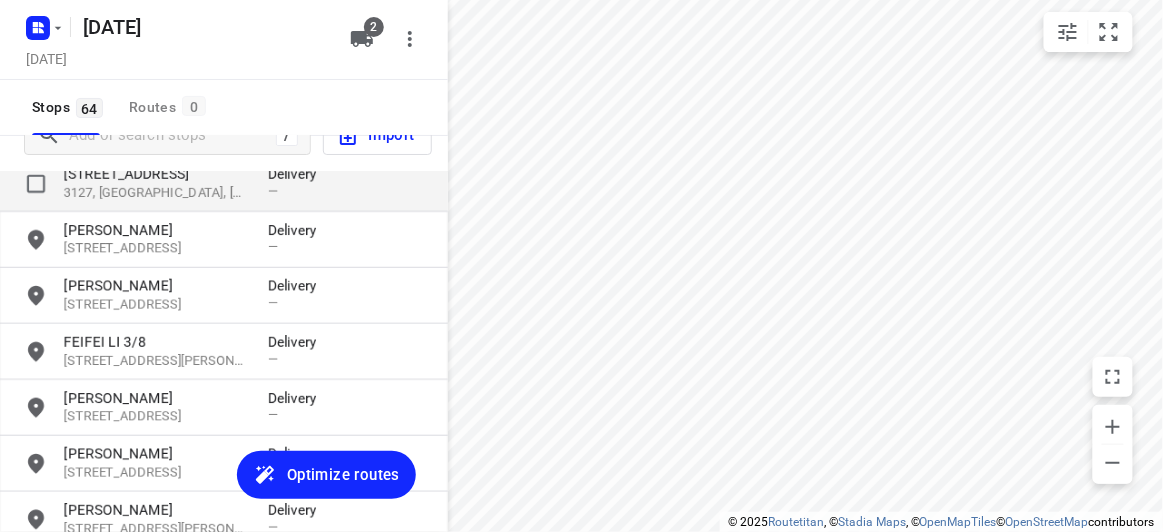 click on "[STREET_ADDRESS]" at bounding box center (156, 174) 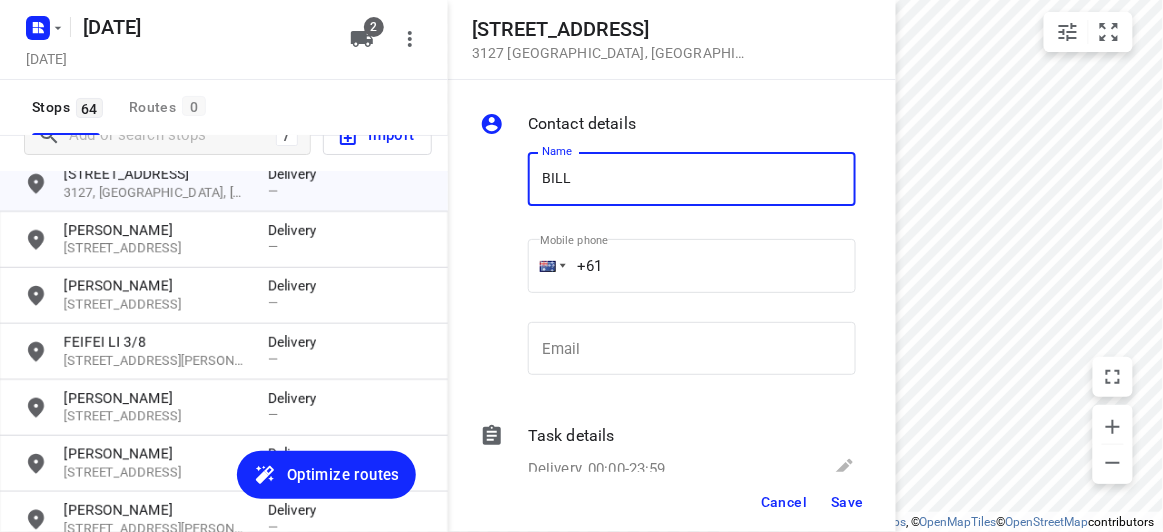 type on "BILL" 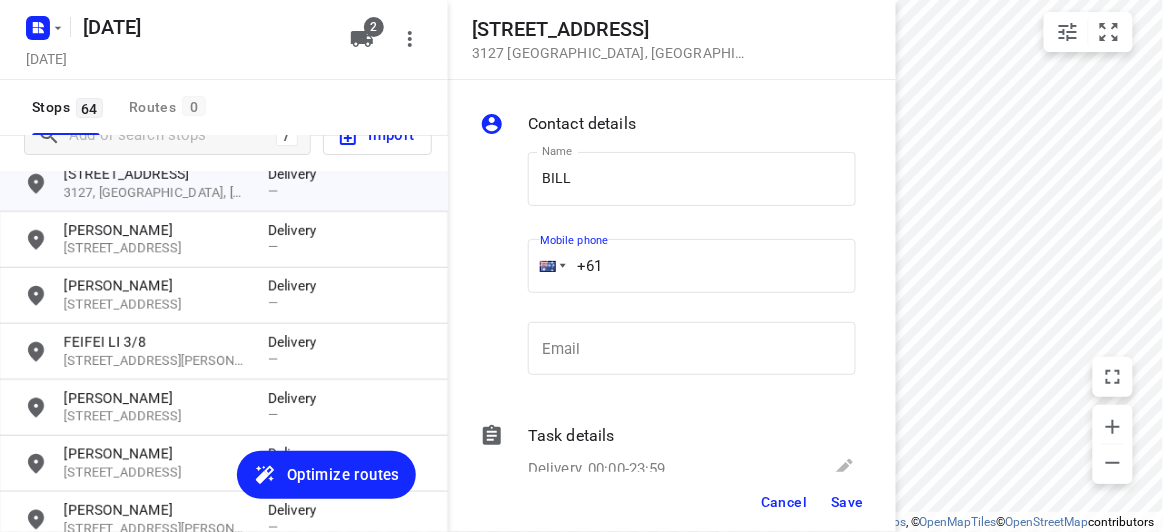 drag, startPoint x: 645, startPoint y: 268, endPoint x: 561, endPoint y: 274, distance: 84.21401 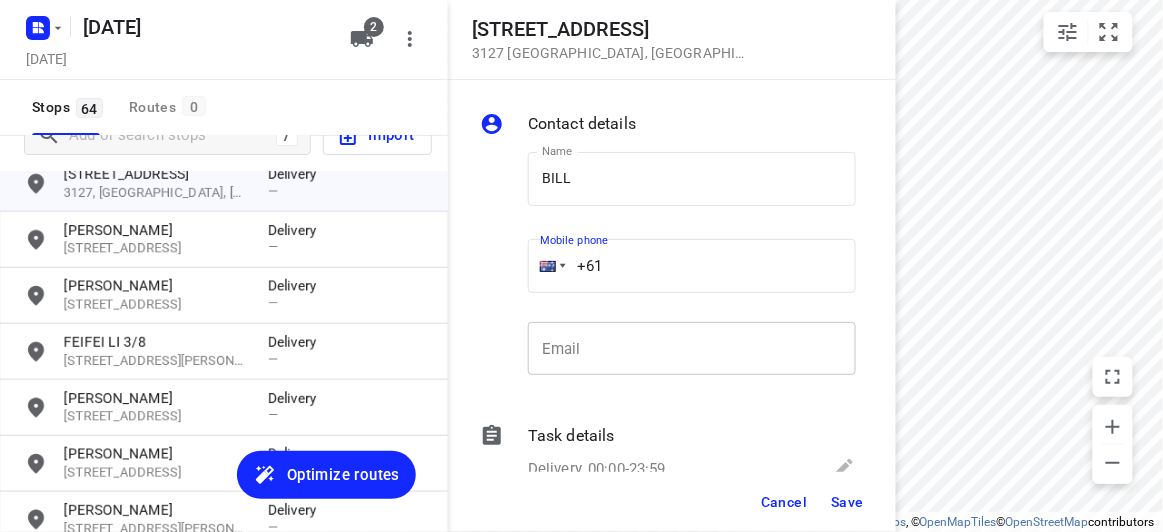 paste on "434614084" 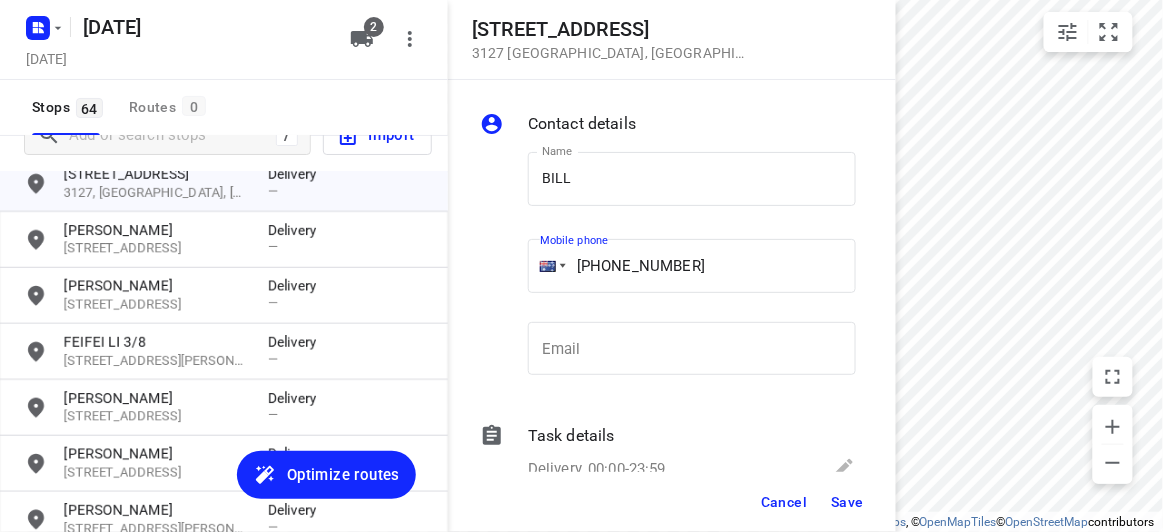 type on "+61 434614084" 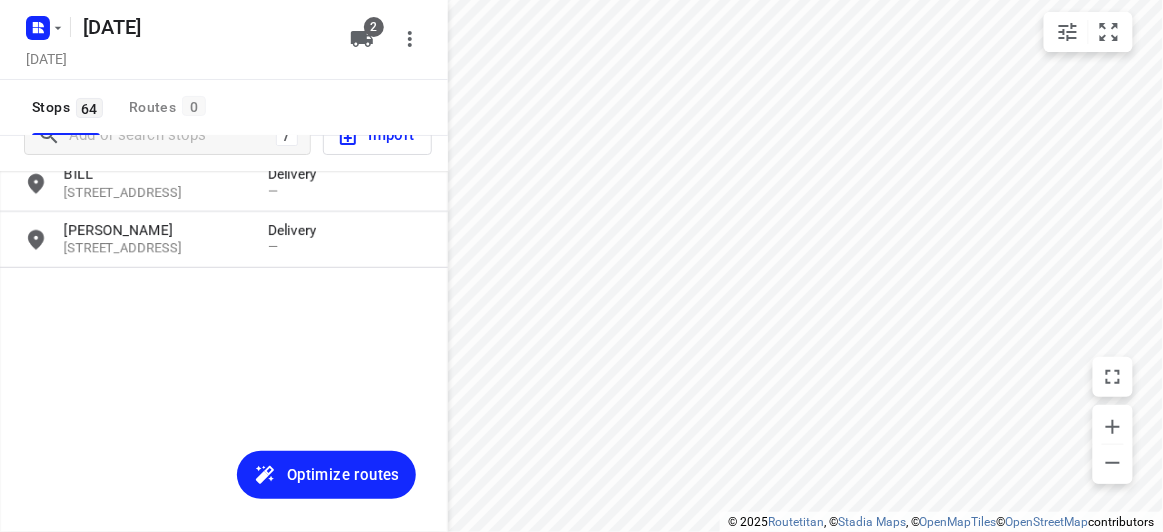 scroll, scrollTop: 0, scrollLeft: 0, axis: both 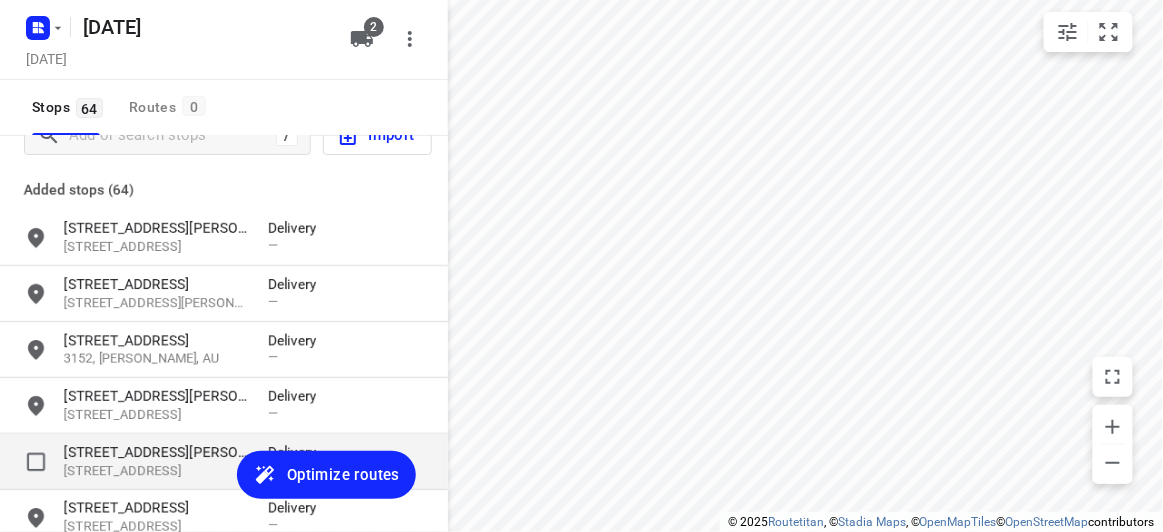 click on "[STREET_ADDRESS]" at bounding box center (156, 471) 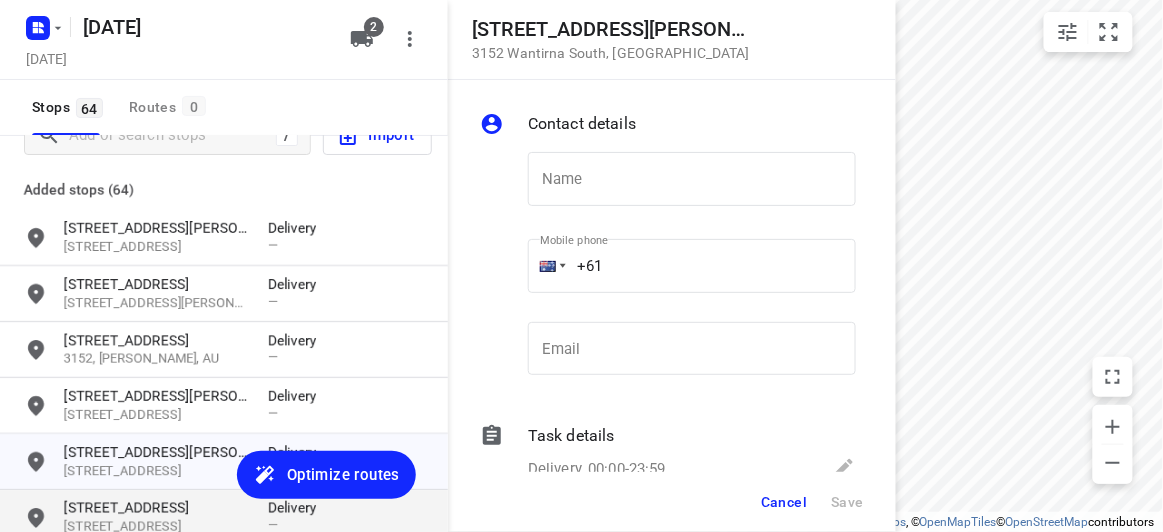 click on "[STREET_ADDRESS]" at bounding box center (156, 508) 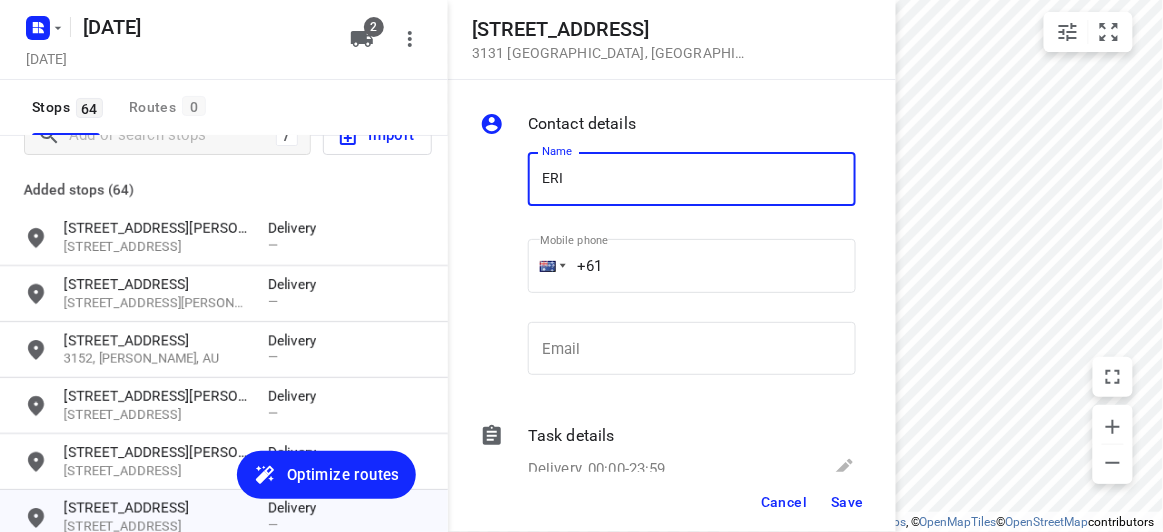 type on "ERINNE" 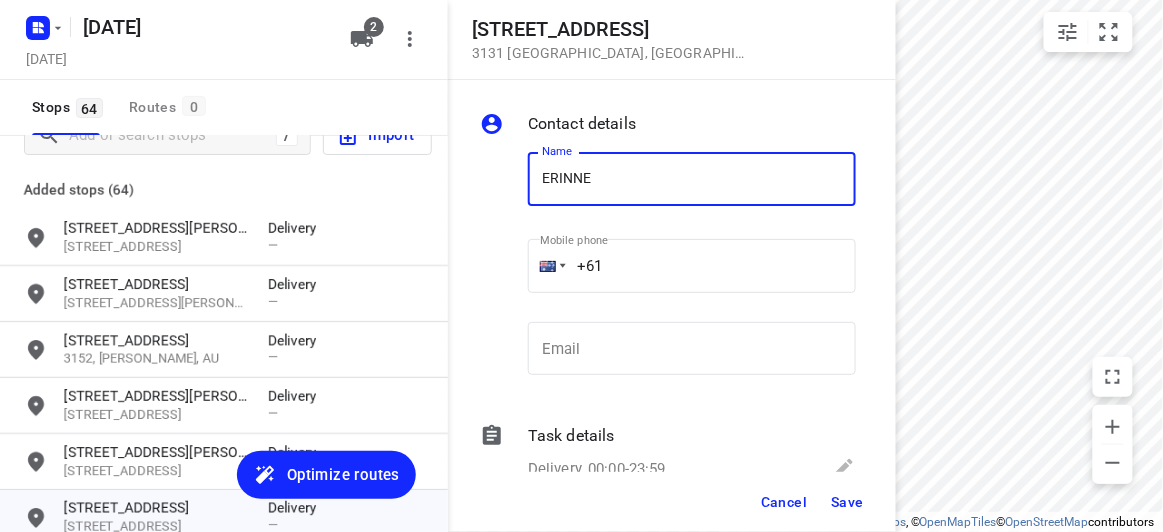 click on "+61" at bounding box center (692, 266) 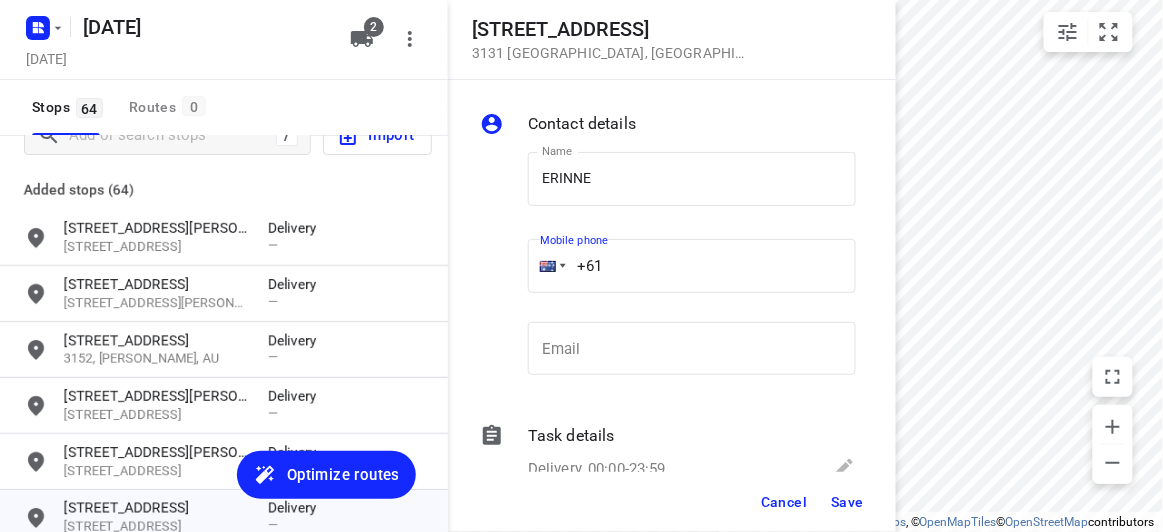 paste on "452491006" 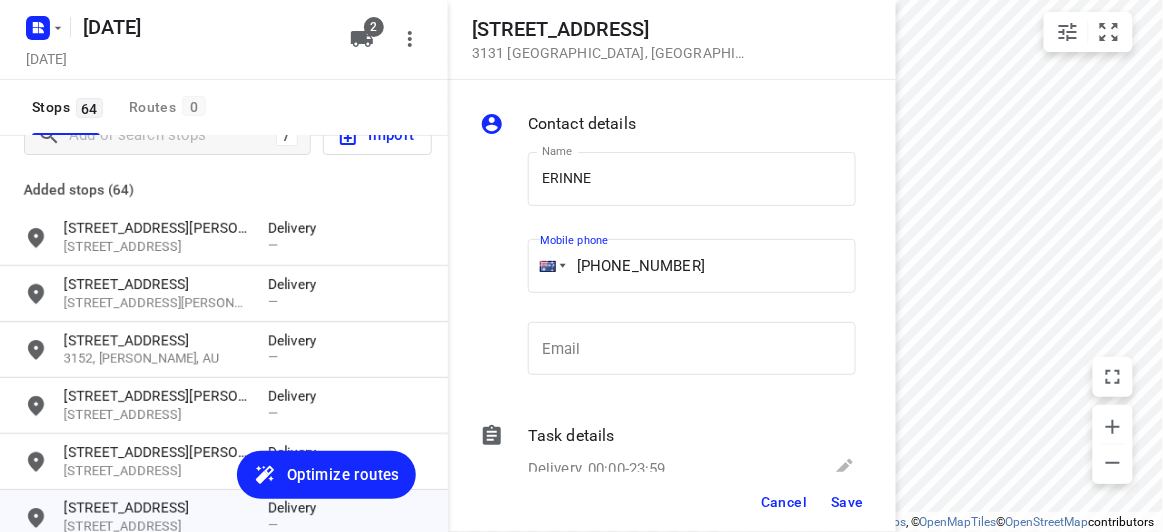 type on "+61 452491006" 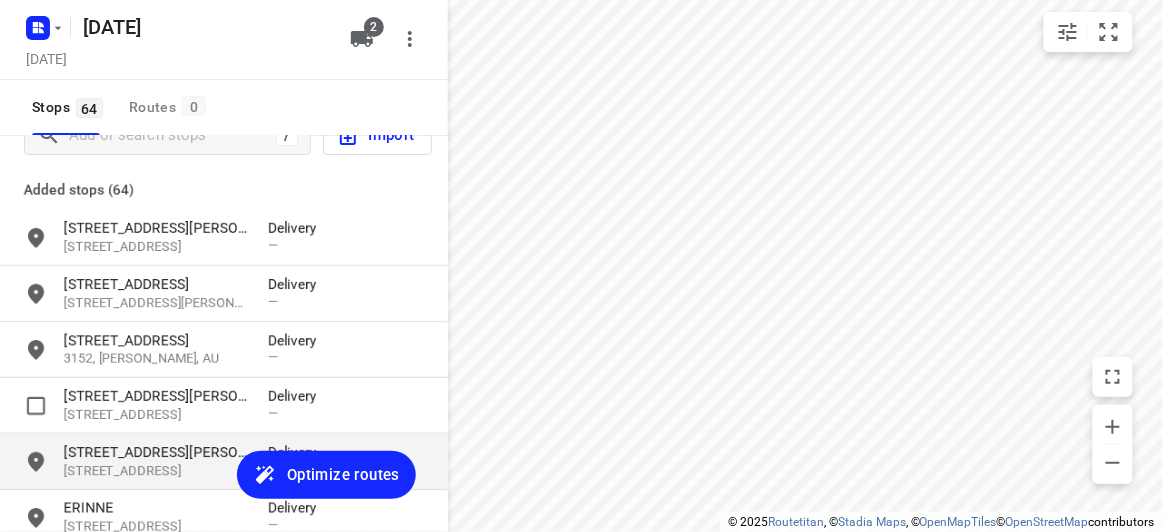 click on "[STREET_ADDRESS][PERSON_NAME]" at bounding box center (156, 452) 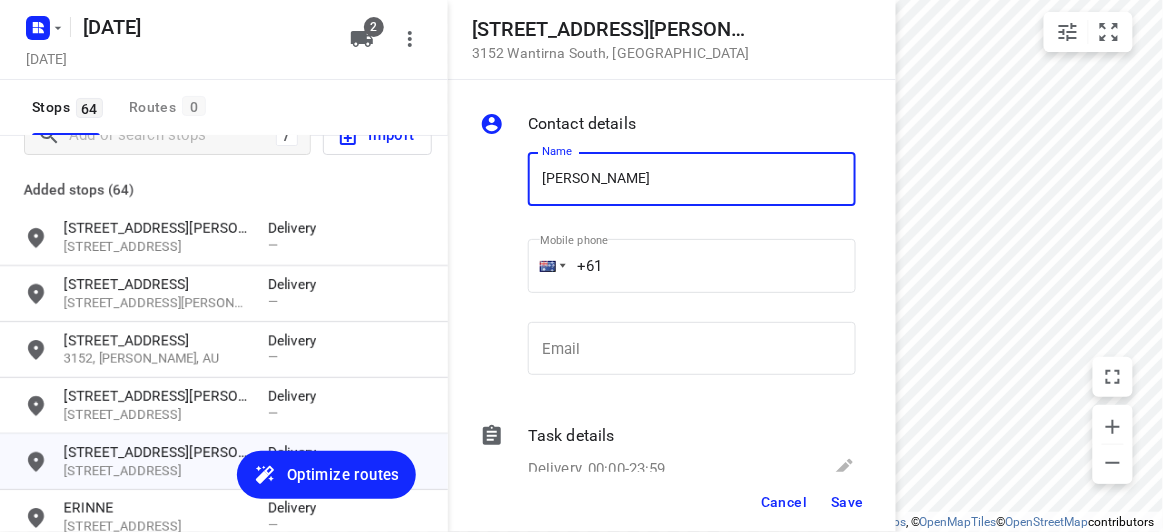 type on "SHERRY" 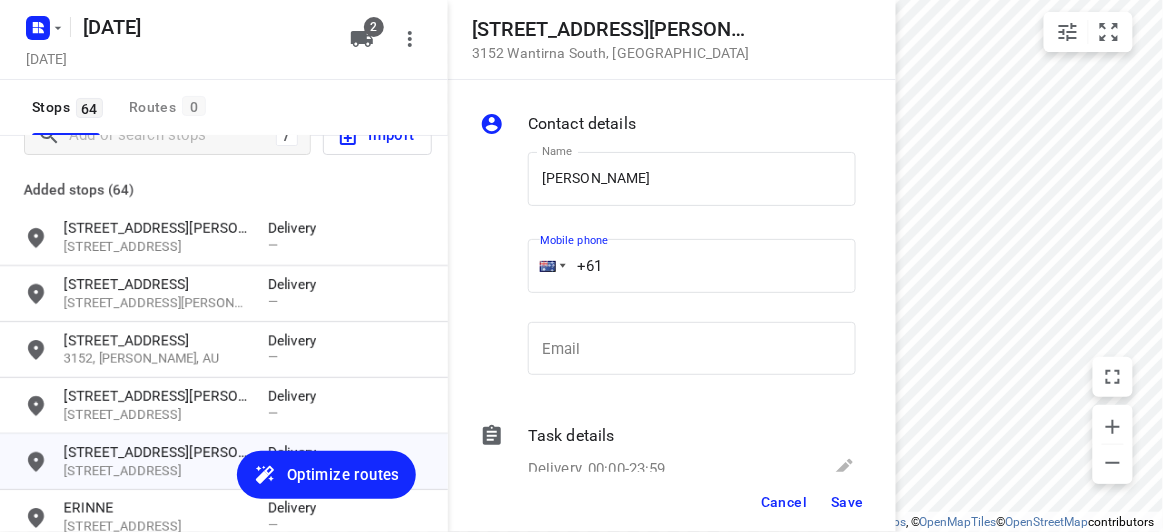 click on "+61" at bounding box center [692, 266] 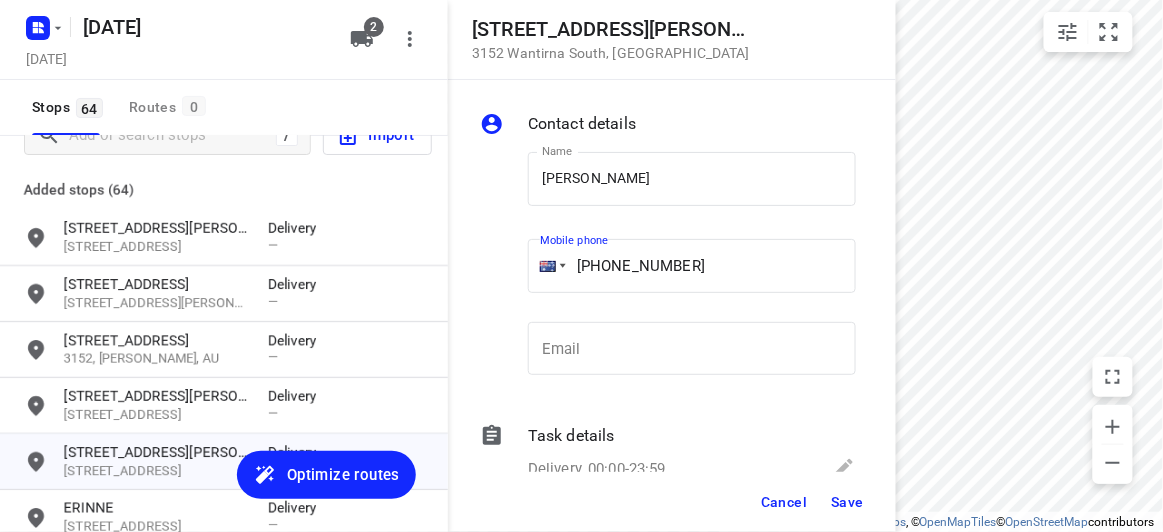 type on "+61 455502963" 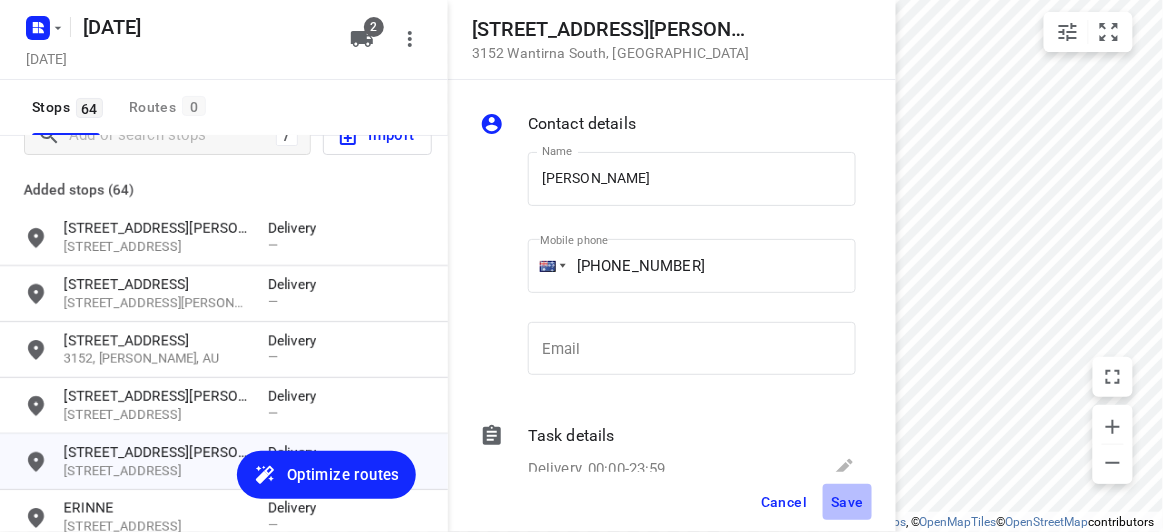 click on "Save" at bounding box center (847, 502) 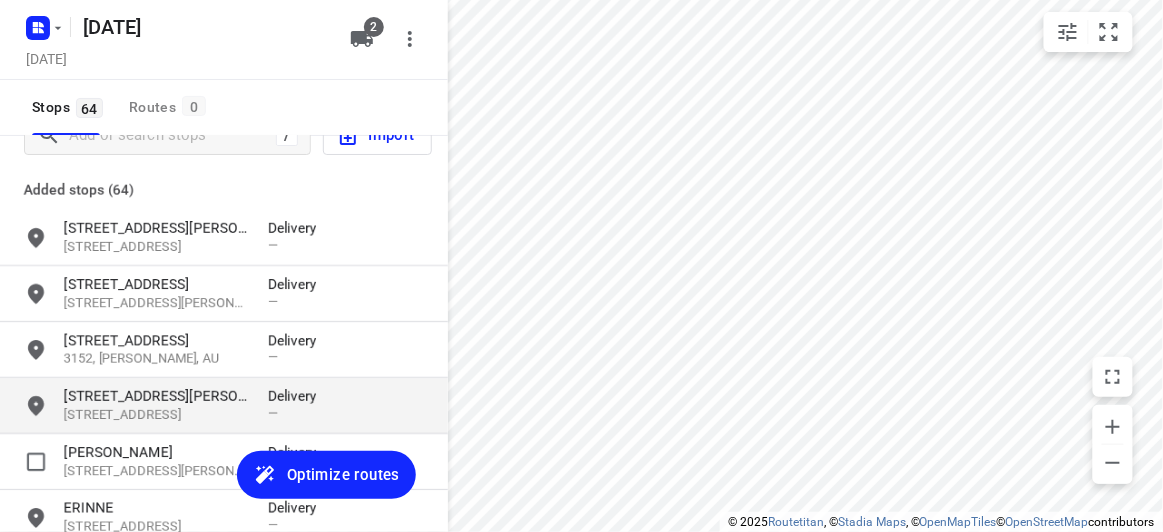 click on "[STREET_ADDRESS][PERSON_NAME]" at bounding box center [156, 396] 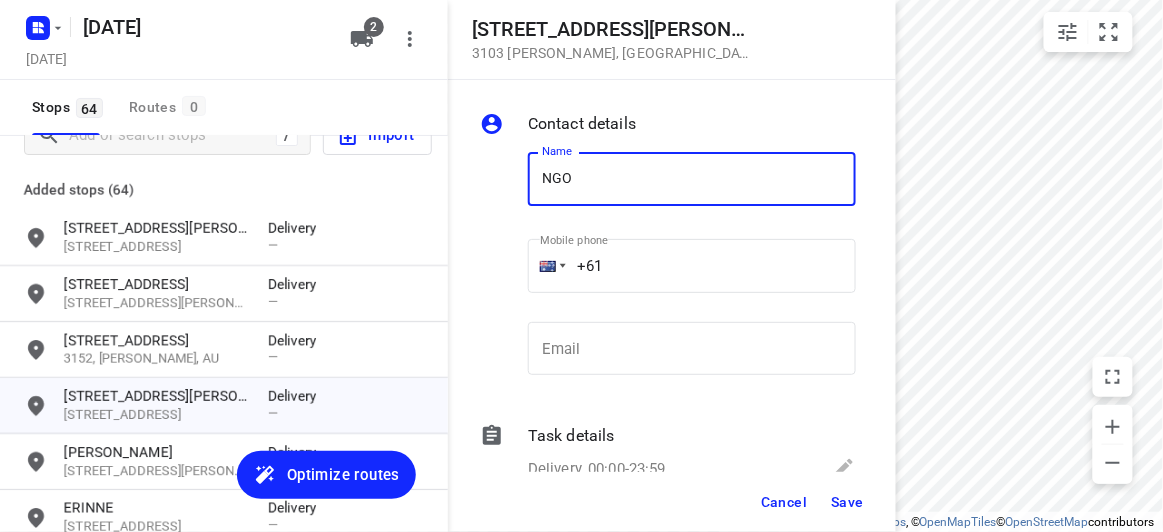 type on "Ngoc Tinh Cheung" 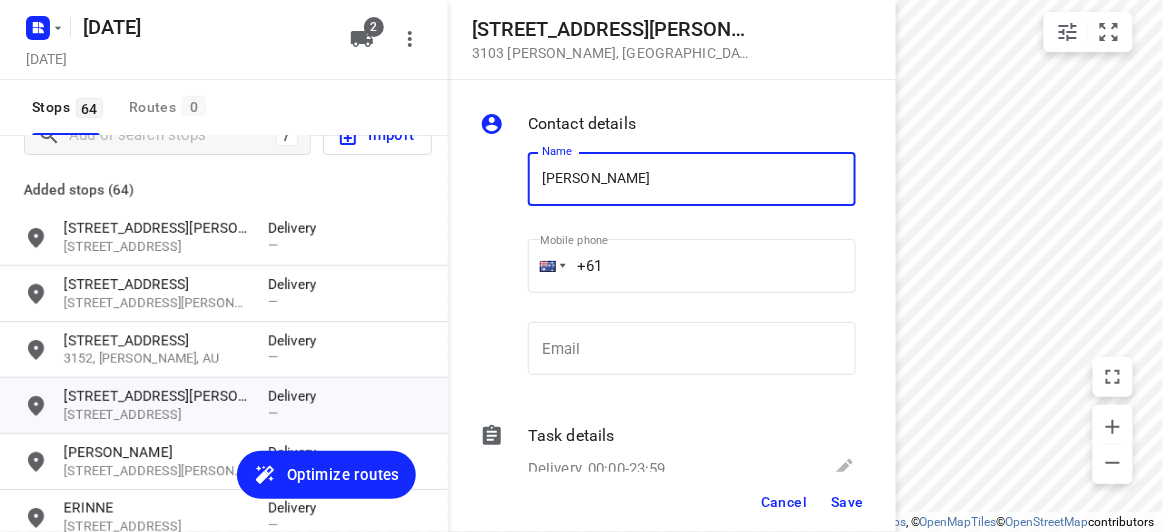 click on "+61" at bounding box center (692, 266) 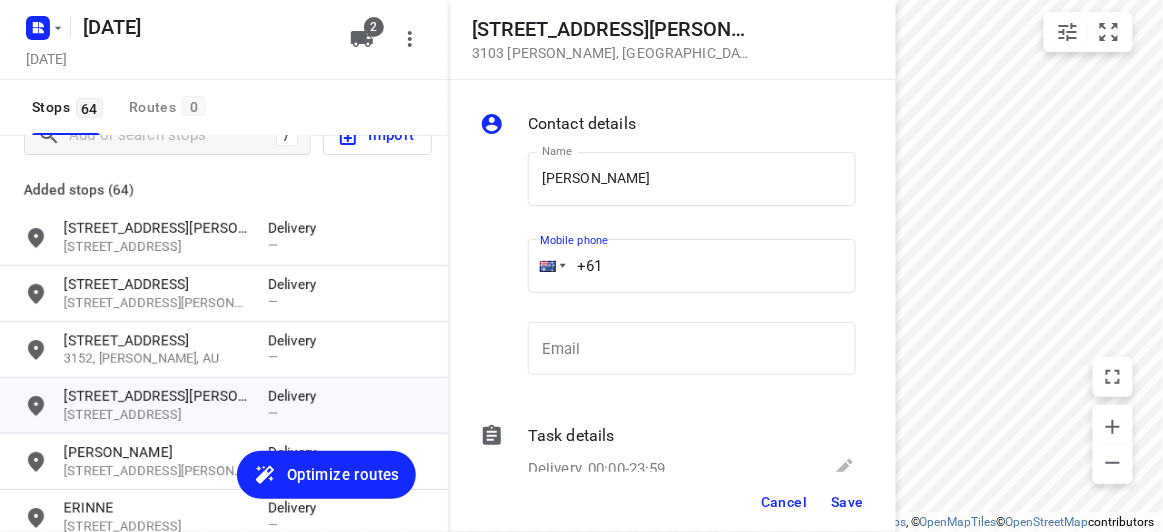 paste on "415997277" 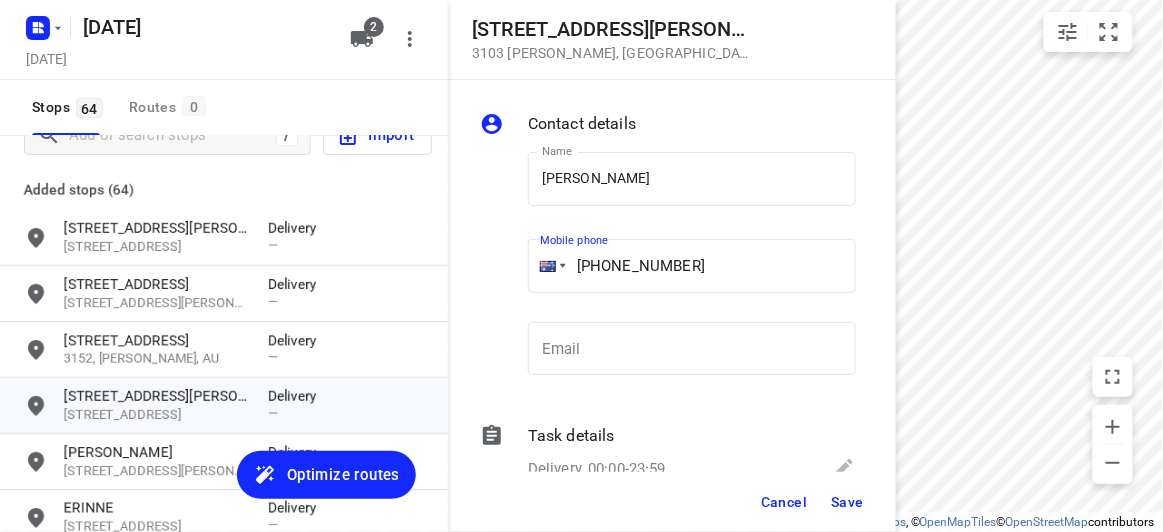 type on "+61 415997277" 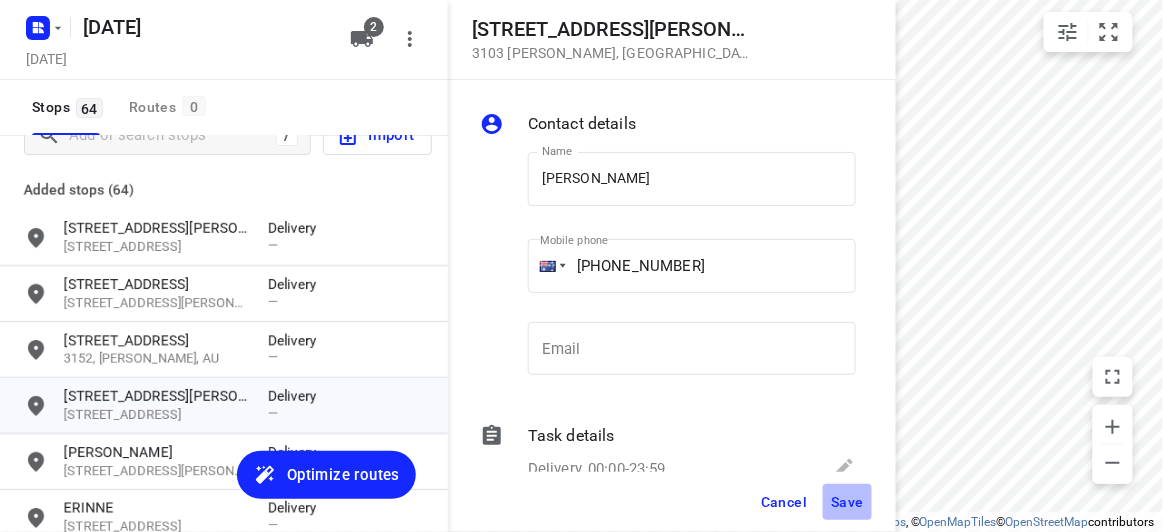 click on "Save" at bounding box center (847, 502) 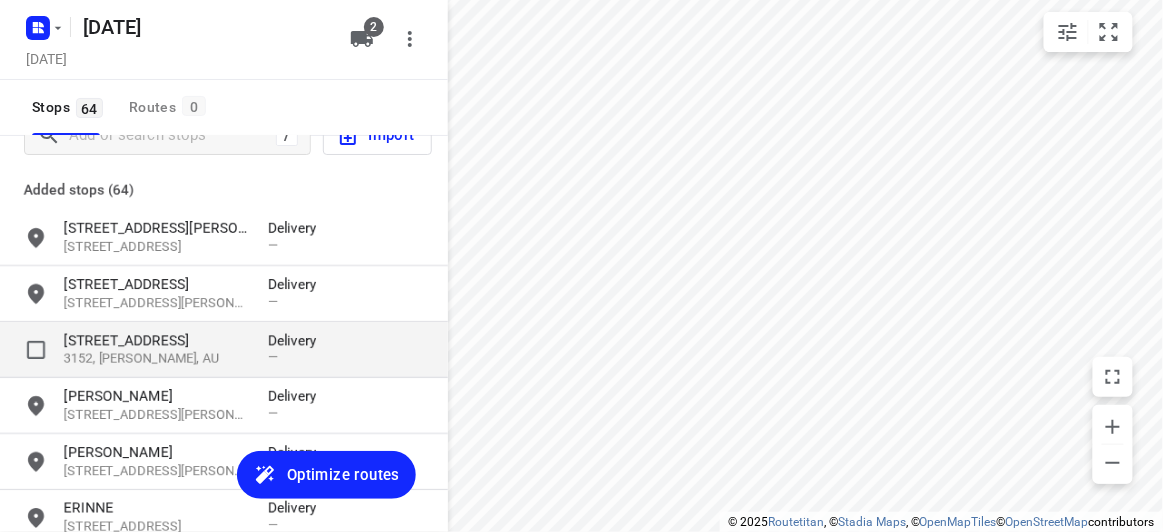 click on "[STREET_ADDRESS]" at bounding box center [156, 340] 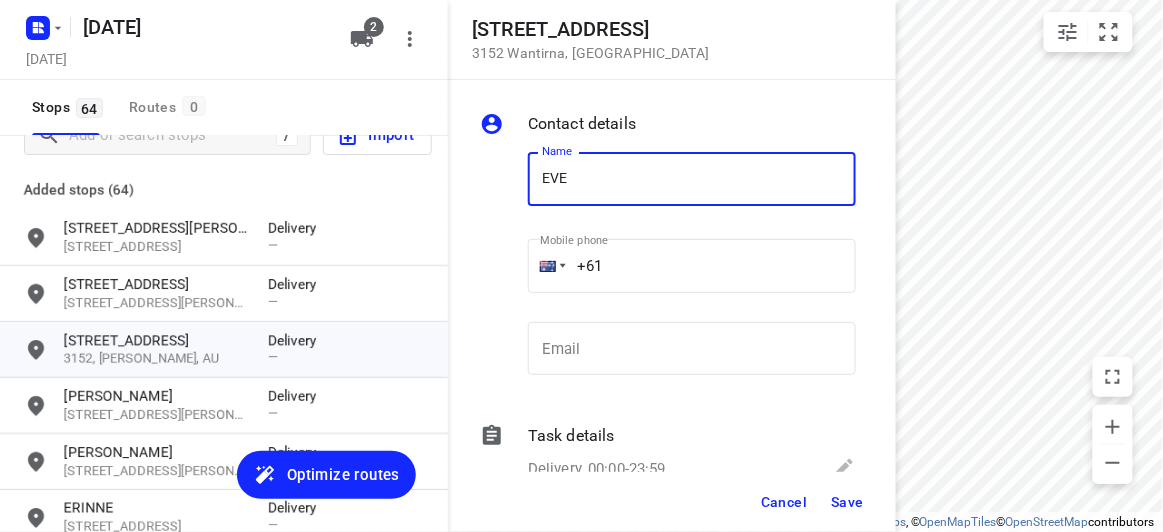 type on "EVELYN LEE" 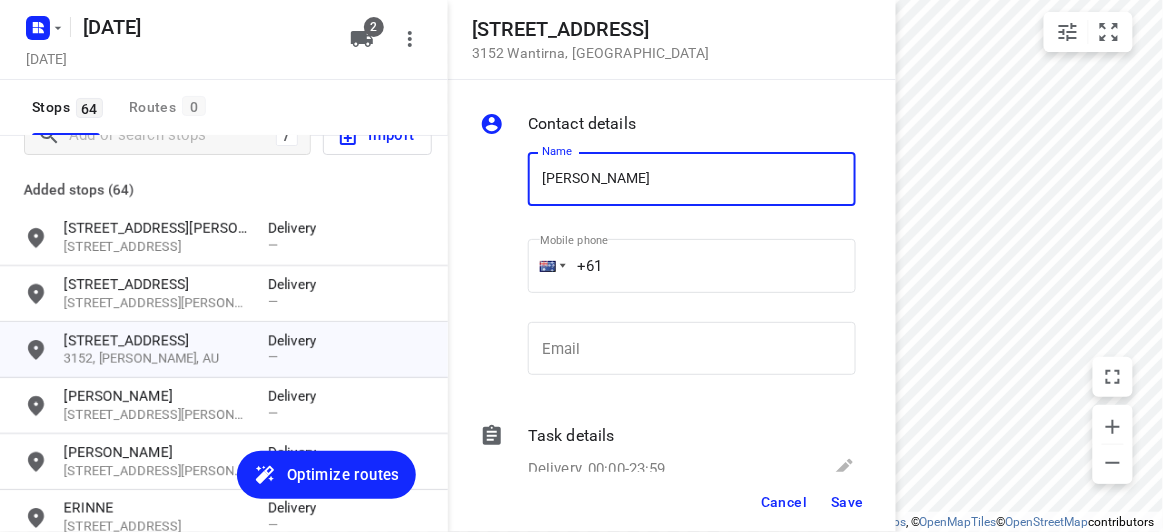 click on "+61" at bounding box center (692, 266) 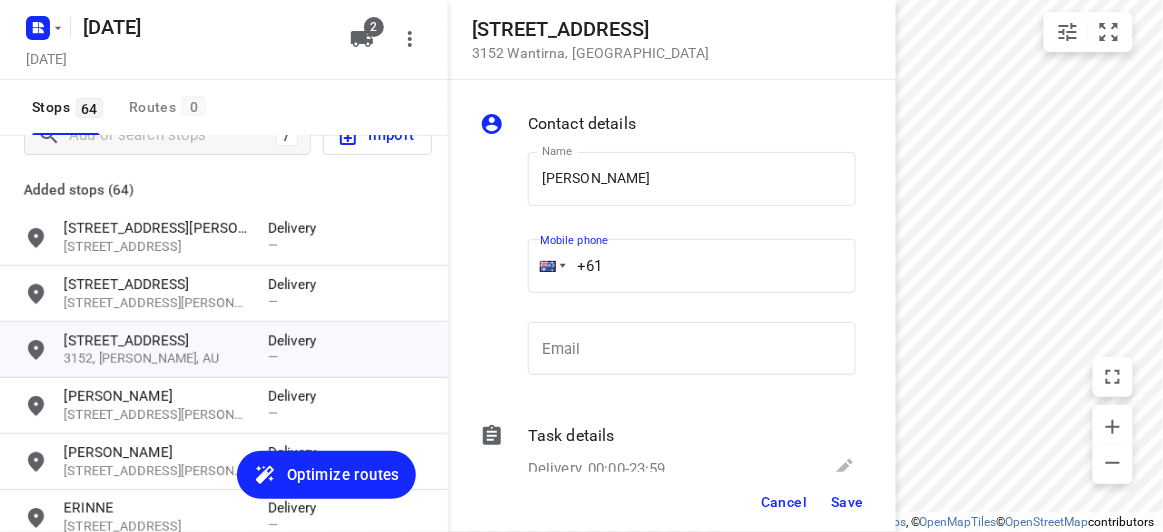 paste on "431546925" 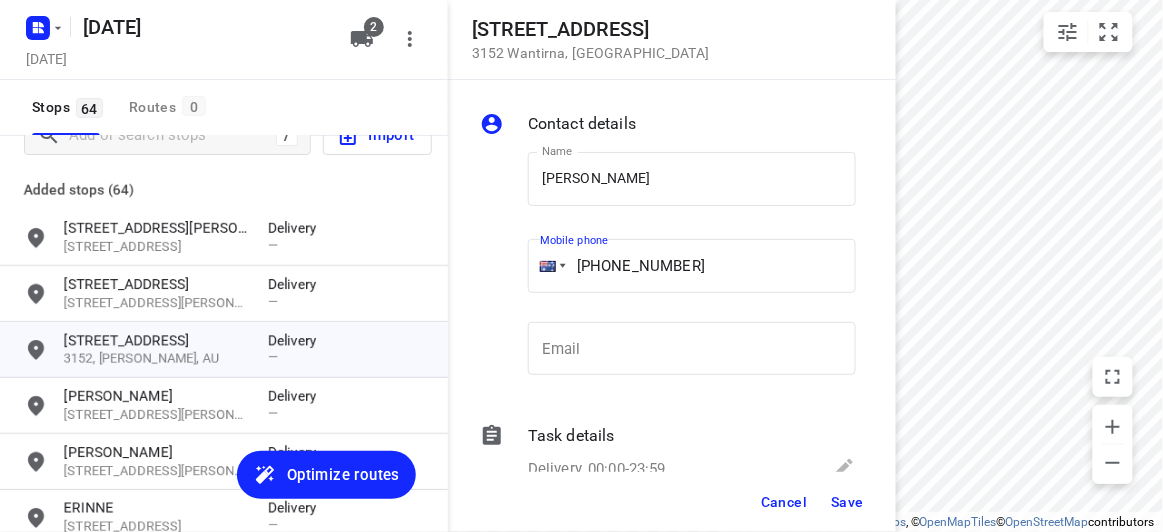 type on "+61 431546925" 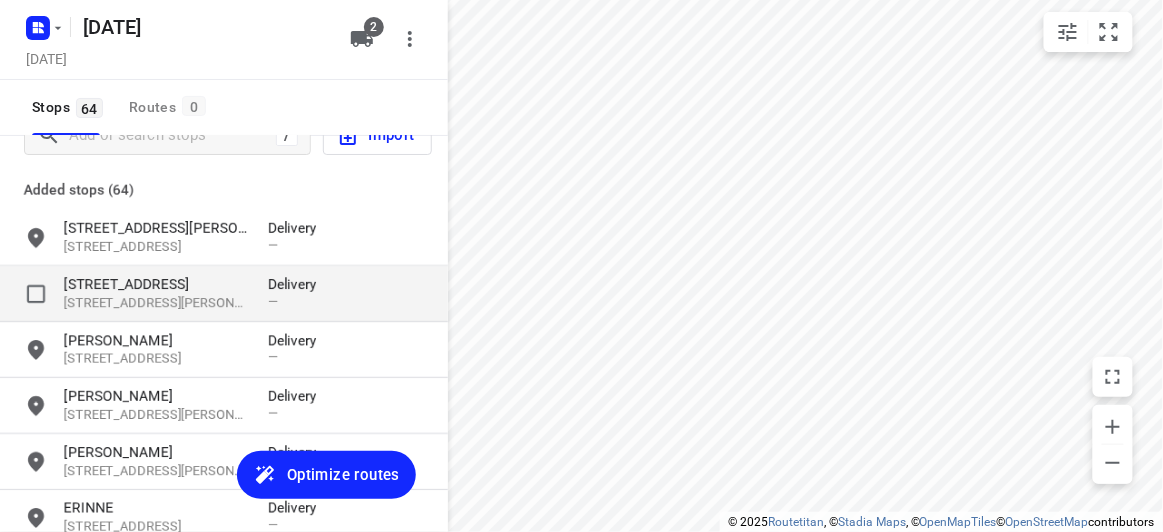 click on "[STREET_ADDRESS]" at bounding box center [156, 284] 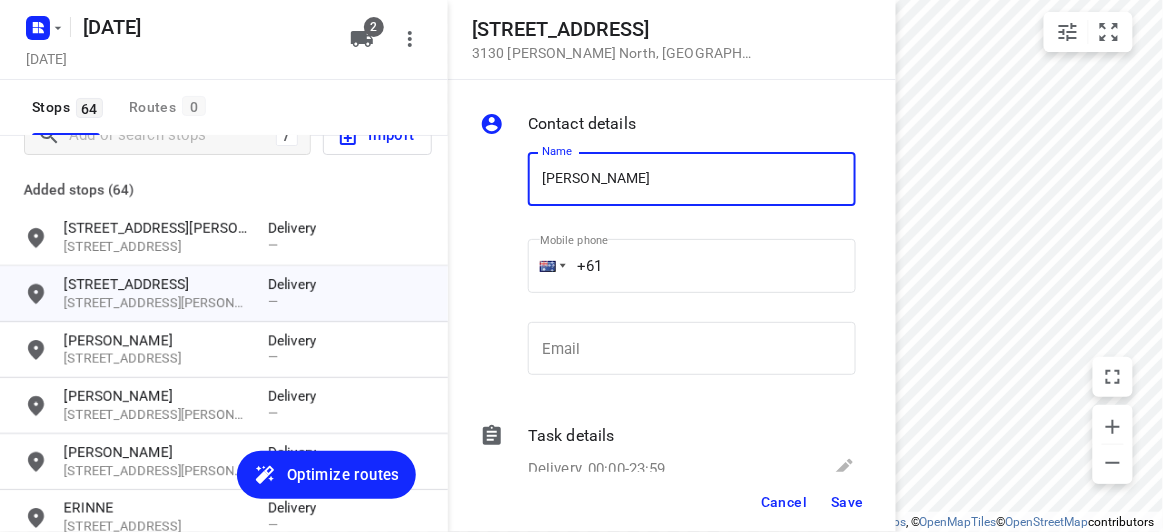 type on "JESSICA" 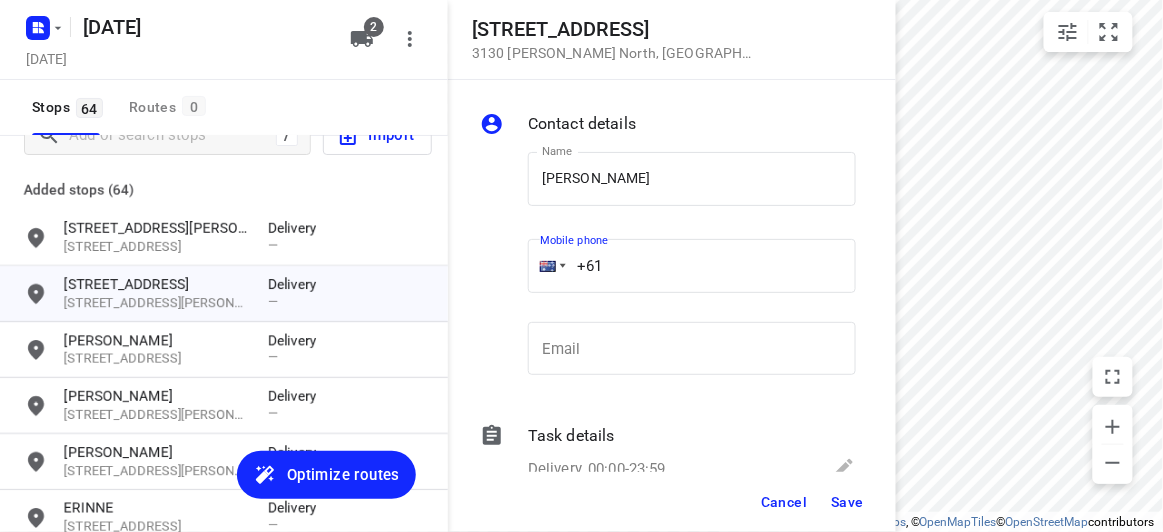 paste on "0422760722" 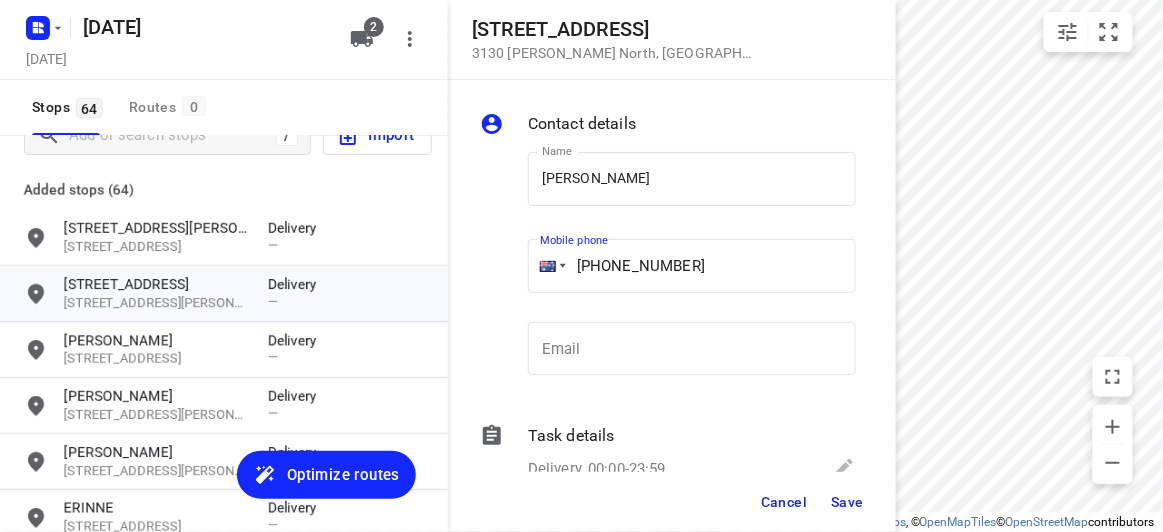 click on "+61 0422760722" at bounding box center (692, 266) 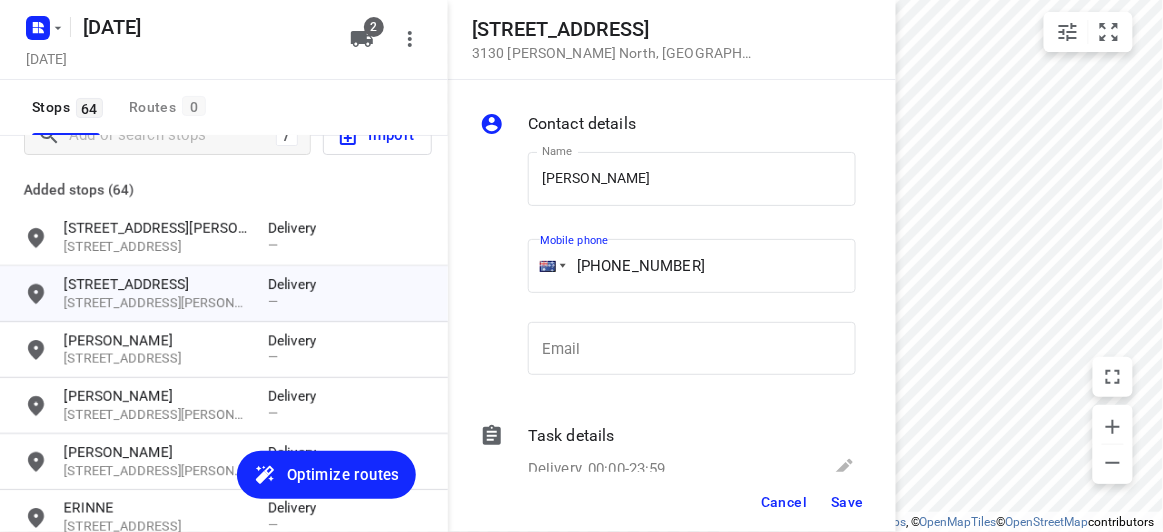 type on "+61 422760722" 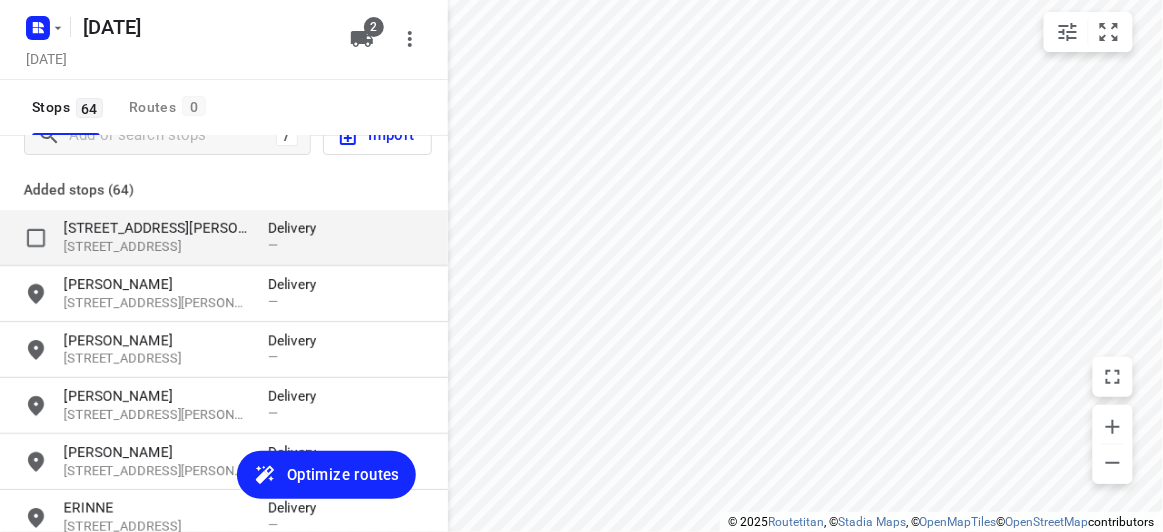click on "[STREET_ADDRESS][PERSON_NAME]" at bounding box center (156, 228) 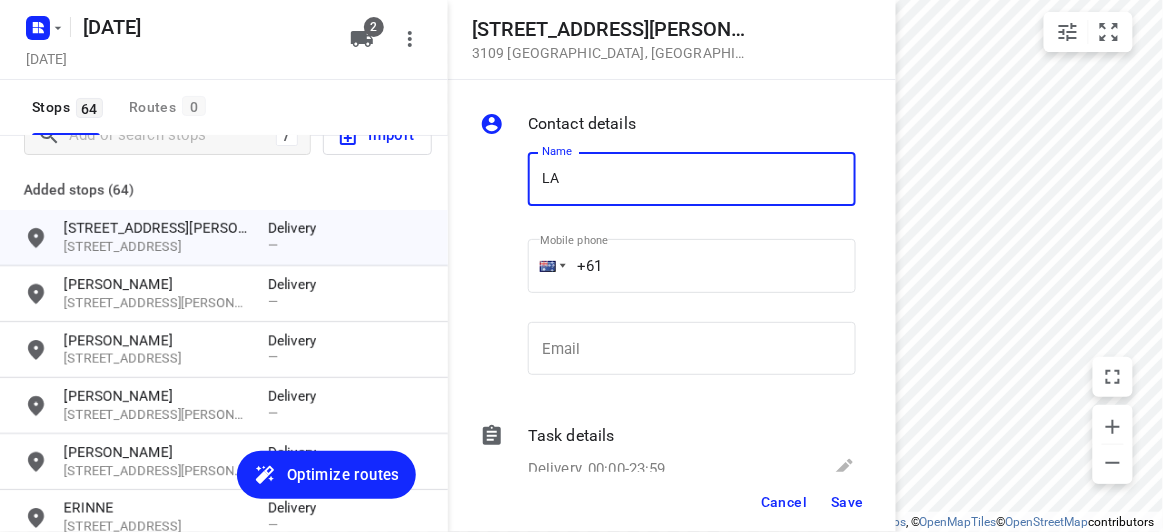 type on "L" 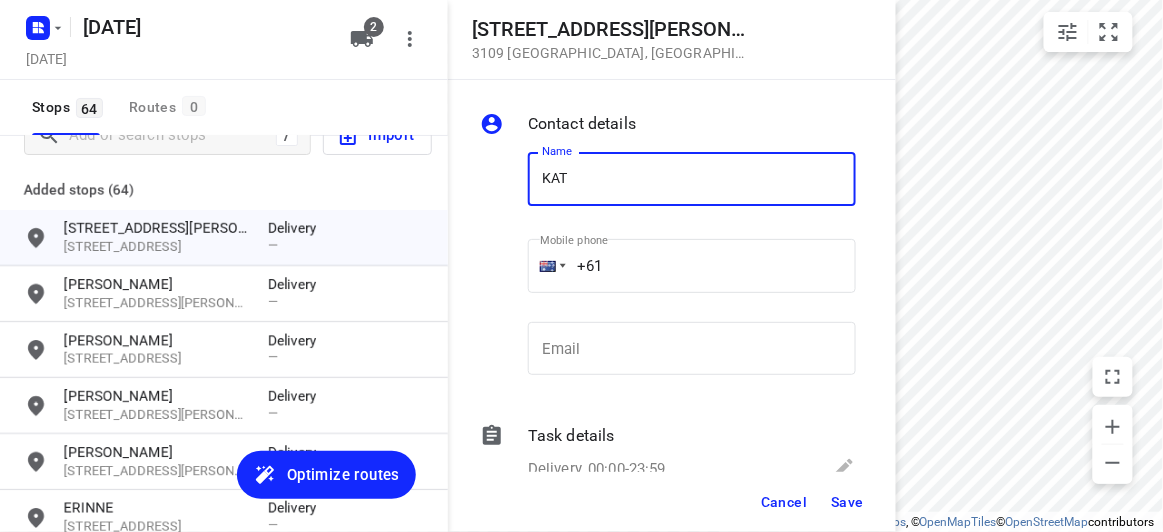 type on "KATE O" 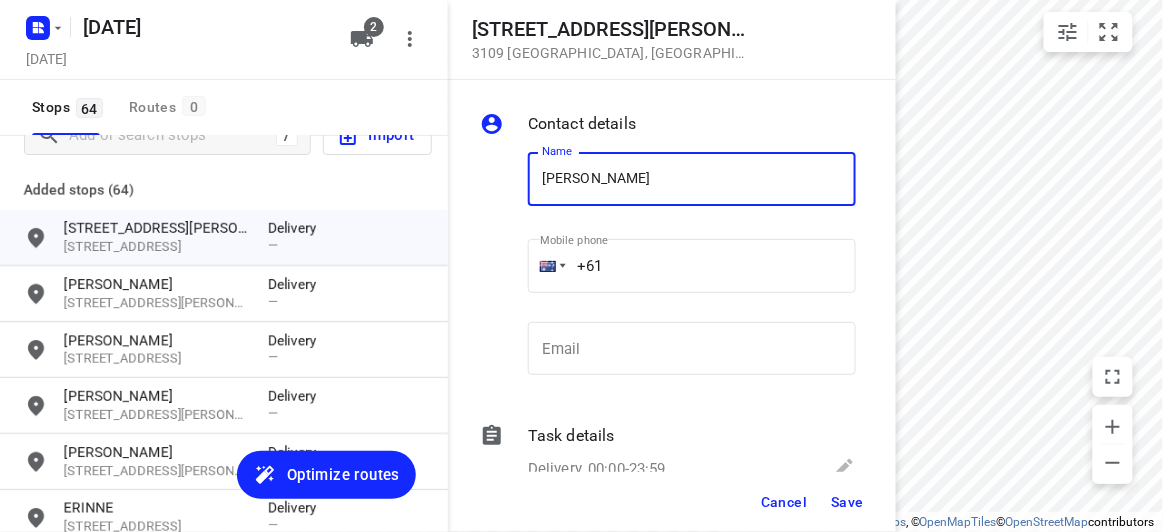 click on "+61" at bounding box center [692, 266] 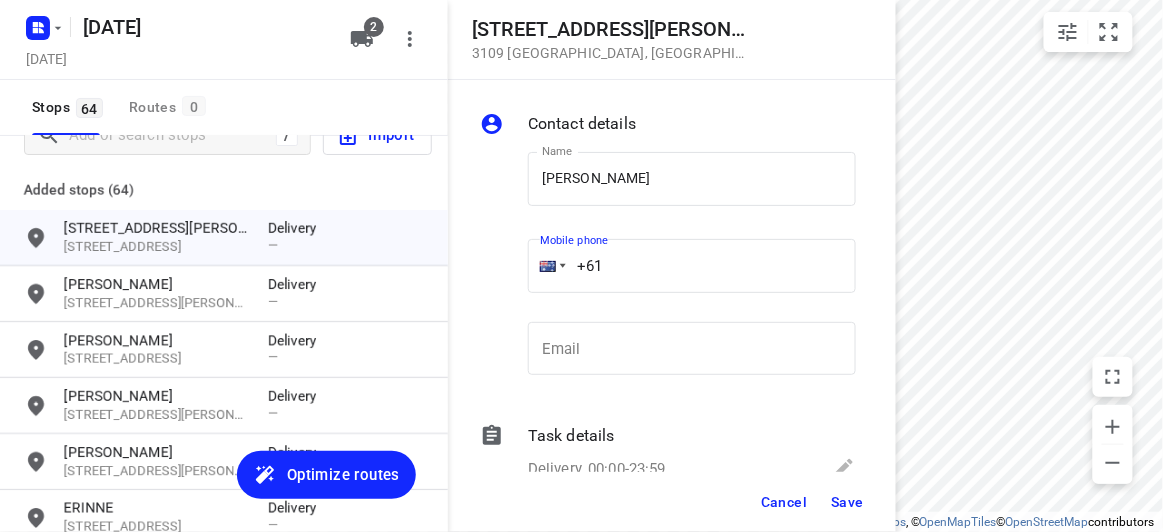 paste on "412969239" 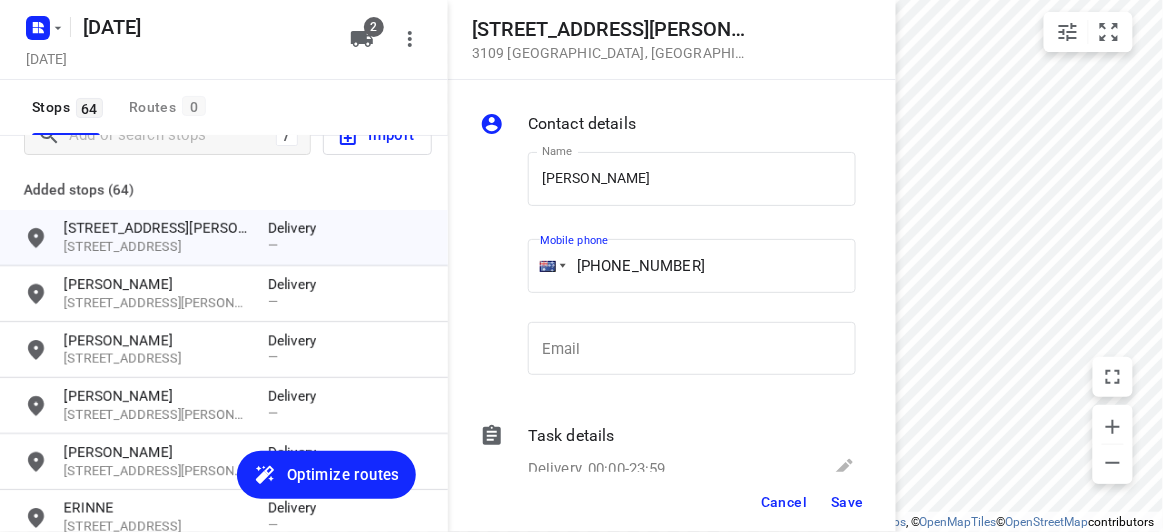 type on "+61 412969239" 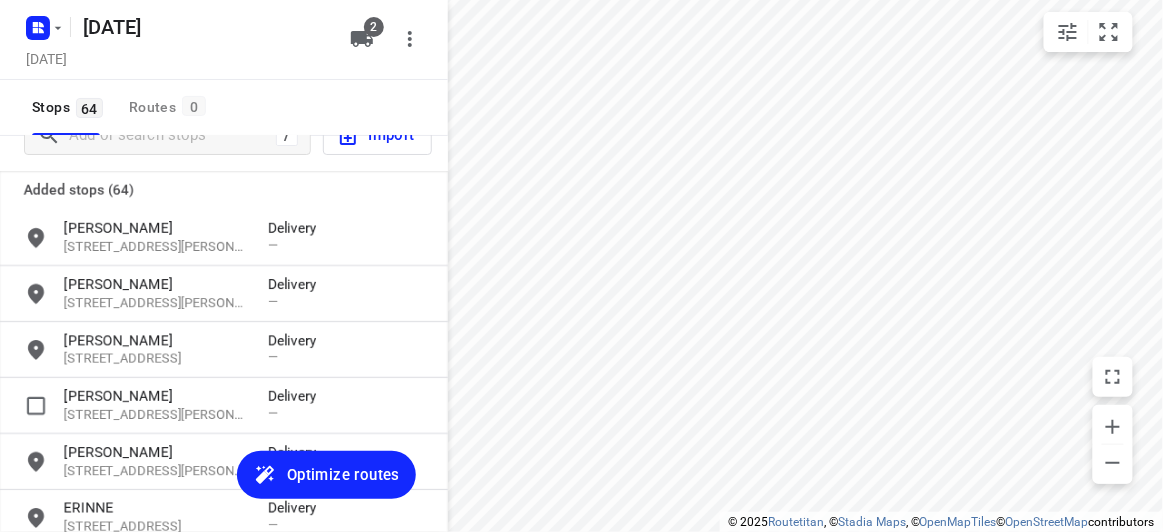 scroll, scrollTop: 272, scrollLeft: 0, axis: vertical 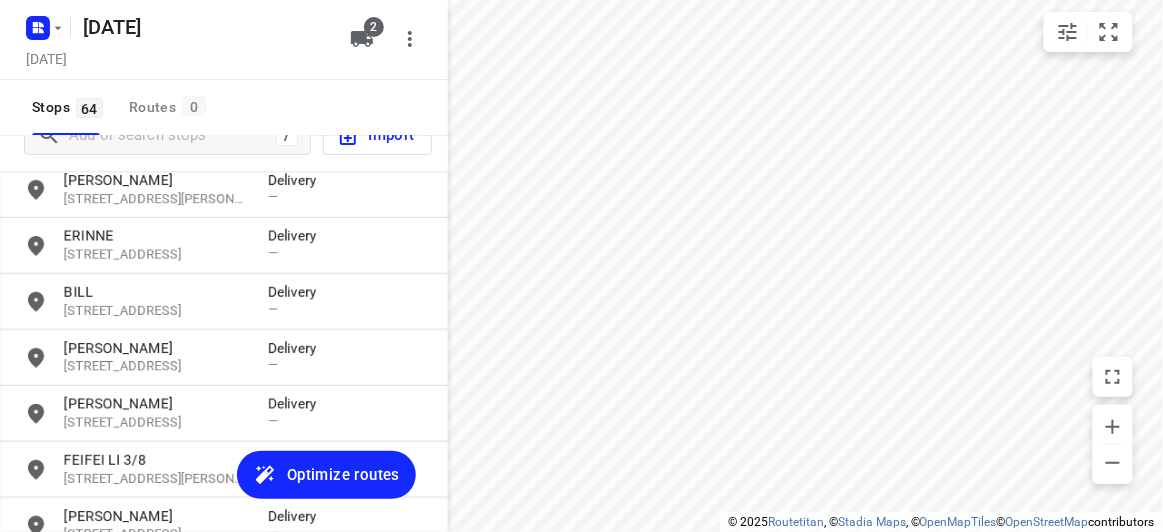 click on "Optimize routes" at bounding box center [343, 475] 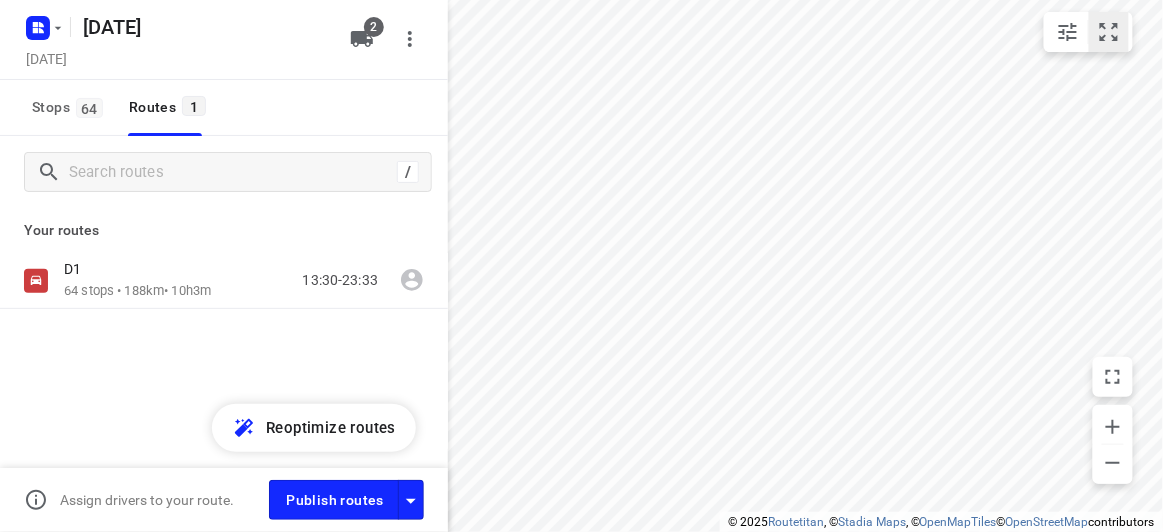 scroll, scrollTop: 0, scrollLeft: 0, axis: both 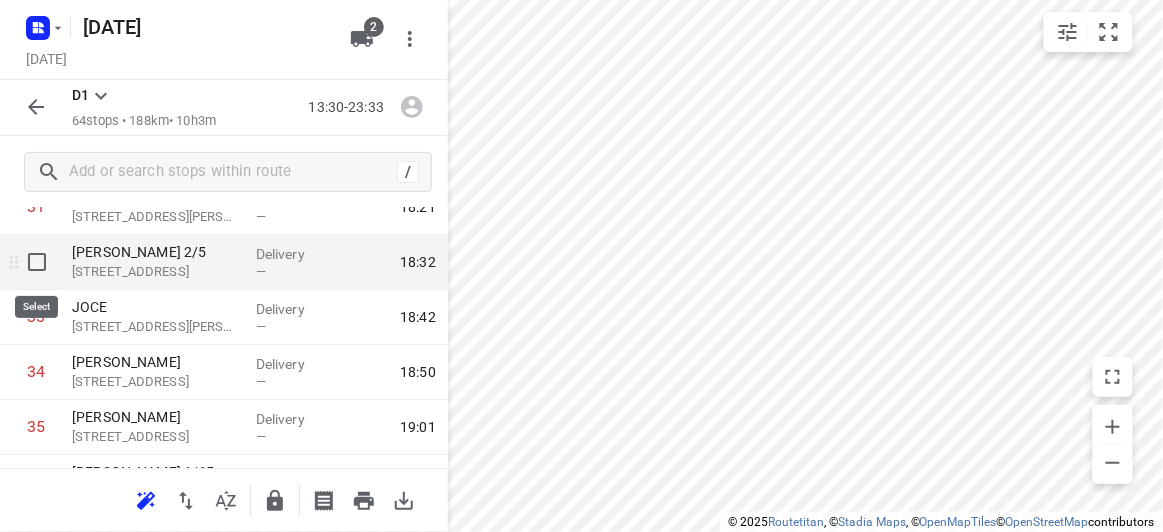 click at bounding box center (37, 262) 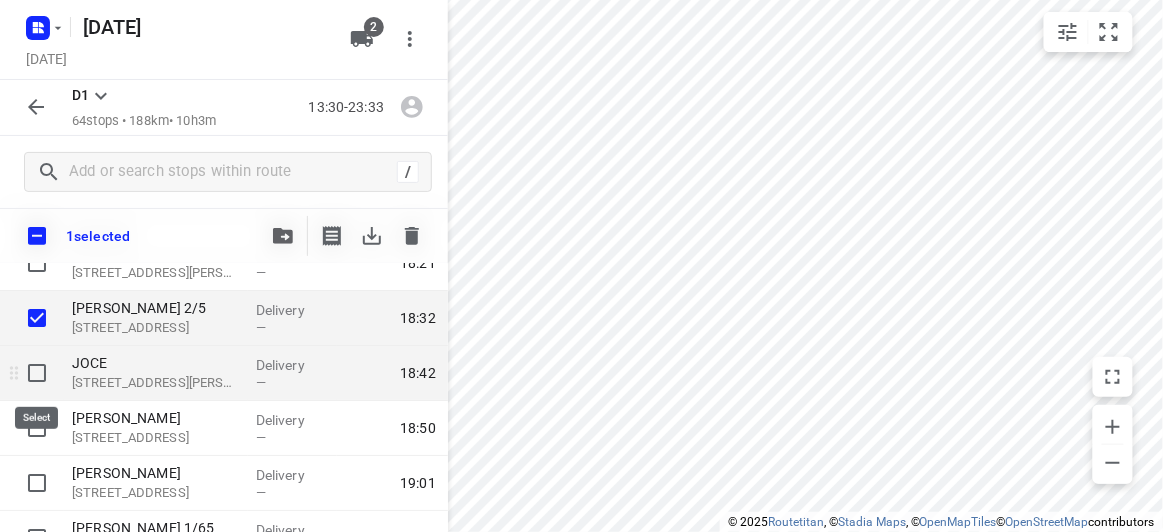 click at bounding box center [37, 373] 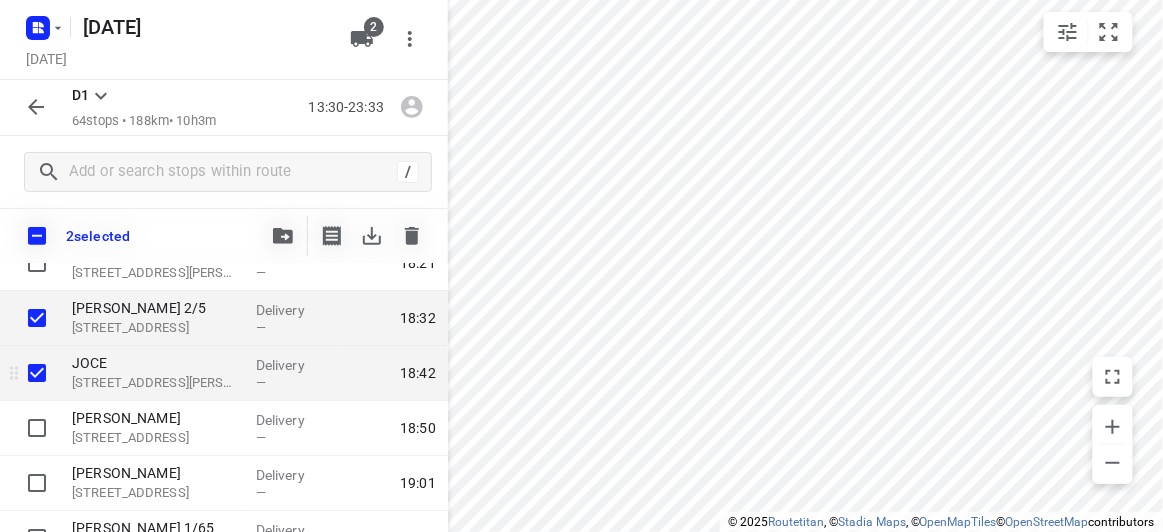 scroll, scrollTop: 1869, scrollLeft: 0, axis: vertical 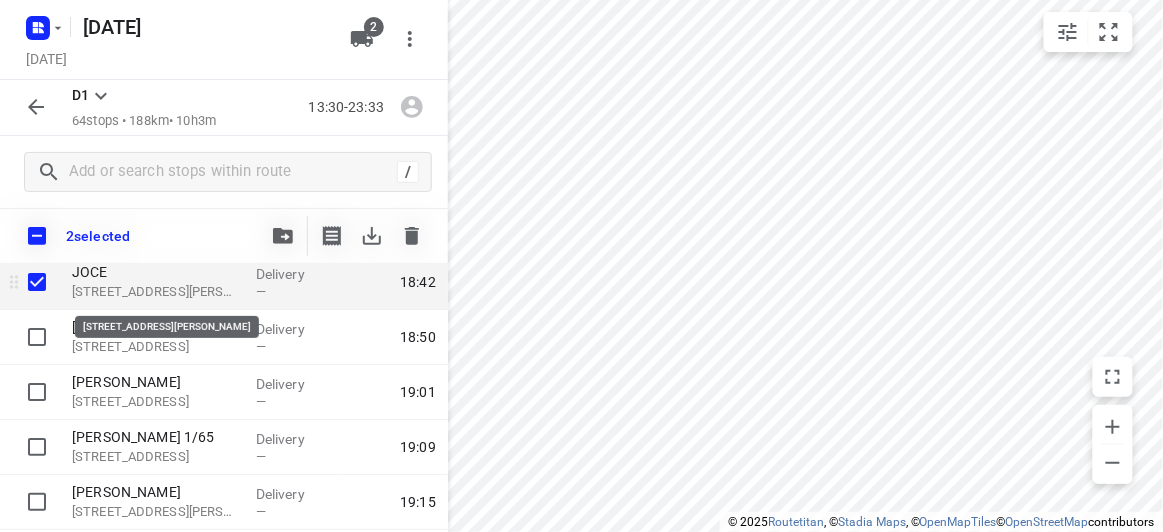 click on "30 Grant Olson Avenue, Bulleen" at bounding box center [156, 292] 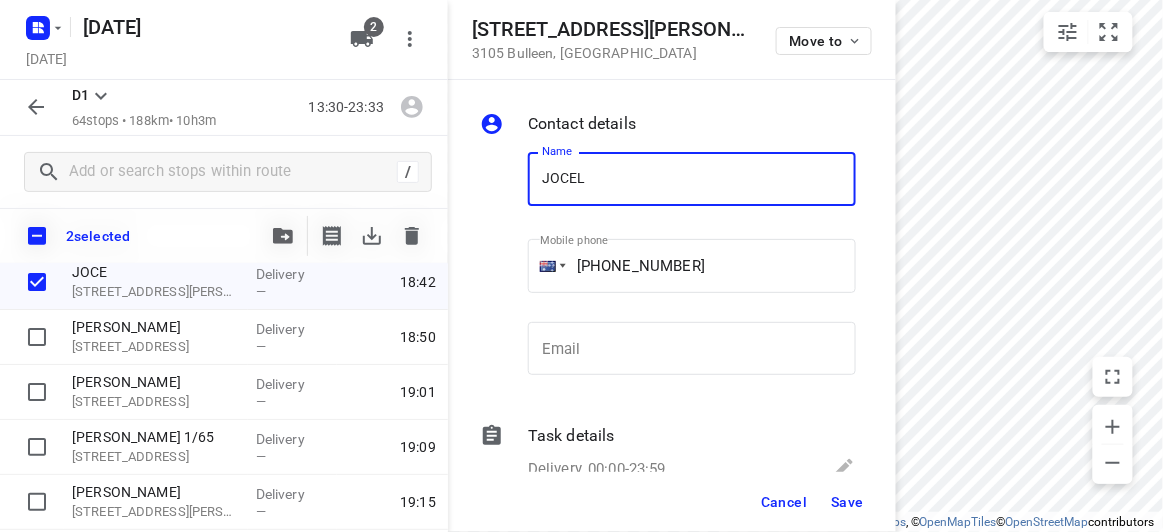 type on "JOCELYN" 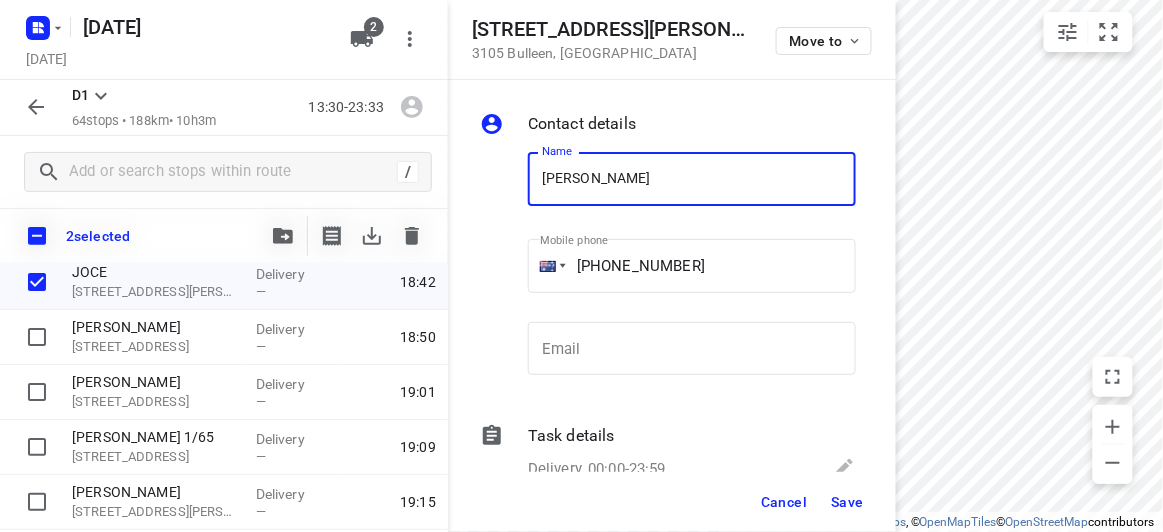 click on "Save" at bounding box center (847, 502) 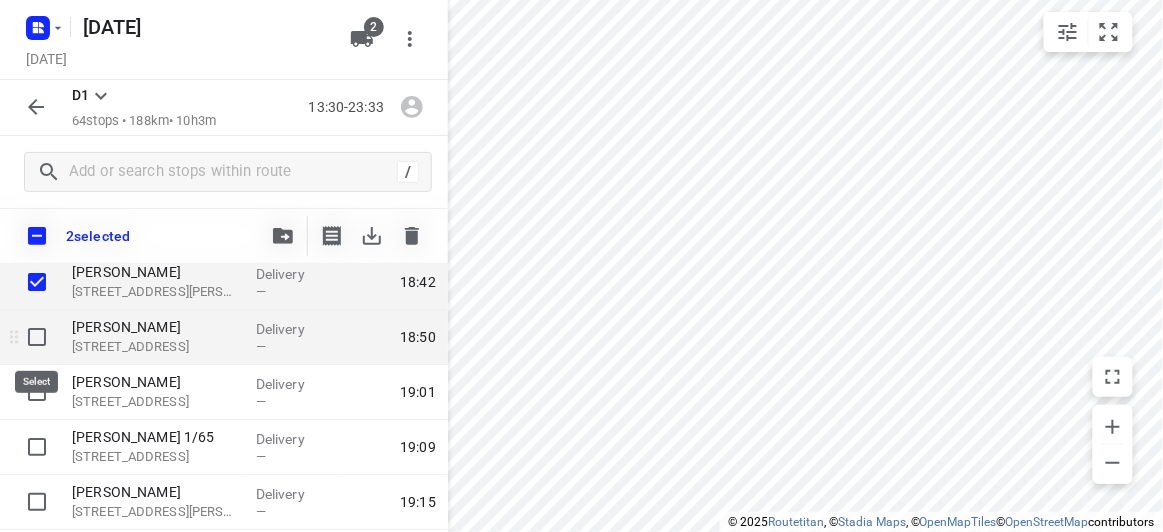 click at bounding box center (37, 337) 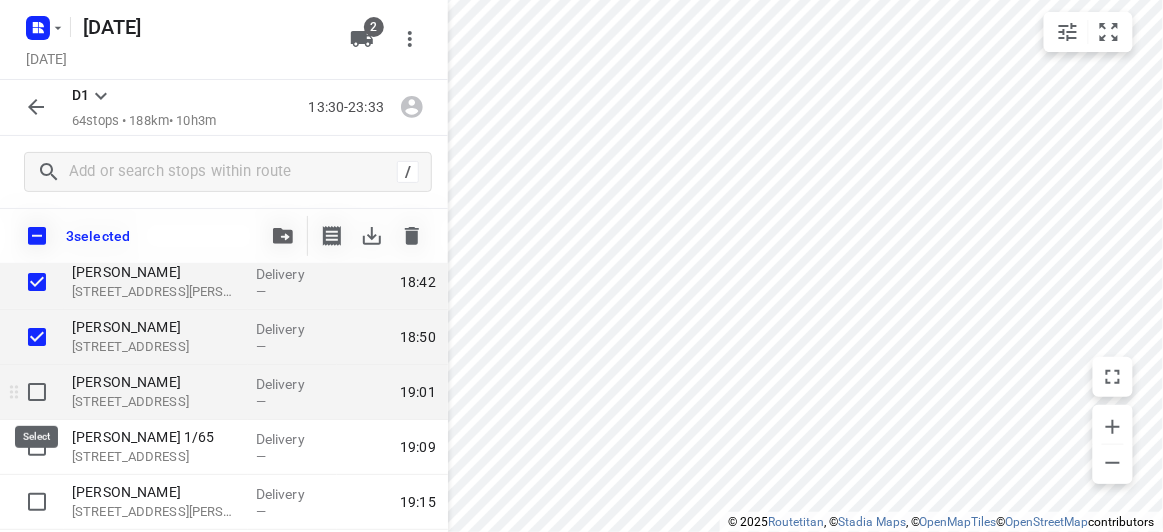 click at bounding box center (37, 392) 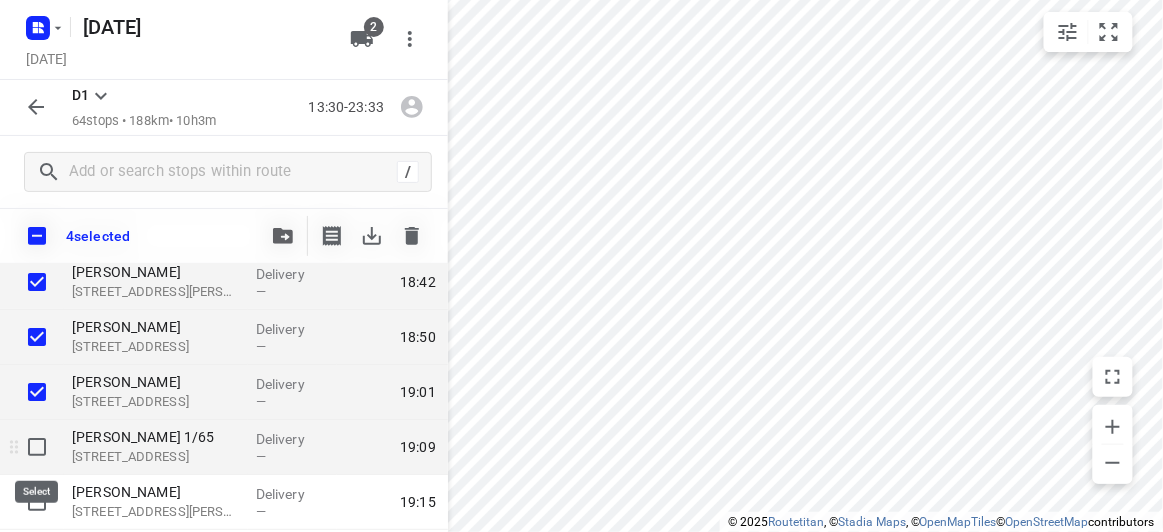 click at bounding box center (37, 447) 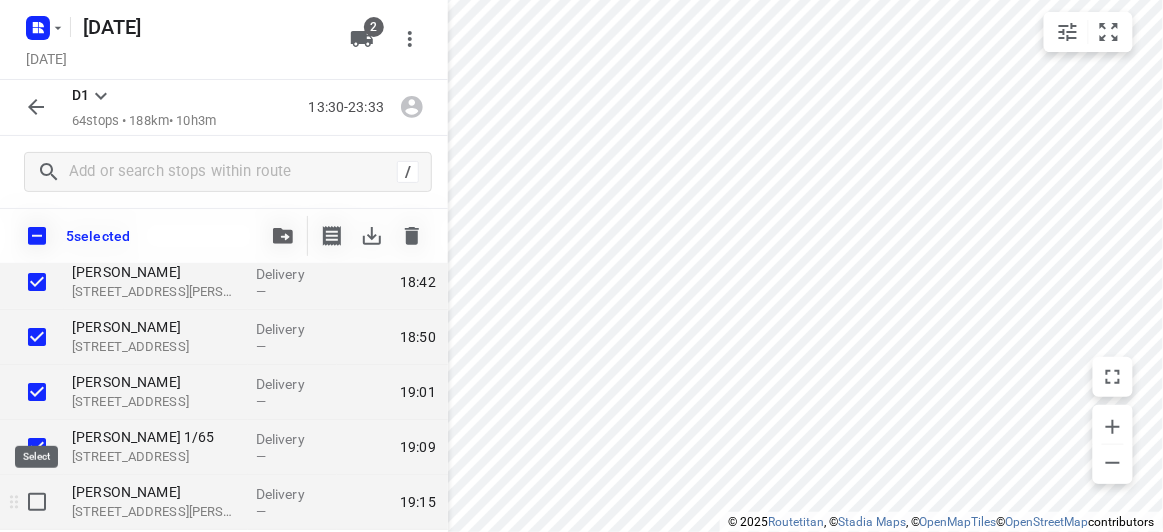 click at bounding box center [37, 502] 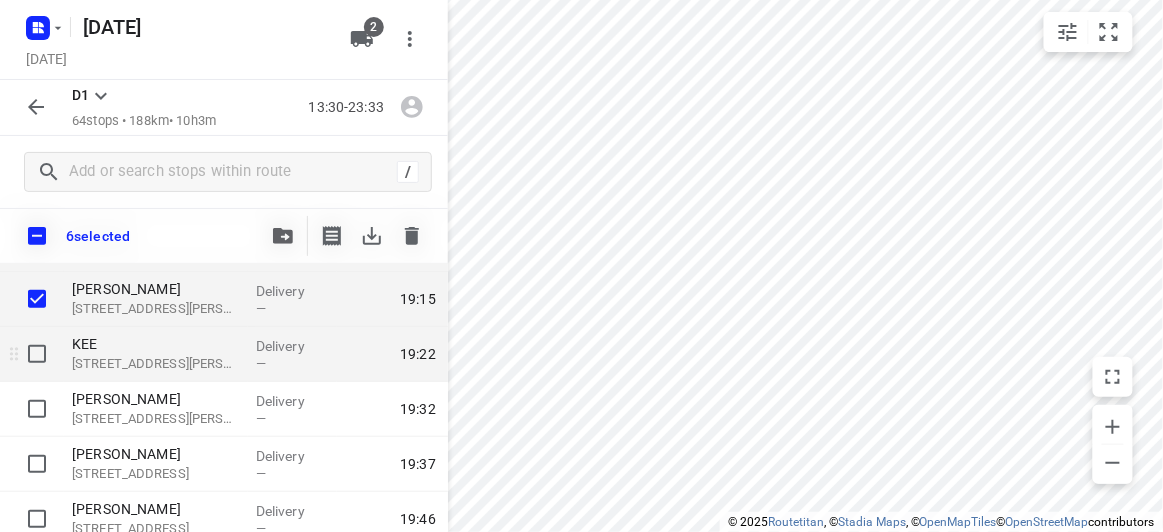 scroll, scrollTop: 2050, scrollLeft: 0, axis: vertical 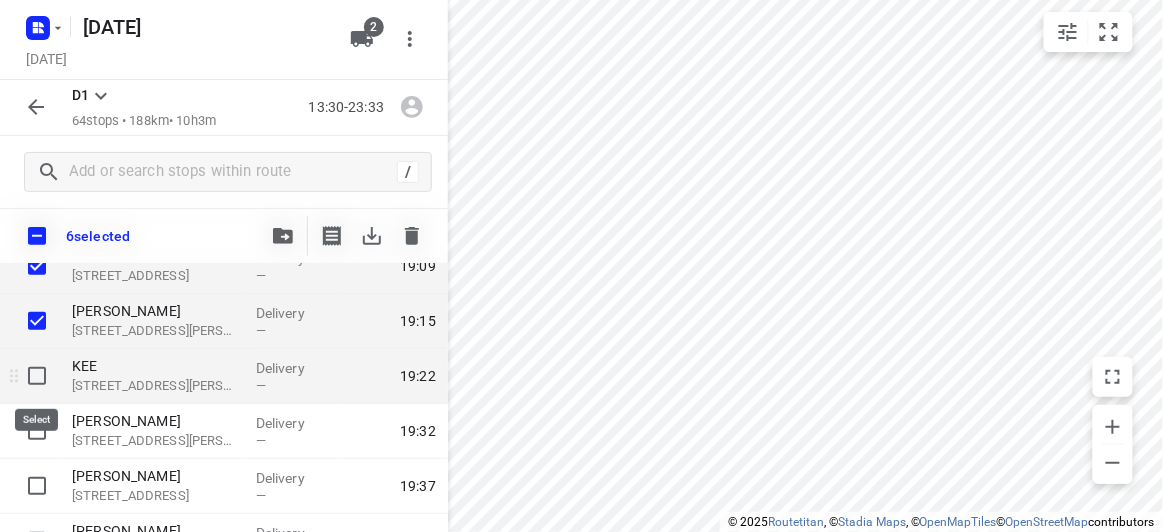 click at bounding box center (37, 376) 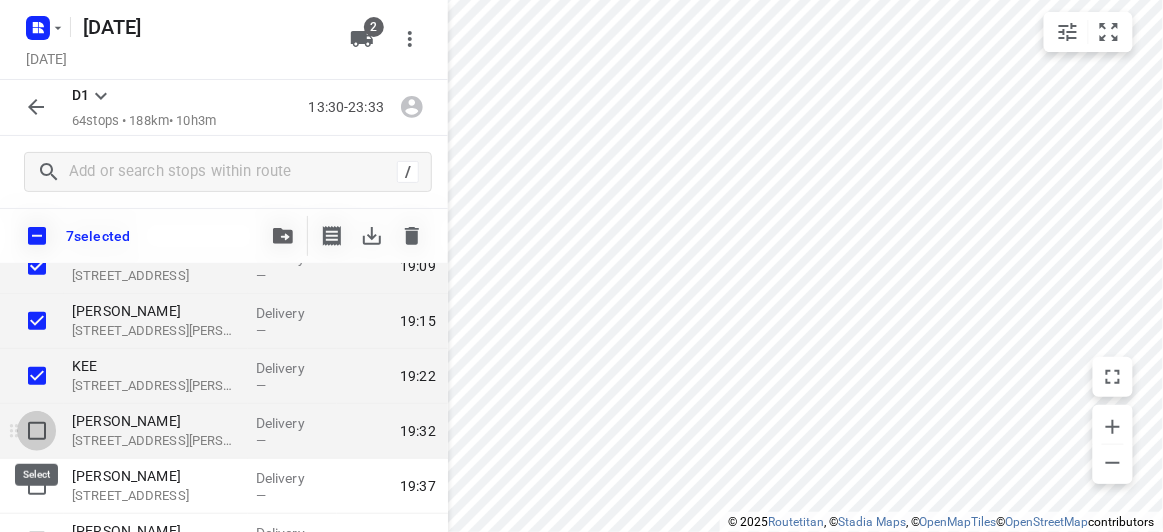 click at bounding box center (37, 431) 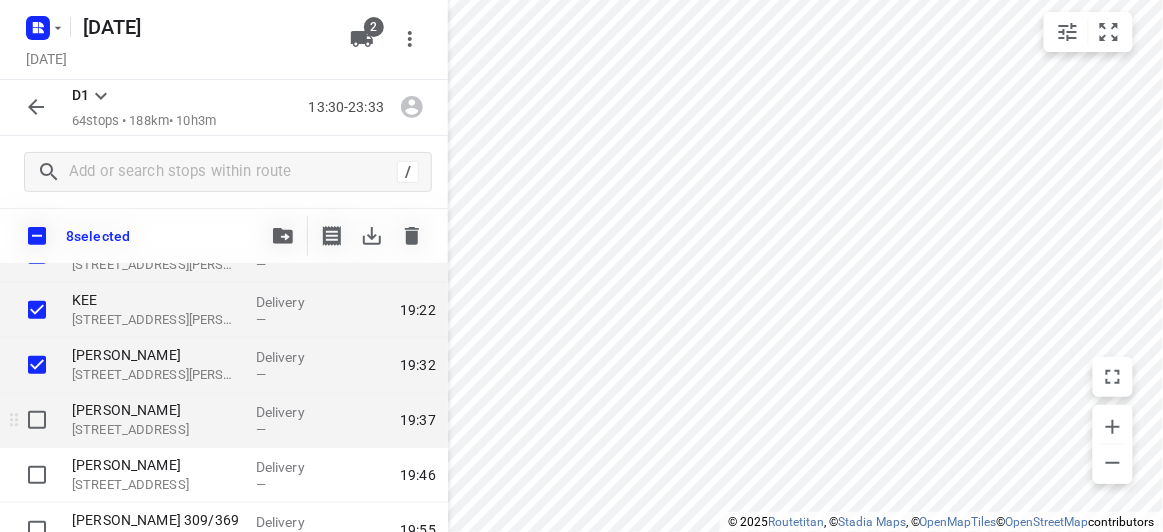 scroll, scrollTop: 2141, scrollLeft: 0, axis: vertical 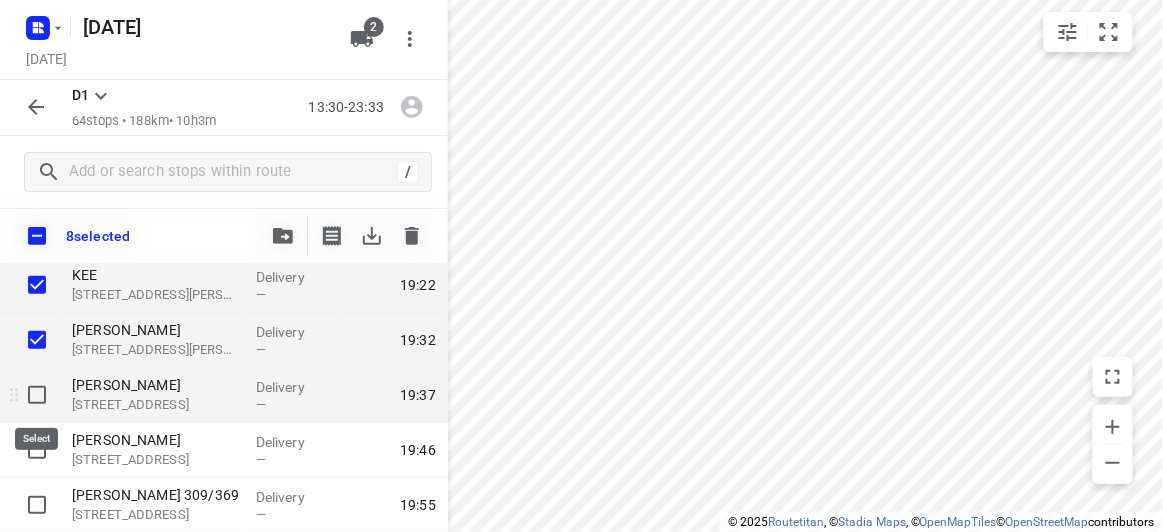 click at bounding box center [37, 395] 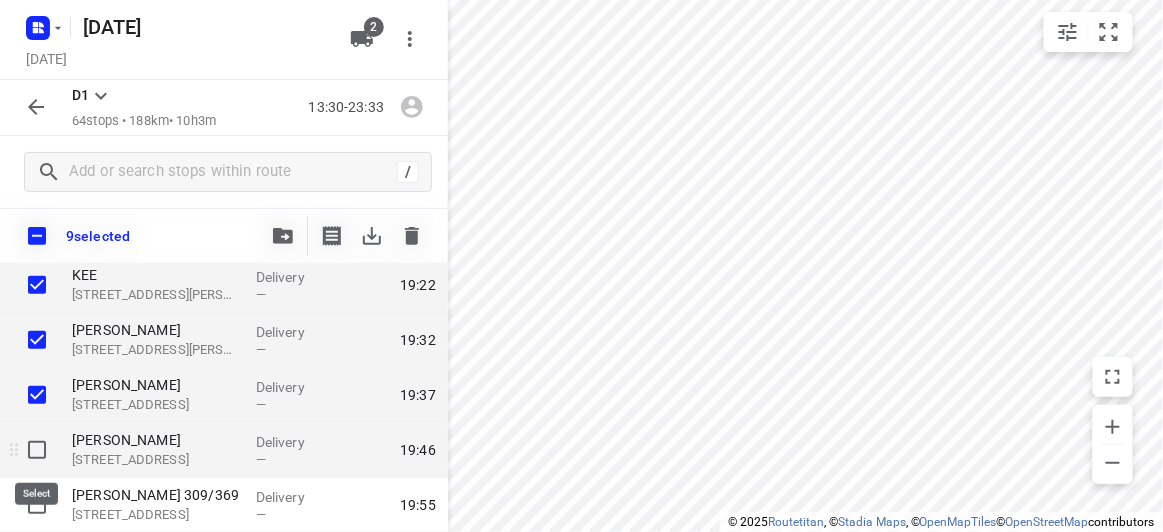 click at bounding box center (37, 450) 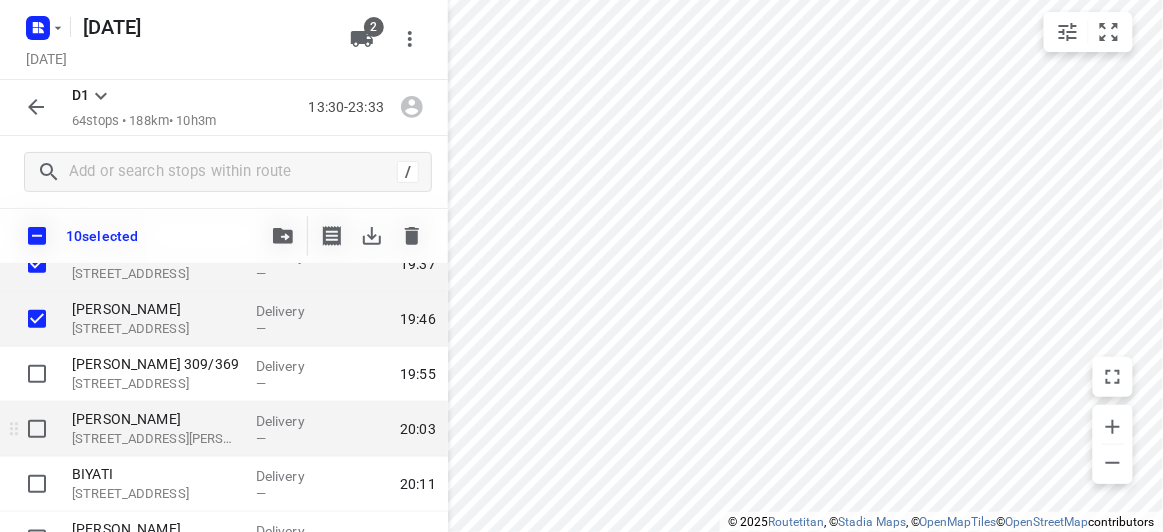 scroll, scrollTop: 2323, scrollLeft: 0, axis: vertical 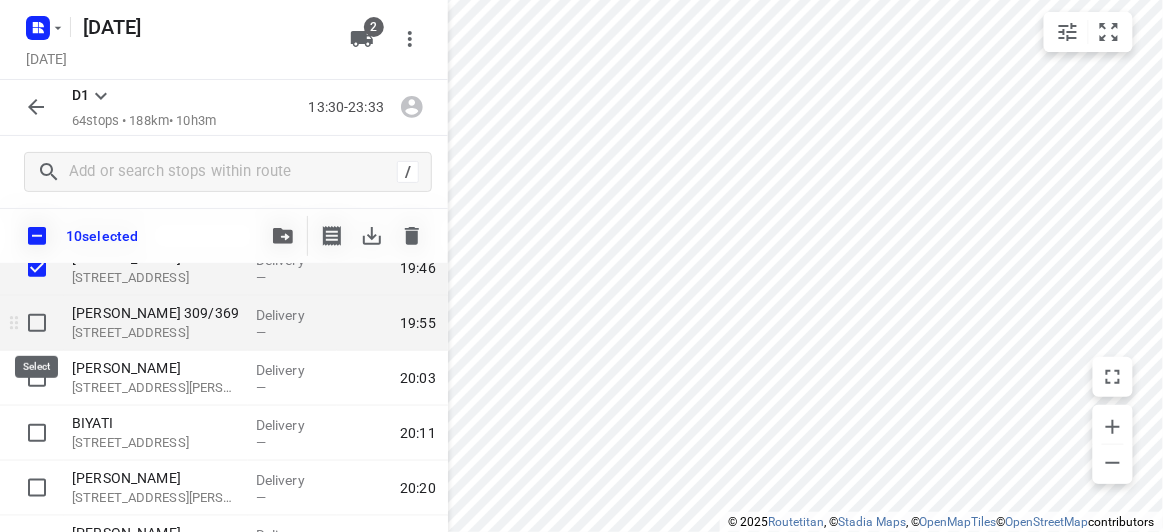 click at bounding box center [37, 323] 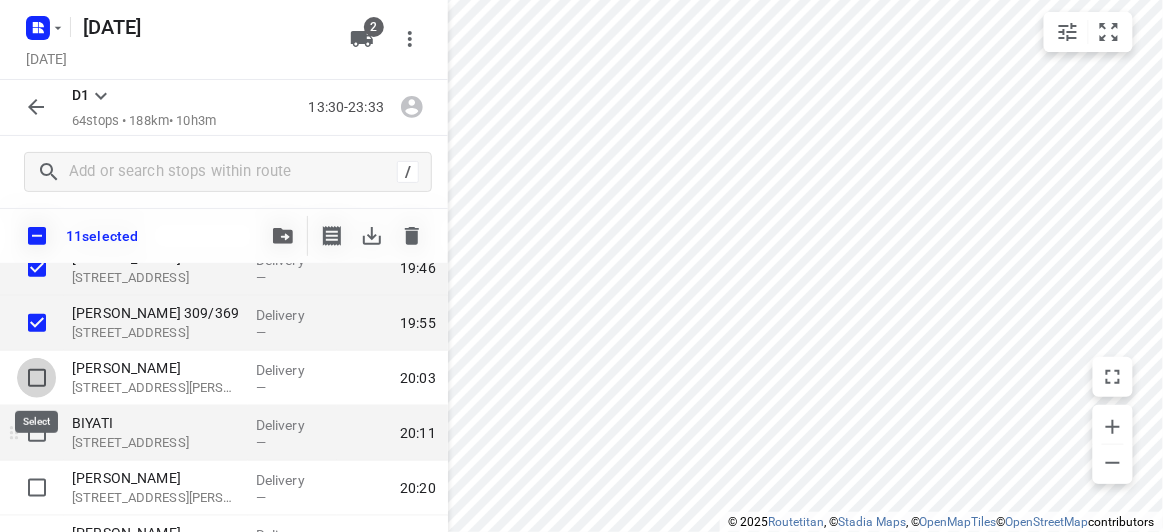 drag, startPoint x: 51, startPoint y: 379, endPoint x: 40, endPoint y: 406, distance: 29.15476 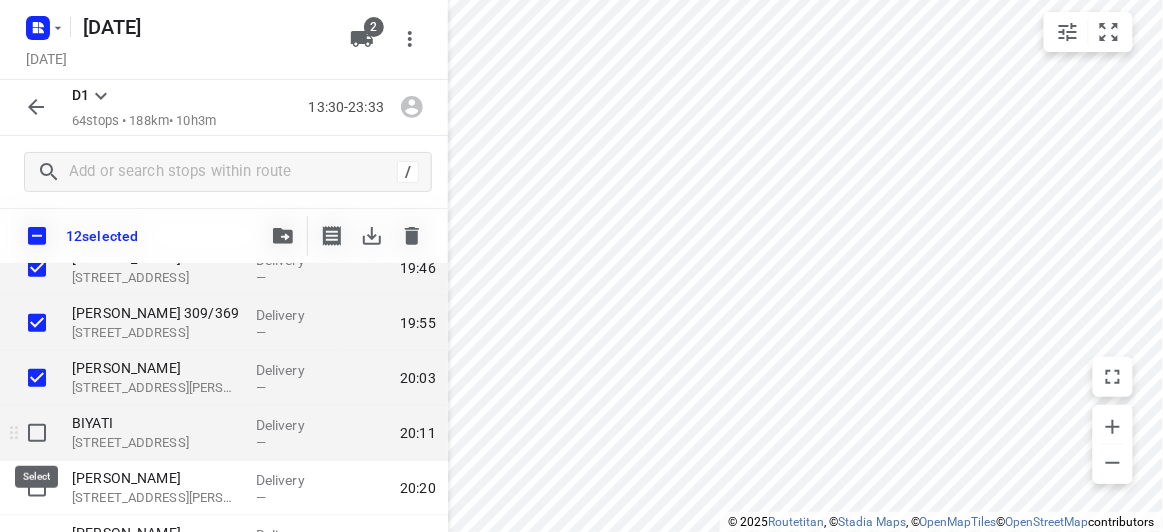 click at bounding box center (37, 433) 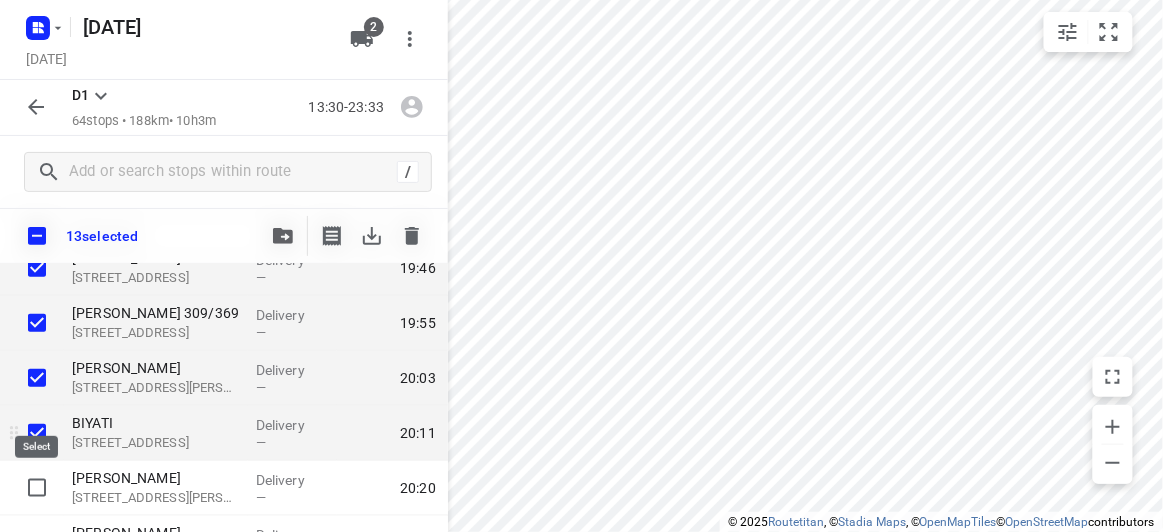 scroll, scrollTop: 2505, scrollLeft: 0, axis: vertical 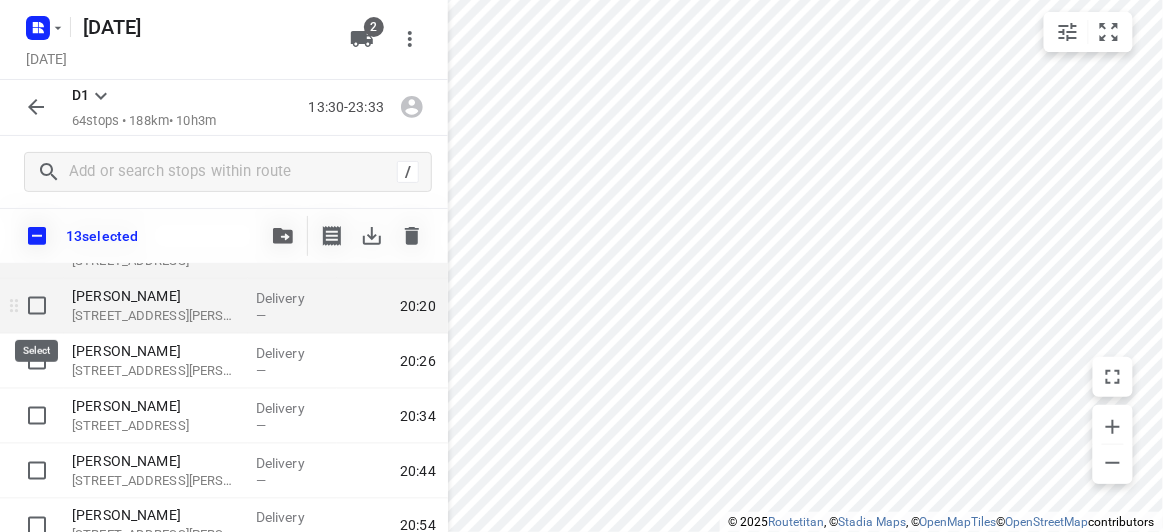 click at bounding box center [37, 306] 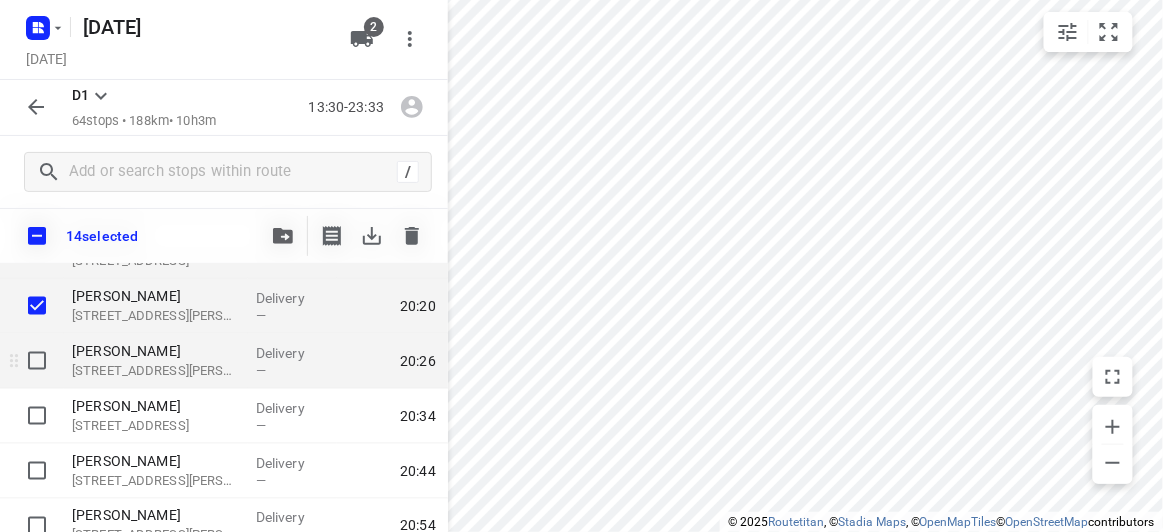 click at bounding box center (37, 361) 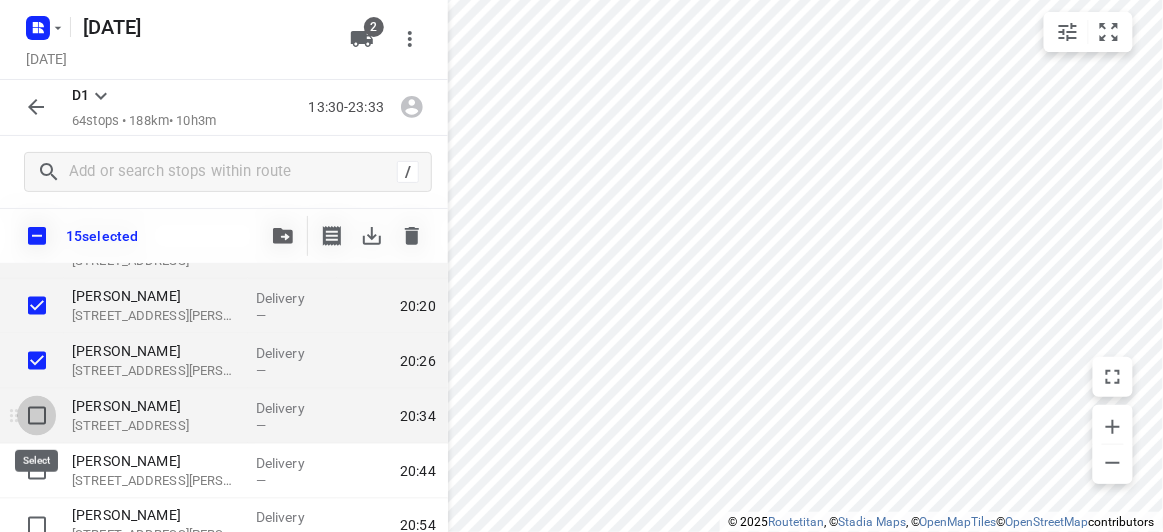 click at bounding box center [37, 416] 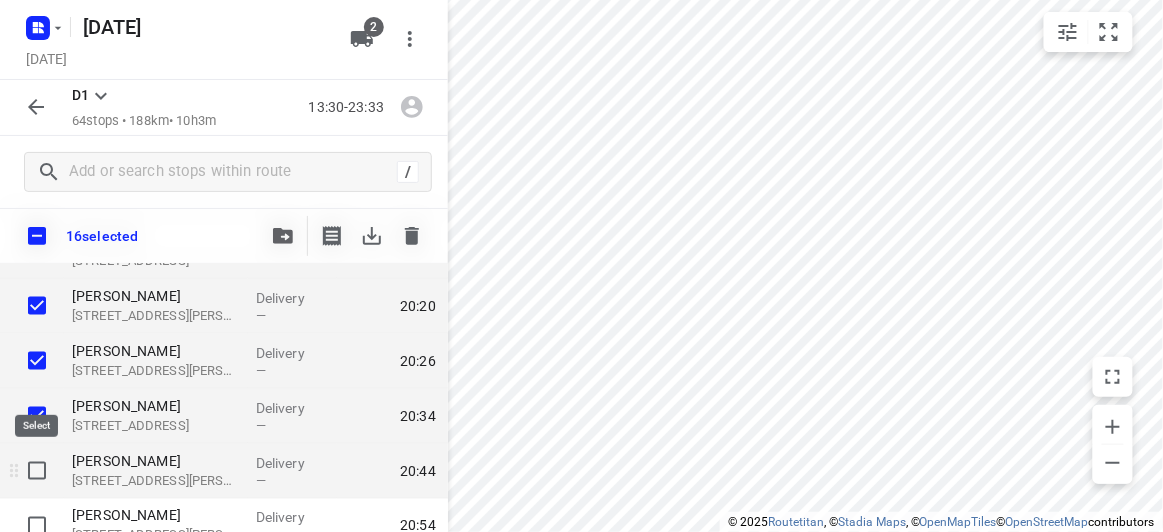 click at bounding box center [37, 471] 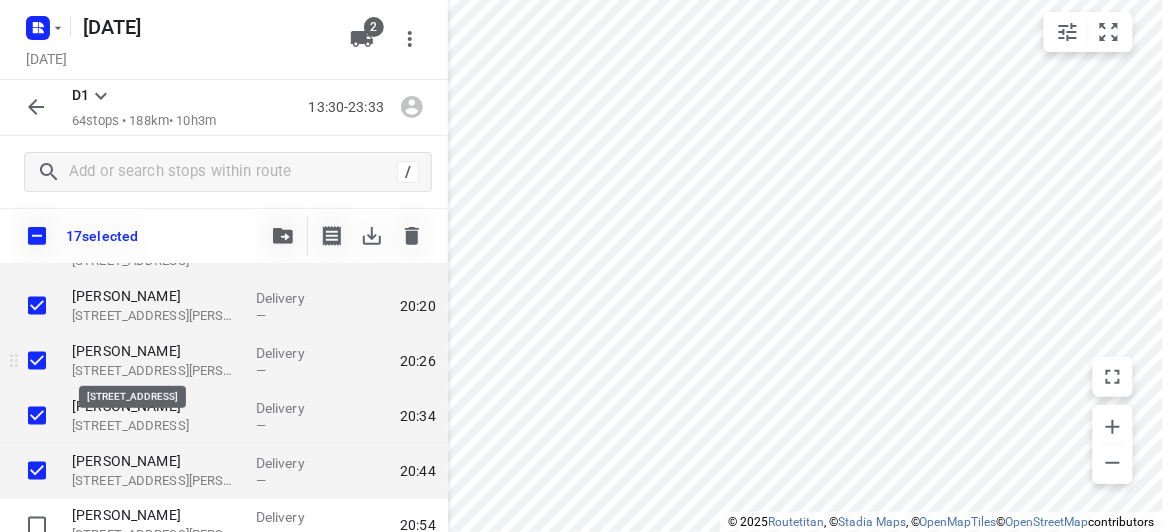 scroll, scrollTop: 2596, scrollLeft: 0, axis: vertical 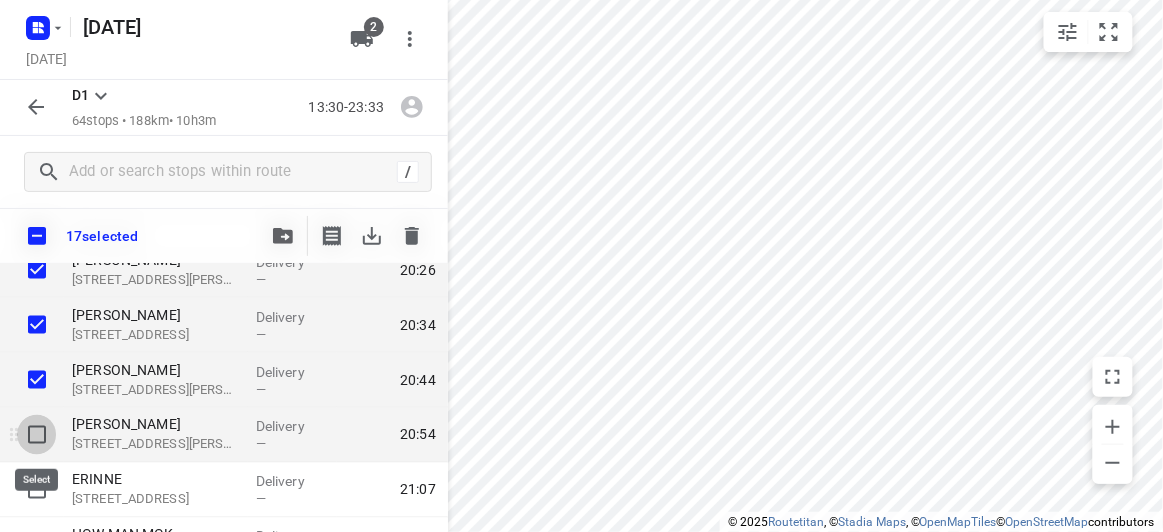 click at bounding box center [37, 435] 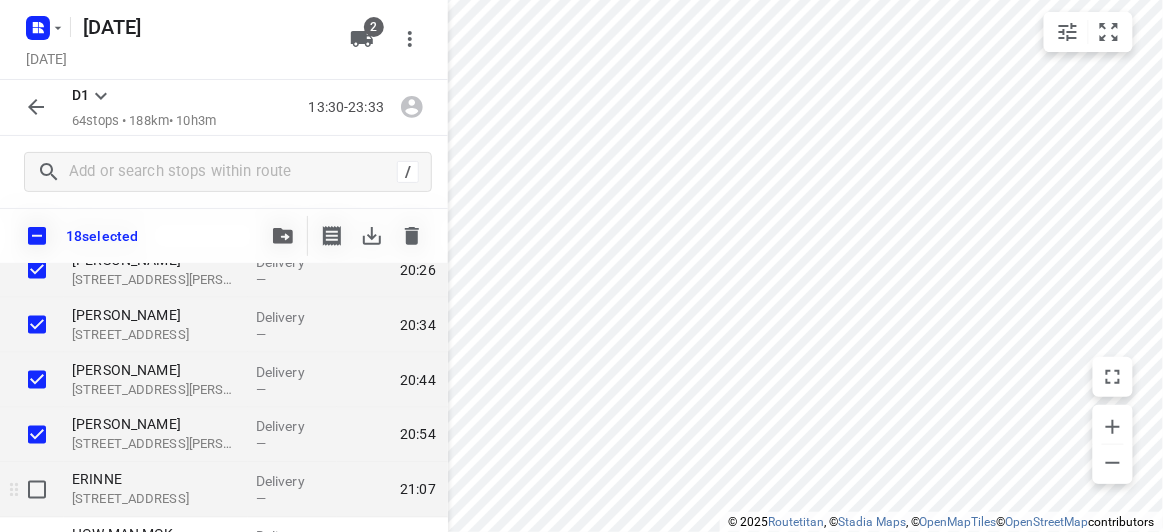 click at bounding box center [37, 490] 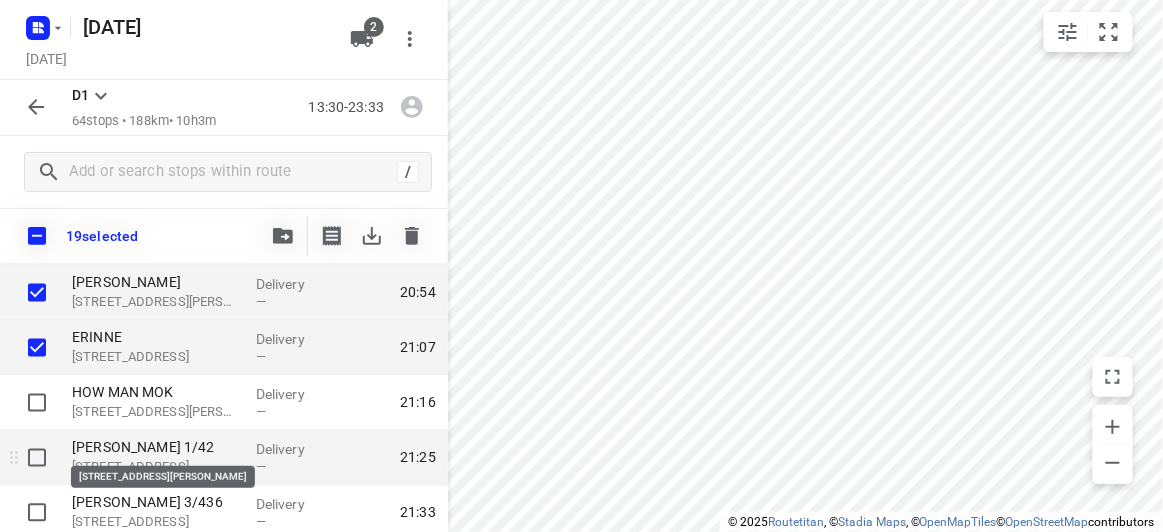 scroll, scrollTop: 2778, scrollLeft: 0, axis: vertical 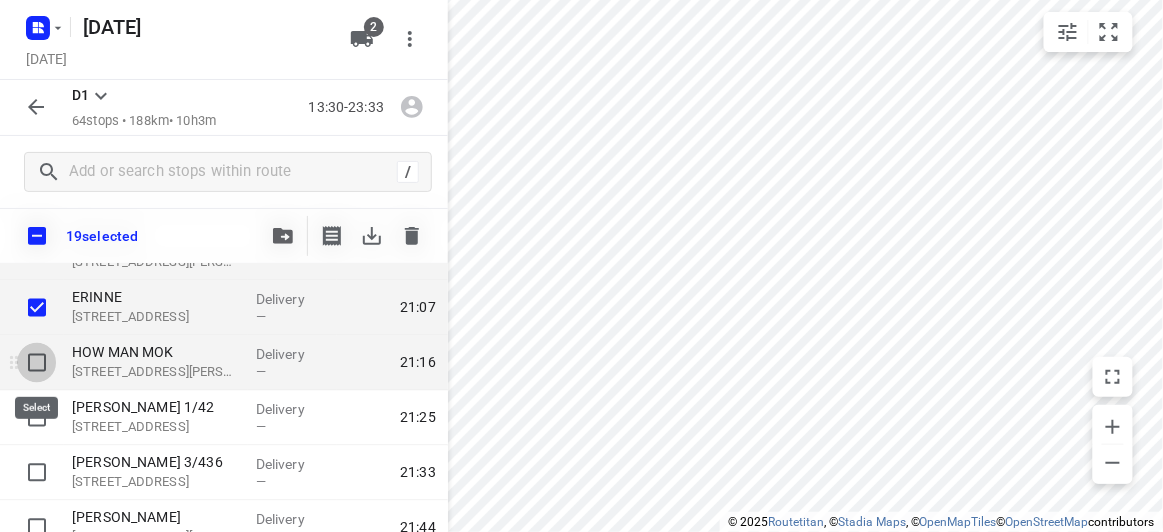 click at bounding box center (37, 363) 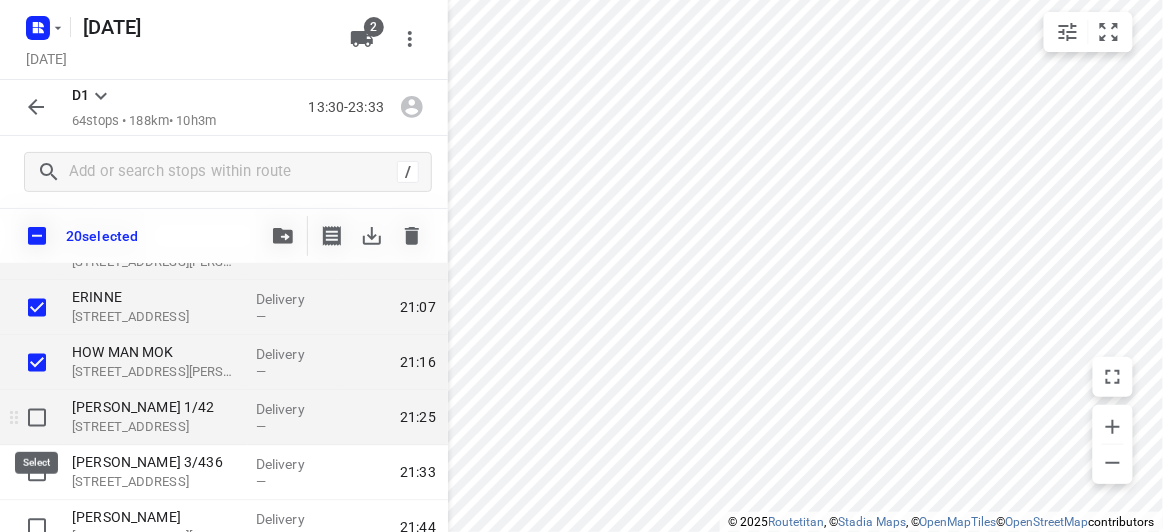 click at bounding box center (37, 418) 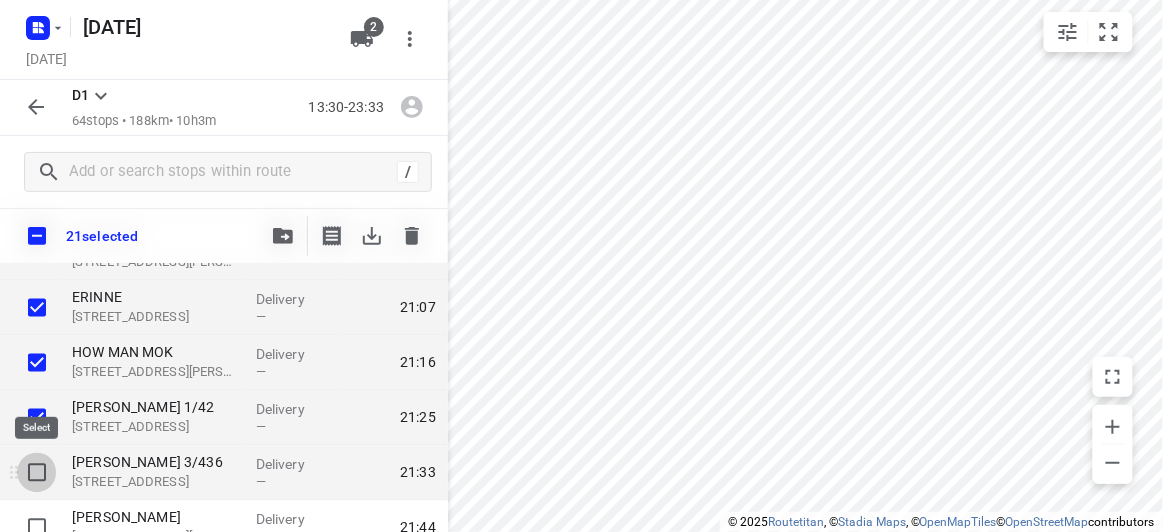 click at bounding box center (37, 473) 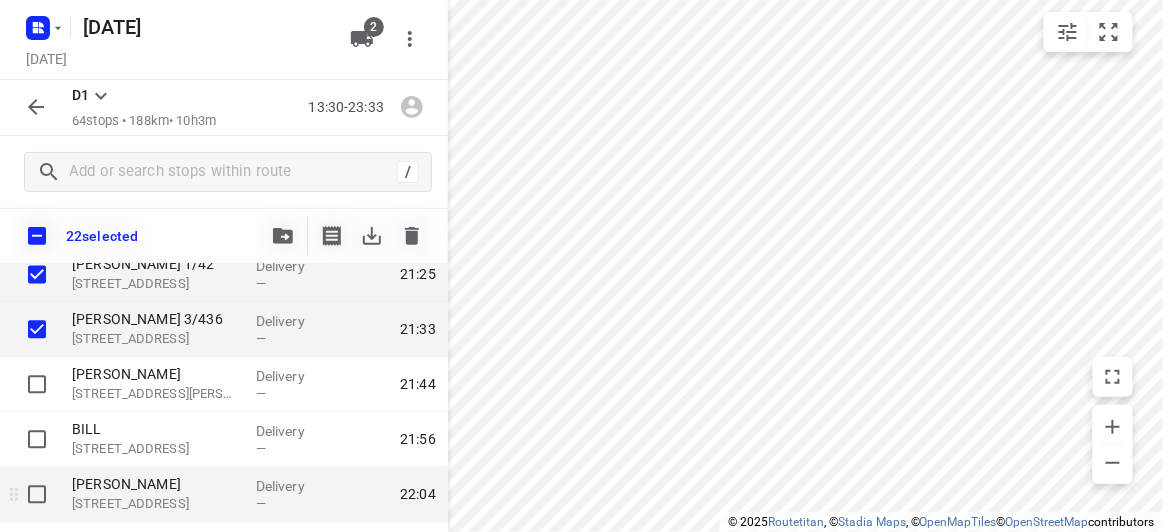 scroll, scrollTop: 2959, scrollLeft: 0, axis: vertical 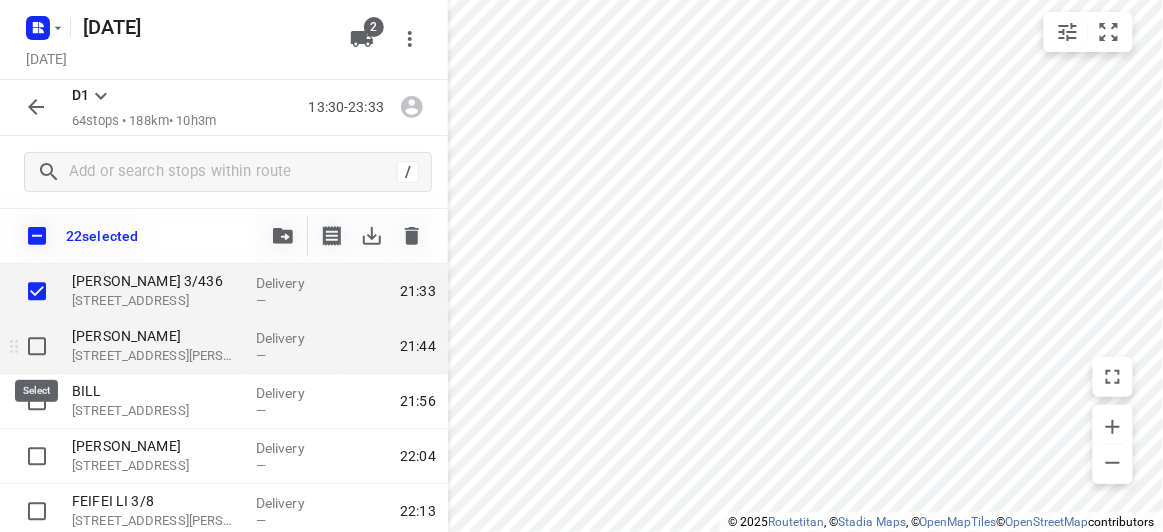 click at bounding box center [37, 347] 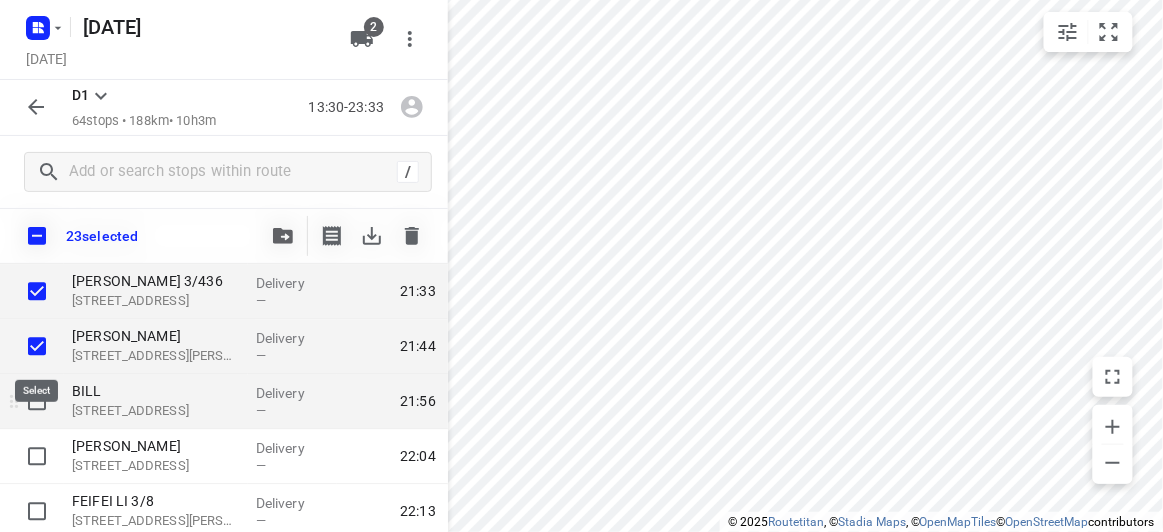 click at bounding box center [37, 402] 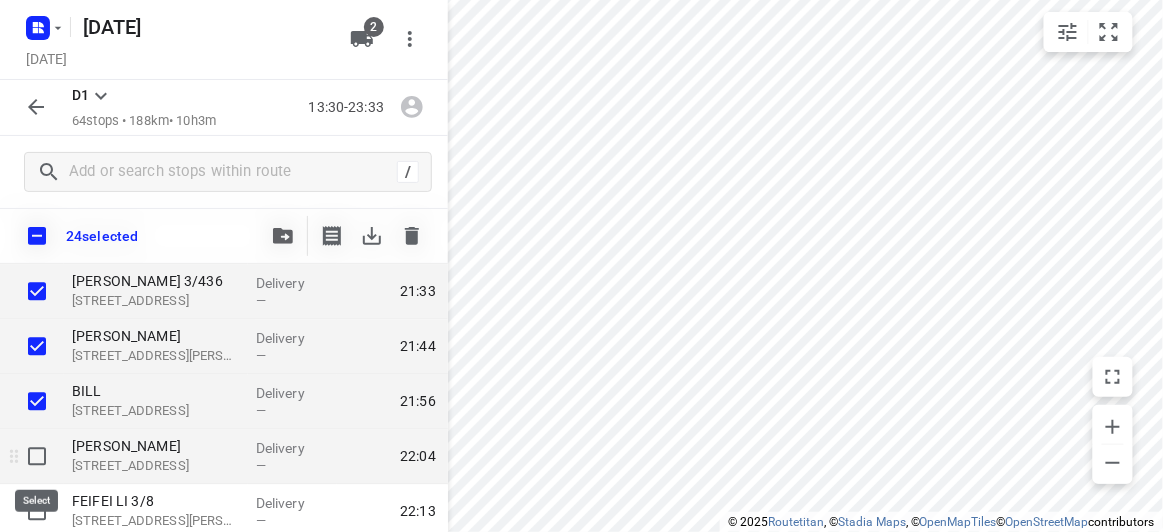 click at bounding box center (37, 457) 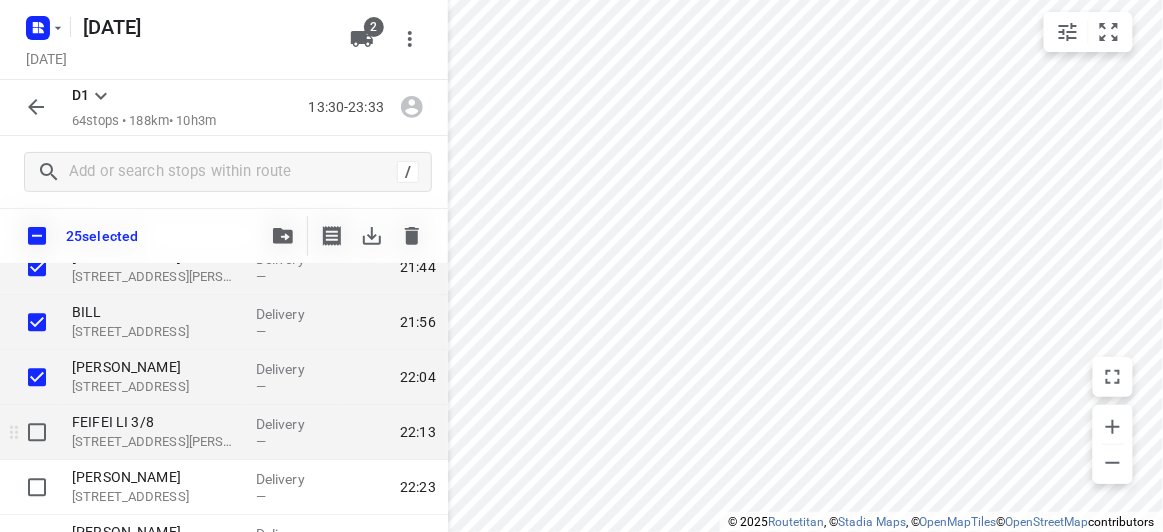 scroll, scrollTop: 3050, scrollLeft: 0, axis: vertical 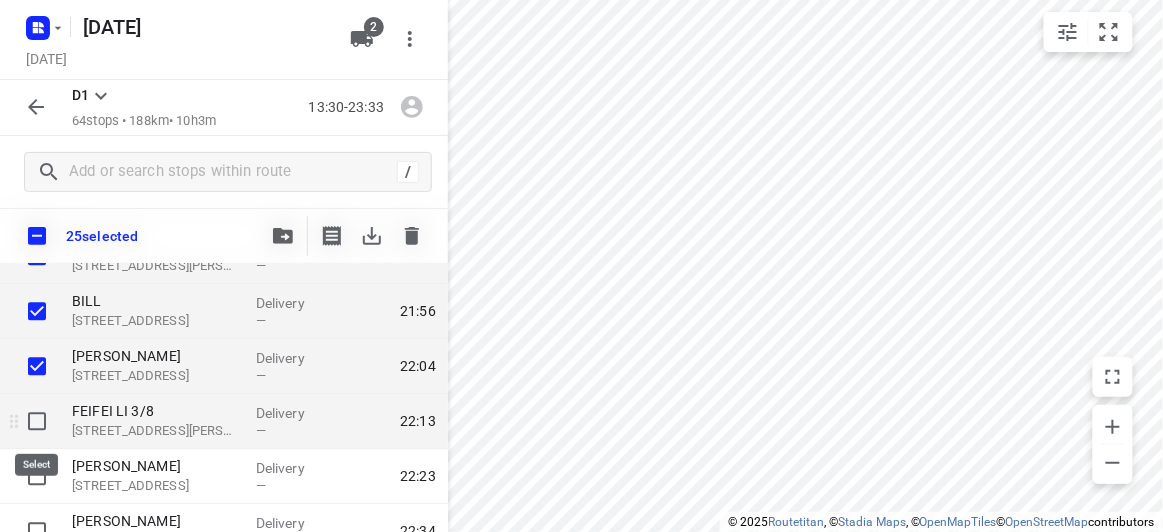 click at bounding box center (37, 421) 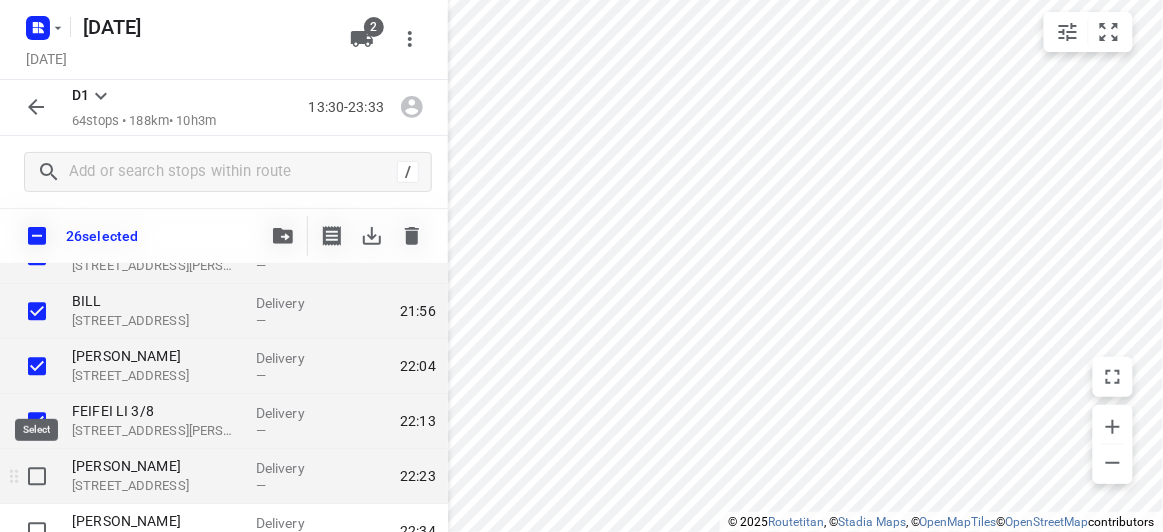 click at bounding box center [37, 476] 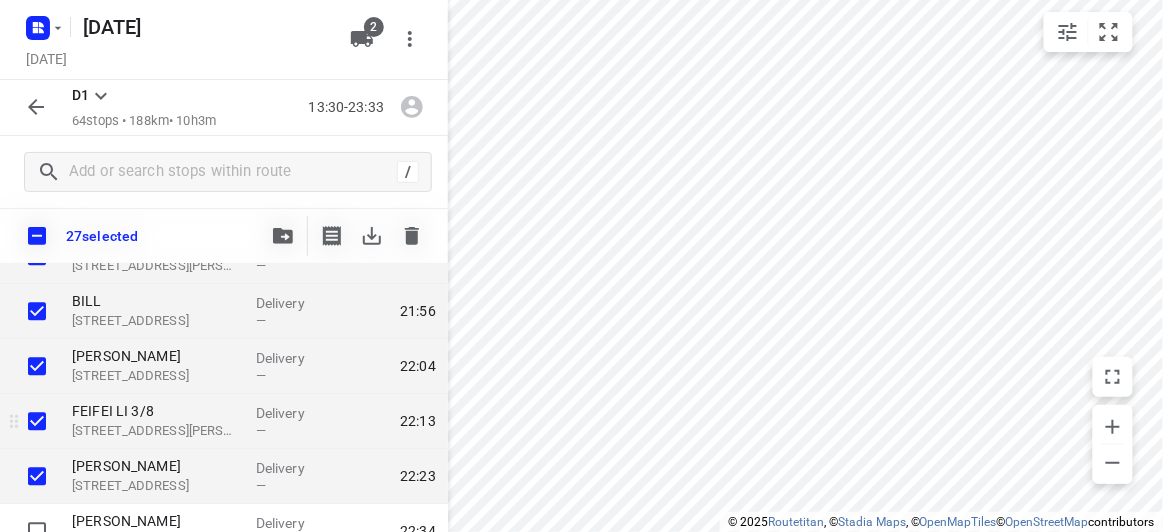 scroll, scrollTop: 3232, scrollLeft: 0, axis: vertical 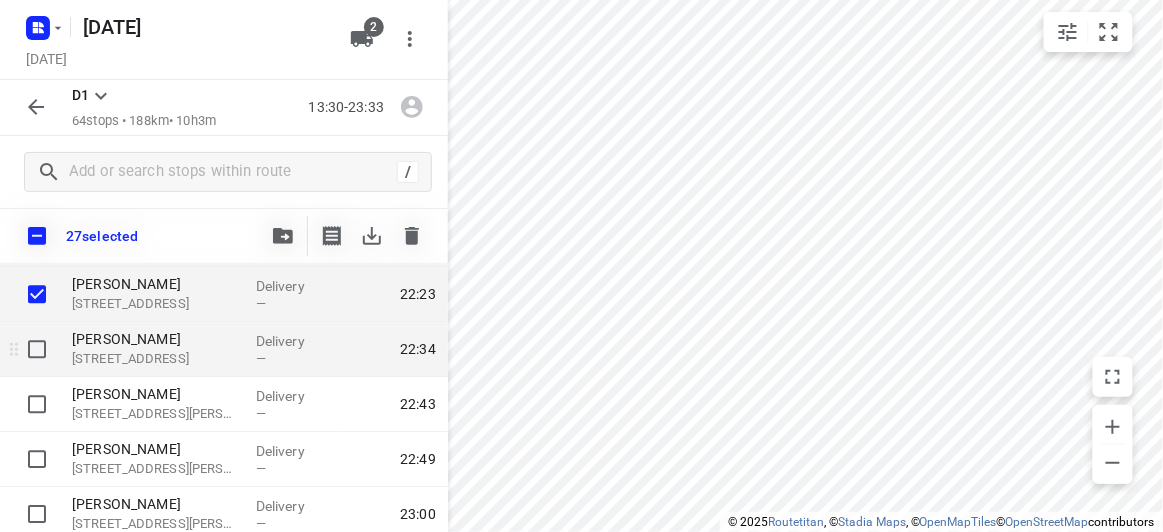 click at bounding box center (37, 349) 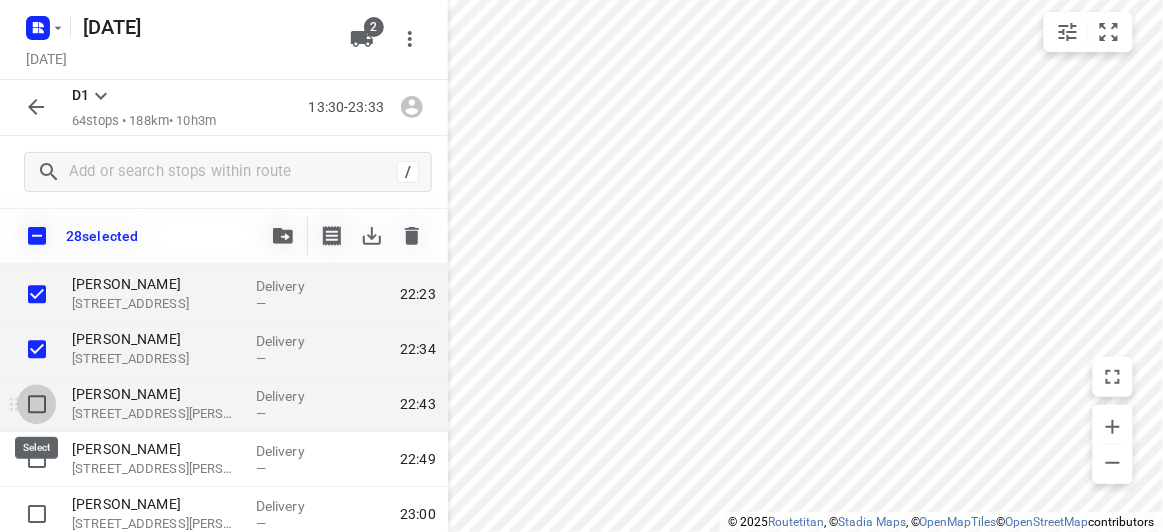 click at bounding box center [37, 404] 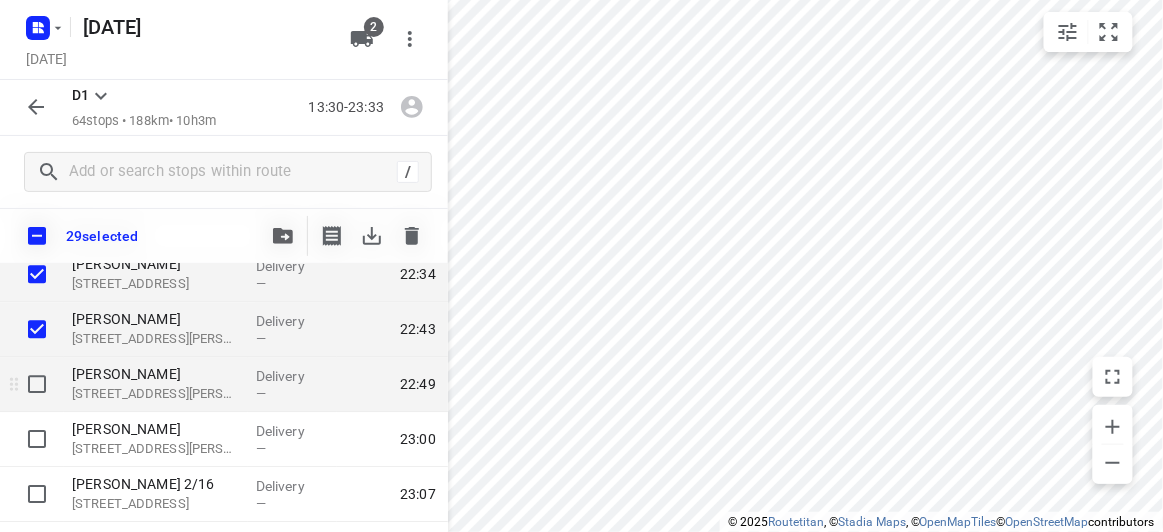 scroll, scrollTop: 3323, scrollLeft: 0, axis: vertical 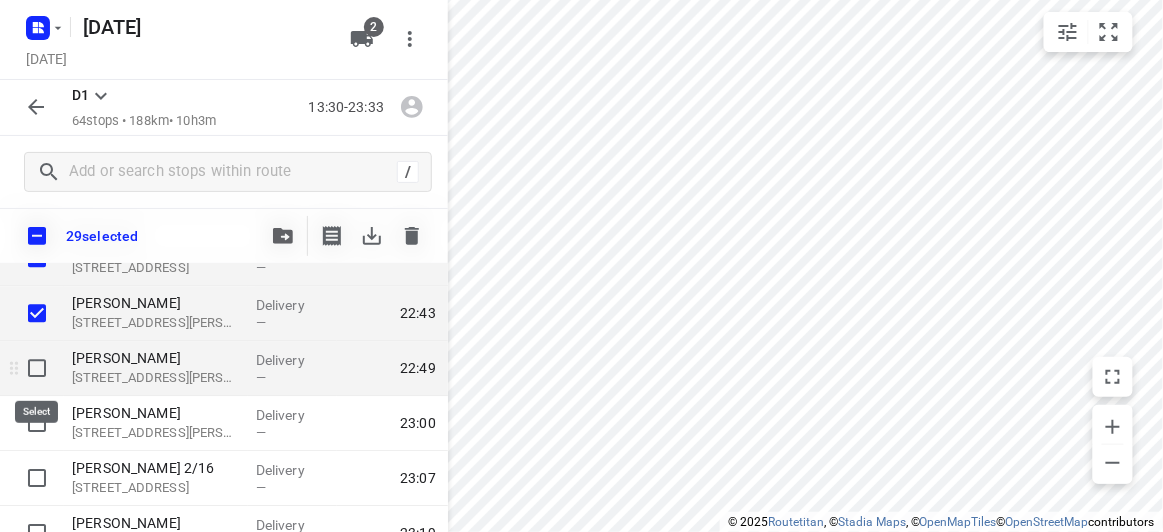 click at bounding box center (37, 368) 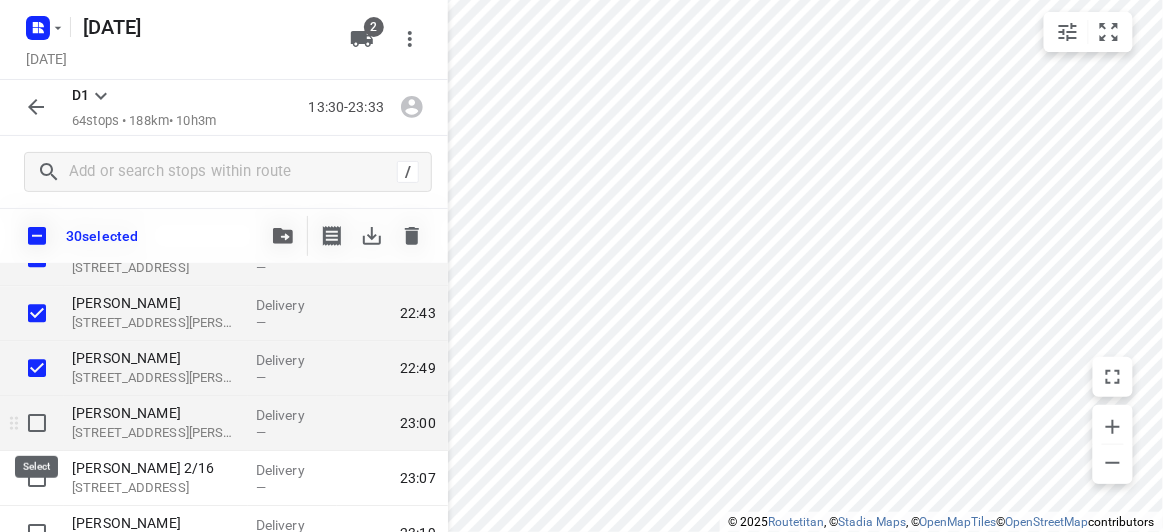click at bounding box center (37, 423) 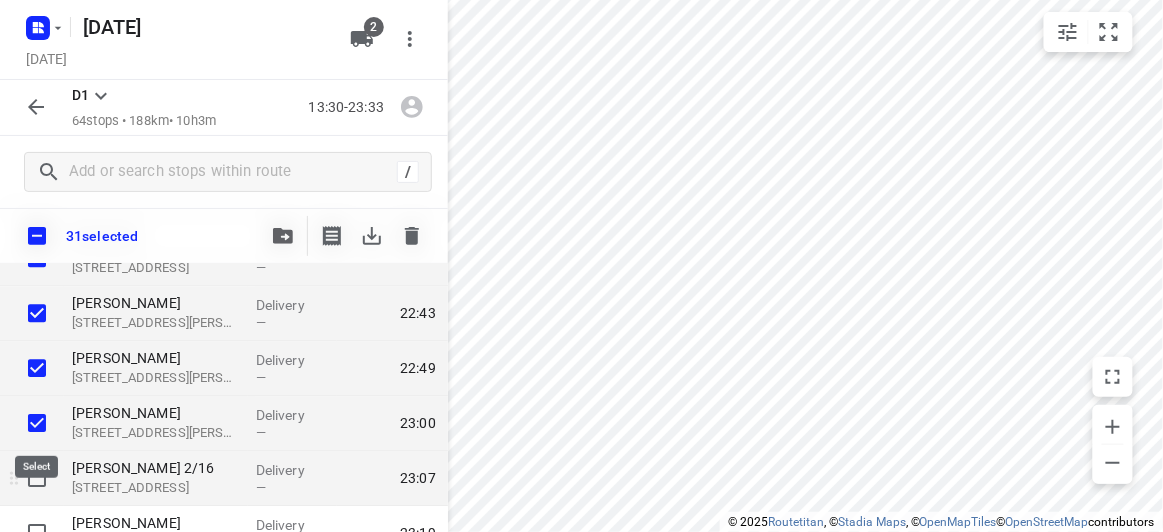 click at bounding box center (37, 478) 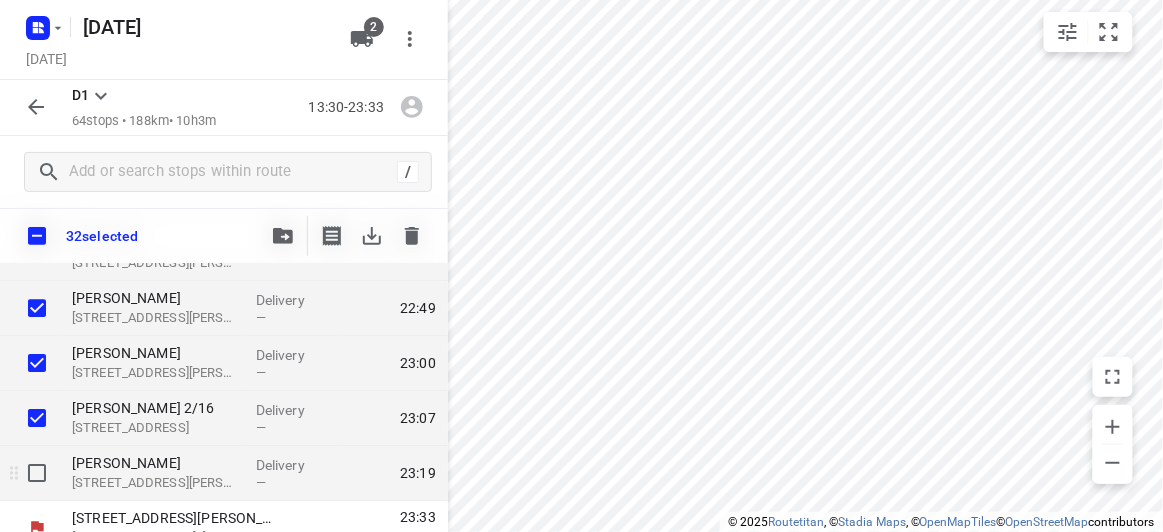 scroll, scrollTop: 3406, scrollLeft: 0, axis: vertical 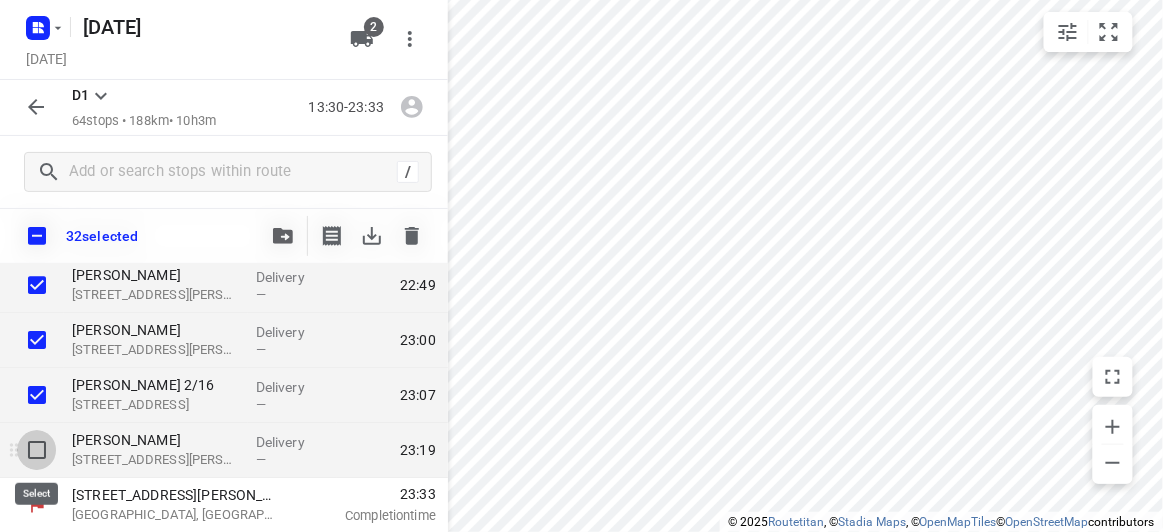 click at bounding box center [37, 450] 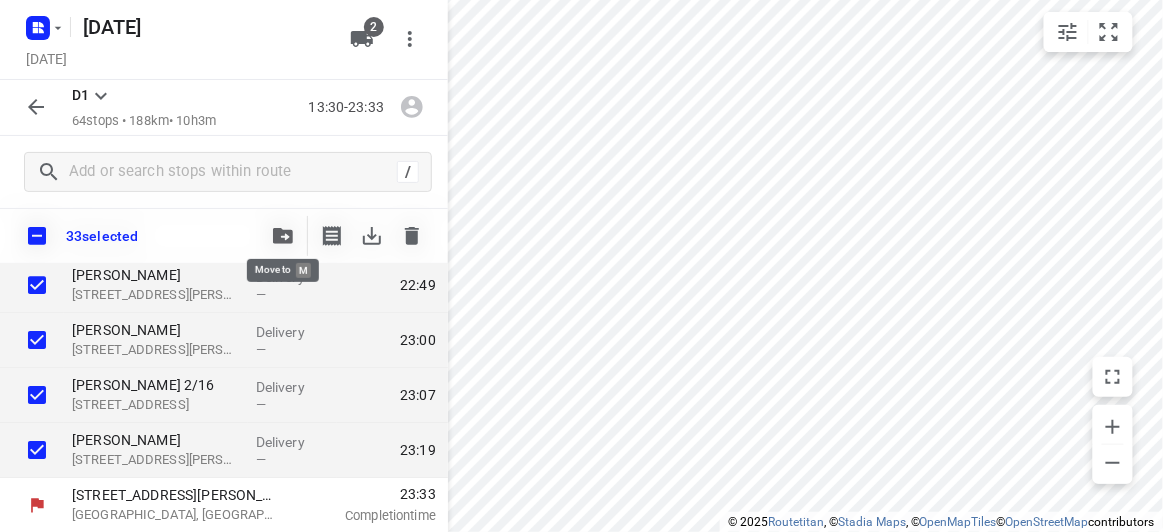 click at bounding box center [283, 236] 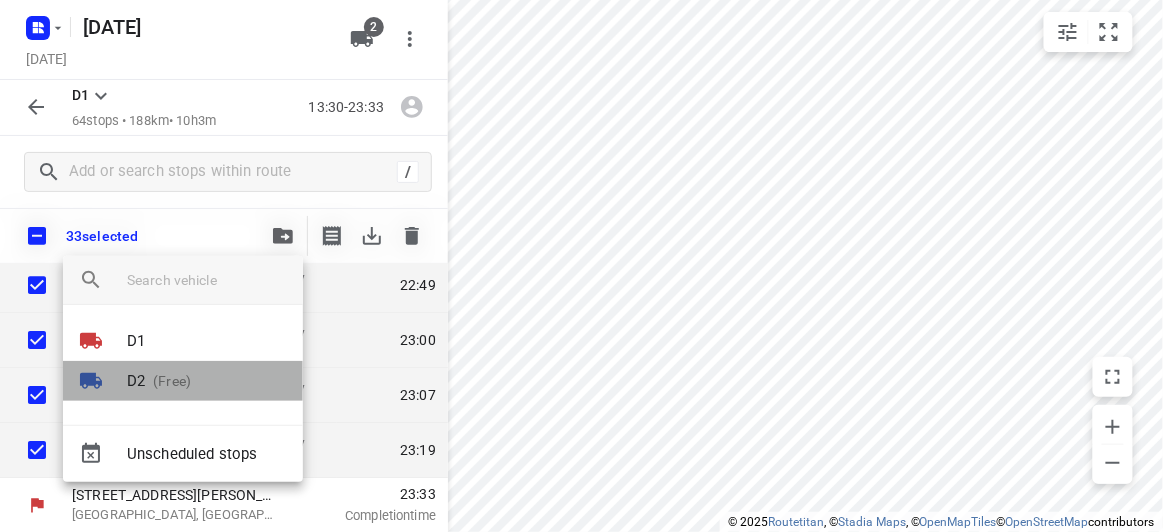 click on "(Free)" at bounding box center [168, 381] 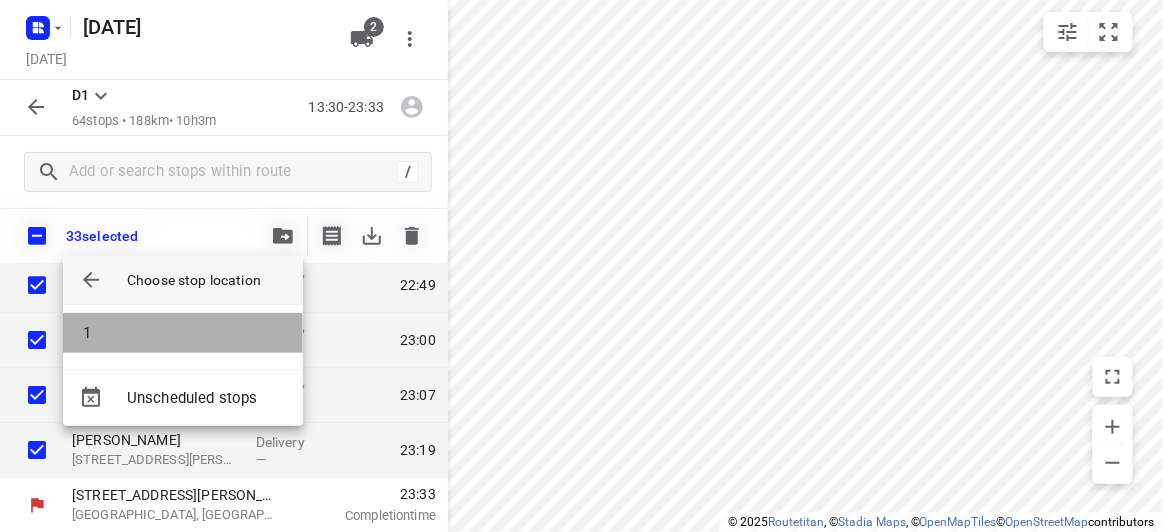 click on "1" at bounding box center (183, 333) 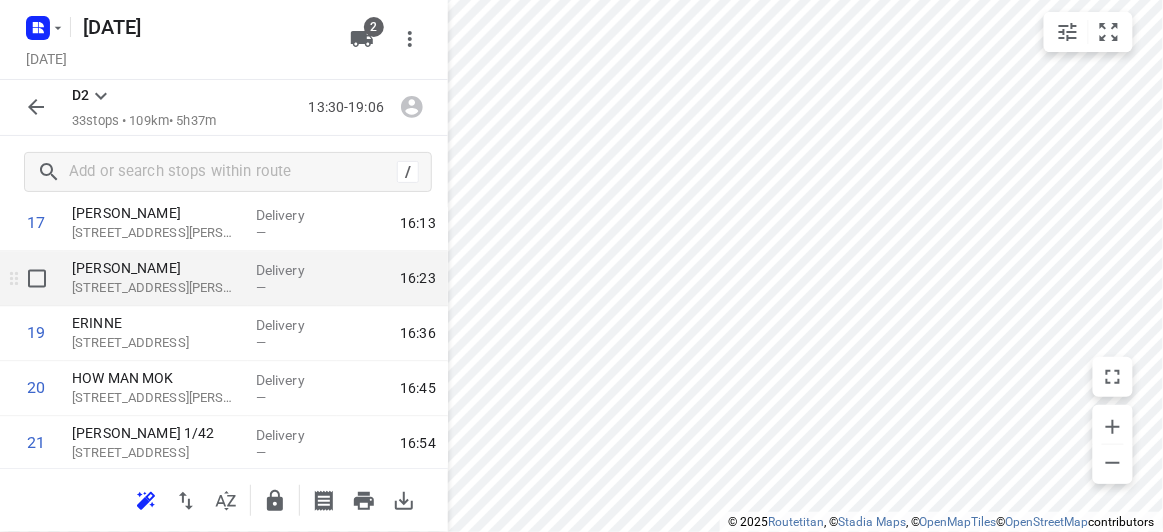 scroll, scrollTop: 963, scrollLeft: 0, axis: vertical 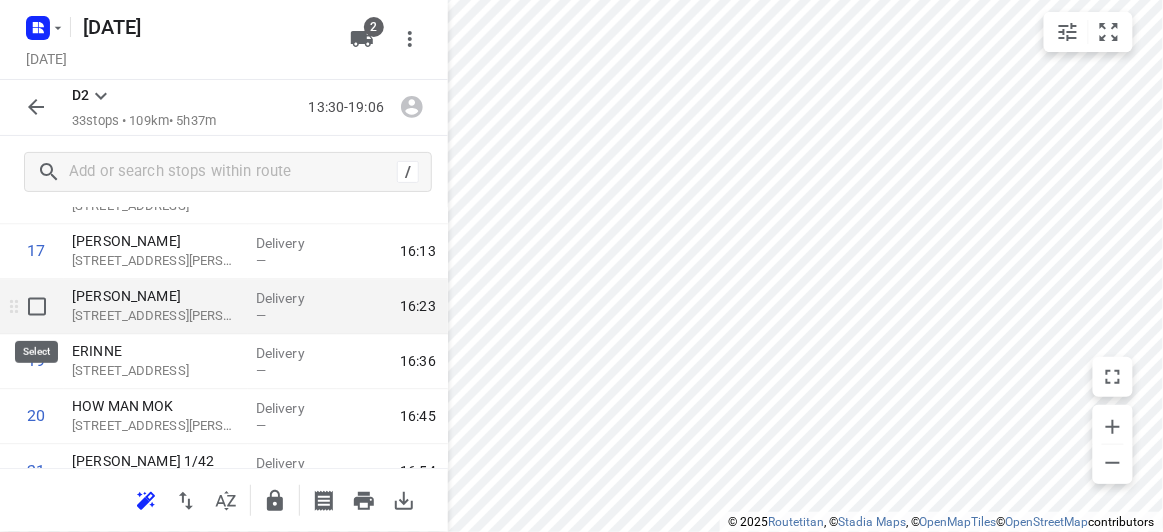 click at bounding box center [37, 307] 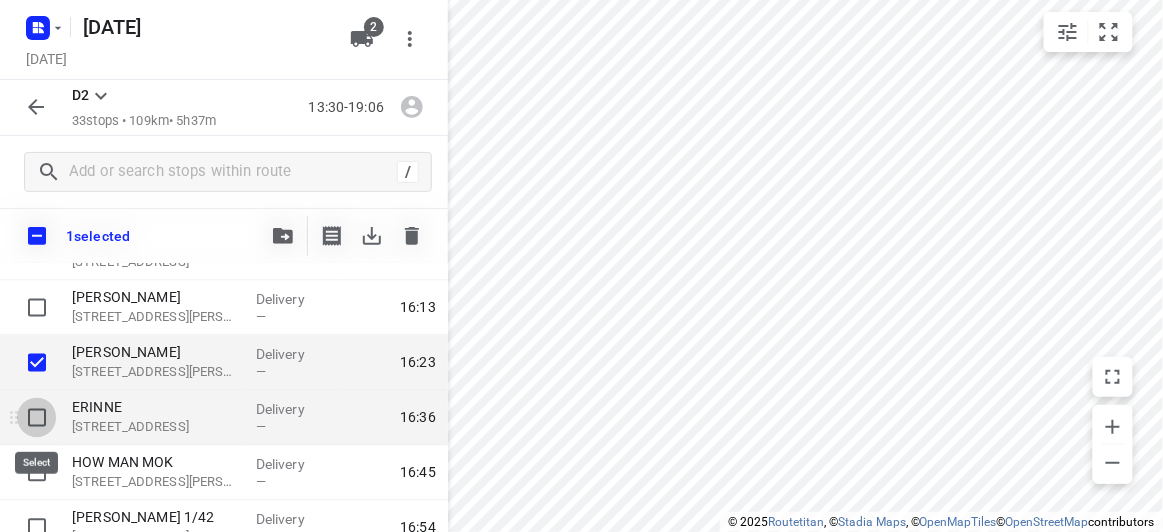 click at bounding box center (37, 418) 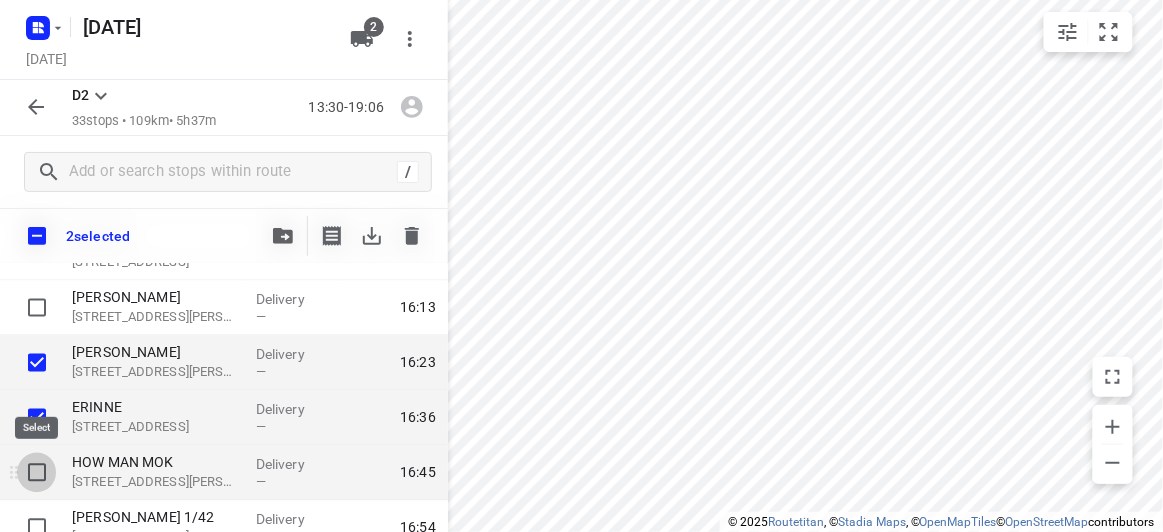 click at bounding box center (37, 473) 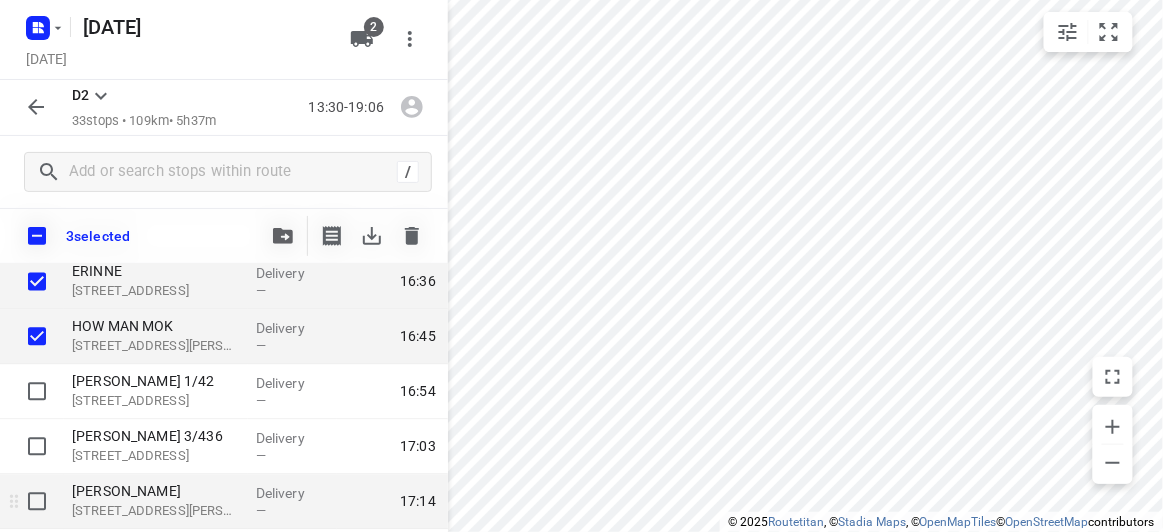 scroll, scrollTop: 1144, scrollLeft: 0, axis: vertical 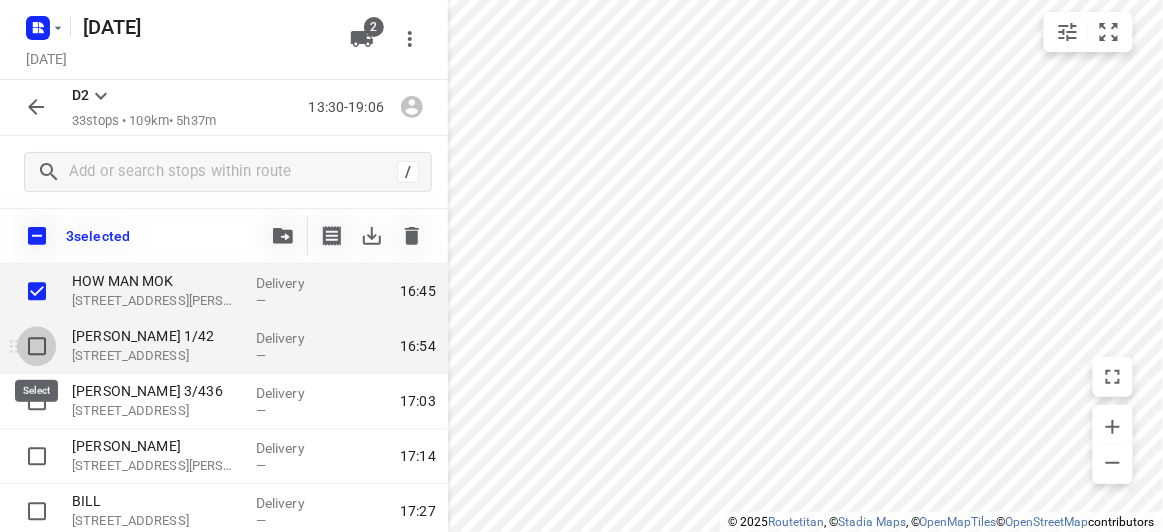 click at bounding box center (37, 347) 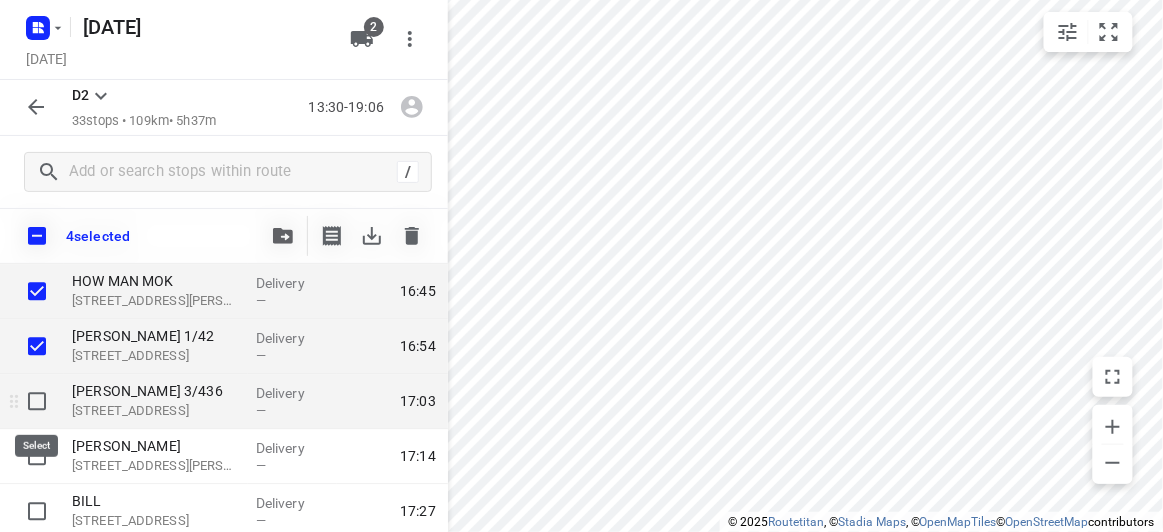 click at bounding box center [37, 402] 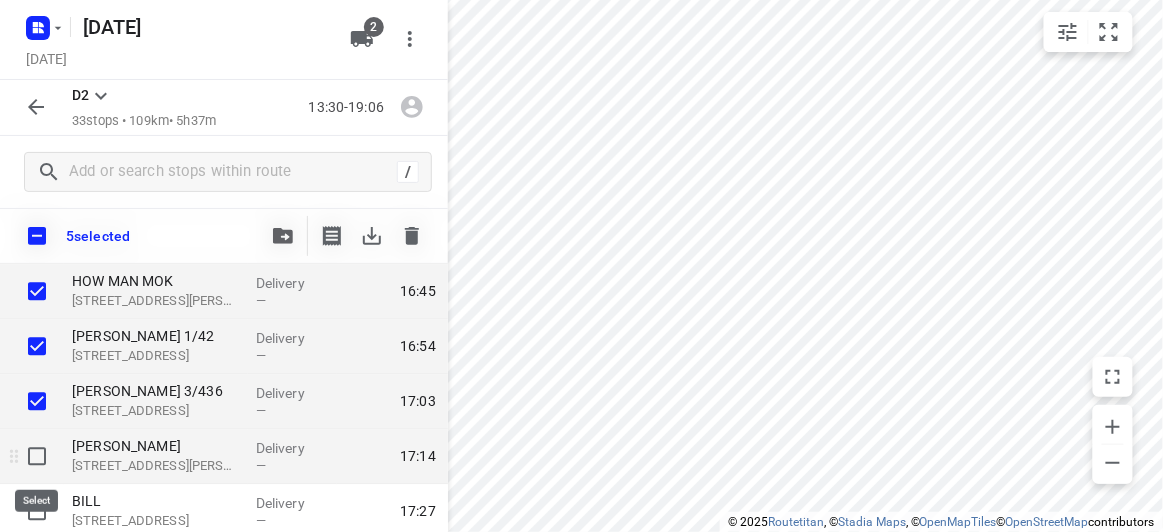 click at bounding box center [37, 457] 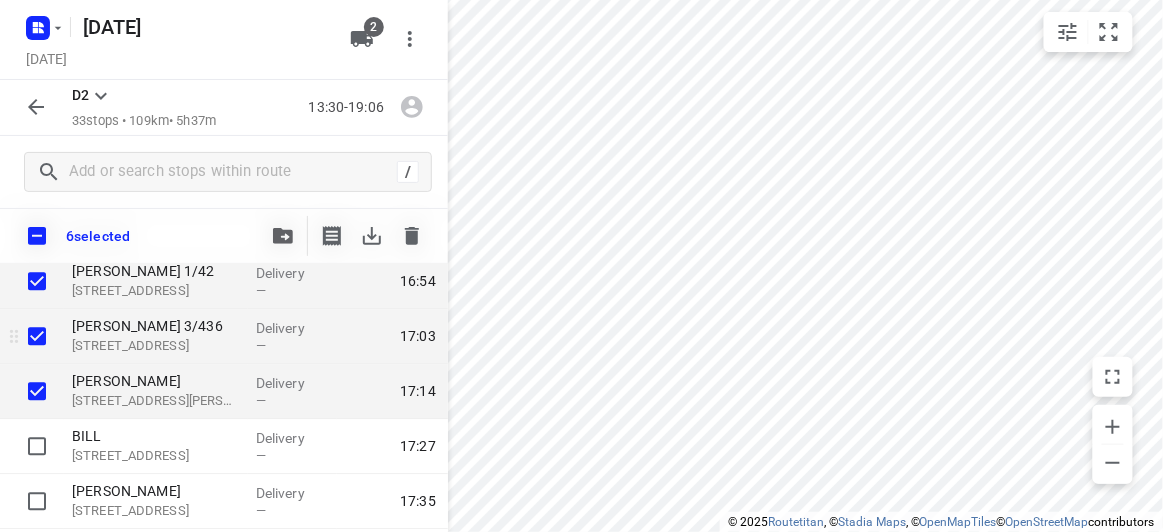 scroll, scrollTop: 1235, scrollLeft: 0, axis: vertical 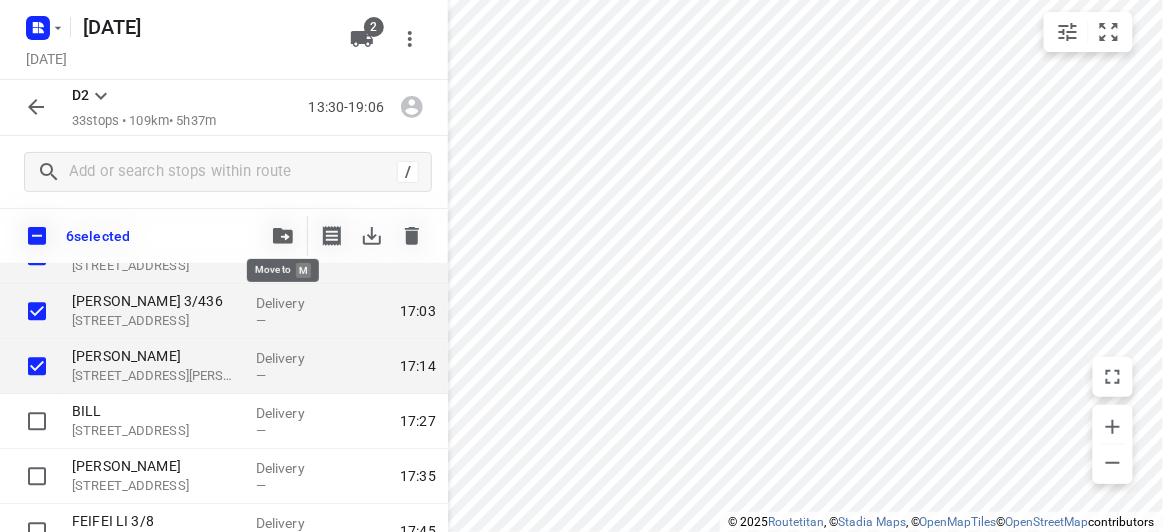 click at bounding box center (283, 236) 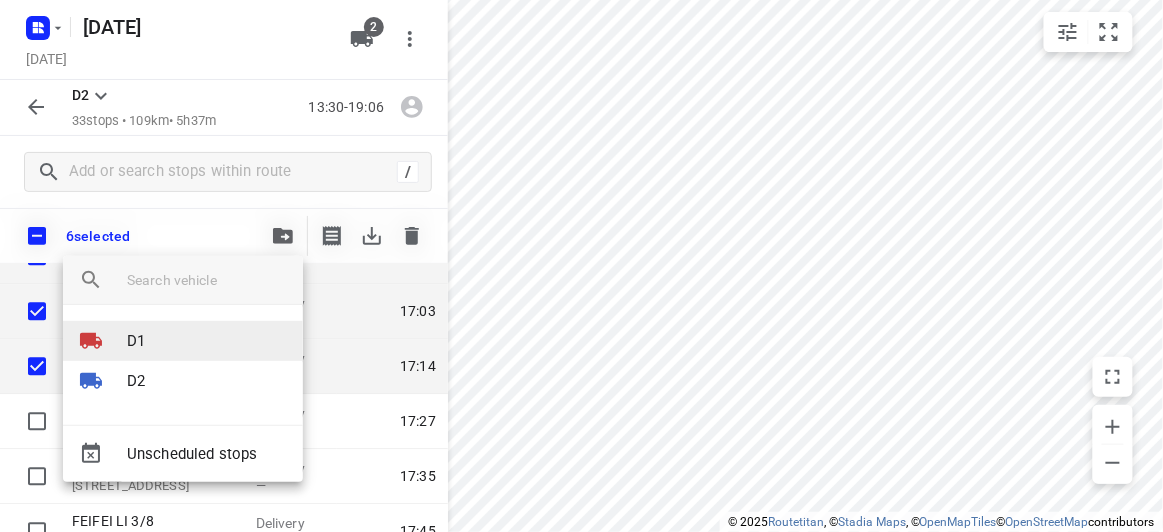 click on "D1" at bounding box center (183, 341) 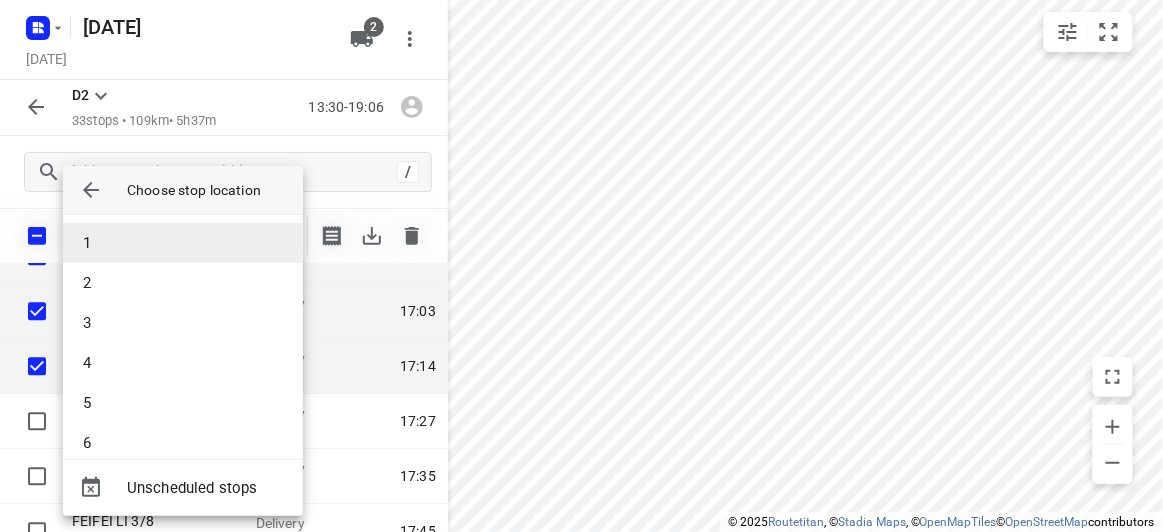 click on "1" at bounding box center [183, 243] 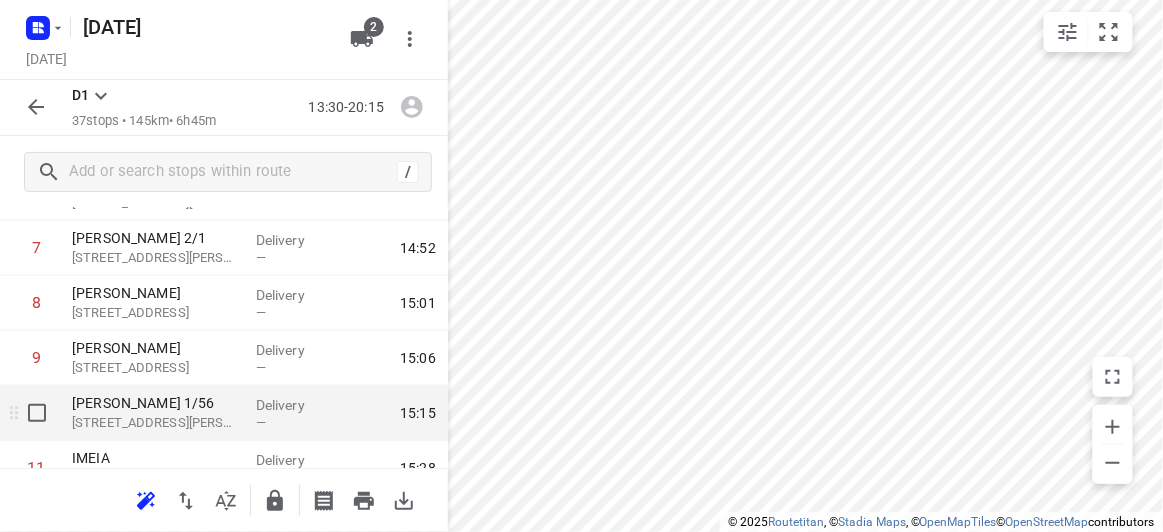 scroll, scrollTop: 326, scrollLeft: 0, axis: vertical 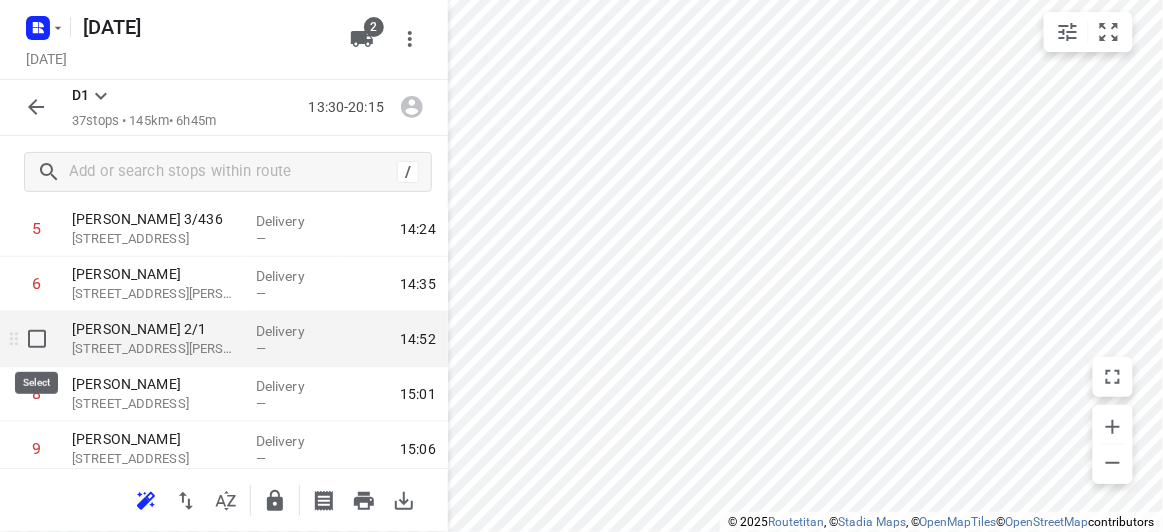 click at bounding box center (37, 339) 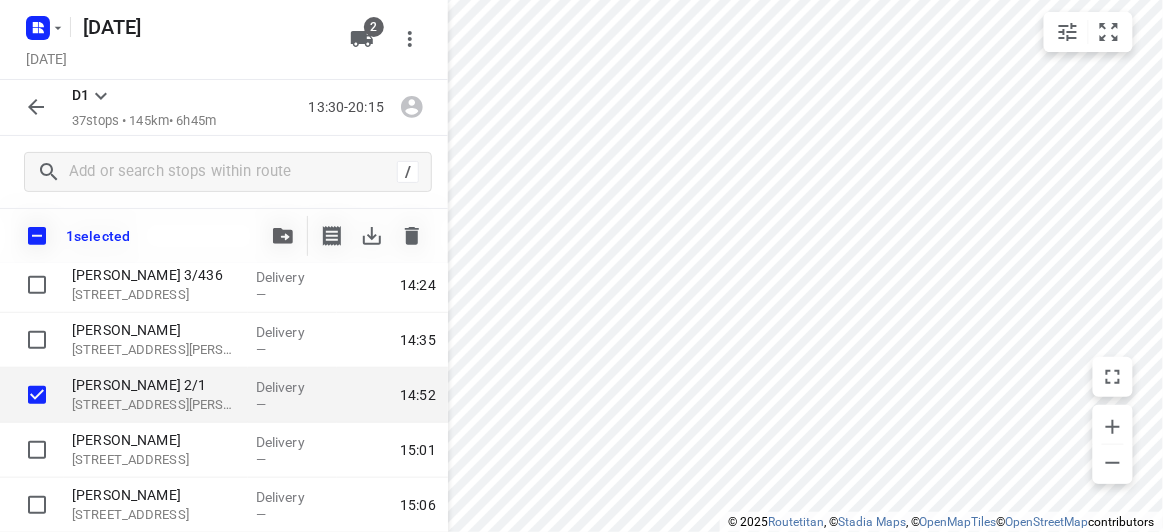 click at bounding box center [283, 236] 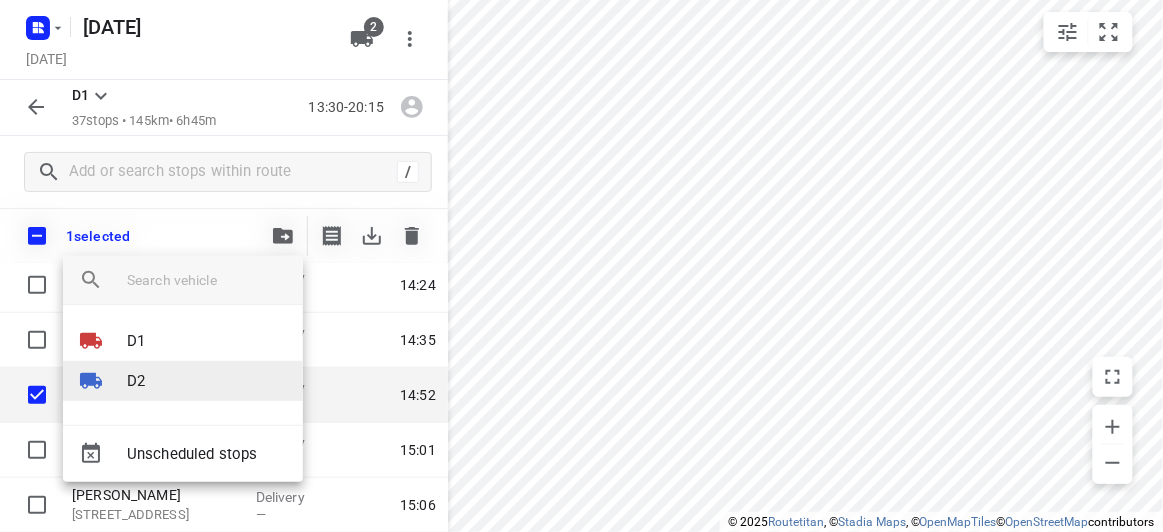 click on "D2" at bounding box center [136, 381] 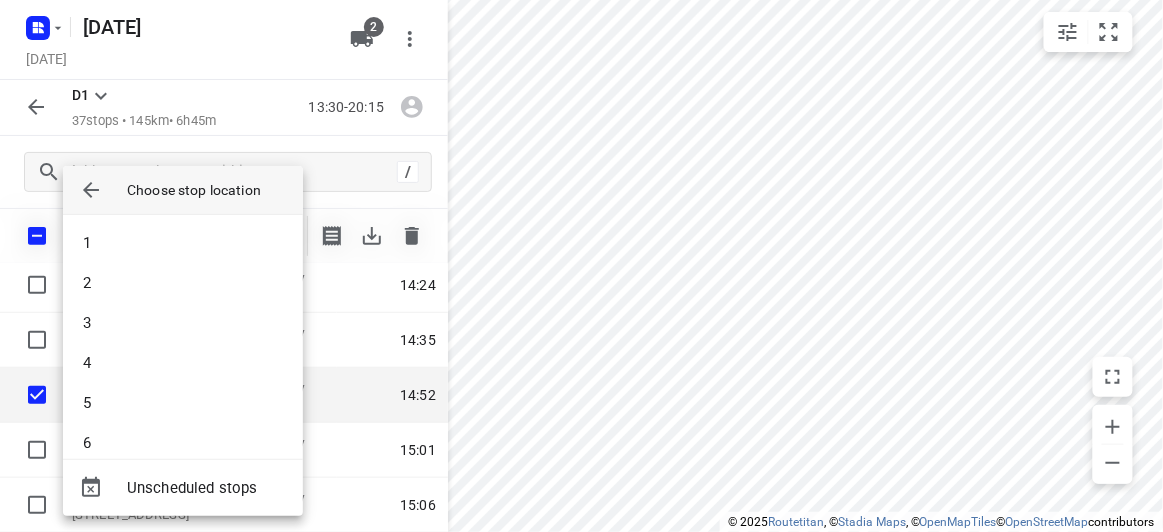 click at bounding box center (91, 190) 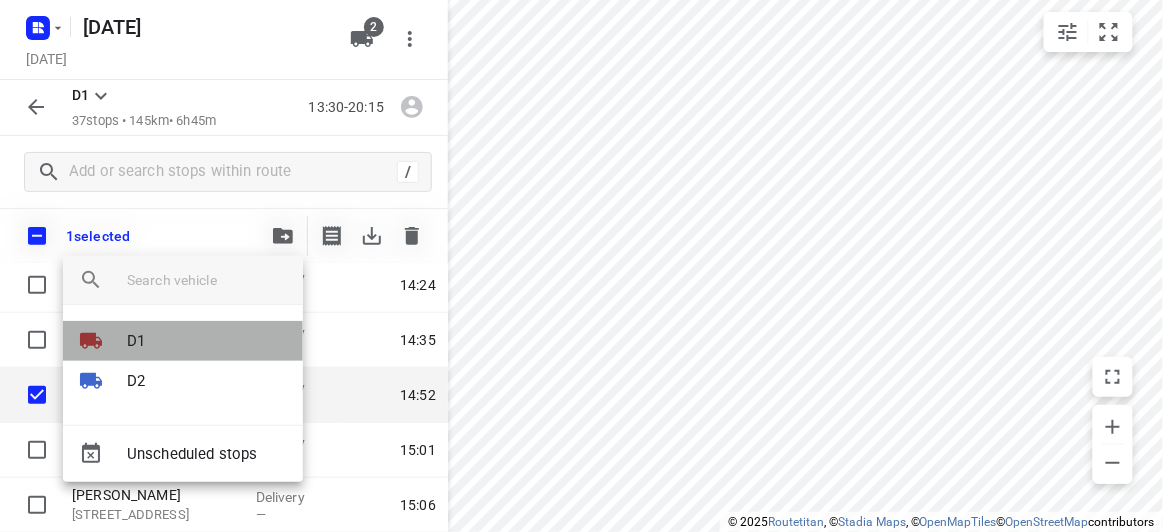 click at bounding box center (103, 341) 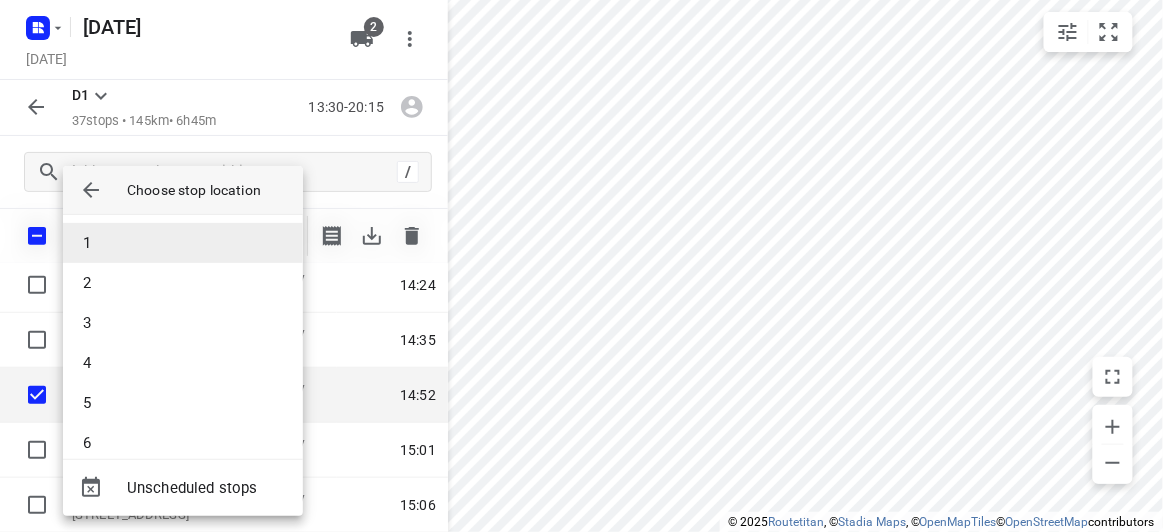 click on "1" at bounding box center [183, 243] 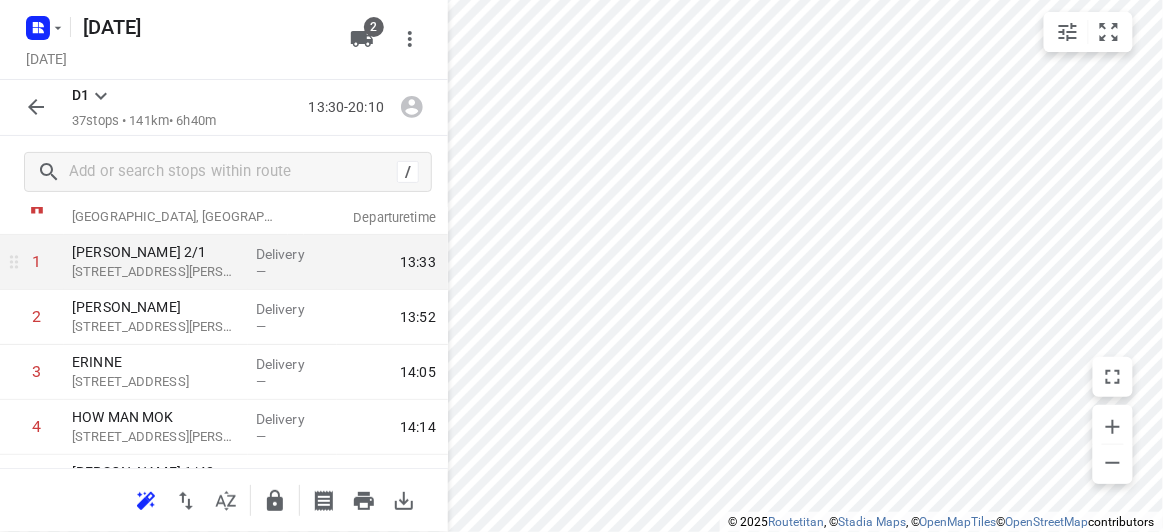 scroll, scrollTop: 0, scrollLeft: 0, axis: both 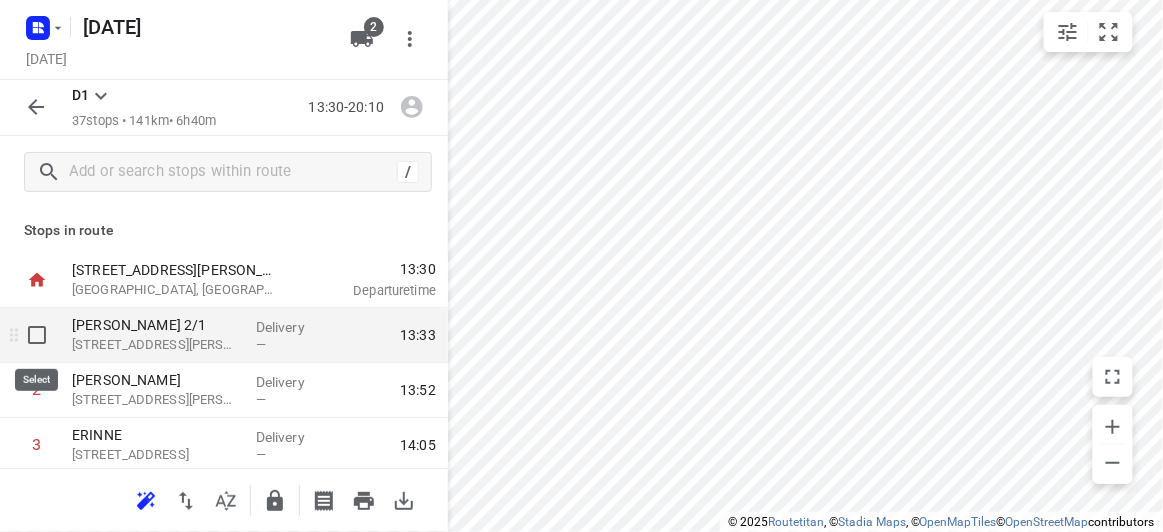 click at bounding box center [37, 335] 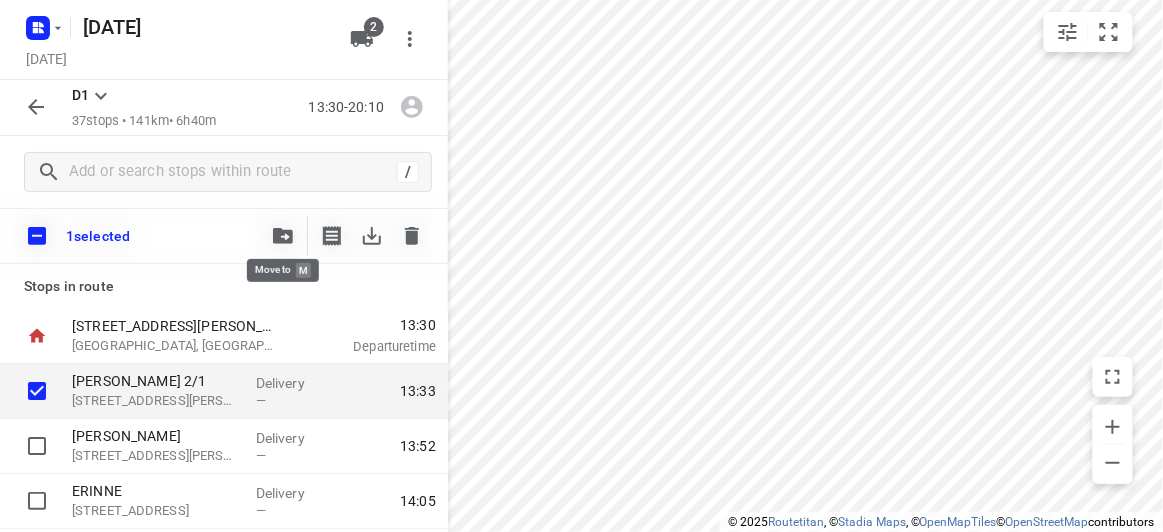 click at bounding box center [283, 236] 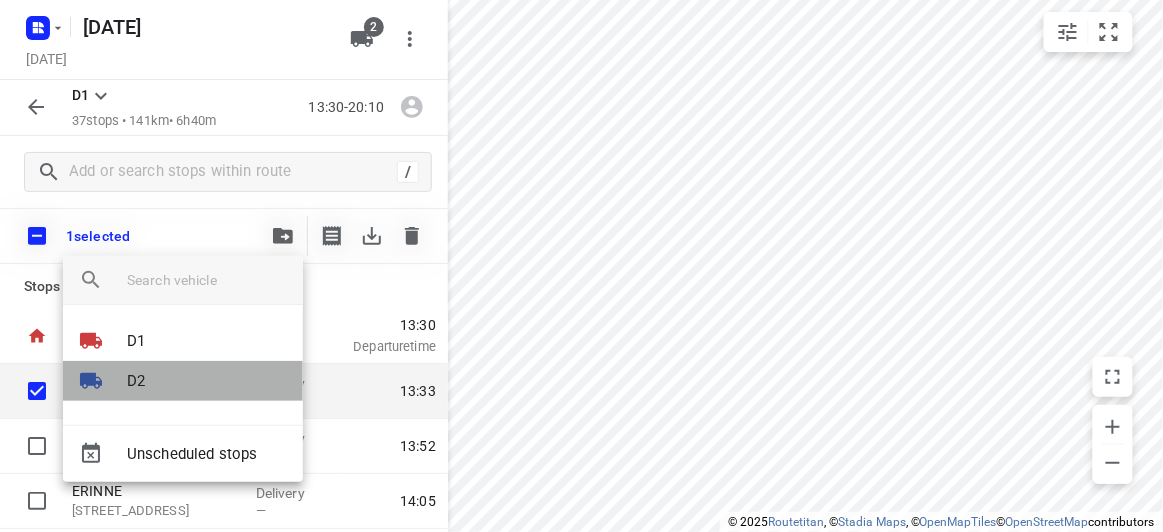 click on "D2" at bounding box center (183, 381) 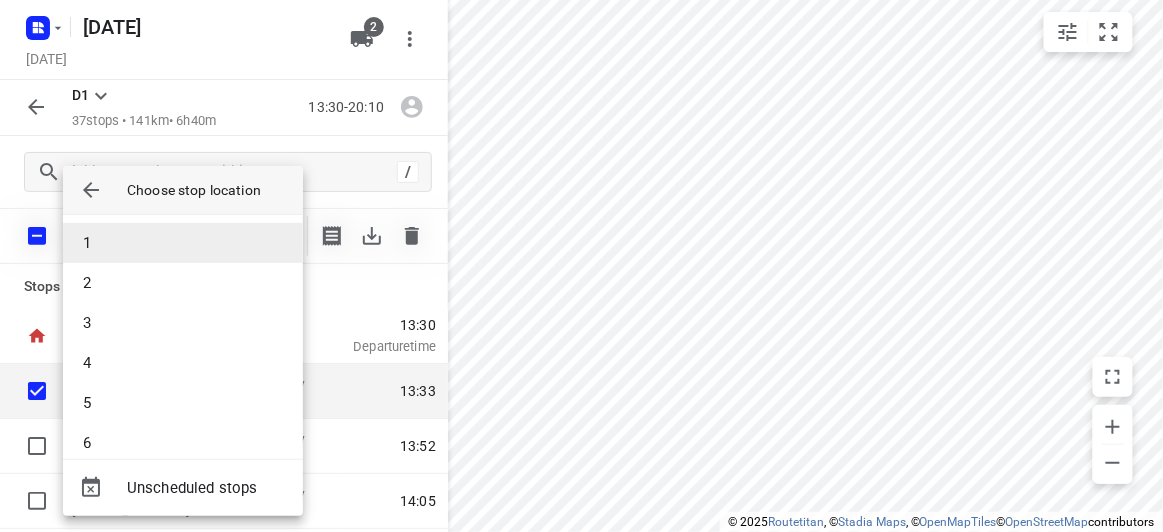 click on "1" at bounding box center [183, 243] 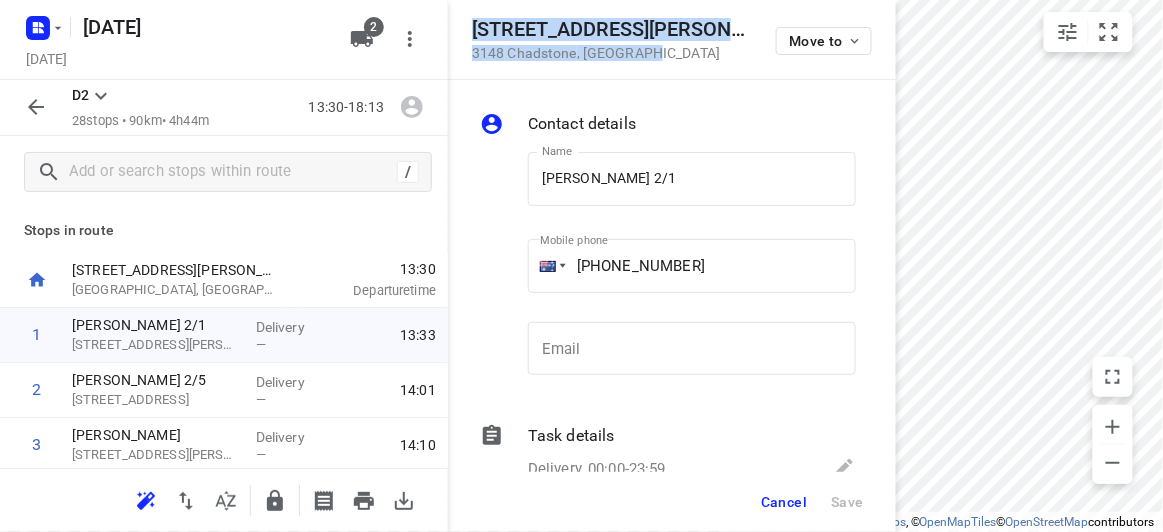 drag, startPoint x: 666, startPoint y: 72, endPoint x: 459, endPoint y: 23, distance: 212.72047 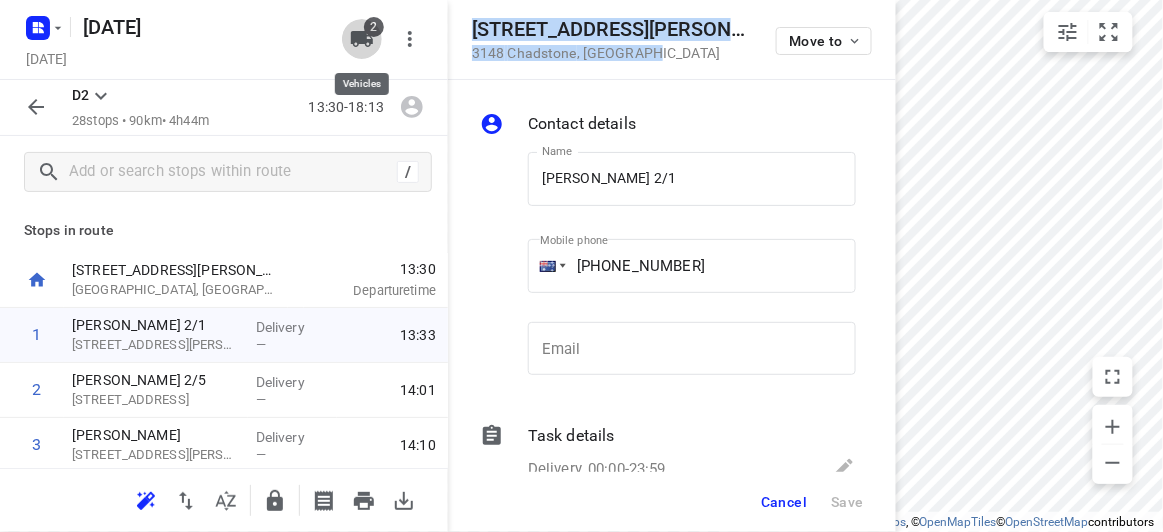 click on "2" at bounding box center (362, 39) 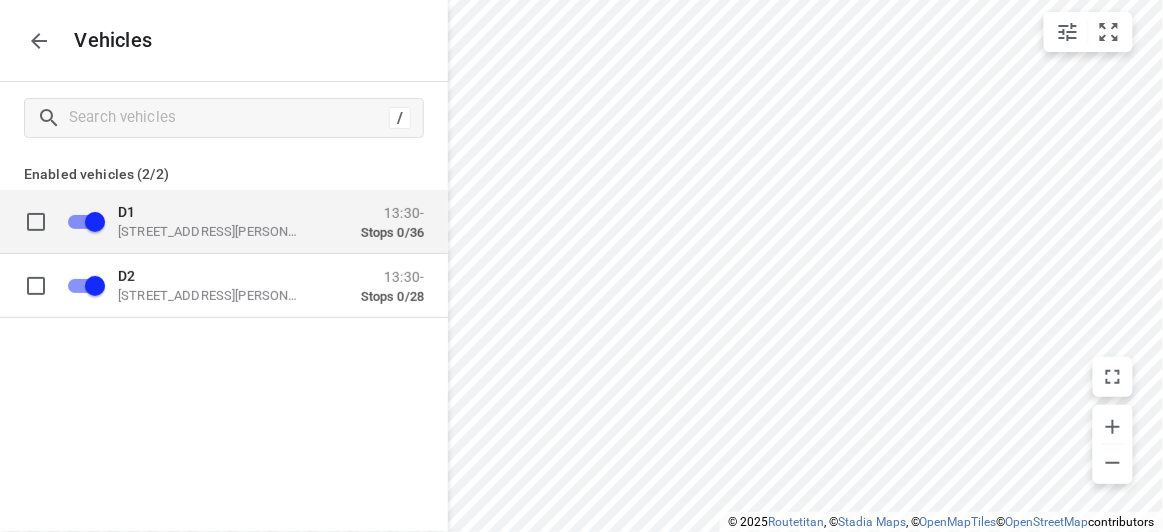 click on "D1" at bounding box center [218, 211] 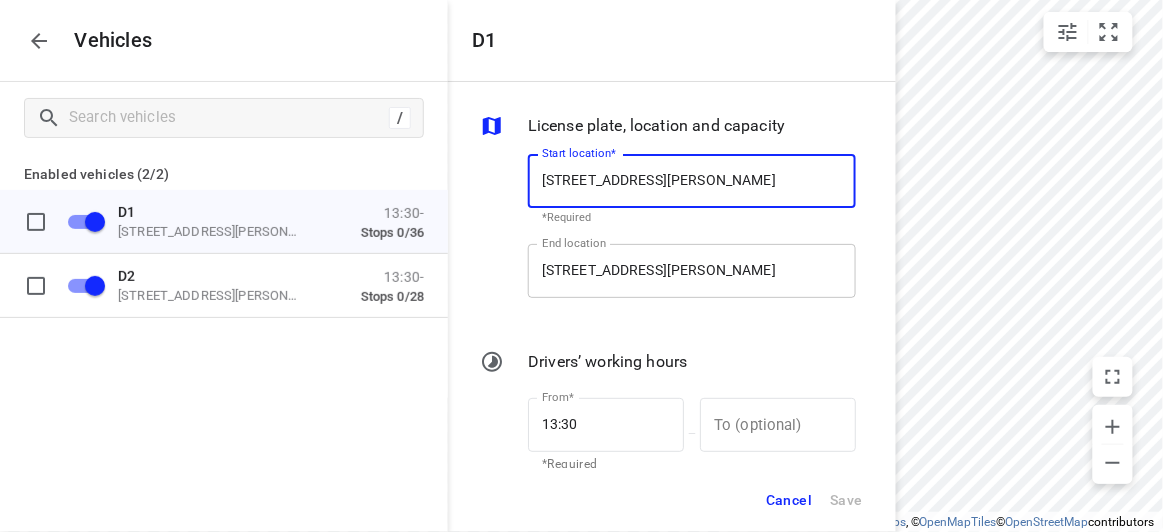 click on "49 John St, Oakleigh VIC 3166, Australia" at bounding box center [692, 271] 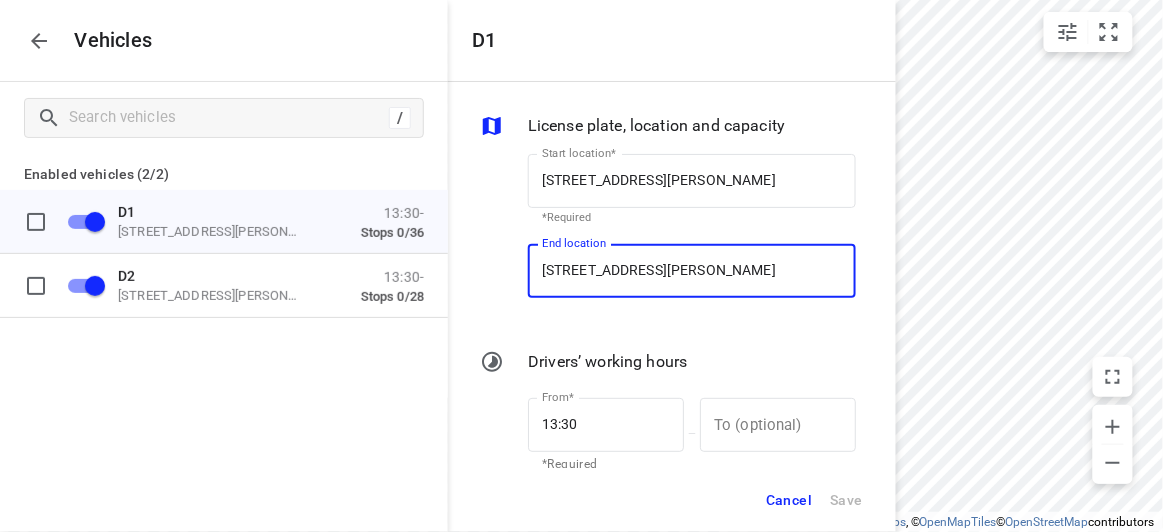 paste on "1 Stapley Crescent 3148 Chadstone" 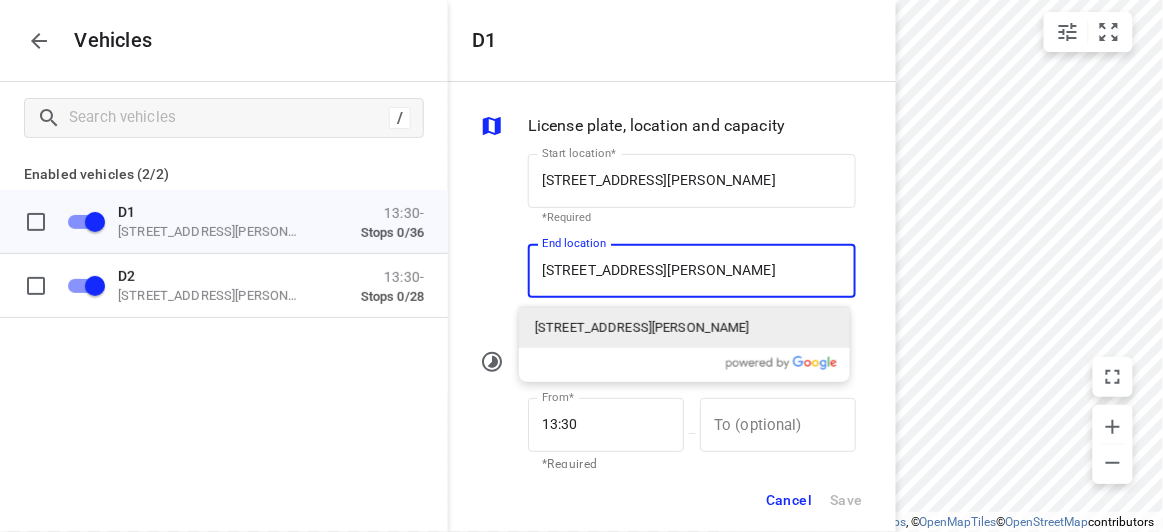 click on "1 Stapley Crescent, Chadstone VIC 3148, Australia" at bounding box center (642, 328) 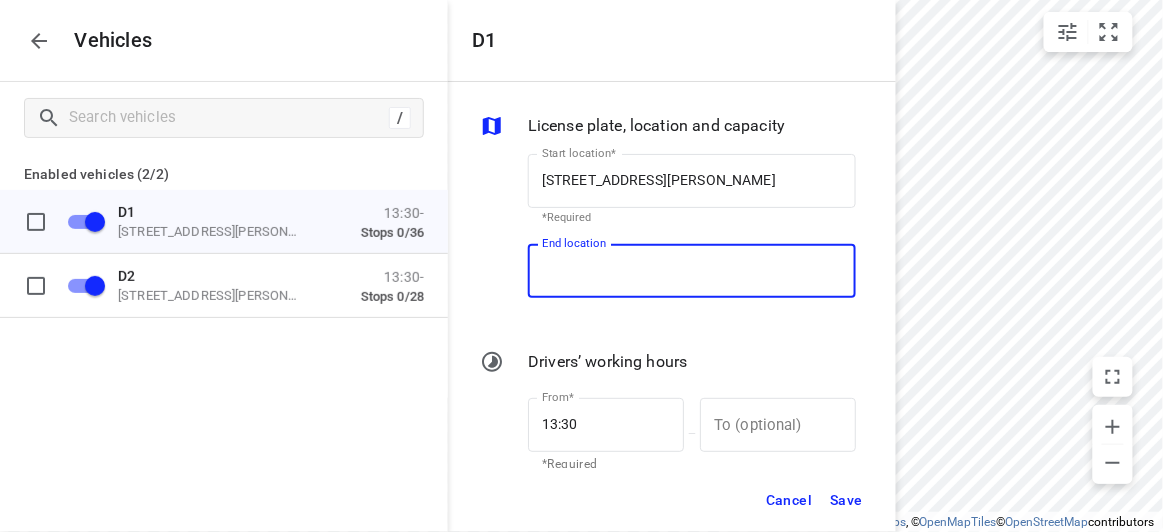 scroll, scrollTop: 0, scrollLeft: 0, axis: both 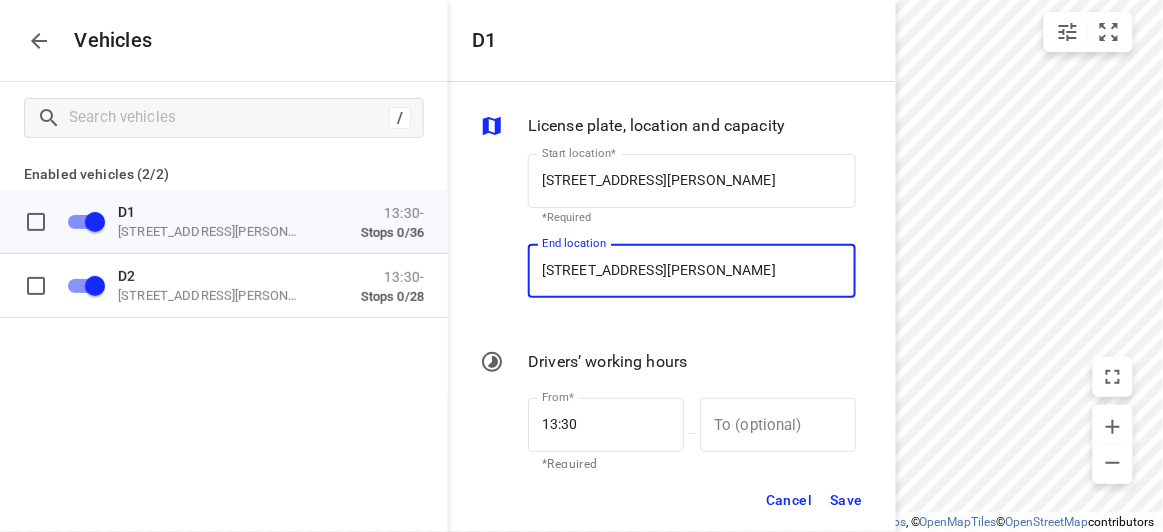 click on "Save" at bounding box center [846, 500] 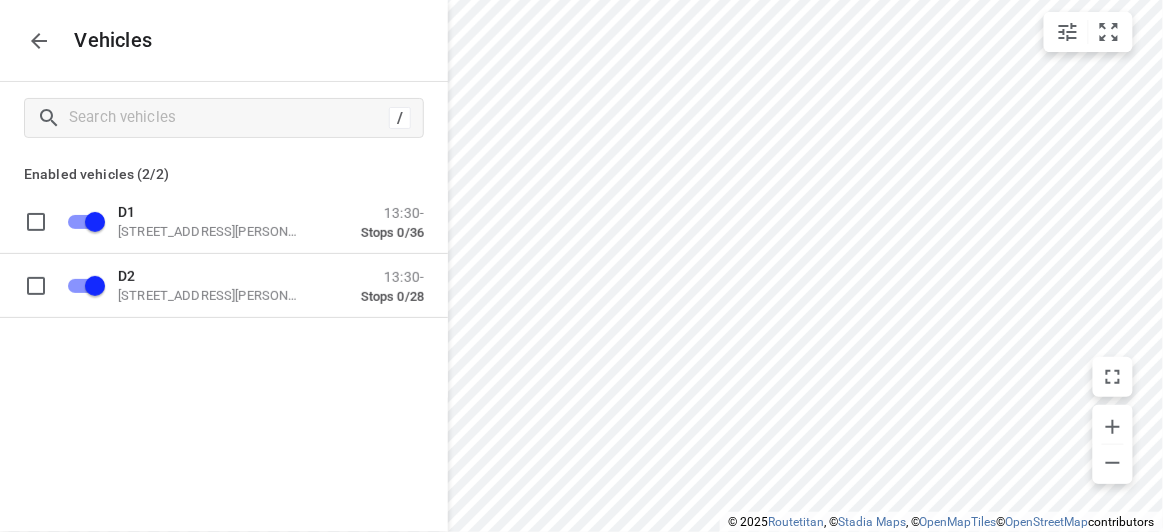 click on "Vehicles" at bounding box center (224, 40) 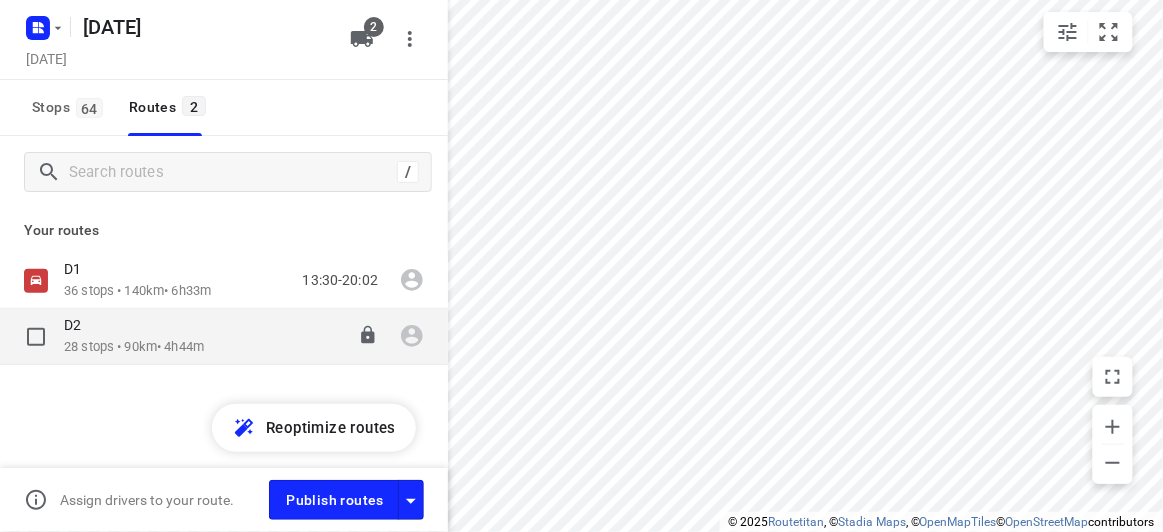 click on "D2" at bounding box center [134, 327] 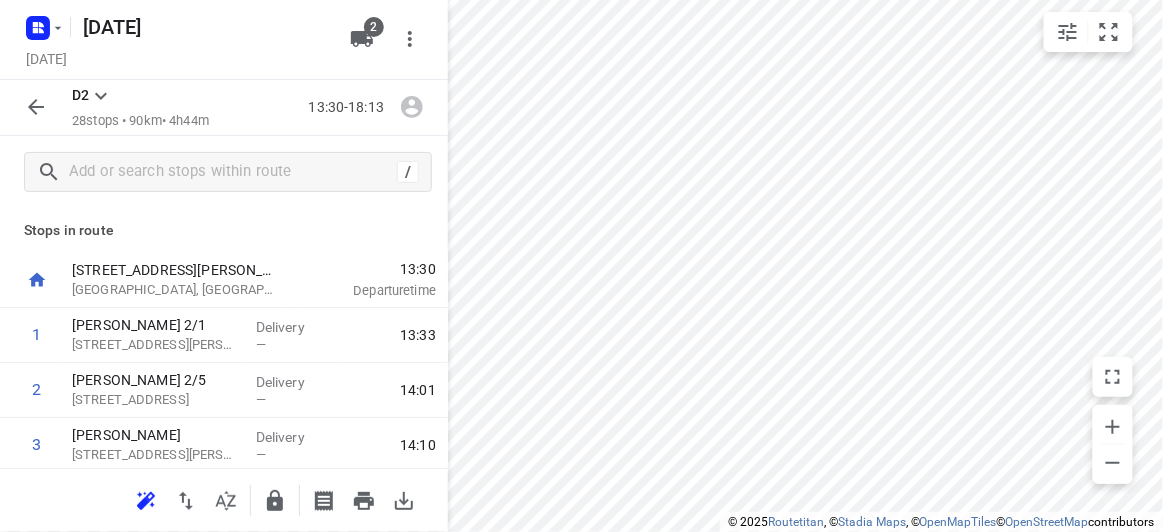 click 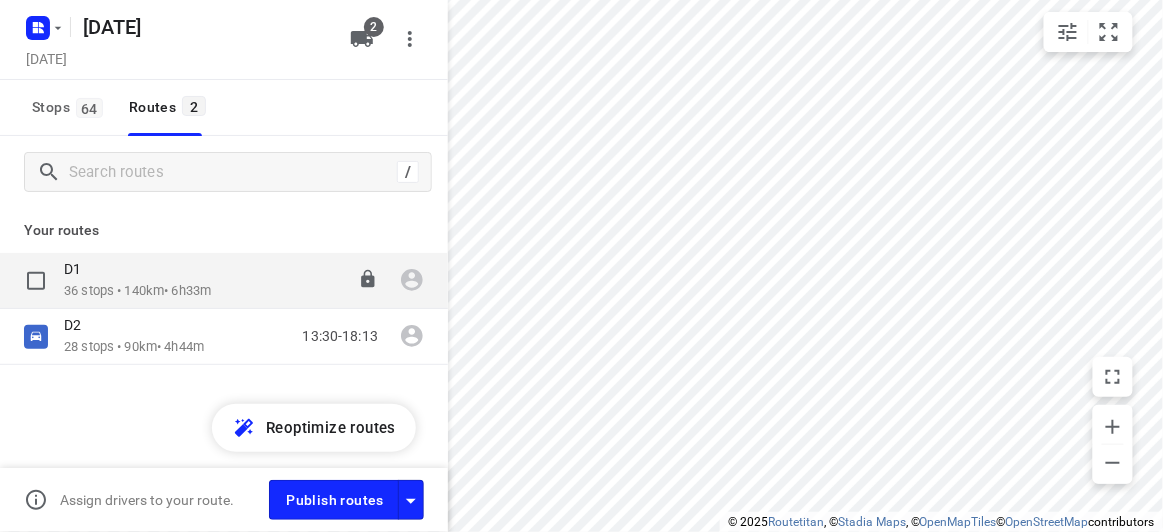 click on "36   stops •   140km  •   6h33m" at bounding box center [137, 291] 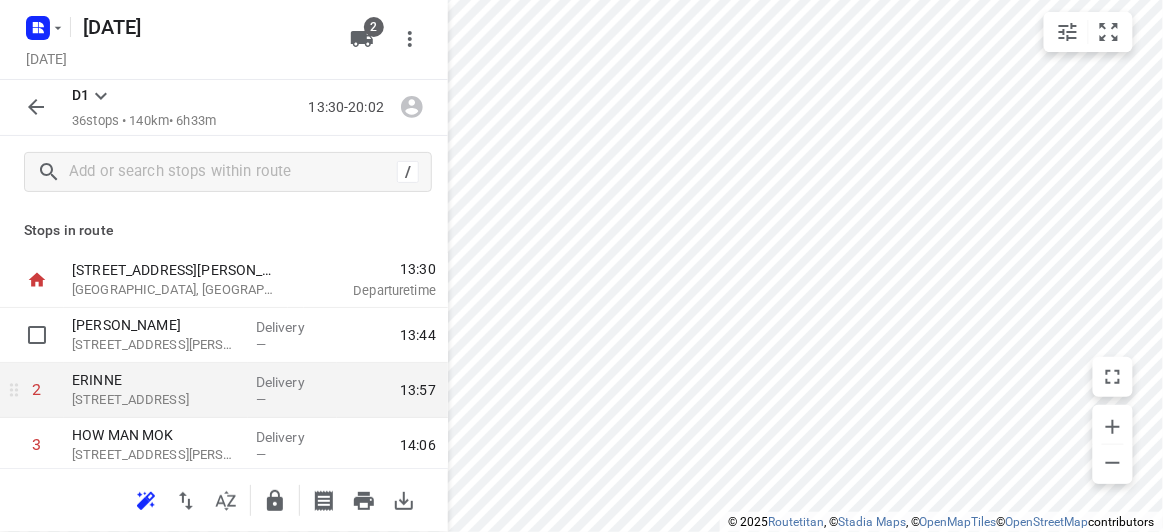 click on "ERINNE 351 Springvale Road, Forest Hill" at bounding box center (156, 390) 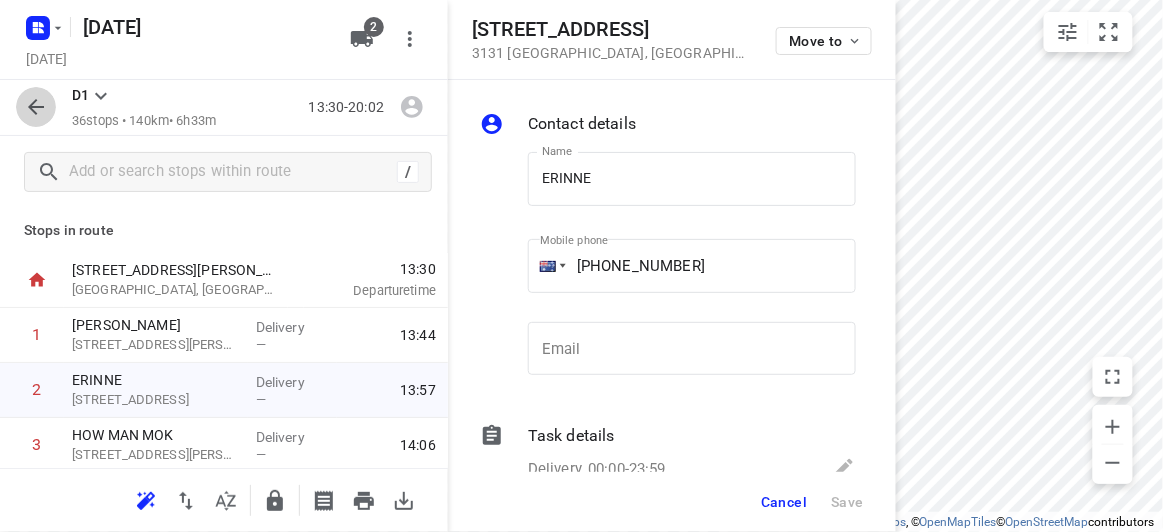 click 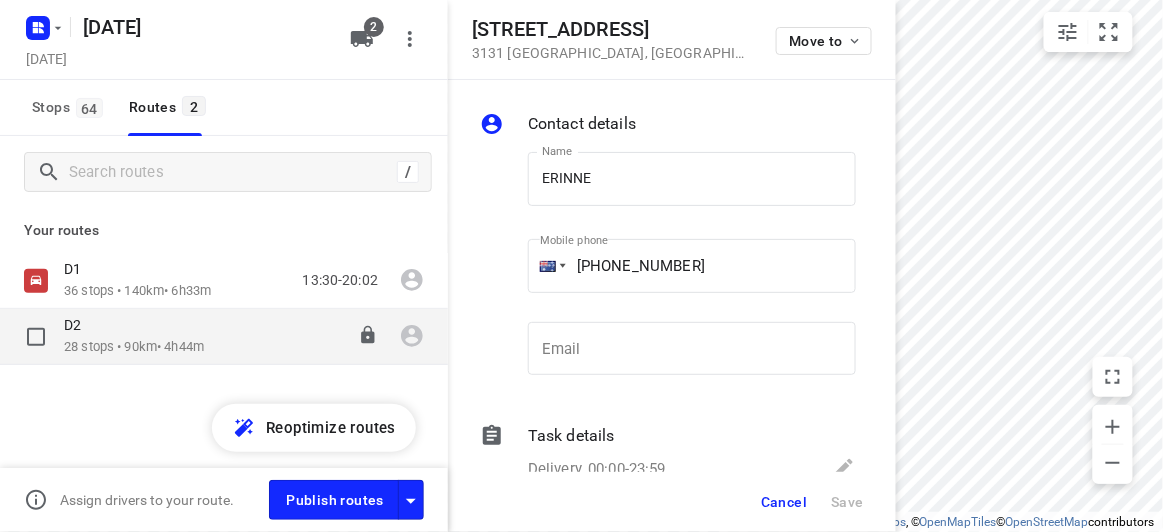 click on "D2" at bounding box center (134, 327) 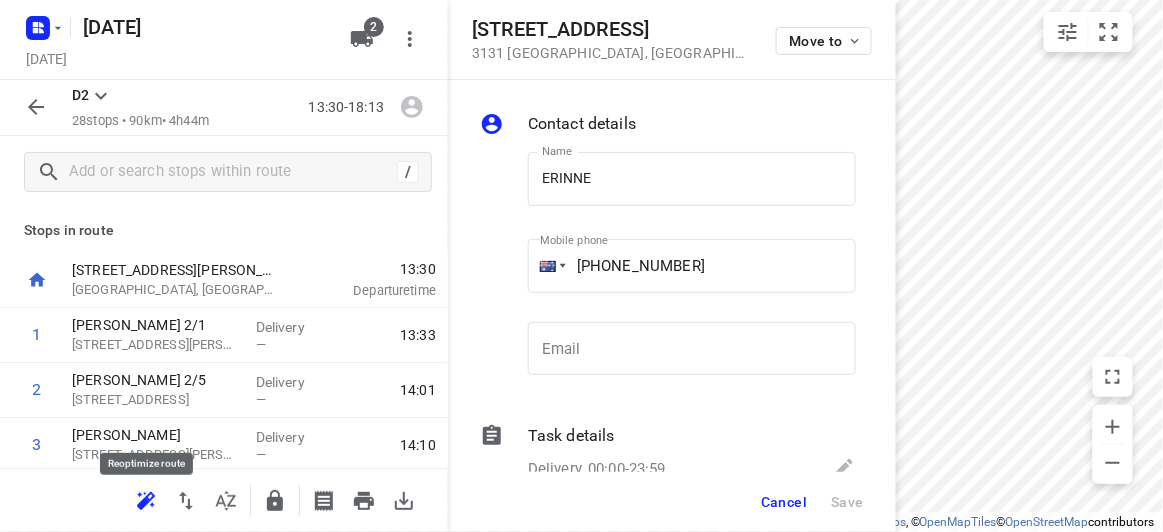 click 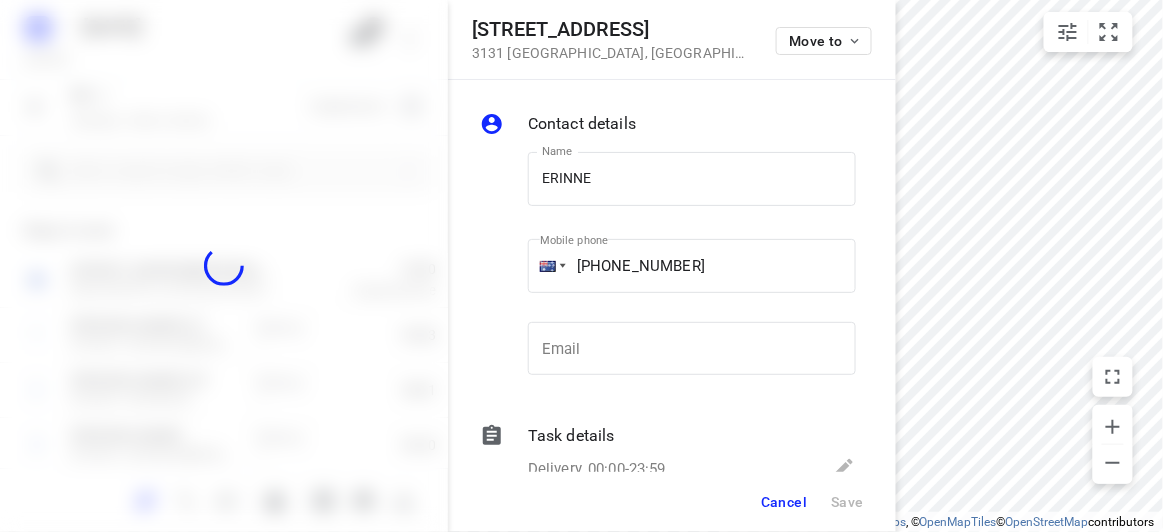 click on "Cancel" at bounding box center [784, 502] 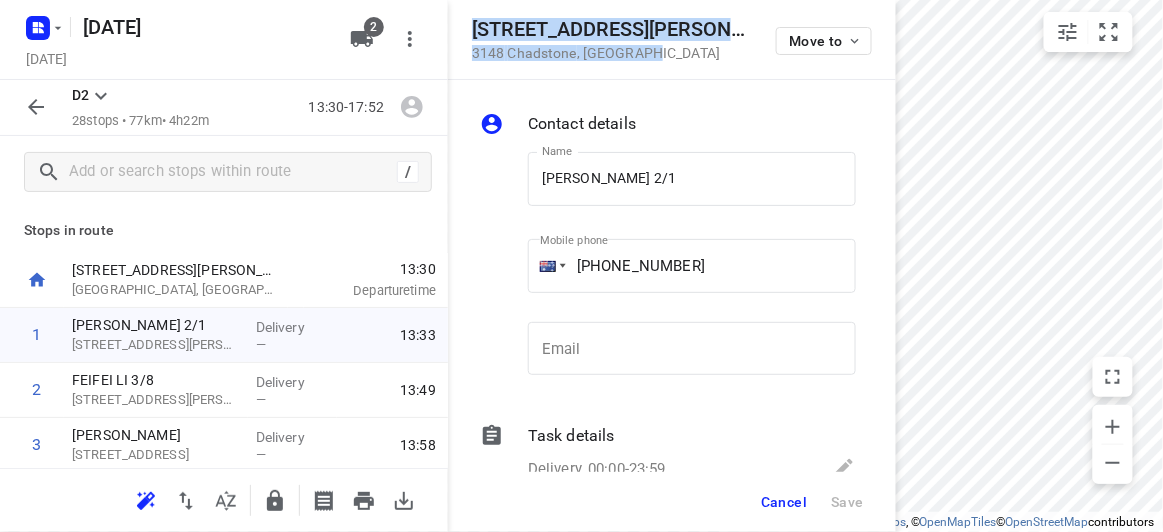 drag, startPoint x: 573, startPoint y: 49, endPoint x: 467, endPoint y: 28, distance: 108.060165 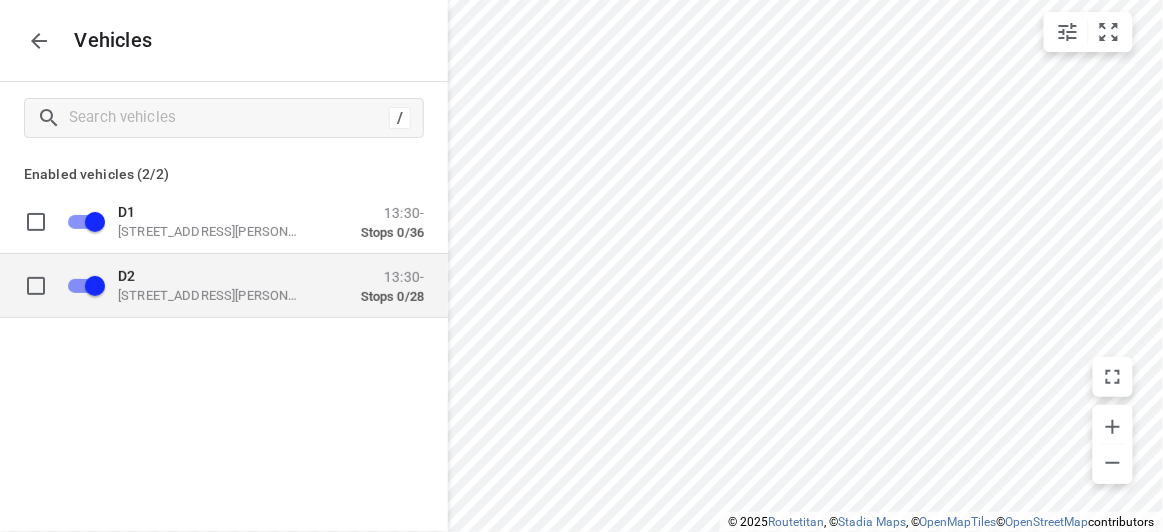 click on "D2 49 John St, Oakleigh VIC 3166, Australia 13:30- Stops 0/28" at bounding box center (240, 285) 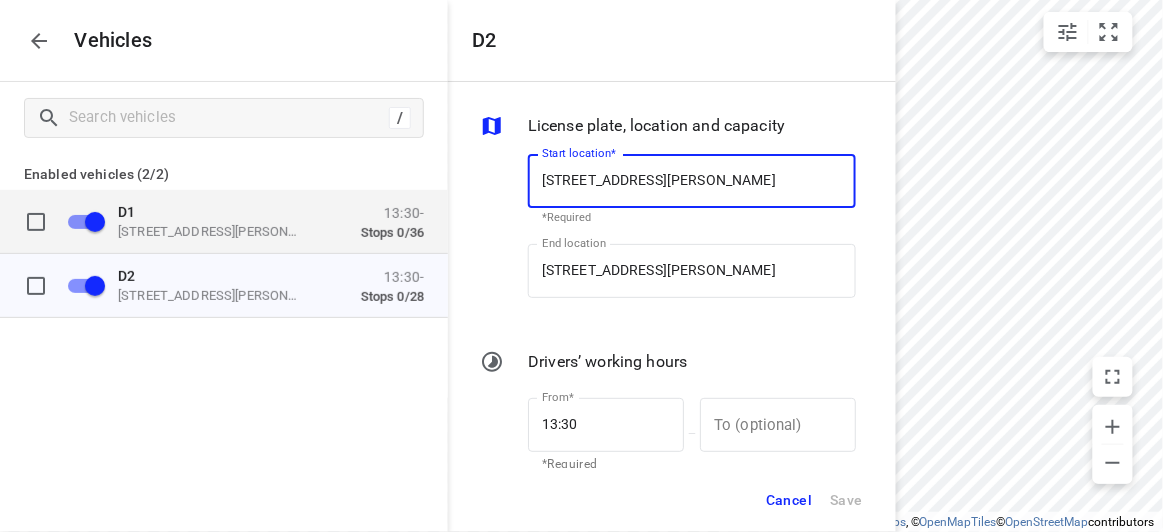 click on "D1 49 John St, Oakleigh VIC 3166, Australia 13:30- Stops 0/36" at bounding box center [240, 221] 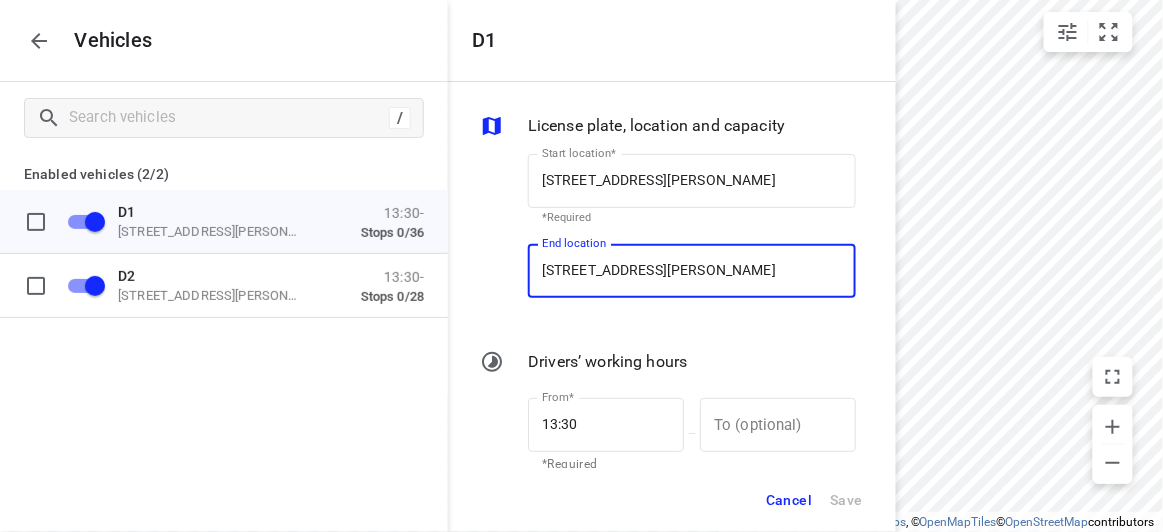 click on "1 Stapley Cres, Chadstone VIC 3148, Australia" at bounding box center [692, 271] 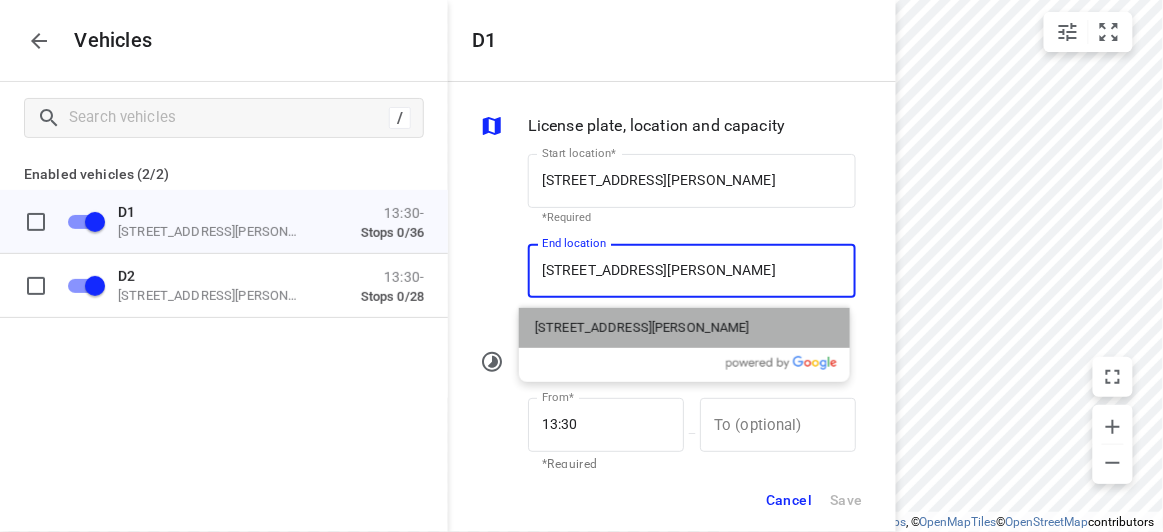 click on "1 Stapley Crescent, Chadstone VIC 3148, Australia" at bounding box center (642, 328) 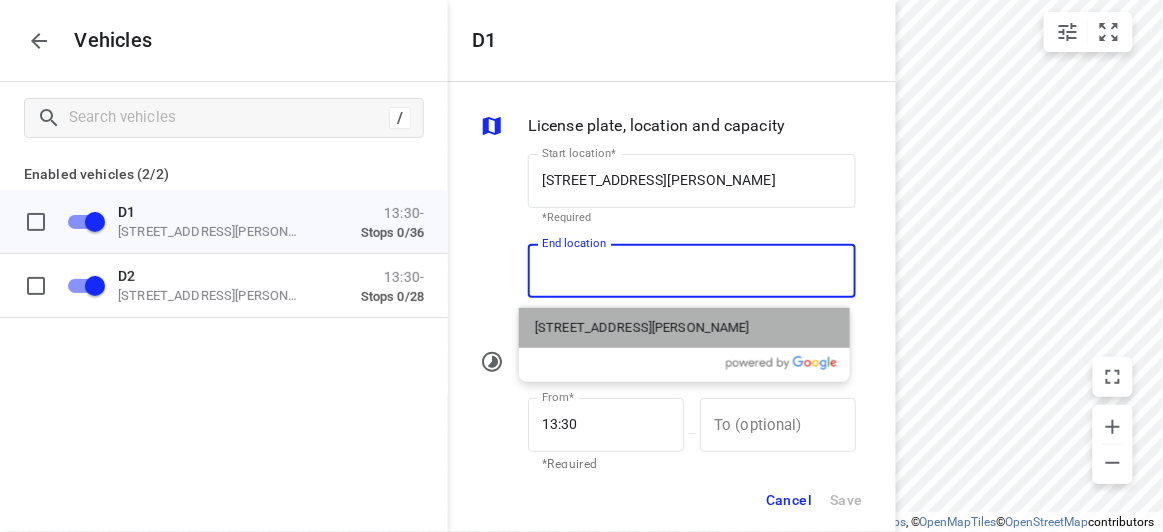 type on "1 Stapley Cres, Chadstone VIC 3148, Australia" 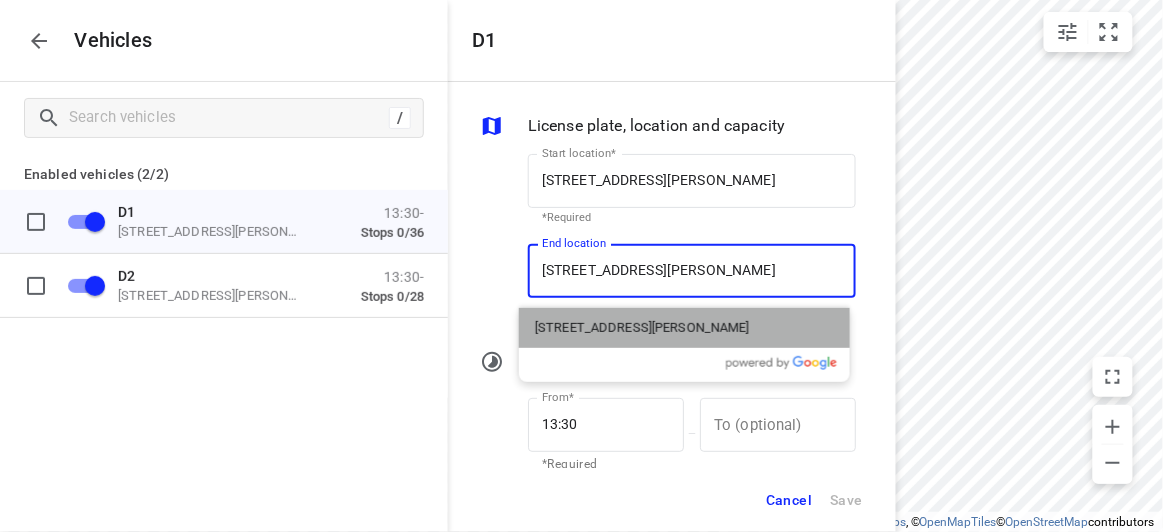 scroll, scrollTop: 0, scrollLeft: 0, axis: both 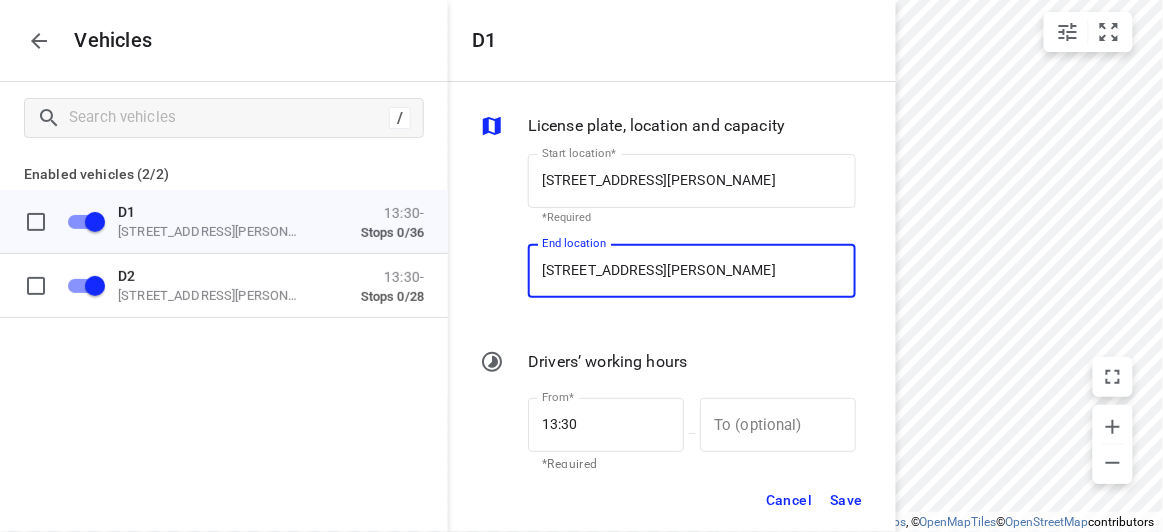 click on "Save" at bounding box center (846, 500) 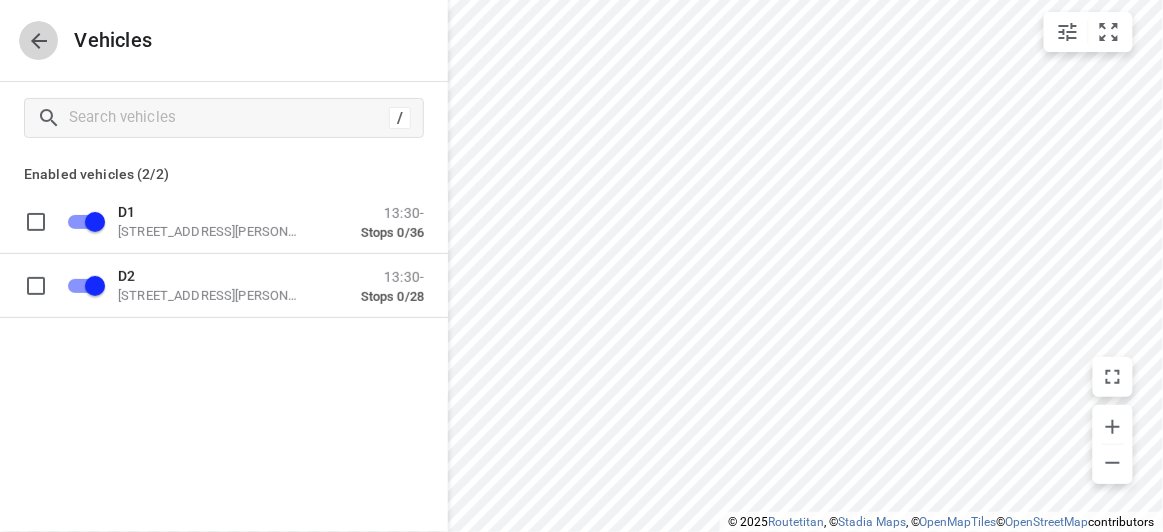 click 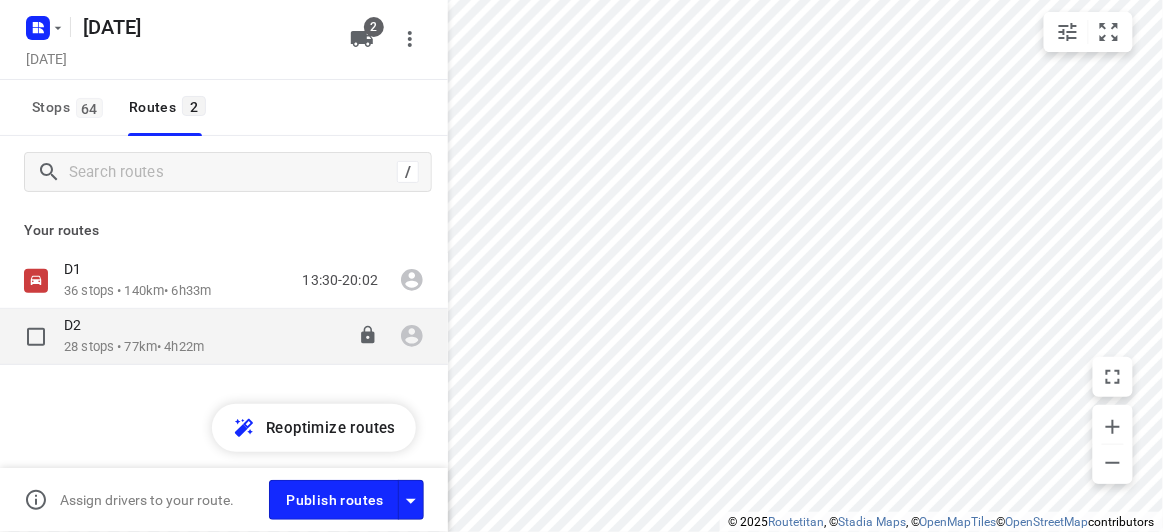 click on "D2" at bounding box center [78, 325] 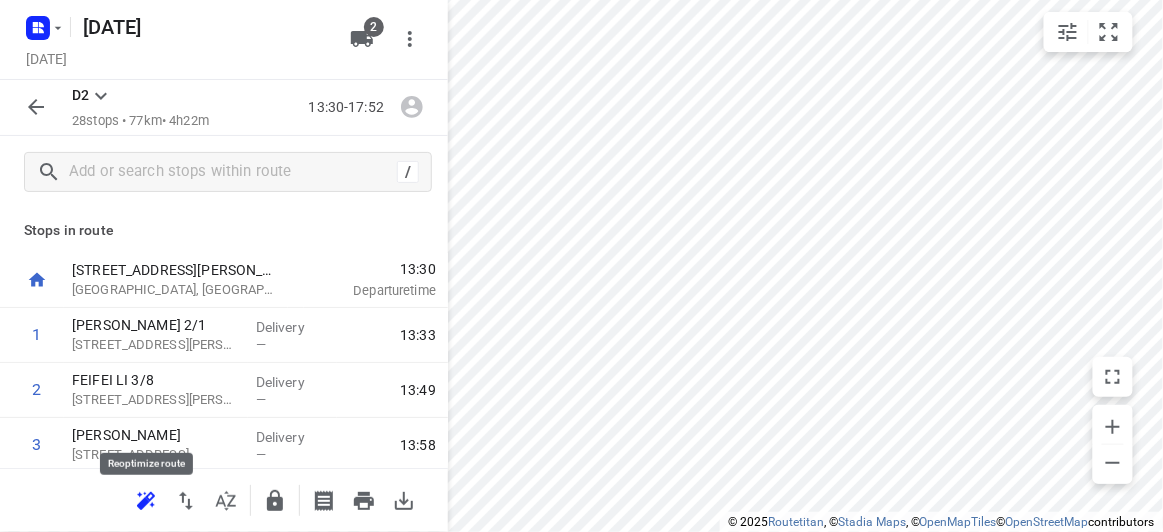 click 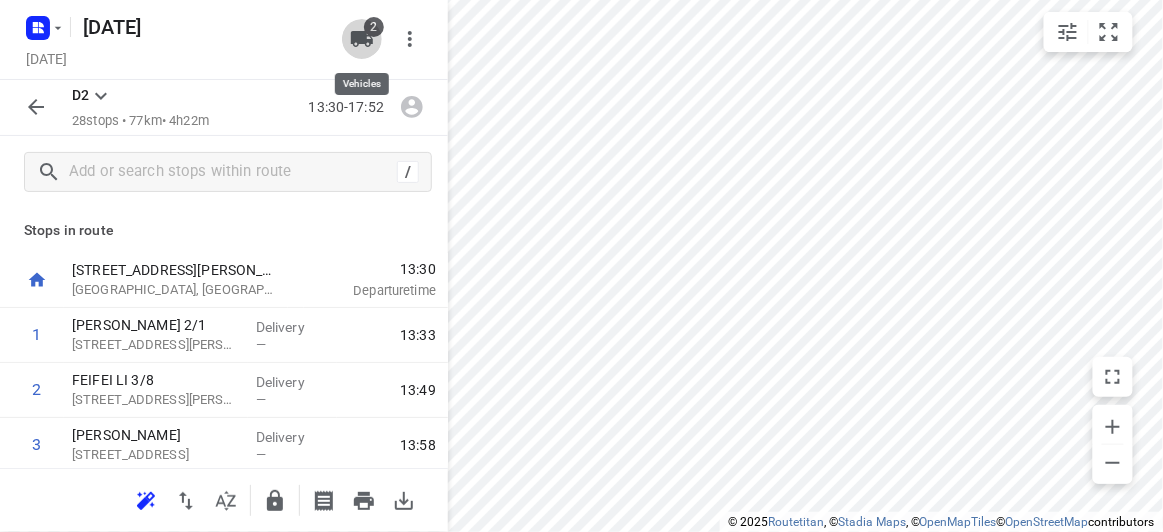 click 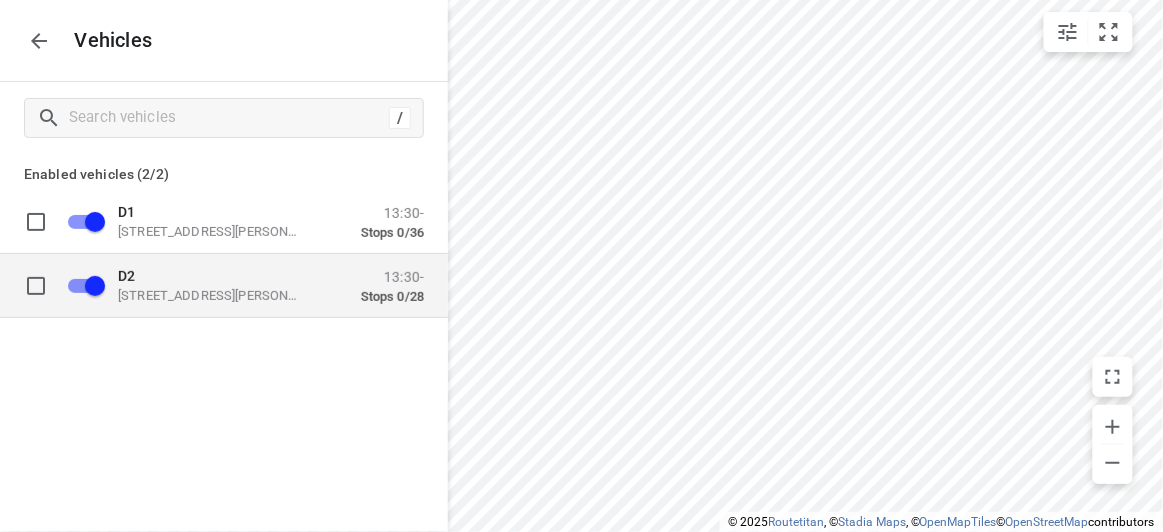 click on "D2" at bounding box center [218, 275] 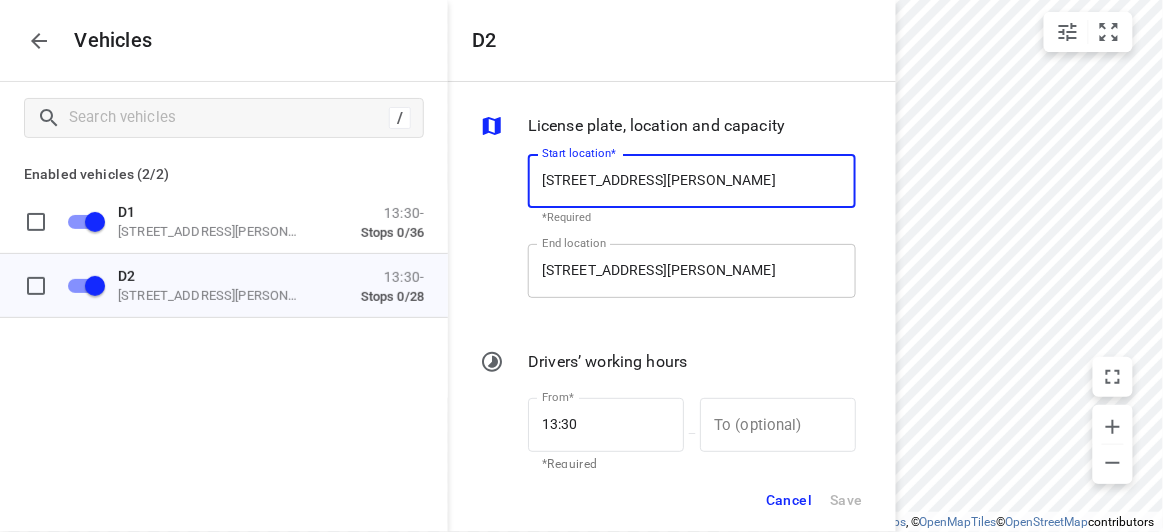 click on "49 John St, Oakleigh VIC 3166, Australia" at bounding box center (692, 271) 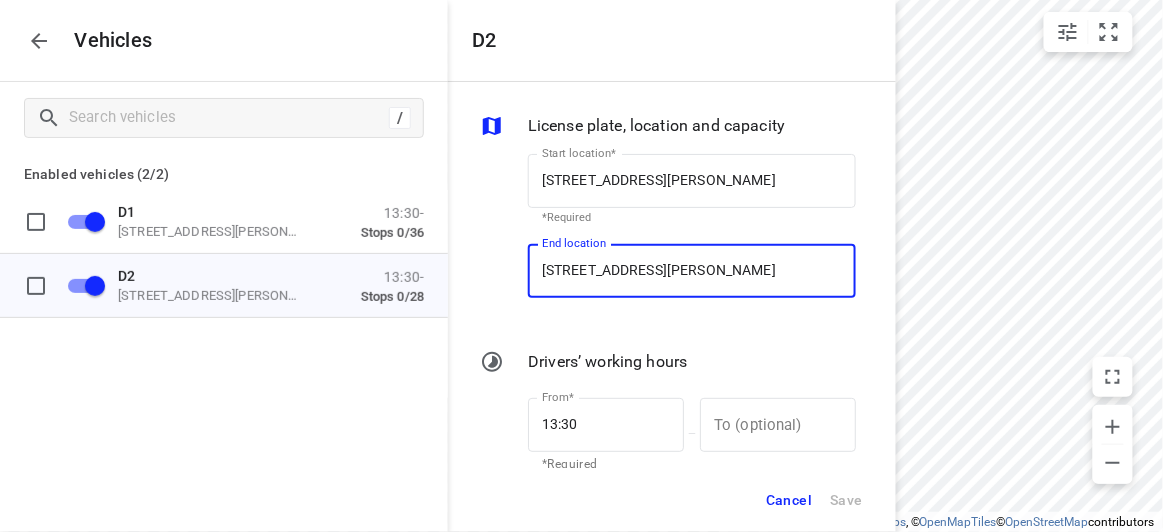 paste on "1 Stapley Crescent 3148 Chadstone" 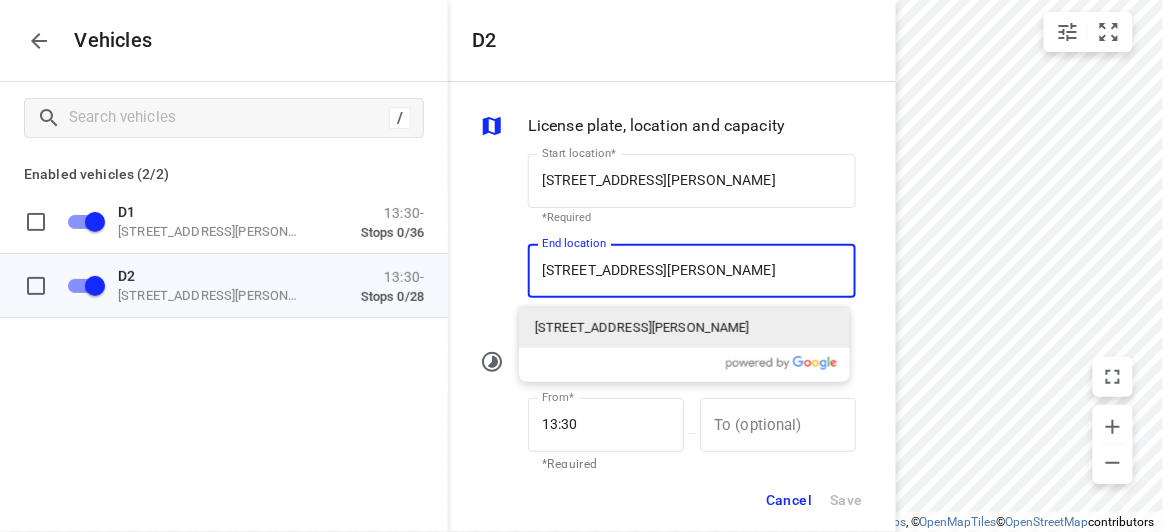 click on "1 Stapley Crescent, Chadstone VIC 3148, Australia" at bounding box center (642, 328) 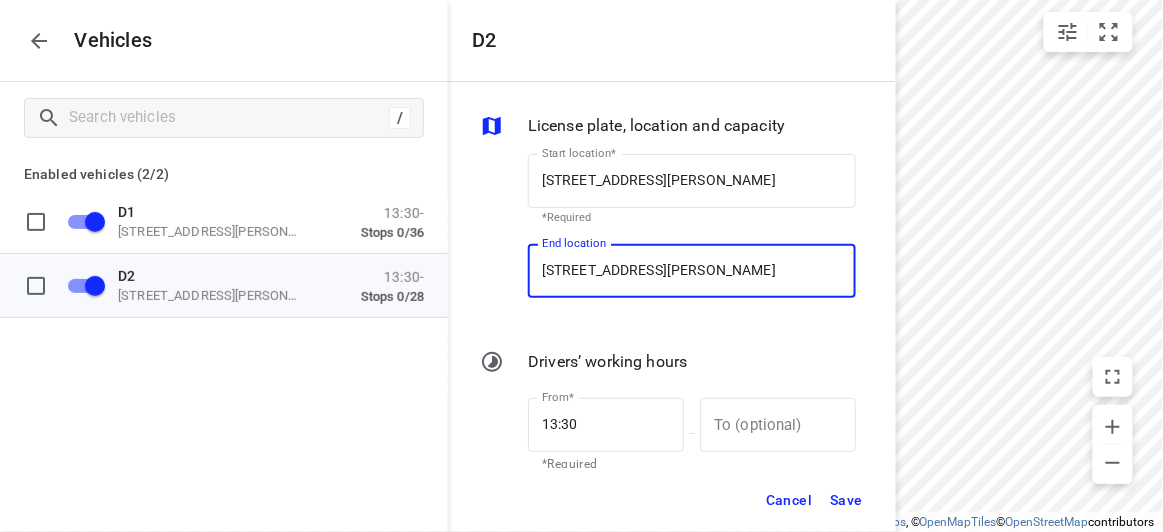 type on "1 Stapley Cres, Chadstone VIC 3148, Australia" 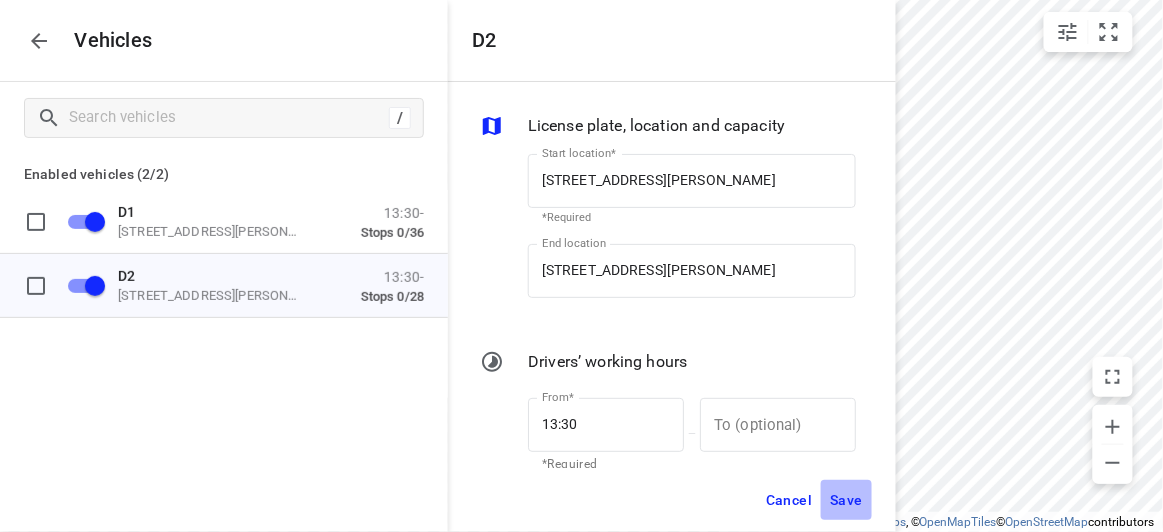click on "Save" at bounding box center (846, 500) 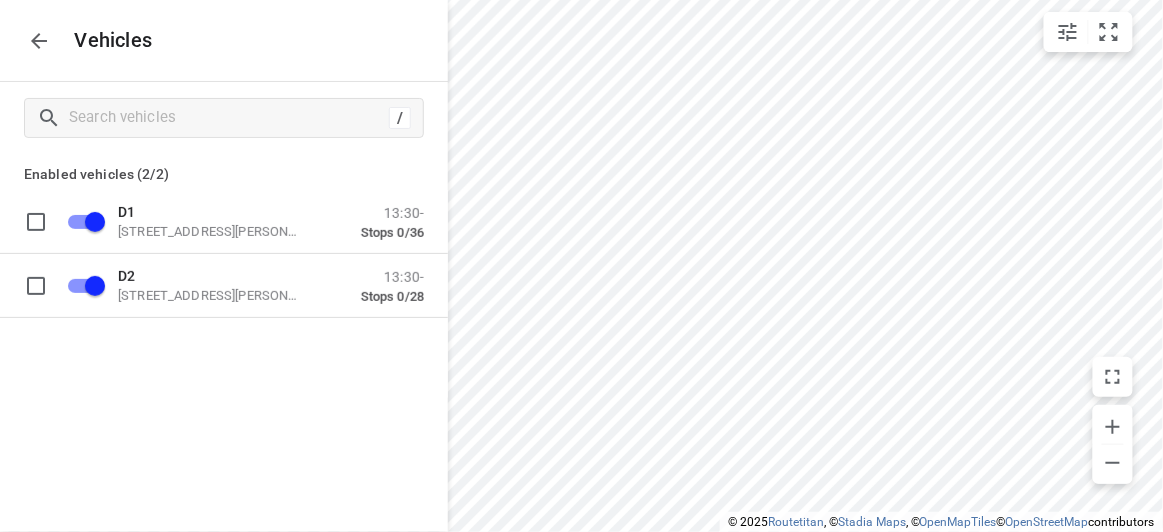 click 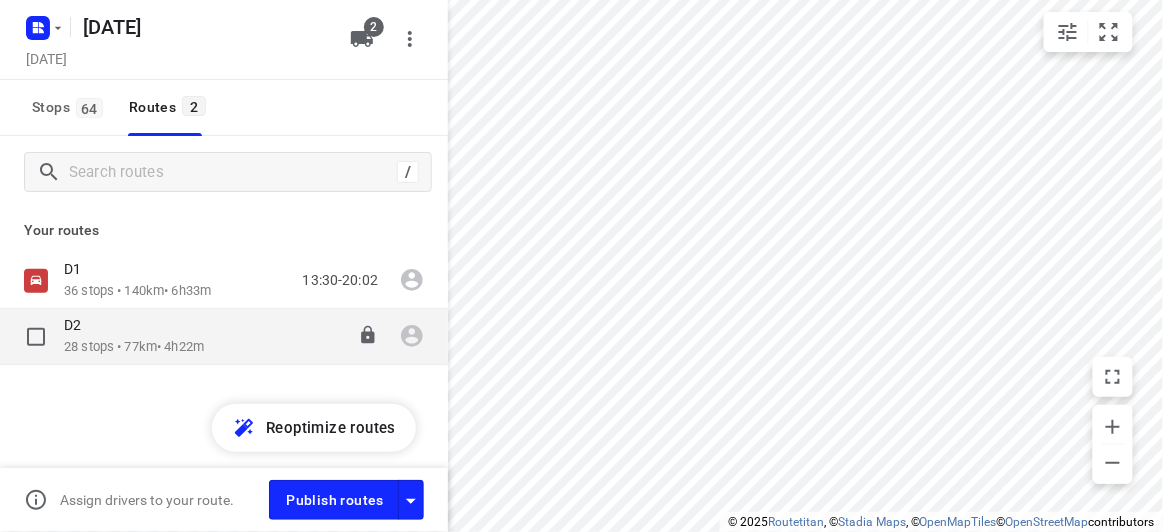 click on "D2" at bounding box center (134, 327) 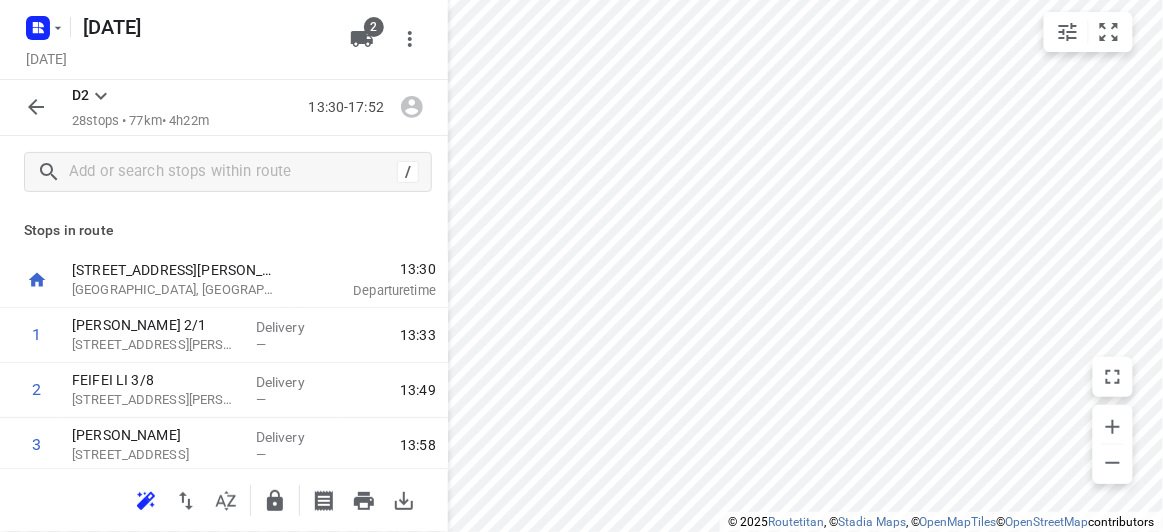 click 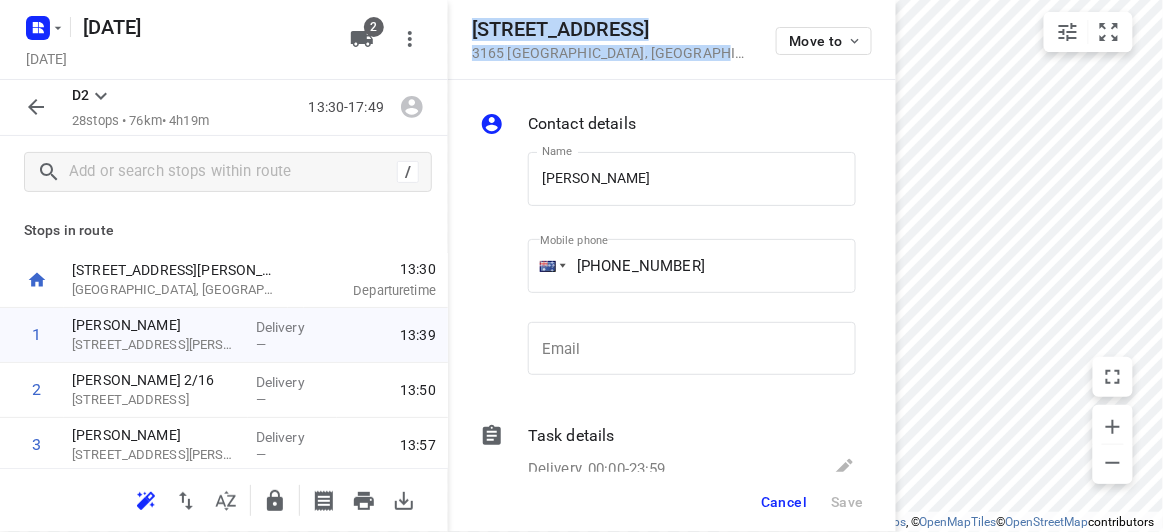 drag, startPoint x: 673, startPoint y: 53, endPoint x: 454, endPoint y: 23, distance: 221.04524 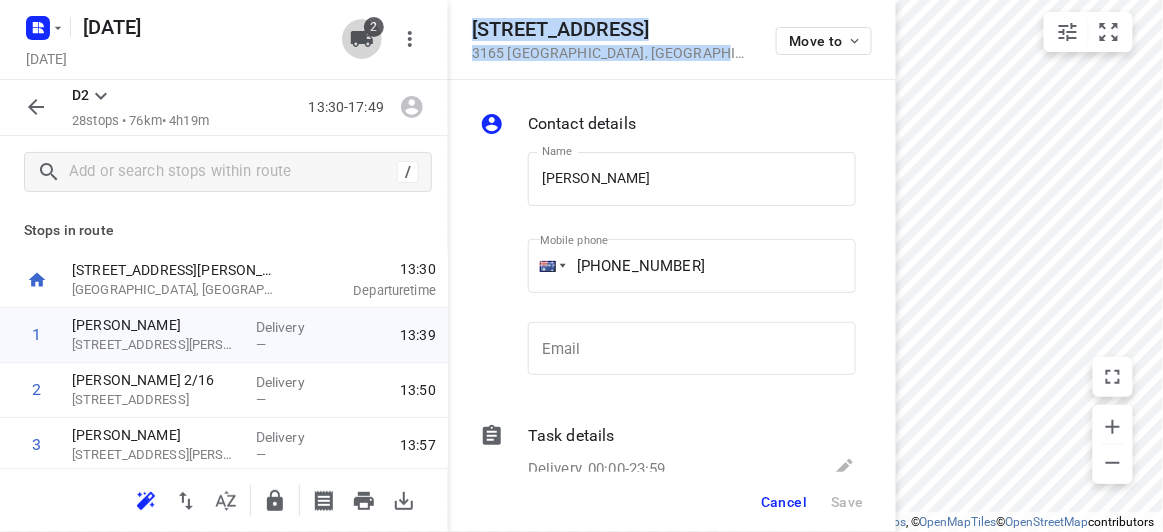 drag, startPoint x: 361, startPoint y: 44, endPoint x: 364, endPoint y: 66, distance: 22.203604 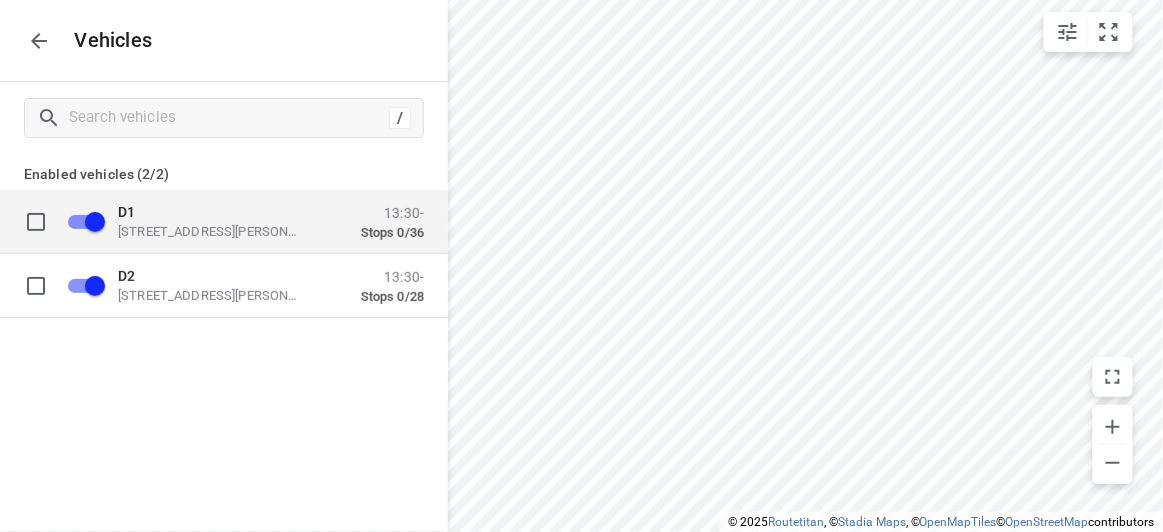click on "D1" at bounding box center (218, 211) 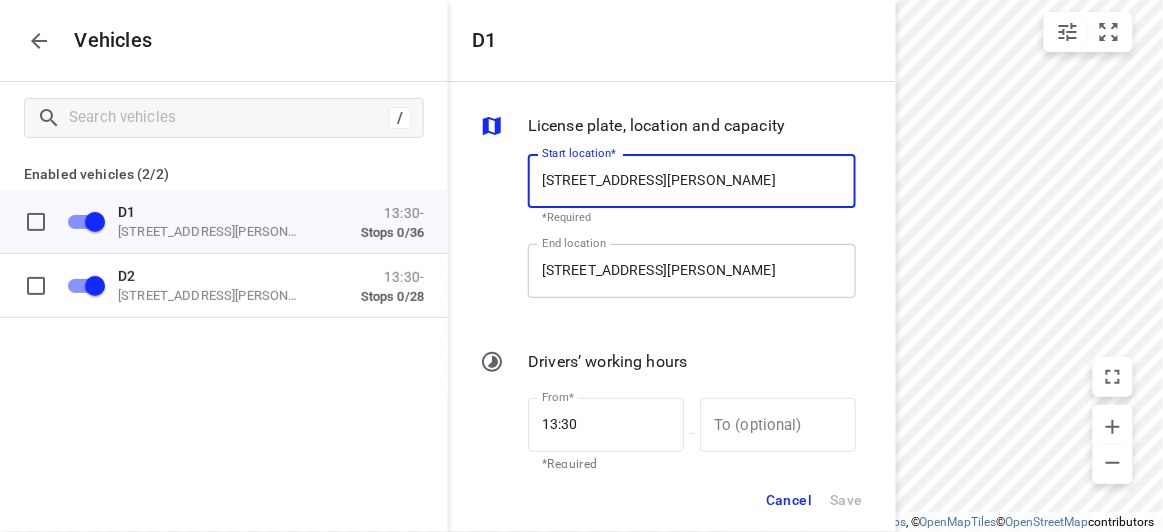 click on "1 Stapley Cres, Chadstone VIC 3148, Australia" at bounding box center [692, 271] 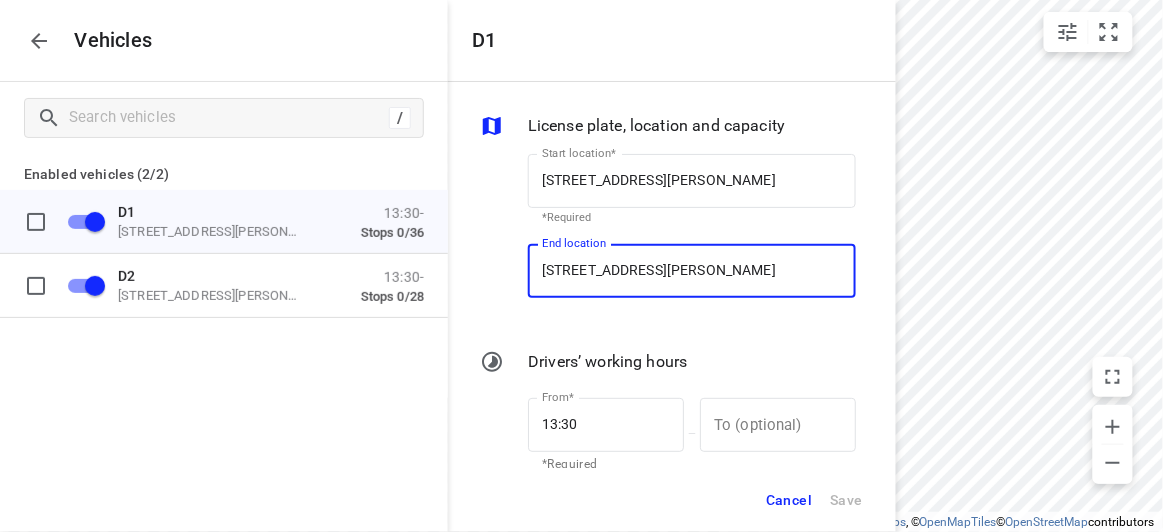 paste on "38 Francesco Street 3165 Bentleigh East" 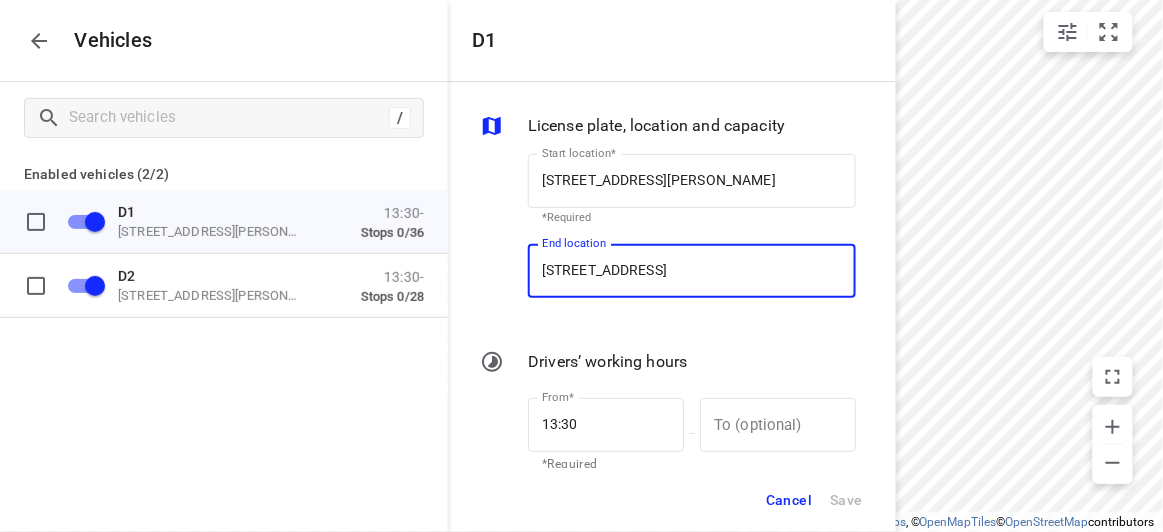 scroll, scrollTop: 0, scrollLeft: 33, axis: horizontal 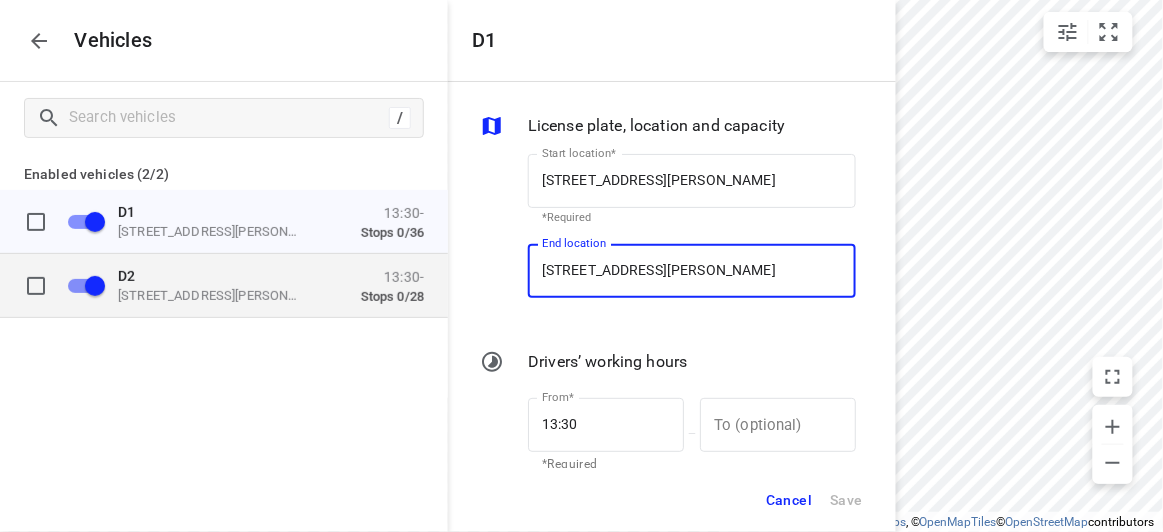 click on "13:30-" at bounding box center (392, 276) 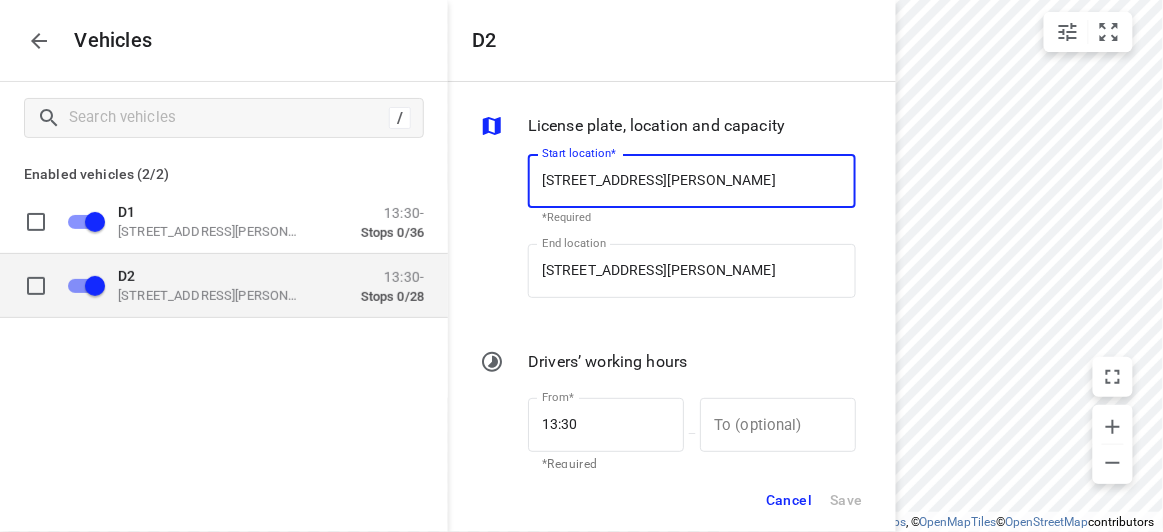 click on "49 John St, Oakleigh VIC 3166, Australia" at bounding box center (218, 295) 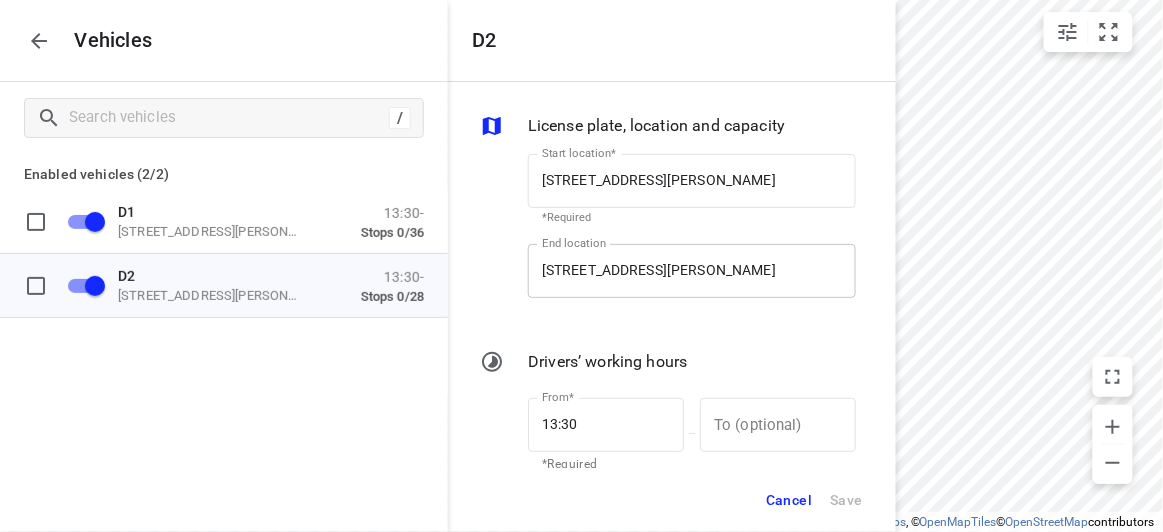click on "1 Stapley Cres, Chadstone VIC 3148, Australia" at bounding box center [692, 271] 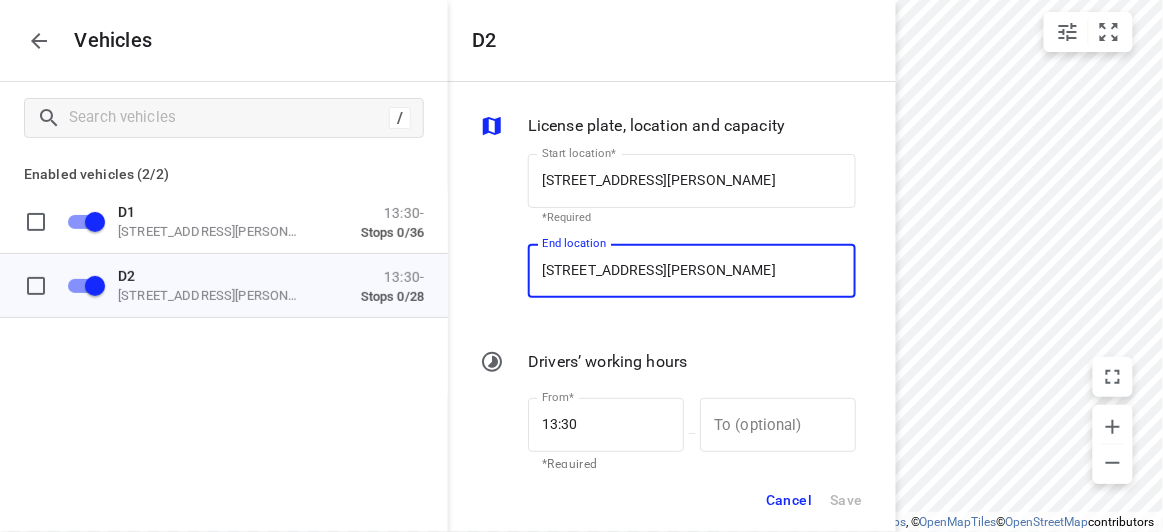 paste on "38 Francesco Street 3165 Bentleigh East" 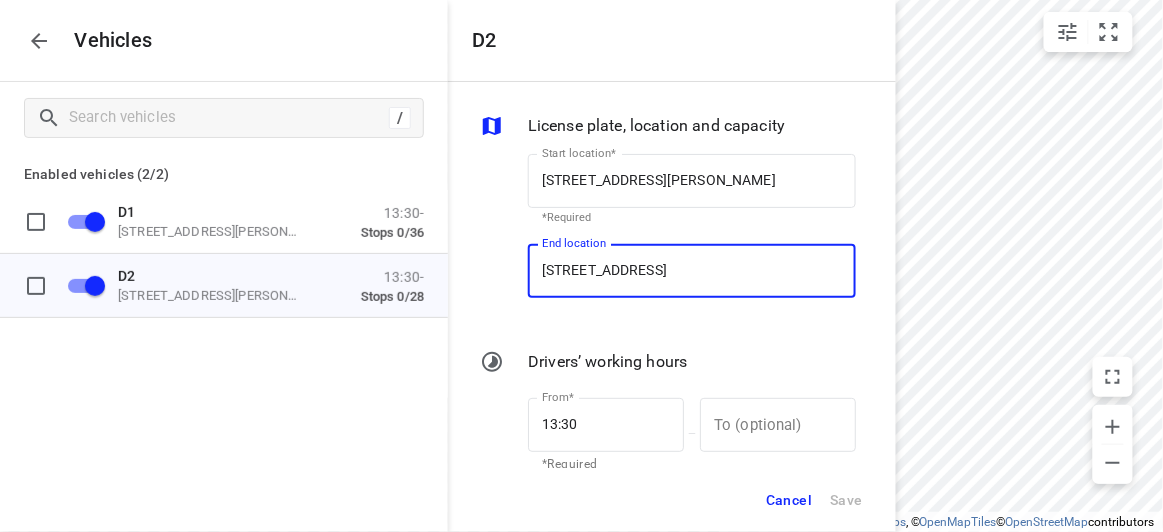scroll, scrollTop: 0, scrollLeft: 33, axis: horizontal 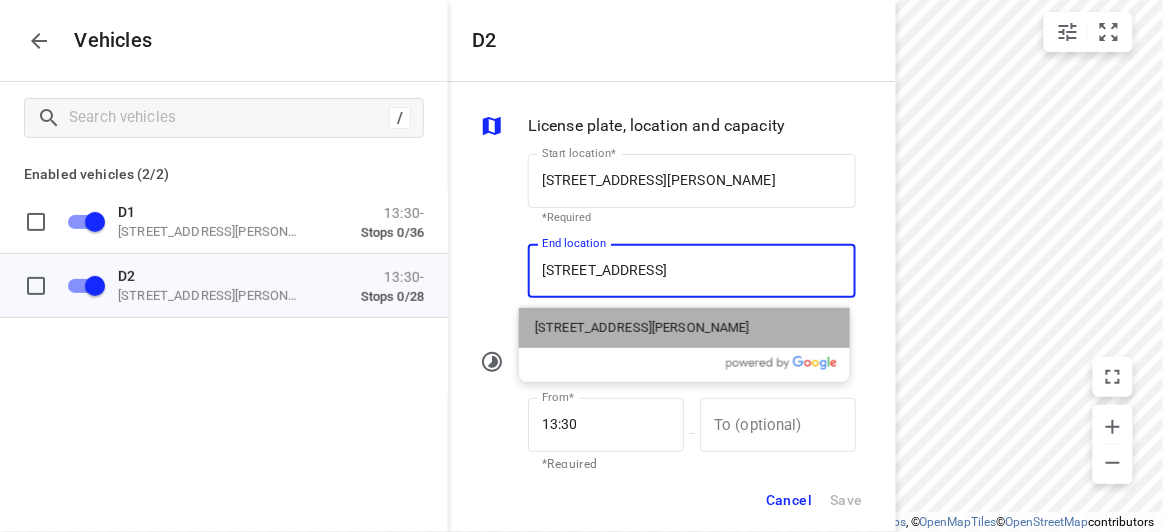 click on "38 Francesco Street, Bentleigh East VIC 3165, Australia" at bounding box center [642, 328] 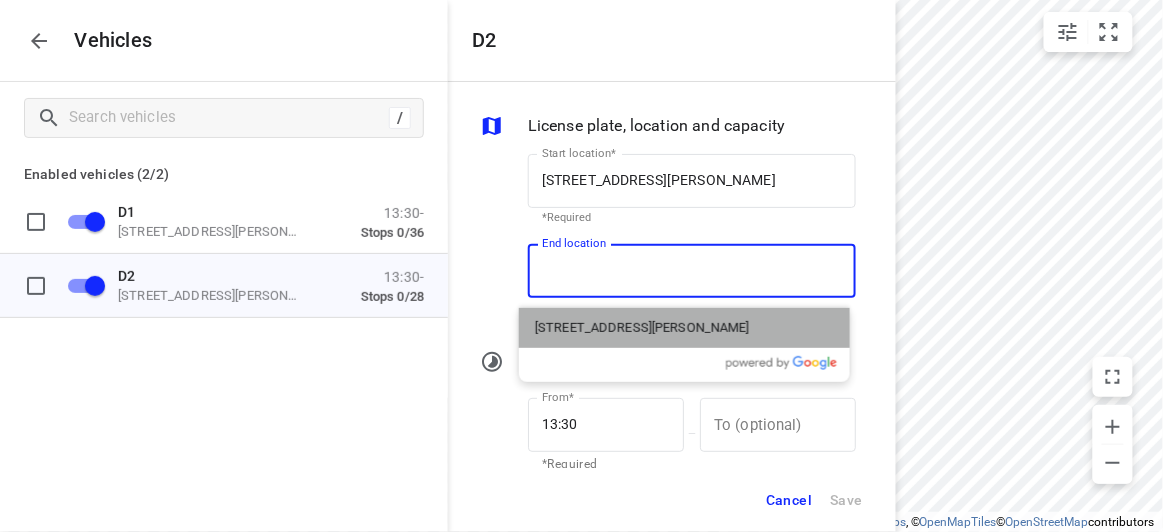 scroll, scrollTop: 0, scrollLeft: 0, axis: both 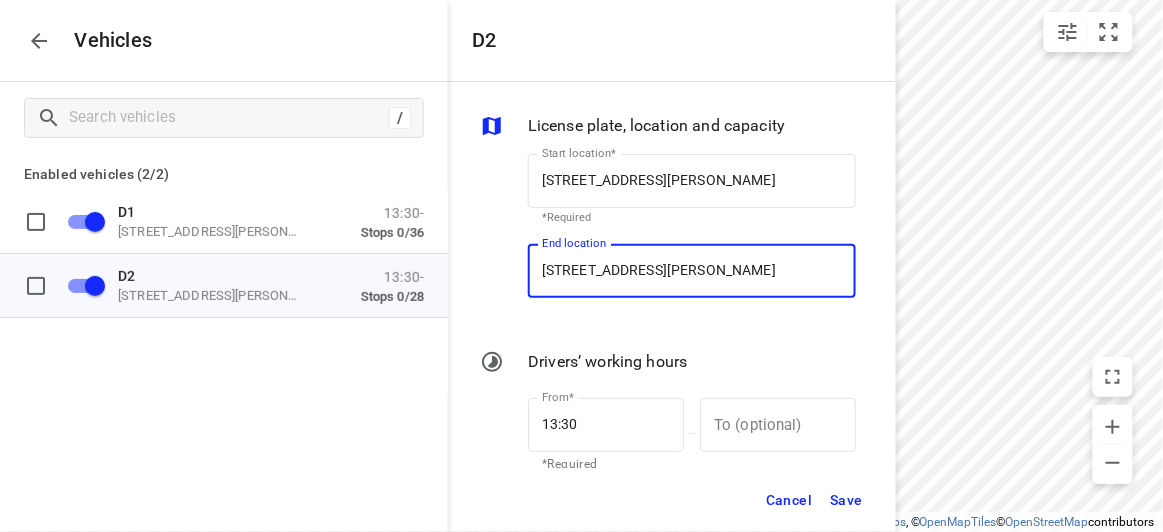 type on "38 Francesco St, Bentleigh East VIC 3165, Australia" 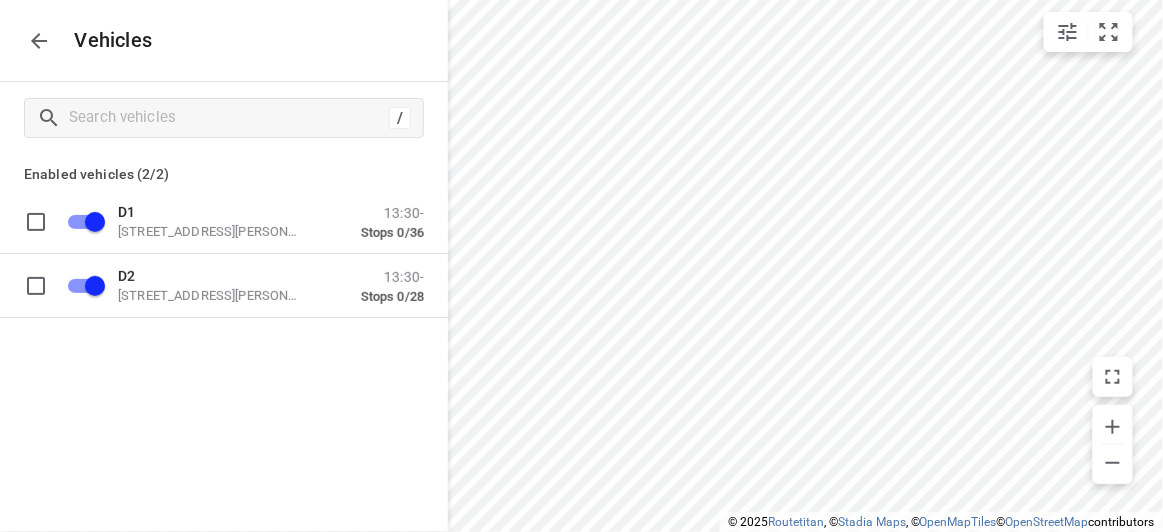 click 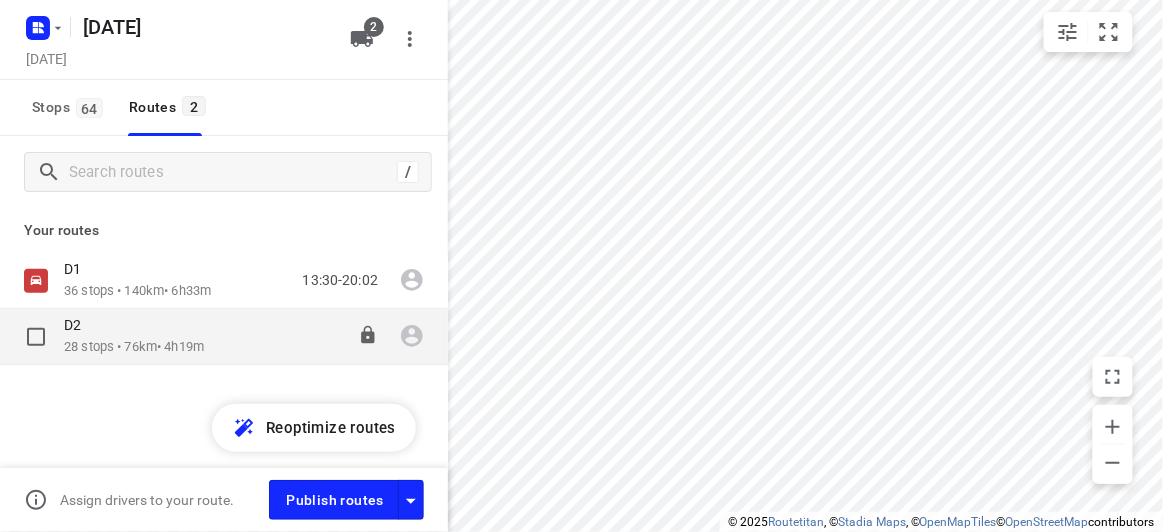 click on "28   stops •   76km  •   4h19m" at bounding box center (134, 347) 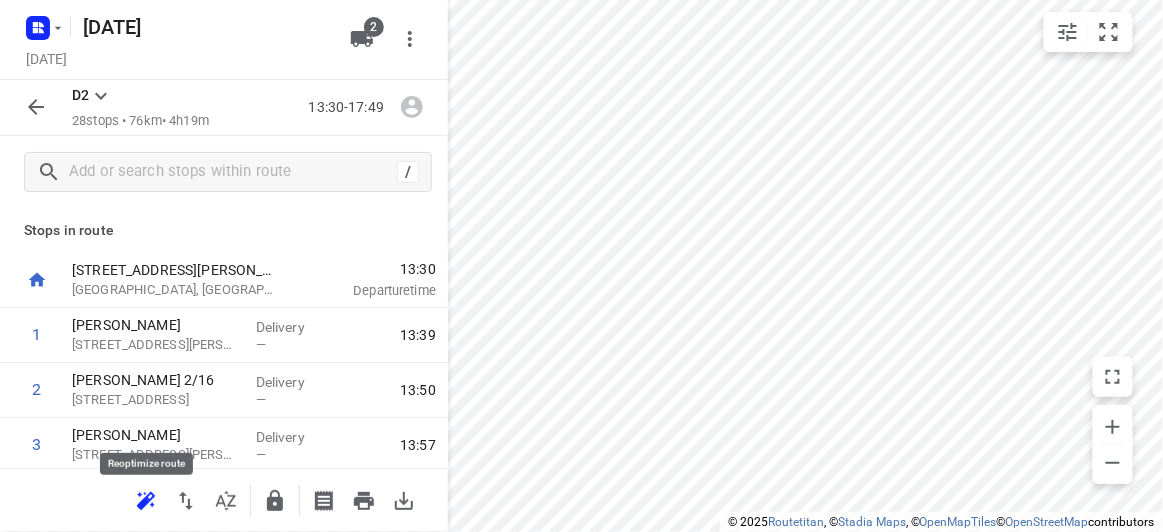 click 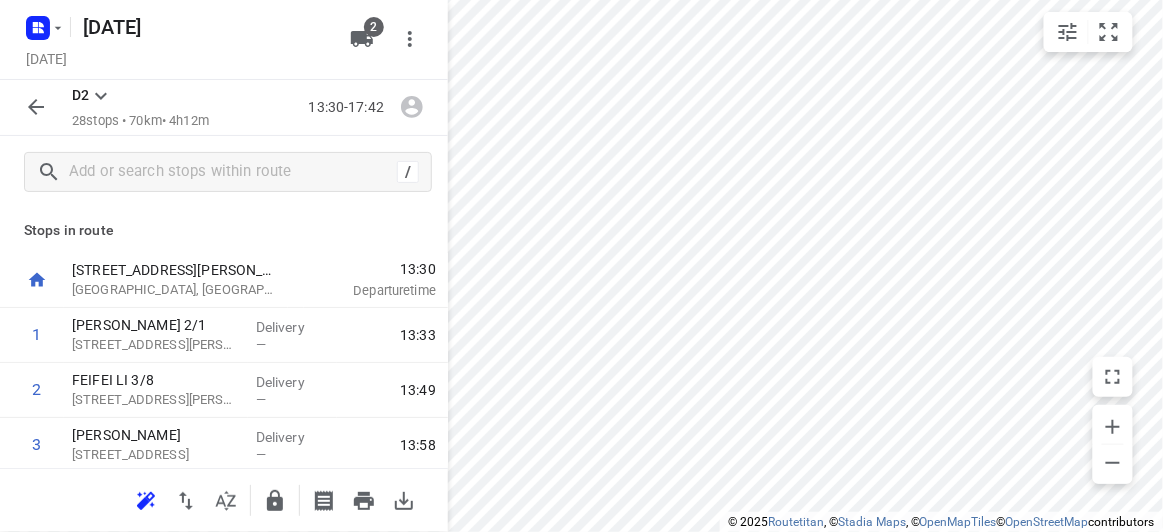 click on "i © 2025  Routetitan , ©  Stadia Maps , ©  OpenMapTiles  ©  OpenStreetMap  contributors 31 JULY 2025 Wednesday, Jul 30 2   D2 28  stops •   70km  •   4h12m 13:30-17:42 / Stops in route 49 John Street Oakleigh, Australia 13:30 Departure  time 1 SAMANTHA CHEW 2/1 1 Stapley Crescent, Chadstone Delivery — 13:33 2 FEIFEI LI 3/8 8 Dickens Street, Glen Iris Delivery — 13:49 3 ELODIE WONG 60 Cooloongatta Road, Camberwell Delivery — 13:58 4 BILL 77 Durham Road, Surrey Hills Delivery — 14:07 5 KEVIN CHAN 15 Hertford Crescent, Balwyn Delivery — 14:18 6 JON CHEONG 15 Allison Road, Mont Albert North Delivery — 14:28 7 LEON 9 Lichfield Grove, Mont Albert North Delivery — 14:36 8 KEE 34 Orchard Crescent, Mont Albert North Delivery — 14:43 9 TERESA 1/65 65 Winfield Road, Balwyn North Delivery — 14:50 10 JULIA LEUNG 15 Hender Street, Doncaster Delivery — 14:58 11 JUSTINA 2/5 5 Ashford Street, Templestowe Lower Delivery — 15:09 12 JOCELYN 30 Grant Olson Avenue, Bulleen Delivery — 15:18 13 MOLLY" at bounding box center [581, 266] 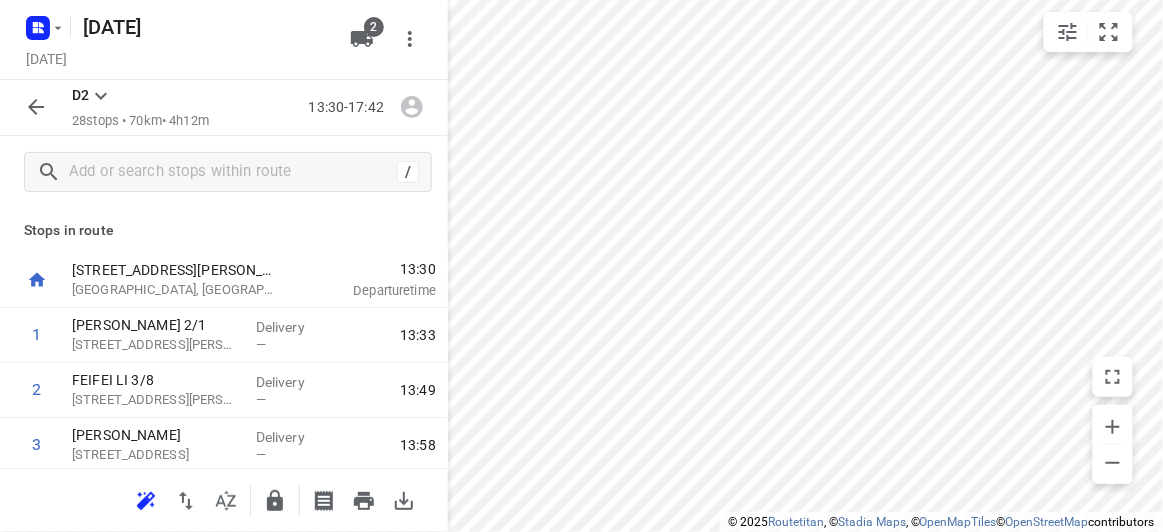 click 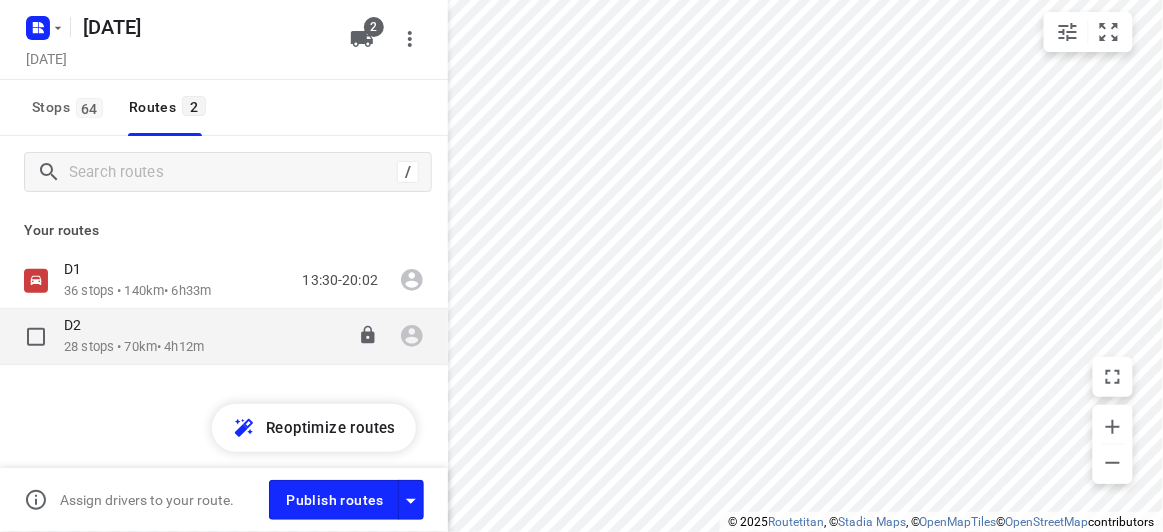 click at bounding box center [36, 337] 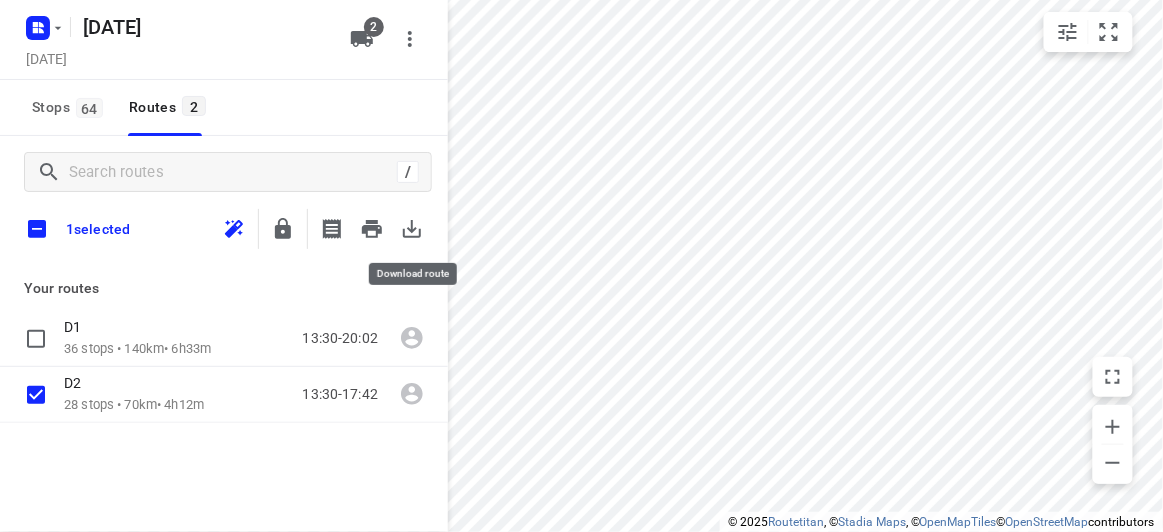 click 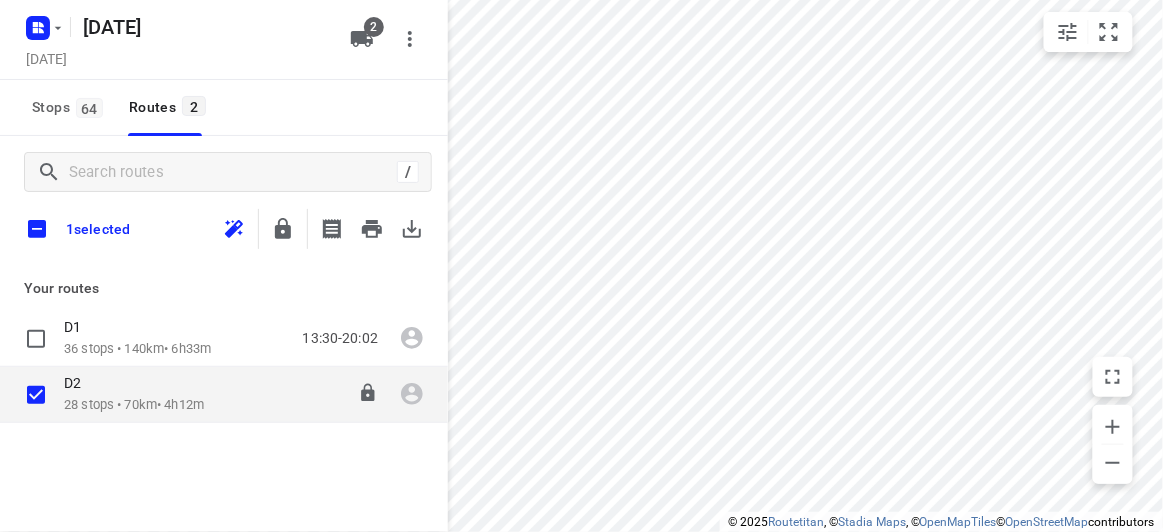 click on "D2" at bounding box center [78, 383] 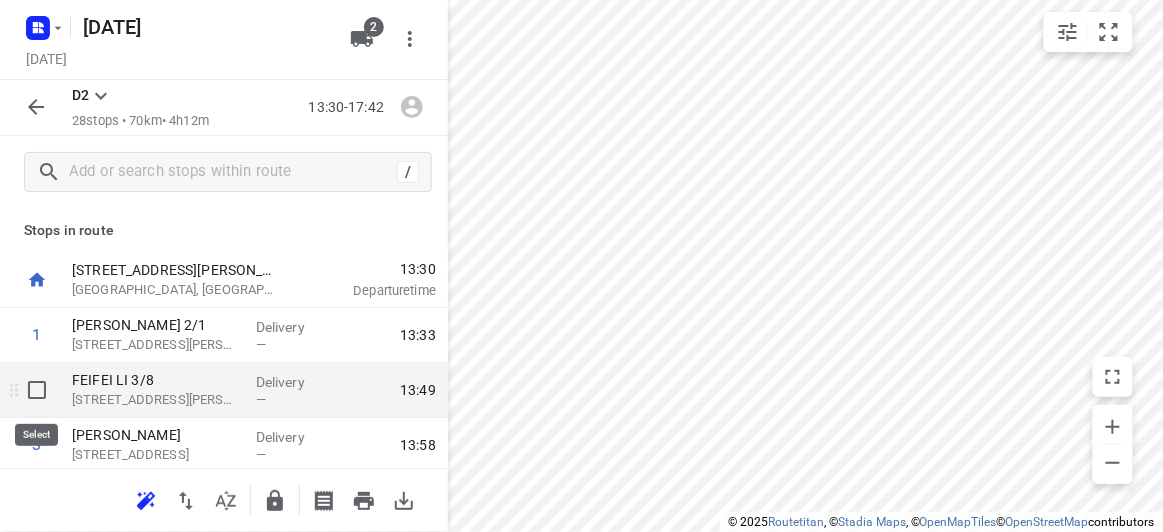 click at bounding box center [37, 390] 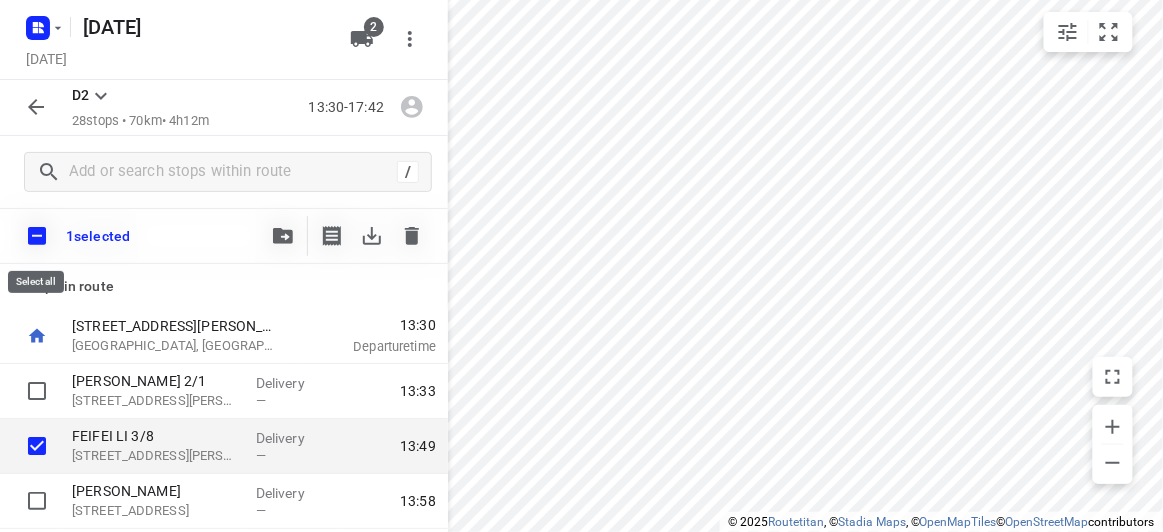 click at bounding box center [37, 236] 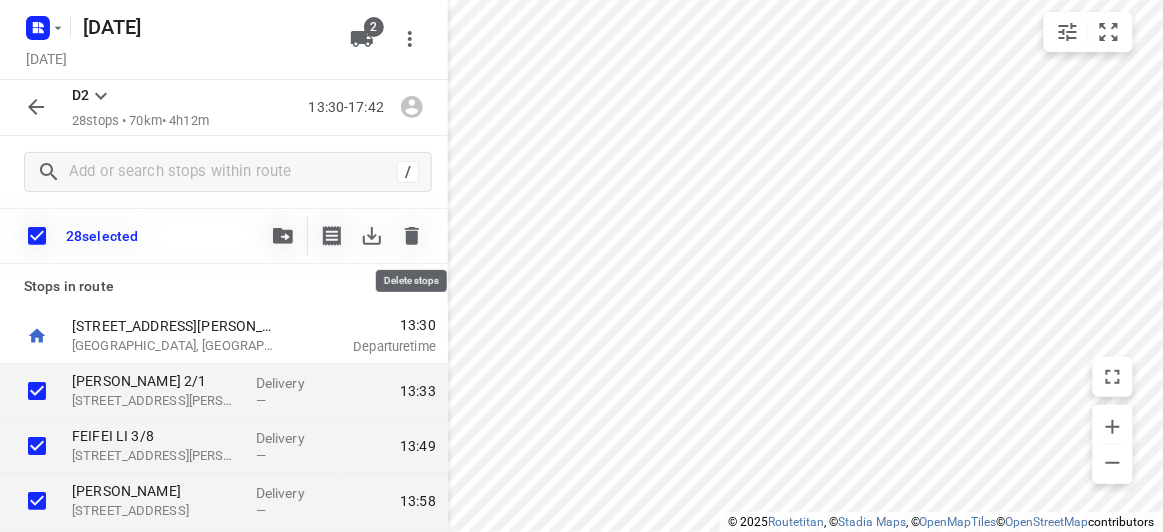 click 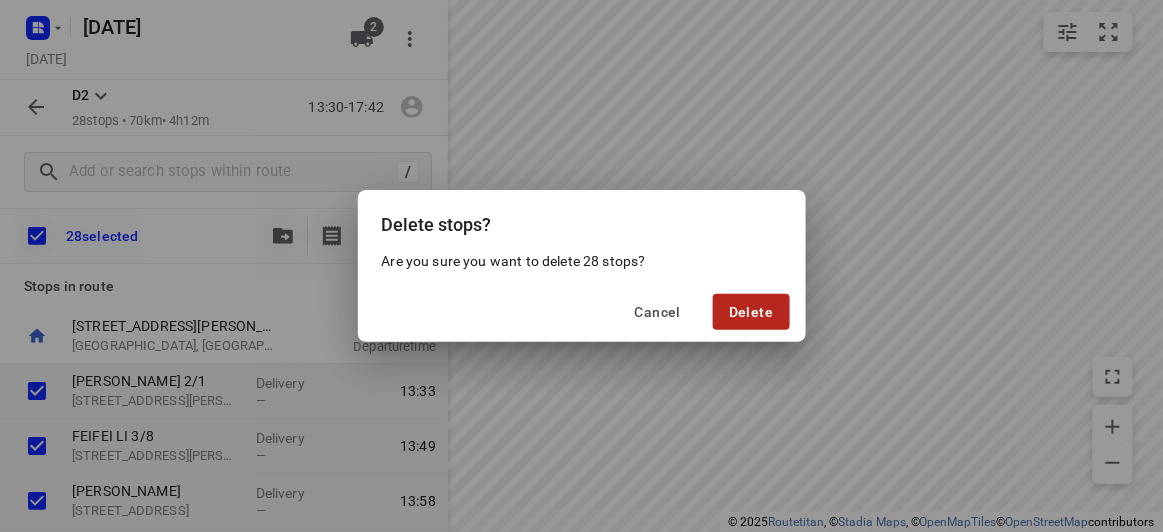 click on "Delete" at bounding box center (751, 312) 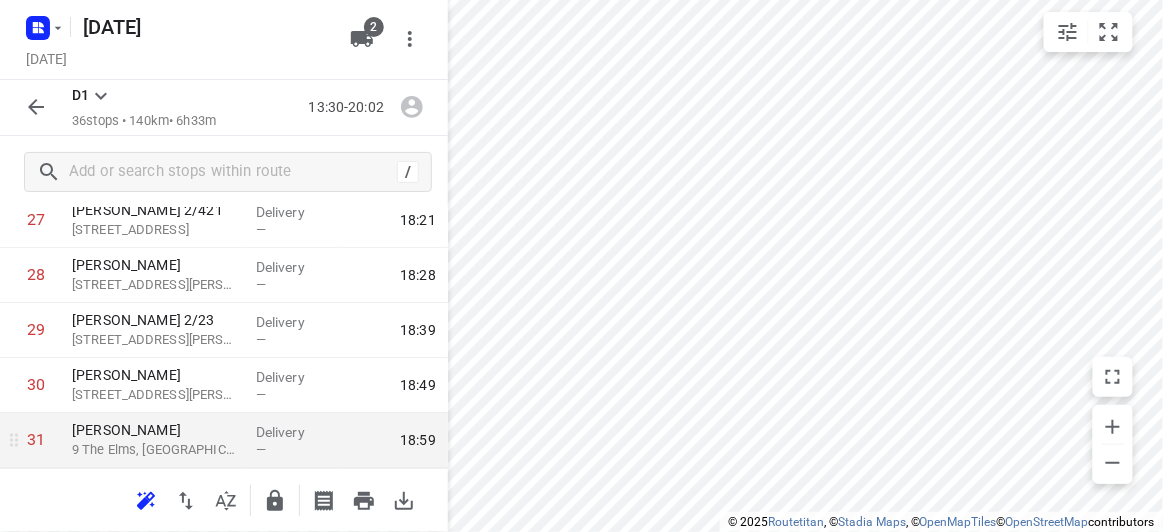scroll, scrollTop: 1874, scrollLeft: 0, axis: vertical 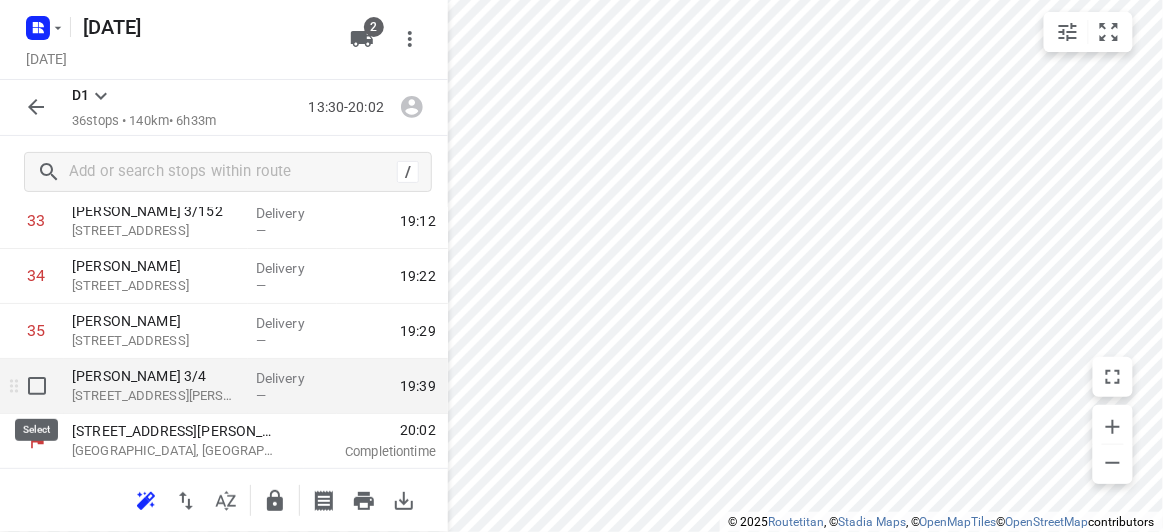 click at bounding box center (37, 386) 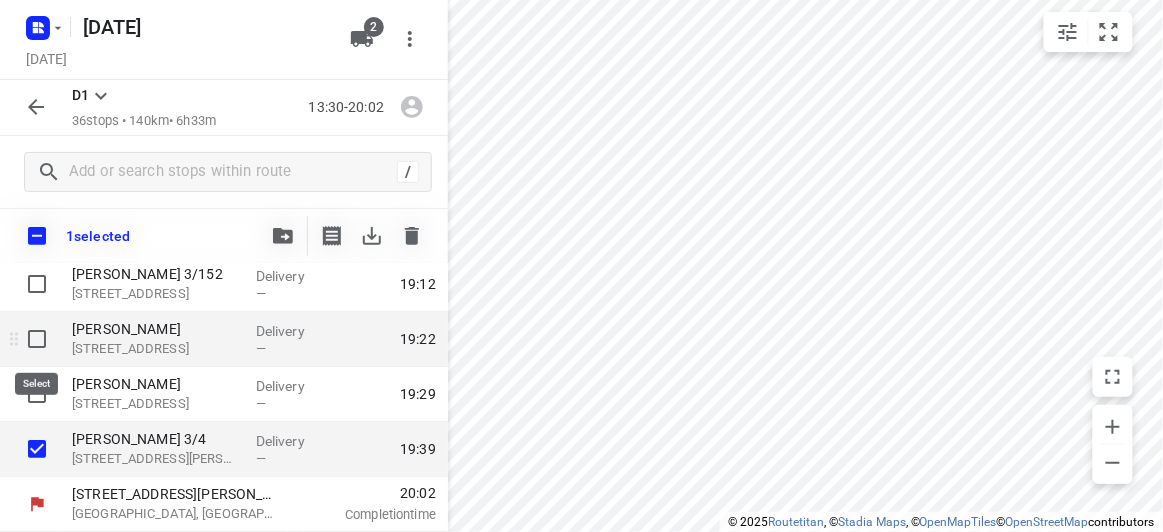 scroll, scrollTop: 1866, scrollLeft: 0, axis: vertical 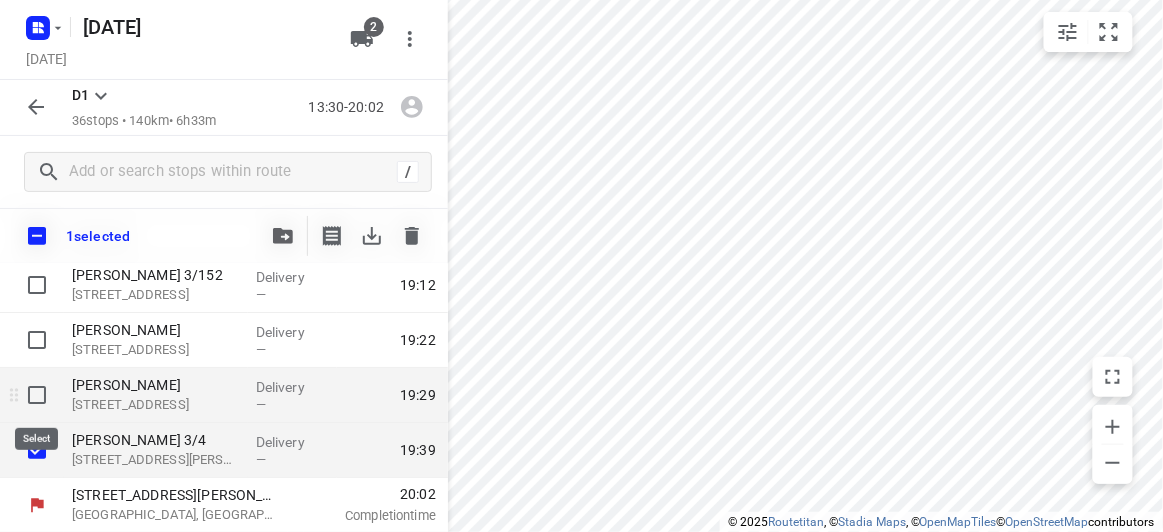 click at bounding box center (37, 395) 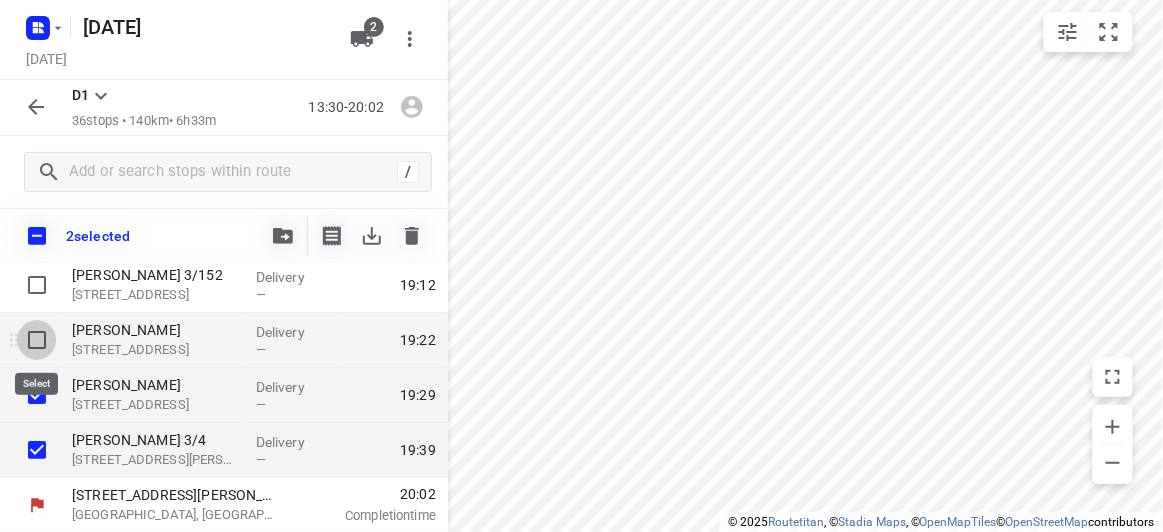 click at bounding box center [37, 340] 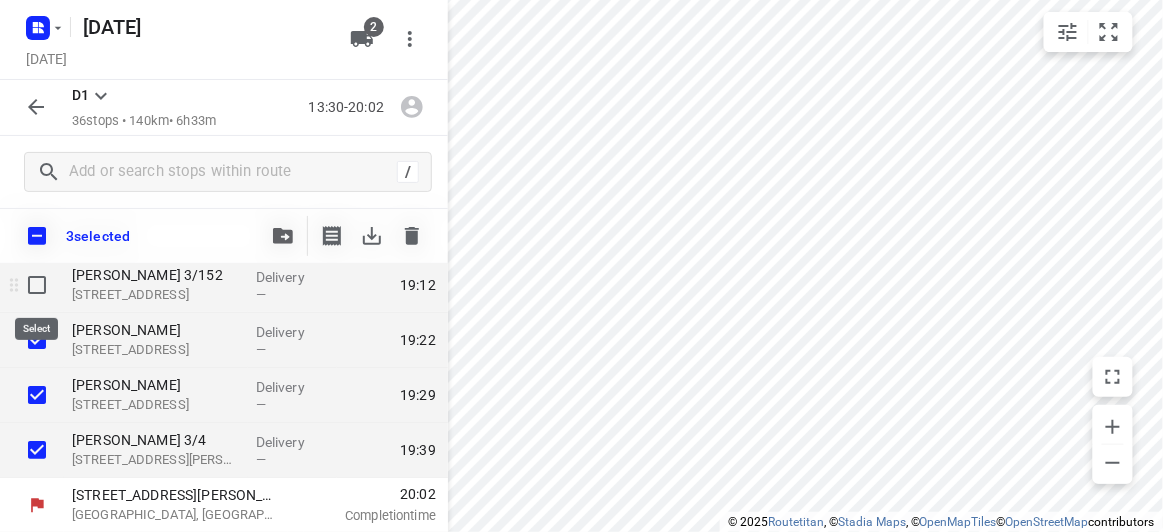click at bounding box center (37, 285) 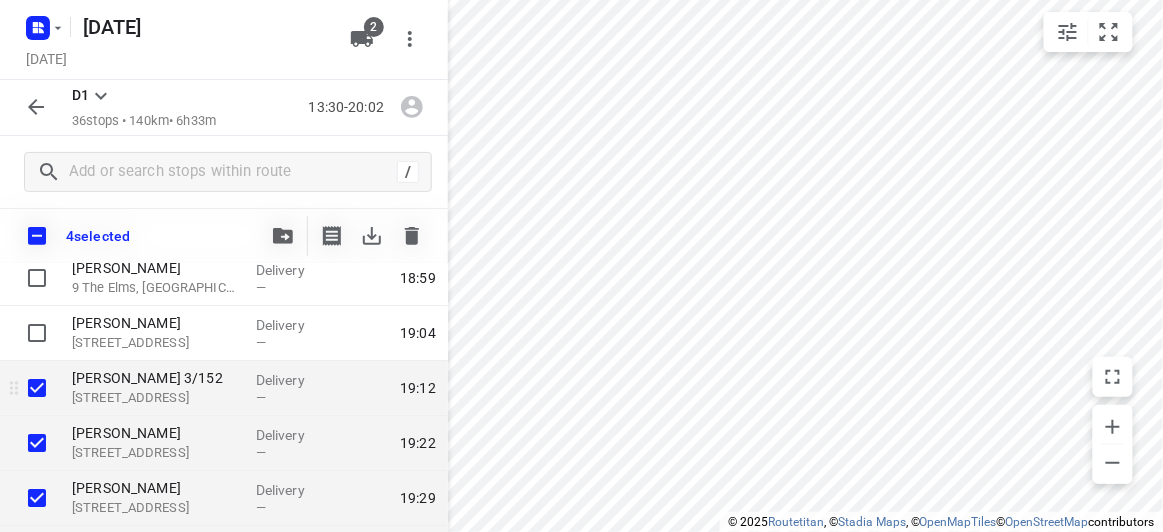 scroll, scrollTop: 1684, scrollLeft: 0, axis: vertical 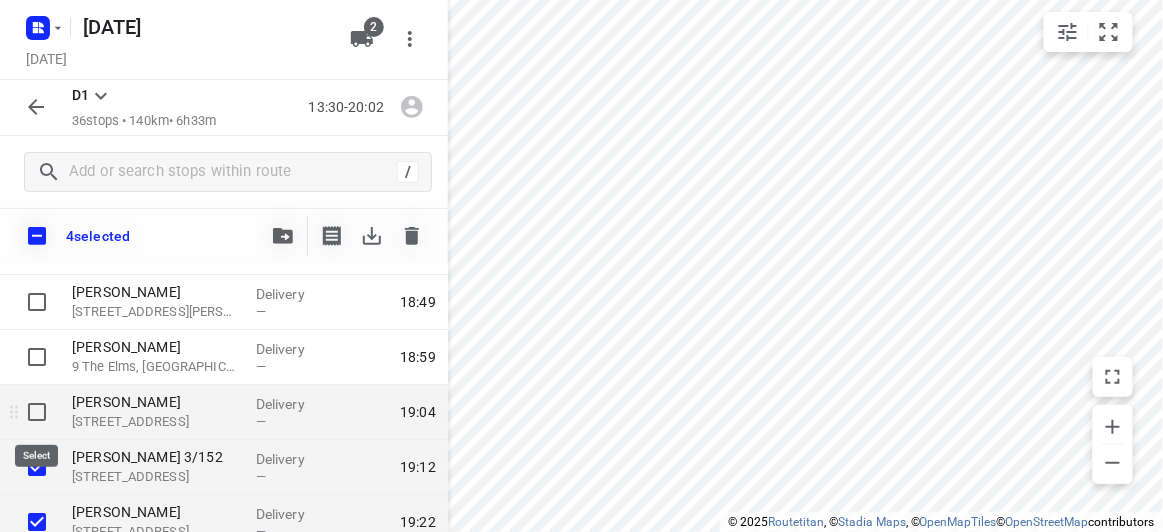 click at bounding box center (37, 412) 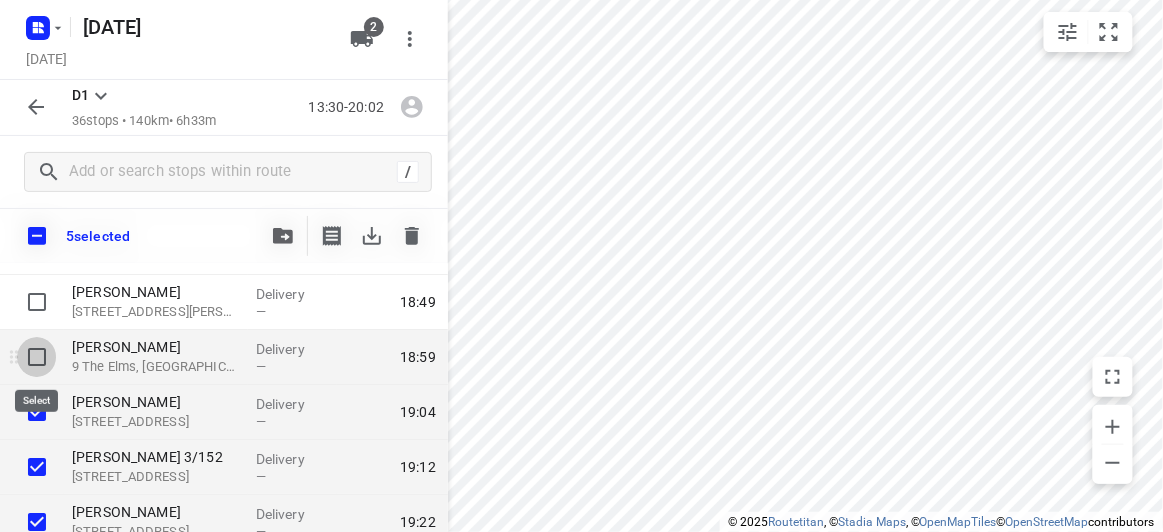 click at bounding box center (37, 357) 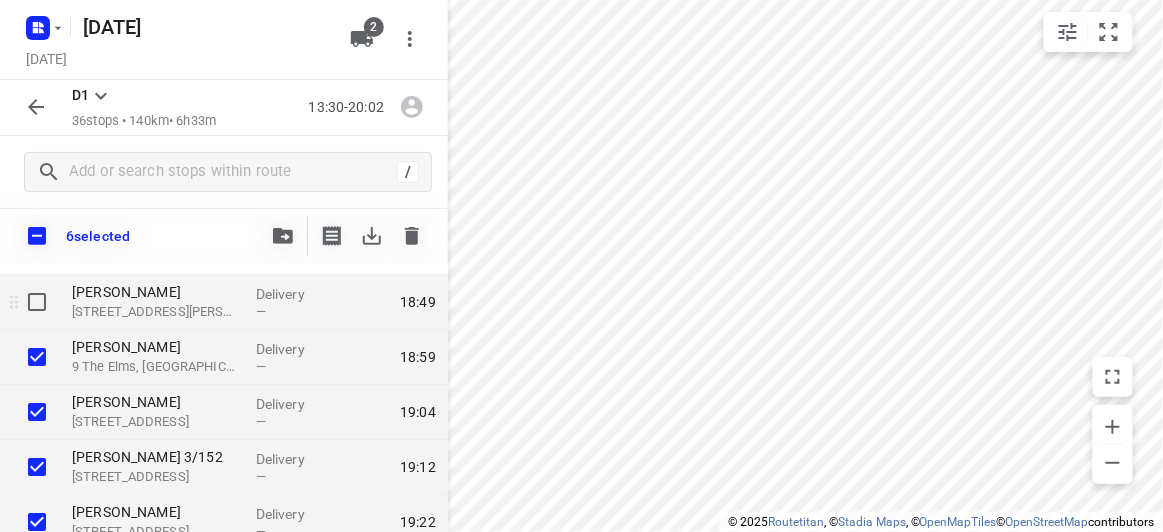click at bounding box center (37, 302) 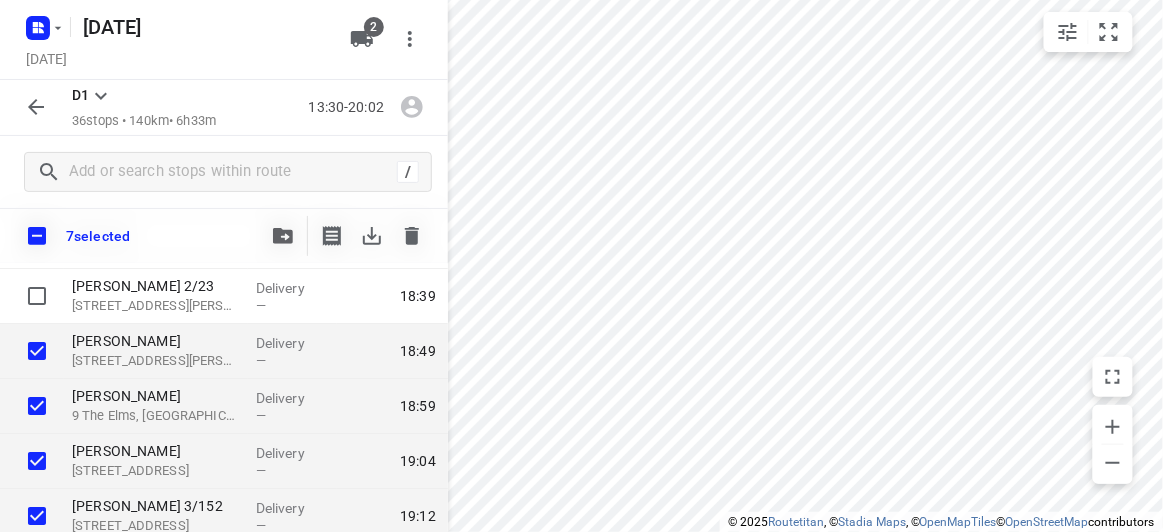 scroll, scrollTop: 1412, scrollLeft: 0, axis: vertical 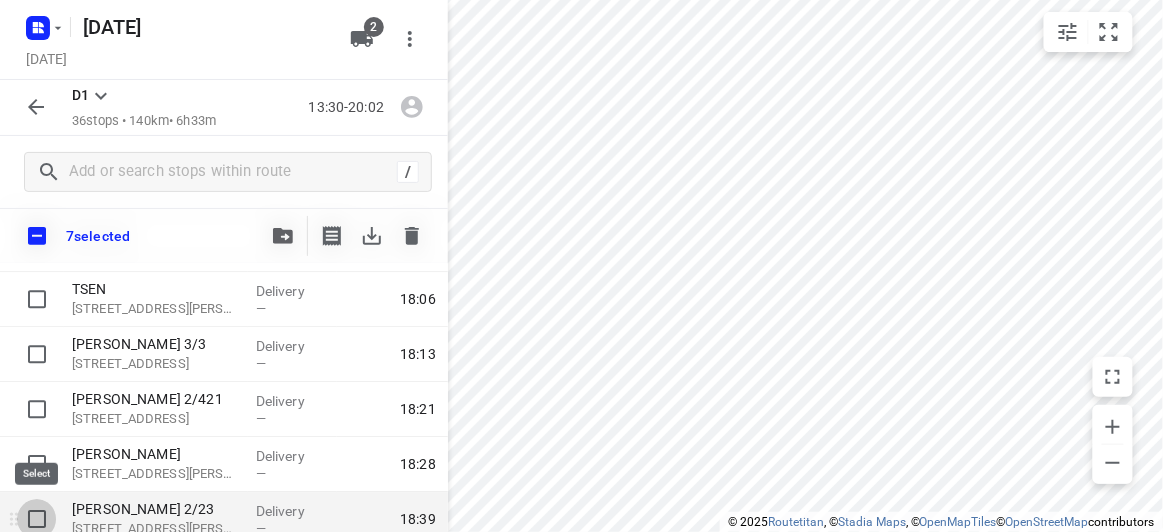 click at bounding box center [37, 519] 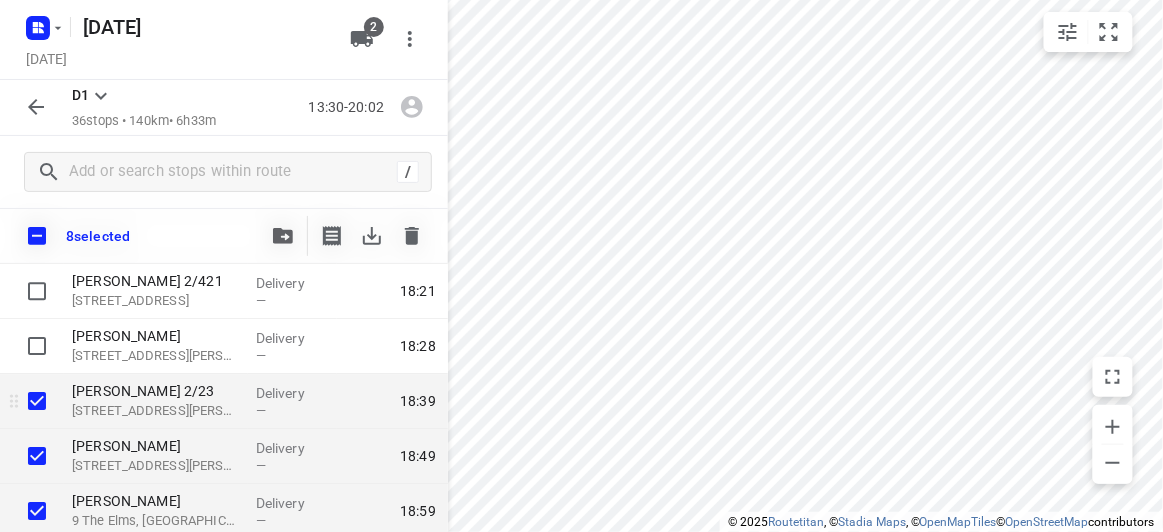 scroll, scrollTop: 1503, scrollLeft: 0, axis: vertical 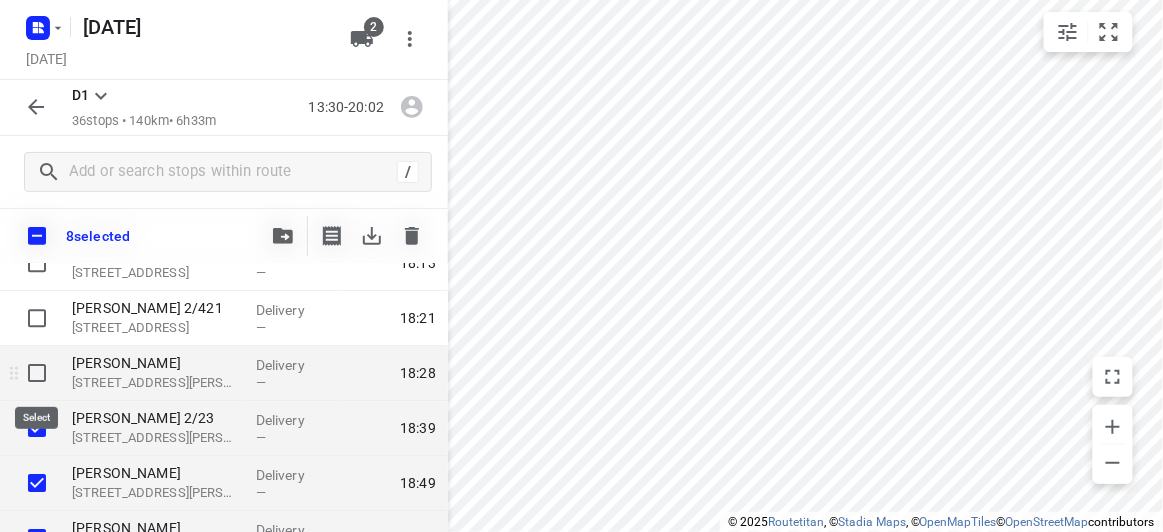drag, startPoint x: 44, startPoint y: 383, endPoint x: 36, endPoint y: 367, distance: 17.888544 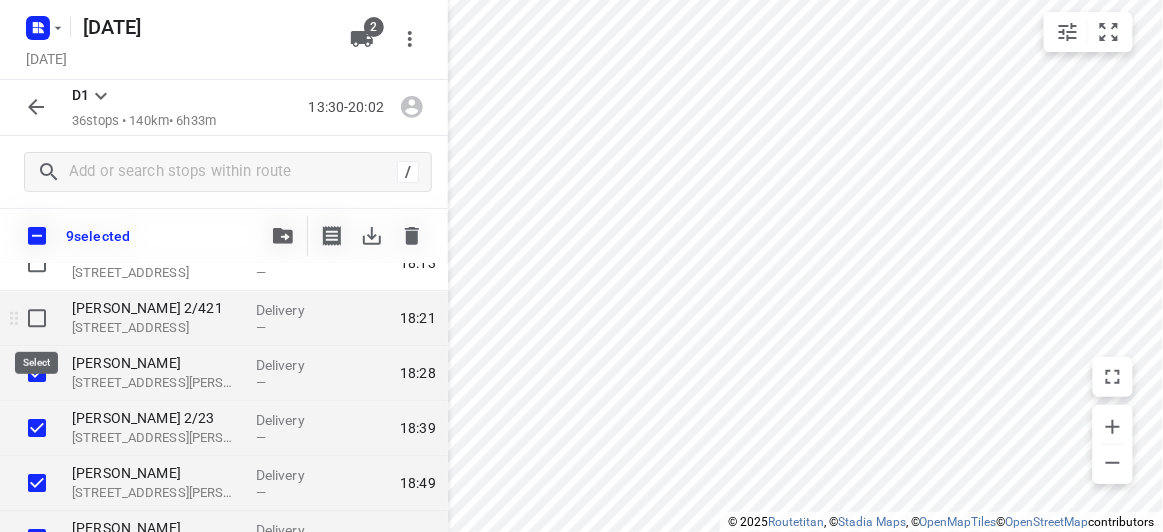 click at bounding box center (37, 318) 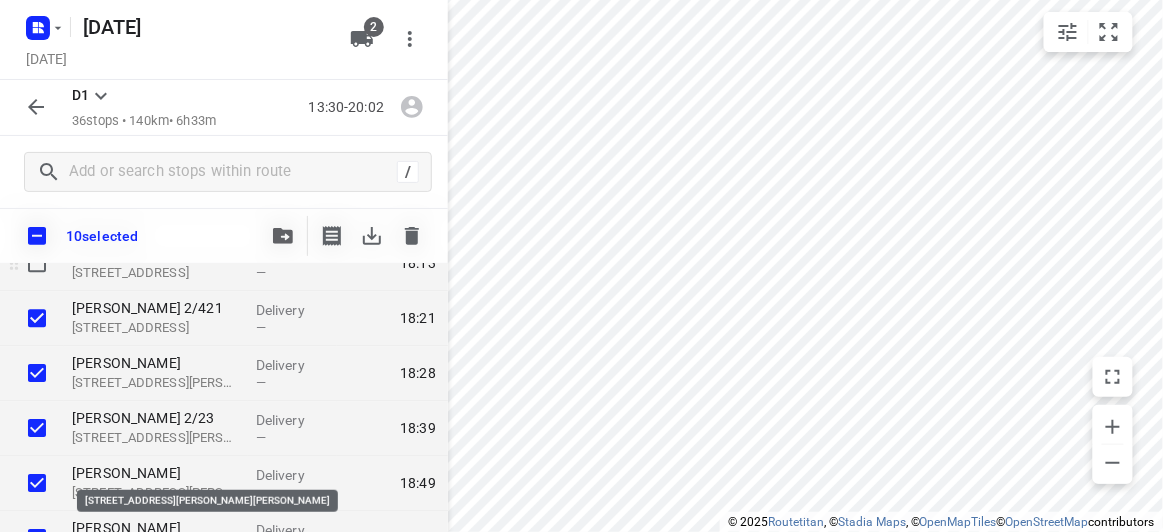 scroll, scrollTop: 1321, scrollLeft: 0, axis: vertical 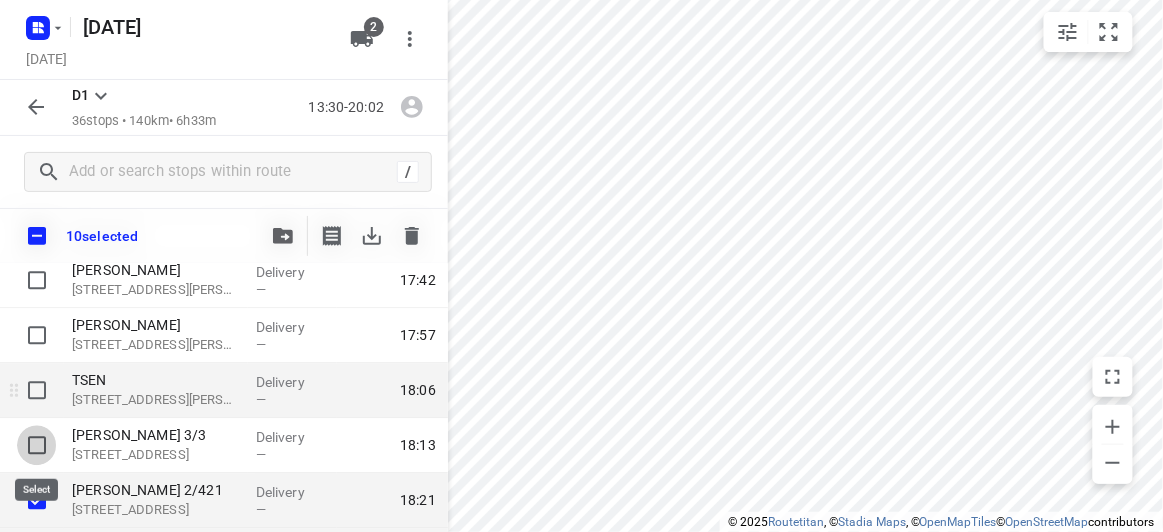 drag, startPoint x: 46, startPoint y: 445, endPoint x: 32, endPoint y: 405, distance: 42.379242 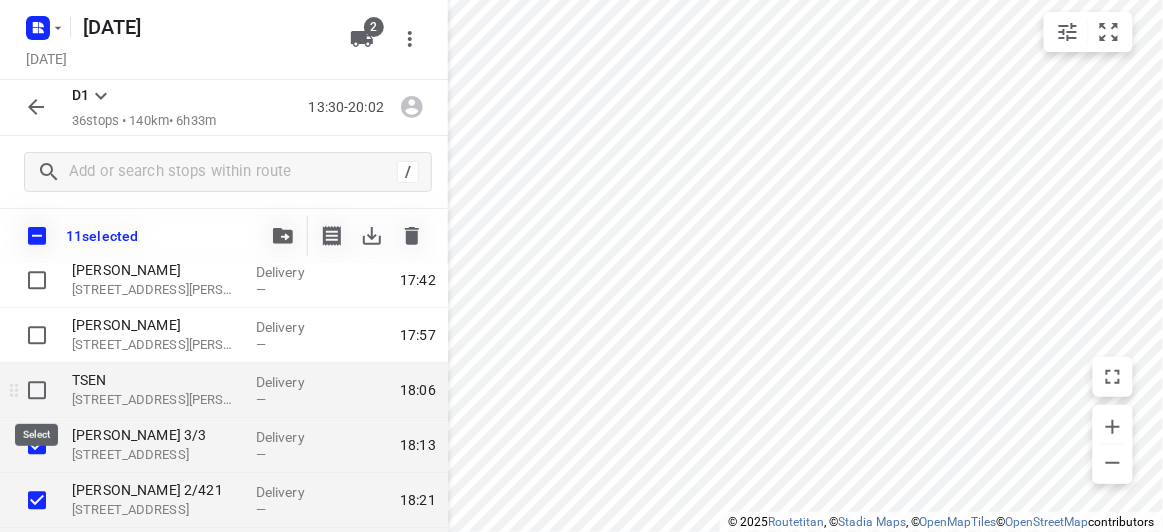 click at bounding box center (37, 390) 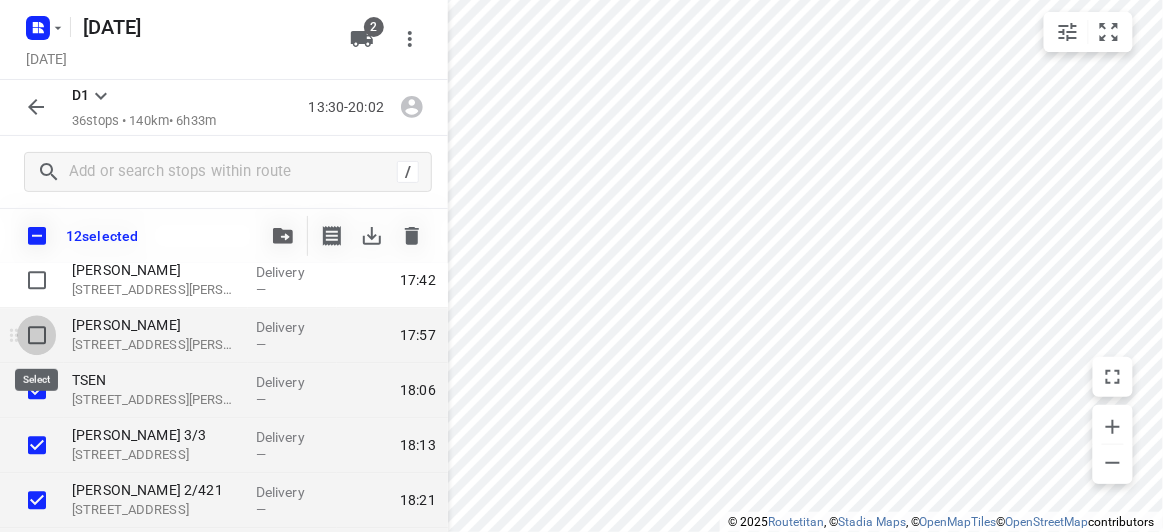 click at bounding box center (37, 335) 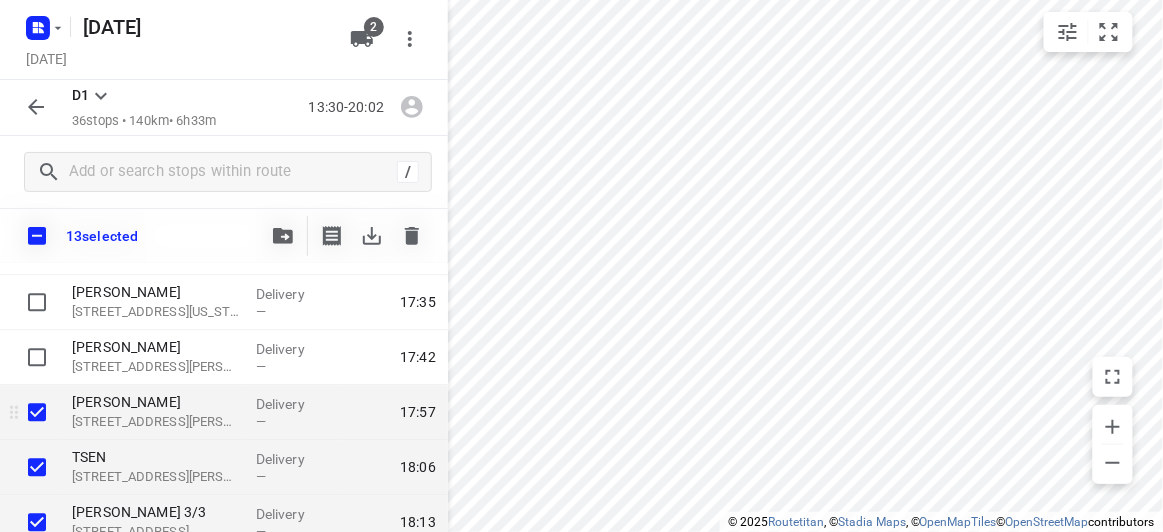 scroll, scrollTop: 1230, scrollLeft: 0, axis: vertical 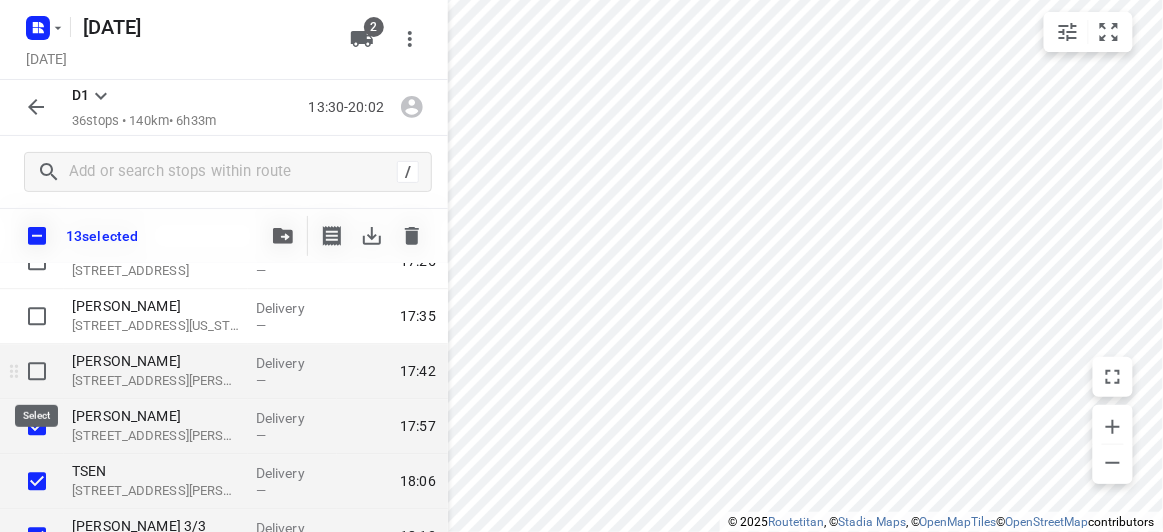 click at bounding box center [37, 371] 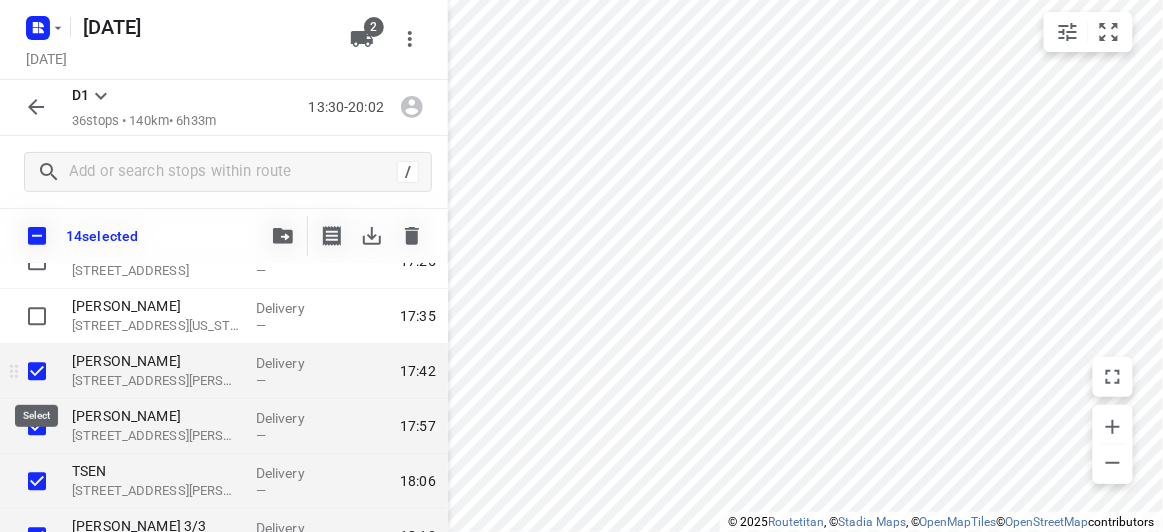 click at bounding box center (37, 371) 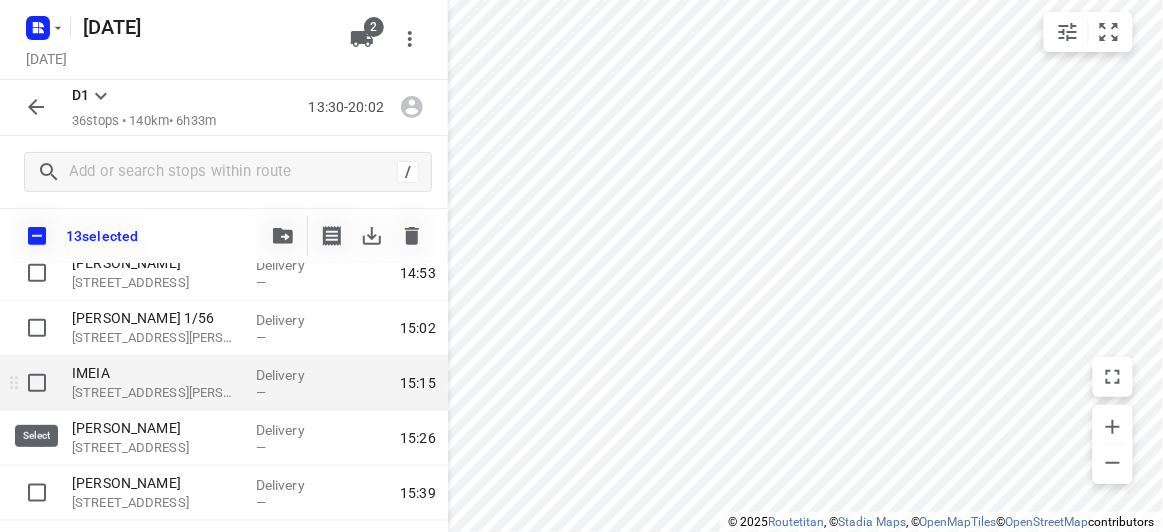 scroll, scrollTop: 412, scrollLeft: 0, axis: vertical 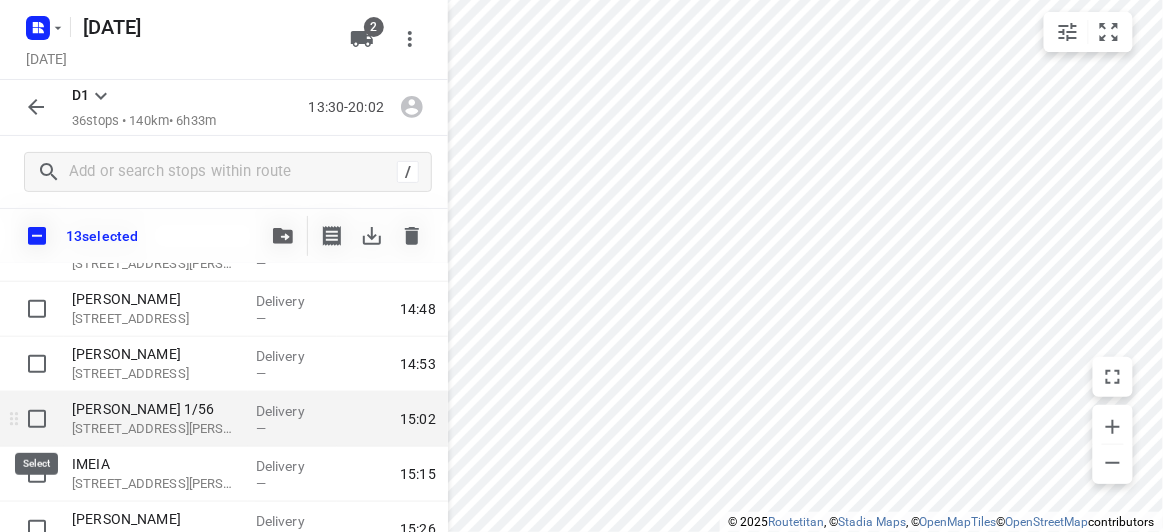 click at bounding box center (37, 419) 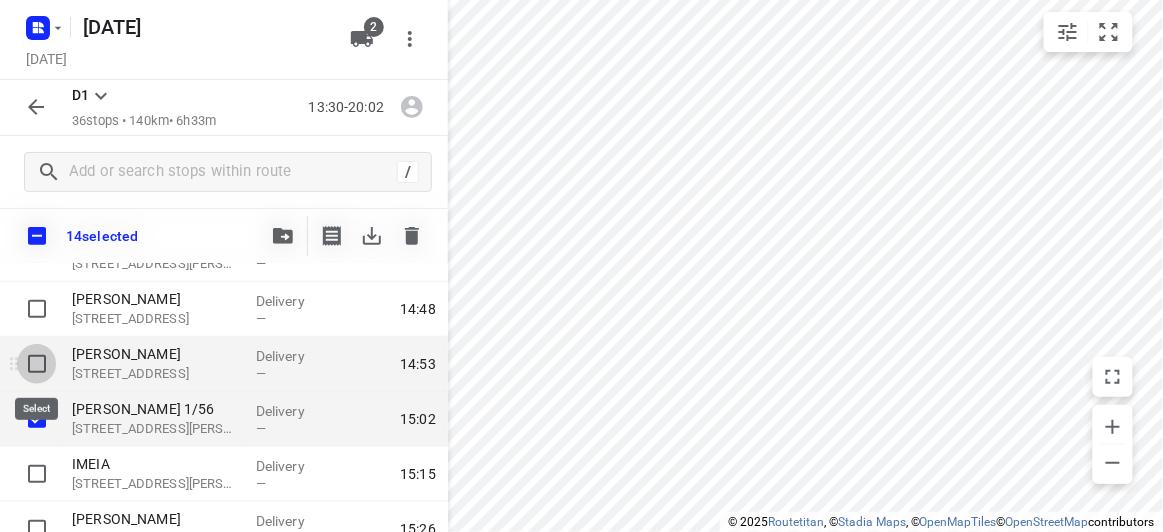 drag, startPoint x: 39, startPoint y: 363, endPoint x: 40, endPoint y: 345, distance: 18.027756 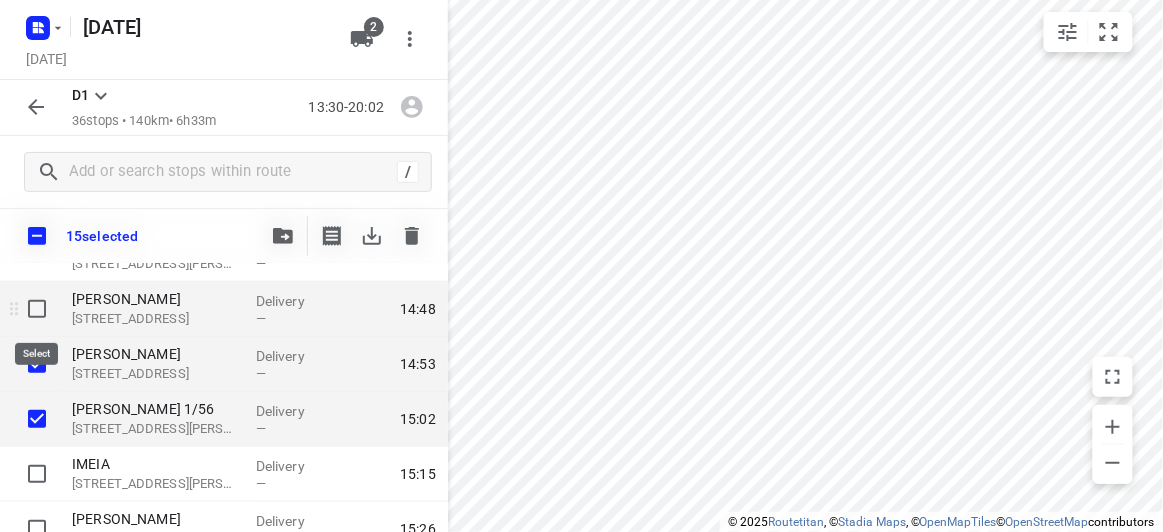 click at bounding box center [37, 309] 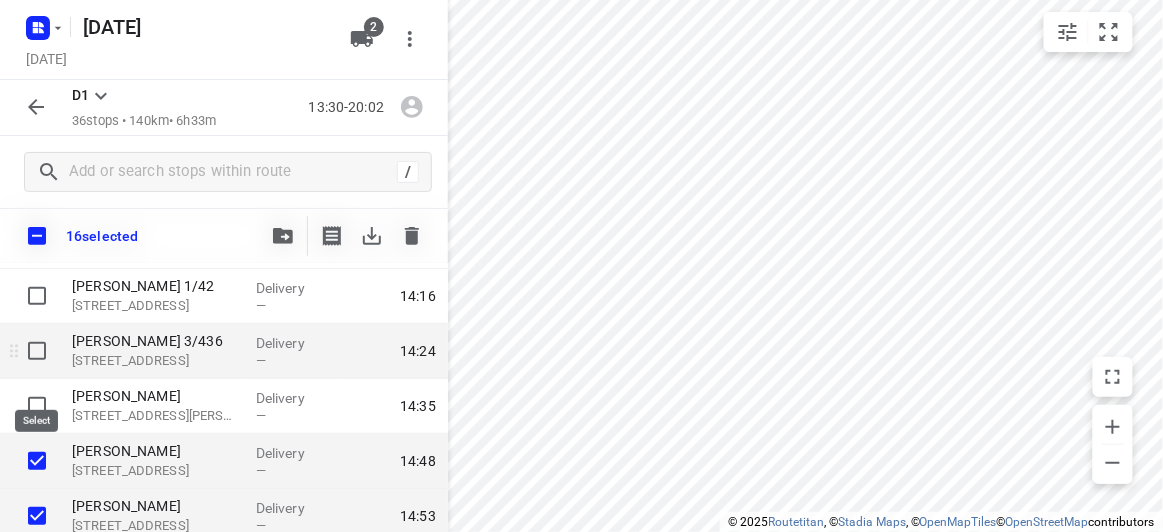 scroll, scrollTop: 230, scrollLeft: 0, axis: vertical 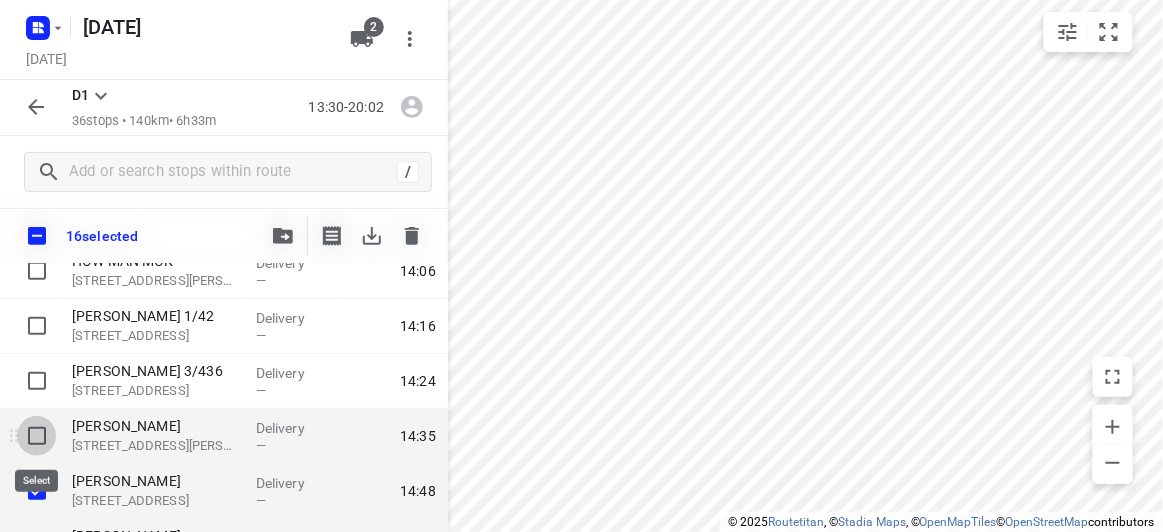 click at bounding box center (37, 436) 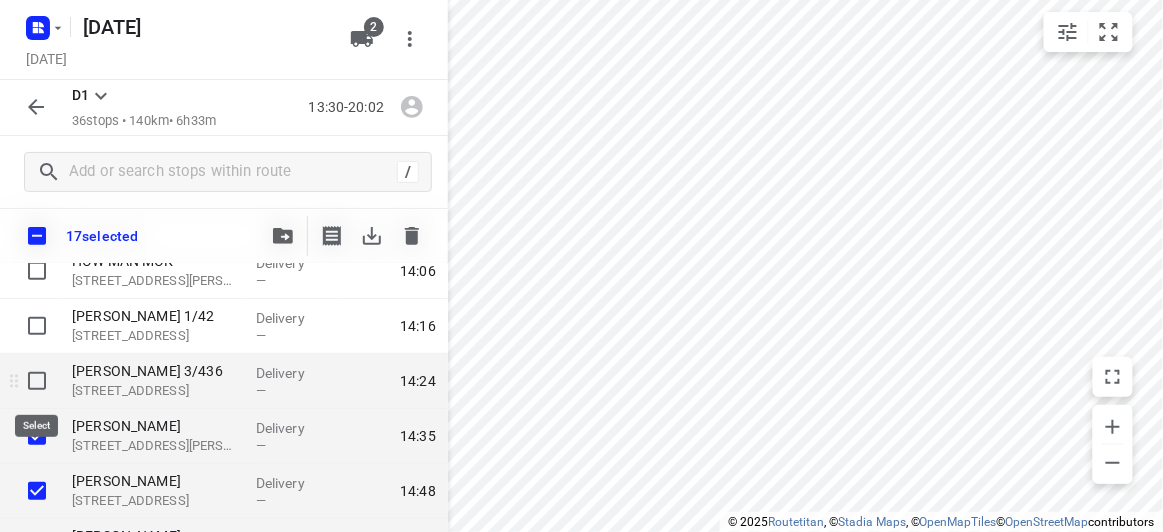 click at bounding box center (37, 381) 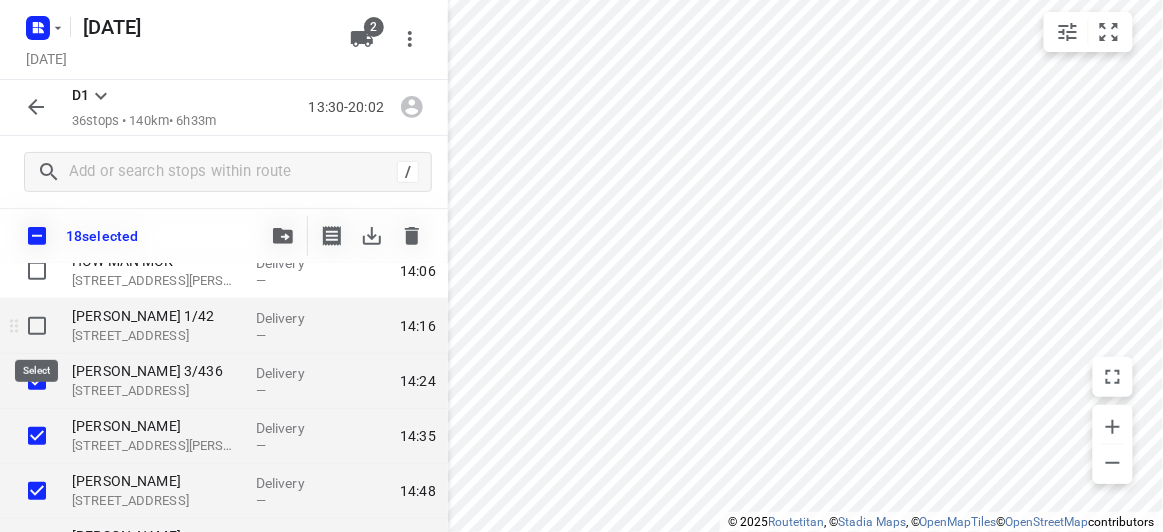 click at bounding box center (37, 326) 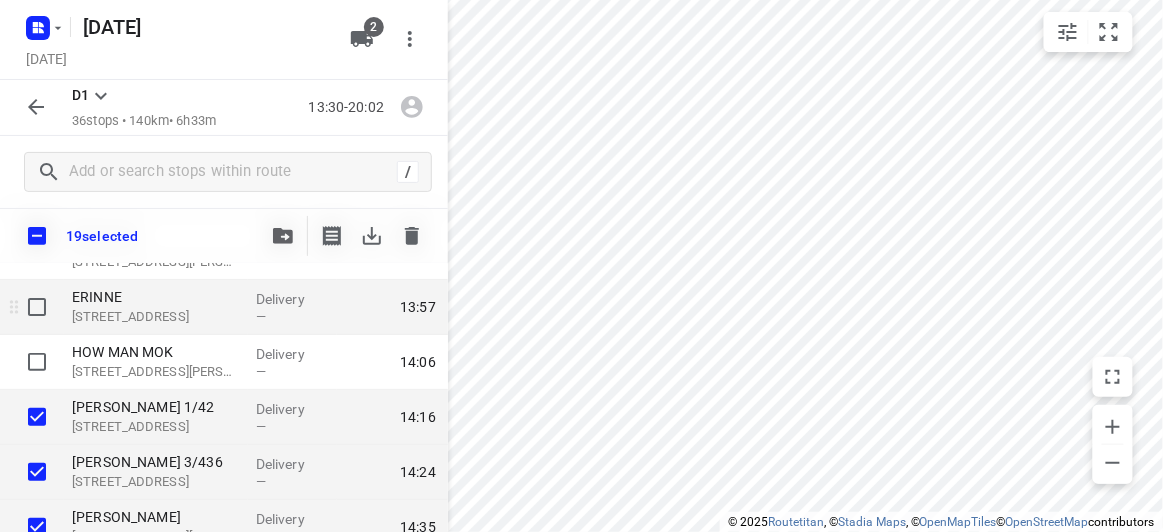 scroll, scrollTop: 48, scrollLeft: 0, axis: vertical 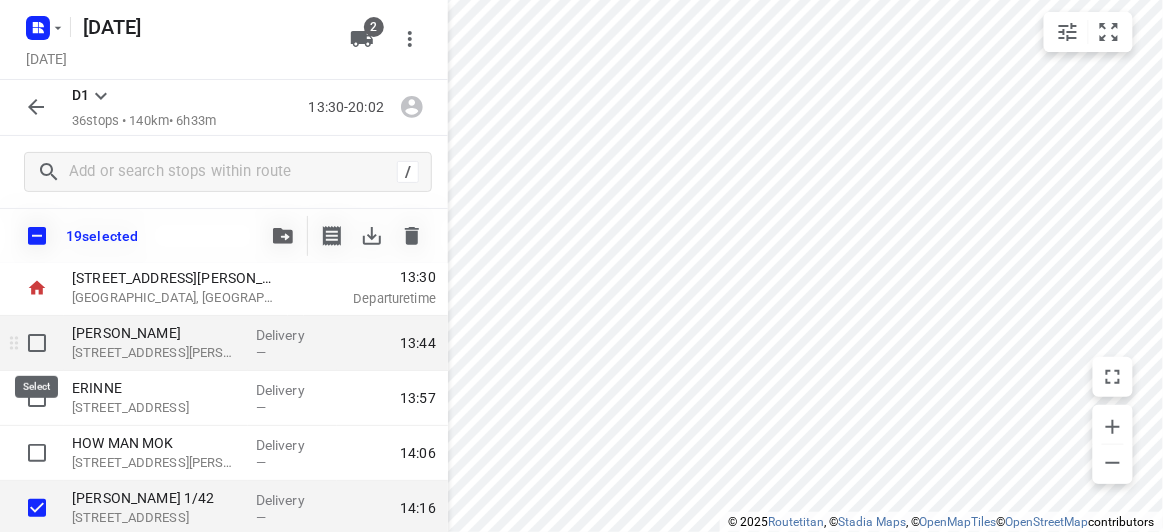 click at bounding box center (37, 343) 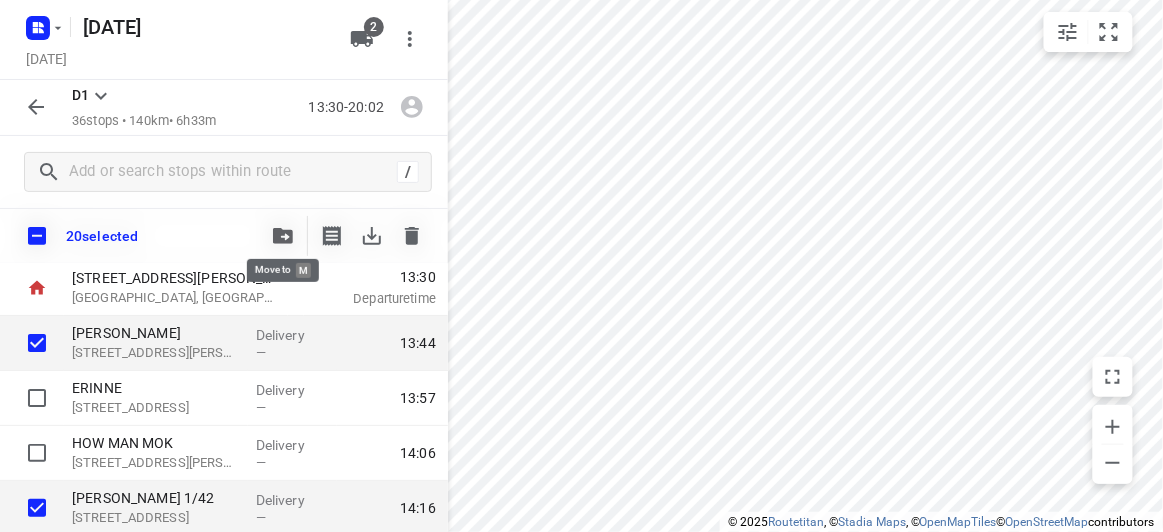 click 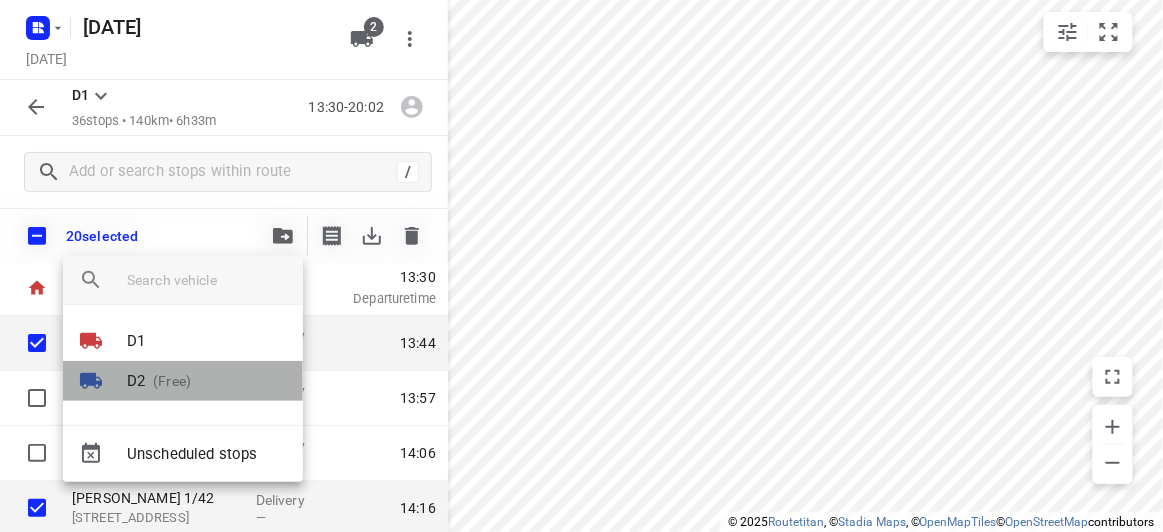 click on "(Free)" at bounding box center [168, 381] 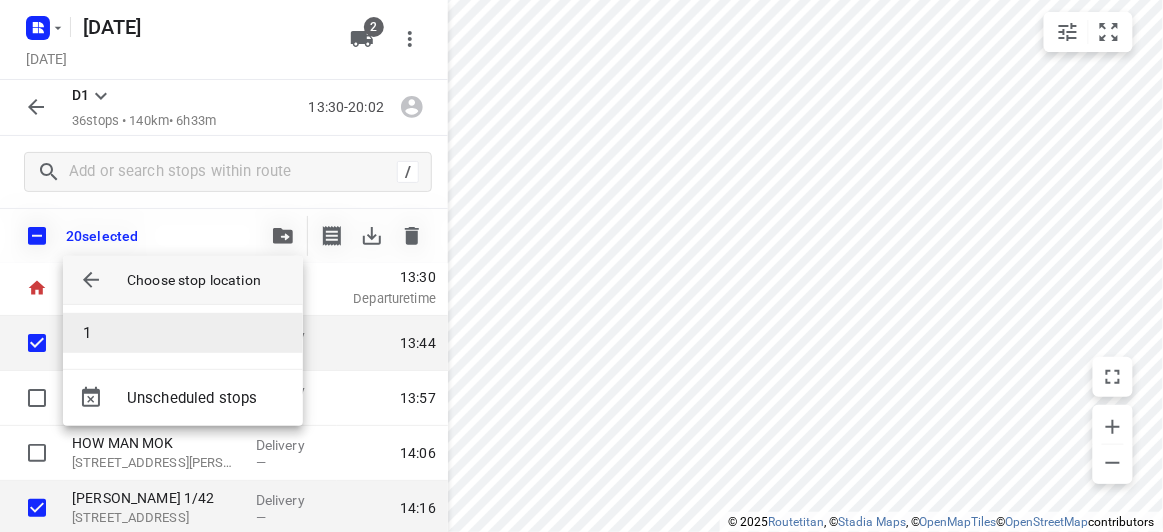 click on "1" at bounding box center (183, 333) 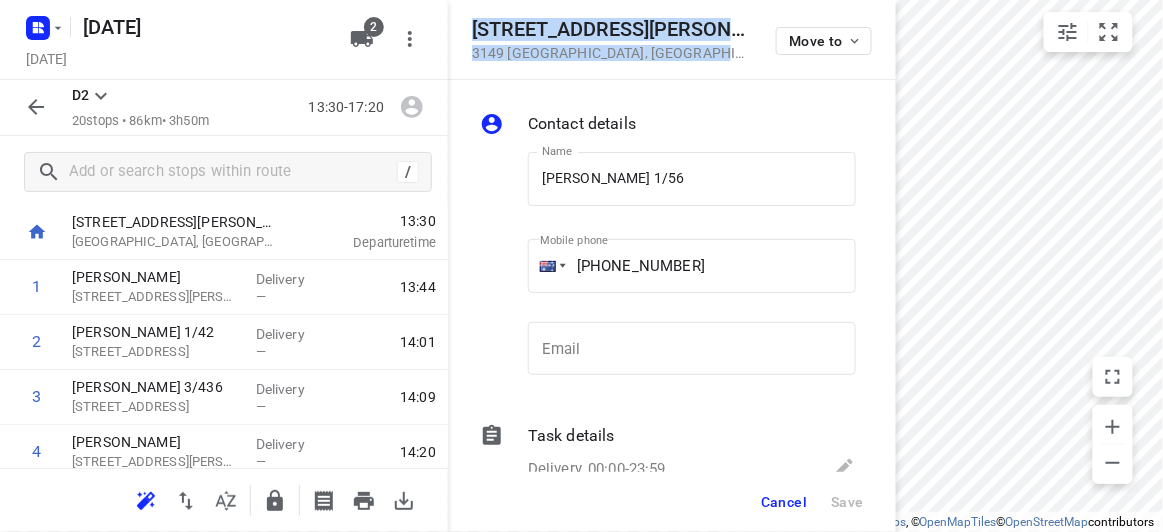 drag, startPoint x: 696, startPoint y: 58, endPoint x: 469, endPoint y: 32, distance: 228.48413 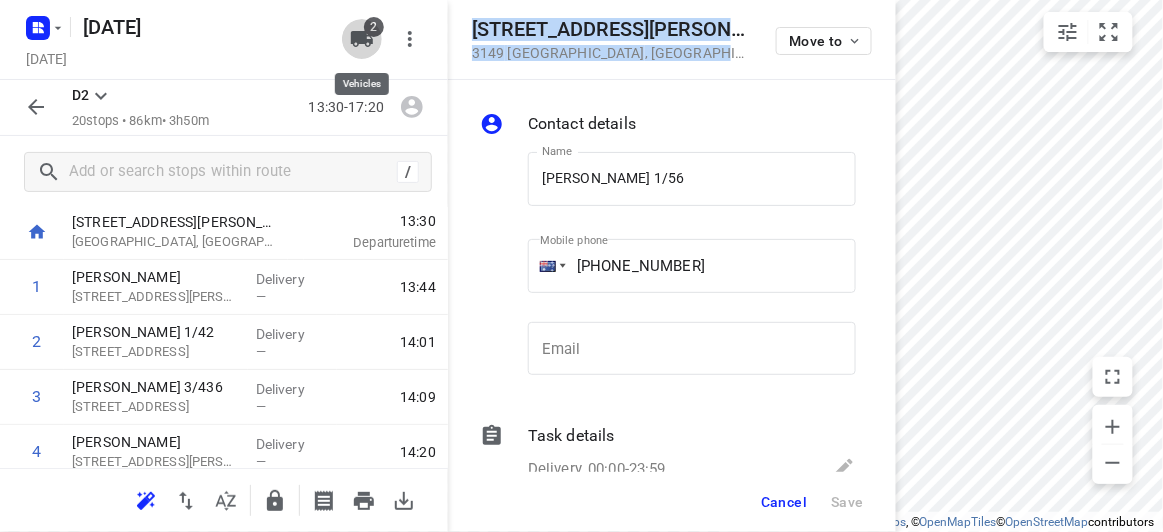 click on "2" at bounding box center (362, 39) 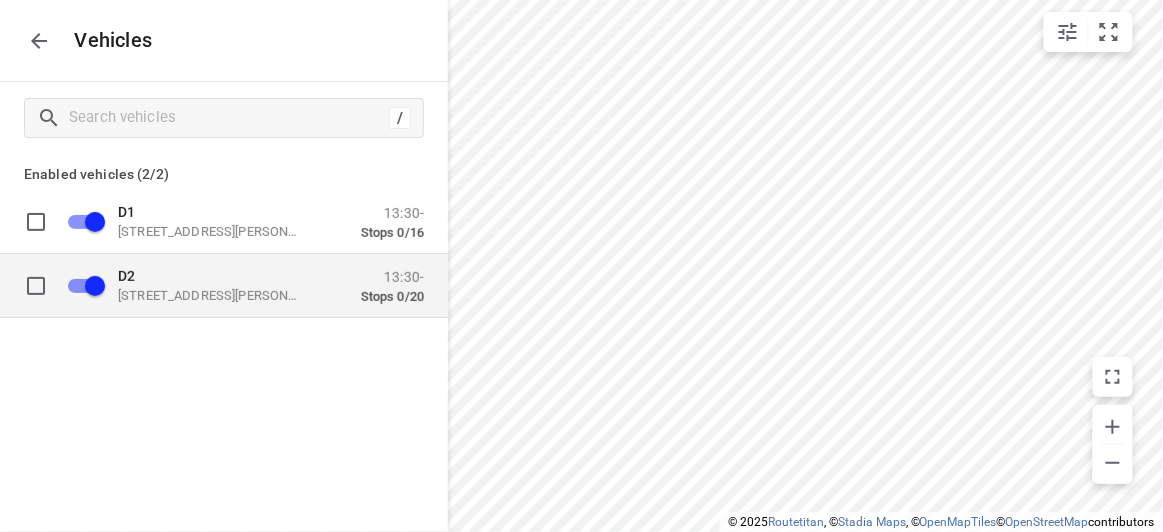 click on "D2" at bounding box center (218, 275) 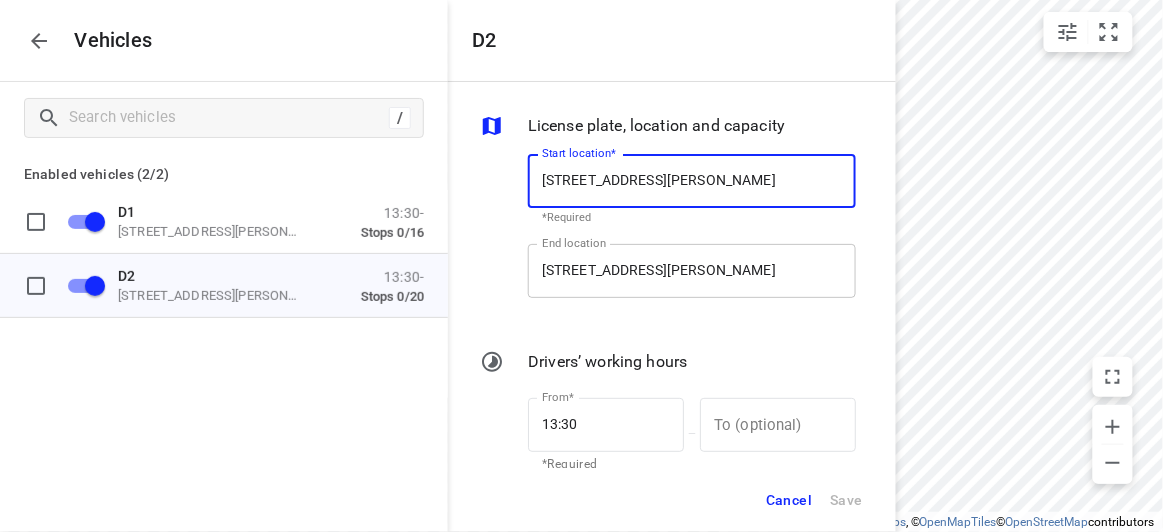 click on "38 Francesco St, Bentleigh East VIC 3165, Australia" at bounding box center (692, 271) 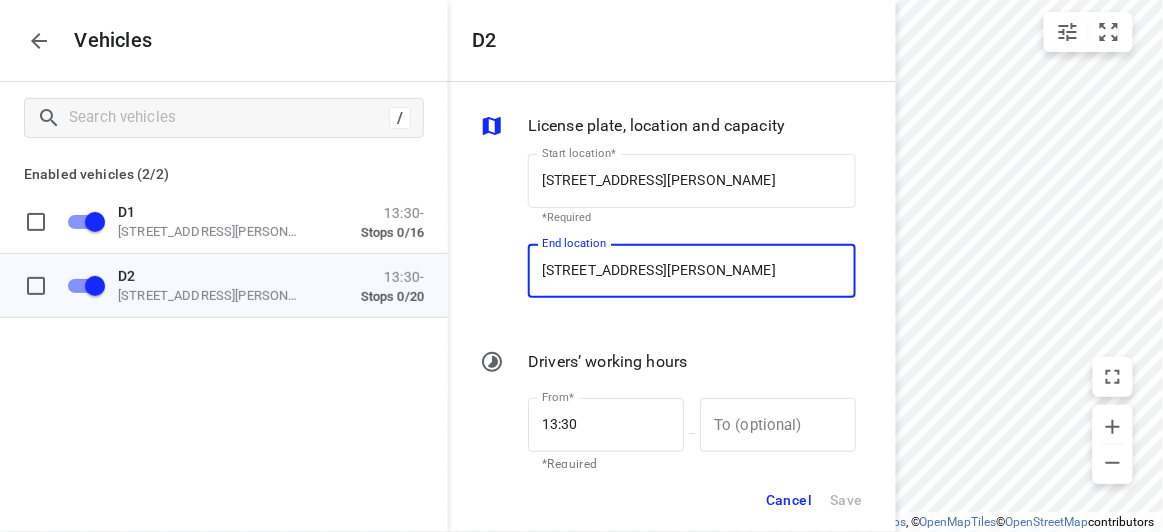 paste on "56 Albert Street 3149 Mount Waverley" 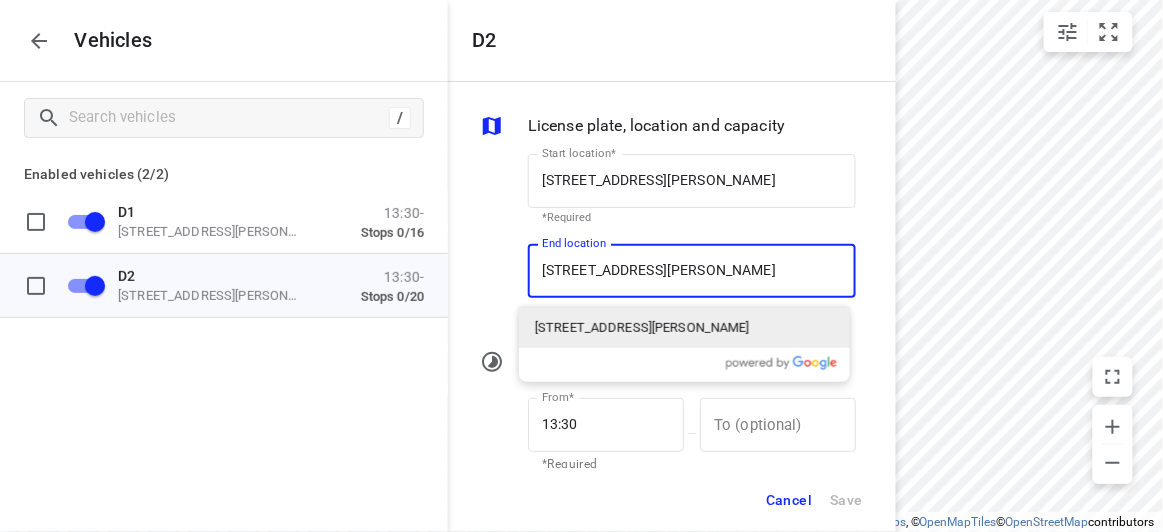 click on "56 Albert Street, Mount Waverley VIC 3149, Australia" at bounding box center [642, 328] 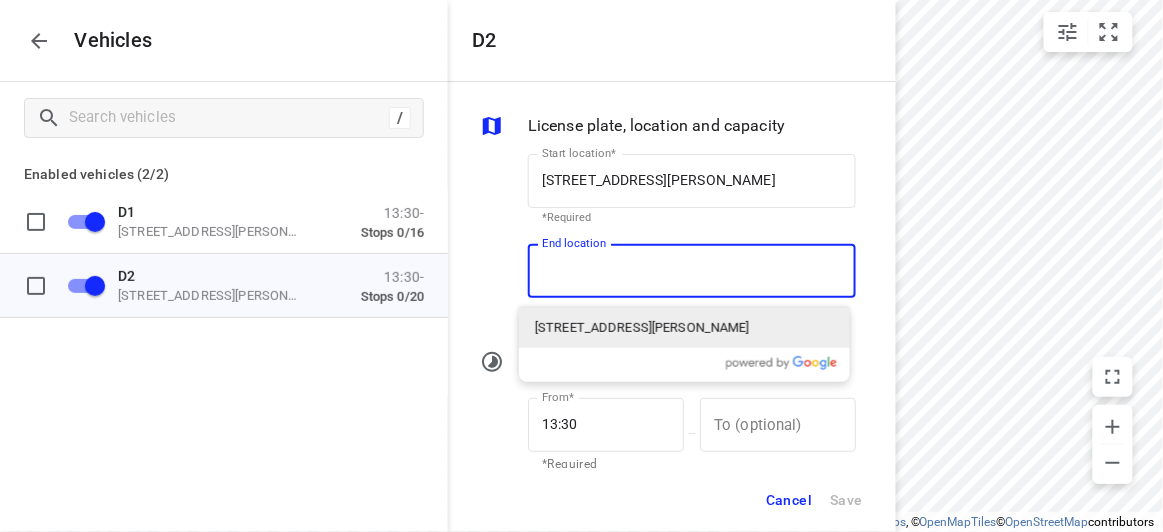 scroll, scrollTop: 0, scrollLeft: 0, axis: both 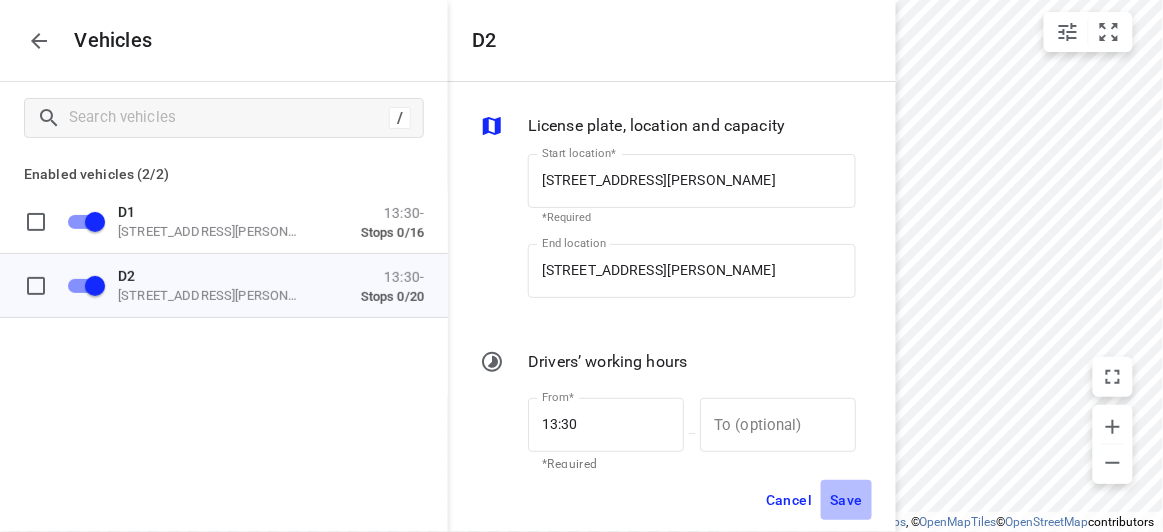 click on "Save" at bounding box center [846, 500] 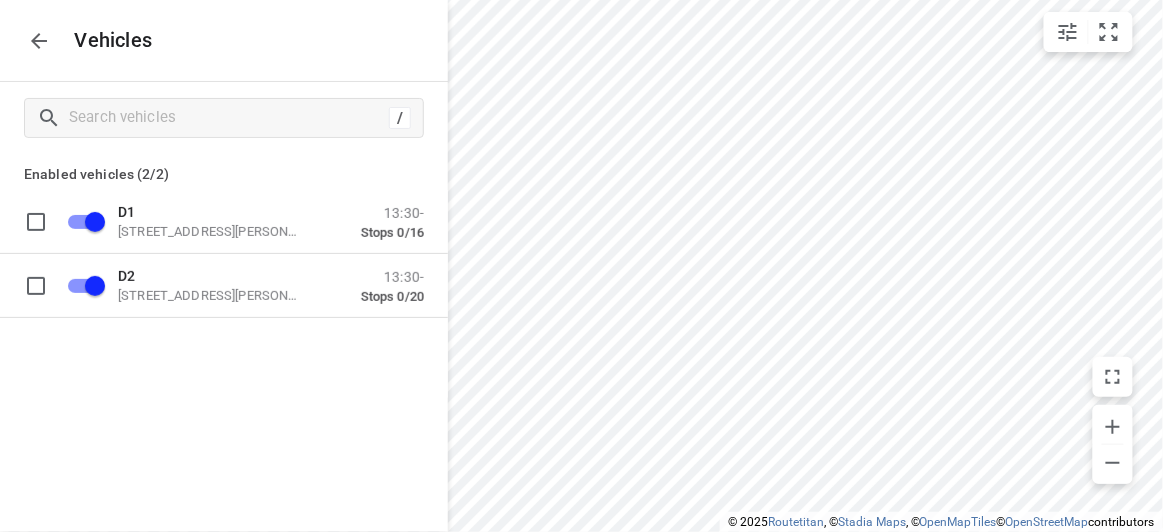 click 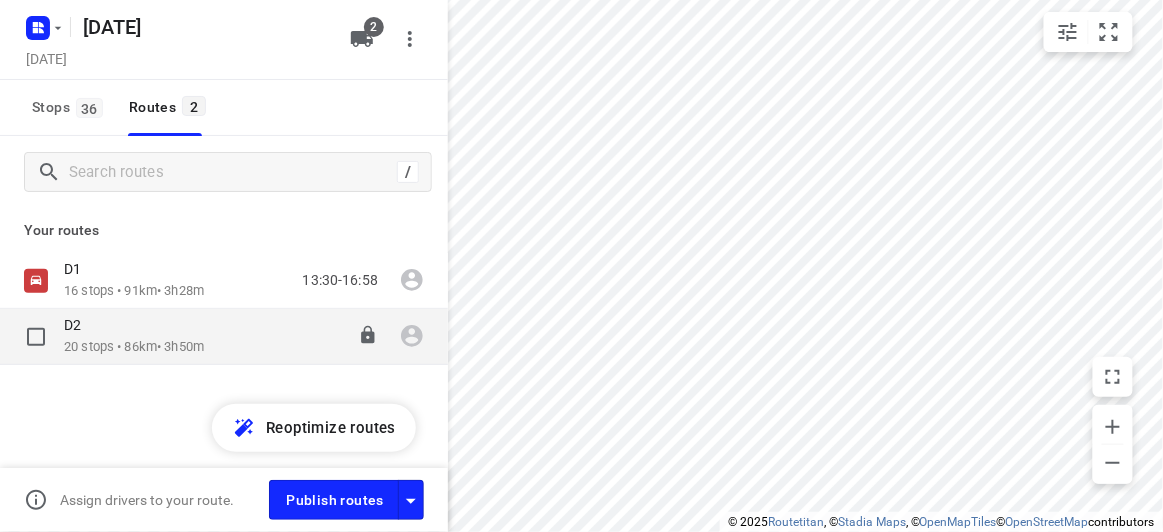 click on "20   stops •   86km  •   3h50m" at bounding box center (134, 347) 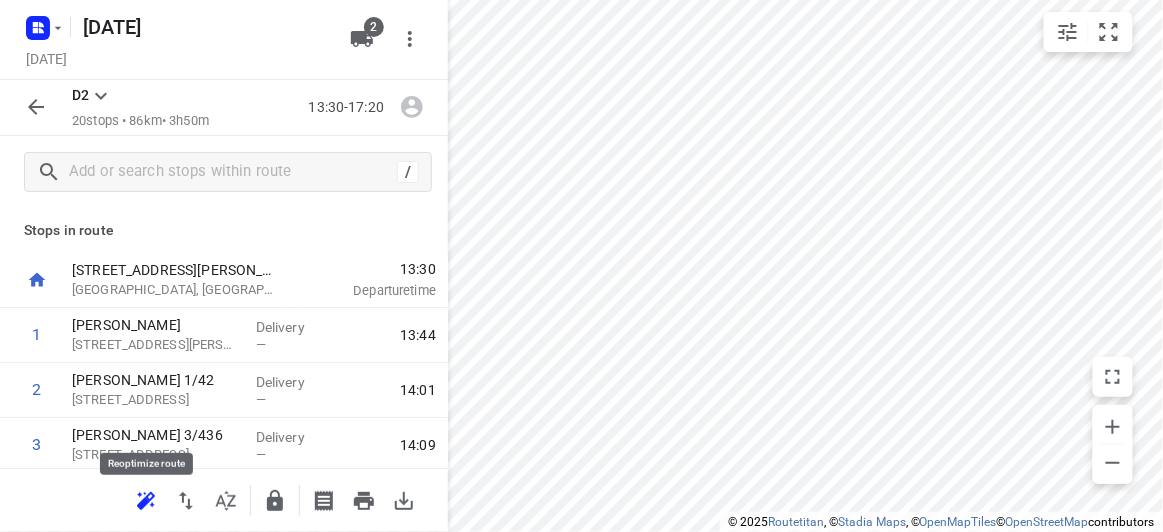 click 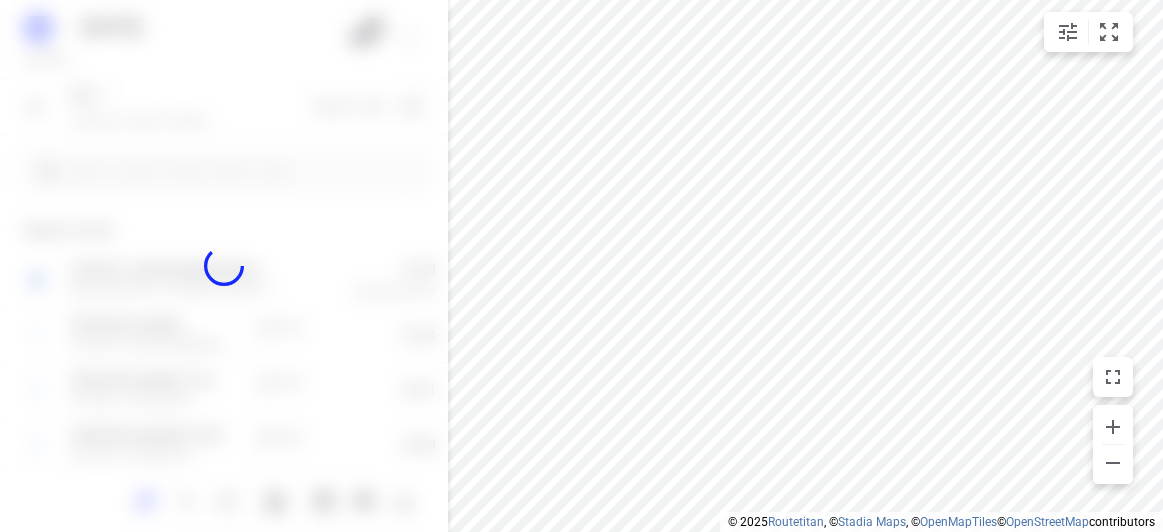 scroll, scrollTop: 0, scrollLeft: 0, axis: both 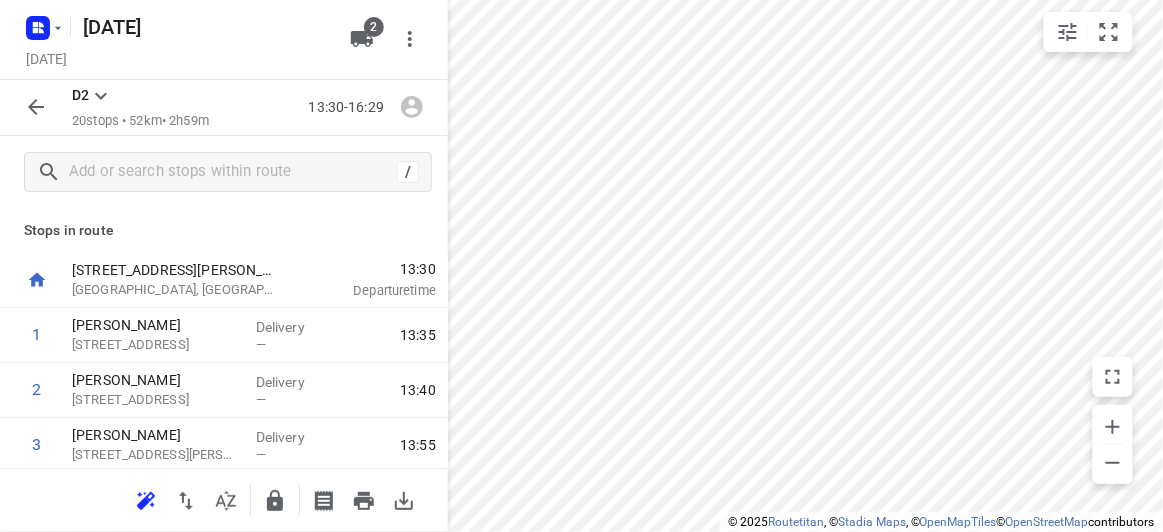 click 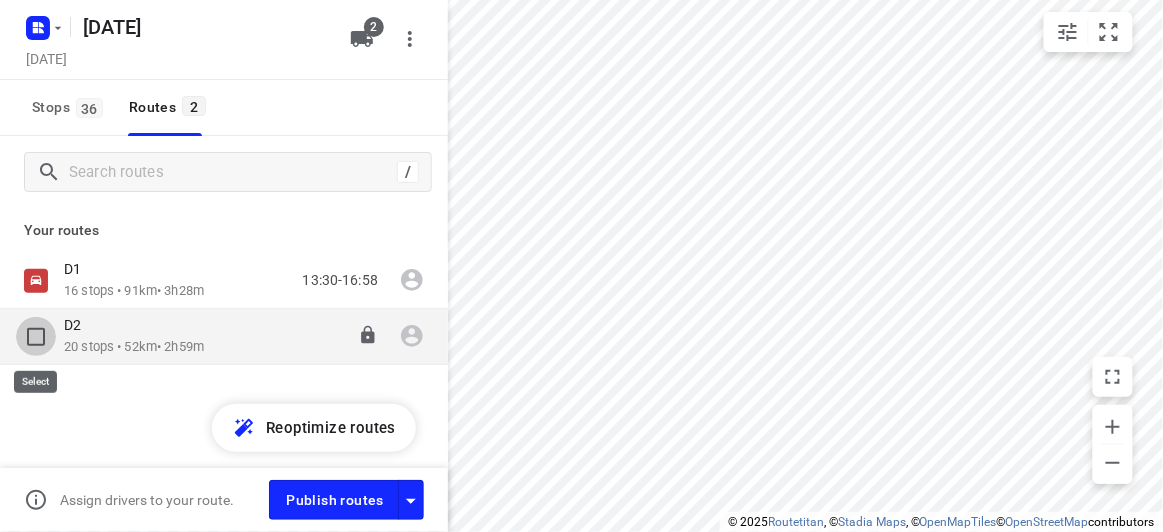 click at bounding box center [36, 337] 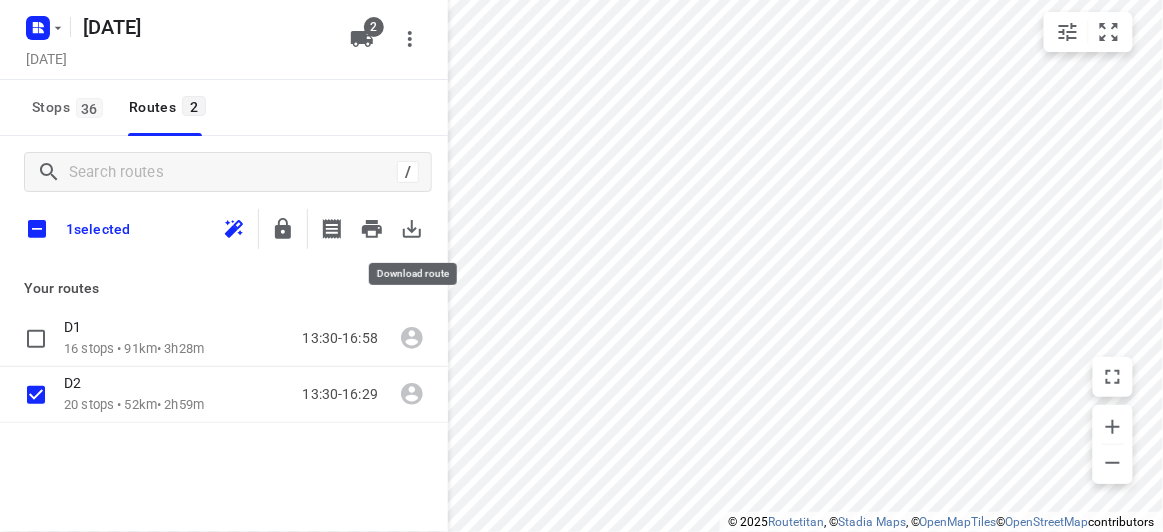 click 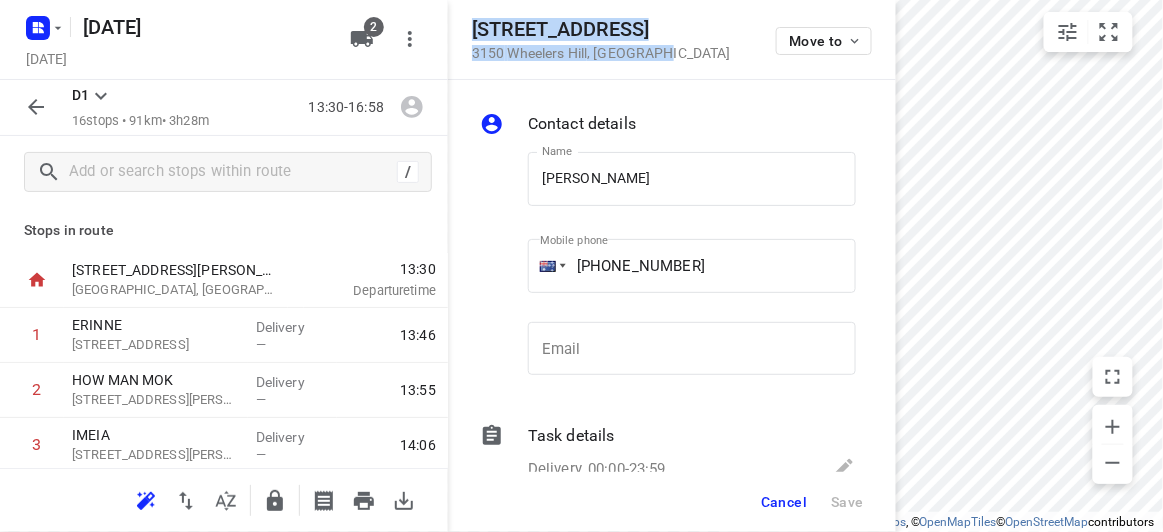 drag, startPoint x: 679, startPoint y: 54, endPoint x: 473, endPoint y: 26, distance: 207.89421 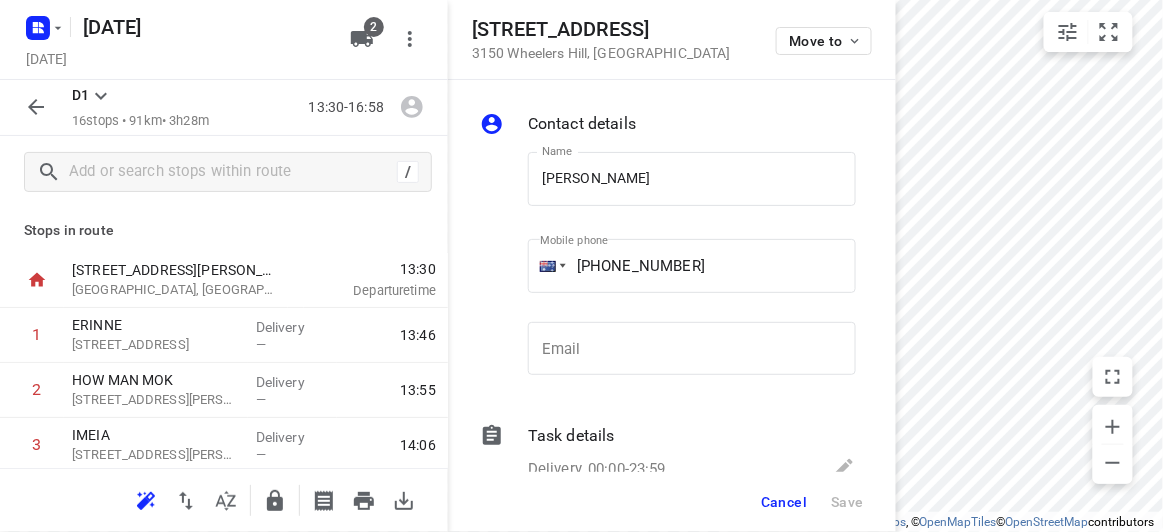 click on "2" at bounding box center (366, 39) 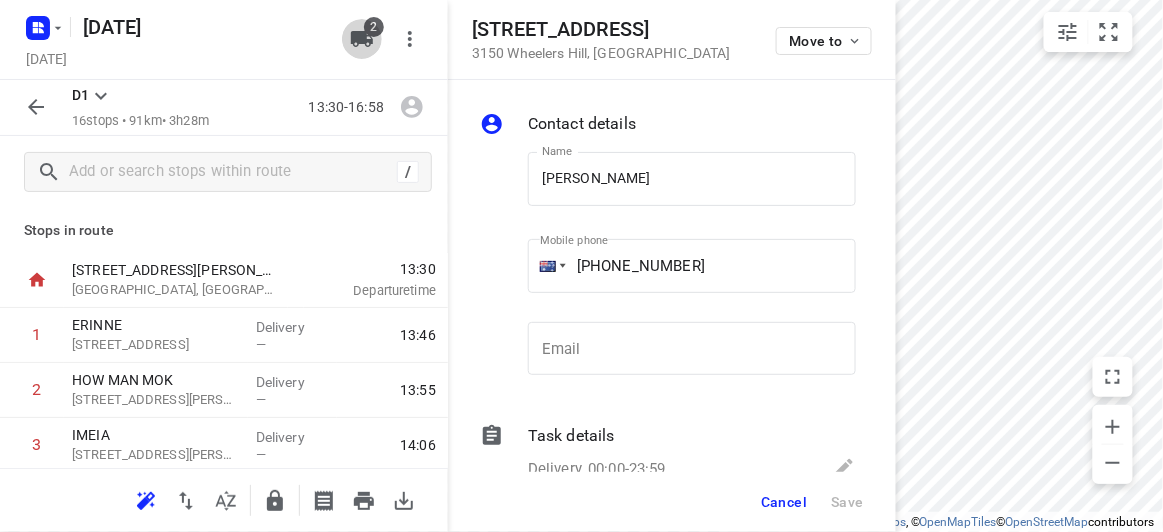 click on "2" at bounding box center [374, 27] 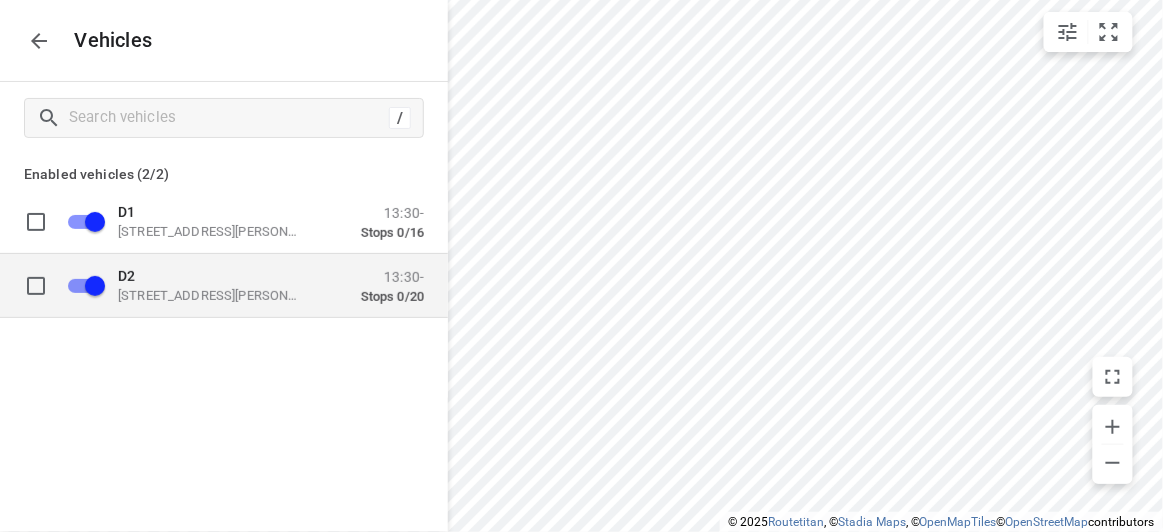 click on "49 John St, Oakleigh VIC 3166, Australia" at bounding box center [218, 295] 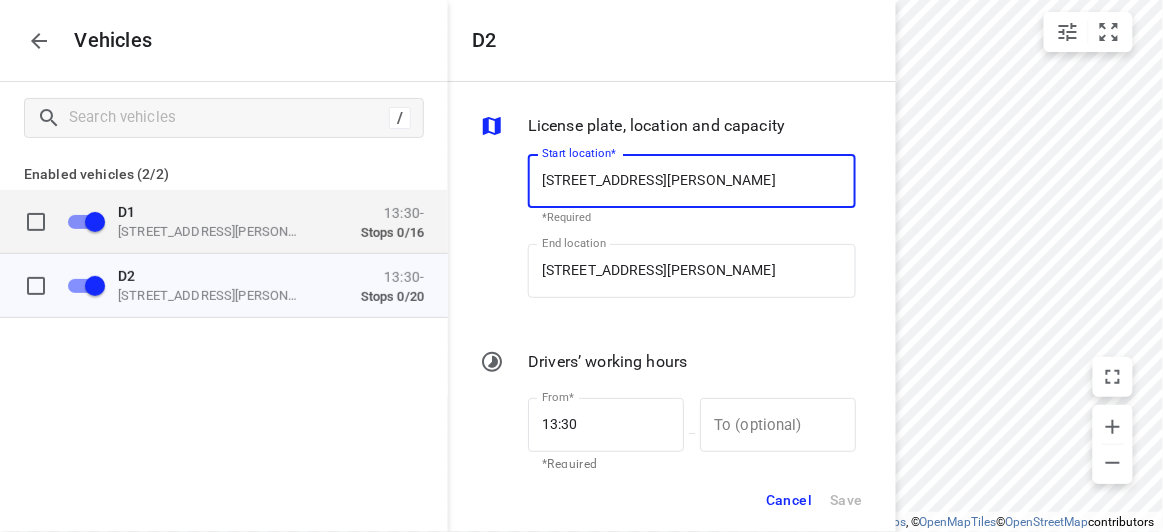 click on "49 John St, Oakleigh VIC 3166, Australia" at bounding box center [218, 231] 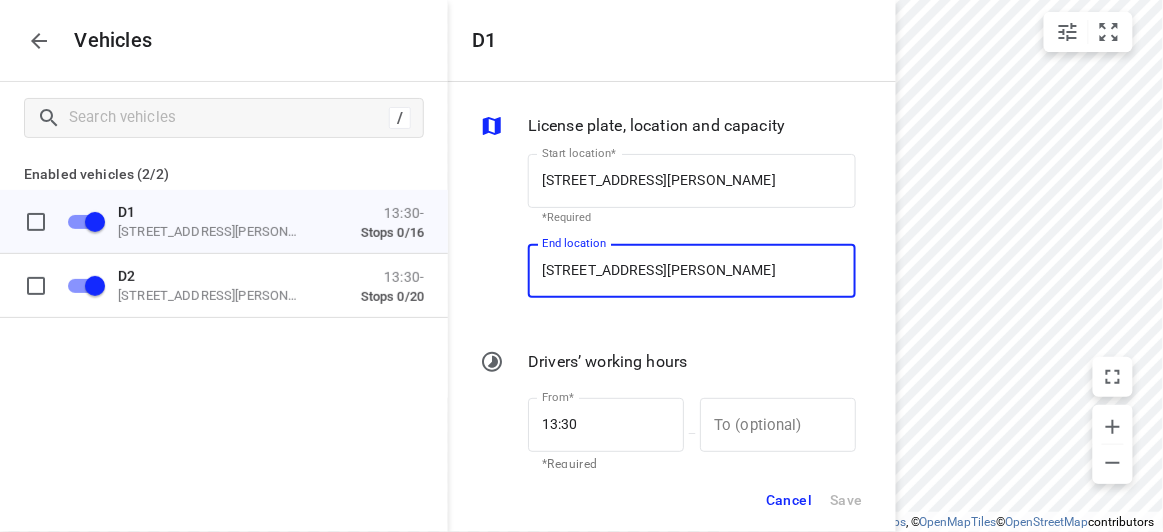 click on "1 Stapley Cres, Chadstone VIC 3148, Australia" at bounding box center [692, 271] 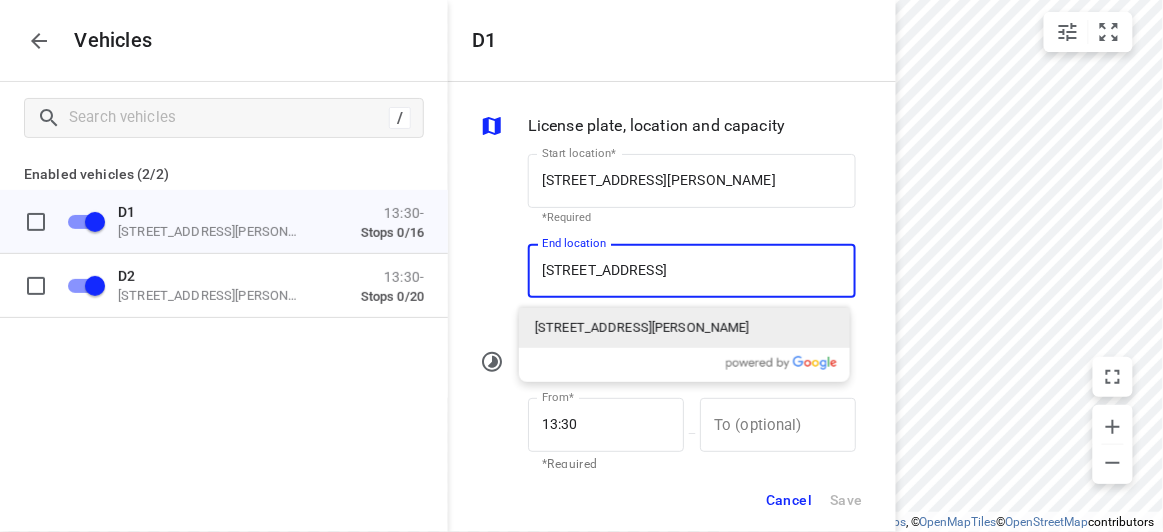 click on "9 Pioneer Court, Wheelers Hill VIC 3150, Australia" at bounding box center [642, 328] 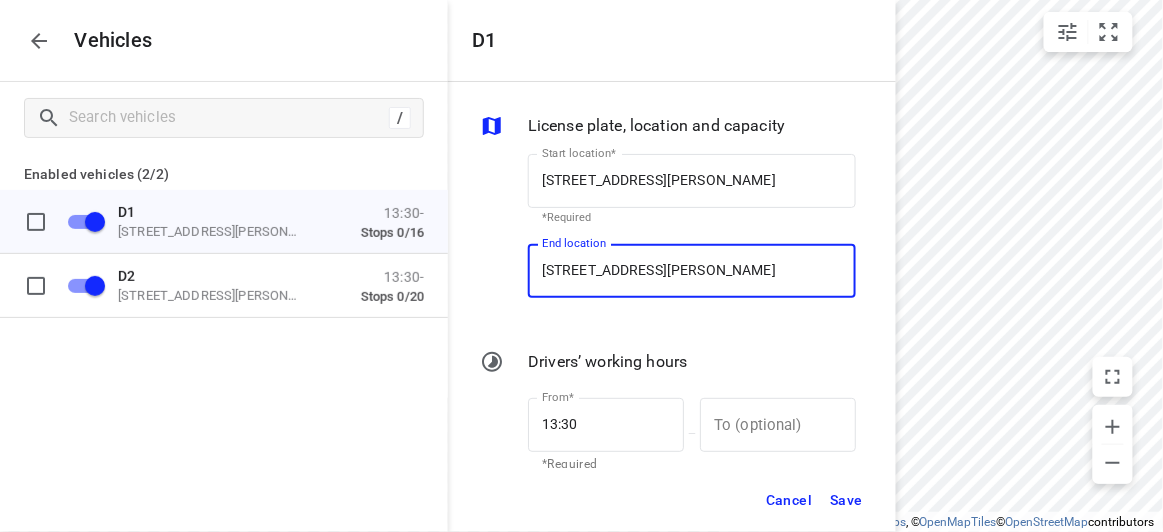 type on "9 Pioneer Ct, Wheelers Hill VIC 3150, Australia" 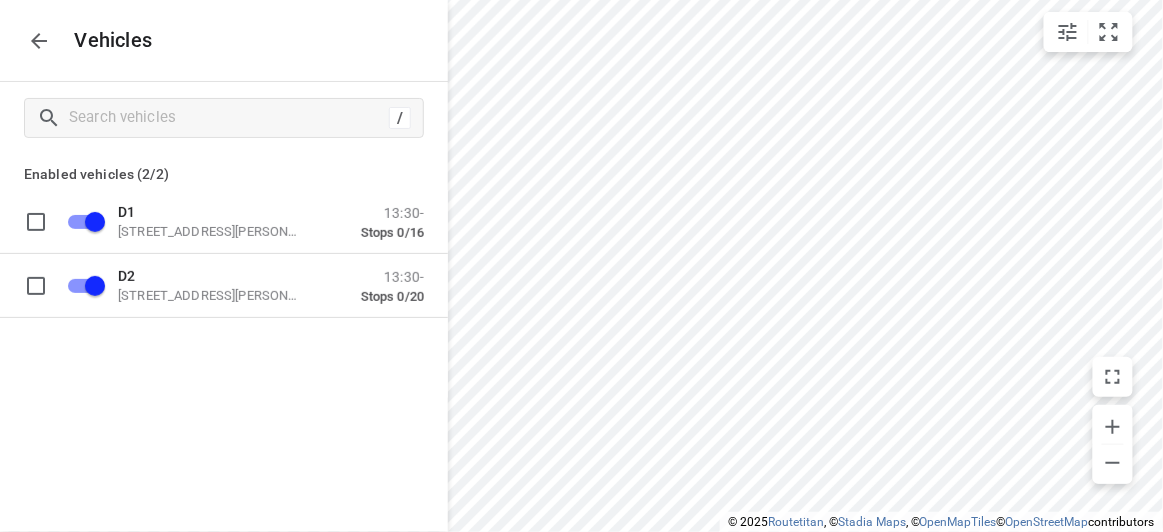 click 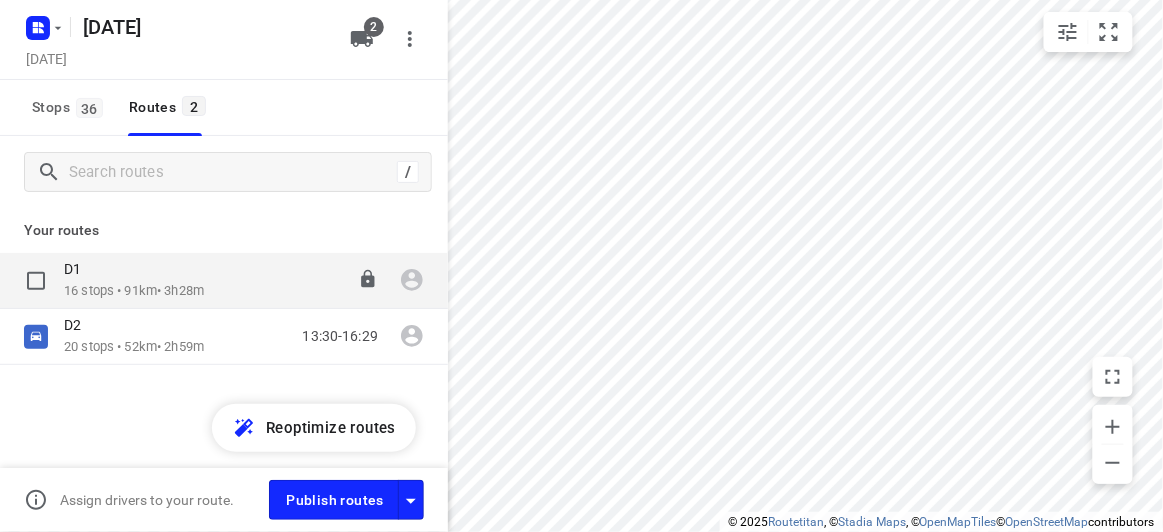 click on "D1" at bounding box center (134, 271) 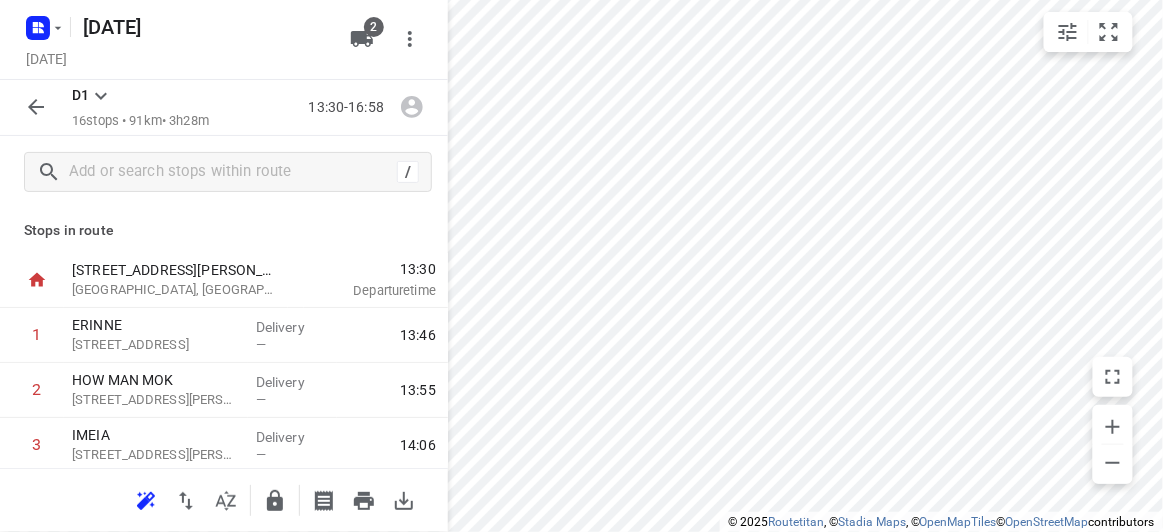 click 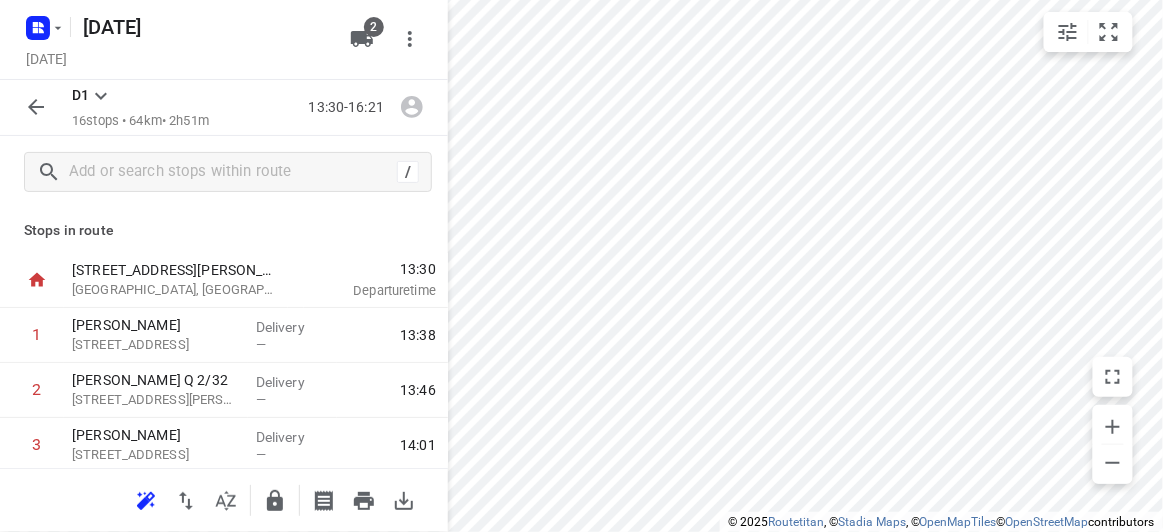 click 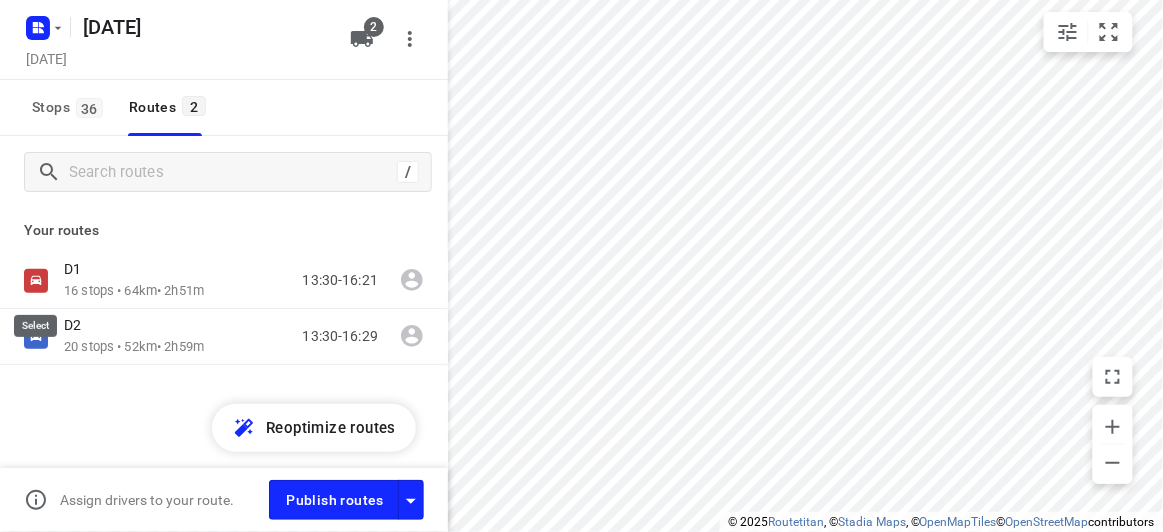 click at bounding box center [0, 0] 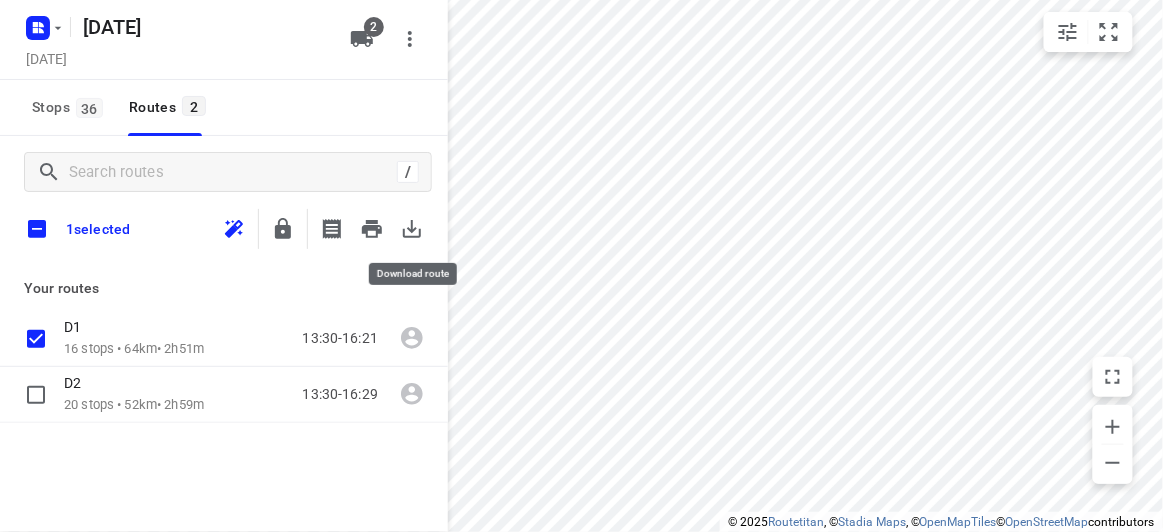 click at bounding box center (412, 229) 